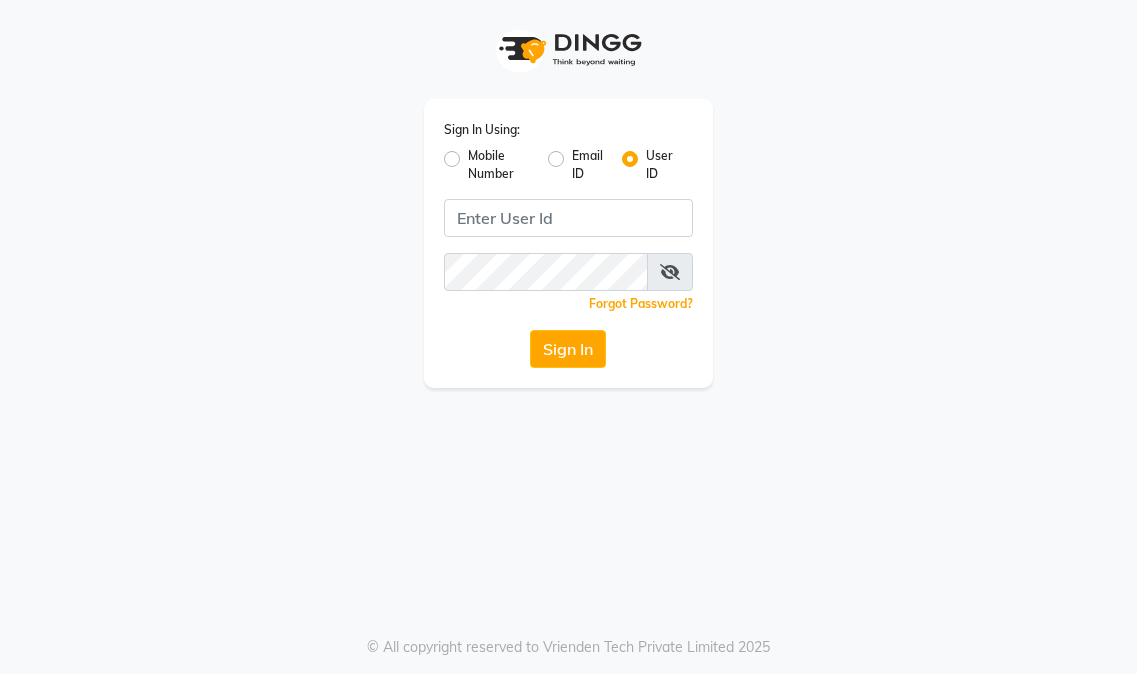 scroll, scrollTop: 0, scrollLeft: 0, axis: both 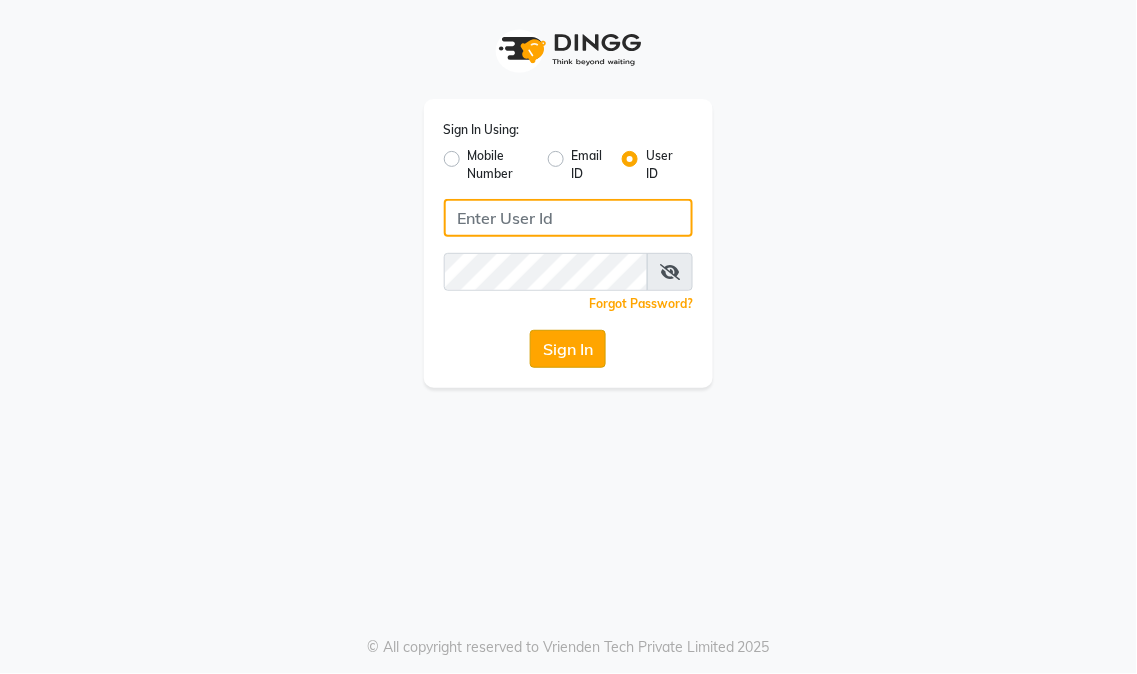 type on "eikonsalon" 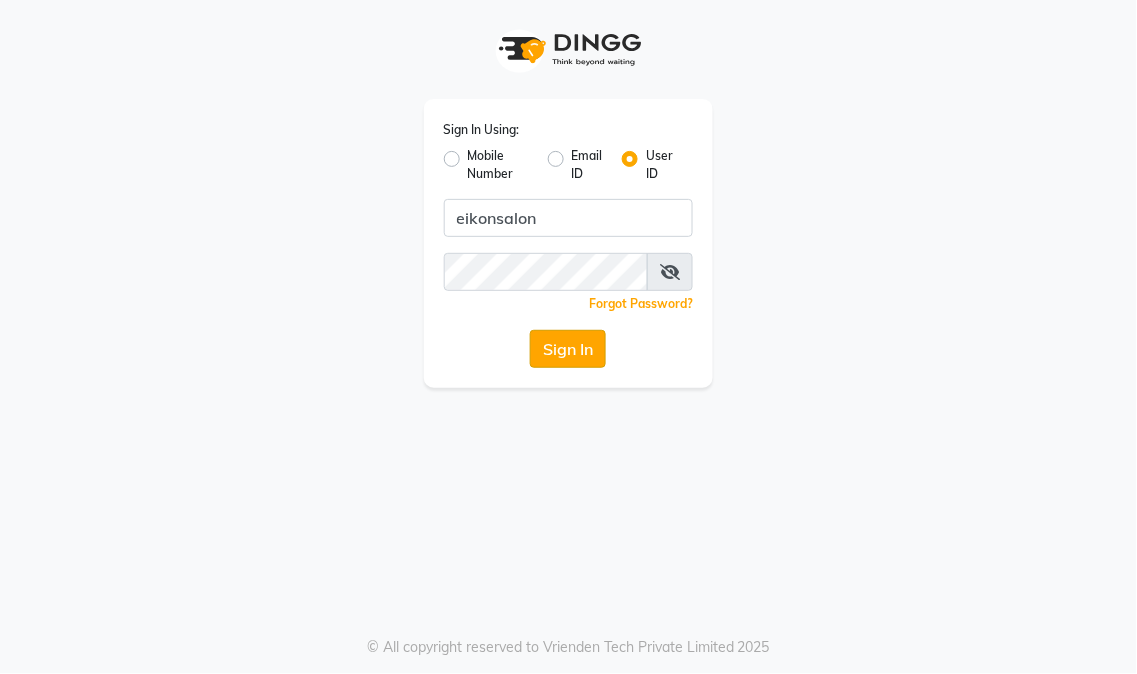 click on "Sign In" 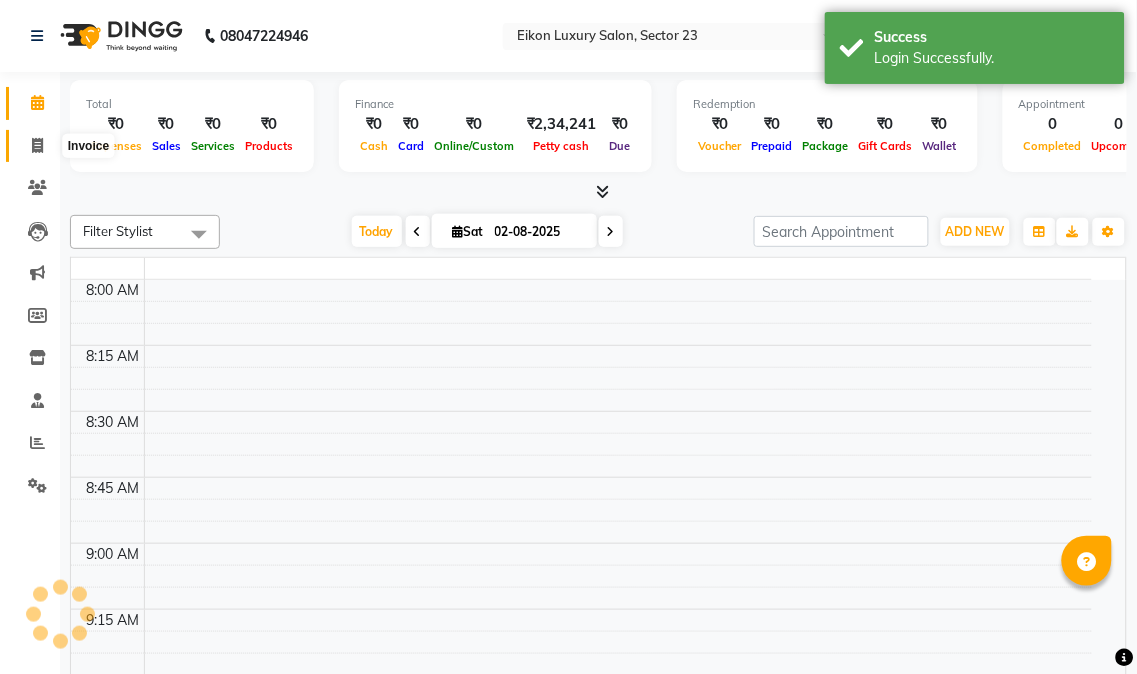 select on "en" 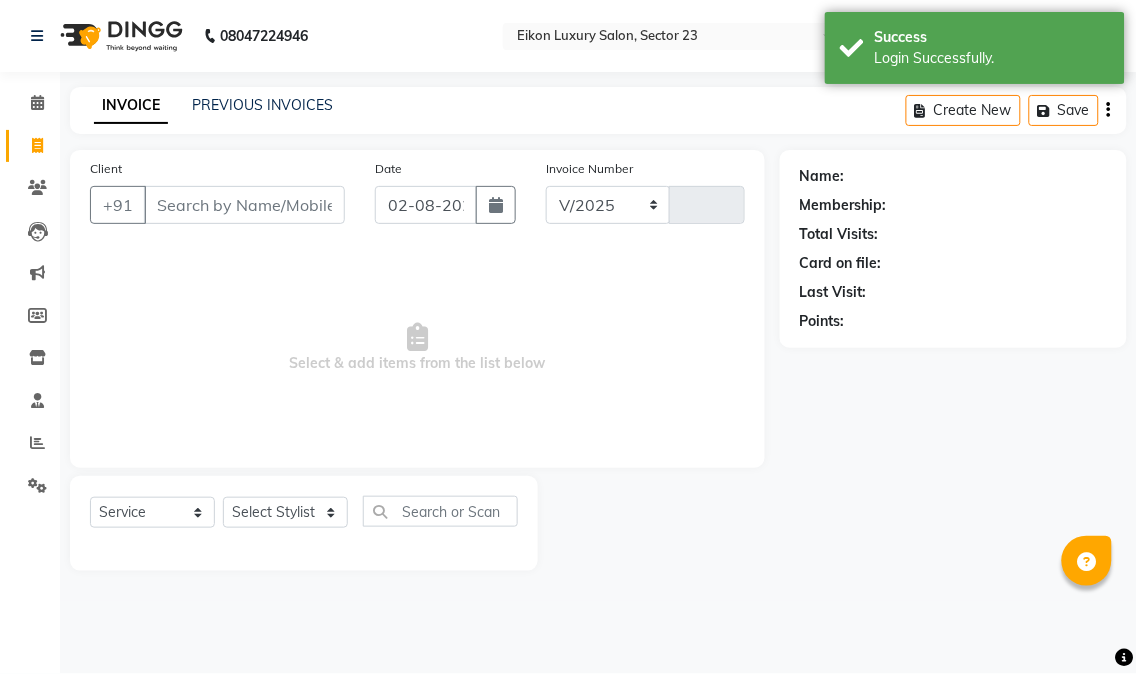 select on "7080" 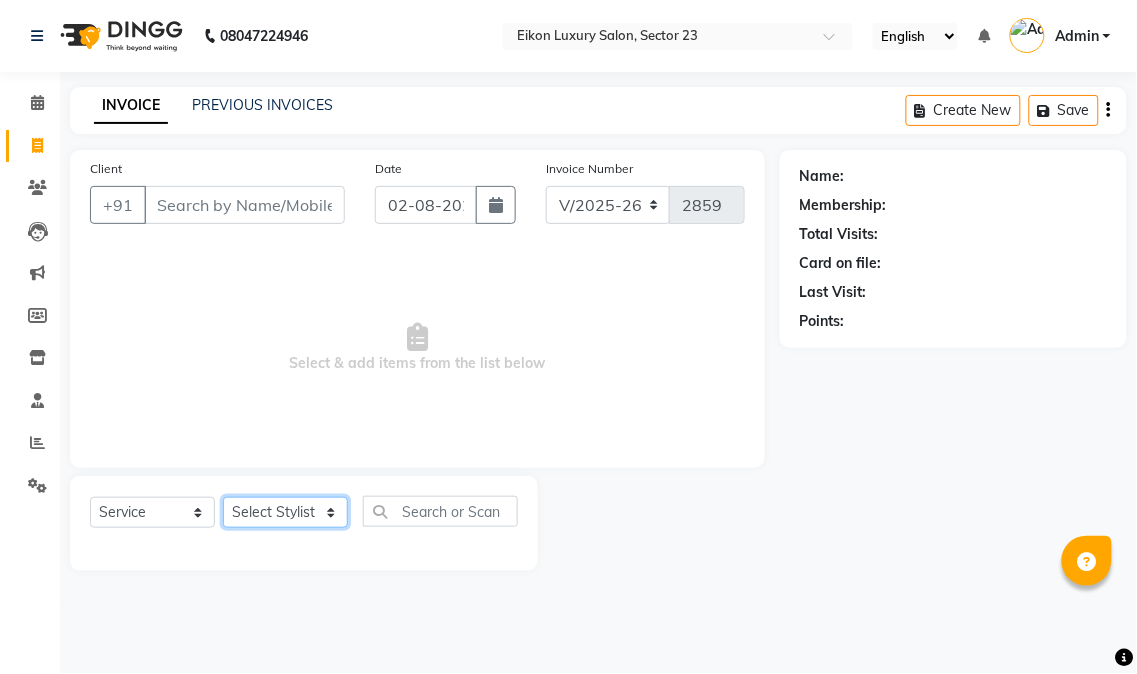 click on "Select Stylist" 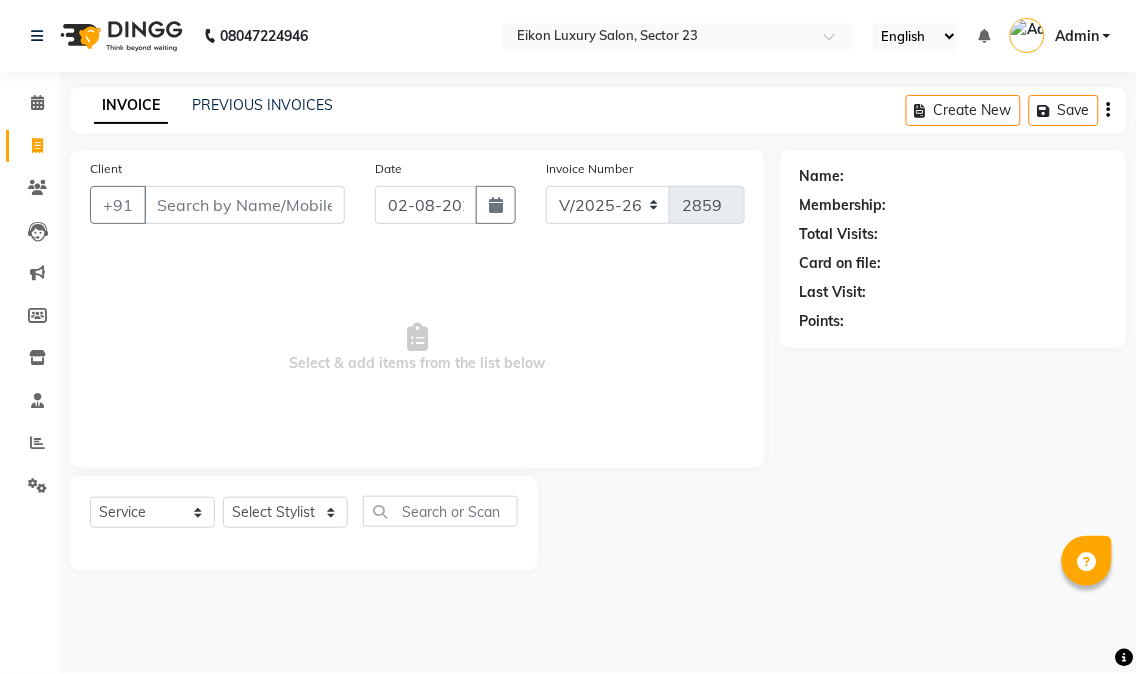 click on "Select & add items from the list below" at bounding box center (417, 348) 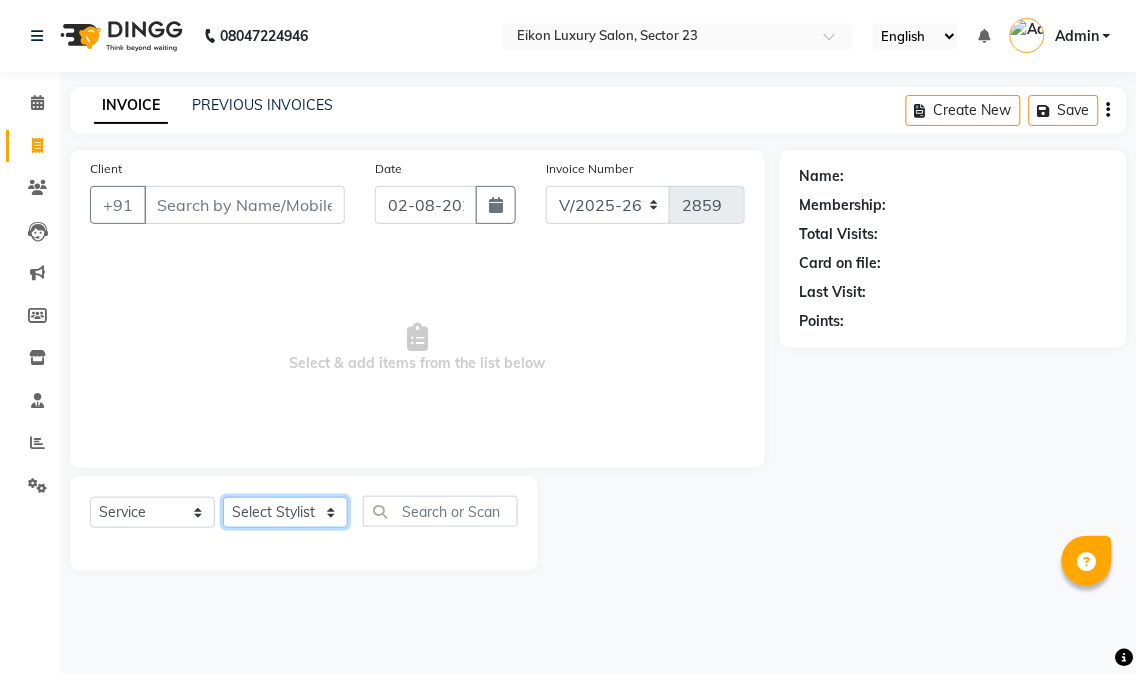 click on "Select Stylist [NAME] [NAME] [NAME] [NAME] [NAME] [NAME] [NAME] [NAME] [NAME] [NAME] [NAME] [NAME] [NAME] [NAME] [NAME] [NAME] [NAME] [NAME] [NAME]" 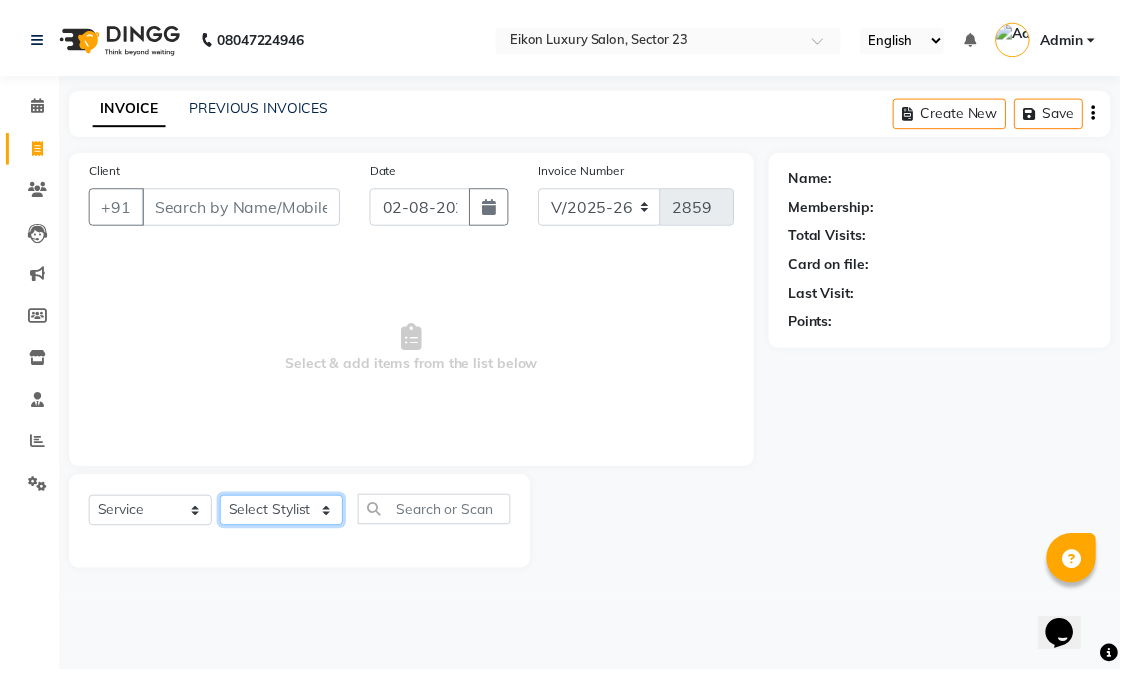 scroll, scrollTop: 0, scrollLeft: 0, axis: both 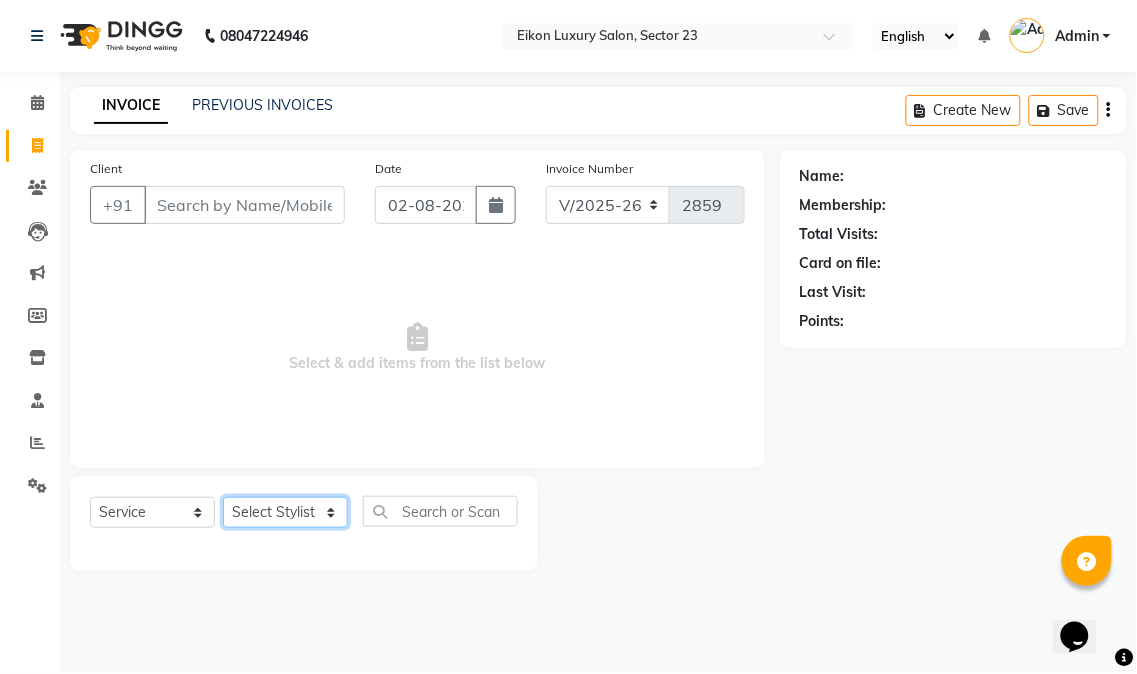select on "58950" 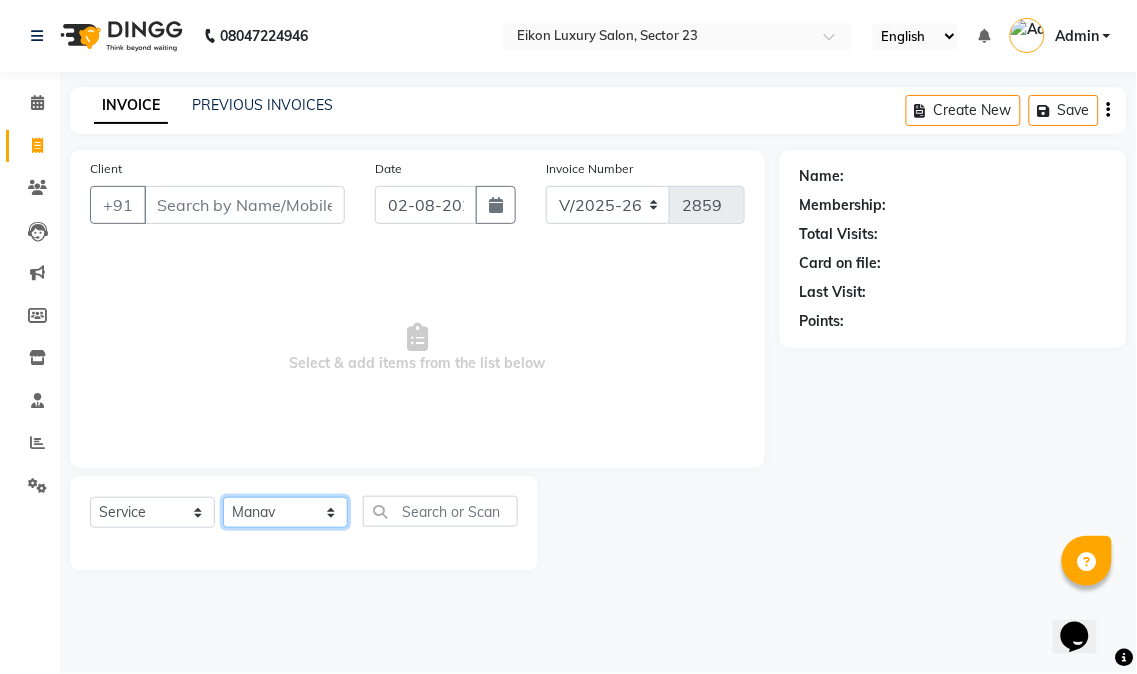 click on "Select Stylist [NAME] [NAME] [NAME] [NAME] [NAME] [NAME] [NAME] [NAME] [NAME] [NAME] [NAME] [NAME] [NAME] [NAME] [NAME] [NAME] [NAME] [NAME] [NAME]" 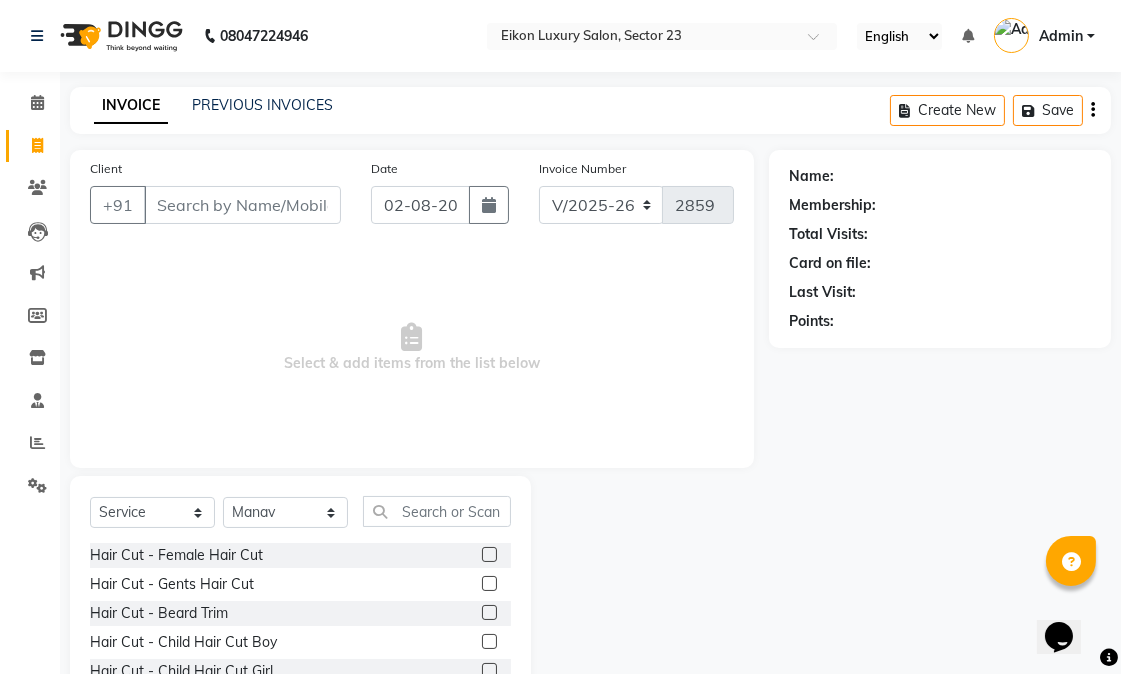 click 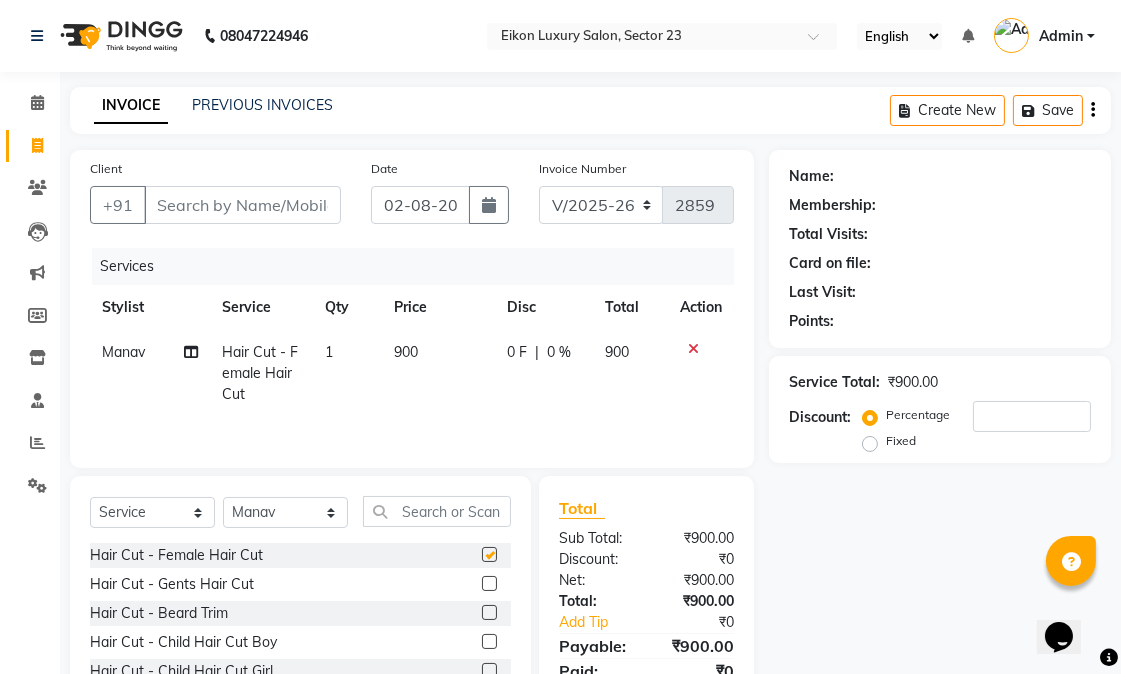 checkbox on "false" 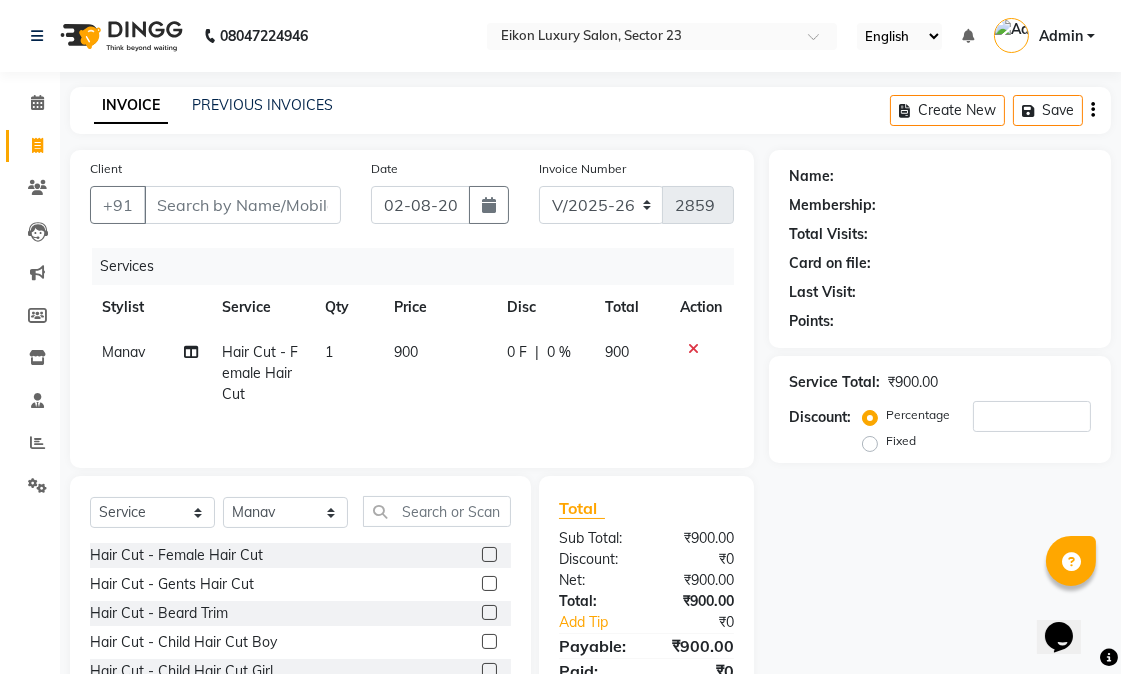click 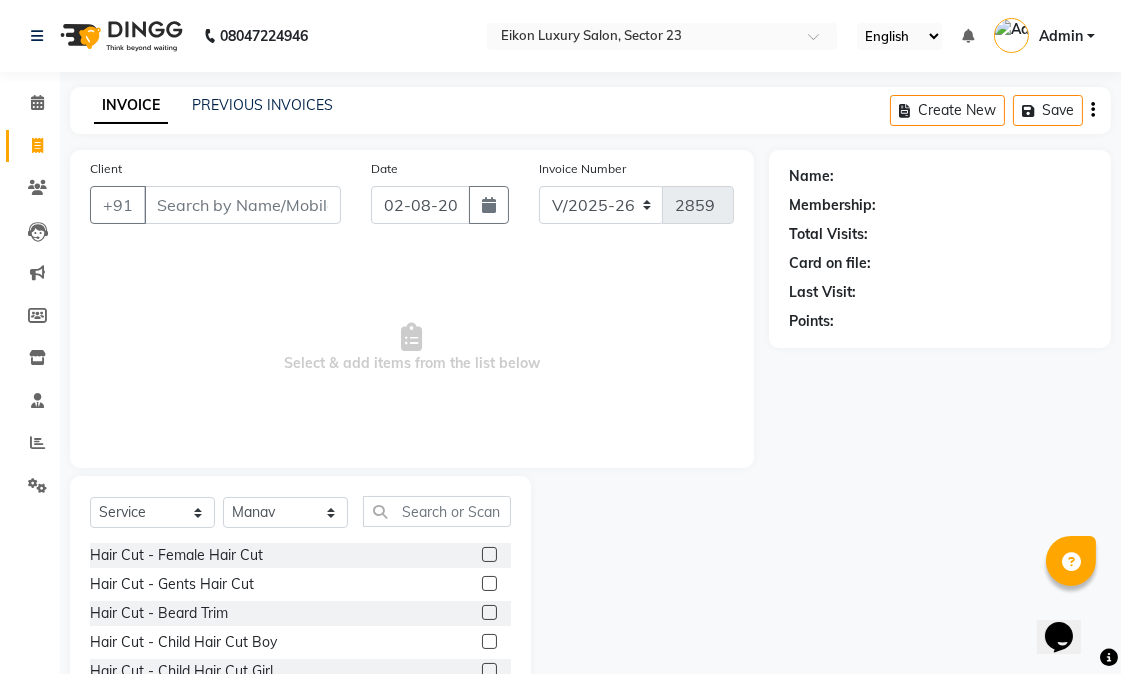 click 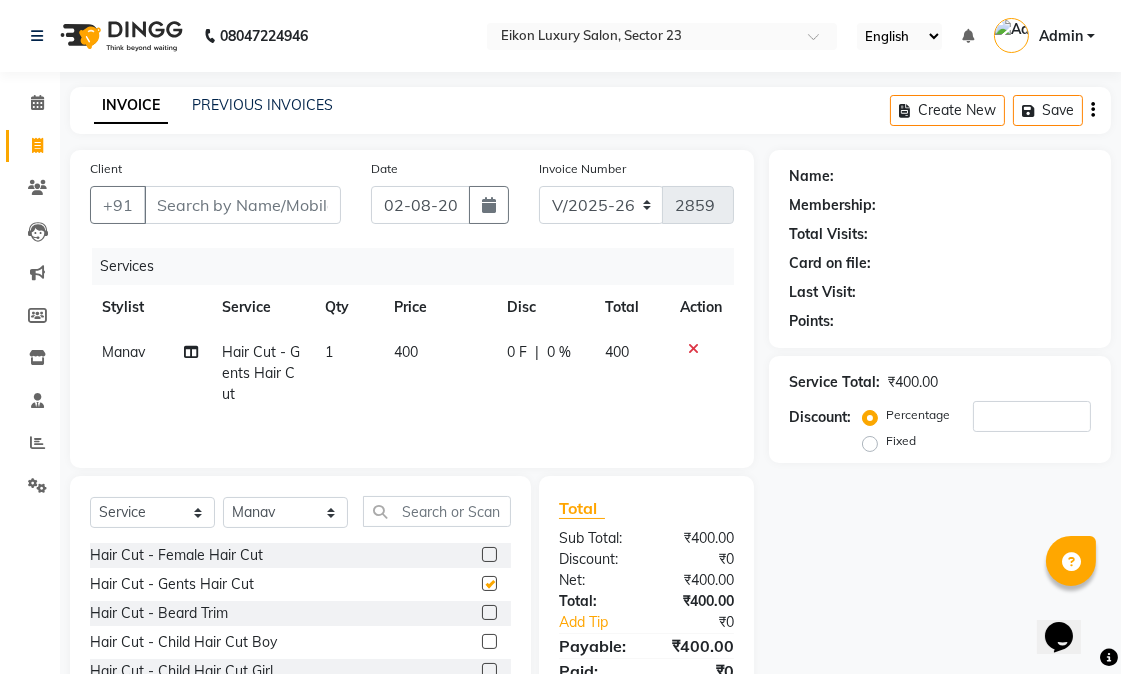 checkbox on "false" 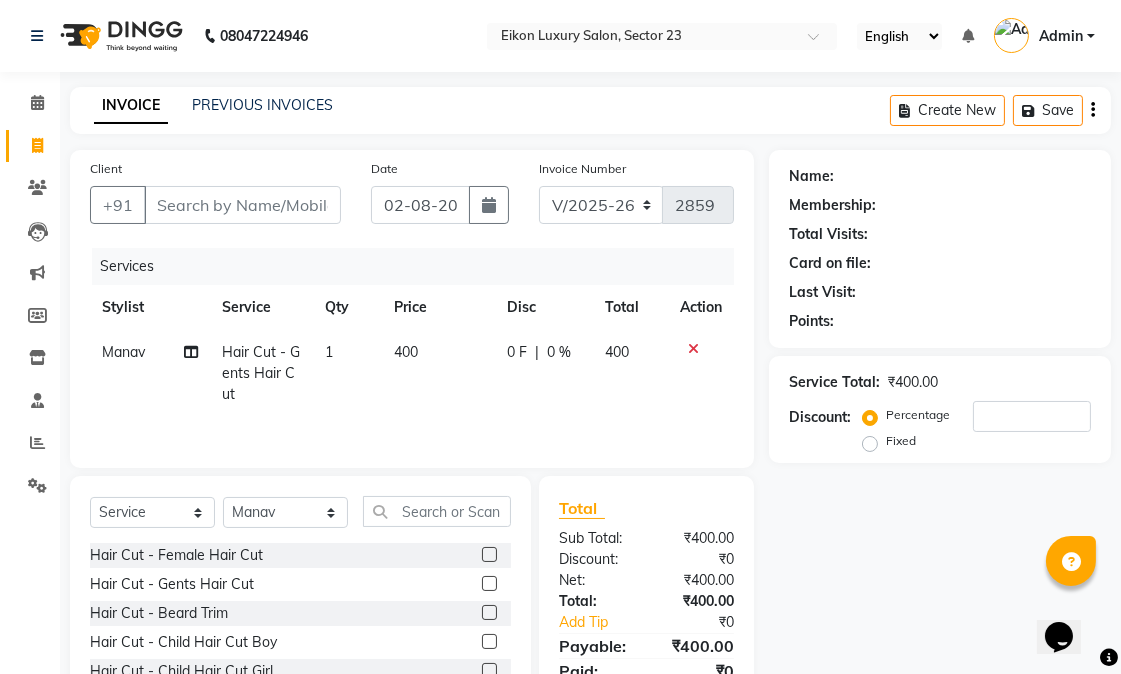 click on "Hair Cut - Beard Trim" 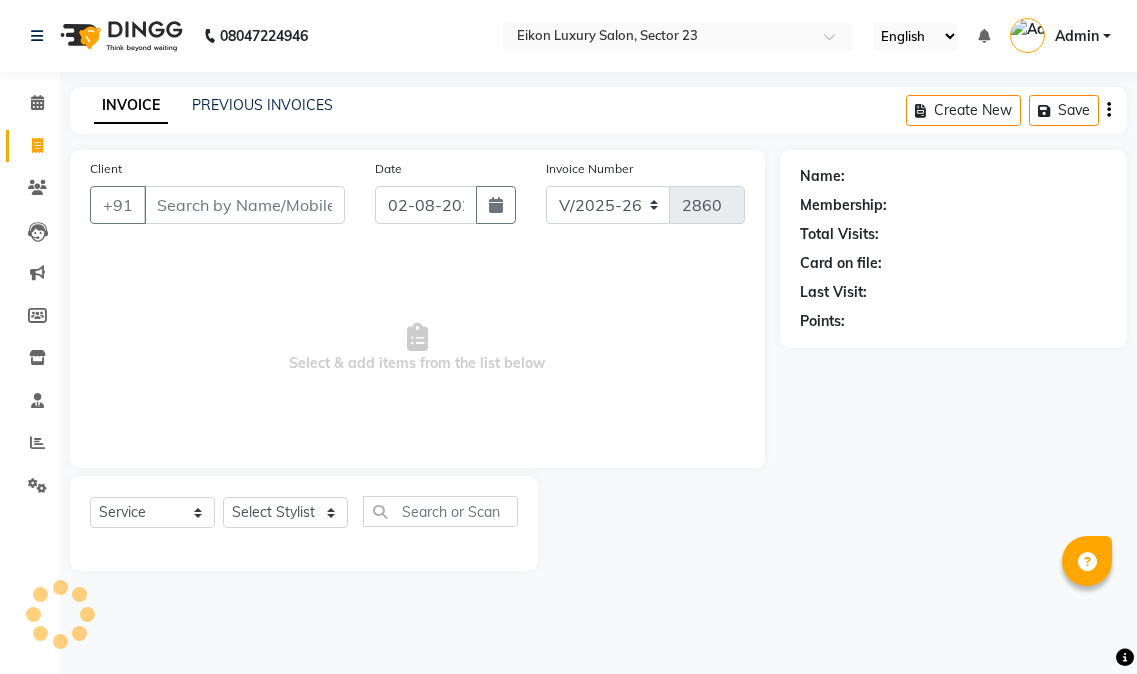 select on "7080" 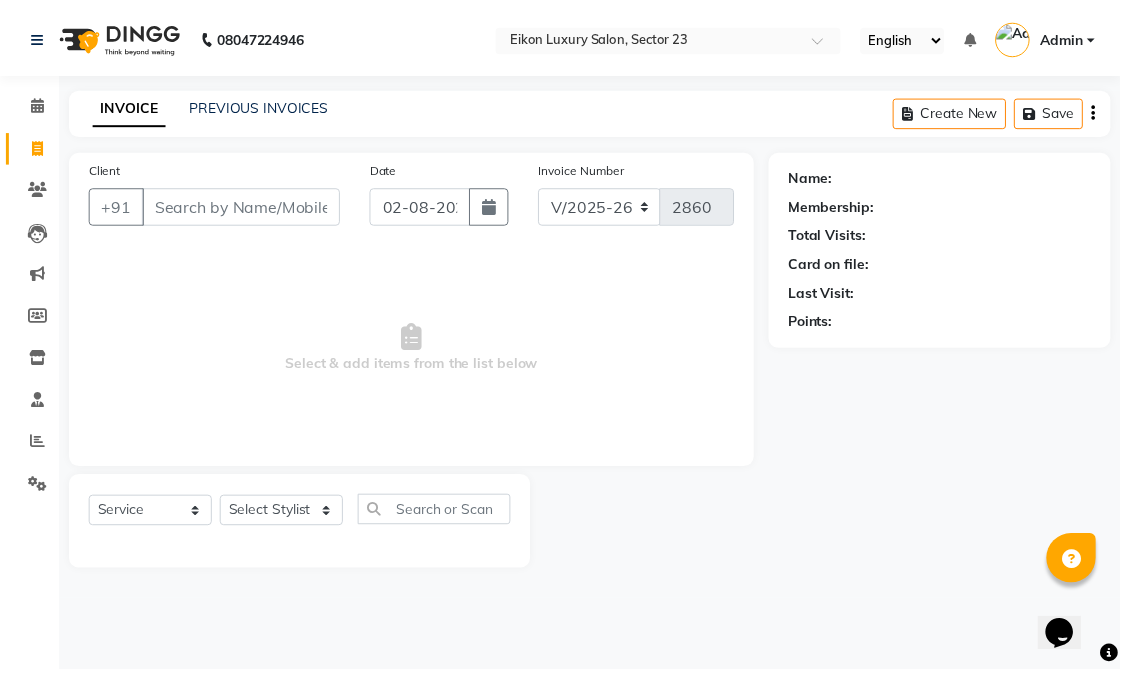 scroll, scrollTop: 0, scrollLeft: 0, axis: both 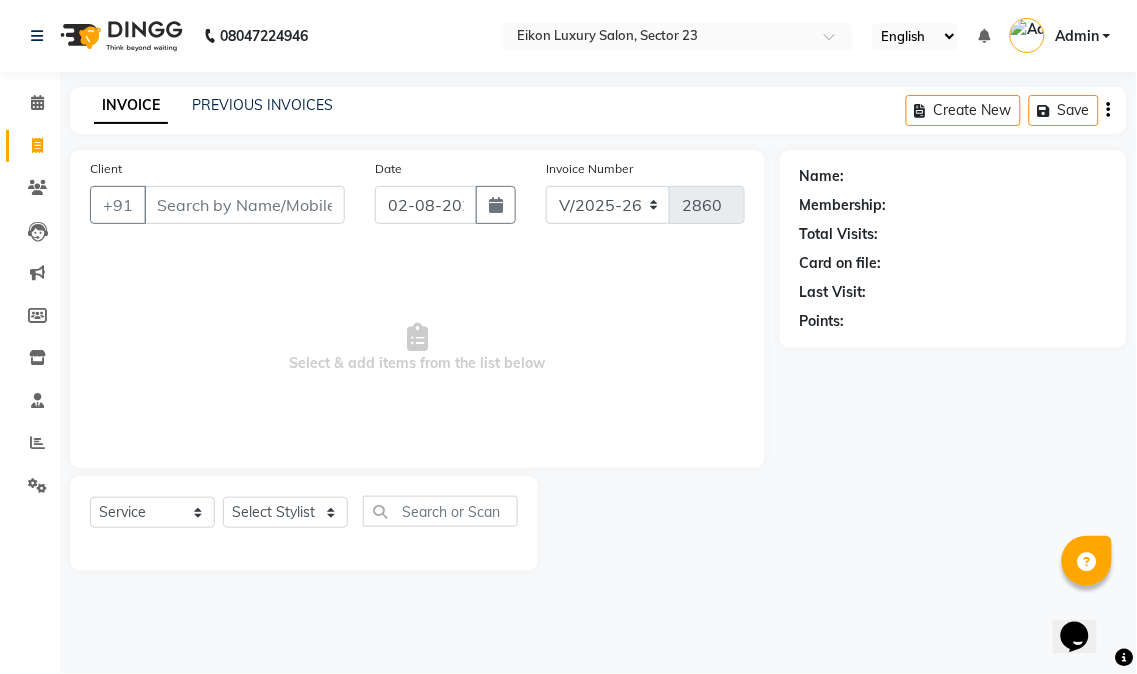 click 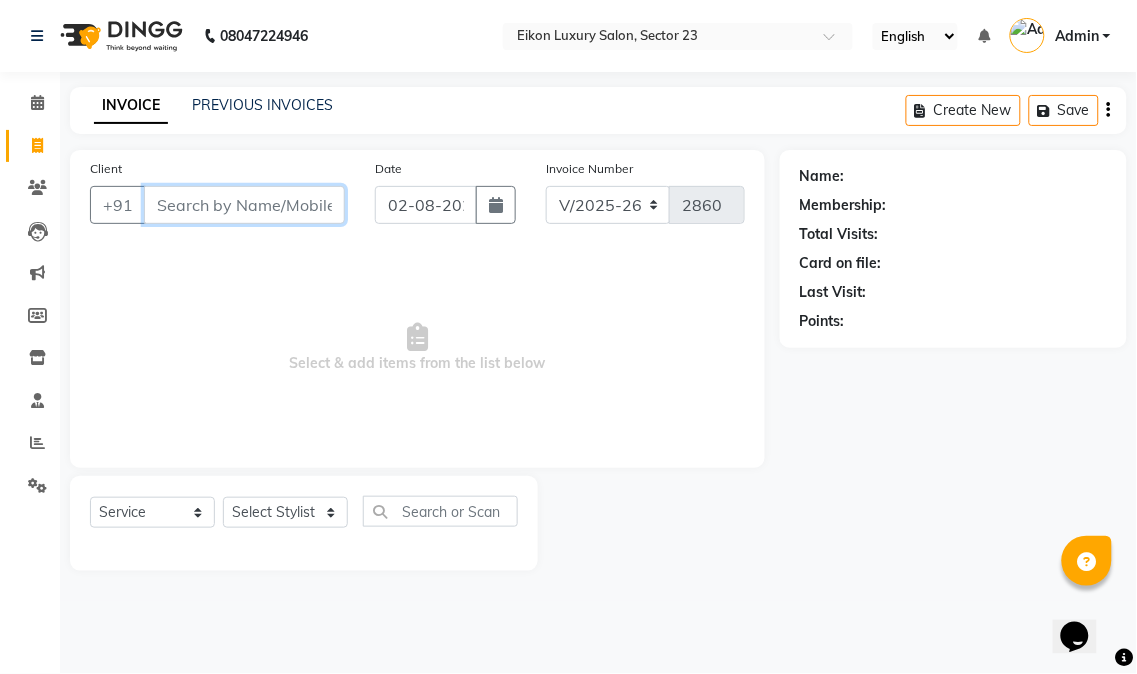 click on "Client" at bounding box center [244, 205] 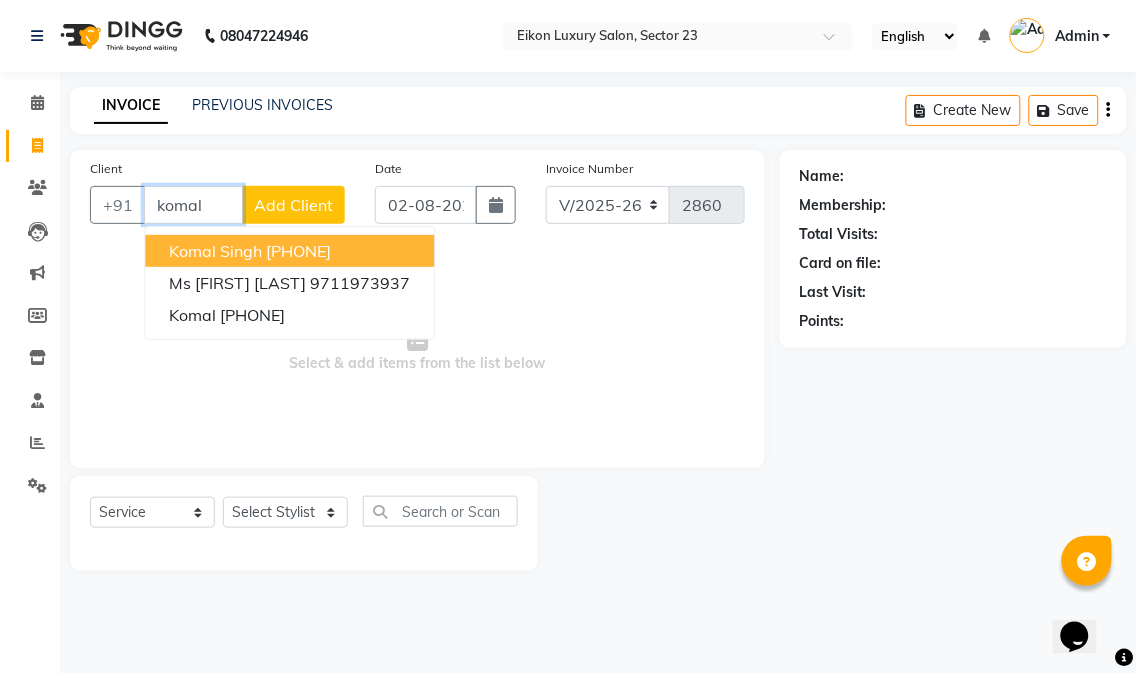 click on "[PHONE]" at bounding box center [298, 251] 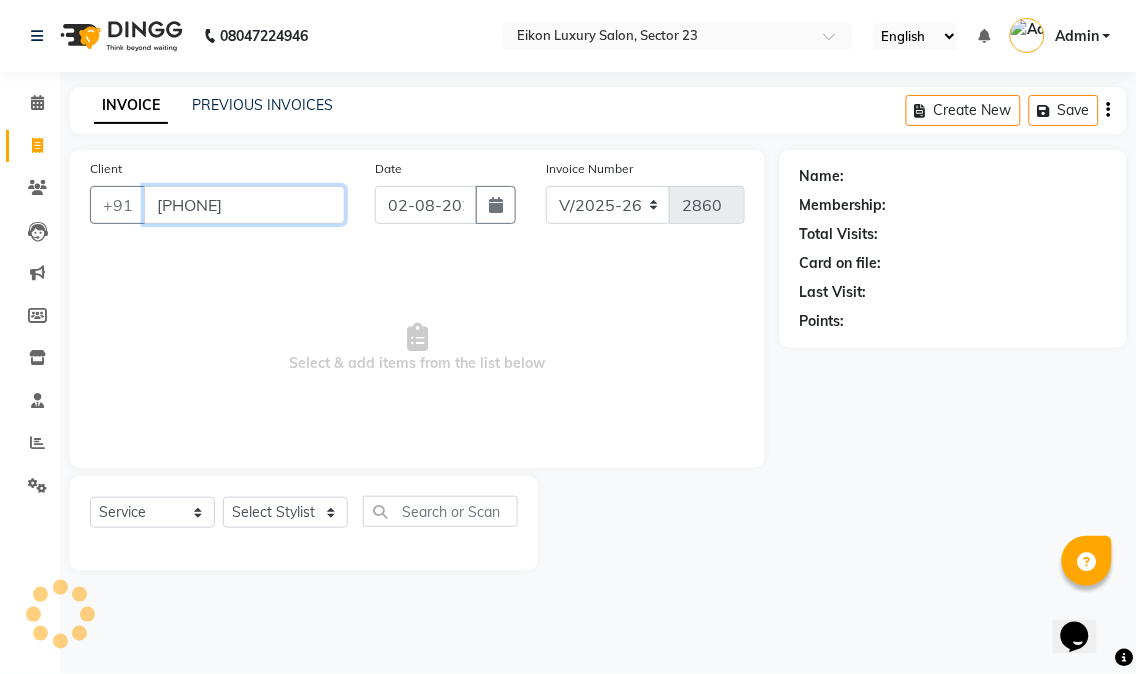 type on "[PHONE]" 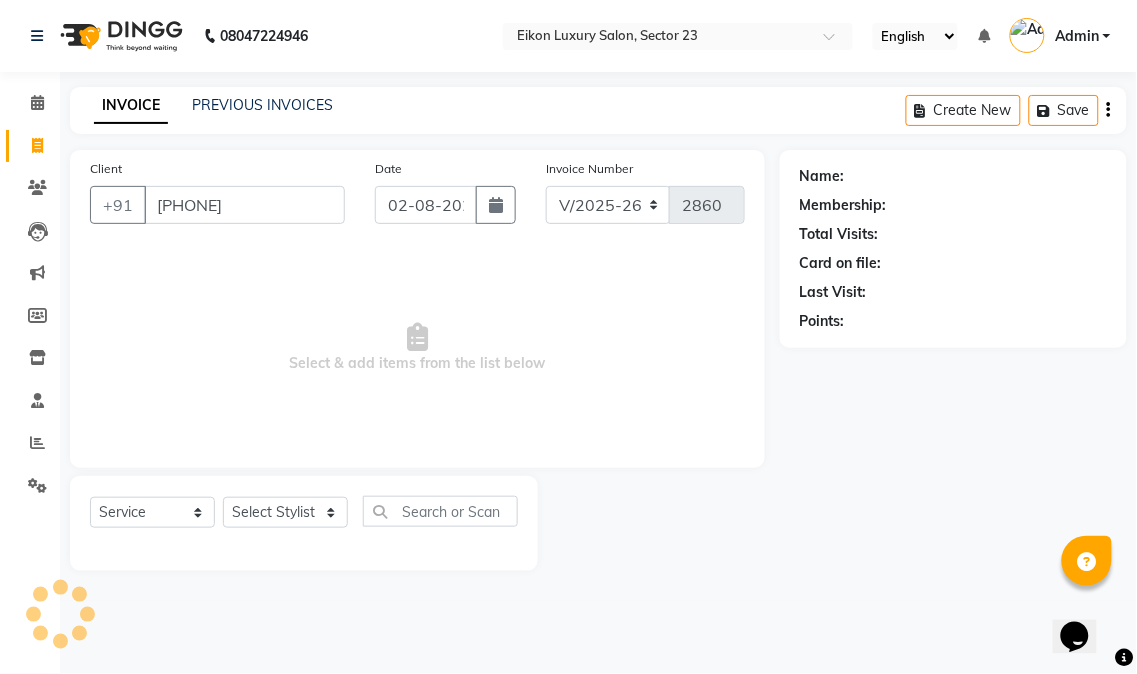 select on "1: Object" 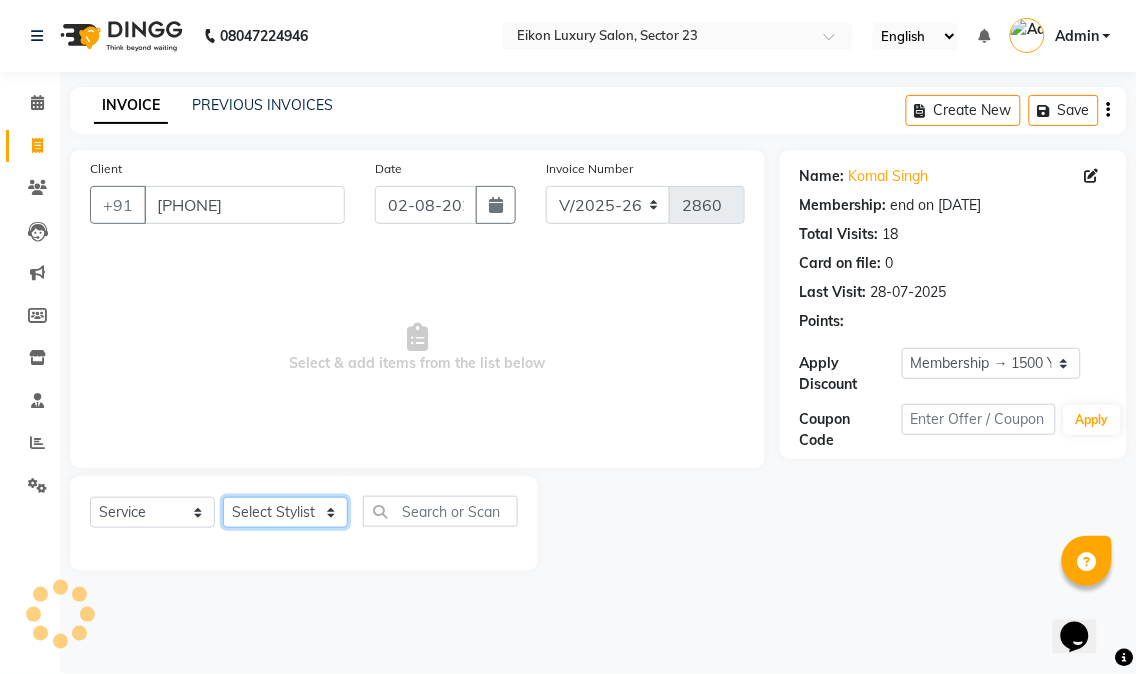 click on "Select Stylist [FIRST] [LAST] [FIRST] [LAST] [FIRST] [LAST] [FIRST] [LAST] [FIRST] [LAST] [FIRST] [LAST] [FIRST] [LAST] [FIRST] [LAST] [FIRST] [LAST] [FIRST] [LAST] [FIRST] [LAST] [FIRST] [LAST] [FIRST] [LAST] [FIRST] [LAST] [FIRST] [LAST] [FIRST] [LAST] [FIRST] [LAST] [FIRST] [LAST] [FIRST] [LAST] [FIRST] [LAST] [FIRST] [LAST] [FIRST] [LAST] [FIRST] [LAST] [FIRST] [LAST]" 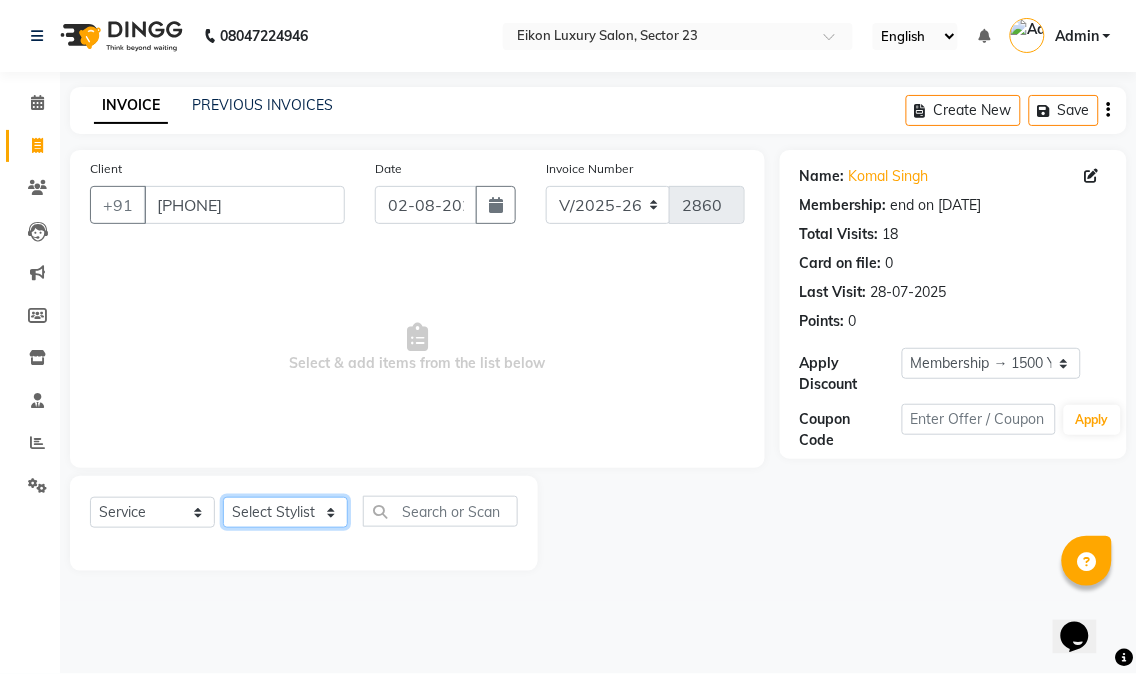 select on "58948" 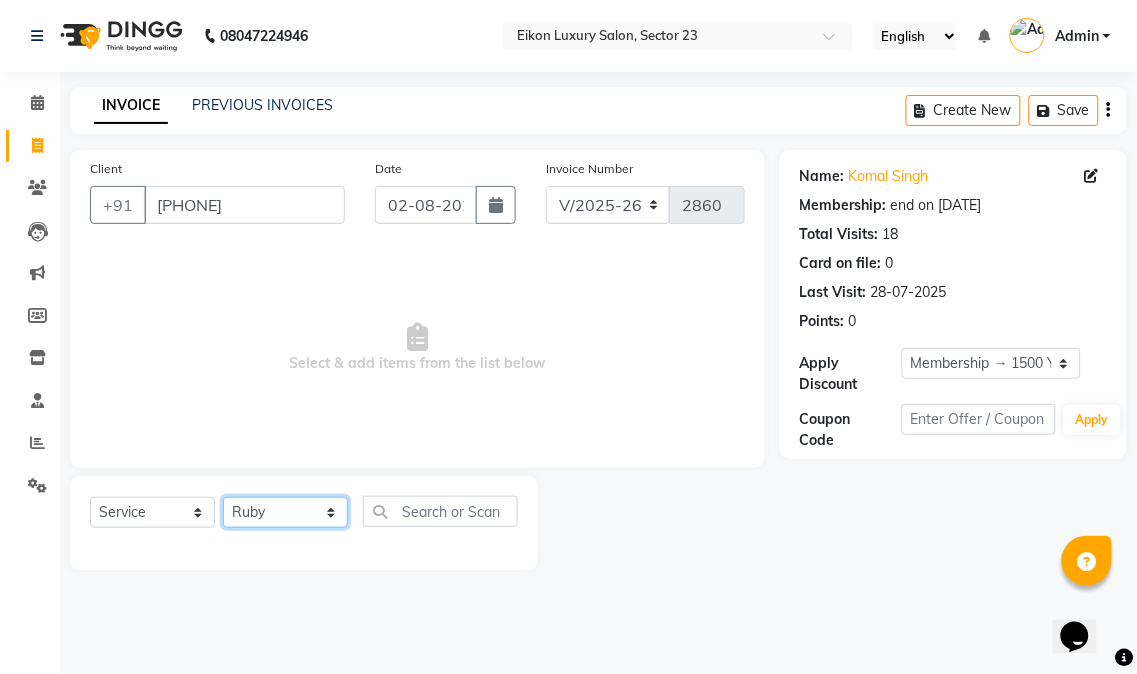 click on "Select Stylist [FIRST] [LAST] [FIRST] [LAST] [FIRST] [LAST] [FIRST] [LAST] [FIRST] [LAST] [FIRST] [LAST] [FIRST] [LAST] [FIRST] [LAST] [FIRST] [LAST] [FIRST] [LAST] [FIRST] [LAST] [FIRST] [LAST] [FIRST] [LAST] [FIRST] [LAST] [FIRST] [LAST] [FIRST] [LAST] [FIRST] [LAST] [FIRST] [LAST] [FIRST] [LAST] [FIRST] [LAST] [FIRST] [LAST] [FIRST] [LAST] [FIRST] [LAST] [FIRST] [LAST]" 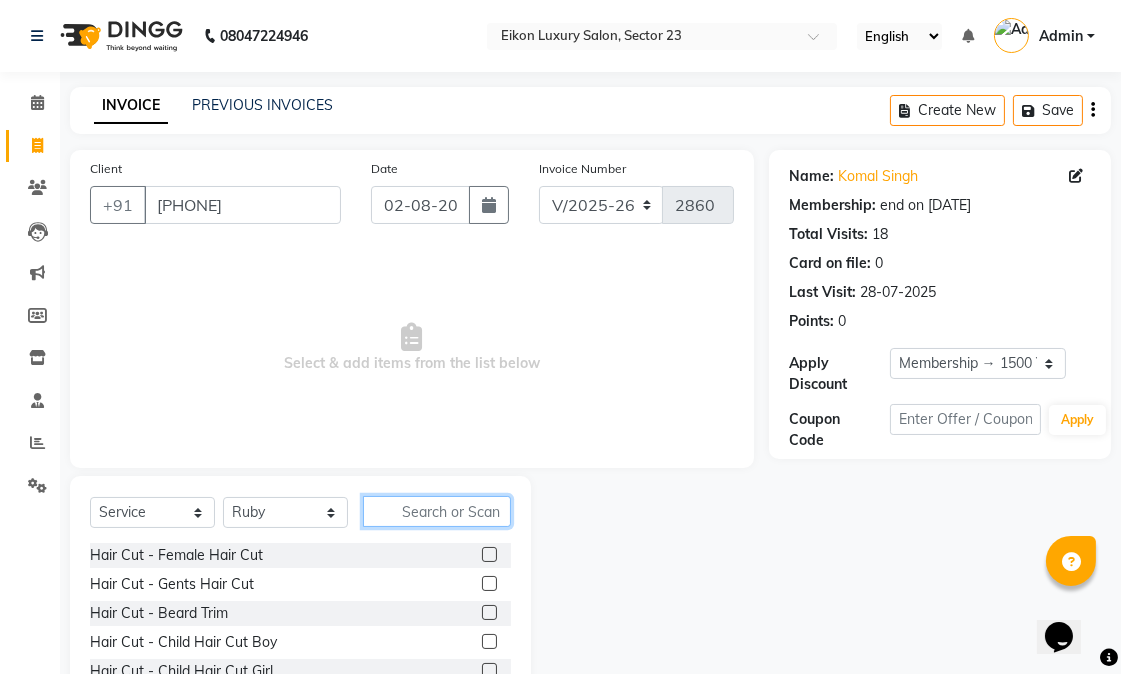 click 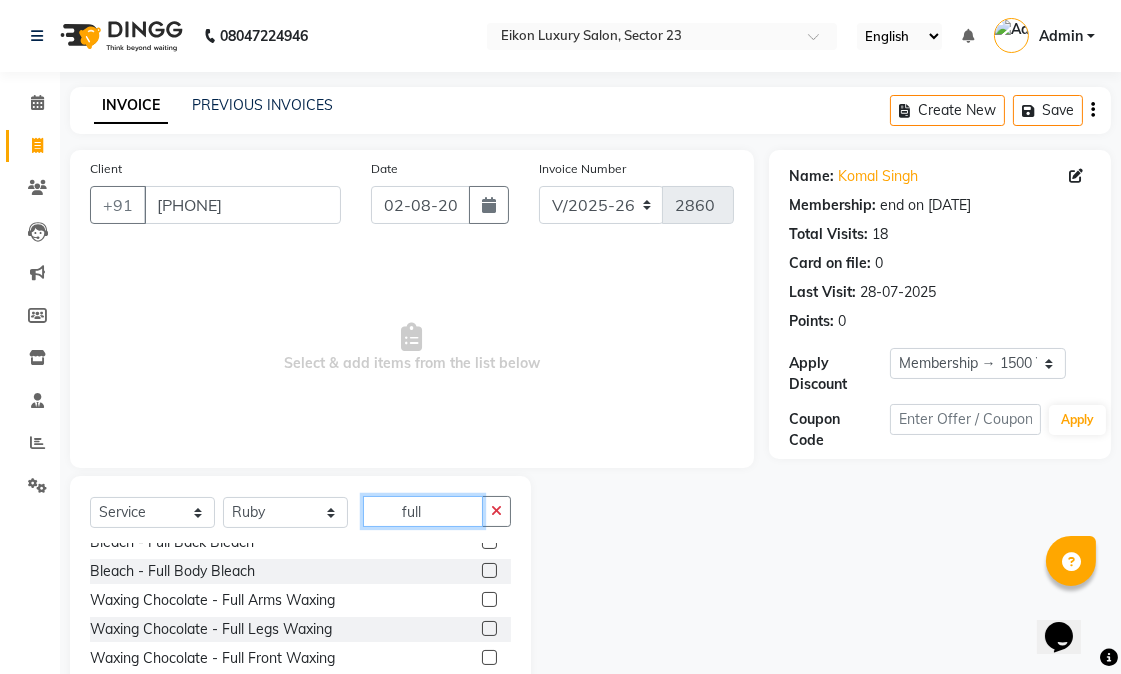 scroll, scrollTop: 103, scrollLeft: 0, axis: vertical 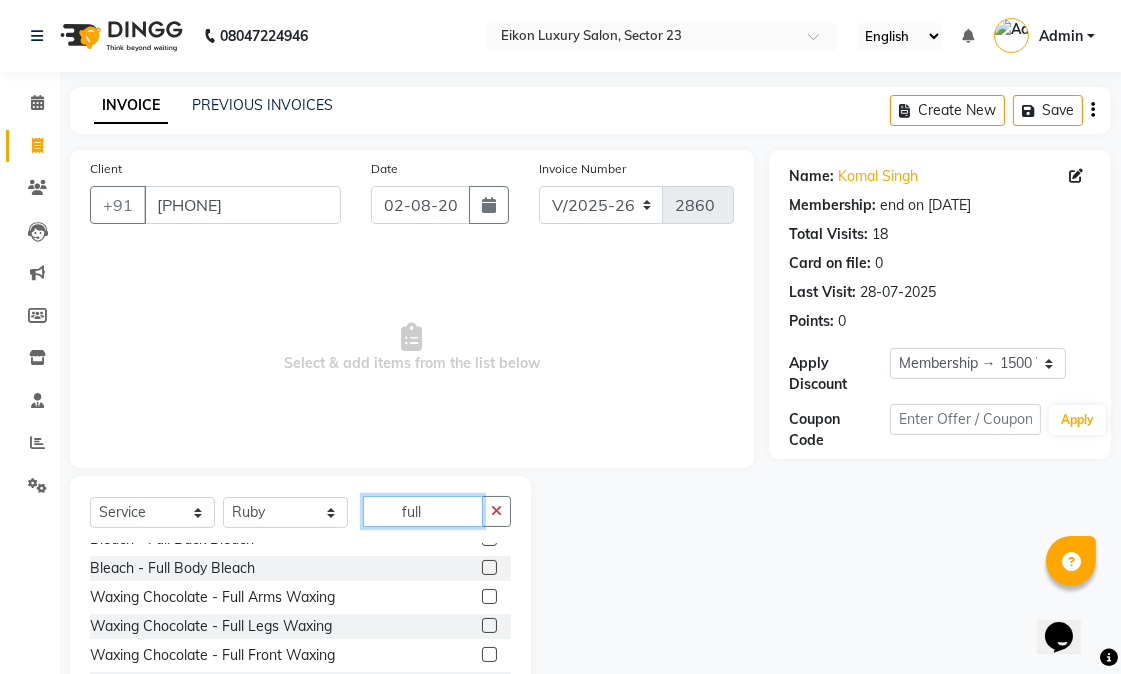 type on "full" 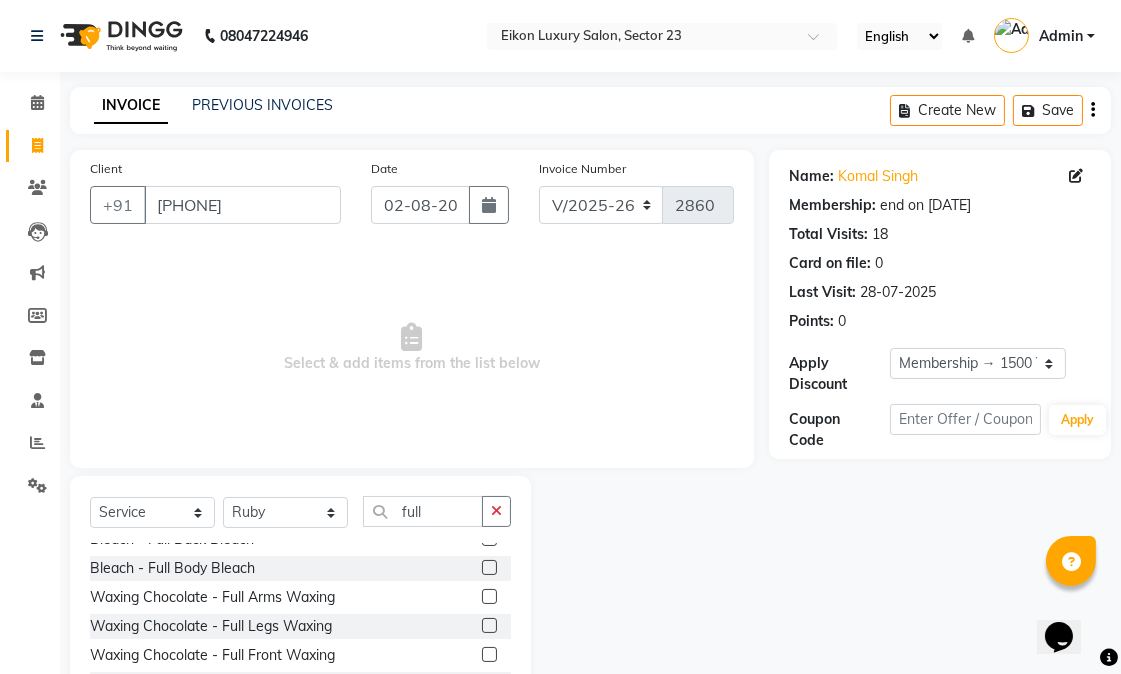 click 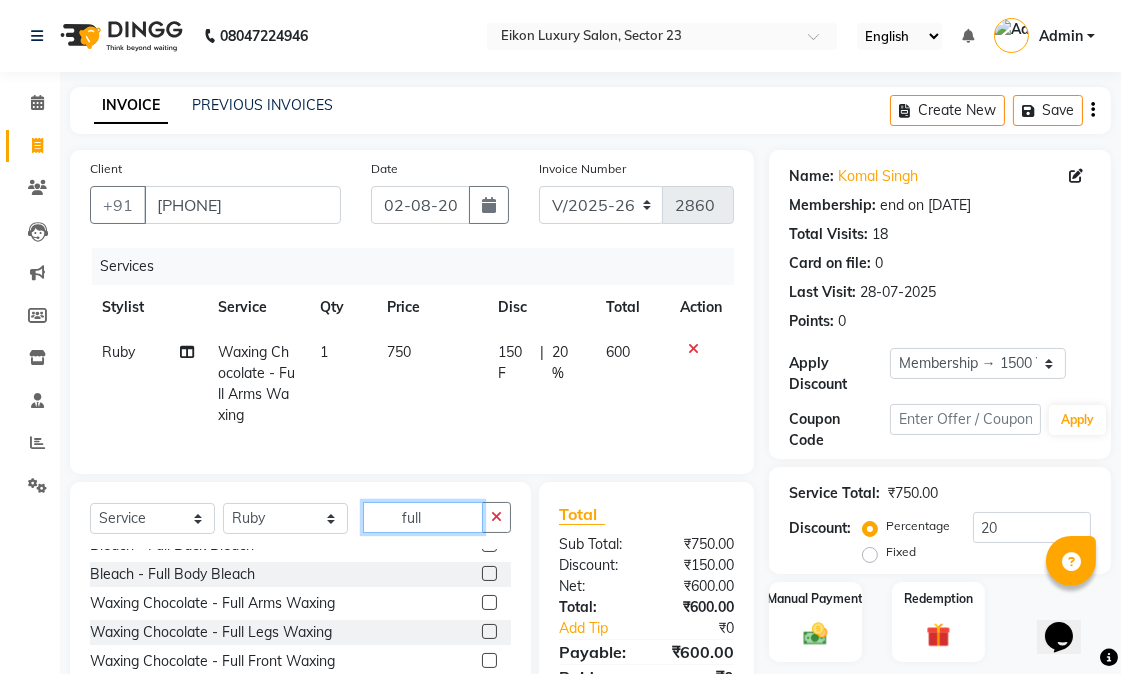 checkbox on "false" 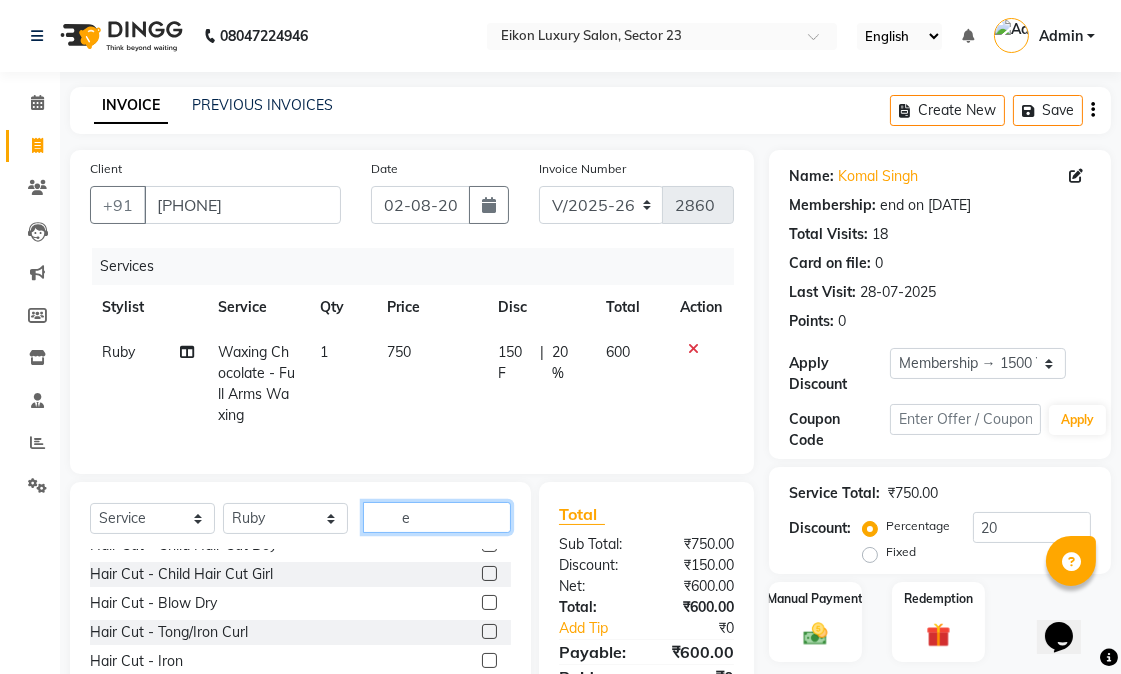 scroll, scrollTop: 0, scrollLeft: 0, axis: both 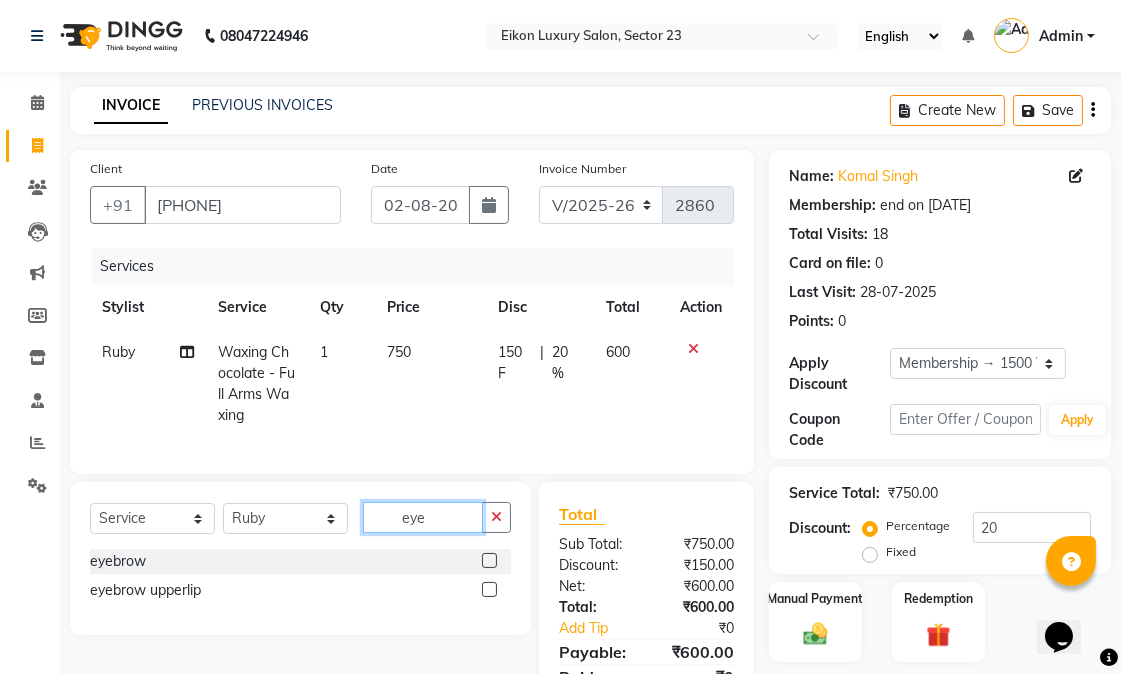 type on "eye" 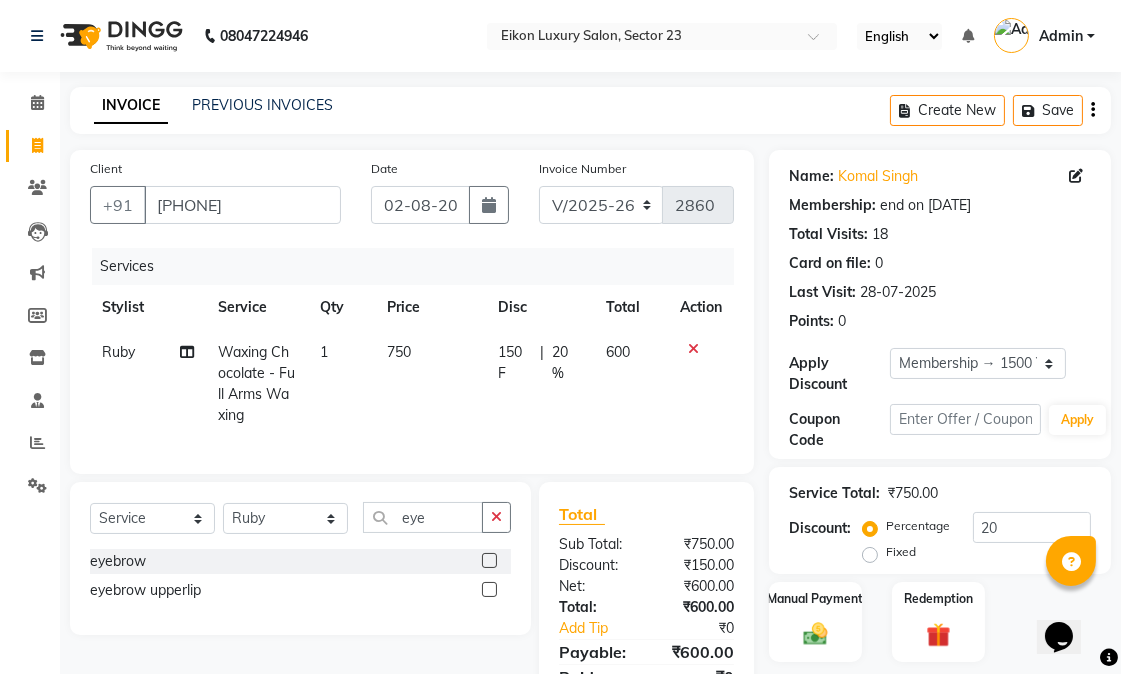 click 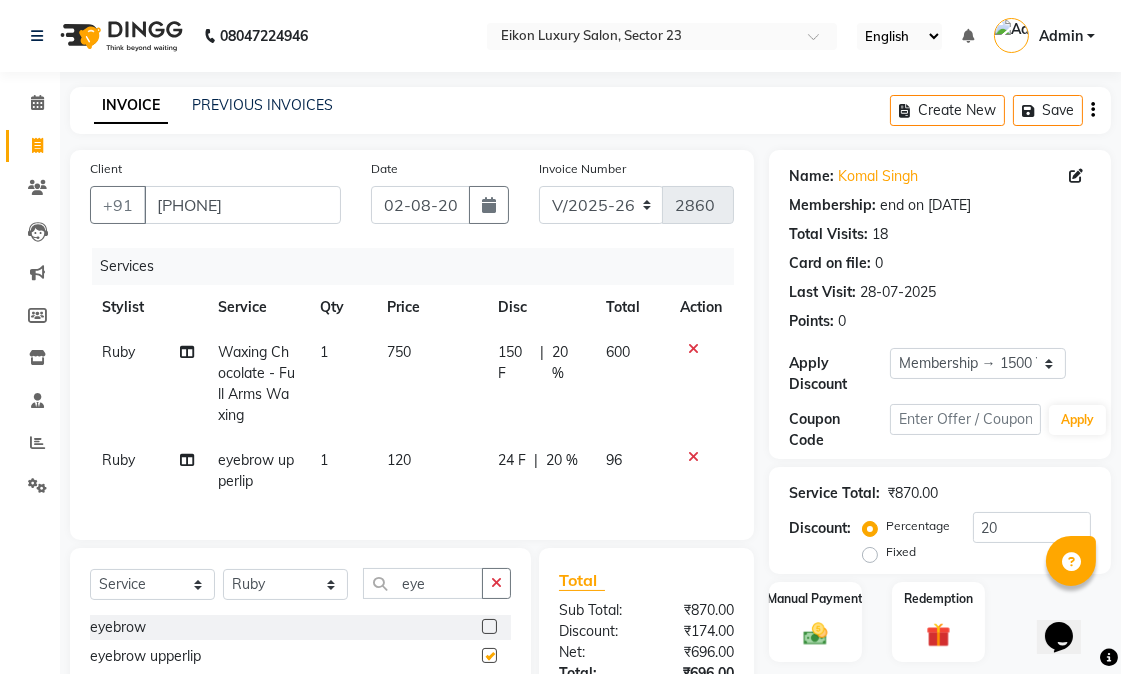 checkbox on "false" 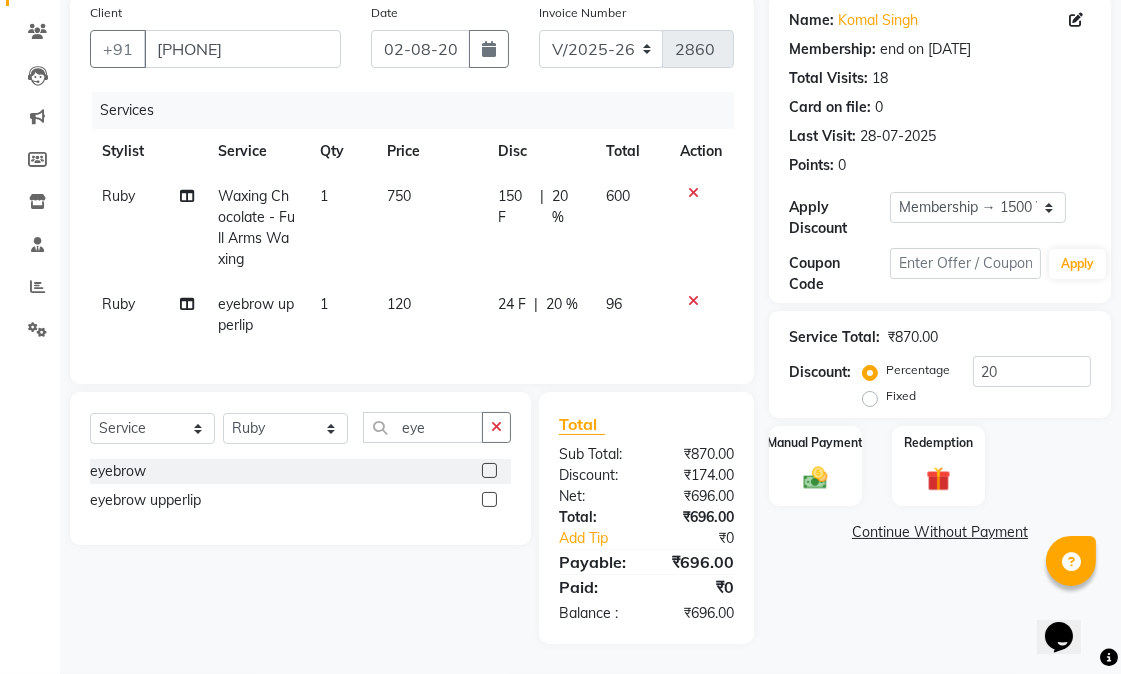 scroll, scrollTop: 172, scrollLeft: 0, axis: vertical 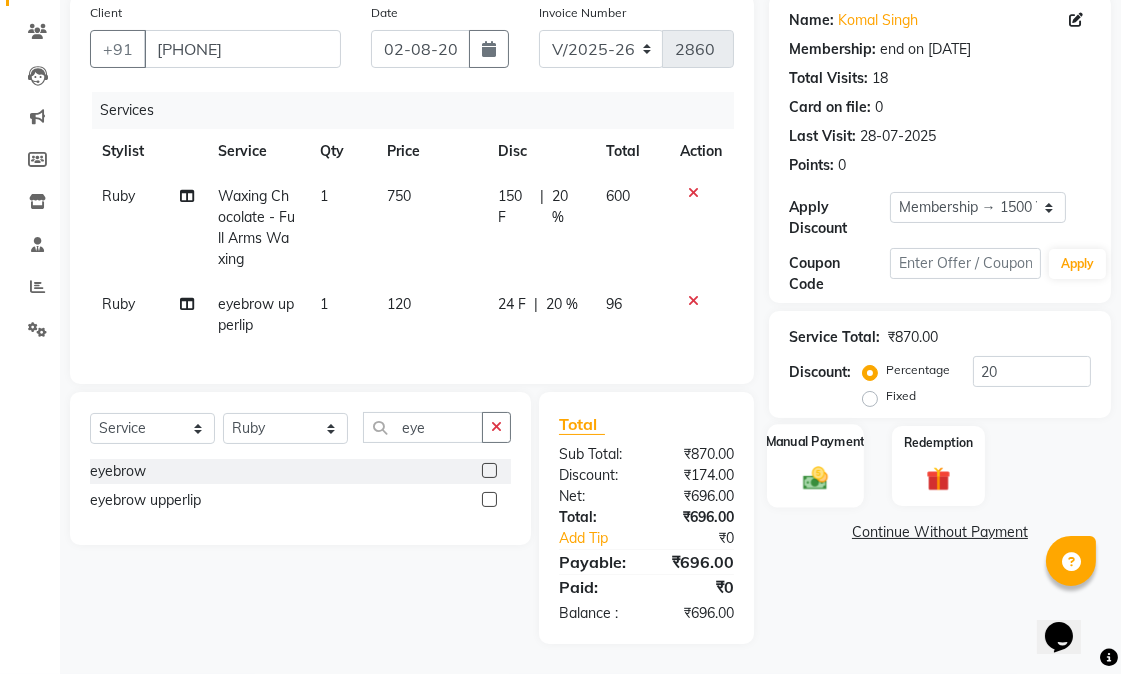 click 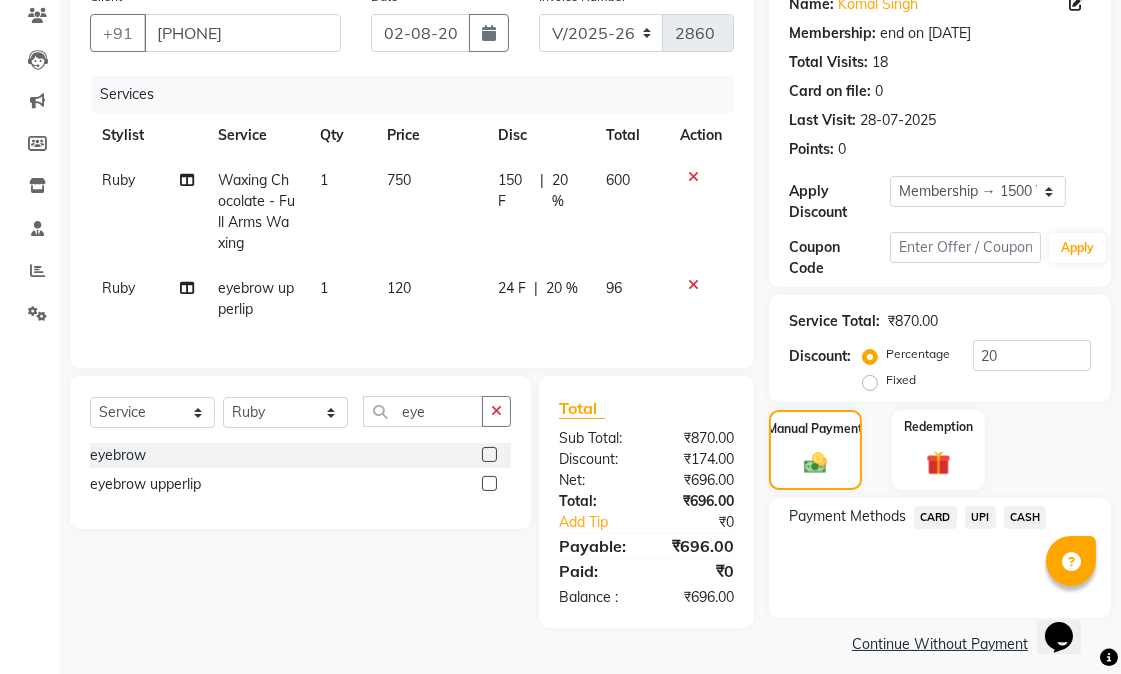click on "UPI" 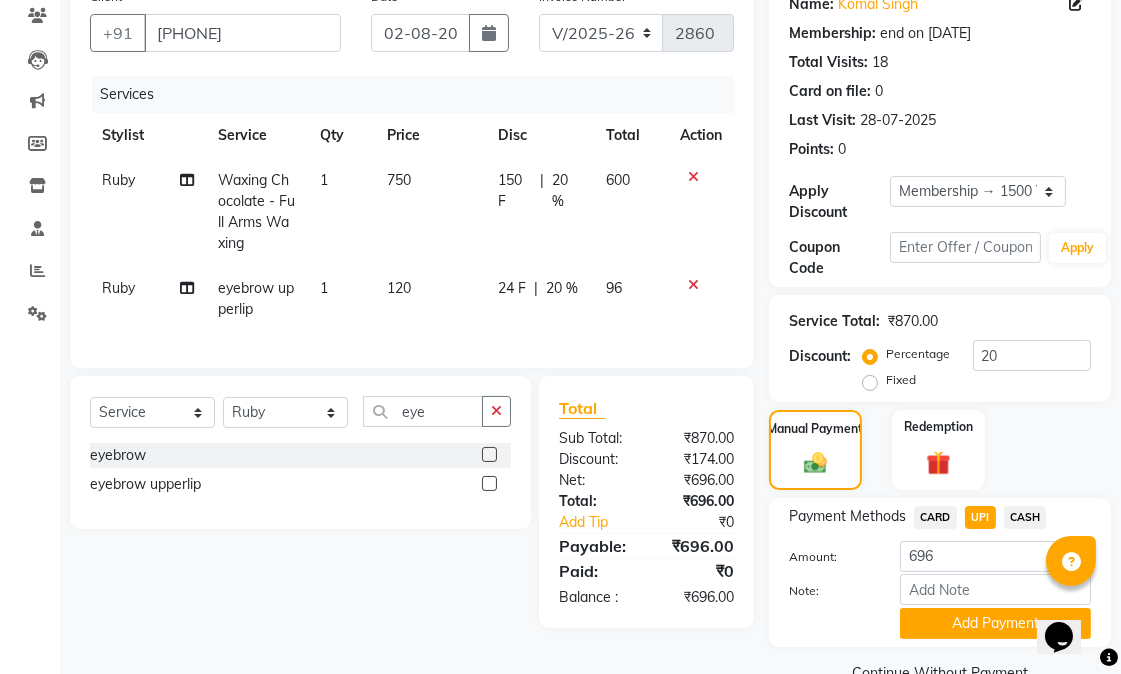 scroll, scrollTop: 216, scrollLeft: 0, axis: vertical 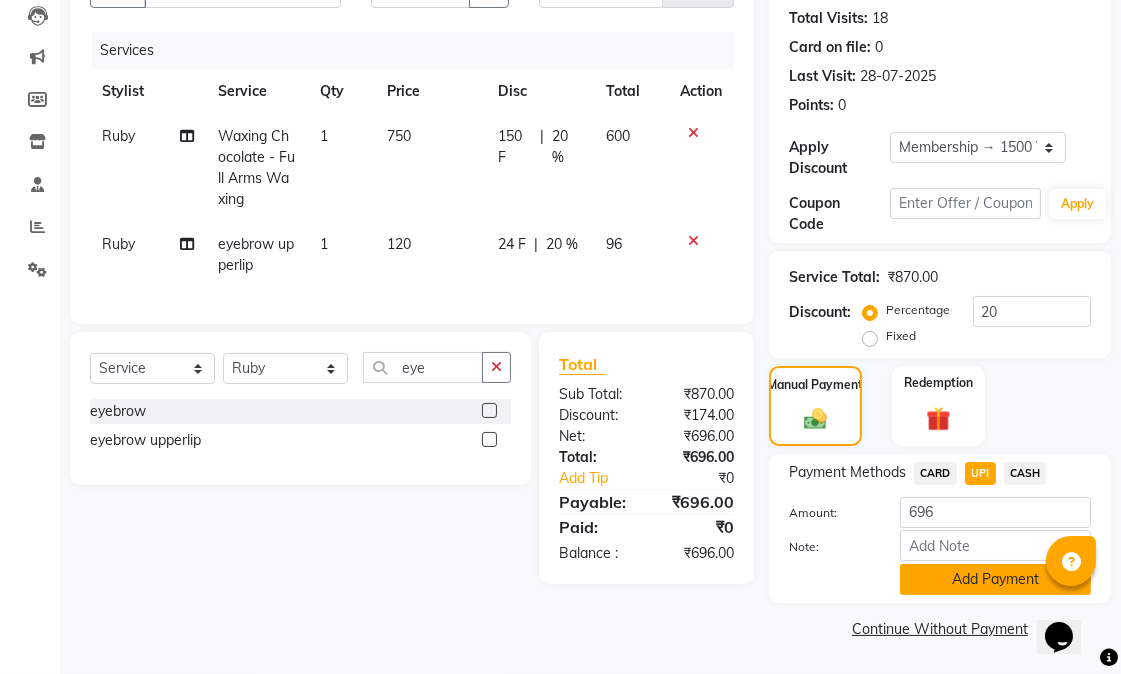 click on "Add Payment" 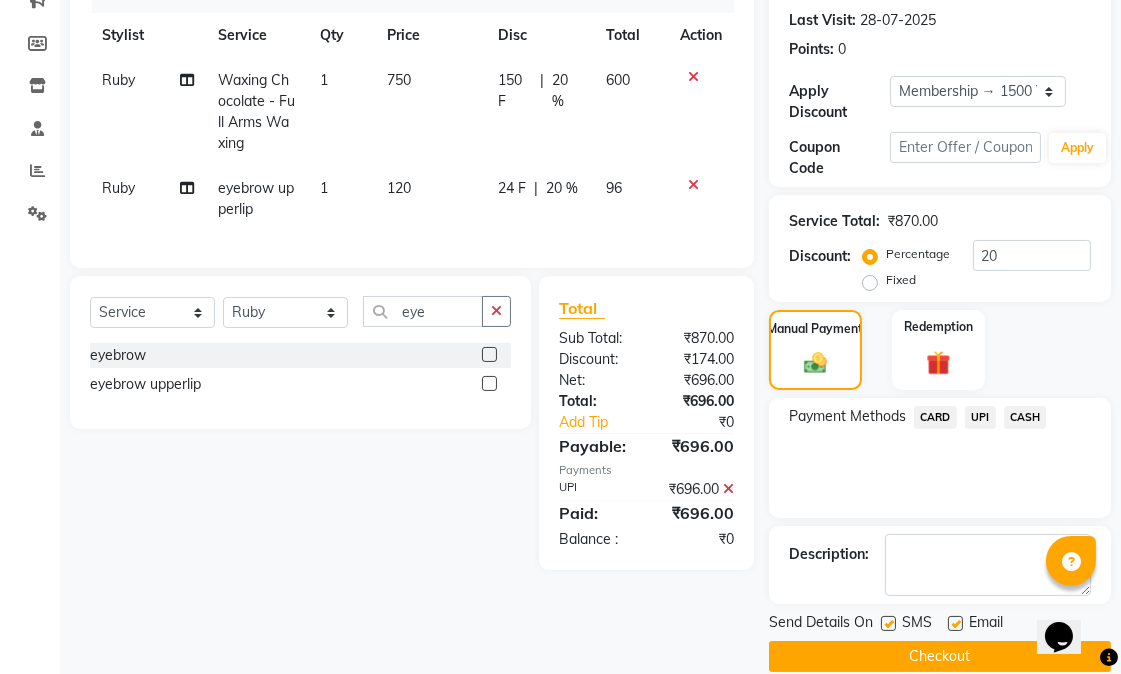 scroll, scrollTop: 300, scrollLeft: 0, axis: vertical 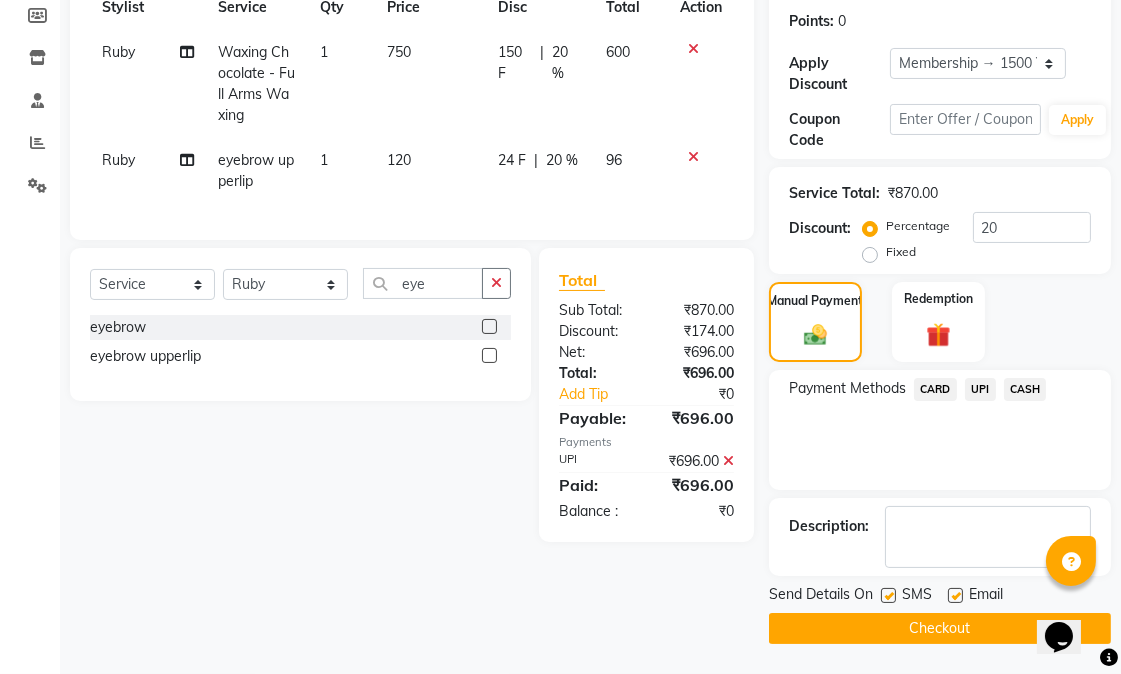 click 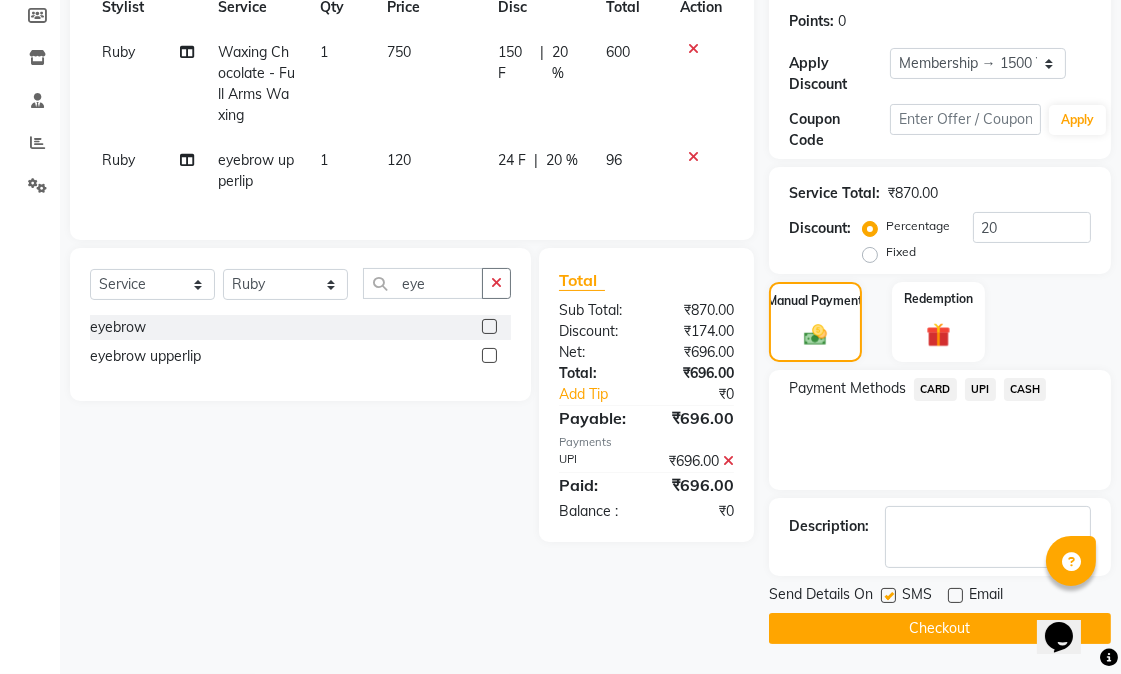 click on "Checkout" 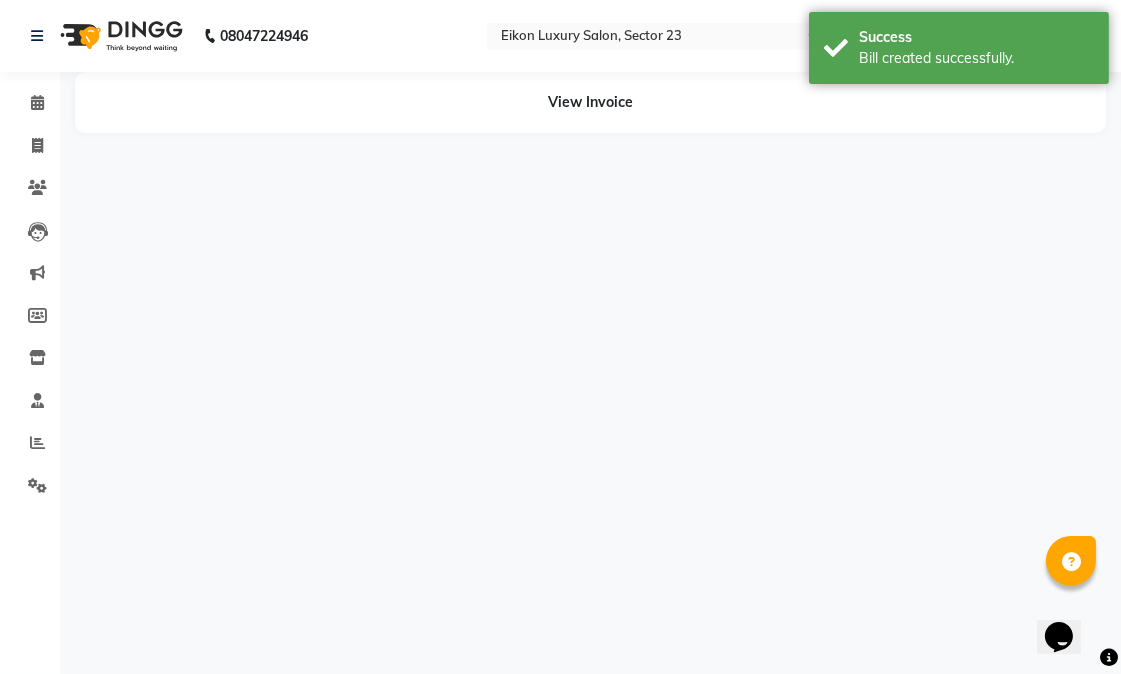 scroll, scrollTop: 0, scrollLeft: 0, axis: both 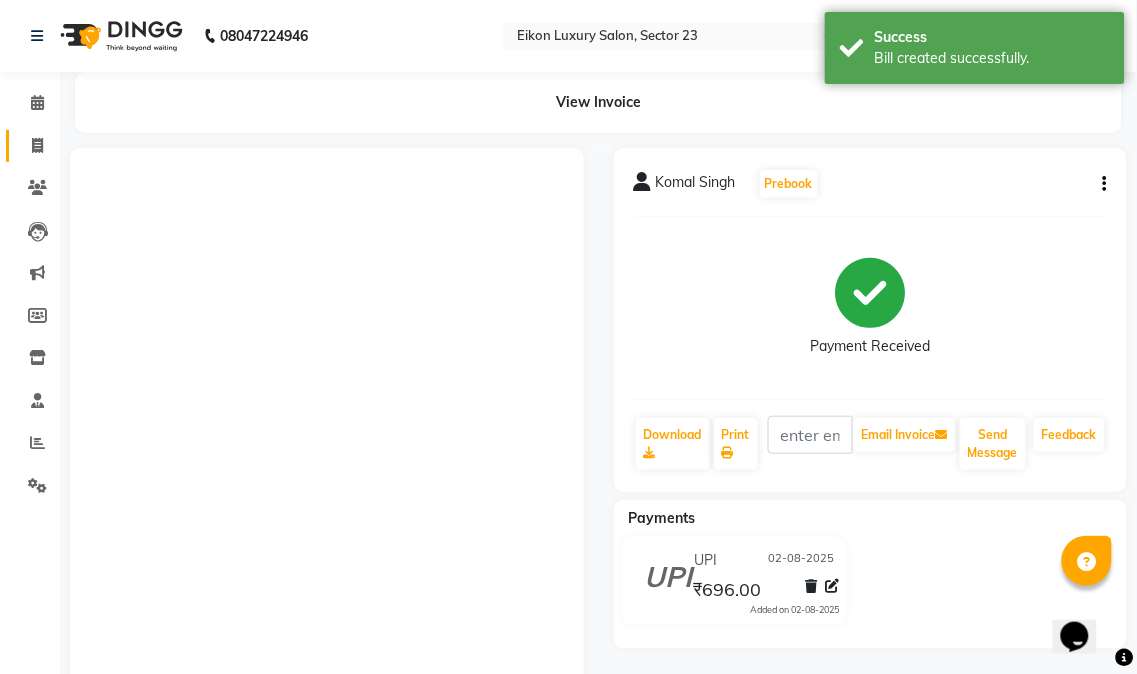 click 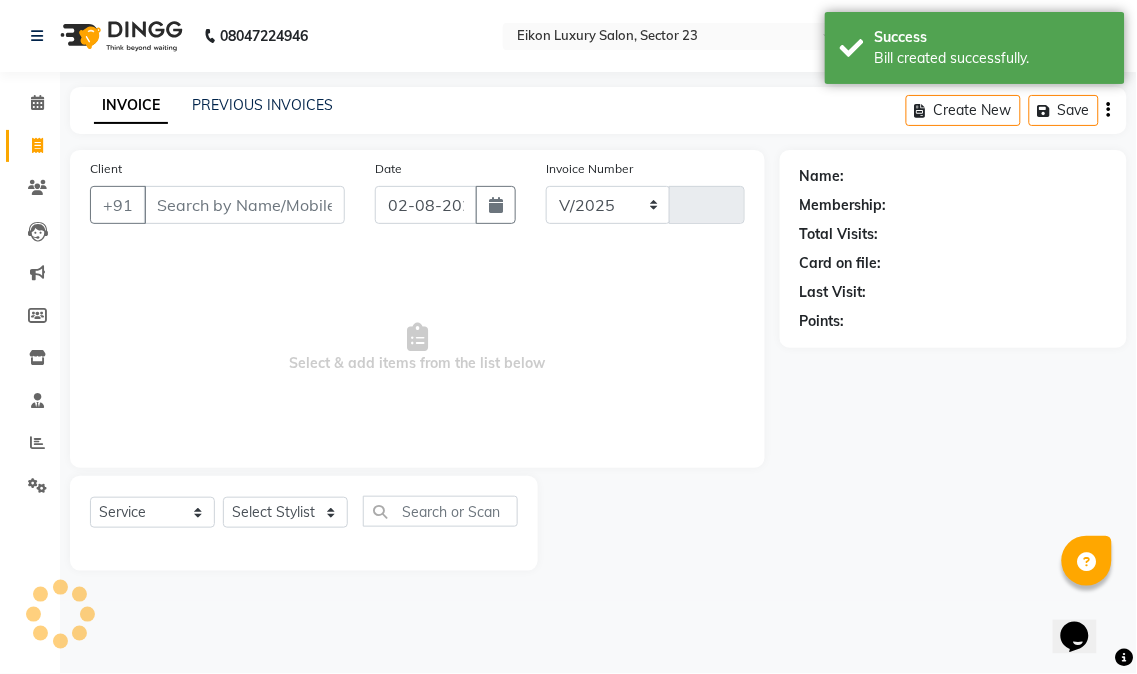 select on "7080" 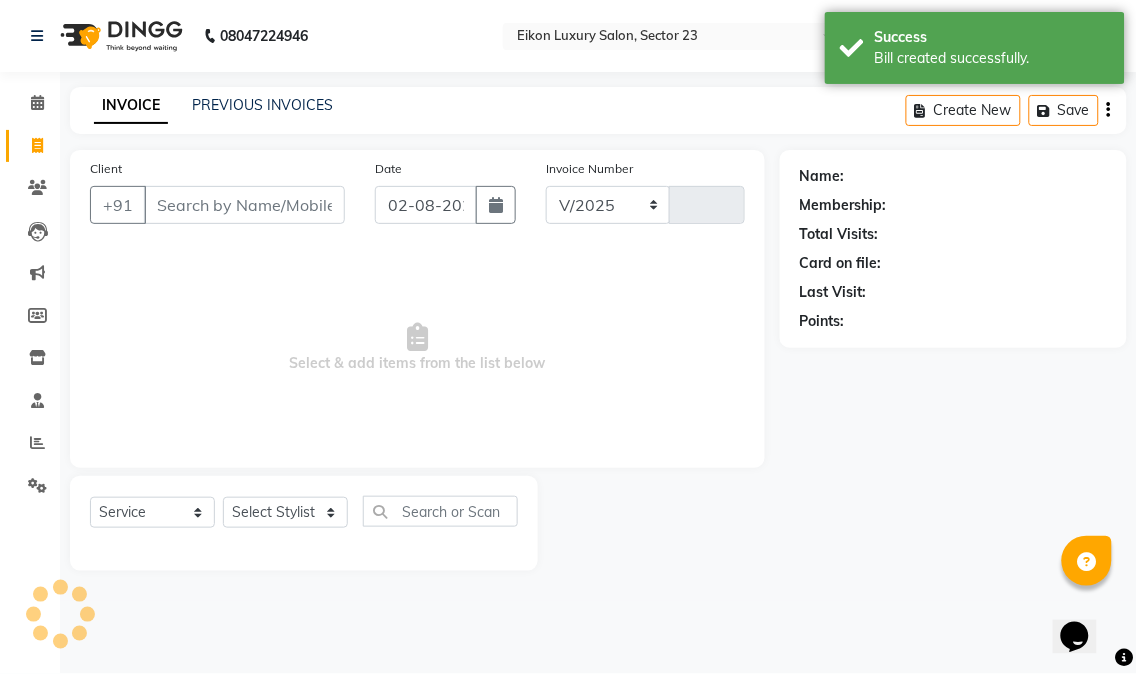 type on "2861" 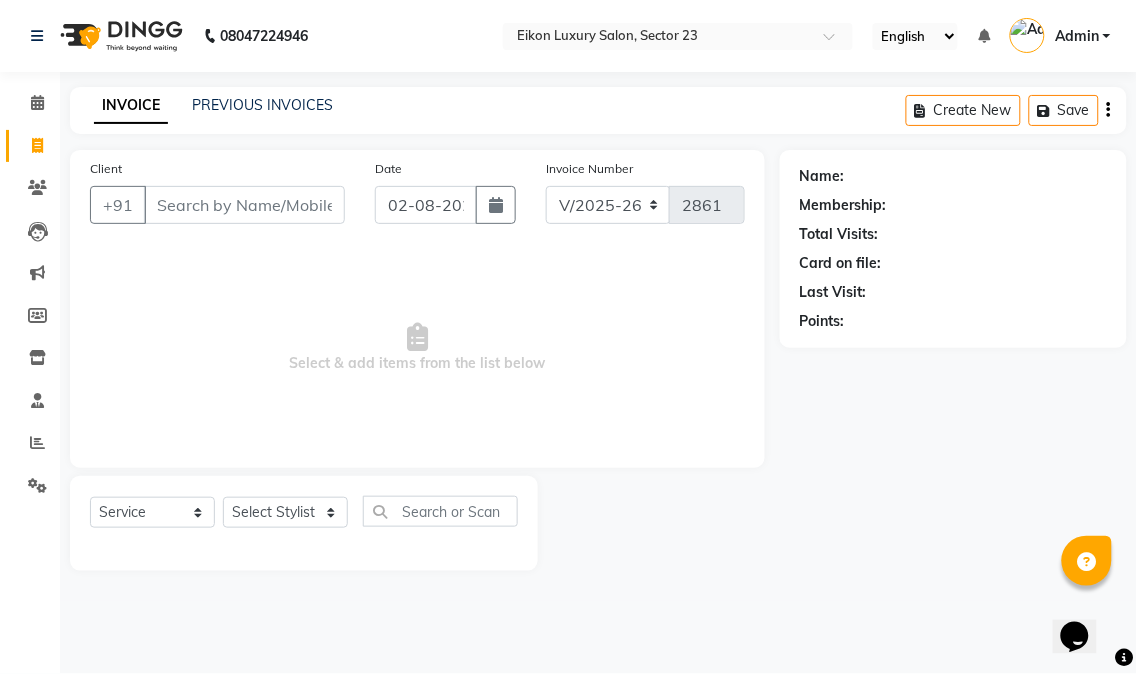 click on "Client" at bounding box center (244, 205) 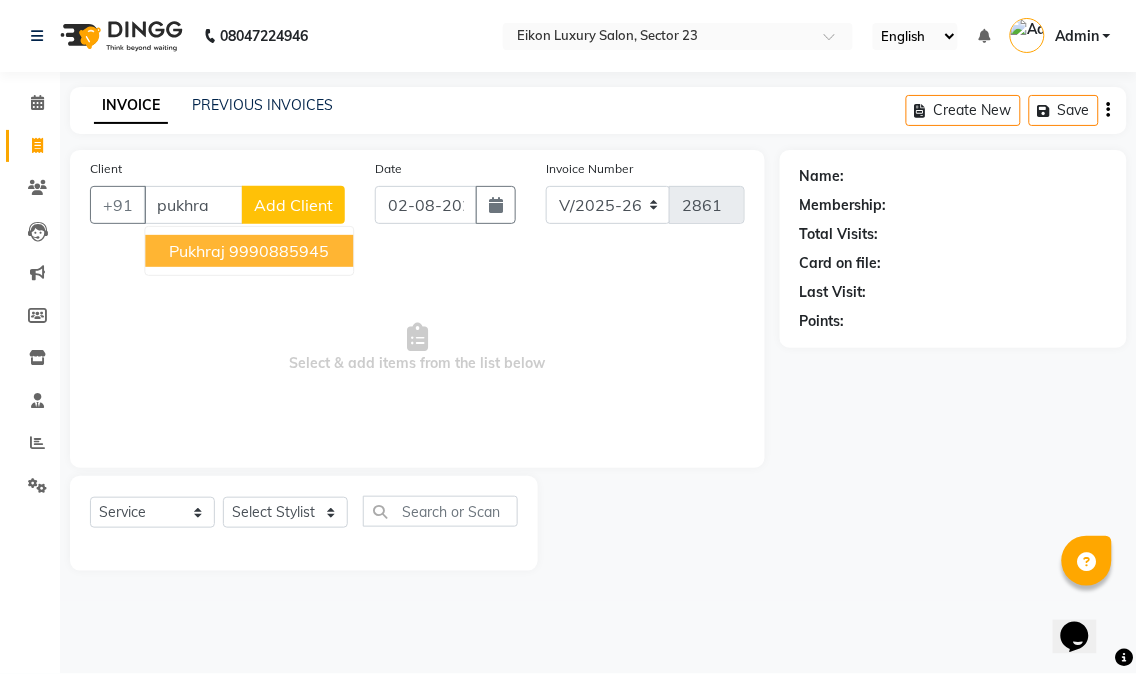 click on "pukhraj  9990885945" at bounding box center (249, 251) 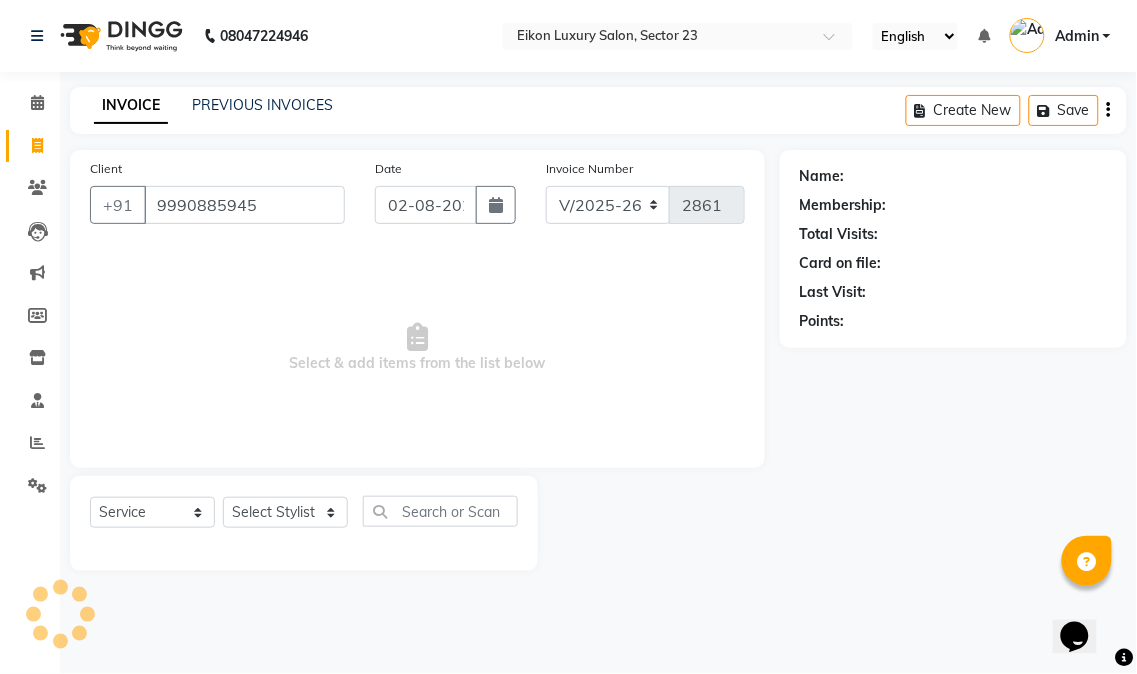 type on "9990885945" 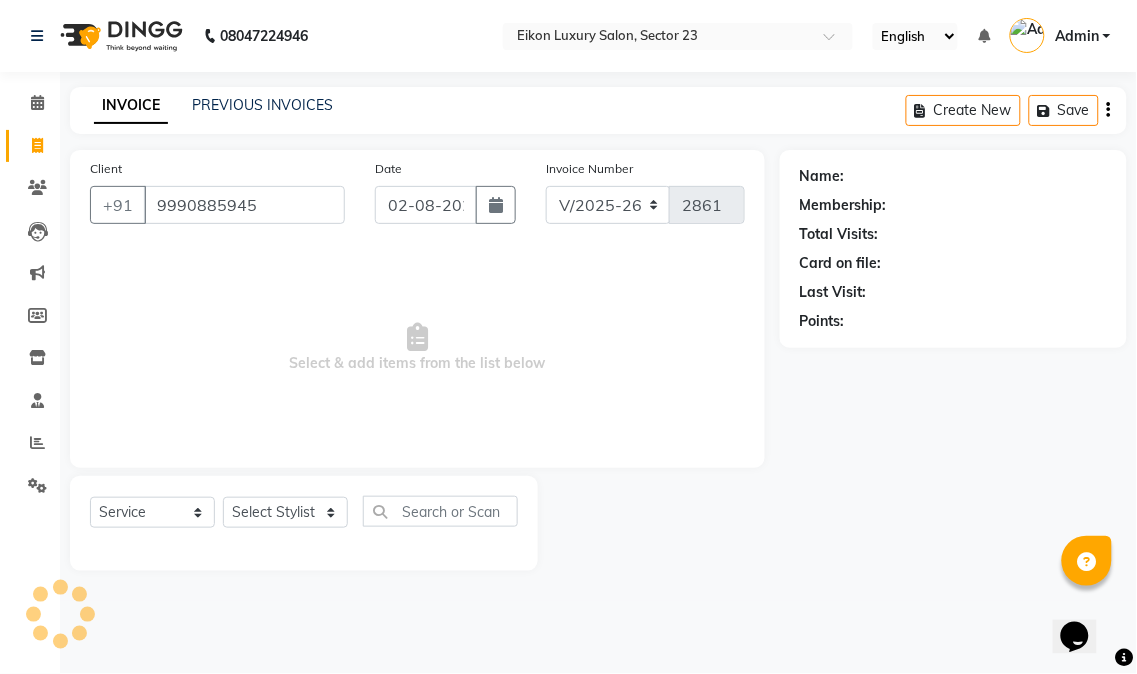 select on "1: Object" 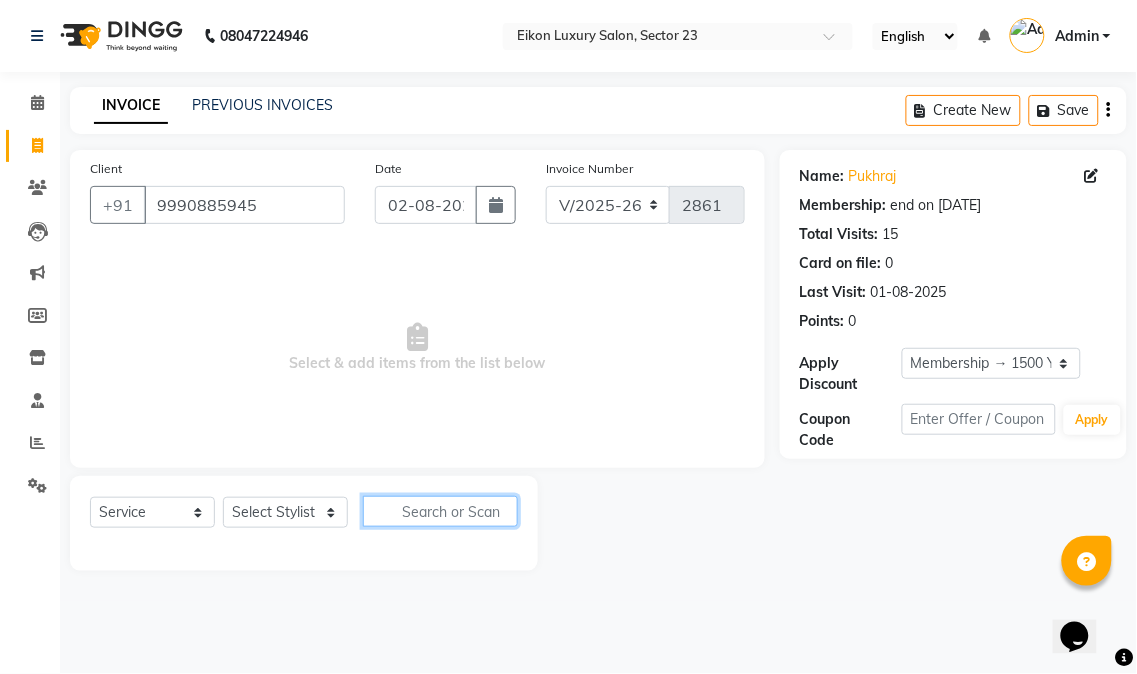 click 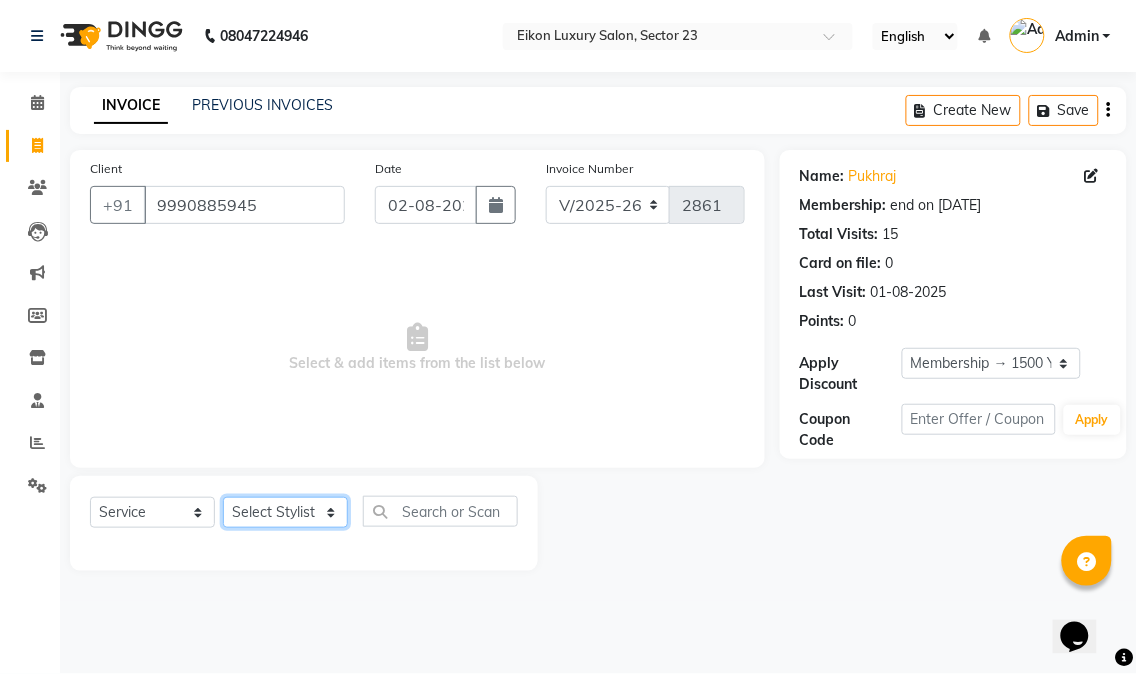 click on "Select Stylist [NAME] [NAME] [NAME] [NAME] [NAME] [NAME] [NAME] [NAME] [NAME] [NAME] [NAME] [NAME] [NAME] [NAME] [NAME] [NAME] [NAME] [NAME] [NAME]" 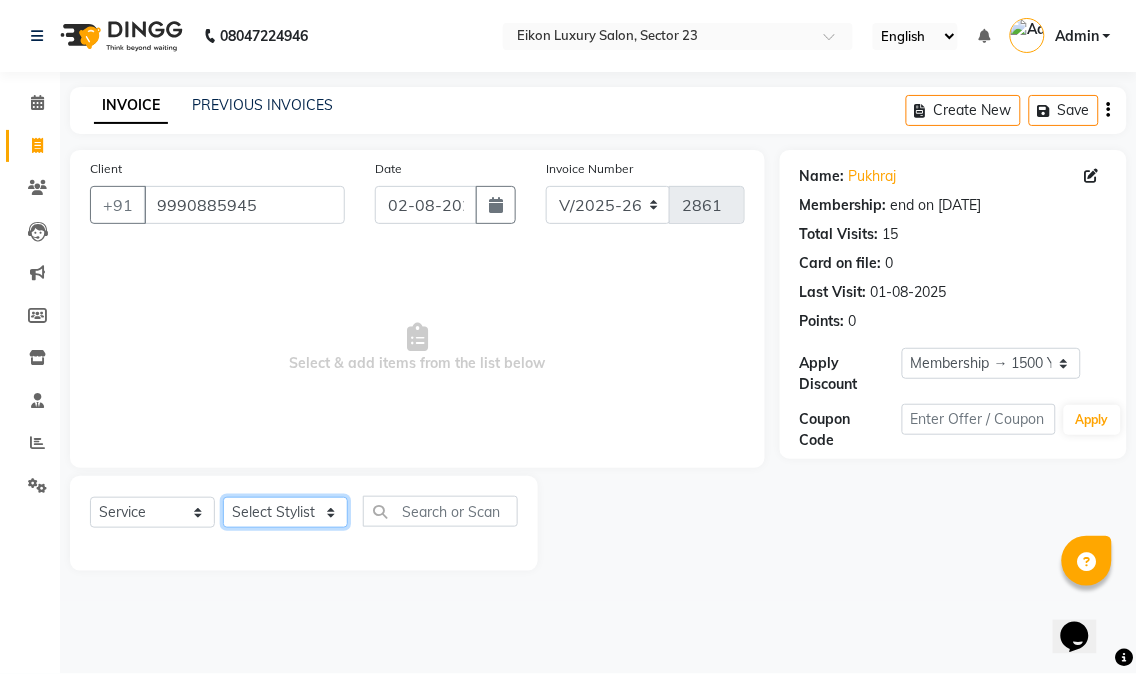 select on "86323" 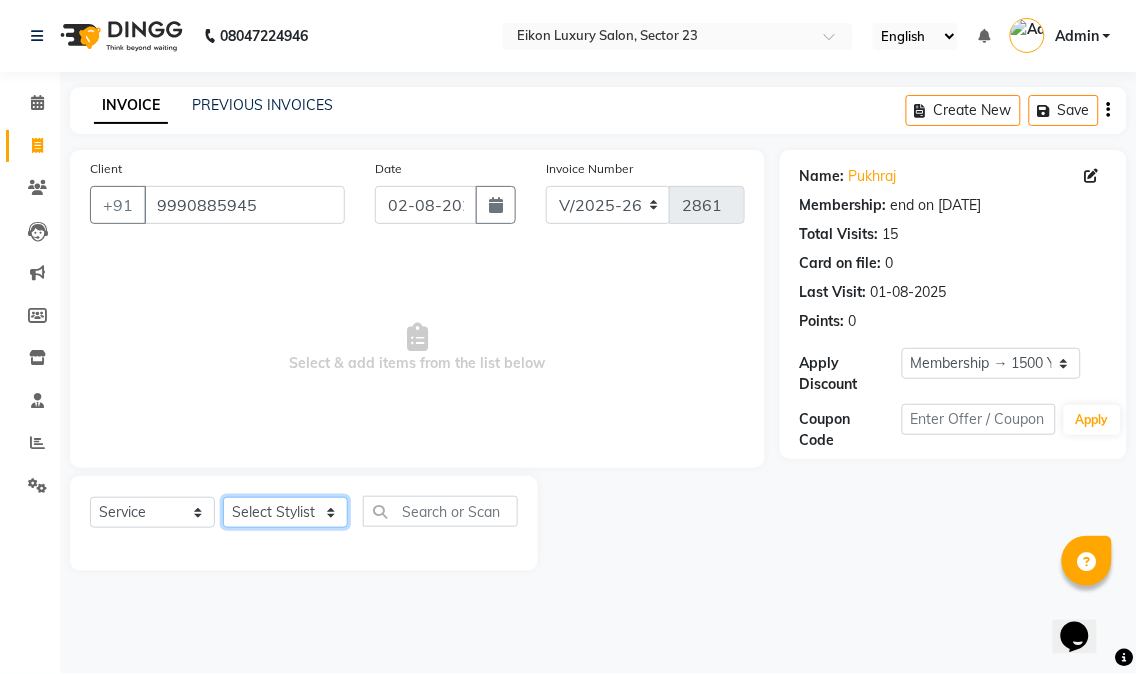 click on "Select Stylist [NAME] [NAME] [NAME] [NAME] [NAME] [NAME] [NAME] [NAME] [NAME] [NAME] [NAME] [NAME] [NAME] [NAME] [NAME] [NAME] [NAME] [NAME] [NAME]" 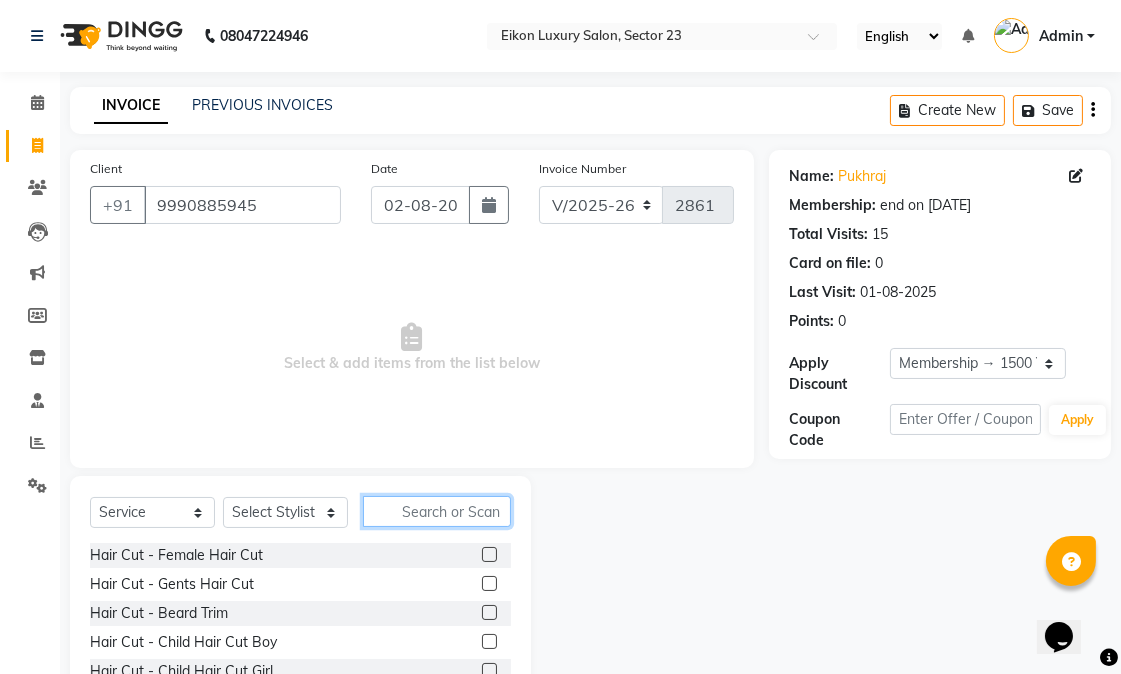 click 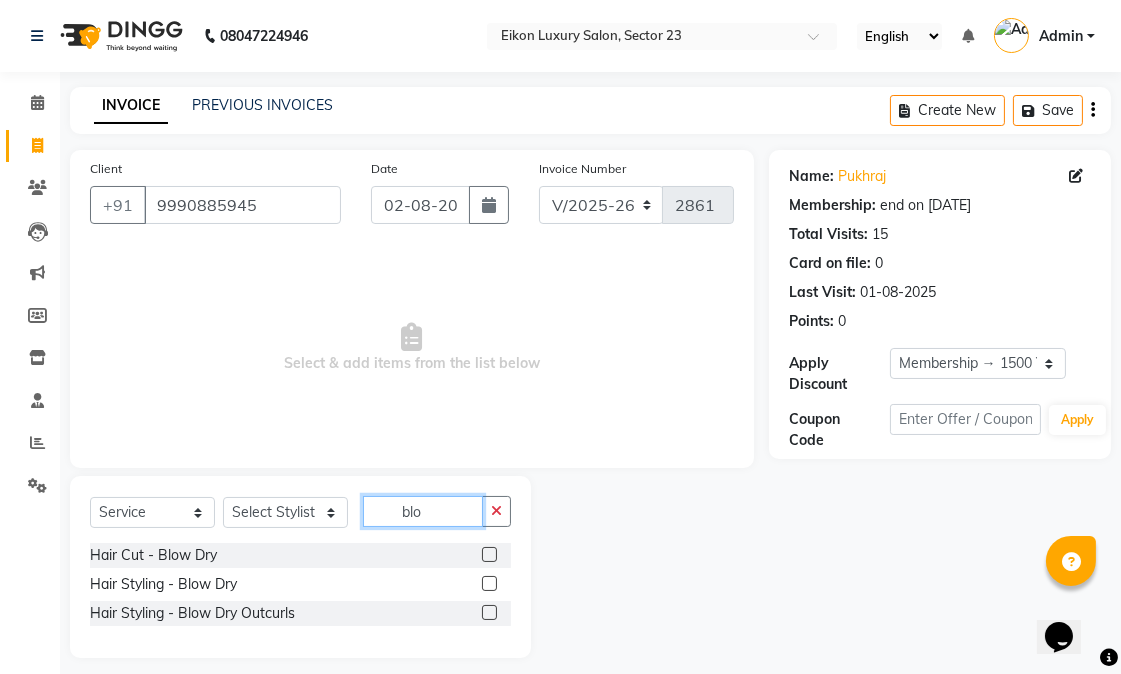 type on "blo" 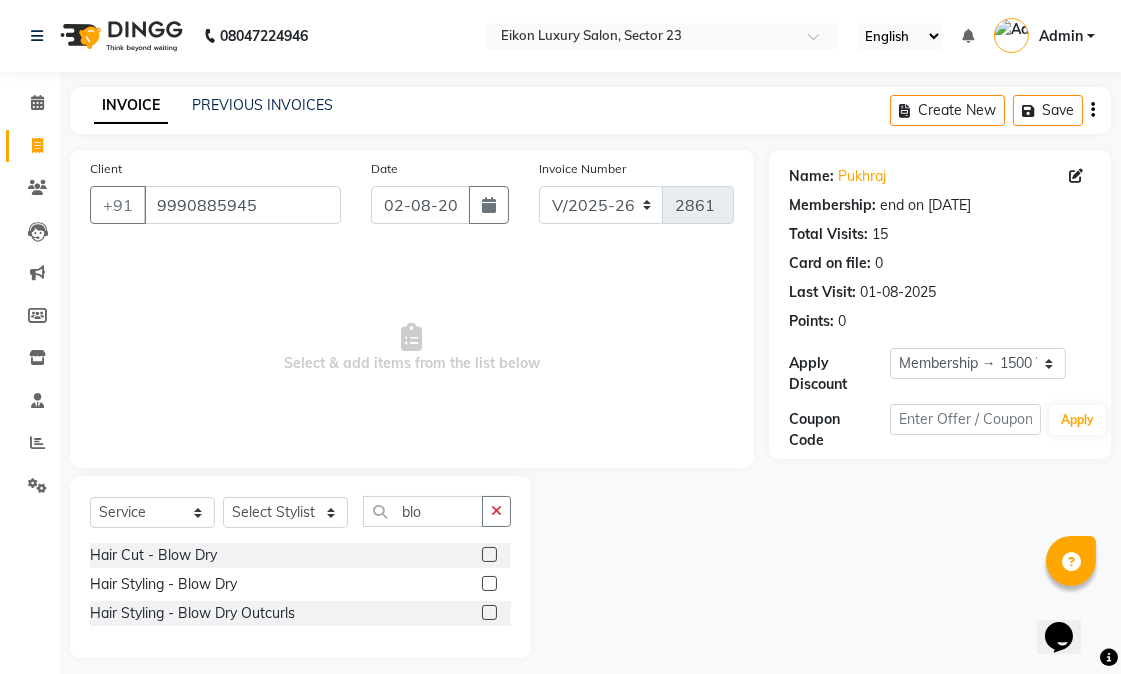 click 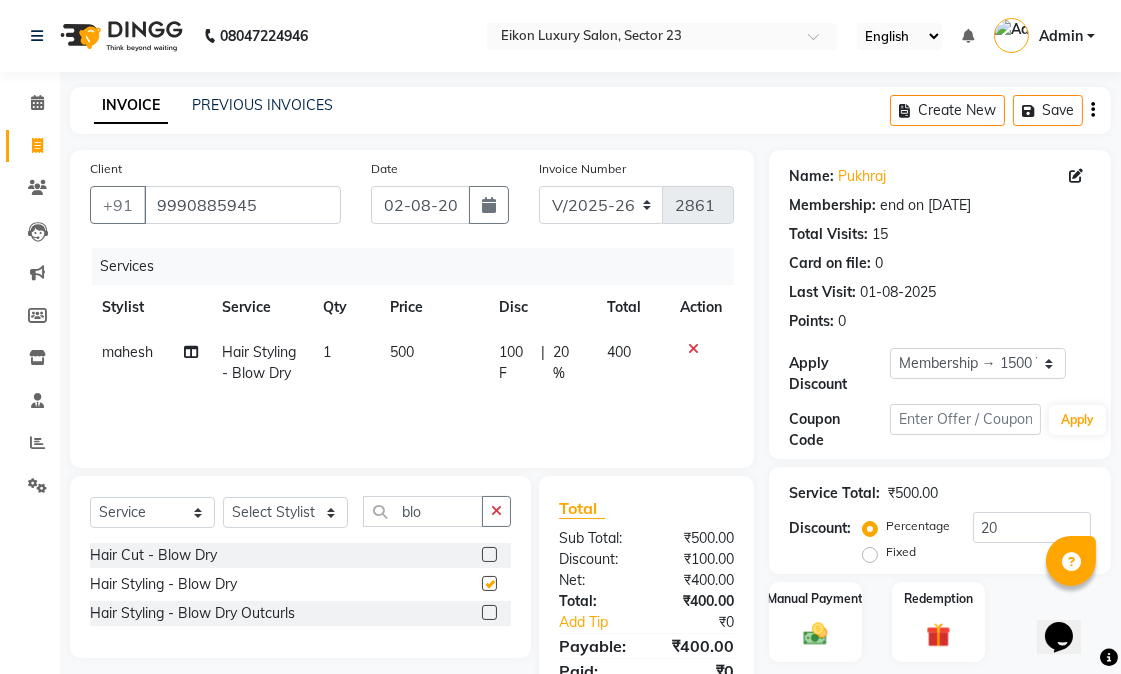 checkbox on "false" 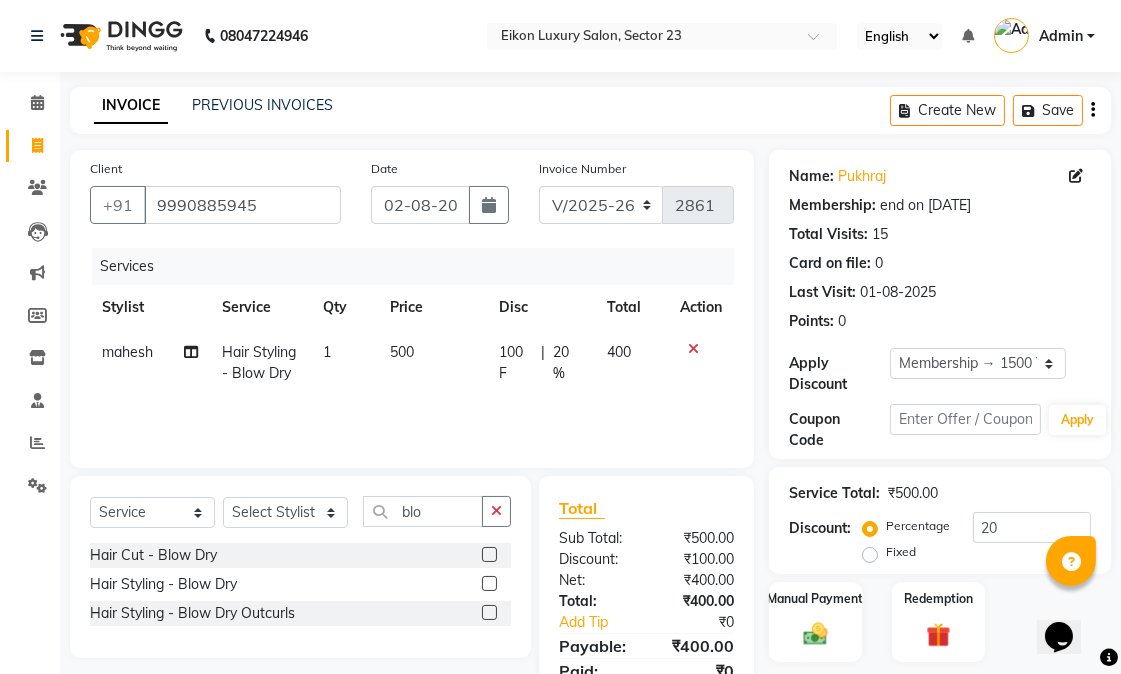 scroll, scrollTop: 85, scrollLeft: 0, axis: vertical 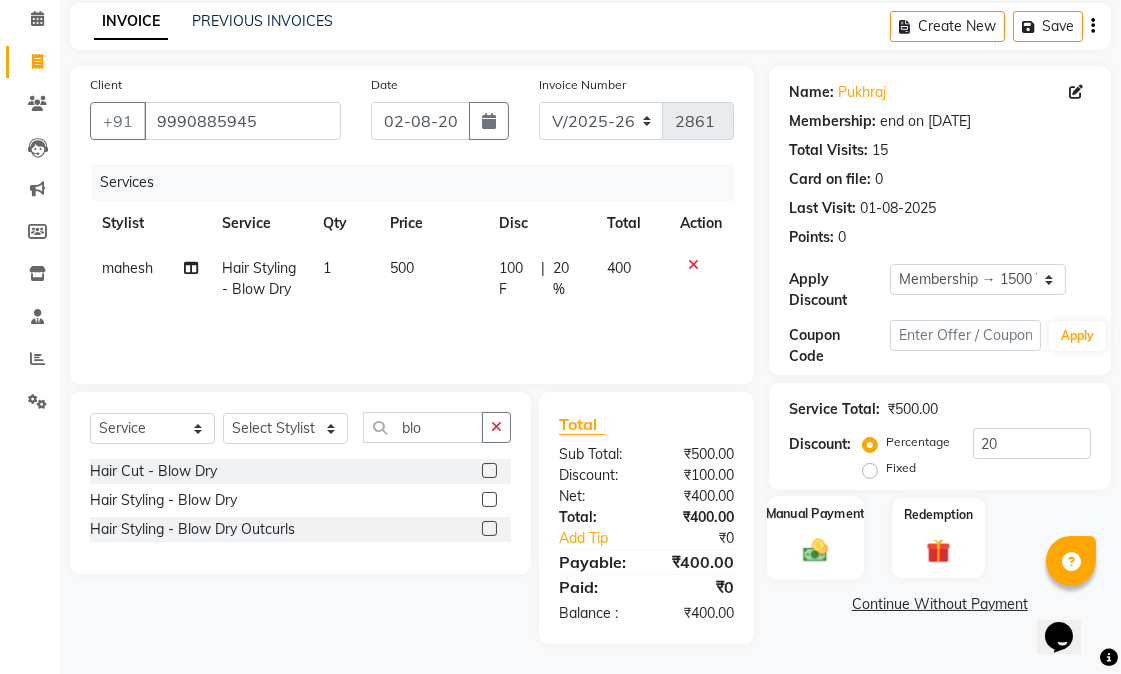 click 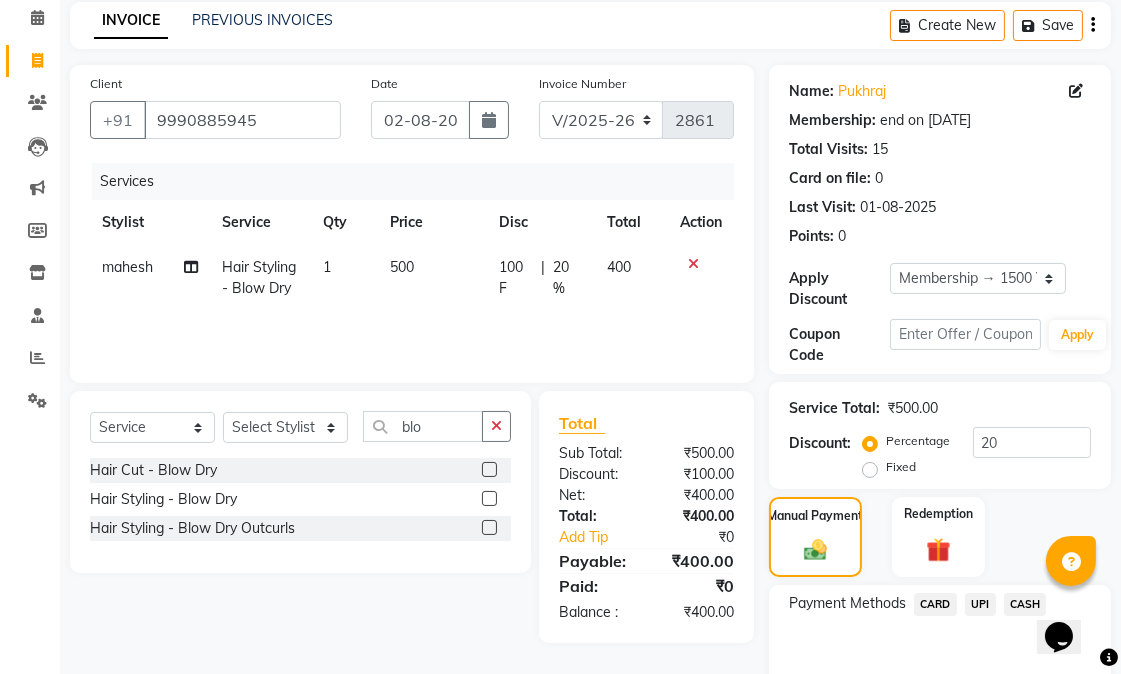 click on "UPI" 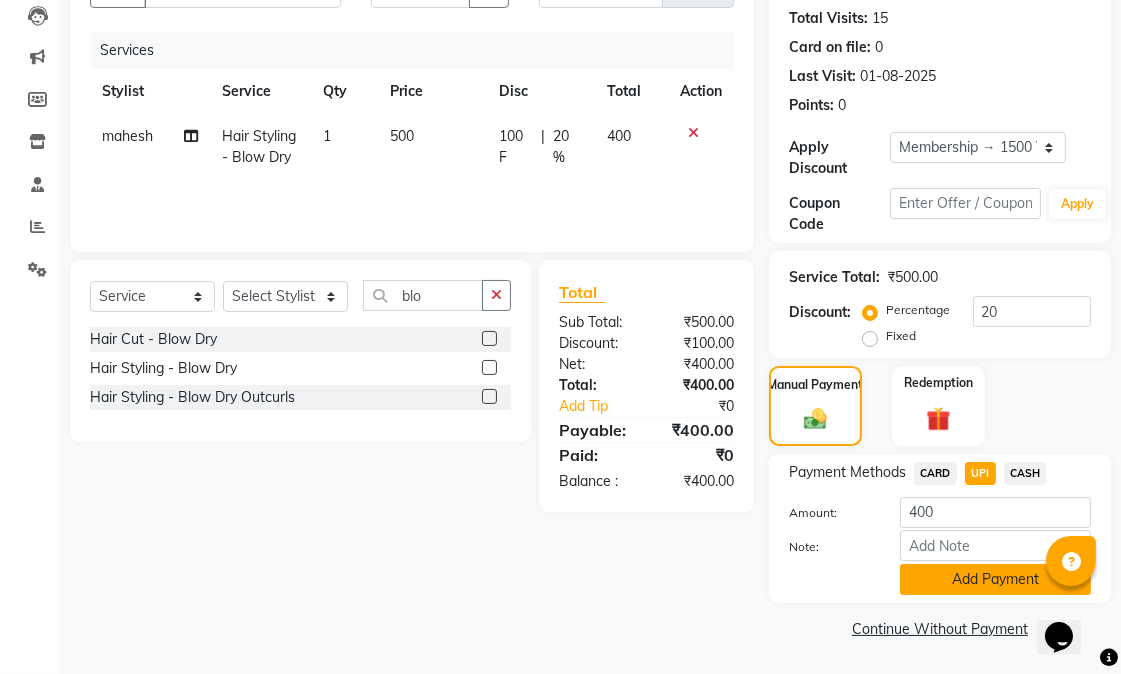 click on "Add Payment" 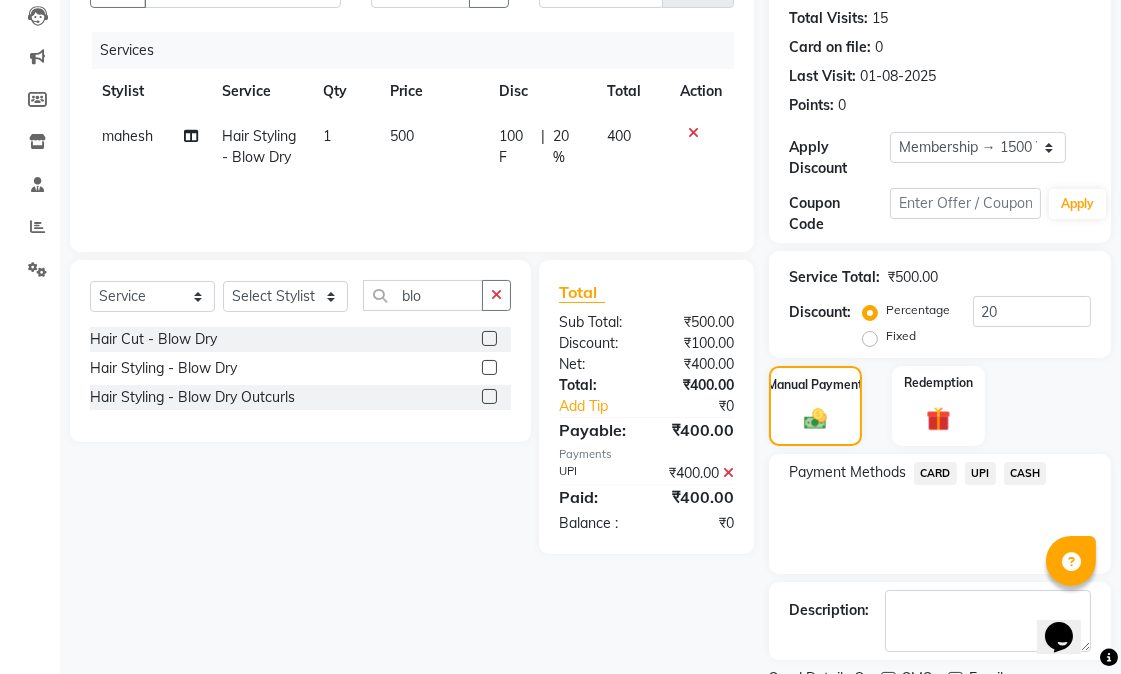 scroll, scrollTop: 300, scrollLeft: 0, axis: vertical 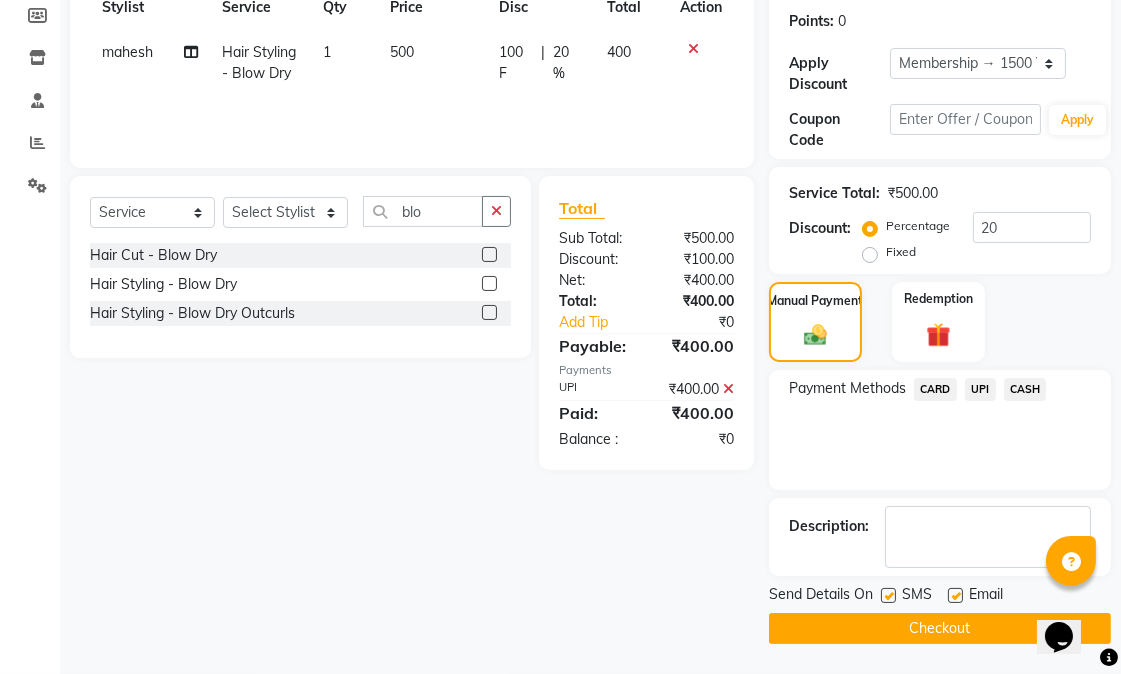click 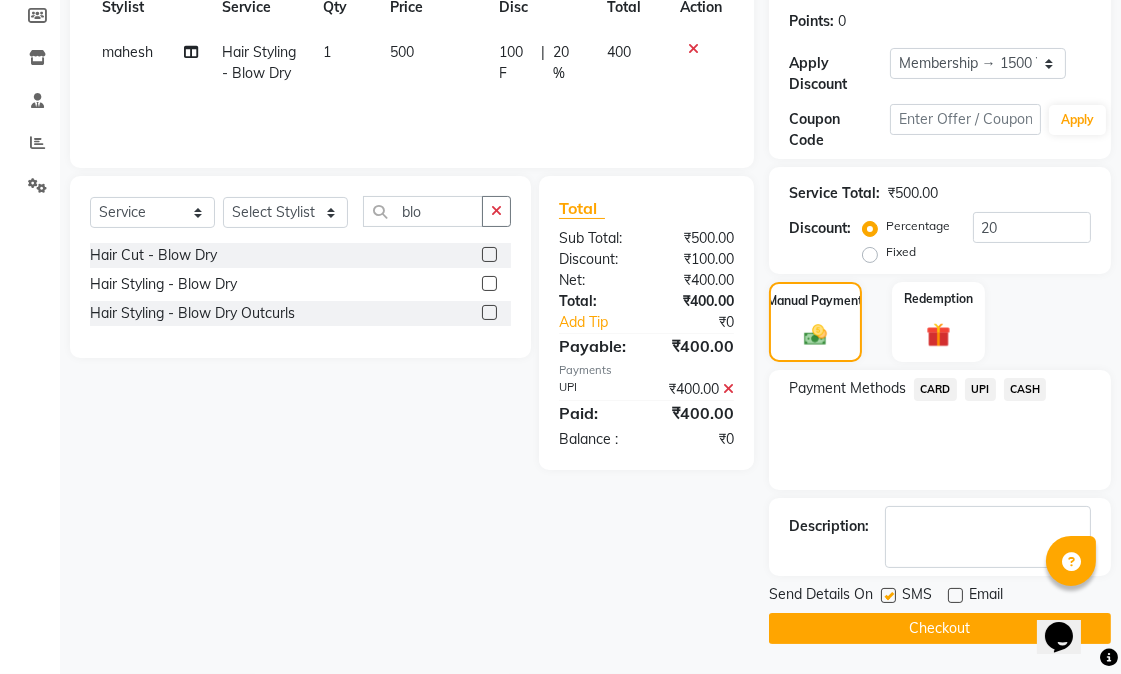 click 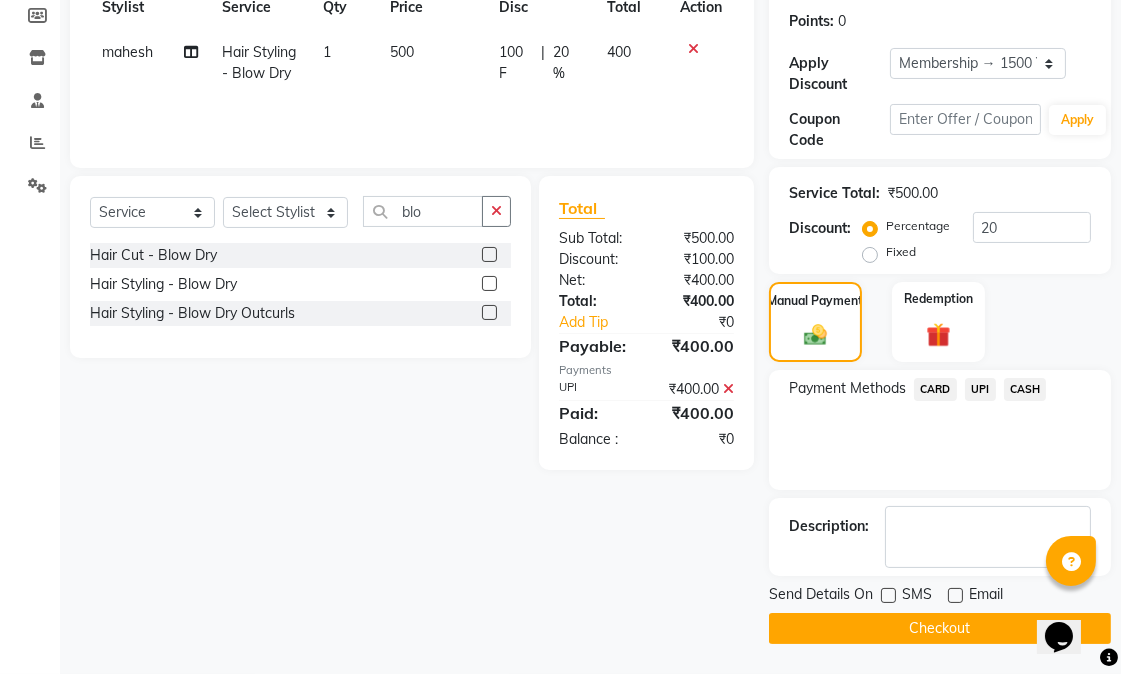 click on "Checkout" 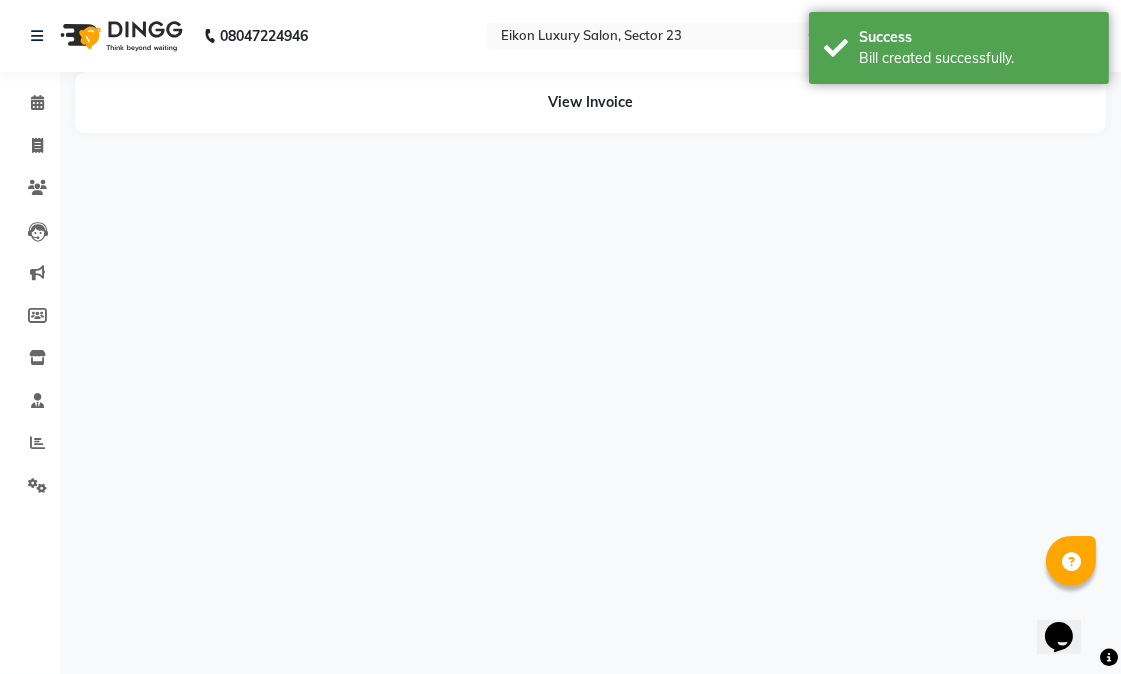 scroll, scrollTop: 0, scrollLeft: 0, axis: both 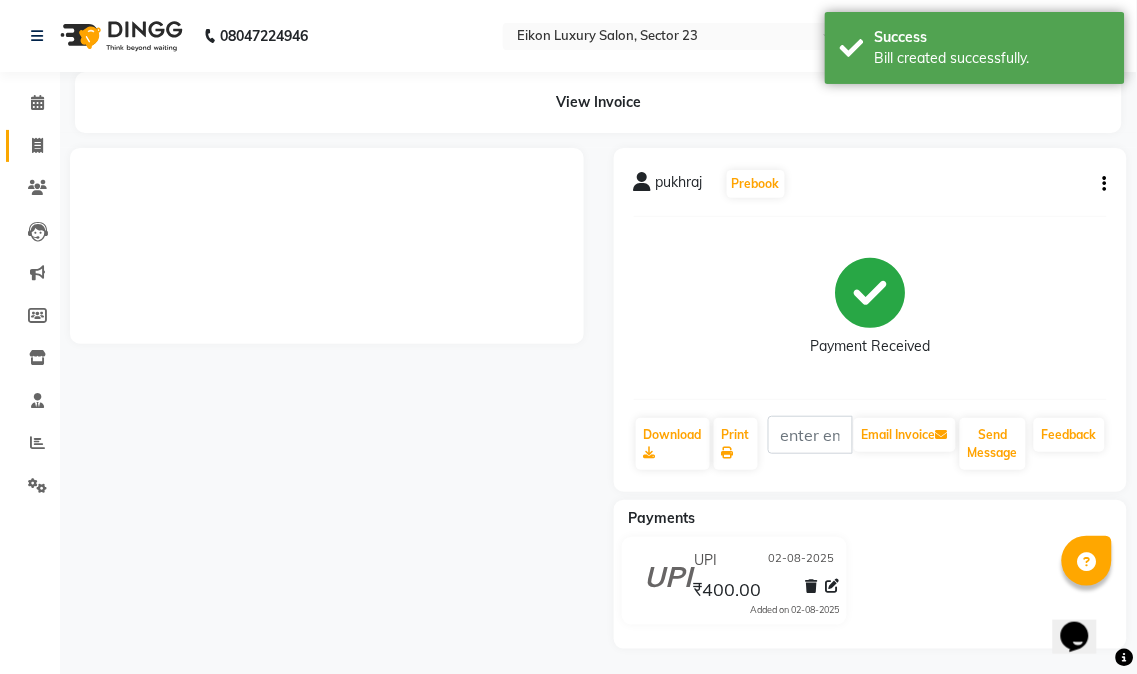 click 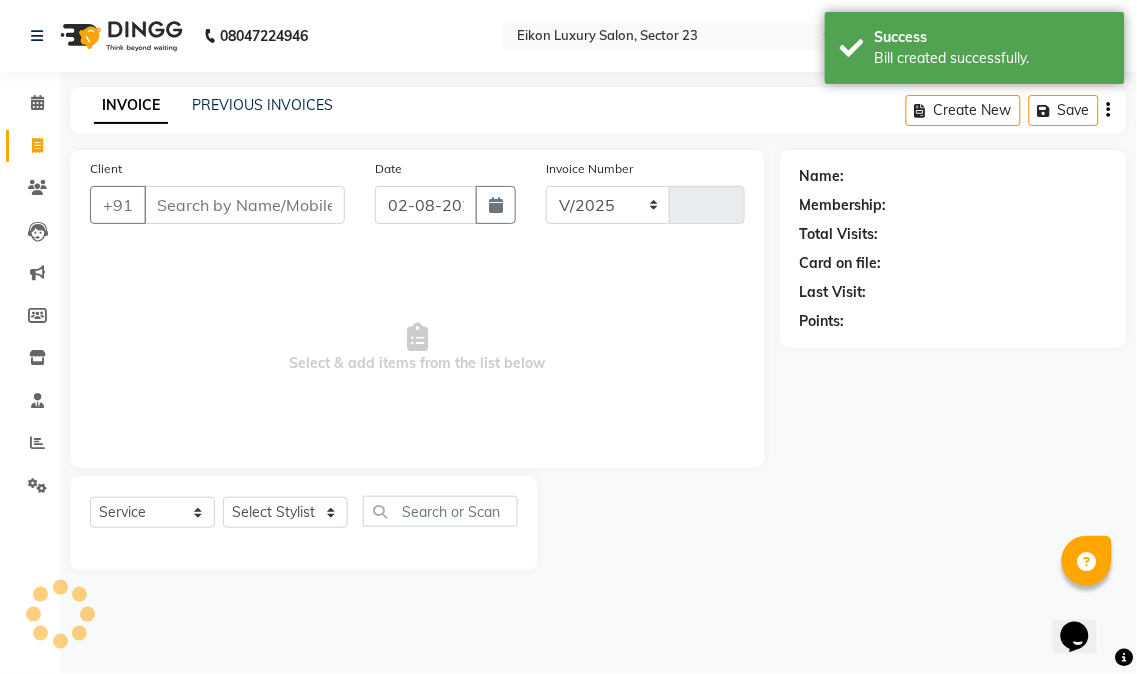 select on "7080" 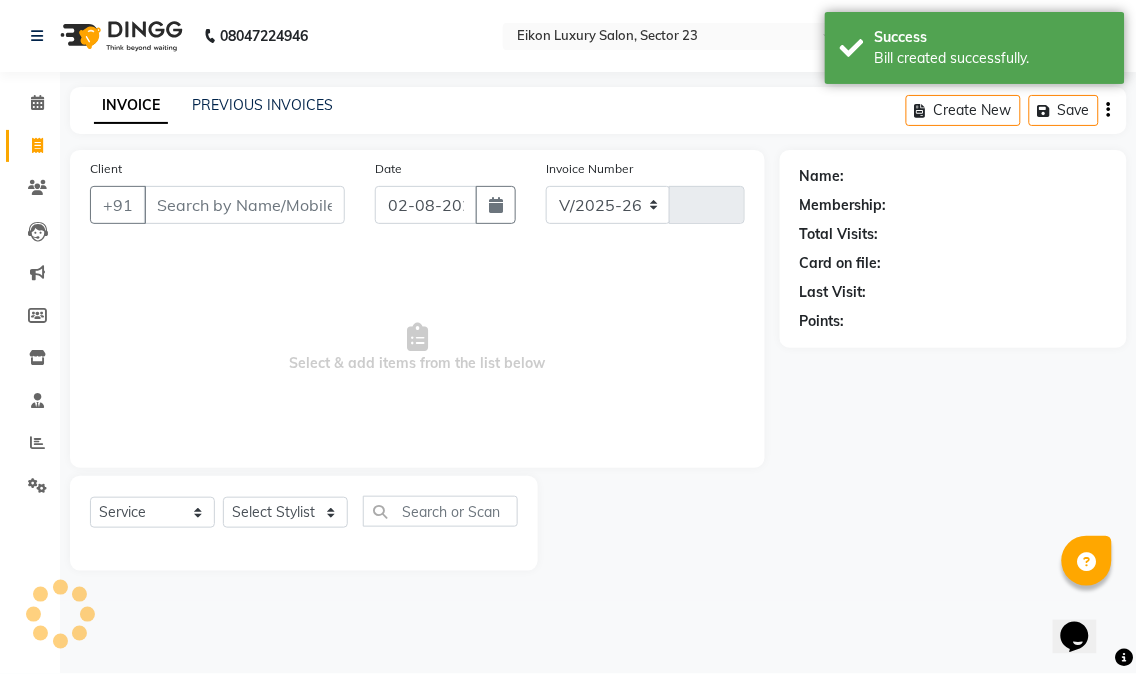 type on "2862" 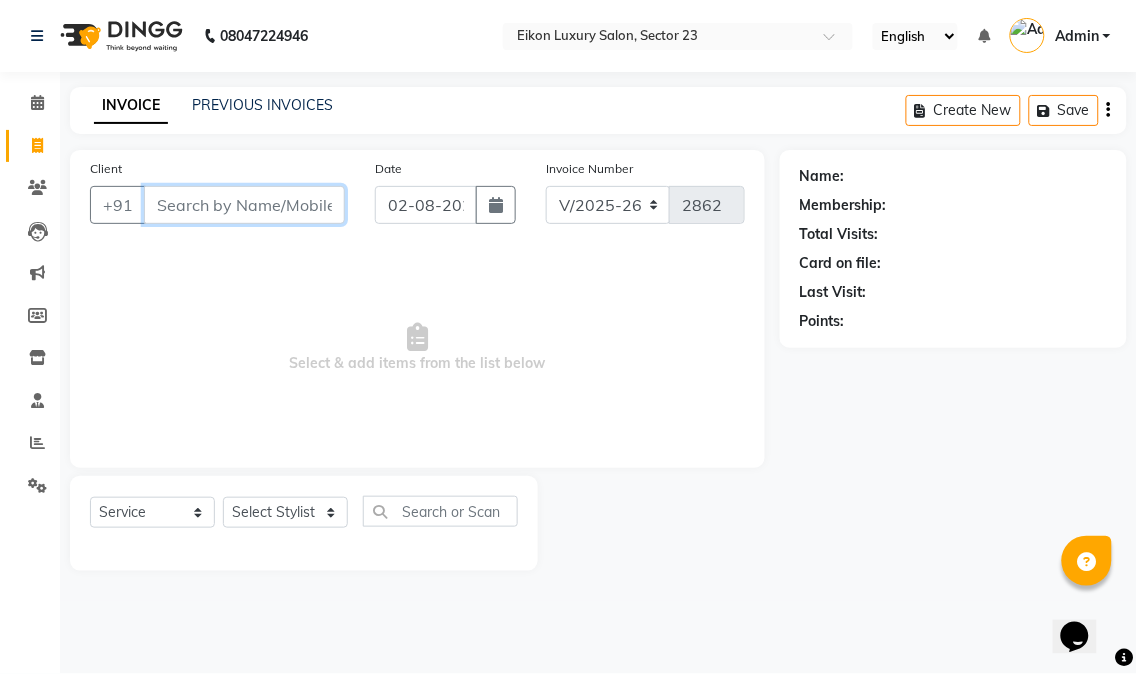 click on "Client" at bounding box center (244, 205) 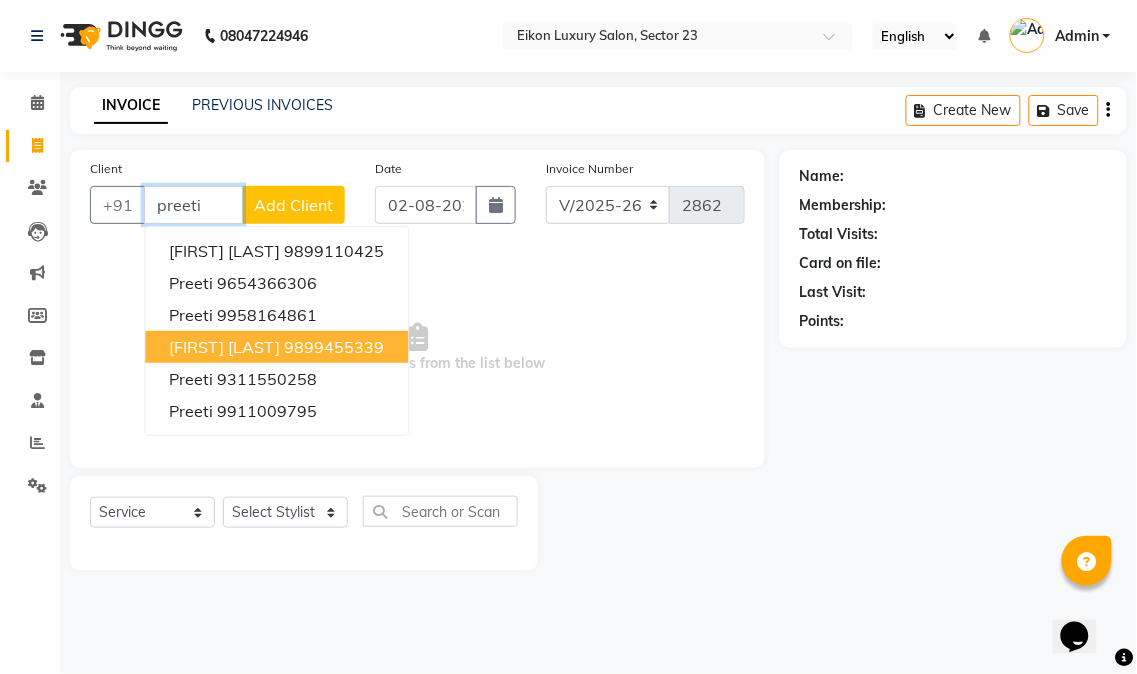 click on "9899455339" at bounding box center (334, 347) 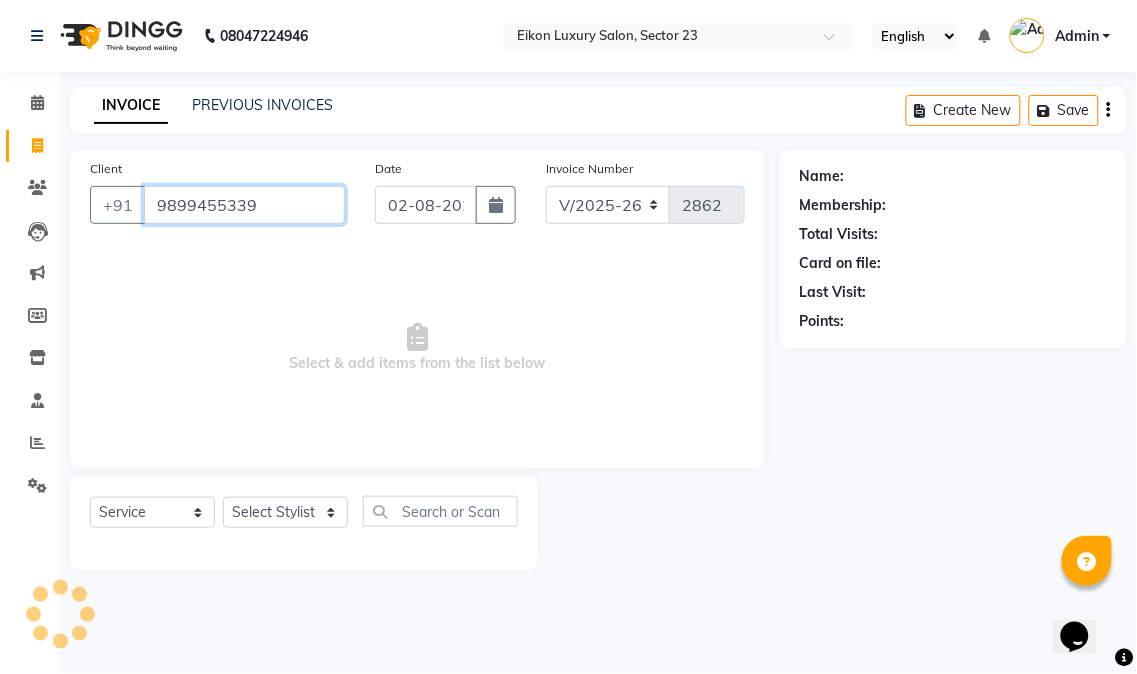 type on "9899455339" 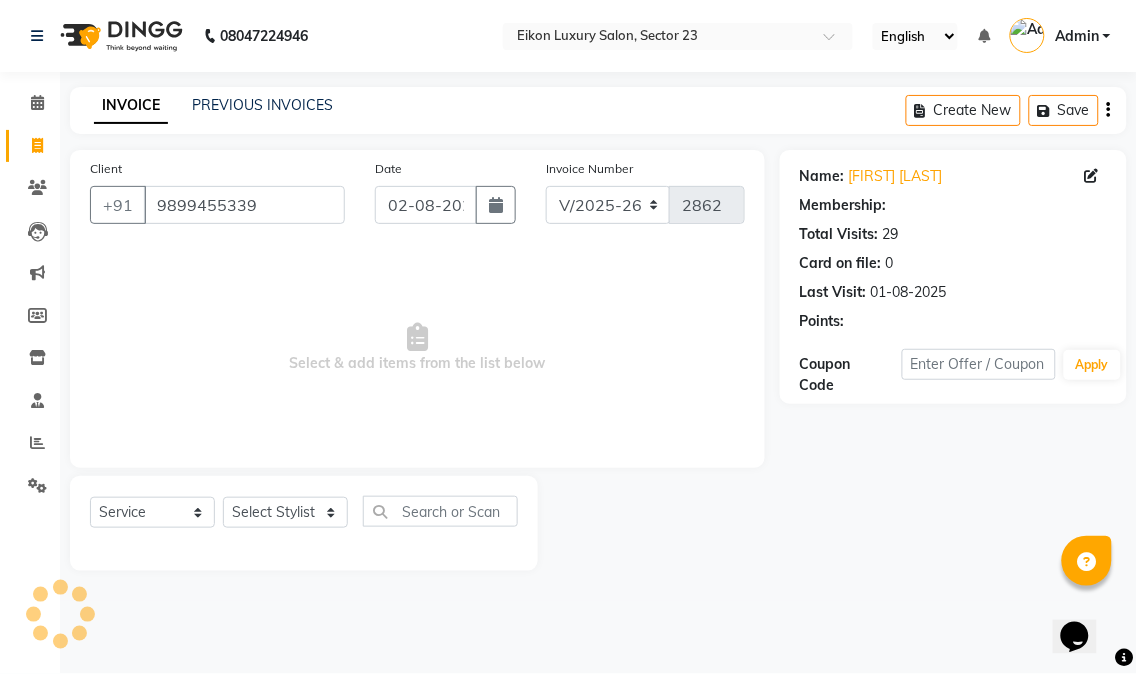 select on "1: Object" 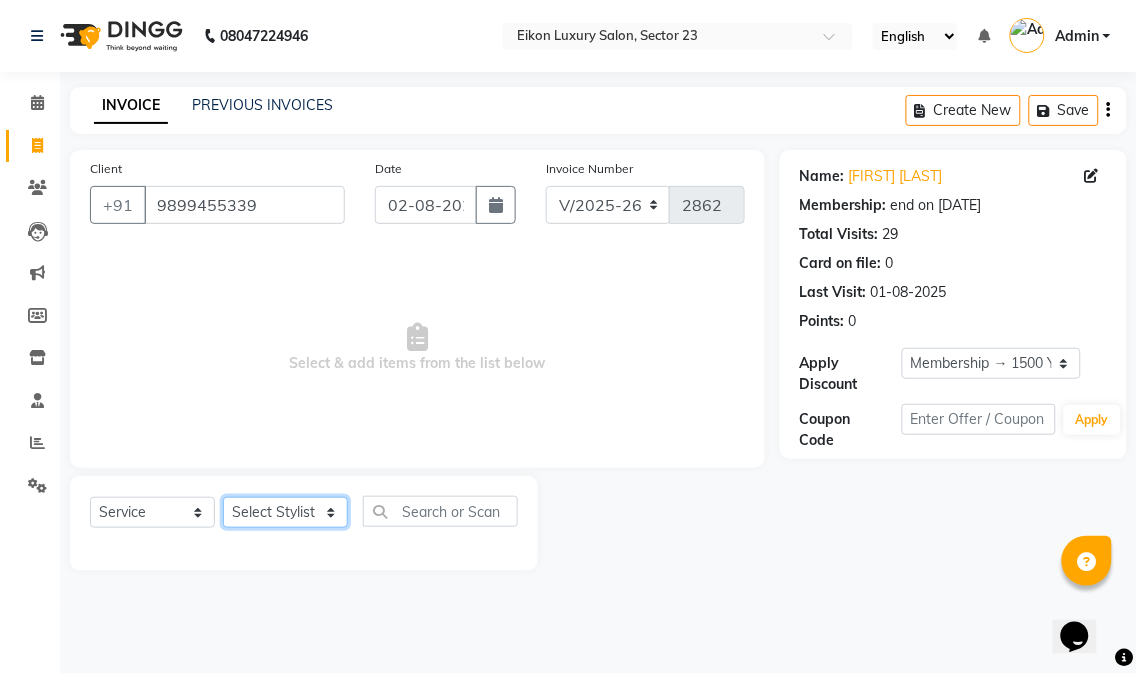click on "Select Stylist [NAME] [NAME] [NAME] [NAME] [NAME] [NAME] [NAME] [NAME] [NAME] [NAME] [NAME] [NAME] [NAME] [NAME] [NAME] [NAME] [NAME] [NAME] [NAME]" 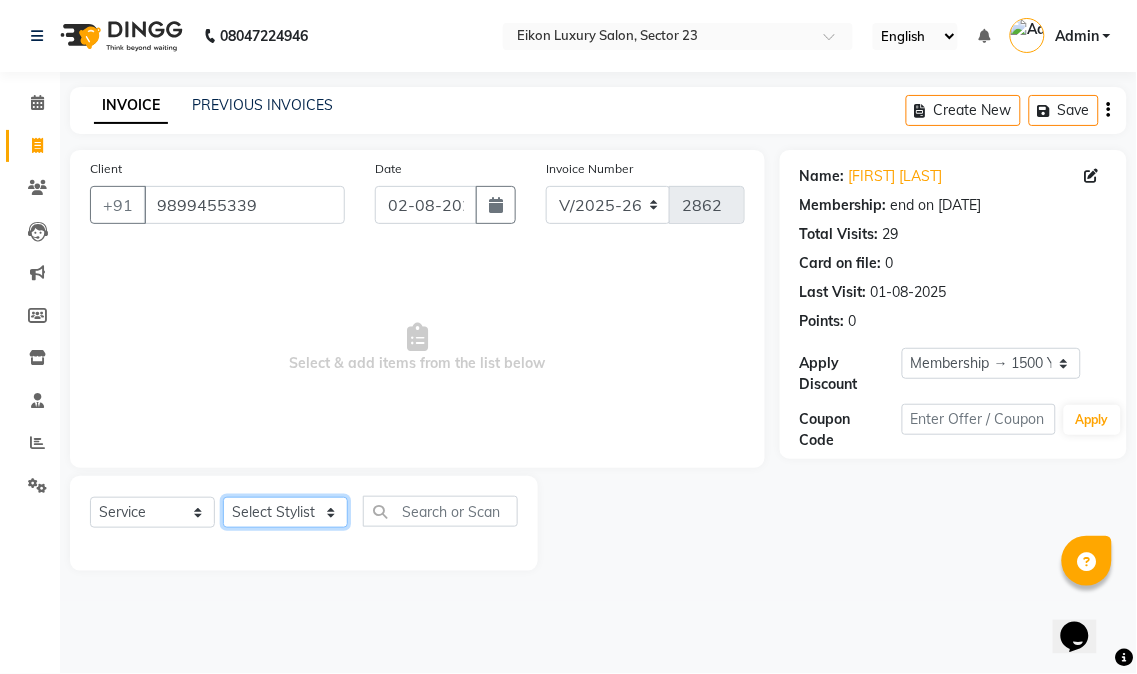 select on "58948" 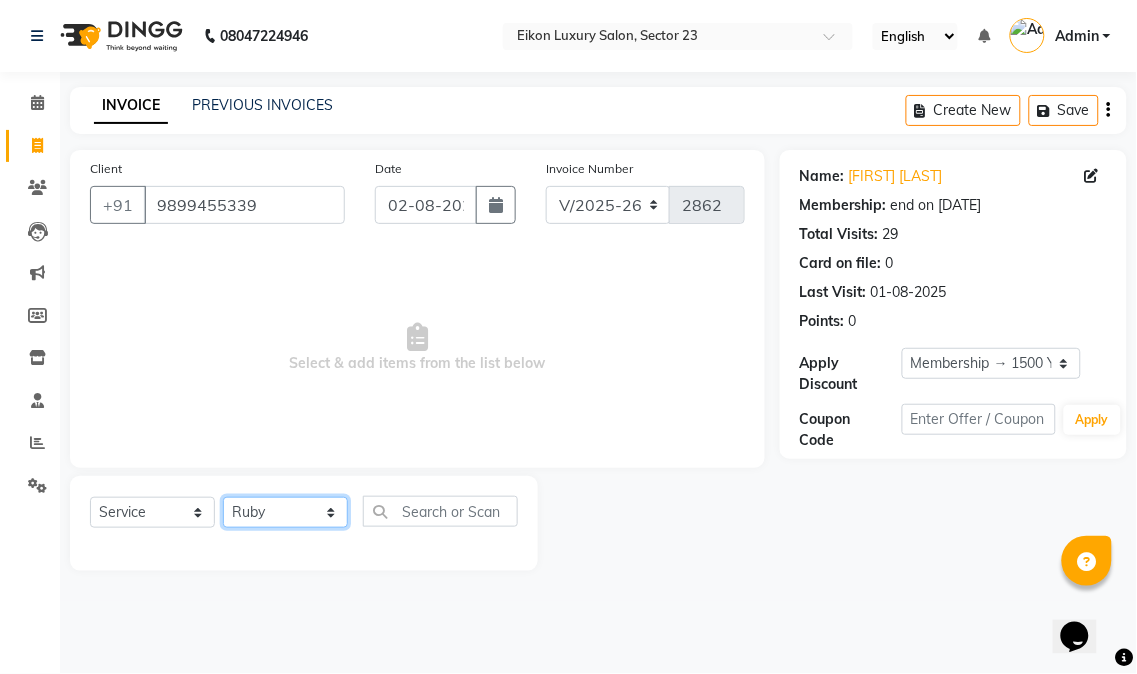 click on "Select Stylist [NAME] [NAME] [NAME] [NAME] [NAME] [NAME] [NAME] [NAME] [NAME] [NAME] [NAME] [NAME] [NAME] [NAME] [NAME] [NAME] [NAME] [NAME] [NAME]" 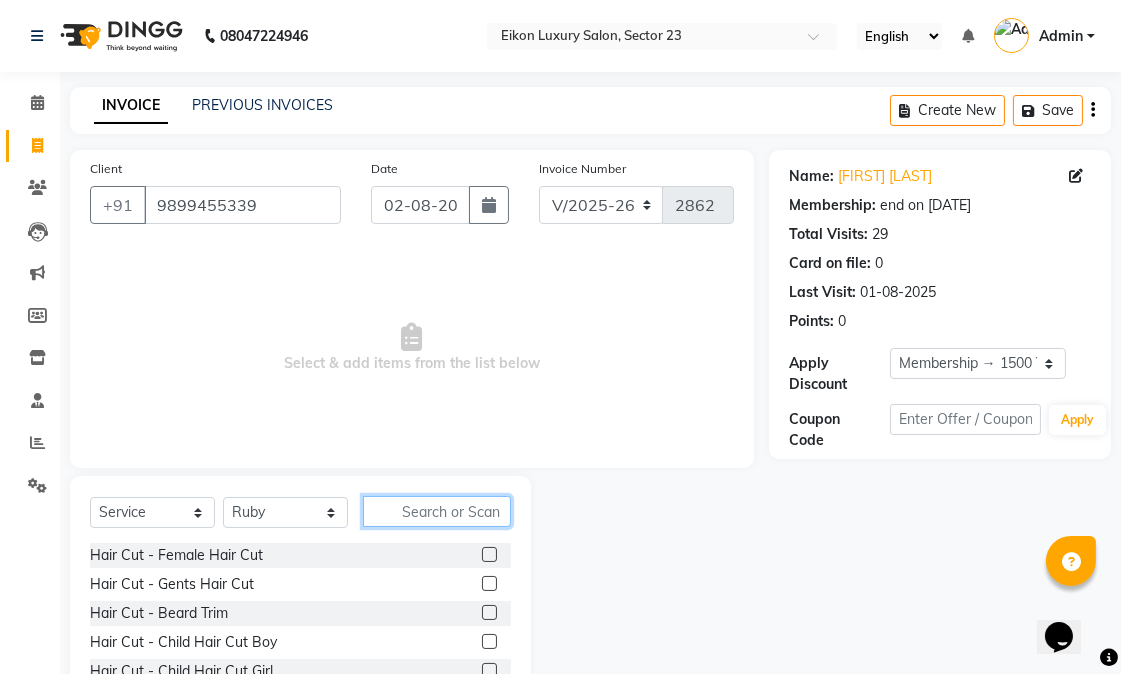 click 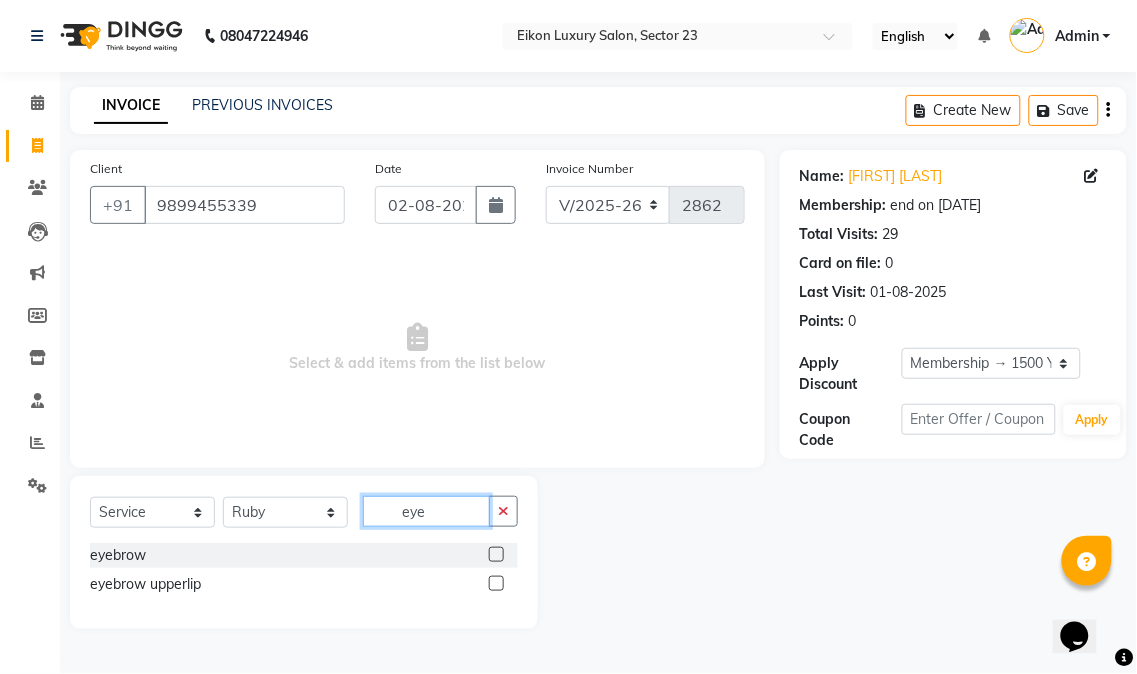 type on "eye" 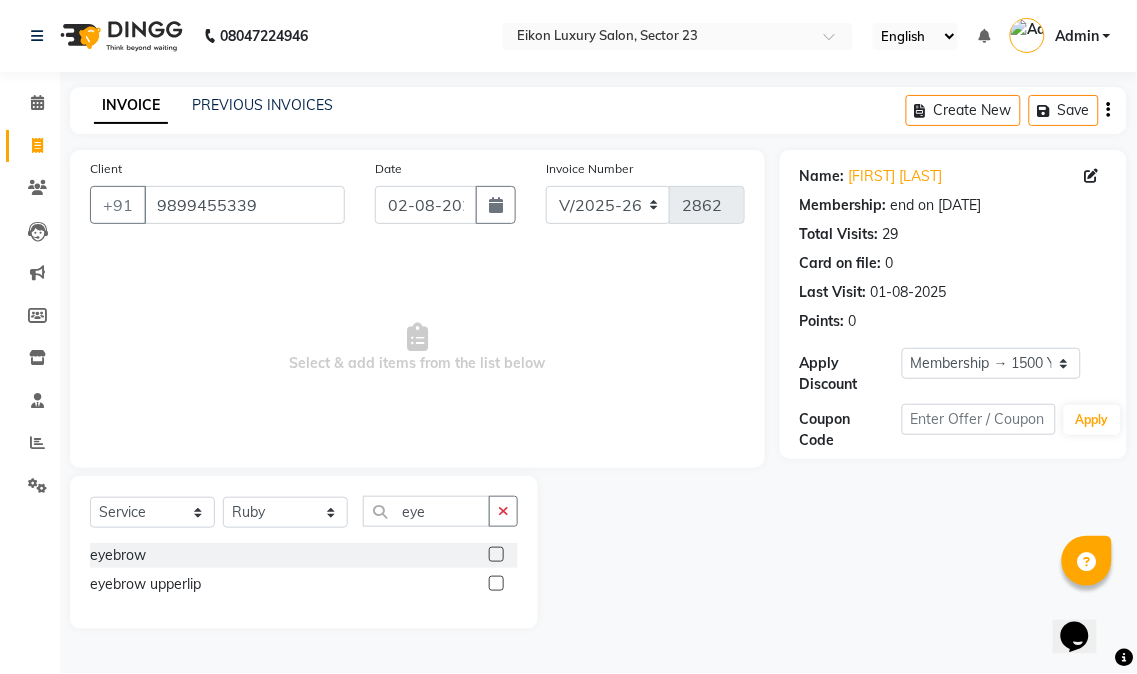 click 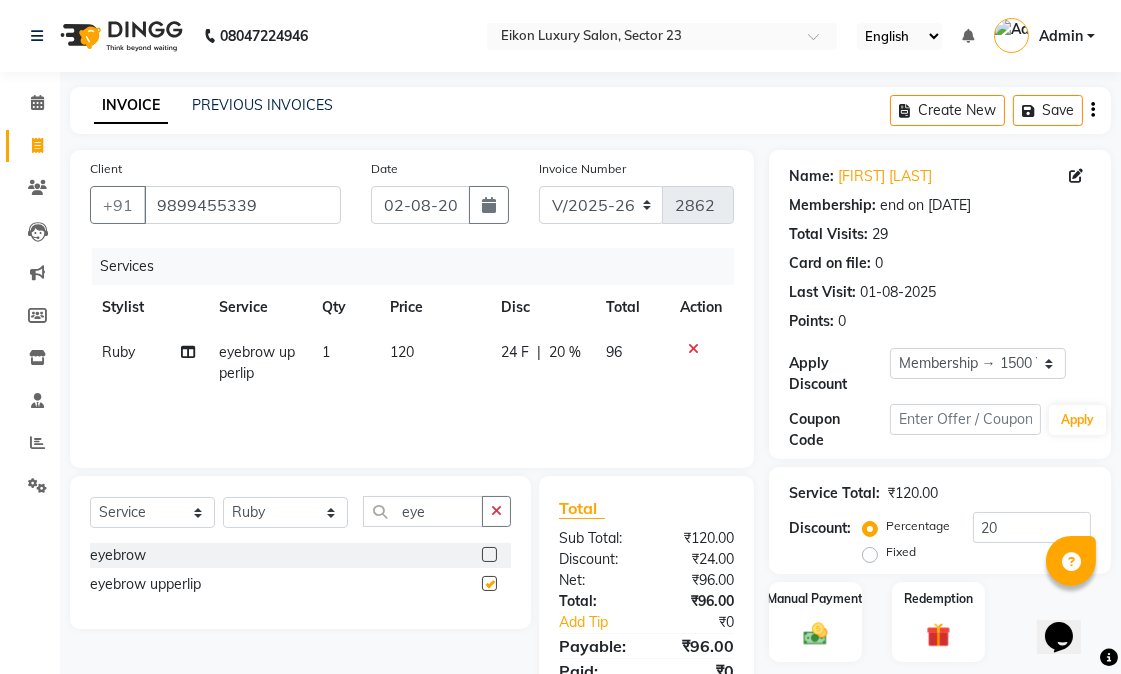 checkbox on "false" 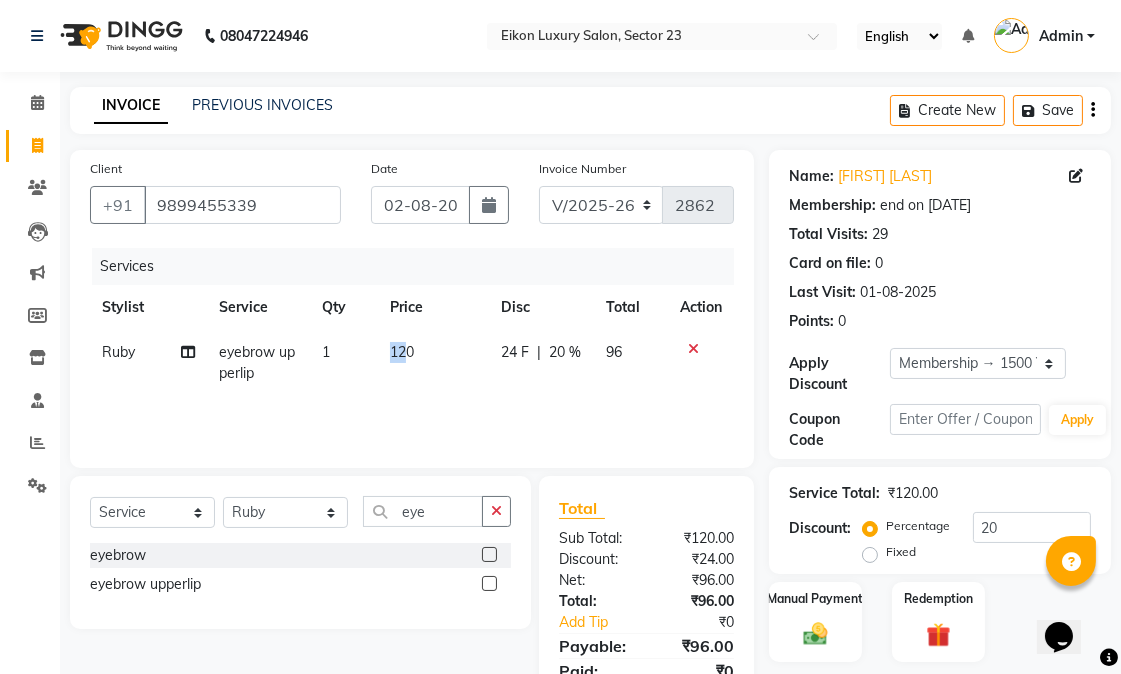 drag, startPoint x: 407, startPoint y: 346, endPoint x: 383, endPoint y: 346, distance: 24 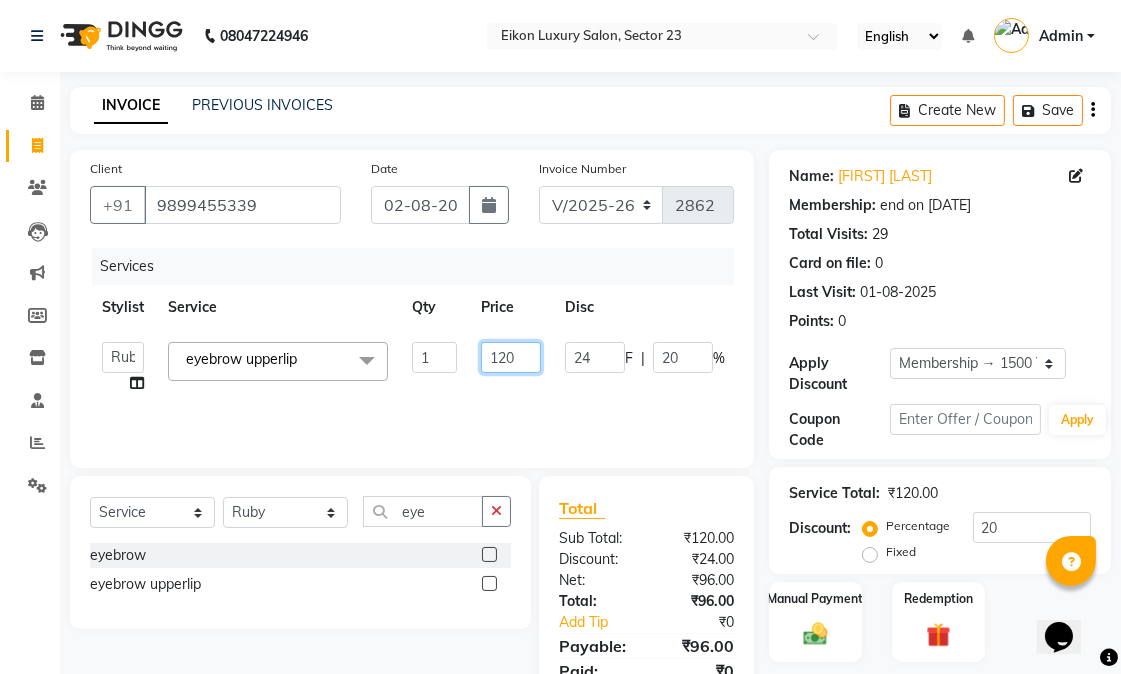 drag, startPoint x: 505, startPoint y: 364, endPoint x: 494, endPoint y: 364, distance: 11 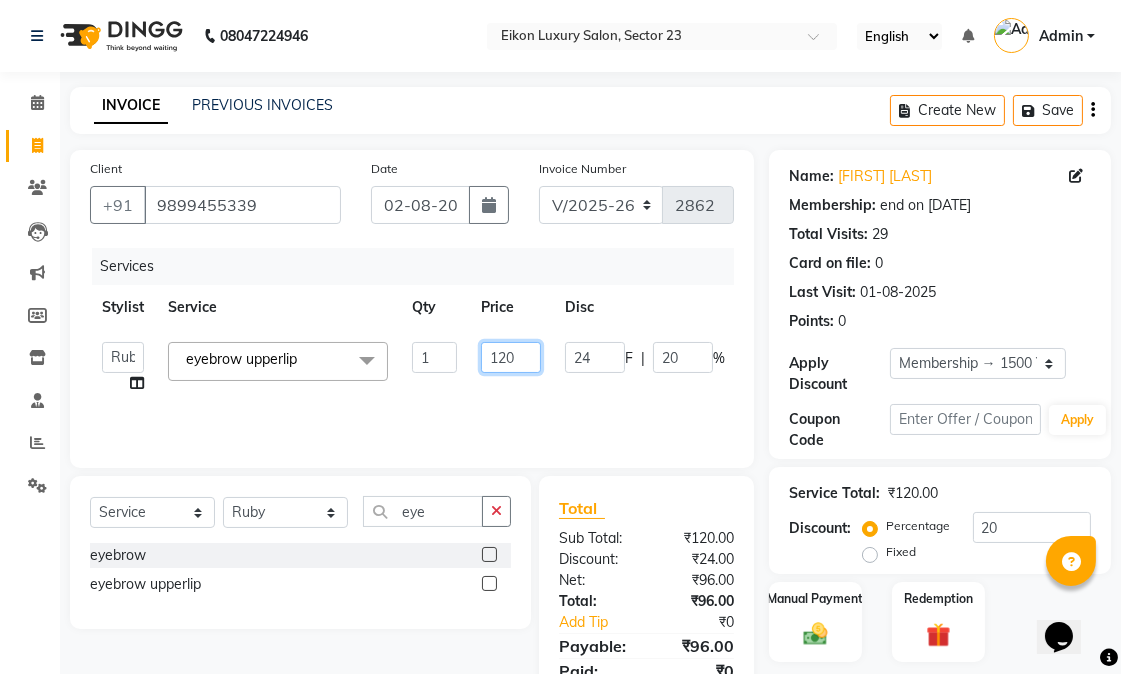 click on "120" 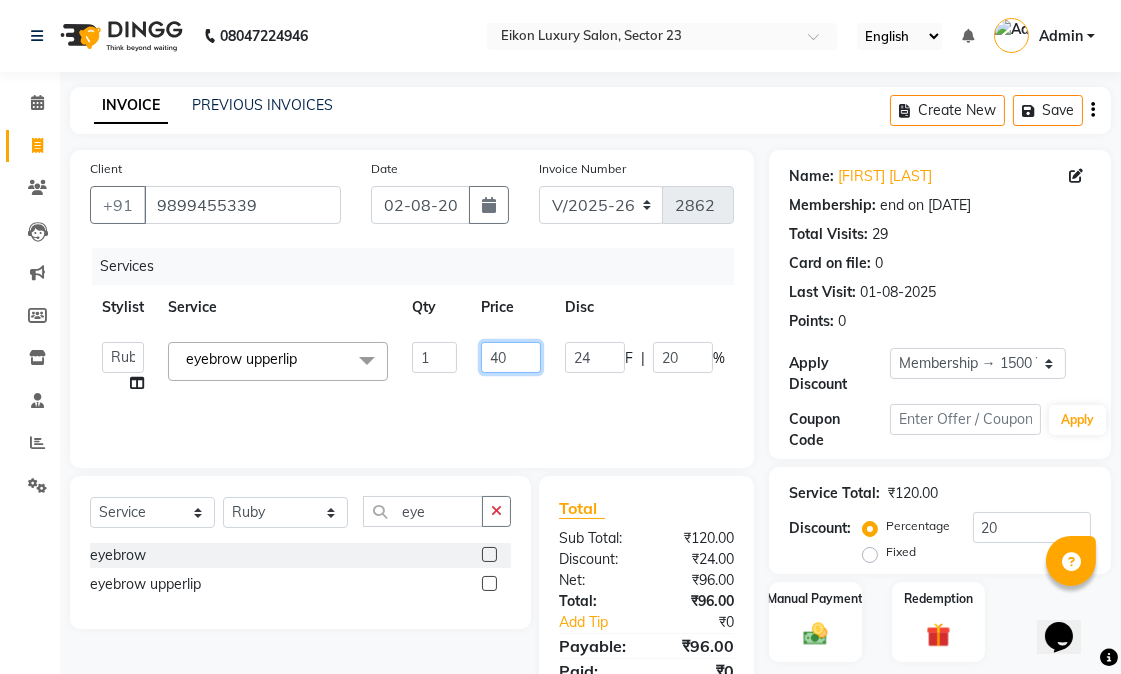 type on "400" 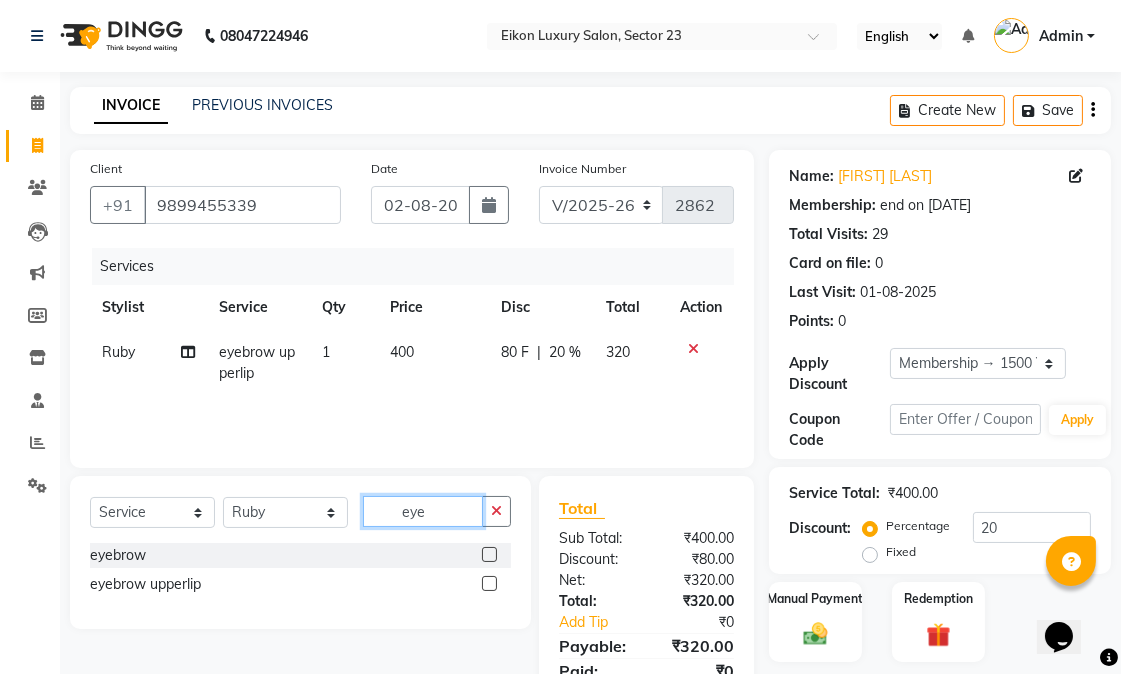 click on "eye" 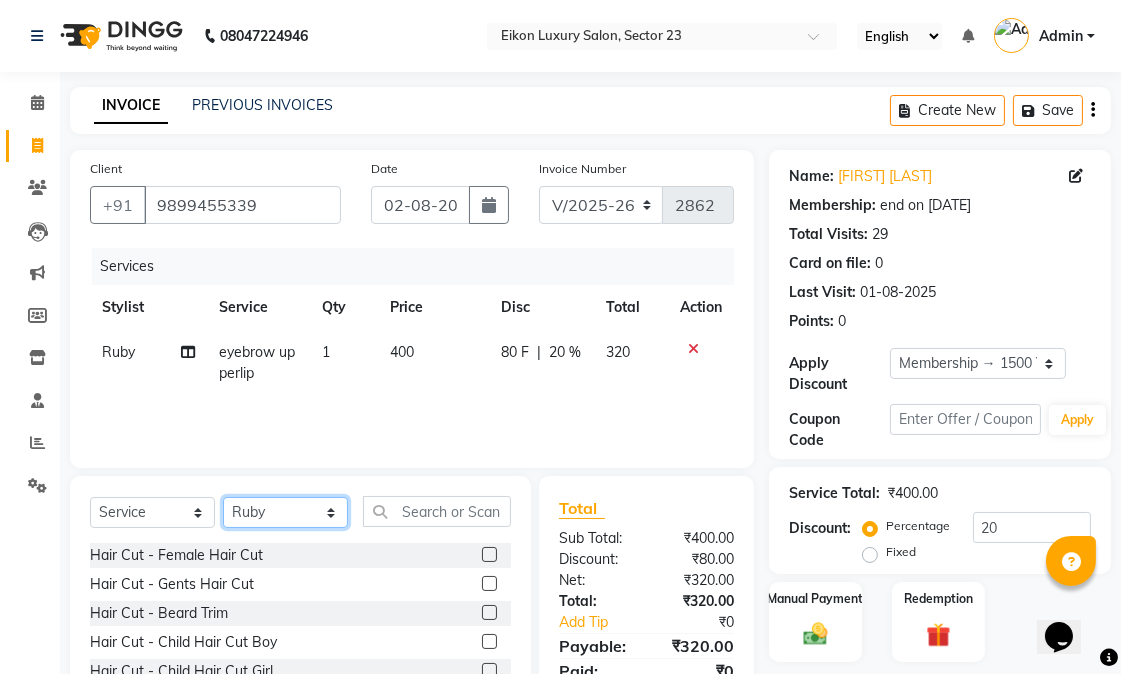 click on "Select Stylist [NAME] [NAME] [NAME] [NAME] [NAME] [NAME] [NAME] [NAME] [NAME] [NAME] [NAME] [NAME] [NAME] [NAME] [NAME] [NAME] [NAME] [NAME] [NAME]" 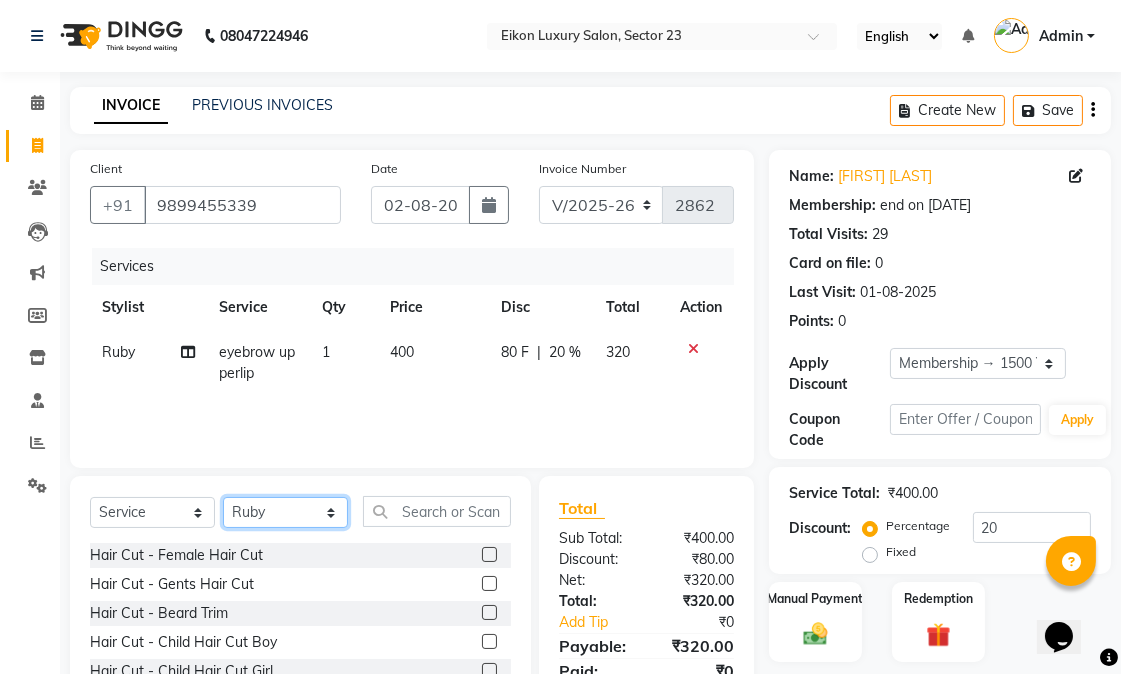click on "Select Stylist [NAME] [NAME] [NAME] [NAME] [NAME] [NAME] [NAME] [NAME] [NAME] [NAME] [NAME] [NAME] [NAME] [NAME] [NAME] [NAME] [NAME] [NAME] [NAME]" 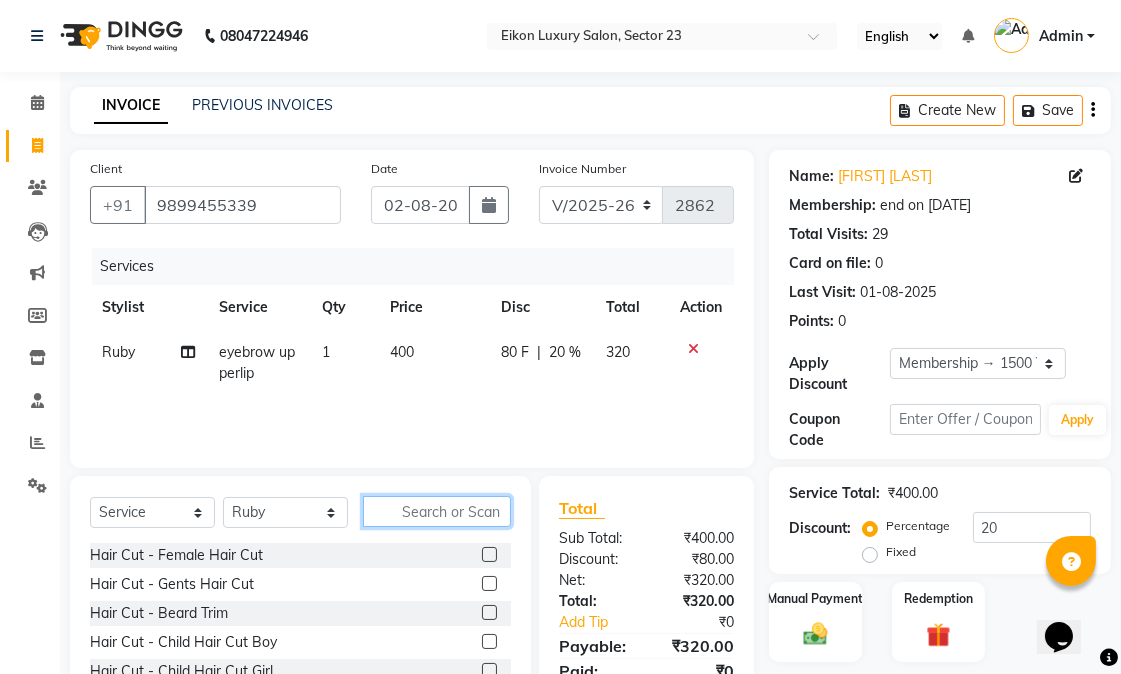 click 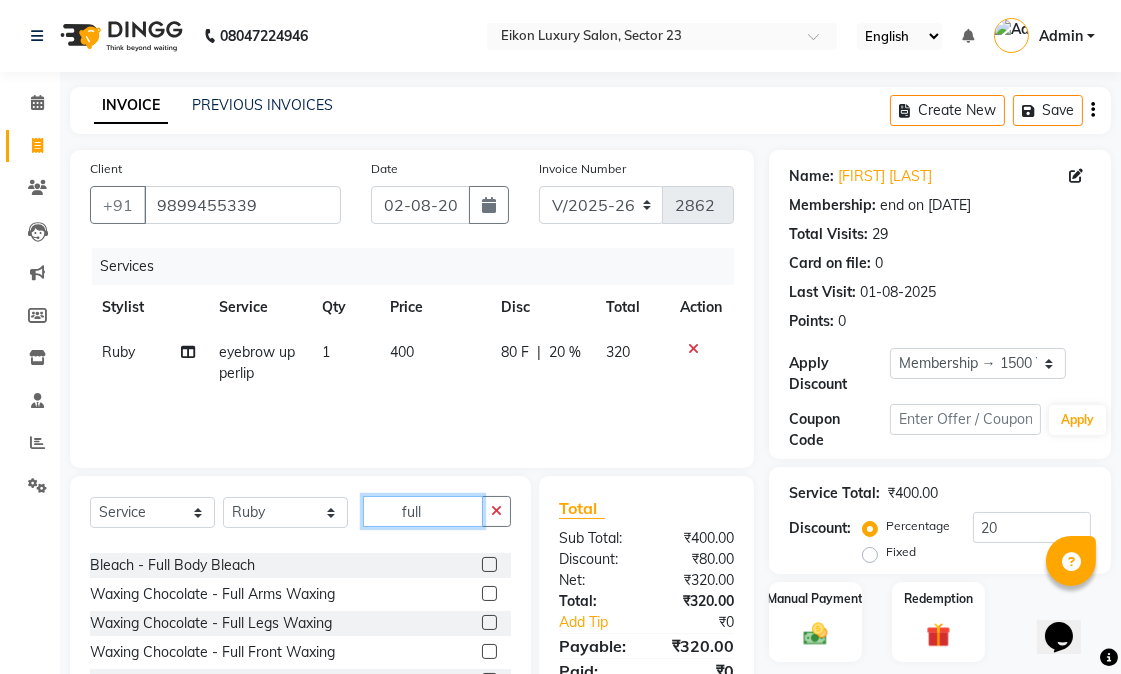 scroll, scrollTop: 116, scrollLeft: 0, axis: vertical 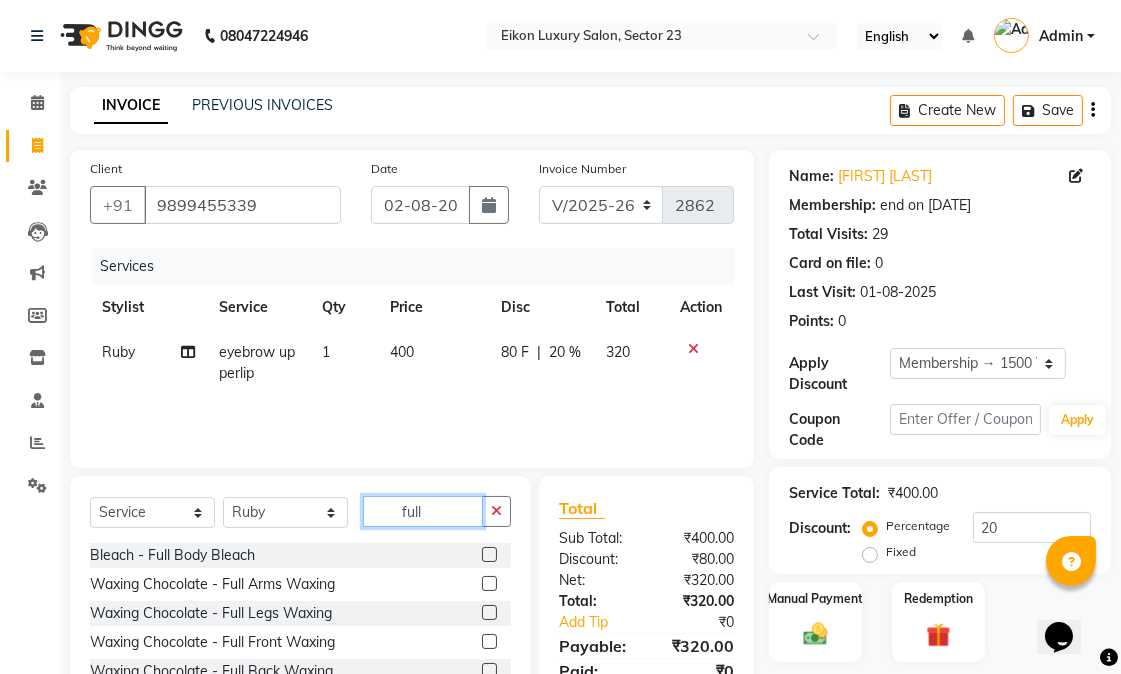 type on "full" 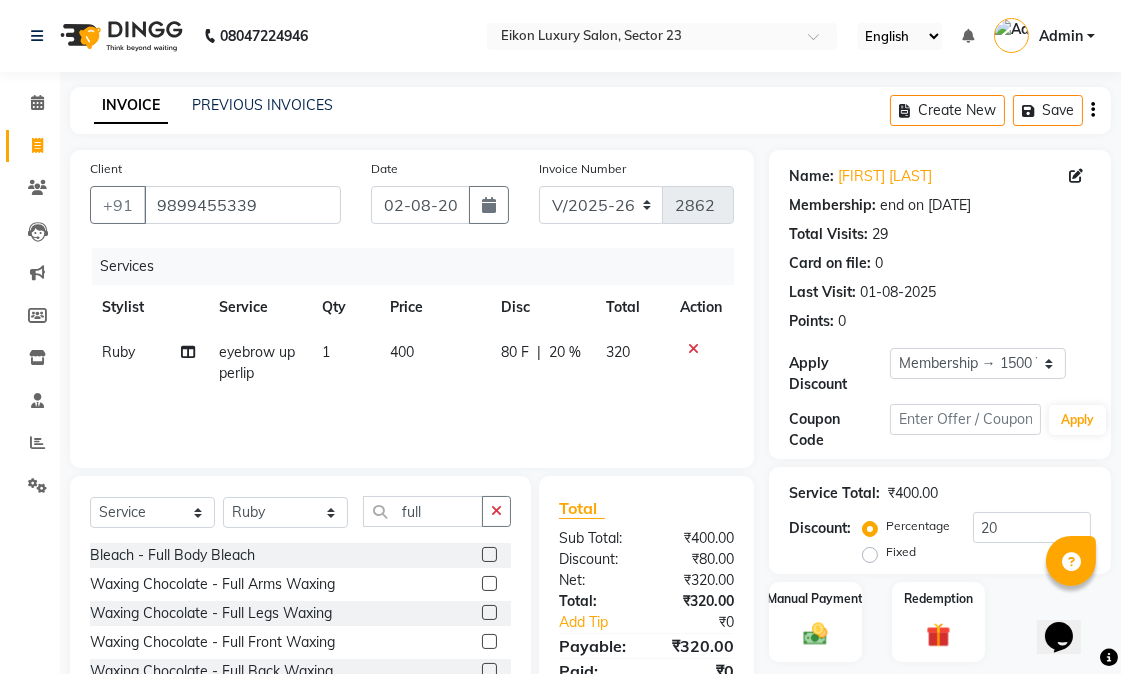 click 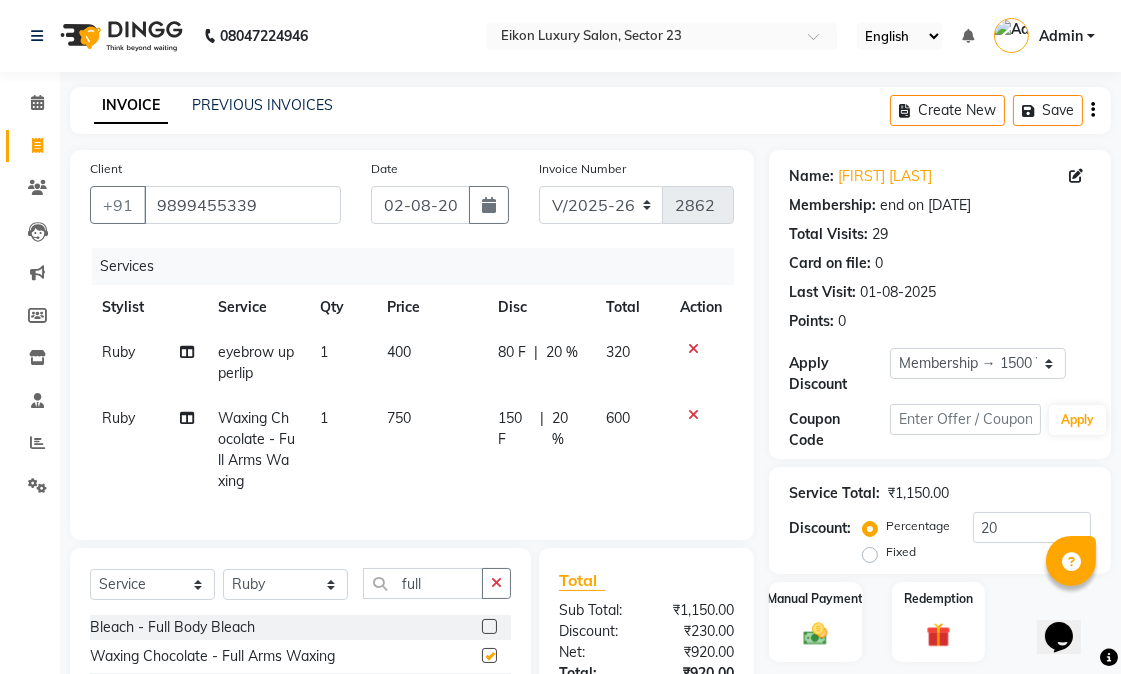 checkbox on "false" 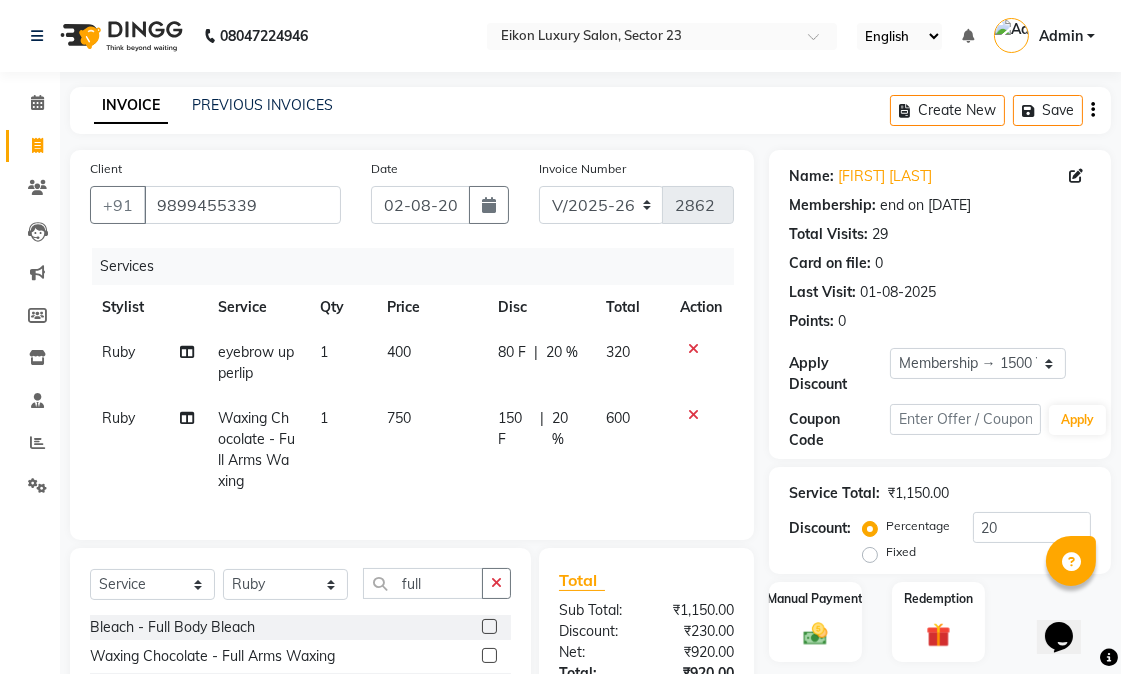 scroll, scrollTop: 215, scrollLeft: 0, axis: vertical 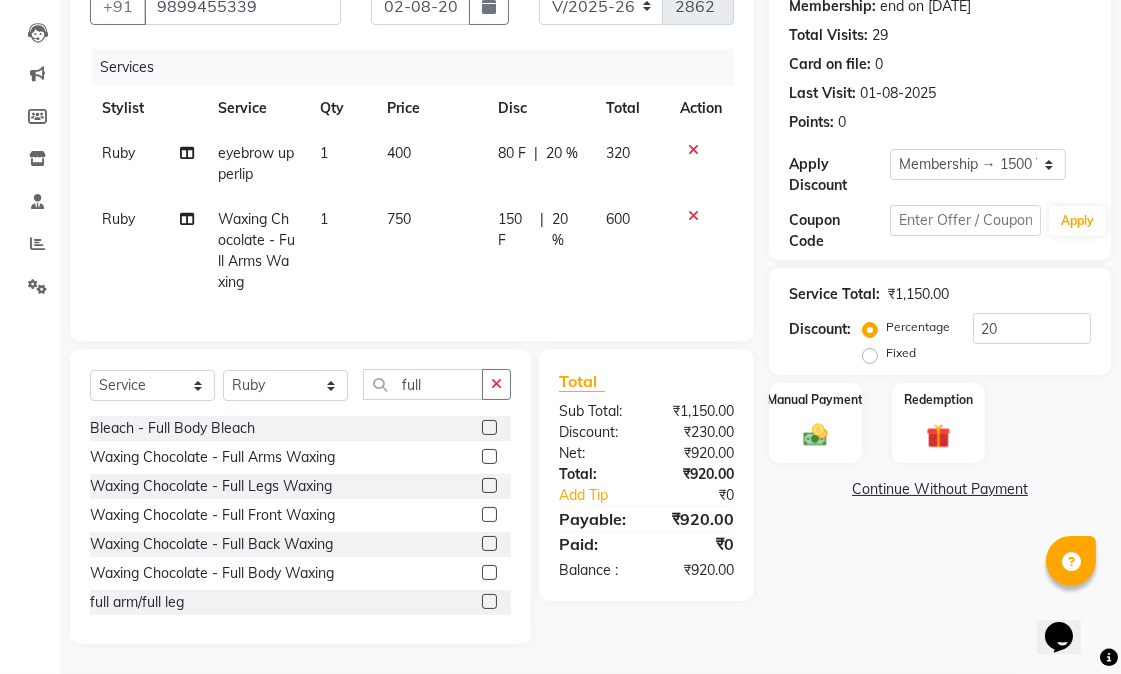 click on "Name: Preeti Jain Membership: end on 11-07-2026 Total Visits:  29 Card on file:  0 Last Visit:   01-08-2025 Points:   0  Apply Discount Select Membership → 1500 Yearly Membership Coupon Code Apply Service Total:  ₹1,150.00  Discount:  Percentage   Fixed  20 Manual Payment Redemption  Continue Without Payment" 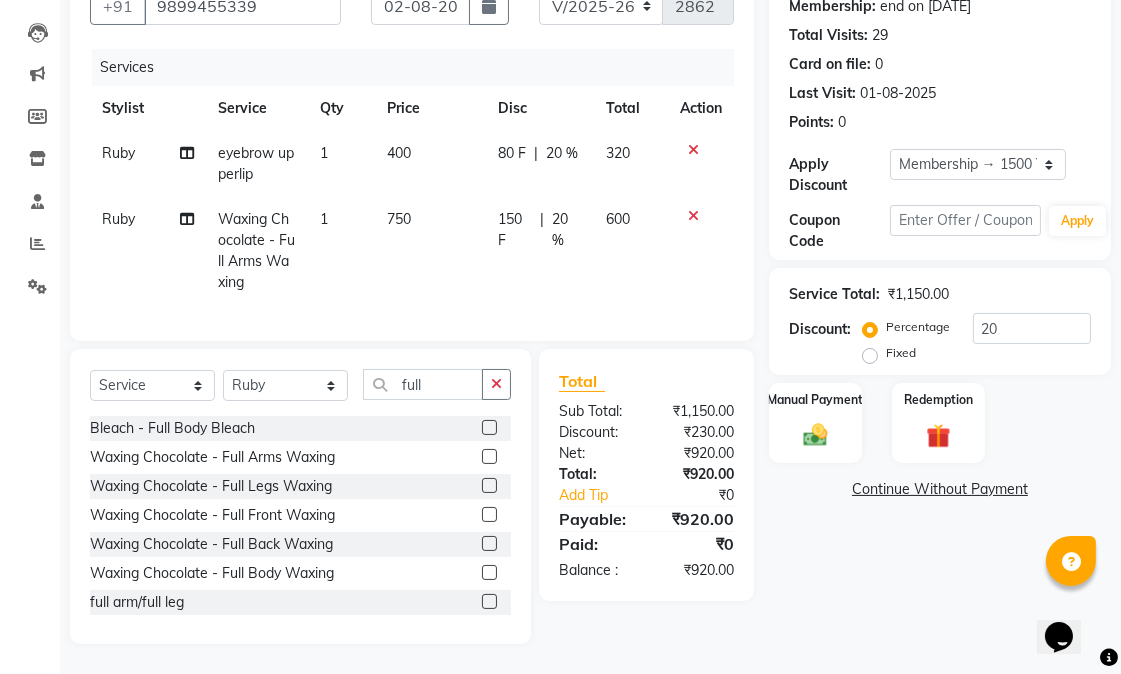 scroll, scrollTop: 0, scrollLeft: 14, axis: horizontal 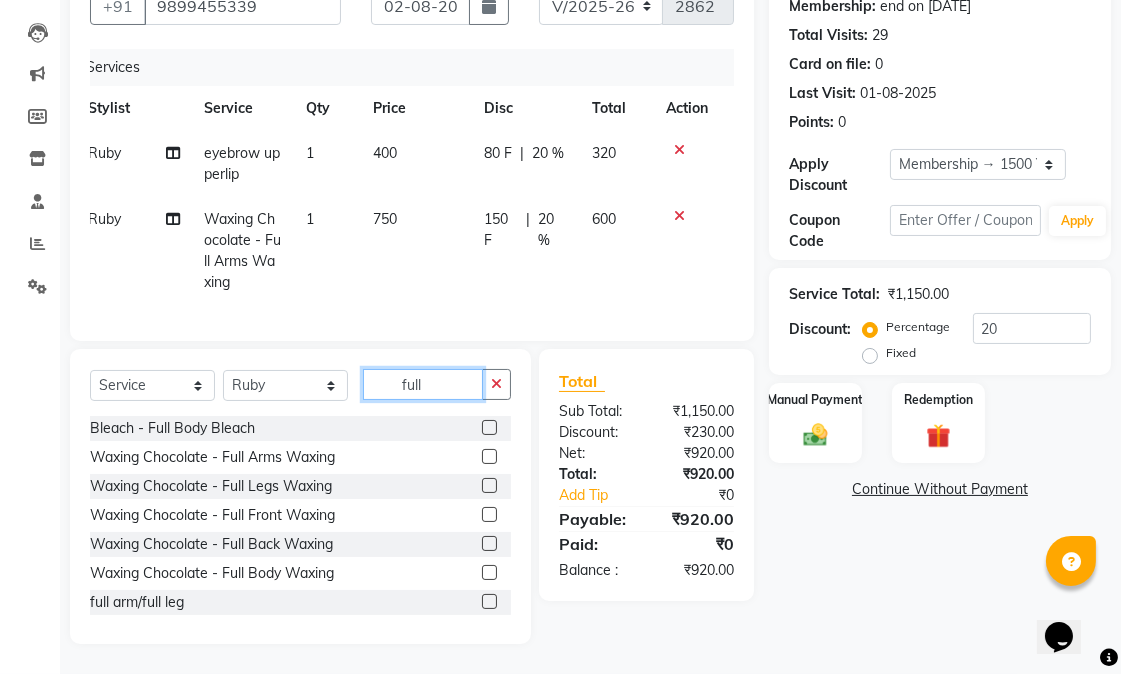 drag, startPoint x: 442, startPoint y: 384, endPoint x: 382, endPoint y: 384, distance: 60 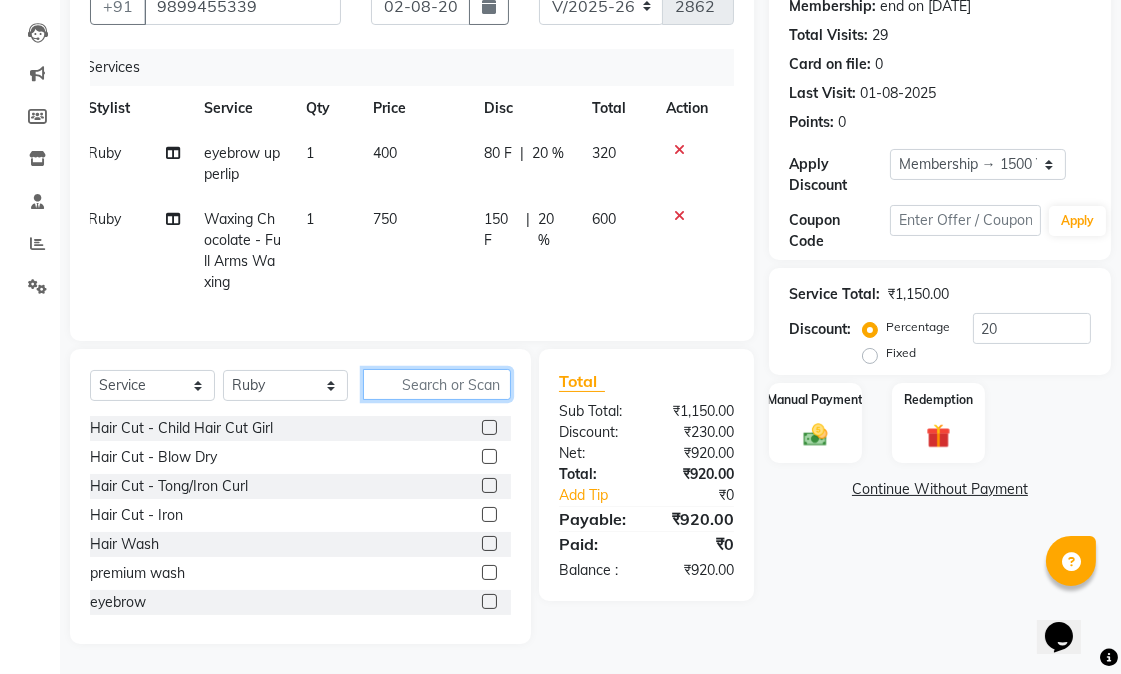 type 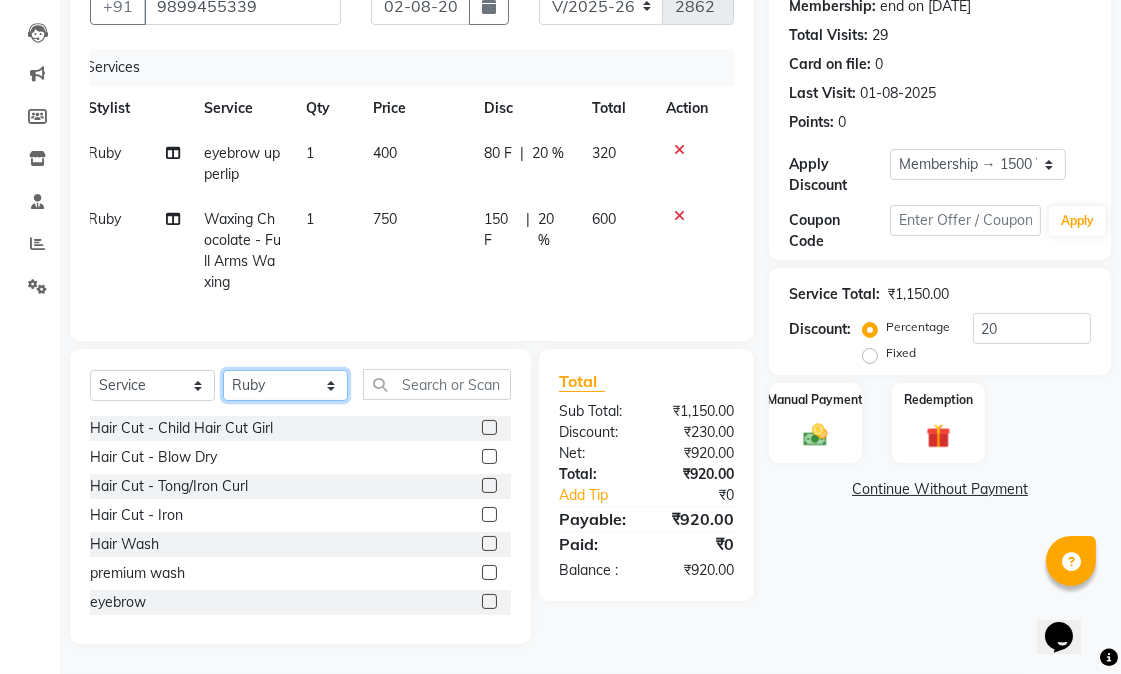 click on "Select Stylist [NAME] [NAME] [NAME] [NAME] [NAME] [NAME] [NAME] [NAME] [NAME] [NAME] [NAME] [NAME] [NAME] [NAME] [NAME] [NAME] [NAME] [NAME] [NAME]" 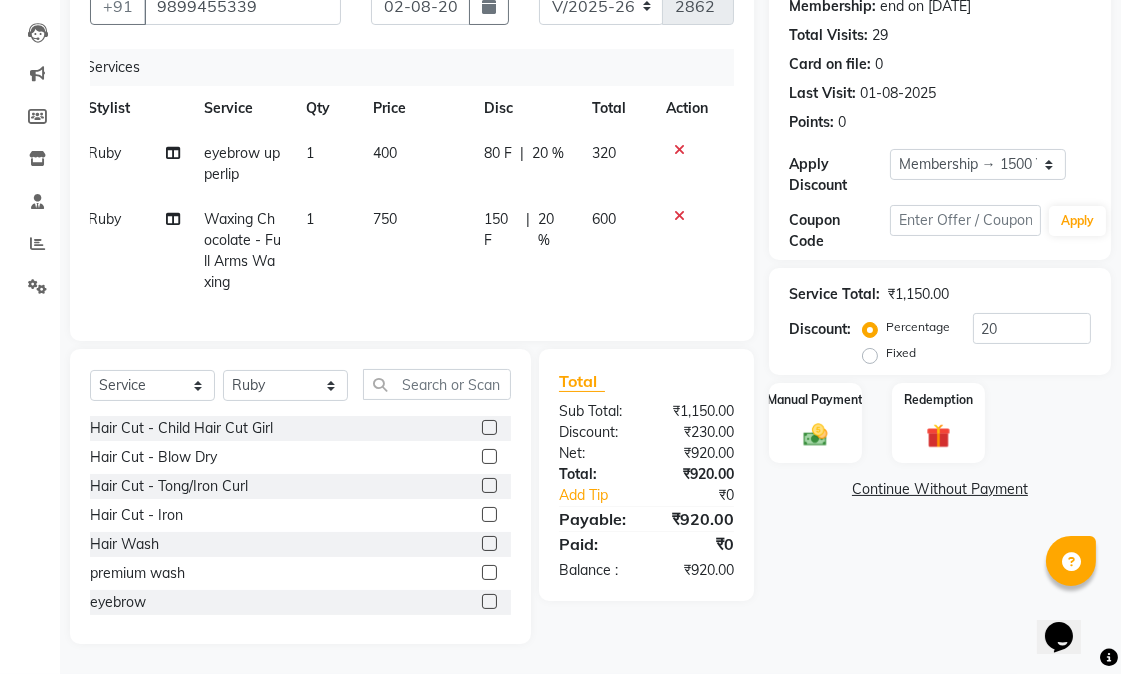 click on "320" 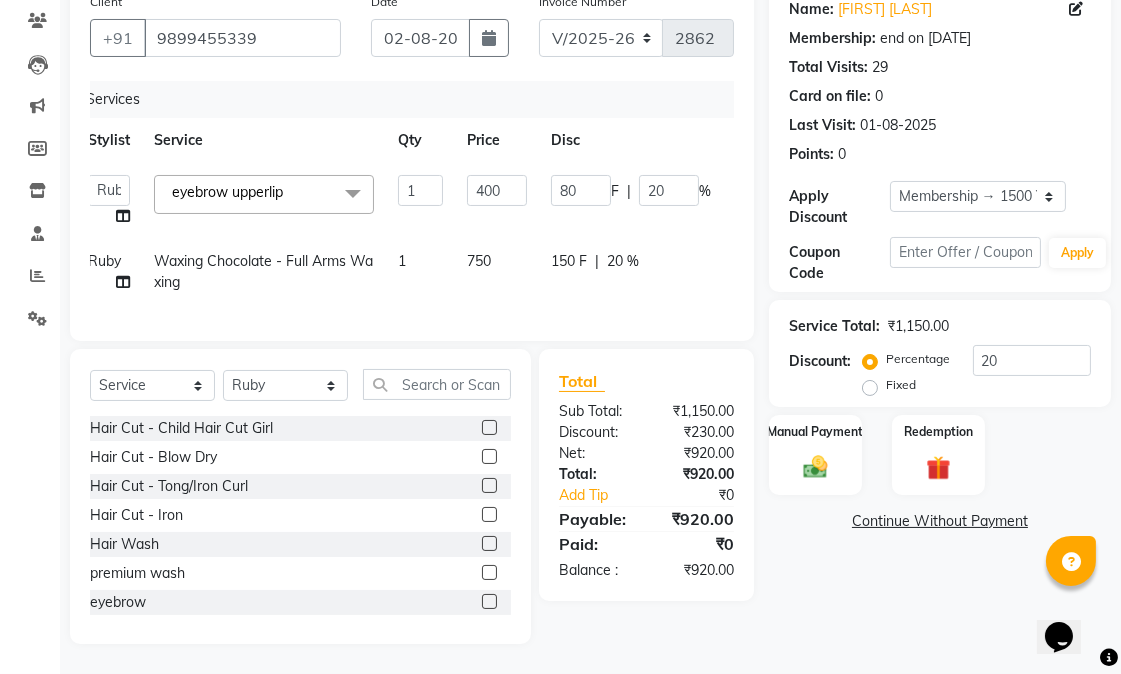 scroll, scrollTop: 183, scrollLeft: 0, axis: vertical 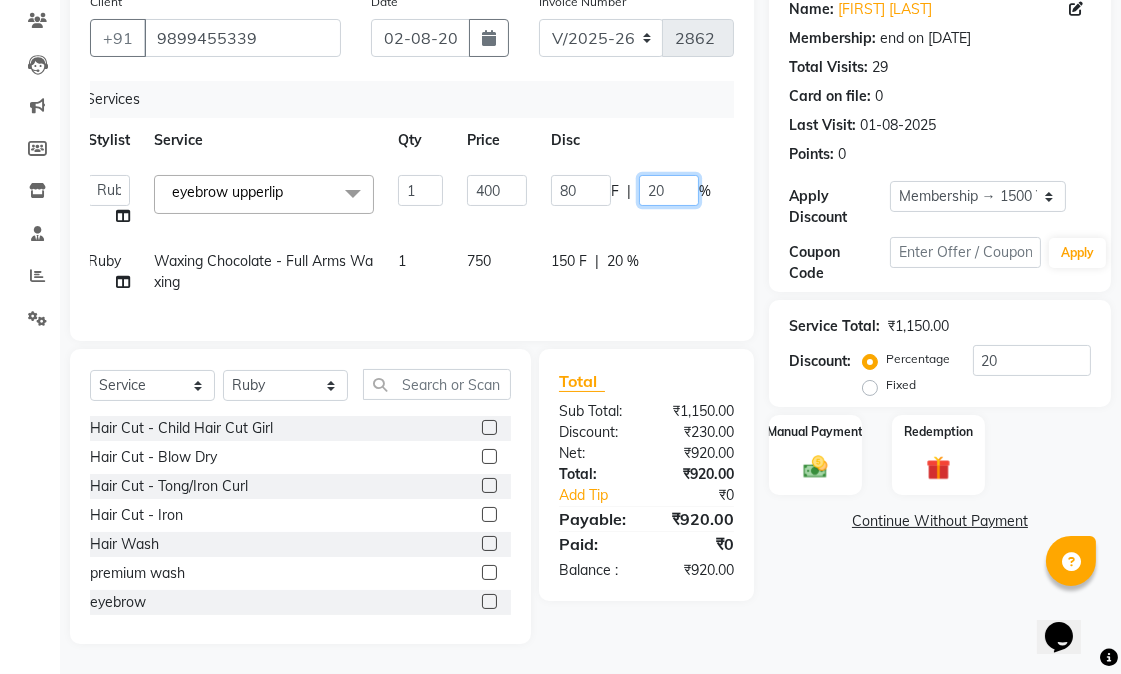 click on "20" 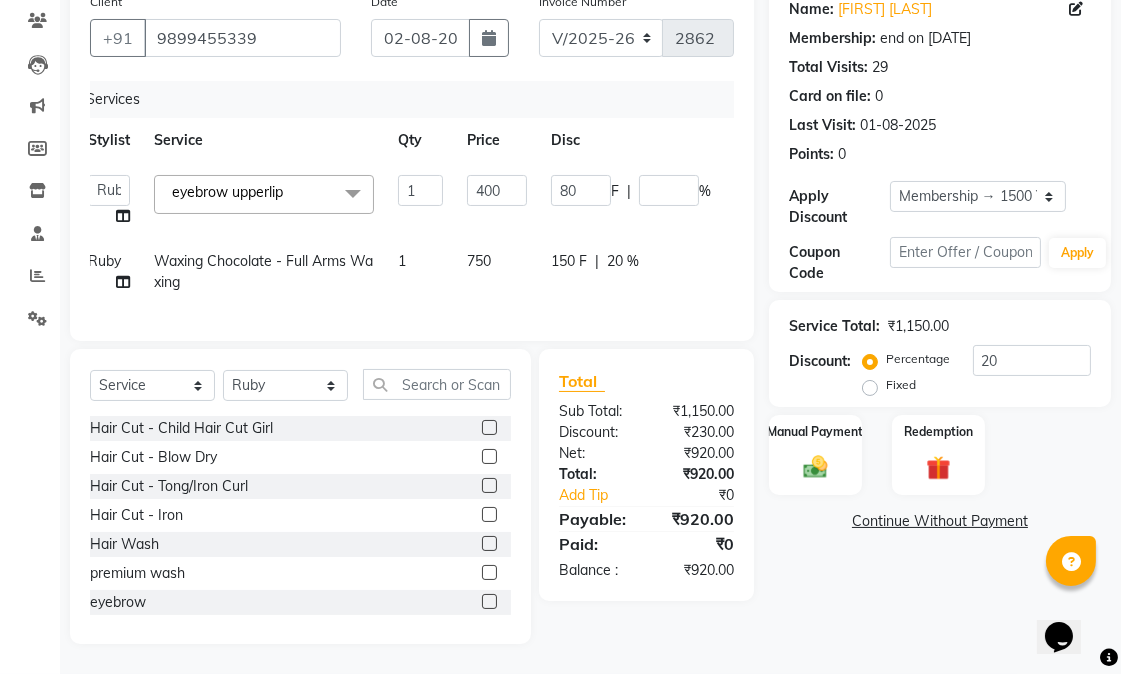 click on "Services Stylist Service Qty Price Disc Total Action  Abhishek   amit   anchal   Ashu   Bilal   Dildar   Geeta   Hritik   Jatin   mahesh   Manav   Mohit   Pinki   Prince   Ruby   Sagar   Subhash   Subodh   Uday  eyebrow upperlip  x Hair Cut - Female Hair Cut Hair Cut - Gents Hair Cut Hair Cut - Beard Trim Hair Cut - Child Hair Cut Boy Hair Cut - Child Hair Cut Girl Hair Cut - Blow Dry Hair Cut - Tong/Iron Curl Hair Cut - Iron Hair Wash premium wash eyebrow eyebrow upperlip gel paint nail cut file mask biotin Hair Styling - Blow Dry Hair Styling - Blow Dry Outcurls Hair Styling - Curls Hair Styling - Hair Do Hair Styling - Pressing deep conditioning bob cut Treatment - Repair Rituals Treatment - Moisture Rituals Treatment - Scalp and Length Treatment Treatment - Dandruff Treatment with Rituals Treatment - Hair Fall Treatment with Rituals Treatment - One Step Repair Treatment Treatment - Keratin Treatment Treatment - Smoothening Treatment - Ola Plex Treatment - Goji Treatment - Purifying Treatment - Rgnerin 1" 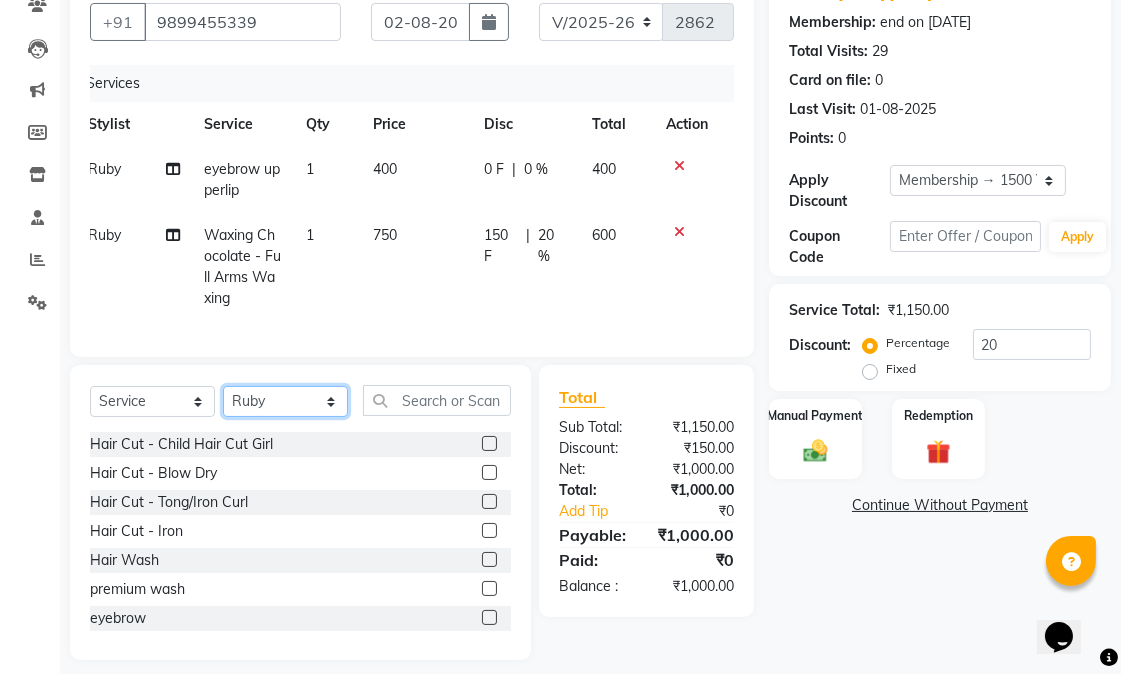 click on "Select Stylist [NAME] [NAME] [NAME] [NAME] [NAME] [NAME] [NAME] [NAME] [NAME] [NAME] [NAME] [NAME] [NAME] [NAME] [NAME] [NAME] [NAME] [NAME] [NAME]" 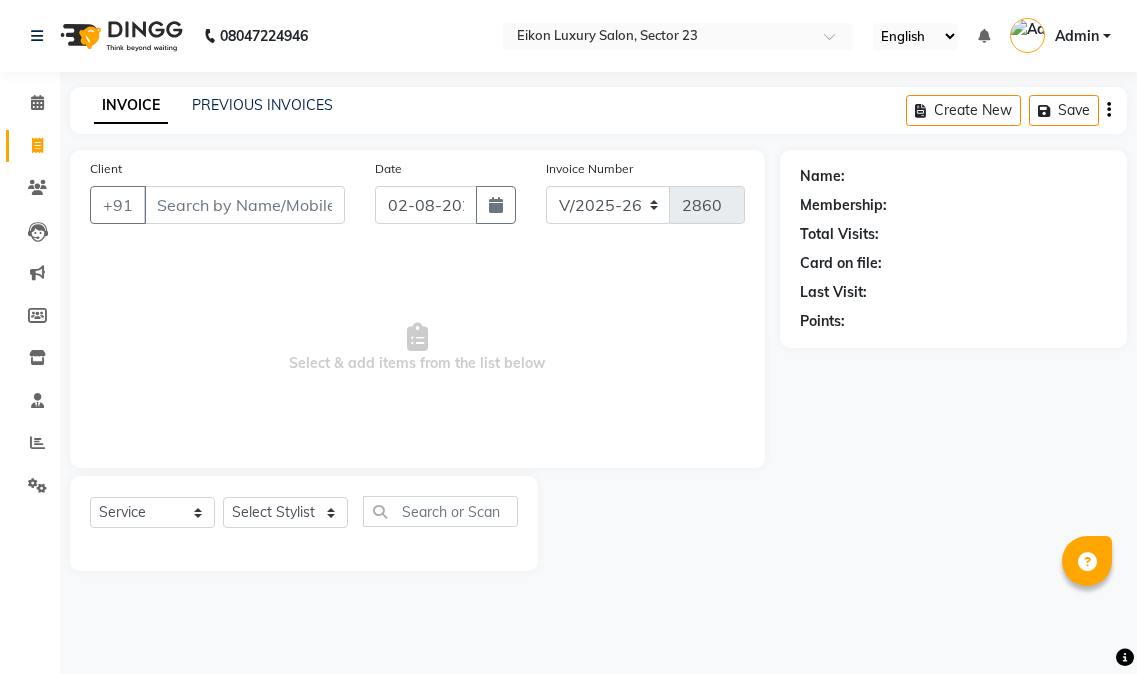 select on "7080" 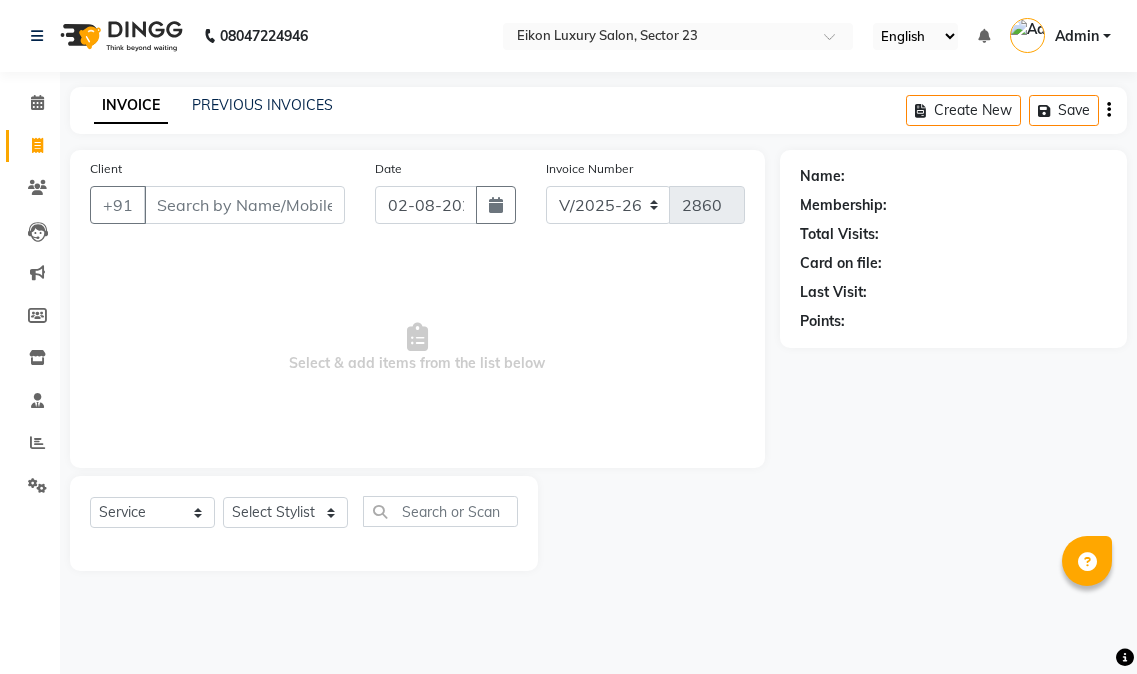 select on "7080" 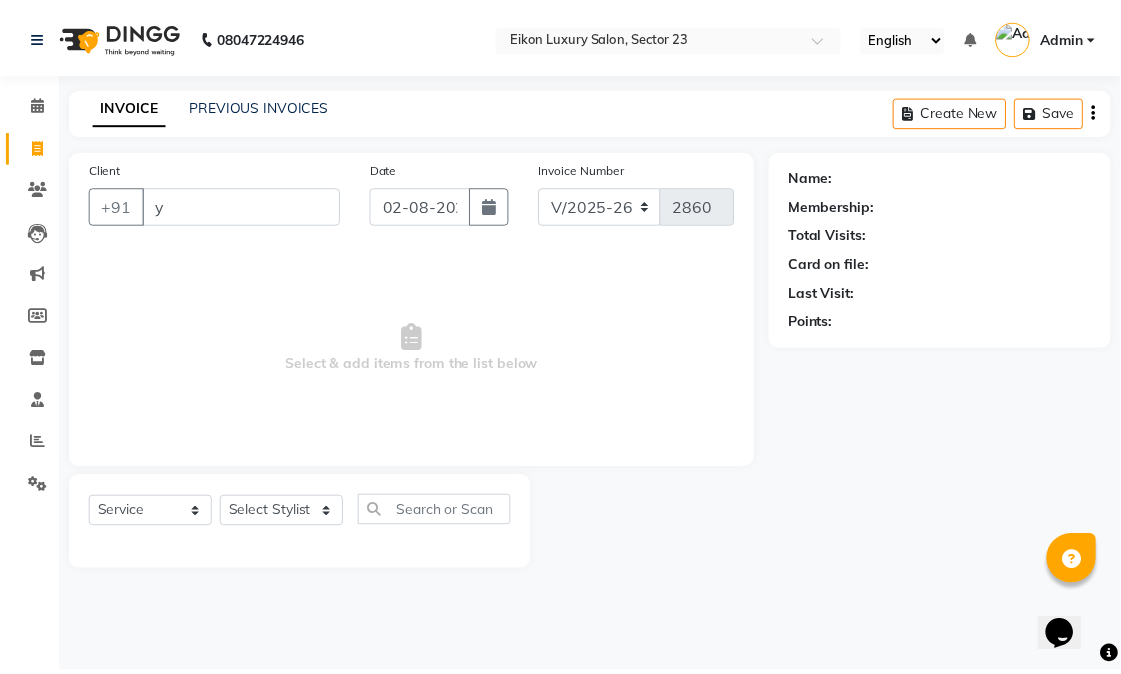 scroll, scrollTop: 0, scrollLeft: 0, axis: both 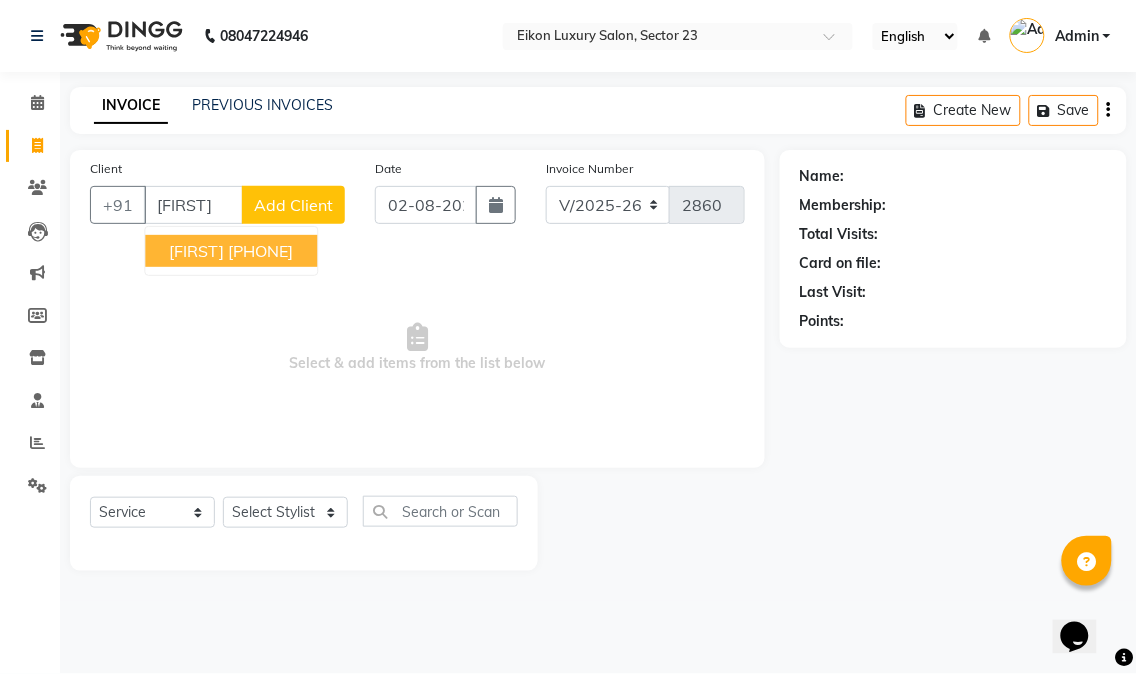click on "[PHONE]" at bounding box center [260, 251] 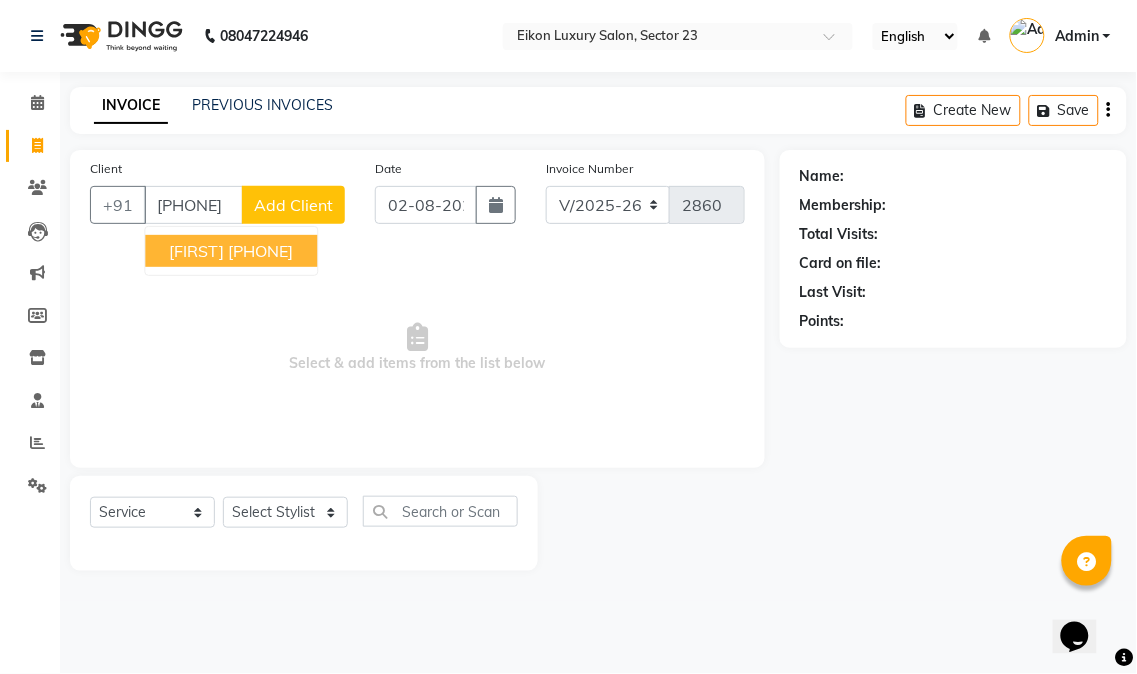 type on "[PHONE]" 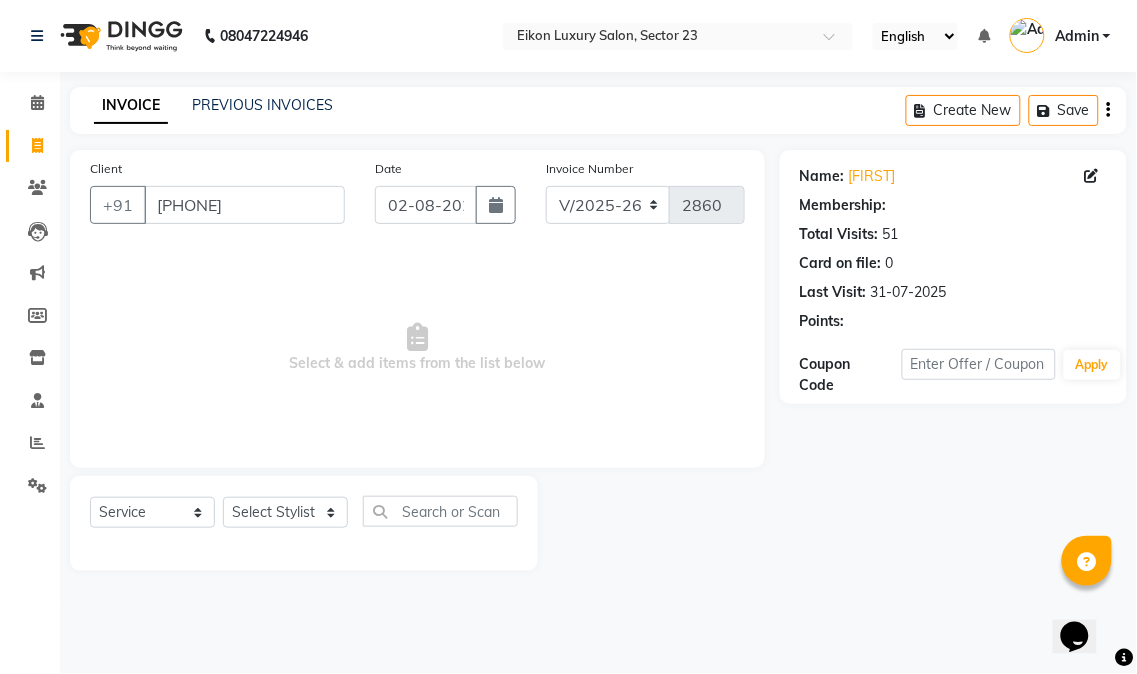 select on "1: Object" 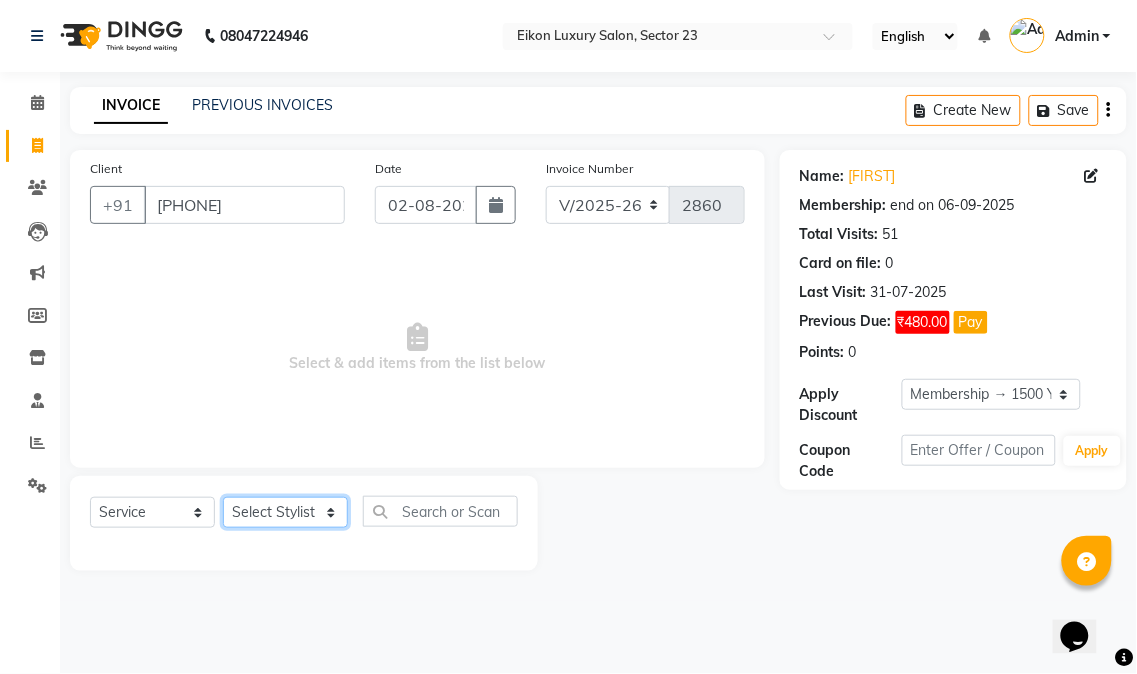 click on "Select Stylist [FIRST] [FIRST] [FIRST] [FIRST] [FIRST] [FIRST] [FIRST] [FIRST] [FIRST] [FIRST] [FIRST] [FIRST] [FIRST] [FIRST] [FIRST] [FIRST] [FIRST] [FIRST] [FIRST] [FIRST] [FIRST]" 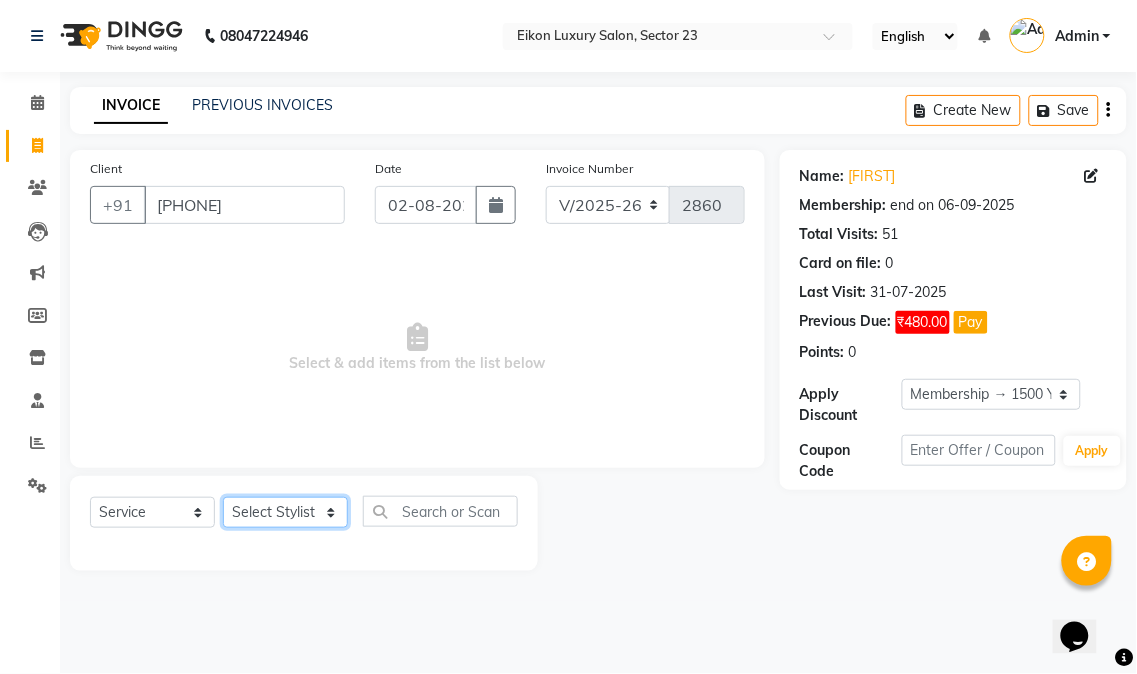 select on "58948" 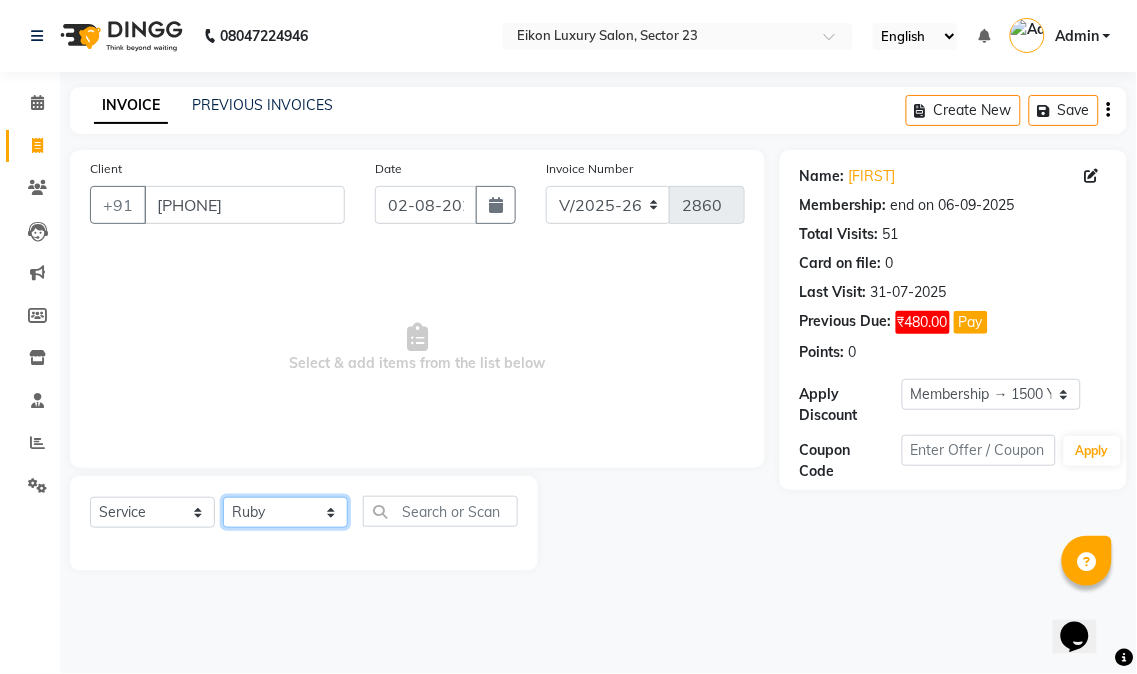 click on "Select Stylist [FIRST] [FIRST] [FIRST] [FIRST] [FIRST] [FIRST] [FIRST] [FIRST] [FIRST] [FIRST] [FIRST] [FIRST] [FIRST] [FIRST] [FIRST] [FIRST] [FIRST] [FIRST] [FIRST] [FIRST] [FIRST]" 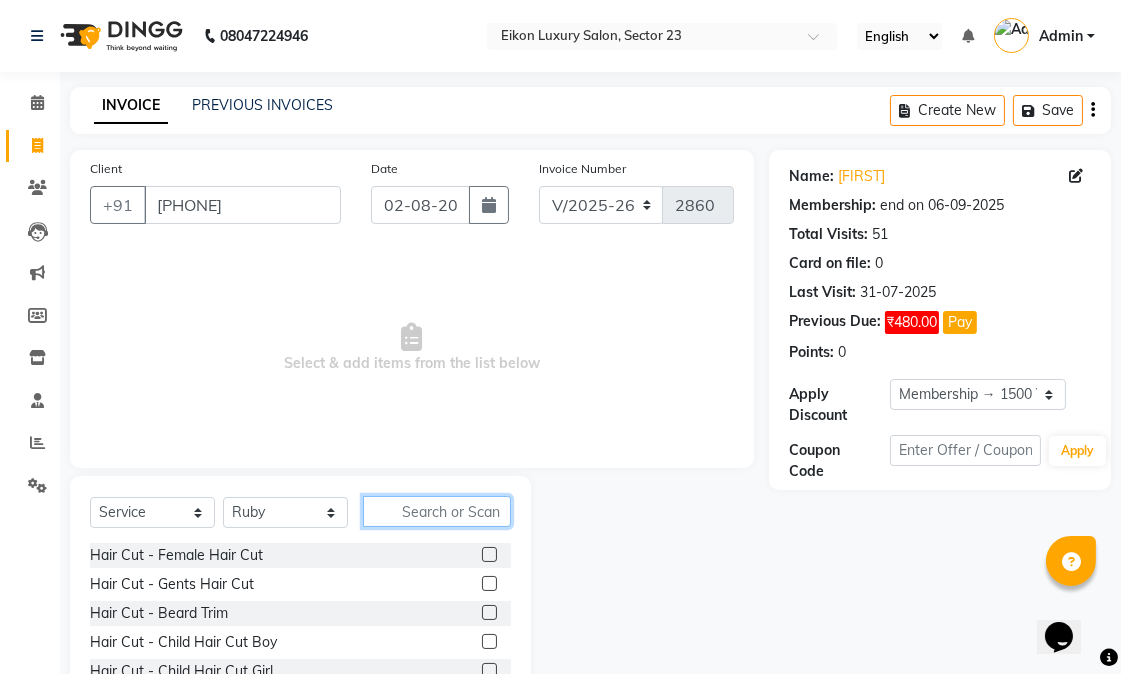 click 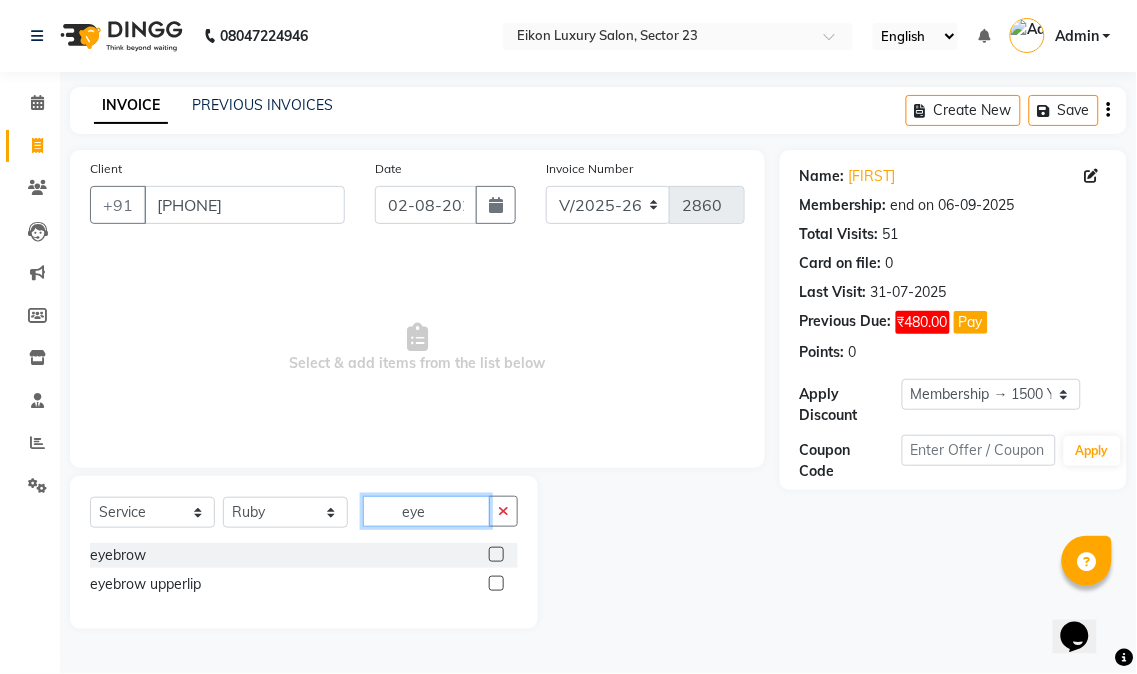 type on "eye" 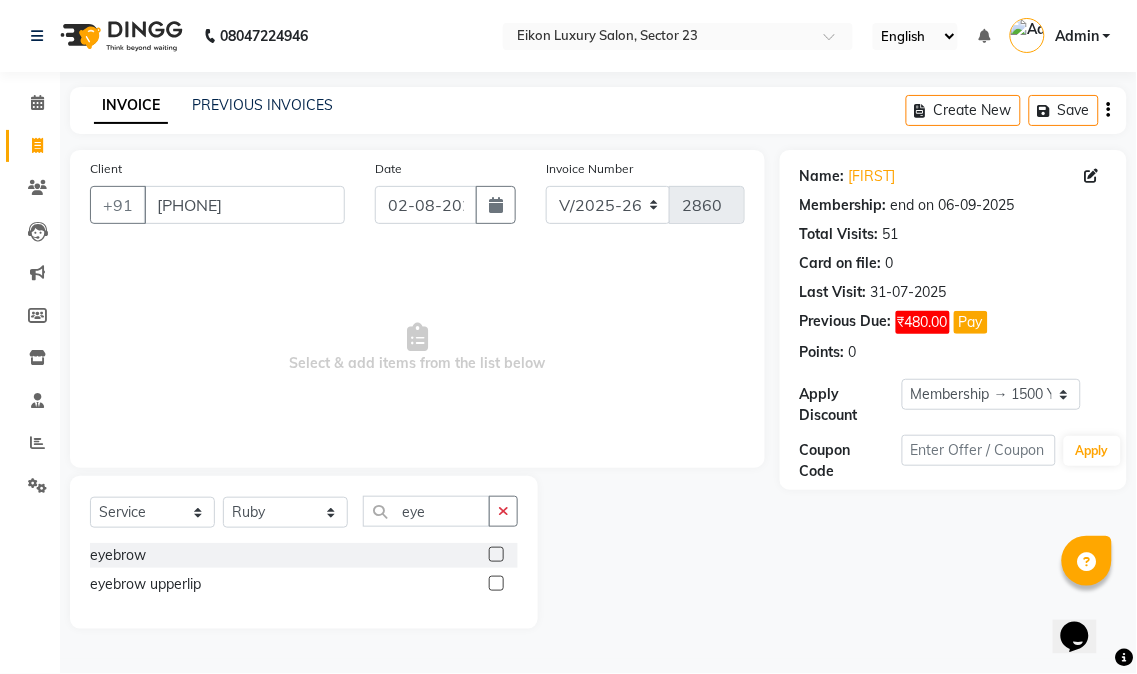 click 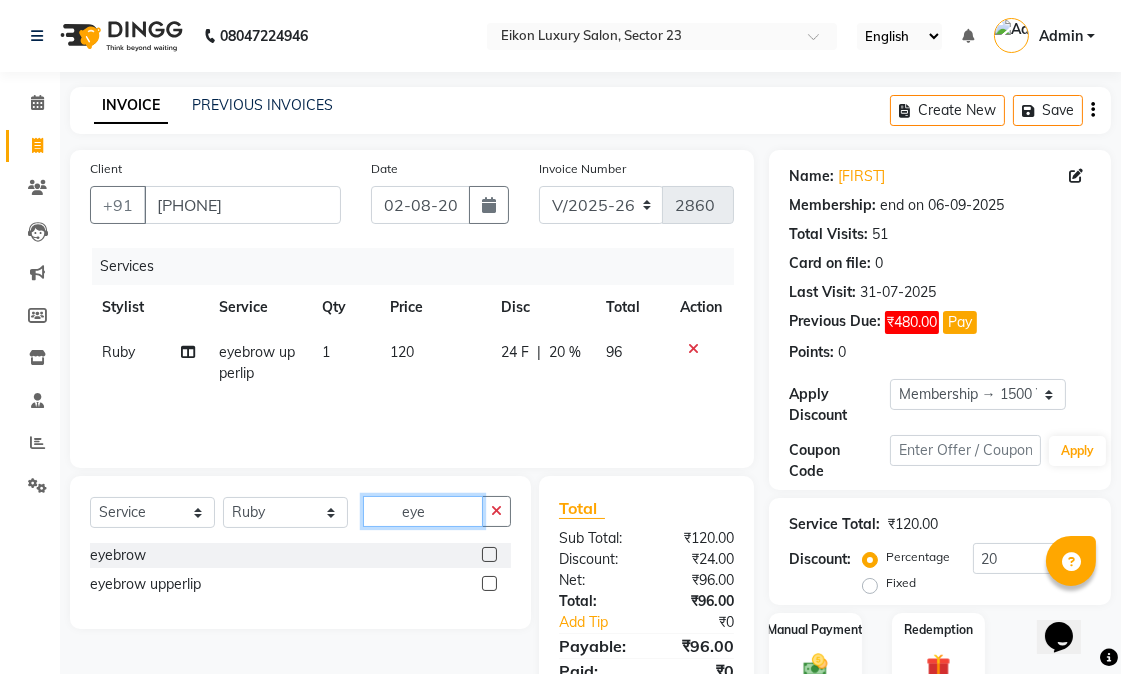 checkbox on "false" 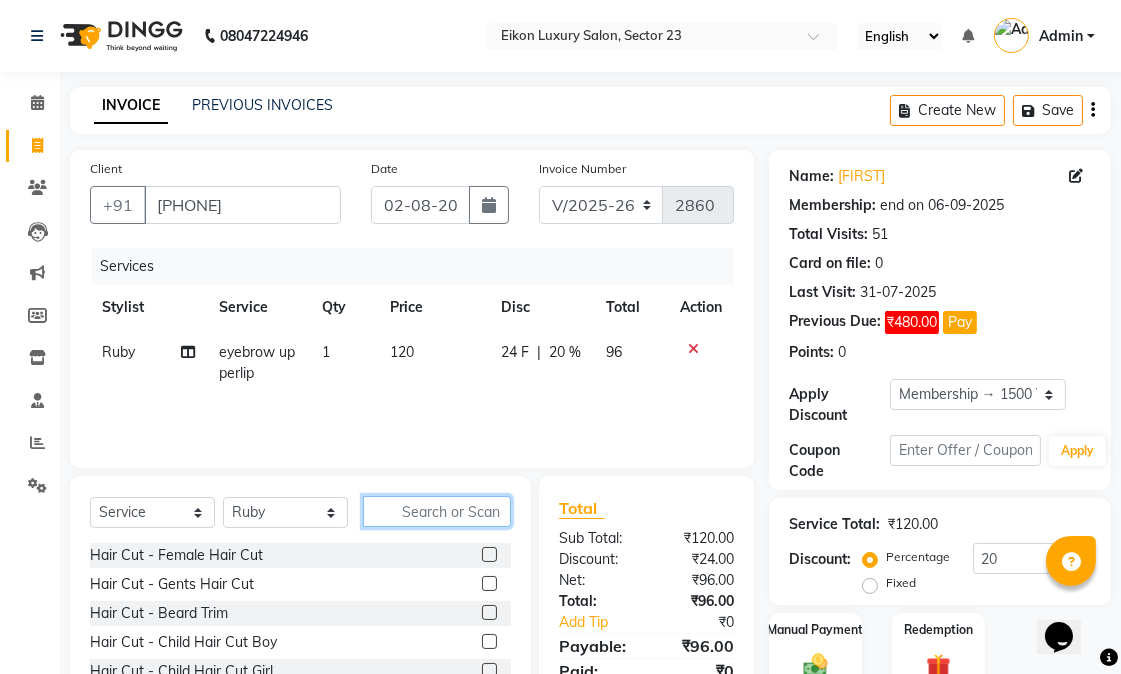 type 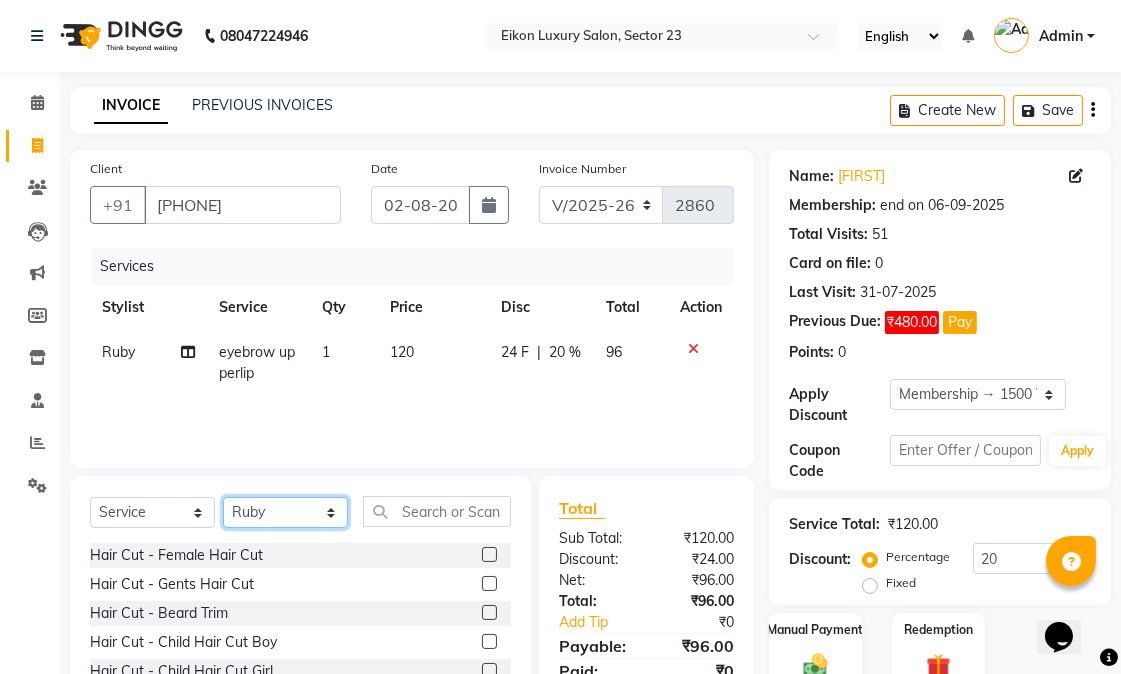 click on "Select Stylist [FIRST] [LAST] [FIRST] [LAST] [FIRST] [LAST] [FIRST] [LAST] [FIRST] [LAST] [FIRST] [LAST] [FIRST] [LAST] [FIRST] [LAST] [FIRST] [LAST] [FIRST] [LAST] [FIRST] [LAST] [FIRST] [LAST] [FIRST] [LAST] [FIRST] [LAST] [FIRST] [LAST] [FIRST] [LAST] [FIRST] [LAST] [FIRST] [LAST] [FIRST] [LAST] [FIRST] [LAST] [FIRST] [LAST] [FIRST] [LAST] [FIRST] [LAST] [FIRST] [LAST]" 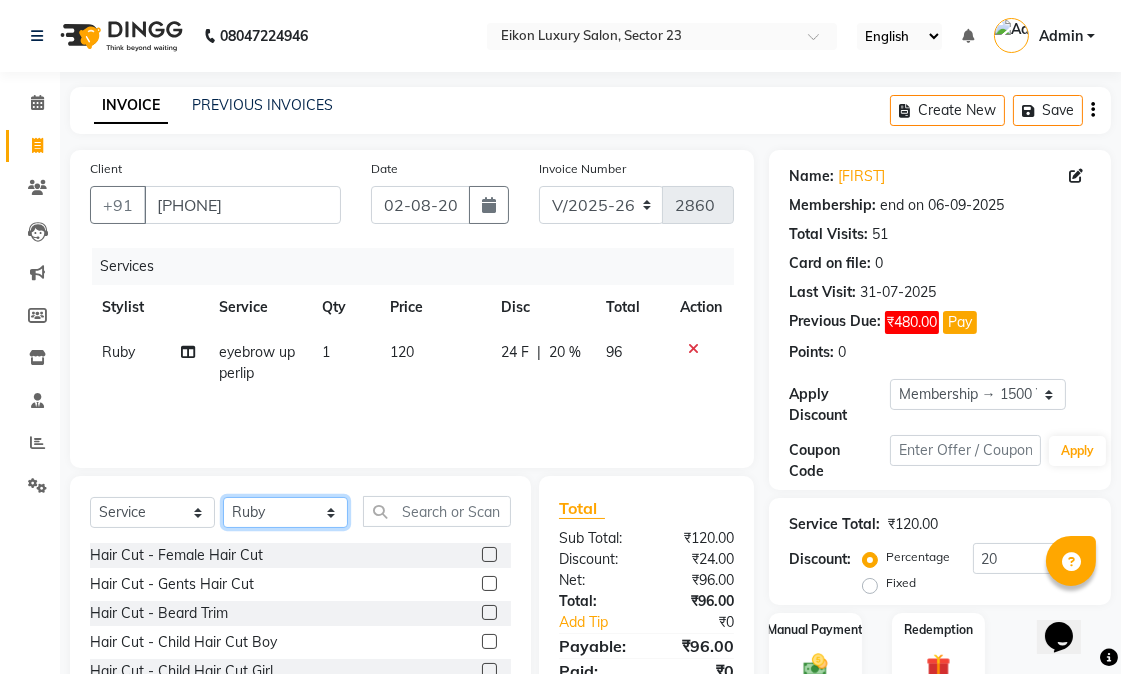 select on "58946" 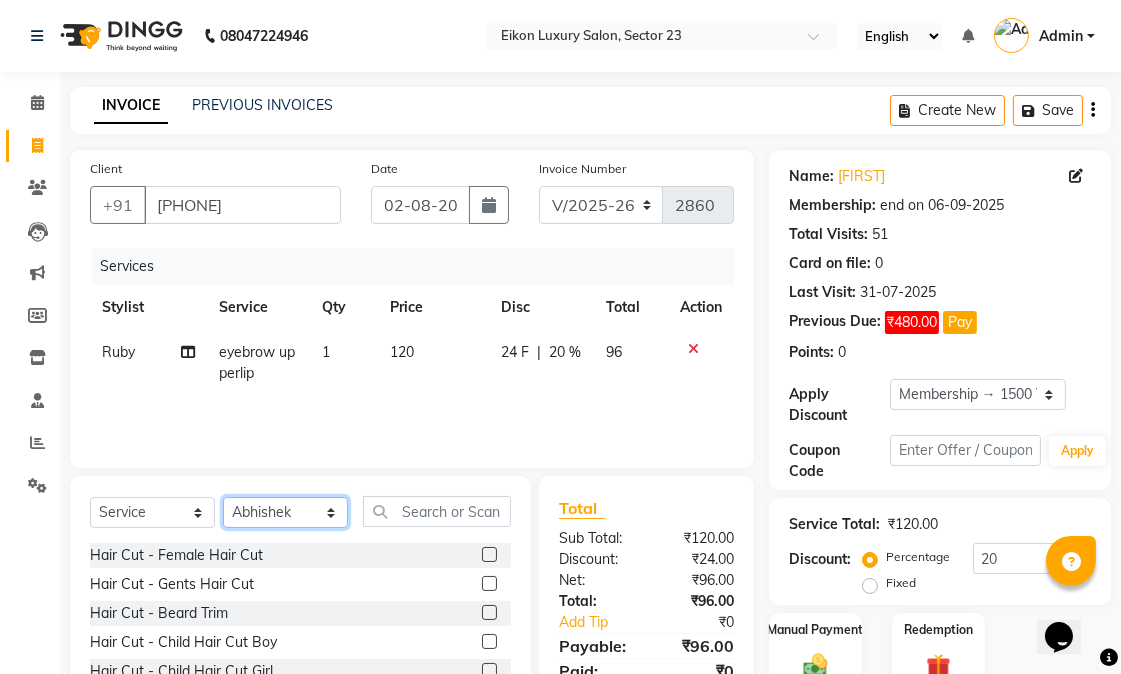 click on "Select Stylist [NAME] [NAME] [NAME] [NAME] [NAME] [NAME] [NAME] [NAME] [NAME] [NAME] [NAME] [NAME] [NAME] [NAME] [NAME] [NAME] [NAME] [NAME] [NAME]" 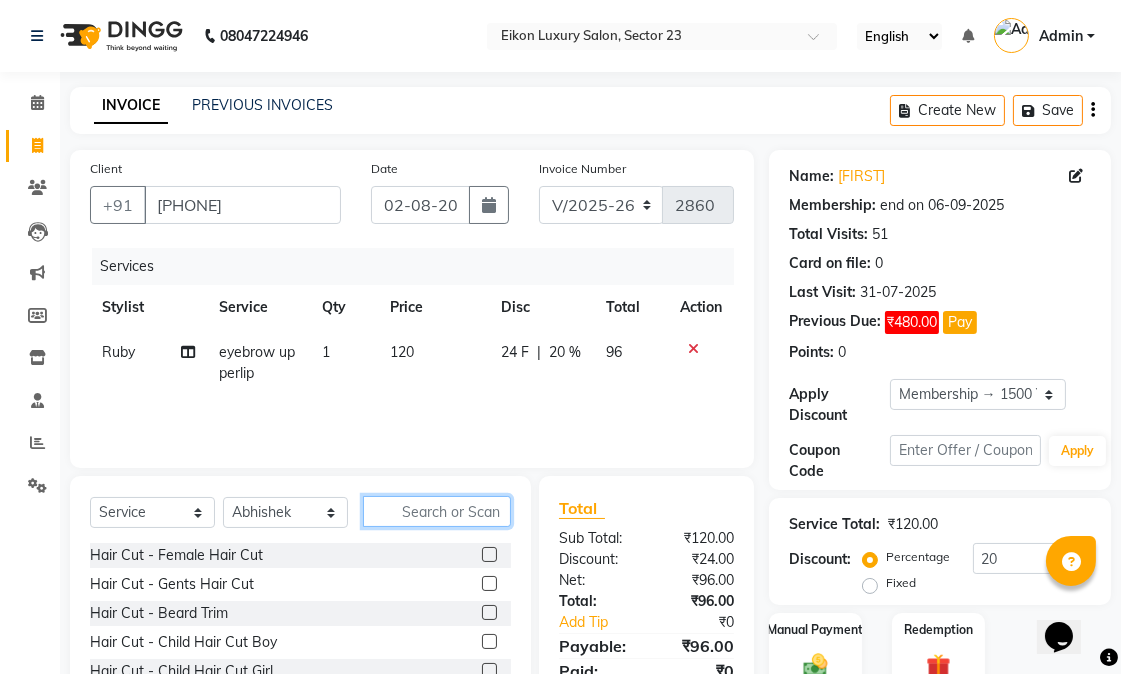 click 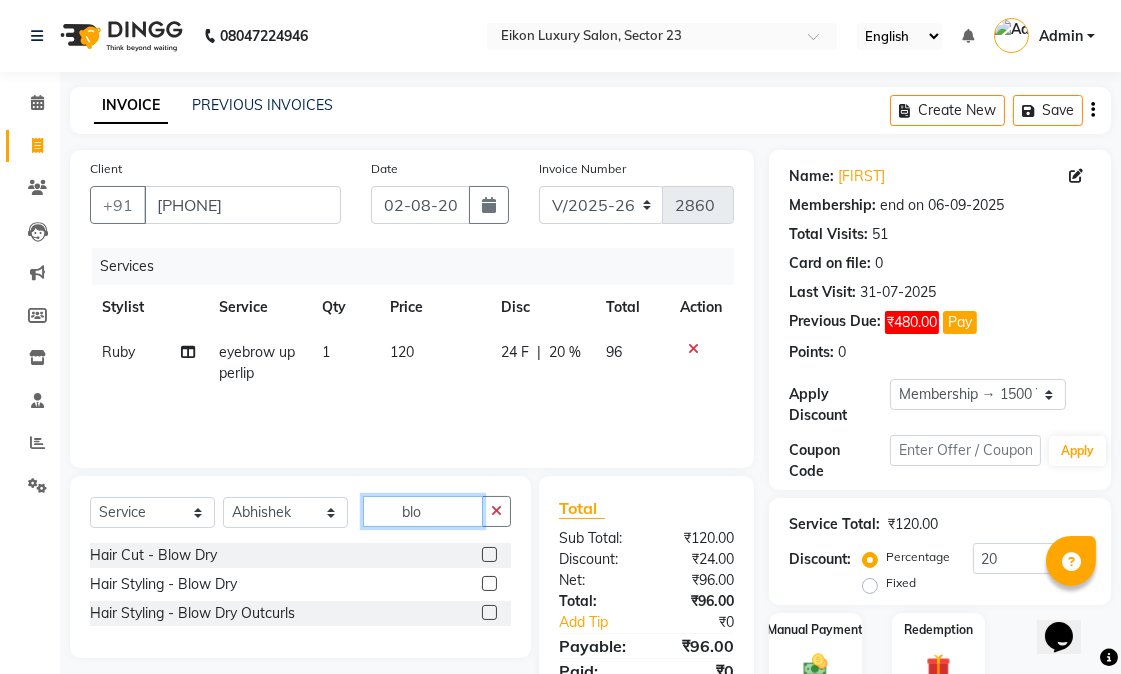 type on "blo" 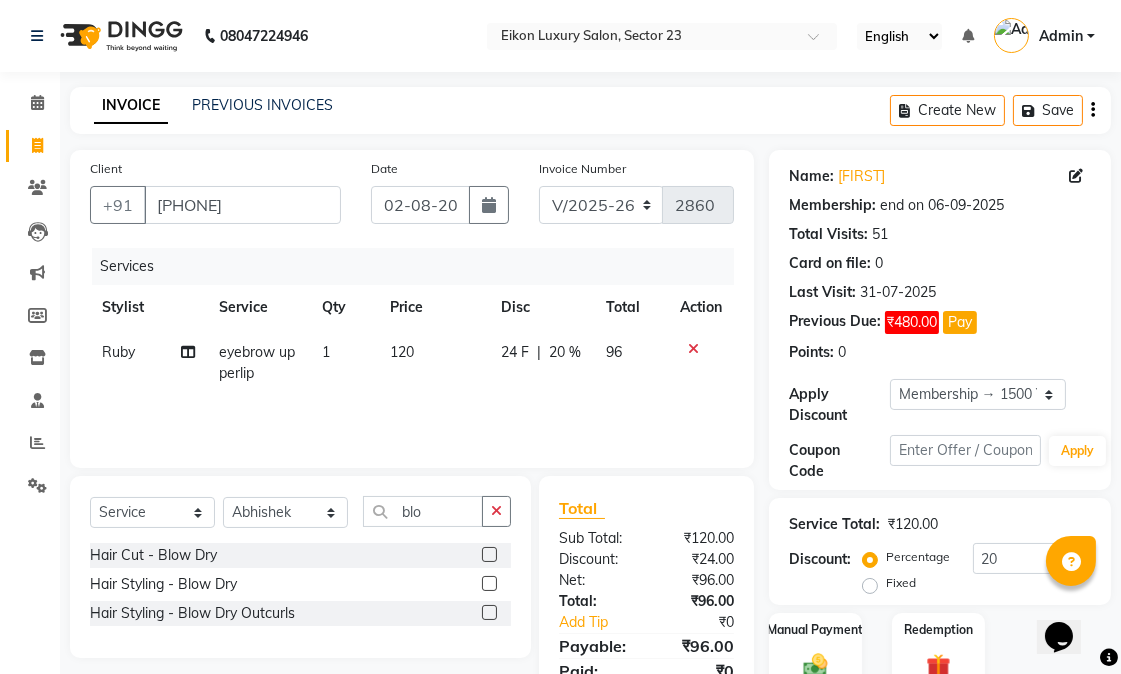 click 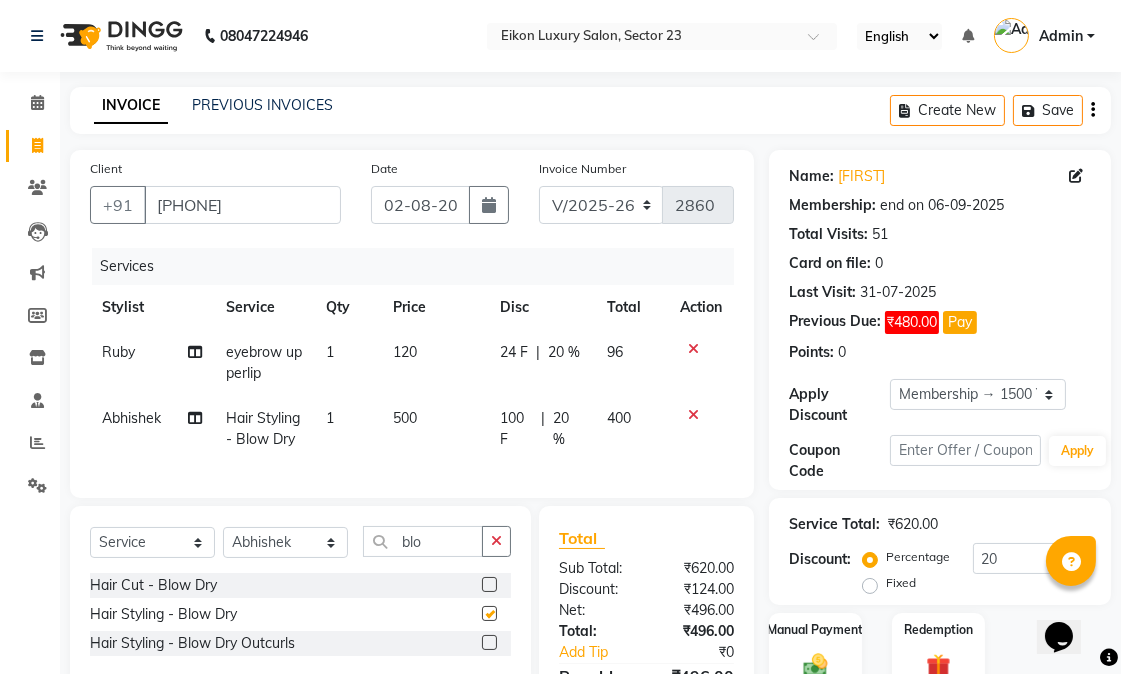 checkbox on "false" 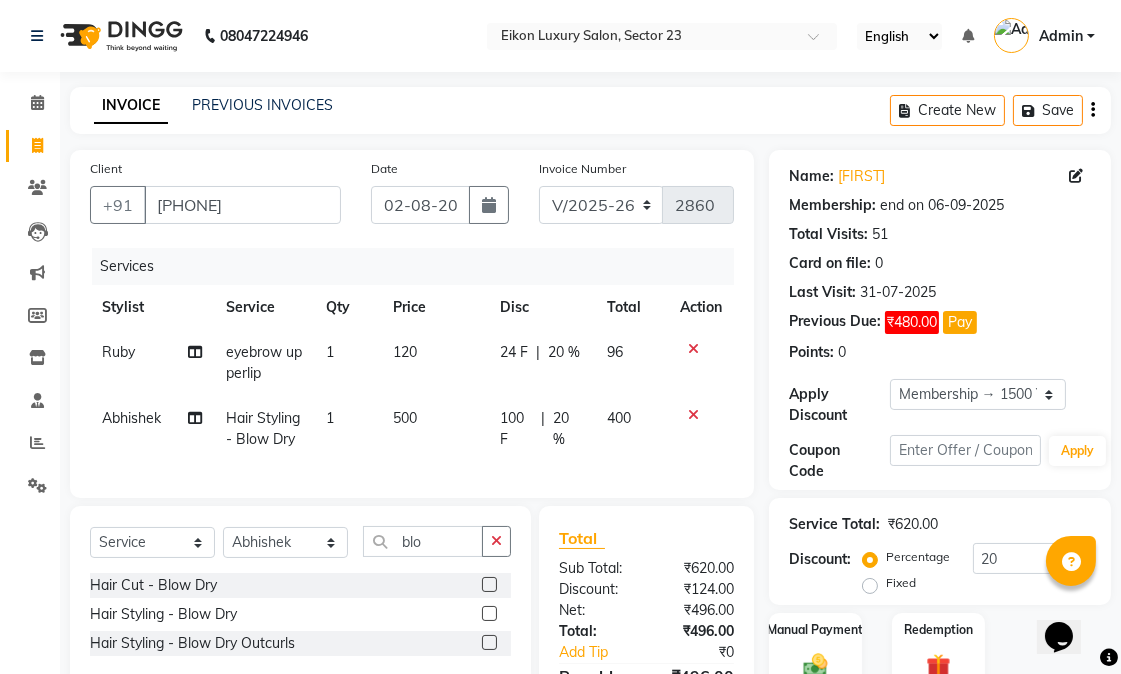 scroll, scrollTop: 151, scrollLeft: 0, axis: vertical 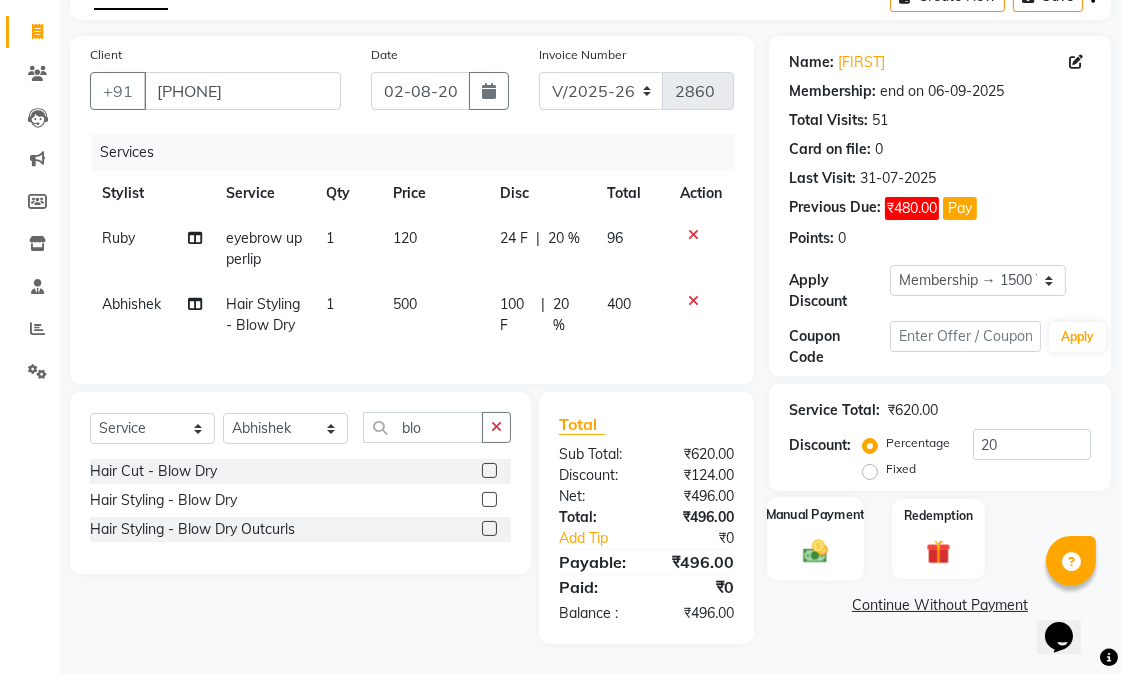 click on "Manual Payment" 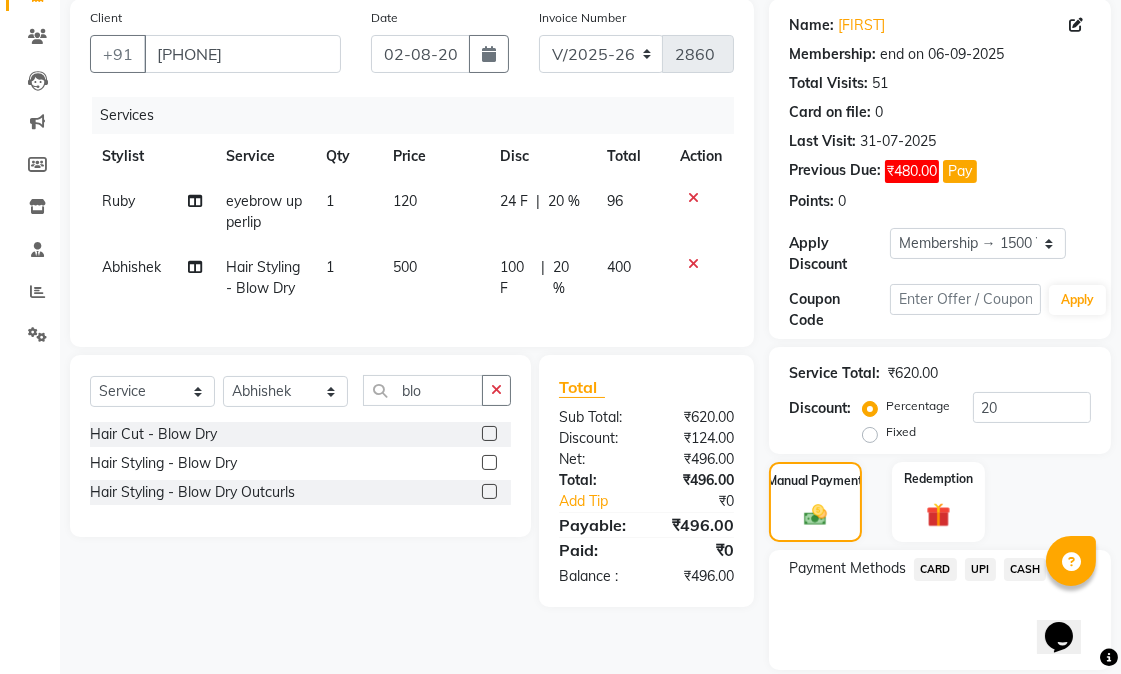 click on "CASH" 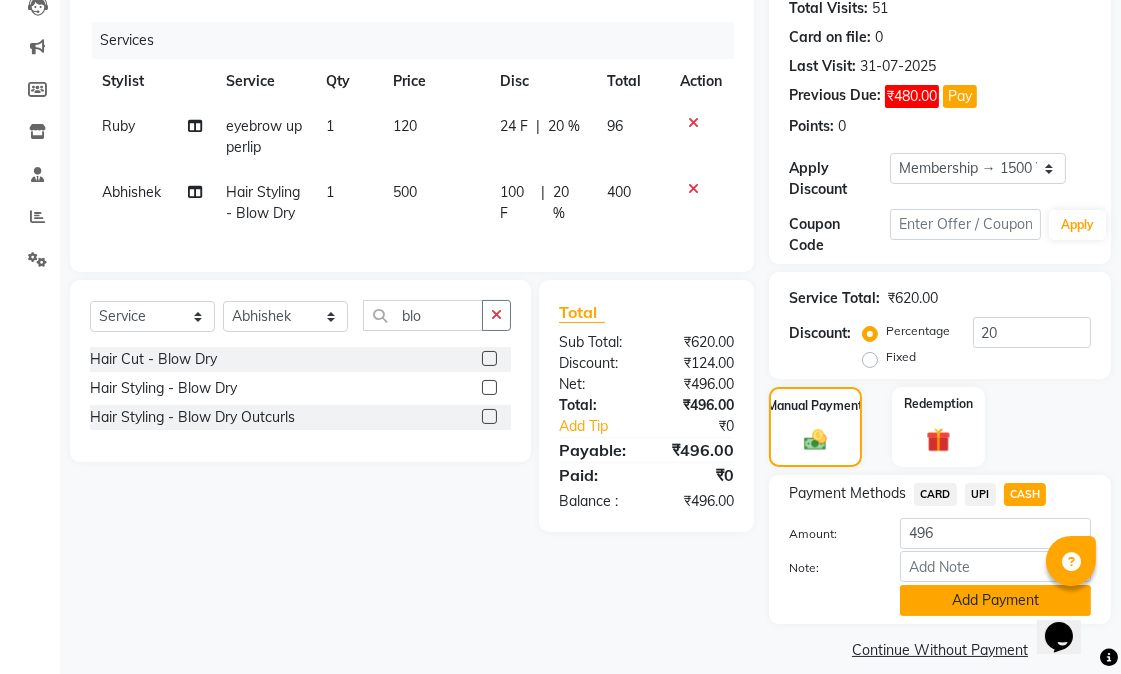 scroll, scrollTop: 247, scrollLeft: 0, axis: vertical 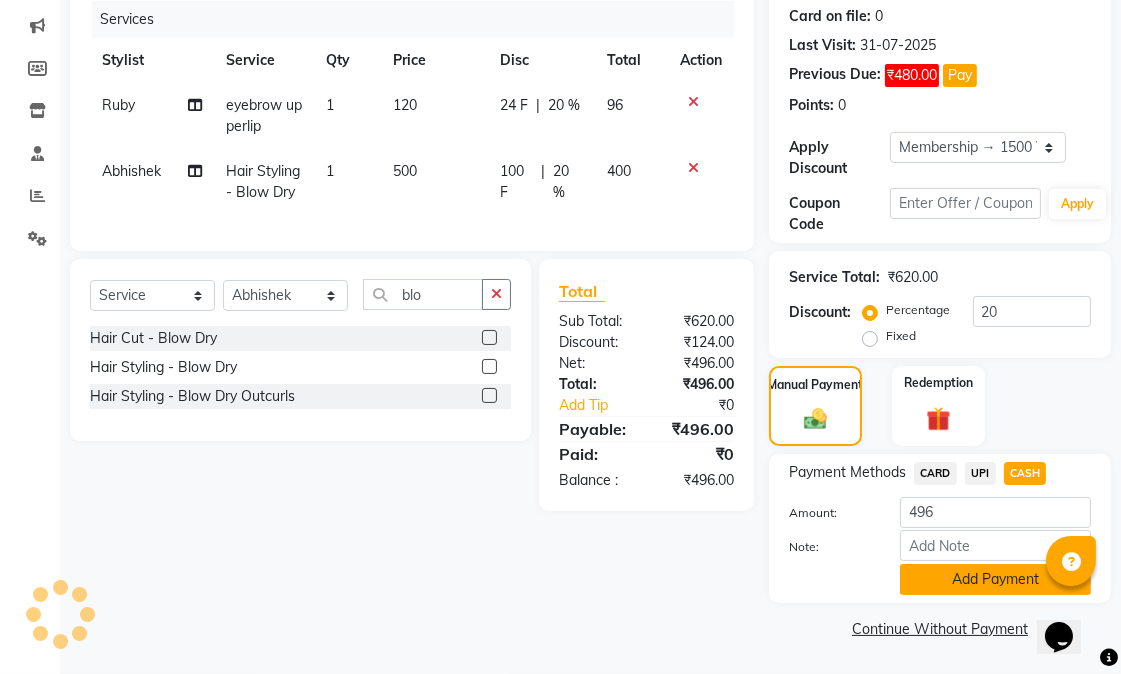 click on "Add Payment" 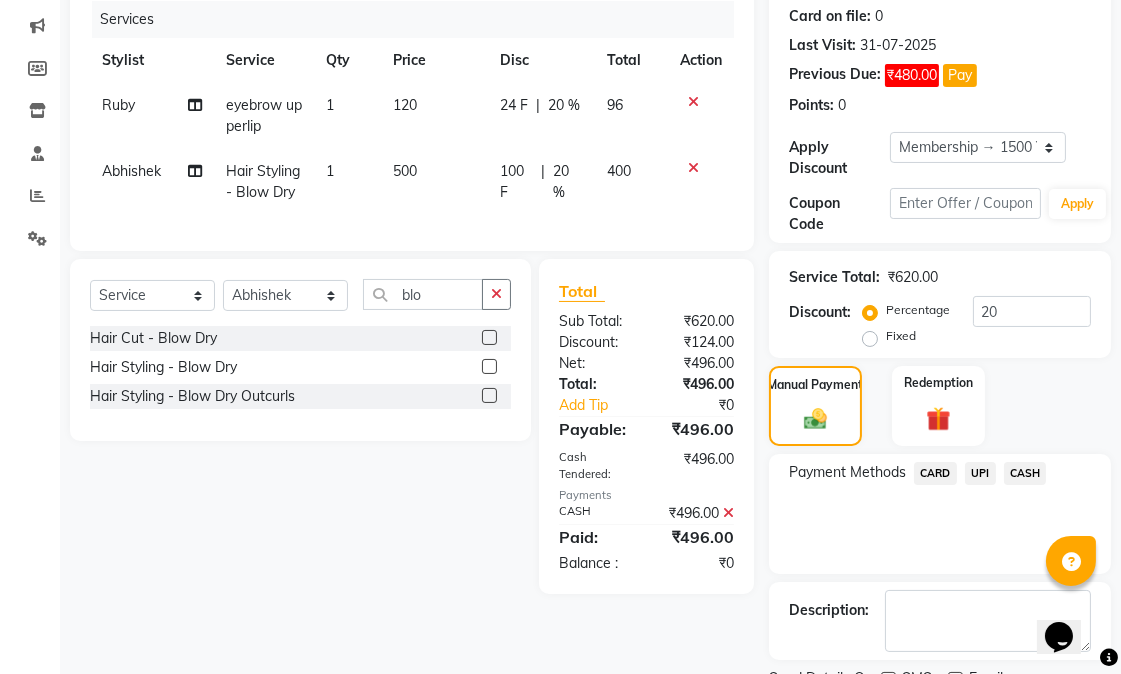 scroll, scrollTop: 331, scrollLeft: 0, axis: vertical 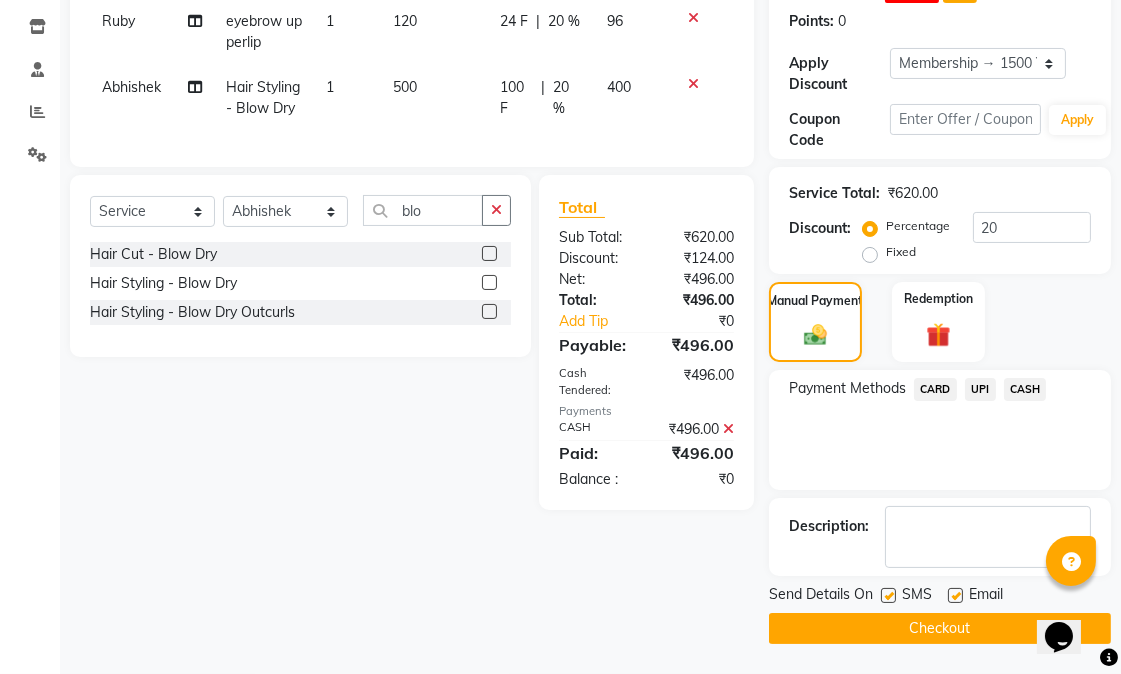 click 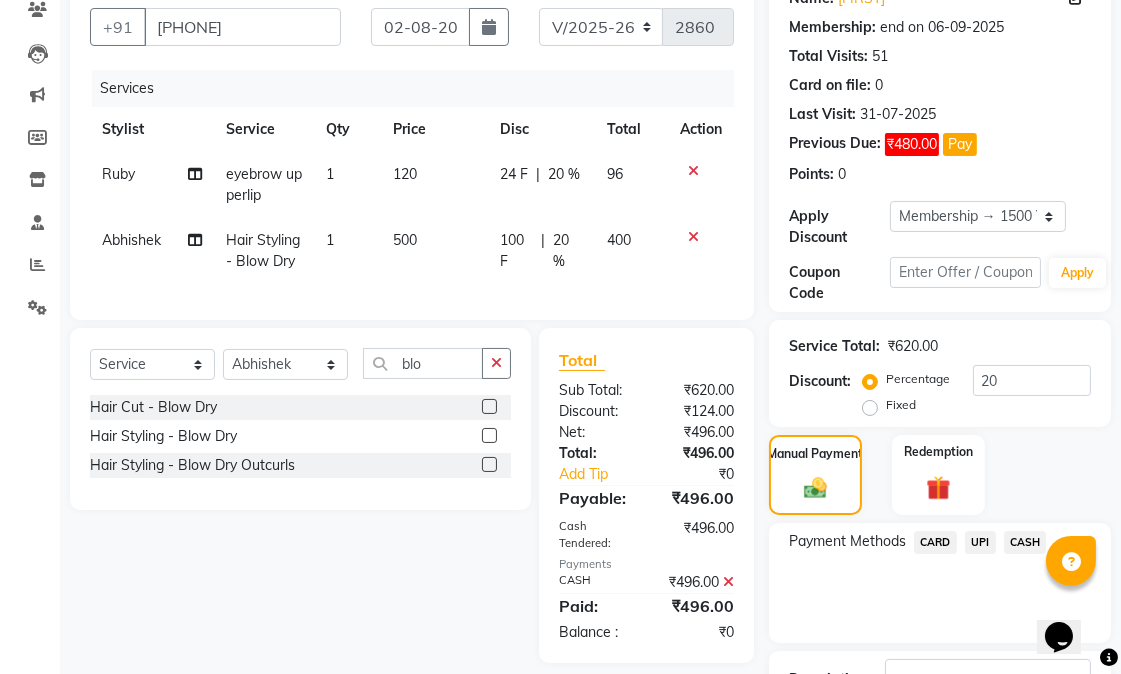 scroll, scrollTop: 331, scrollLeft: 0, axis: vertical 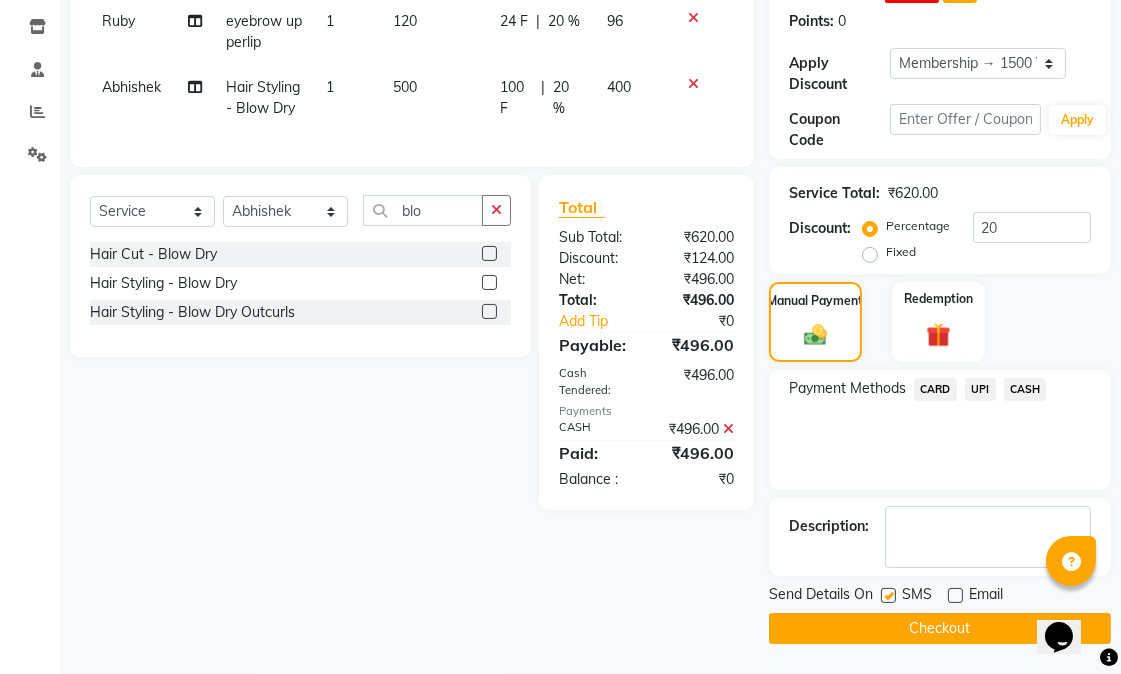 click 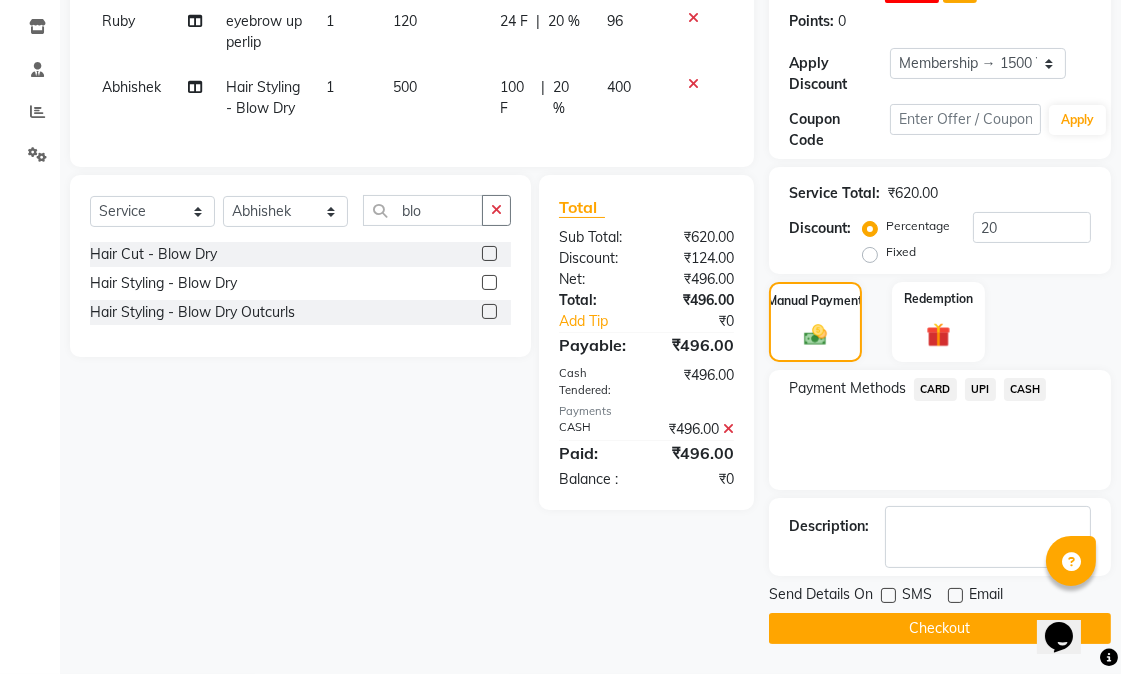 click on "Checkout" 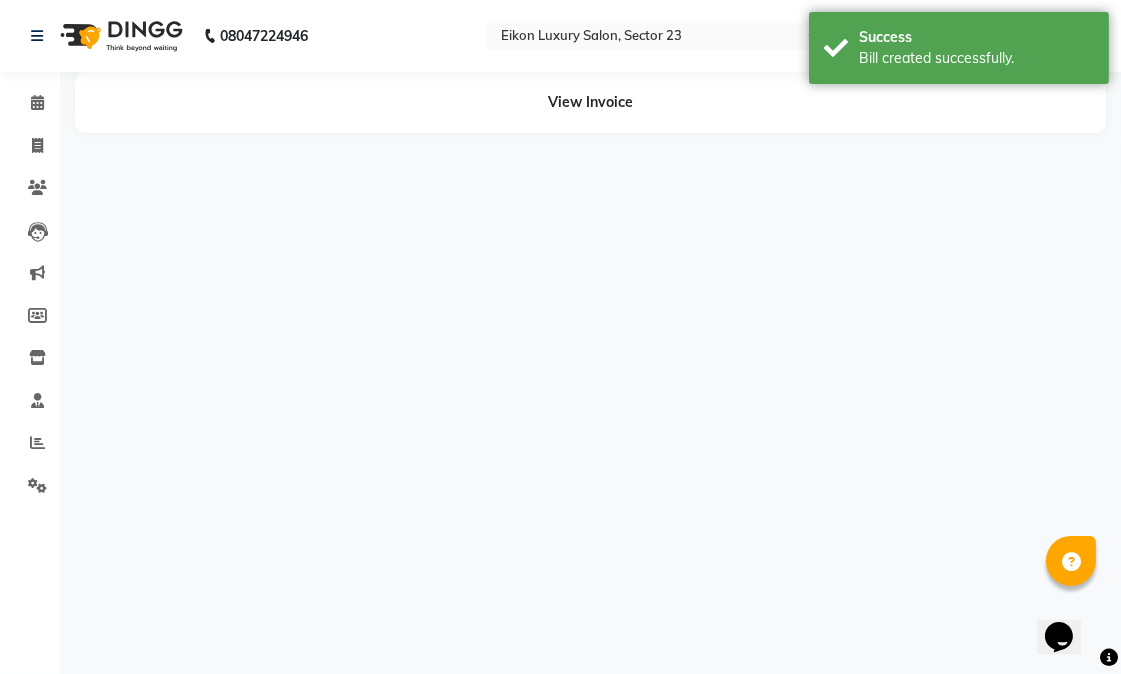 scroll, scrollTop: 0, scrollLeft: 0, axis: both 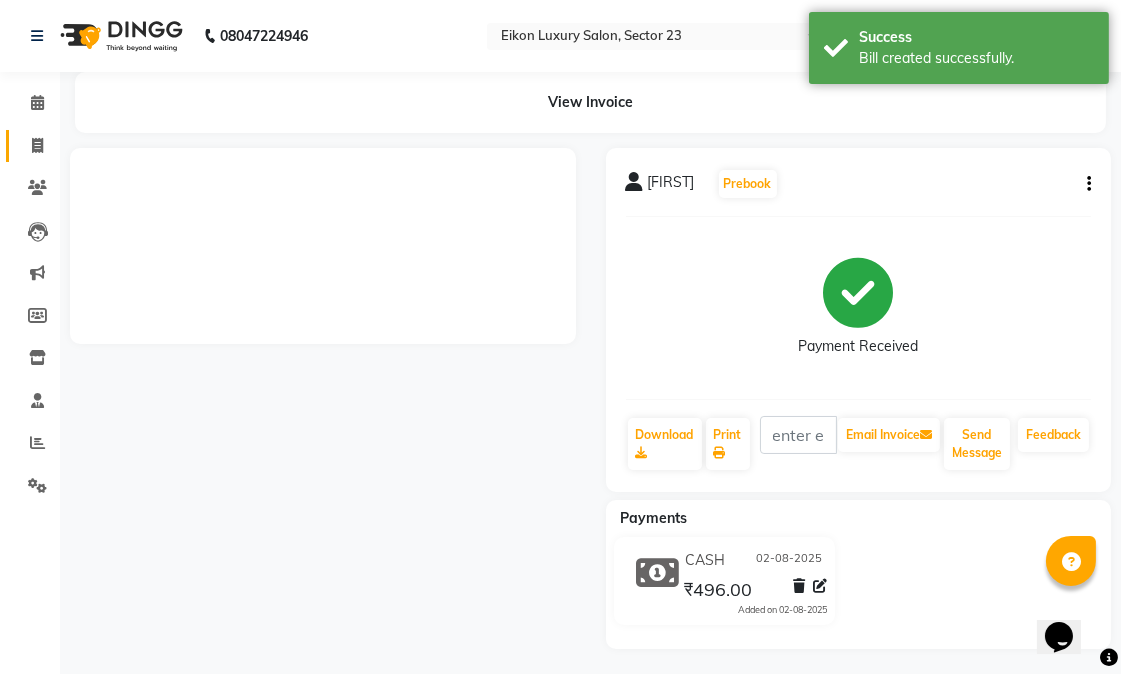 click 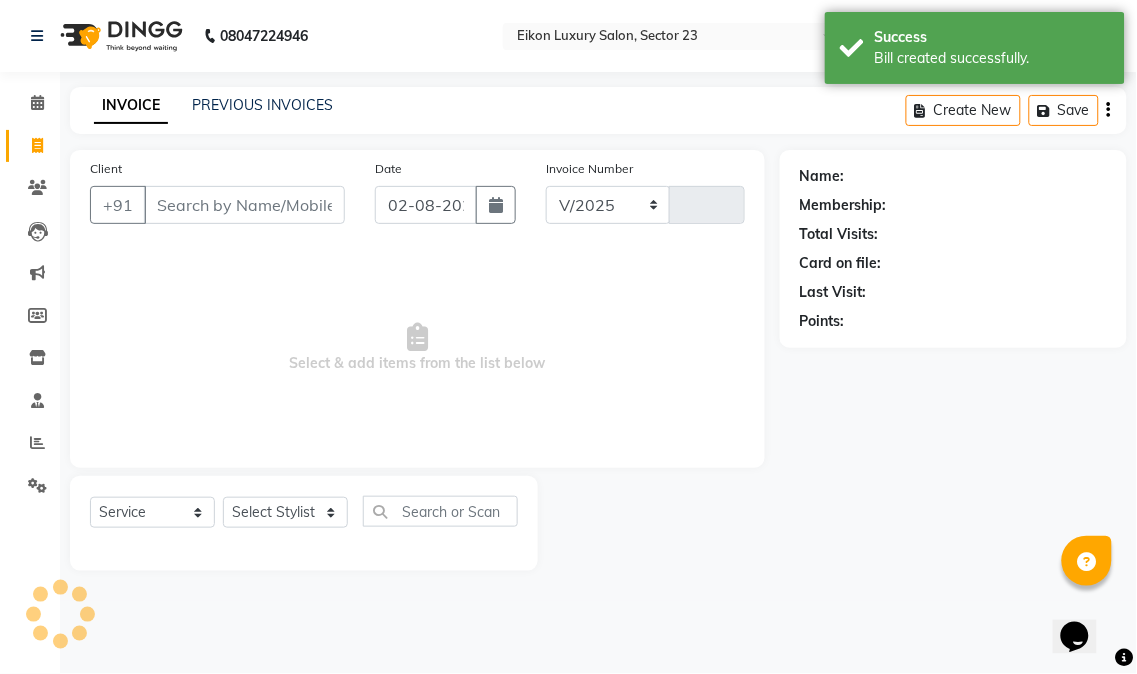 select on "7080" 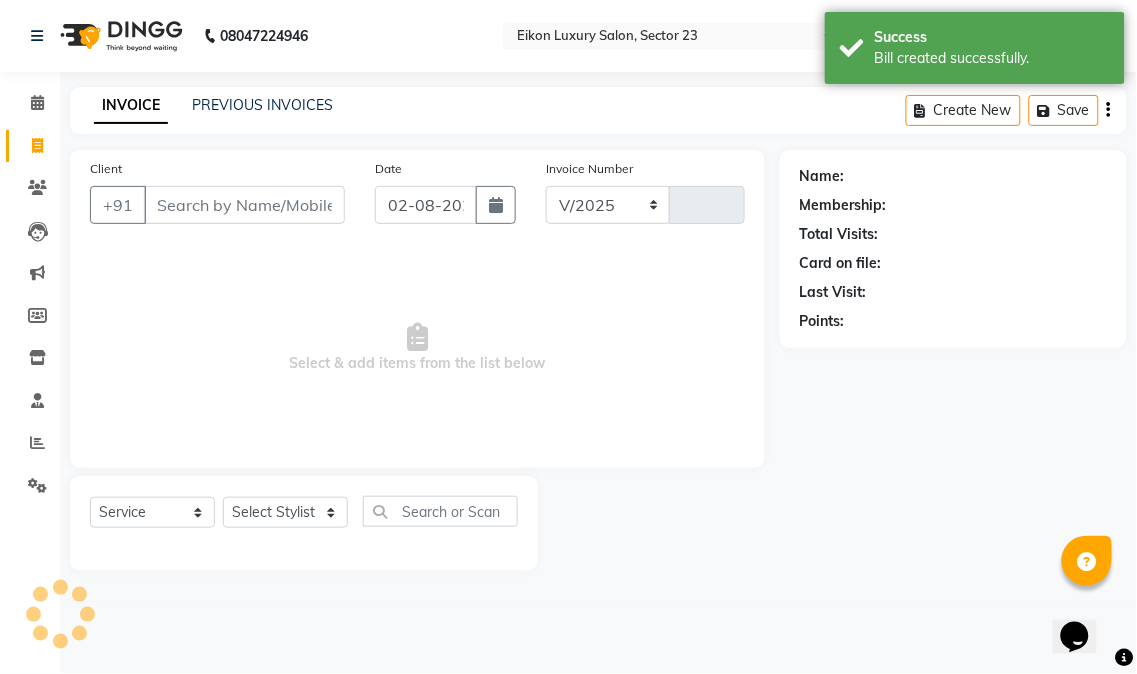 type on "2863" 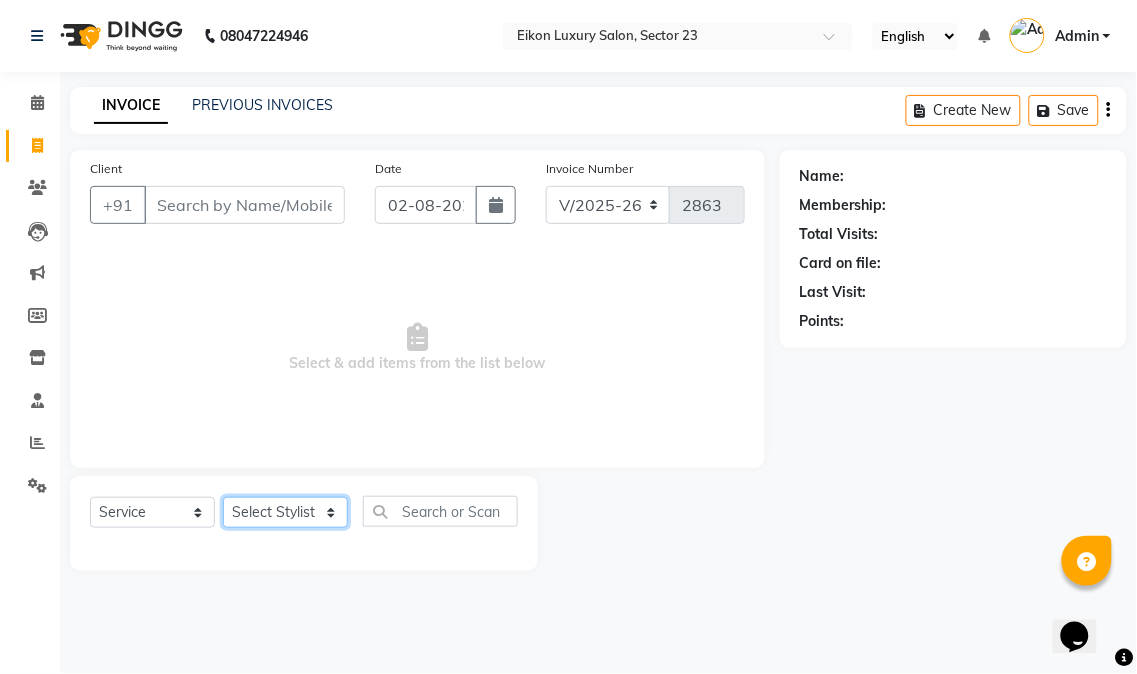 click on "Select Stylist [NAME] [NAME] [NAME] [NAME] [NAME] [NAME] [NAME] [NAME] [NAME] [NAME] [NAME] [NAME] [NAME] [NAME] [NAME] [NAME] [NAME] [NAME] [NAME]" 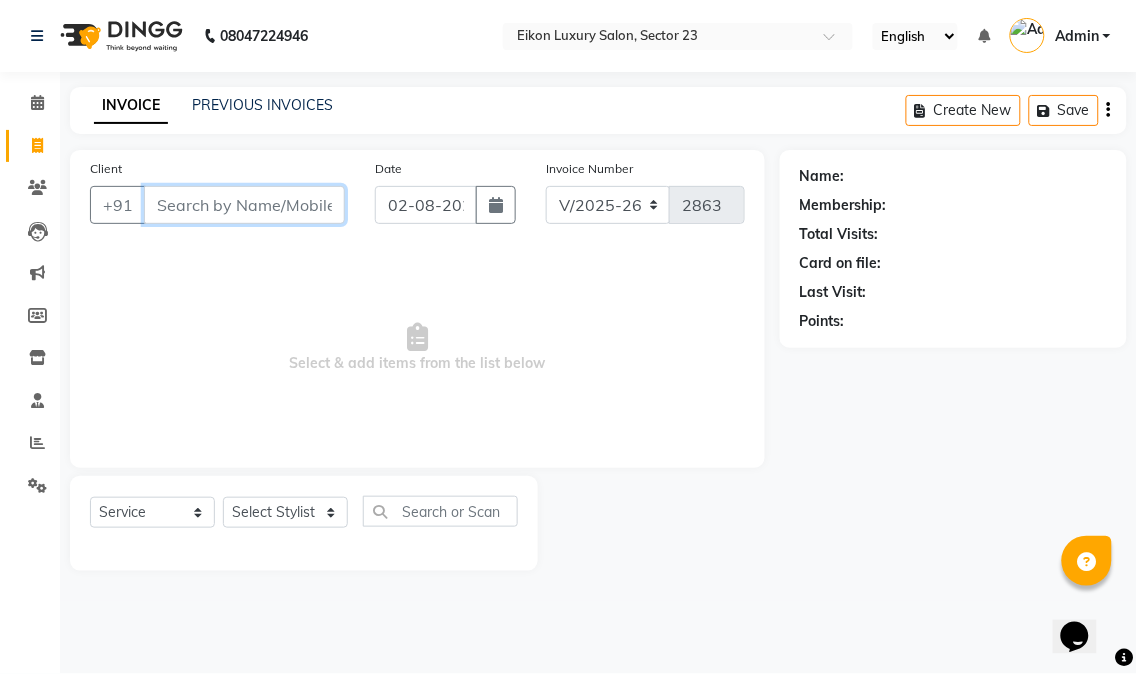 click on "Client" at bounding box center (244, 205) 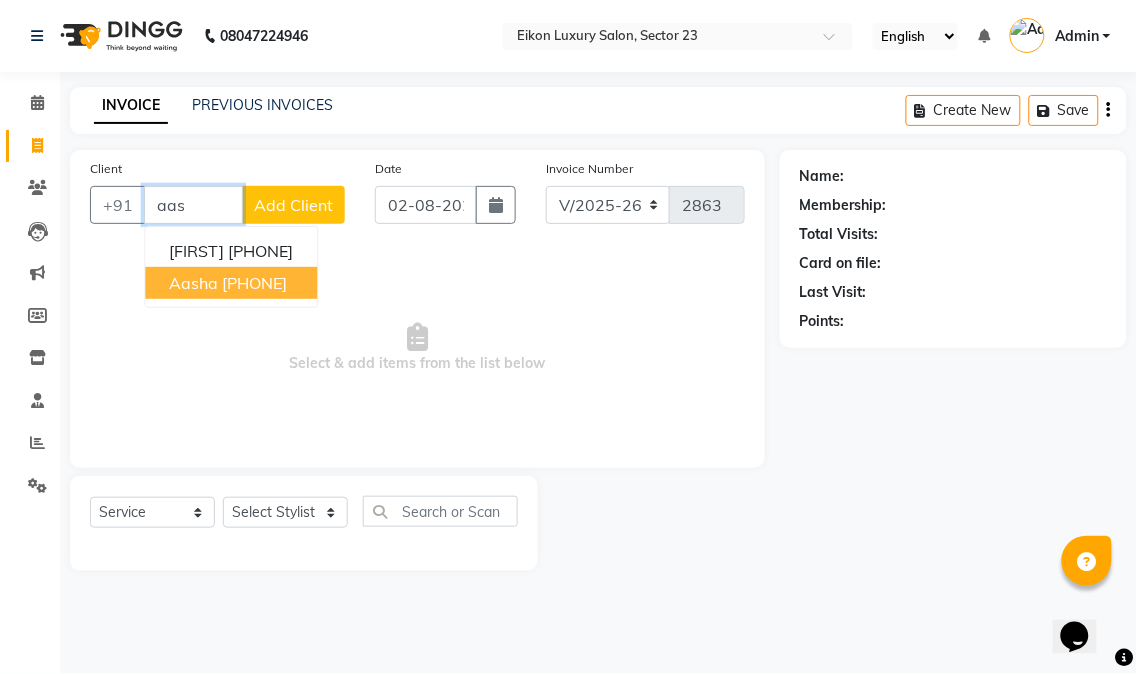 click on "Aasha" at bounding box center (193, 283) 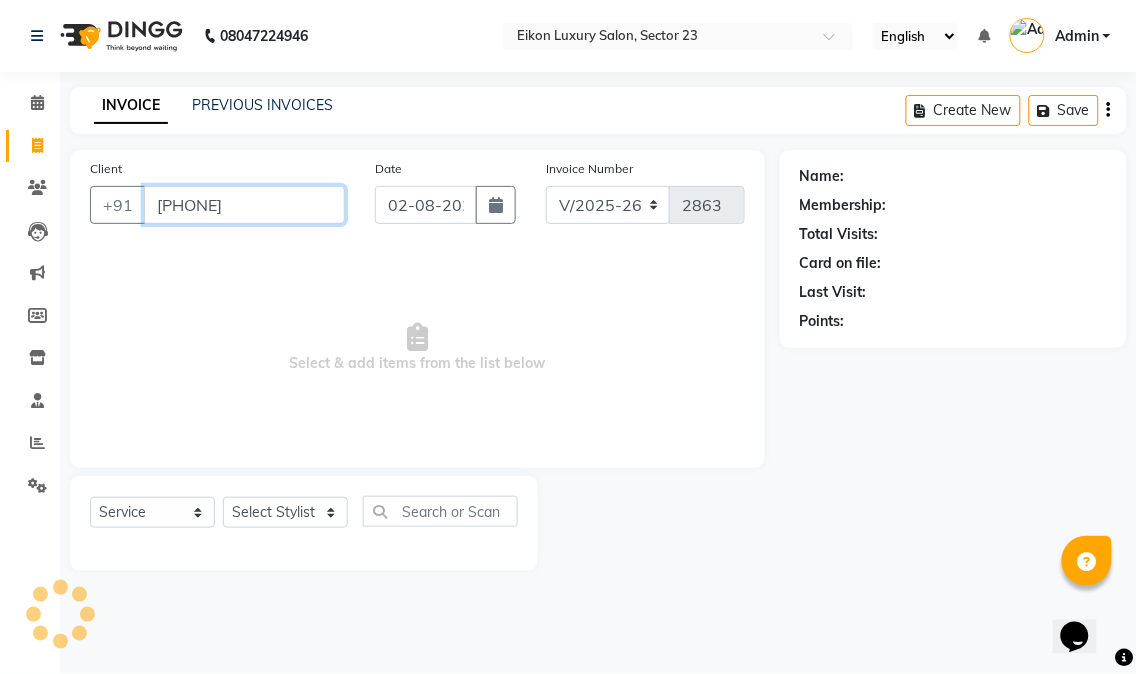 type on "9910522114" 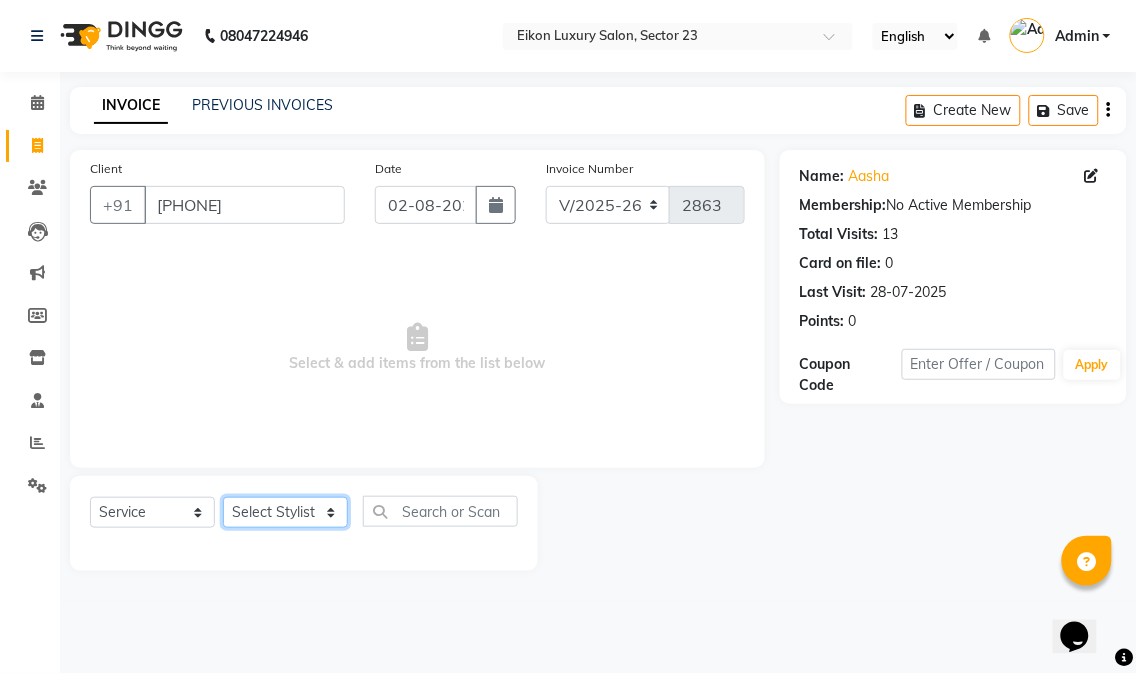 click on "Select Stylist [NAME] [NAME] [NAME] [NAME] [NAME] [NAME] [NAME] [NAME] [NAME] [NAME] [NAME] [NAME] [NAME] [NAME] [NAME] [NAME] [NAME] [NAME] [NAME]" 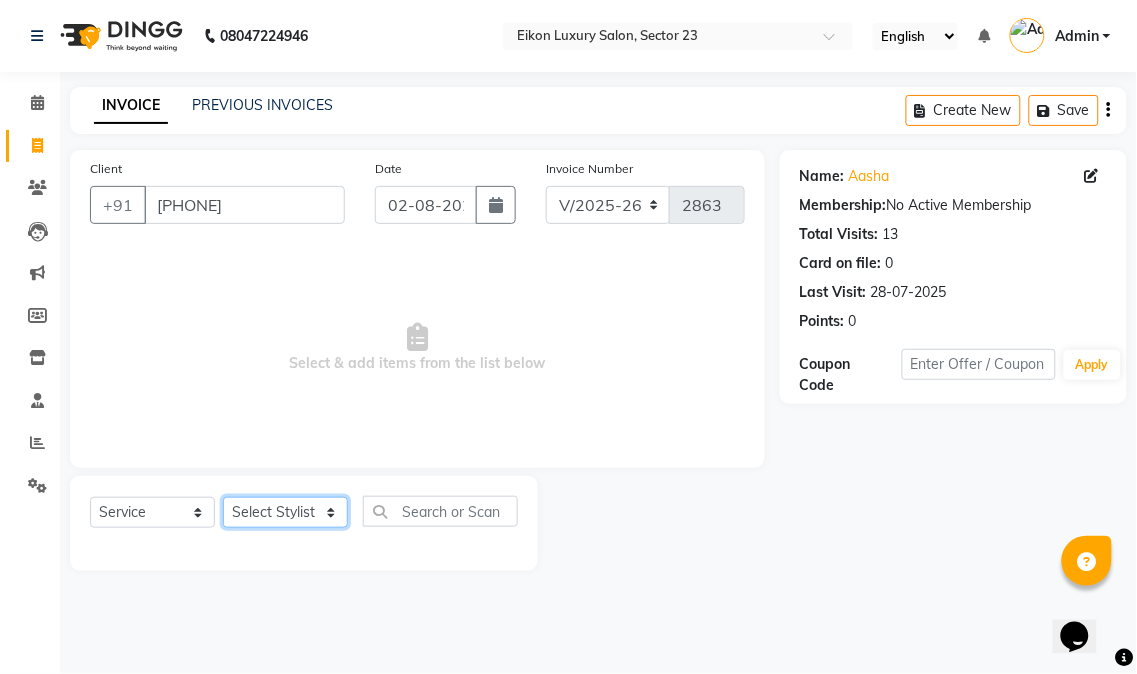 select on "58953" 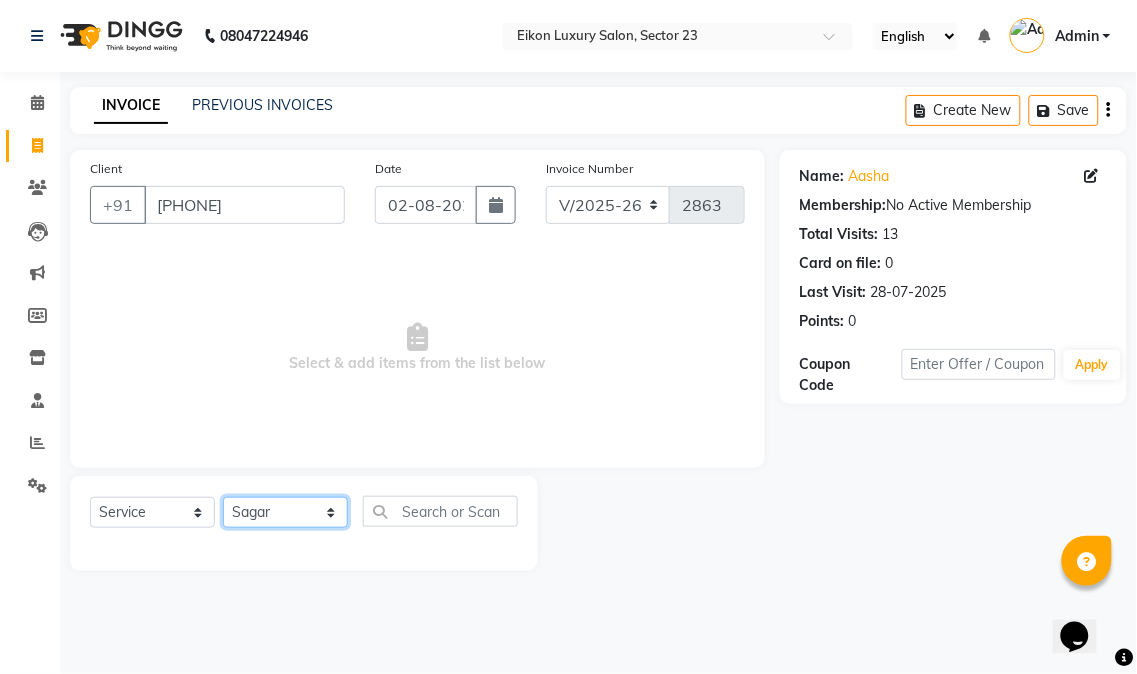click on "Select Stylist [NAME] [NAME] [NAME] [NAME] [NAME] [NAME] [NAME] [NAME] [NAME] [NAME] [NAME] [NAME] [NAME] [NAME] [NAME] [NAME] [NAME] [NAME] [NAME]" 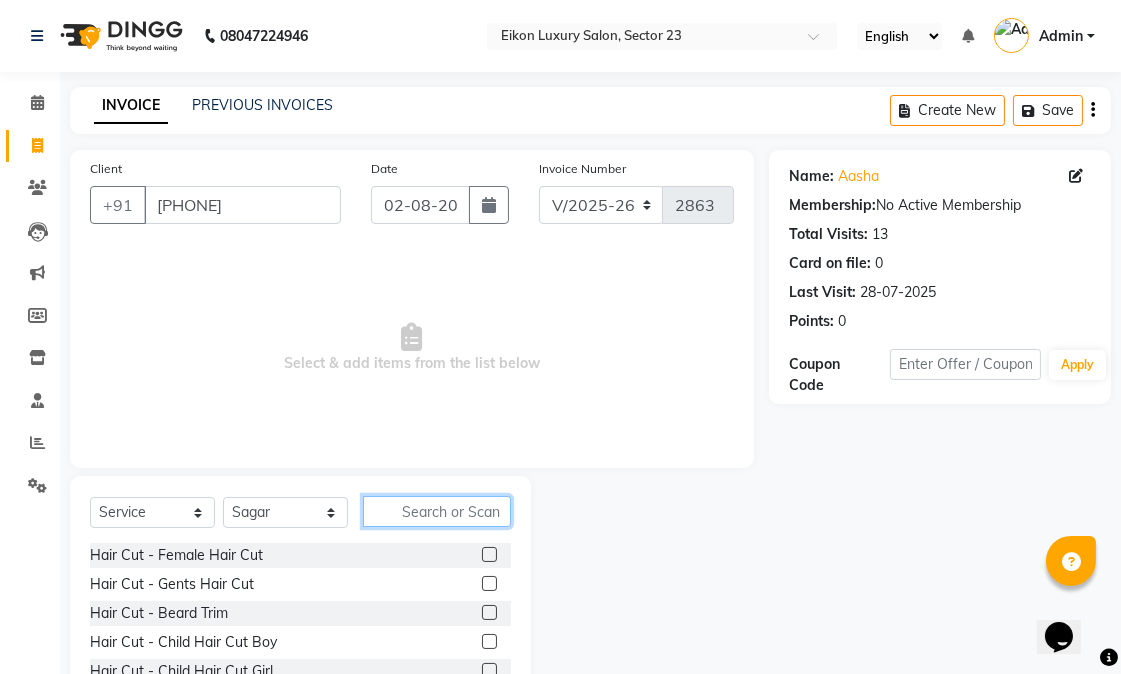 click 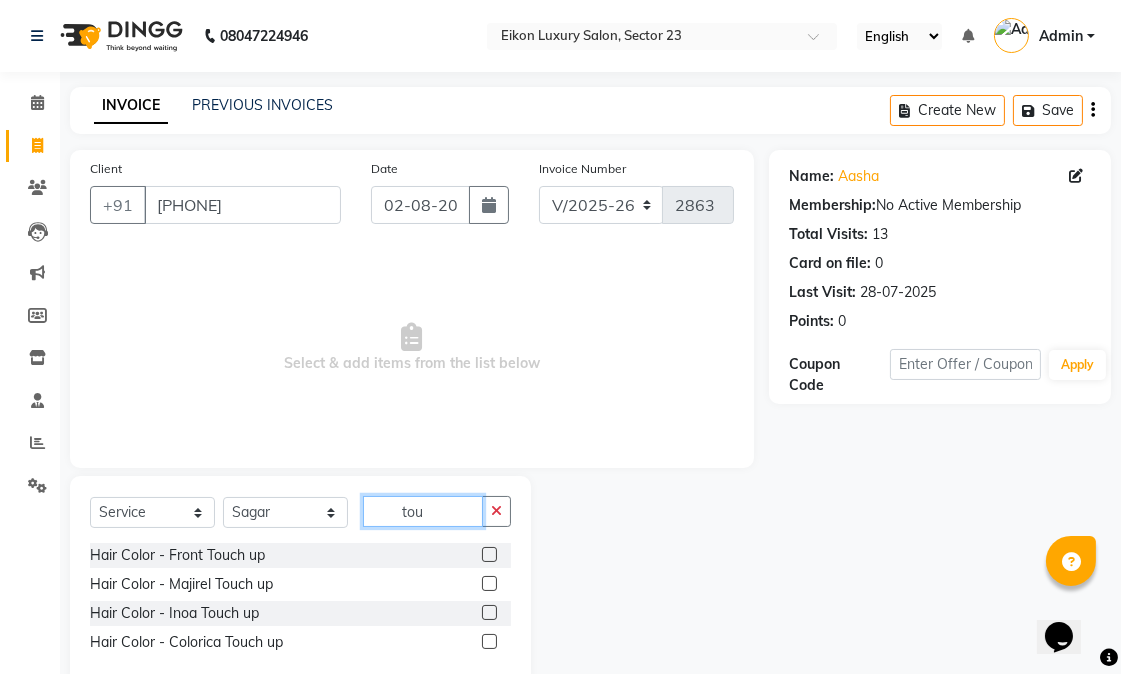 type on "tou" 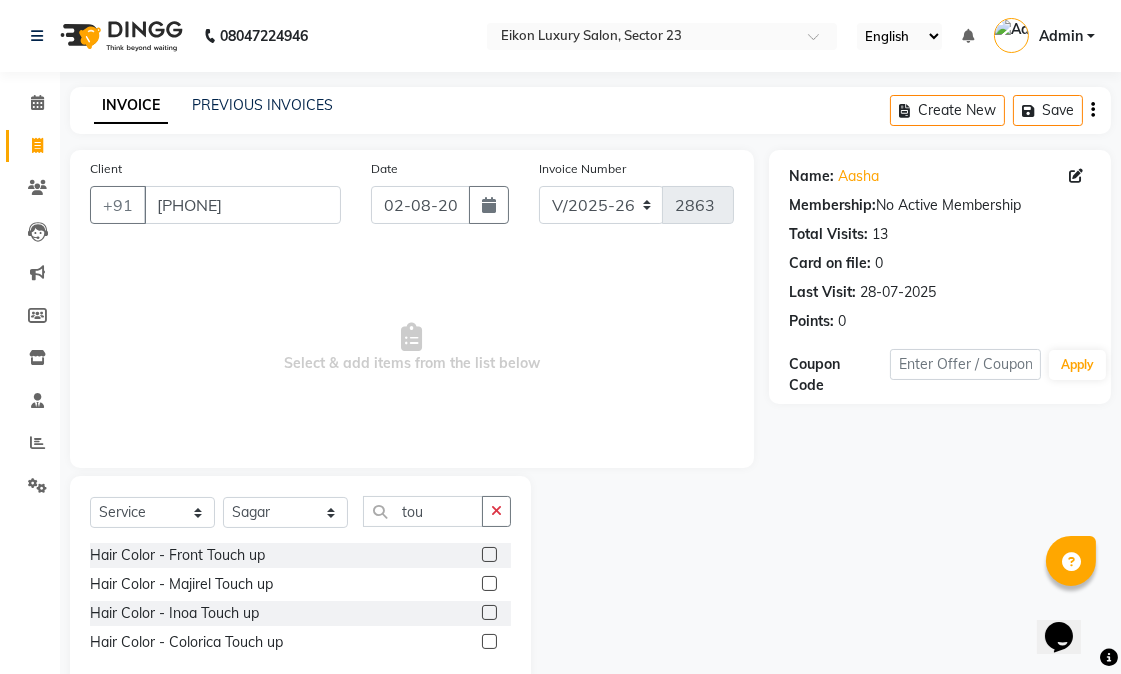 click 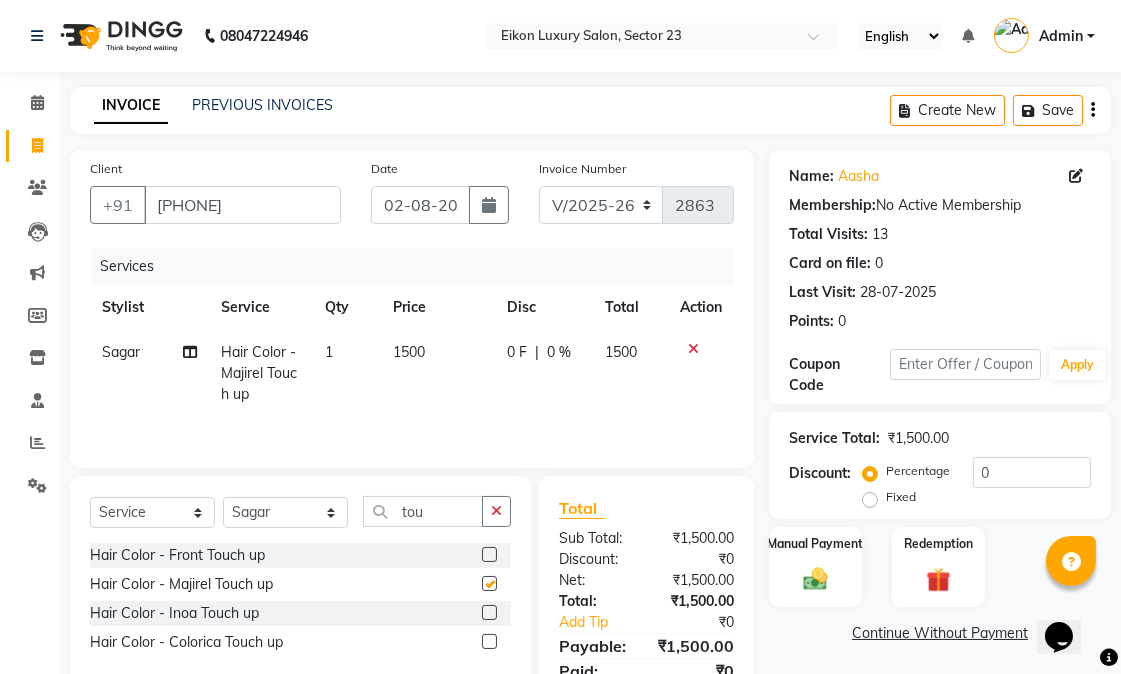 checkbox on "false" 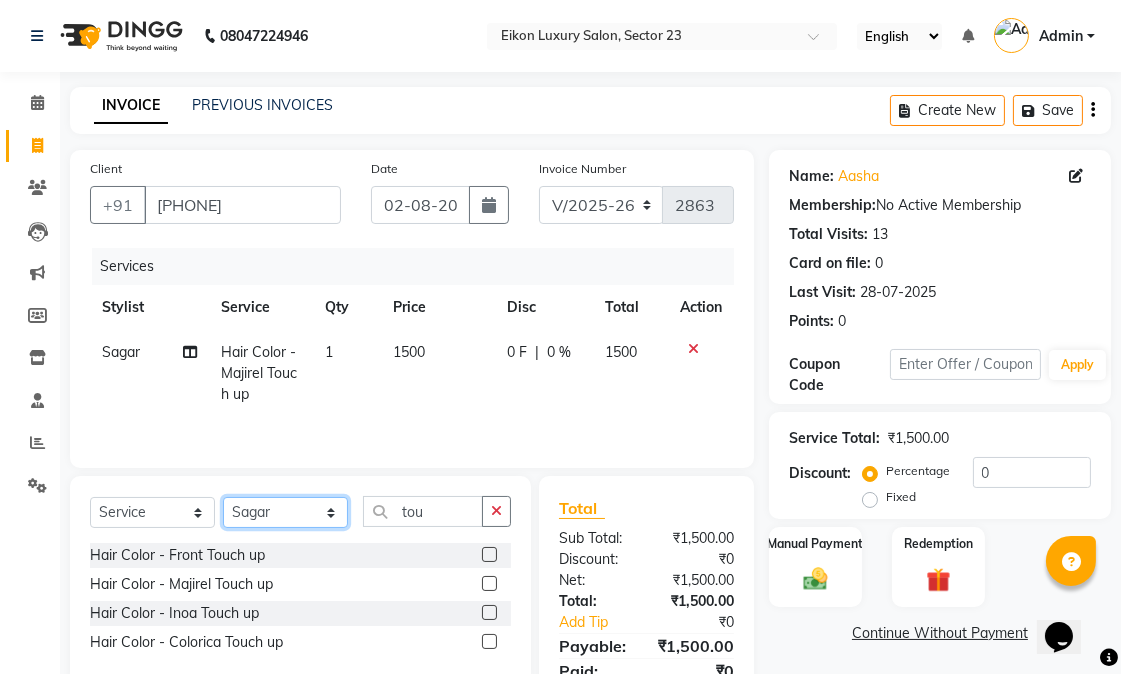 click on "Select Stylist [NAME] [NAME] [NAME] [NAME] [NAME] [NAME] [NAME] [NAME] [NAME] [NAME] [NAME] [NAME] [NAME] [NAME] [NAME] [NAME] [NAME] [NAME] [NAME]" 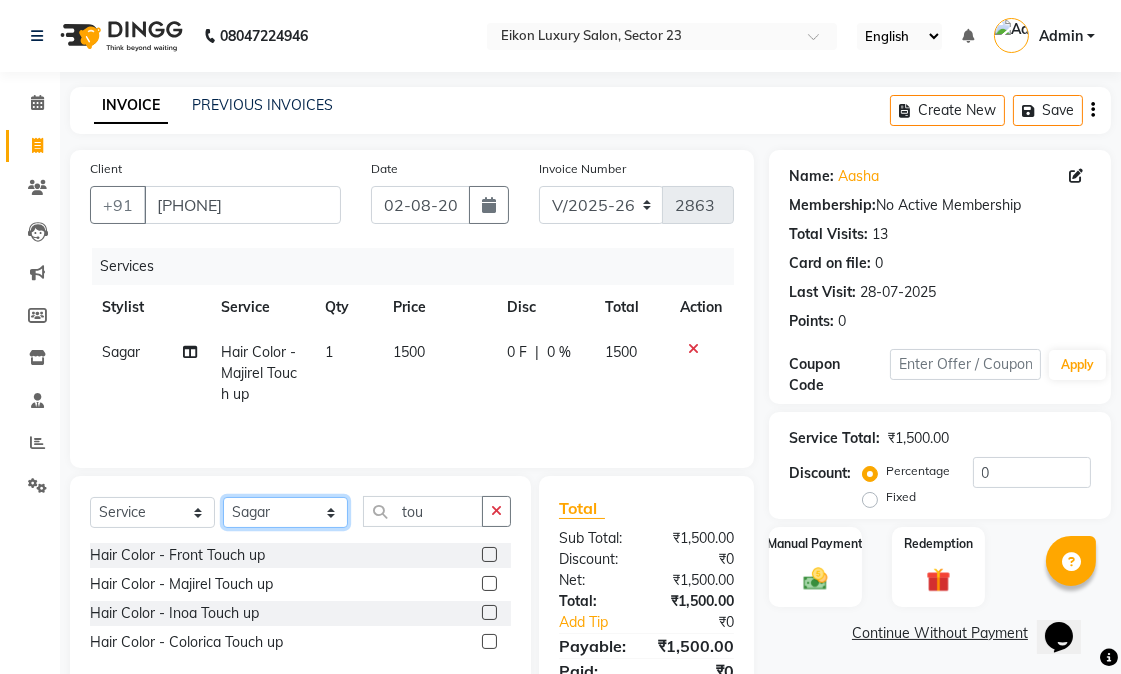 select on "58952" 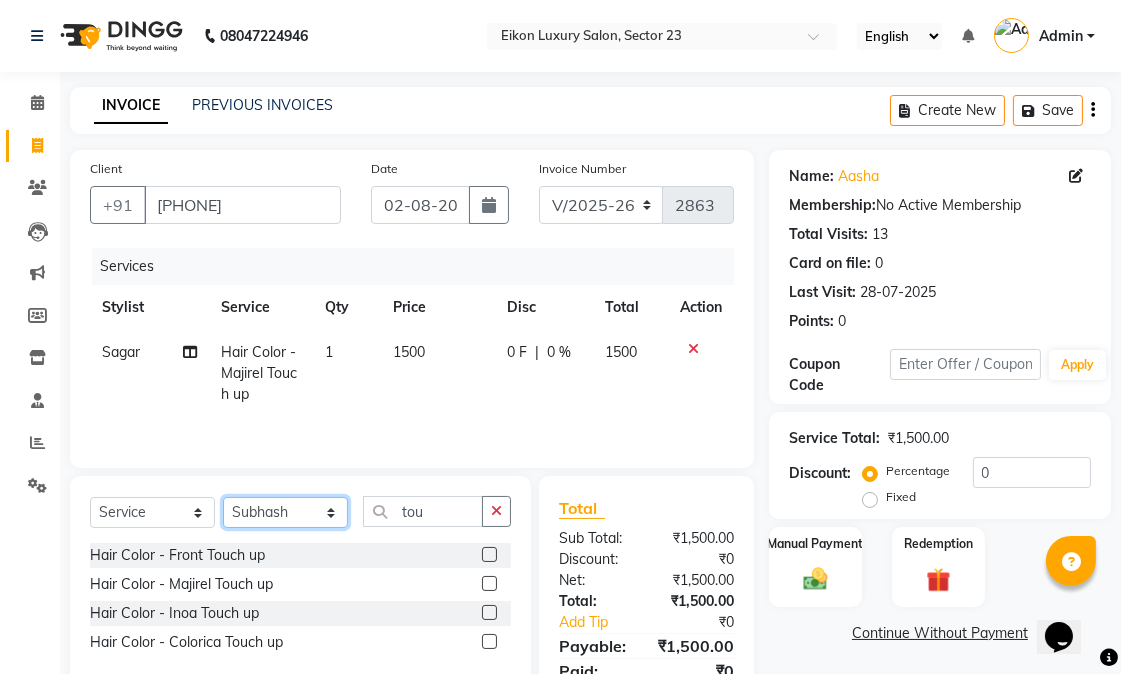 click on "Select Stylist [NAME] [NAME] [NAME] [NAME] [NAME] [NAME] [NAME] [NAME] [NAME] [NAME] [NAME] [NAME] [NAME] [NAME] [NAME] [NAME] [NAME] [NAME] [NAME]" 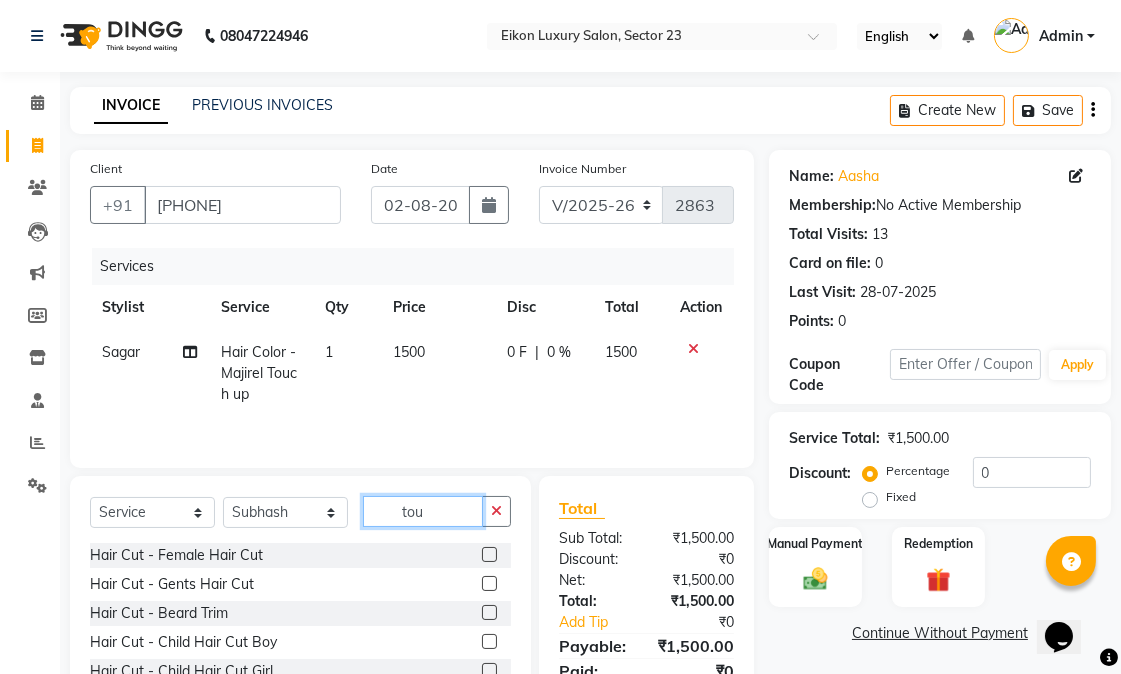 drag, startPoint x: 430, startPoint y: 508, endPoint x: 390, endPoint y: 502, distance: 40.4475 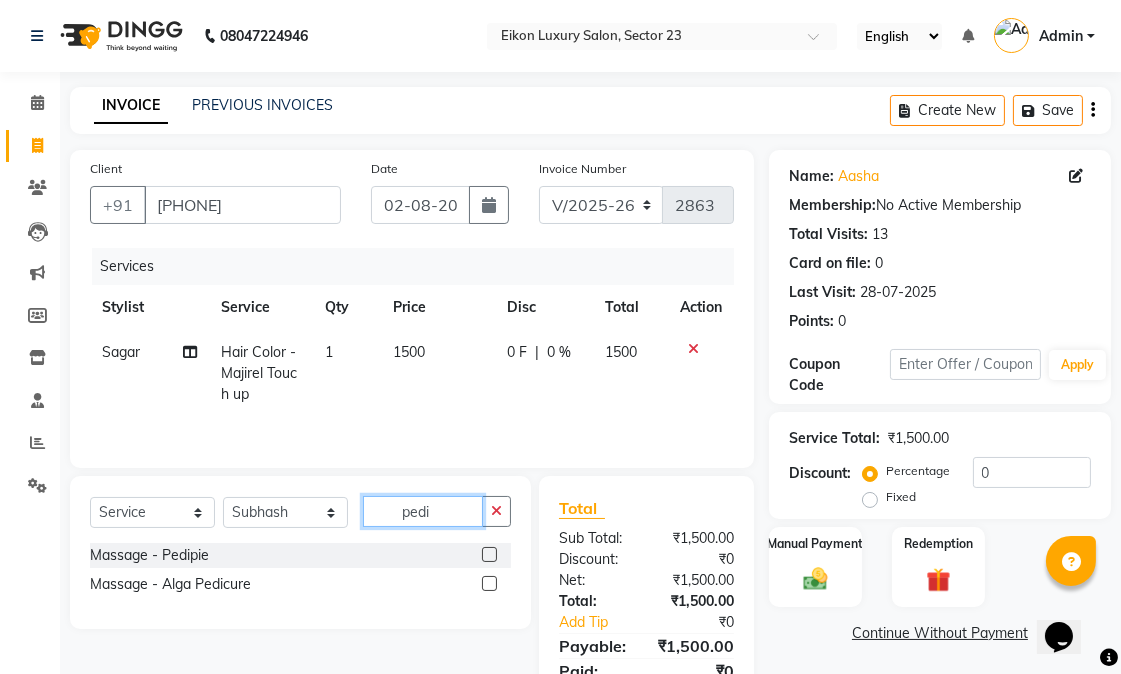 type on "pedi" 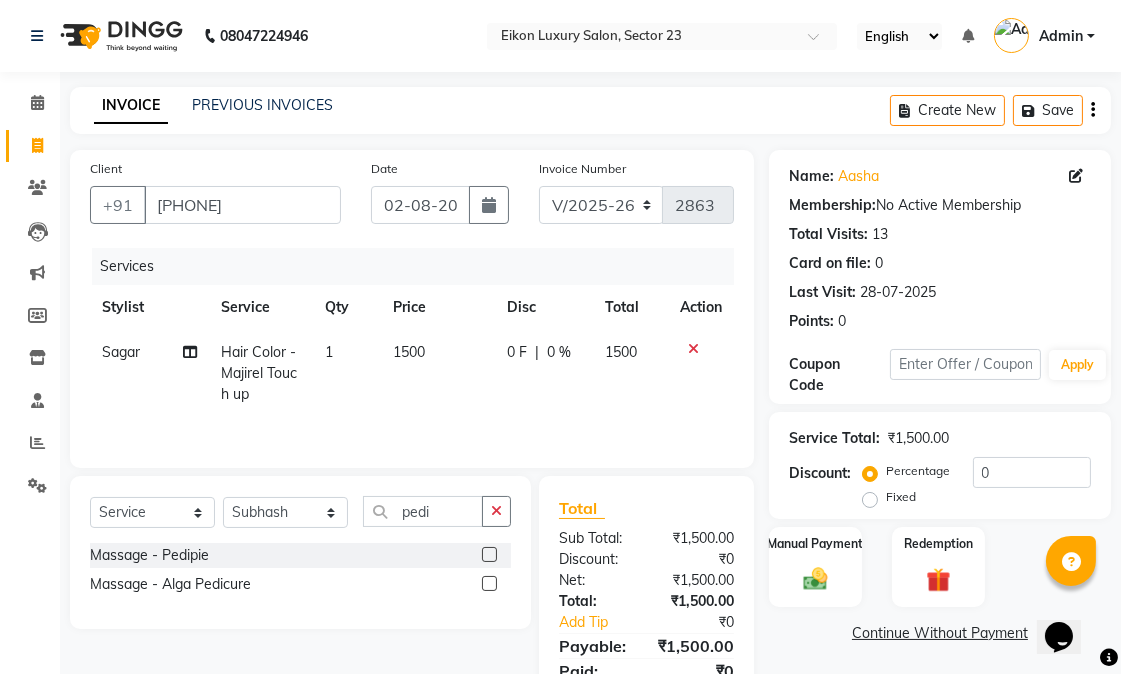 click 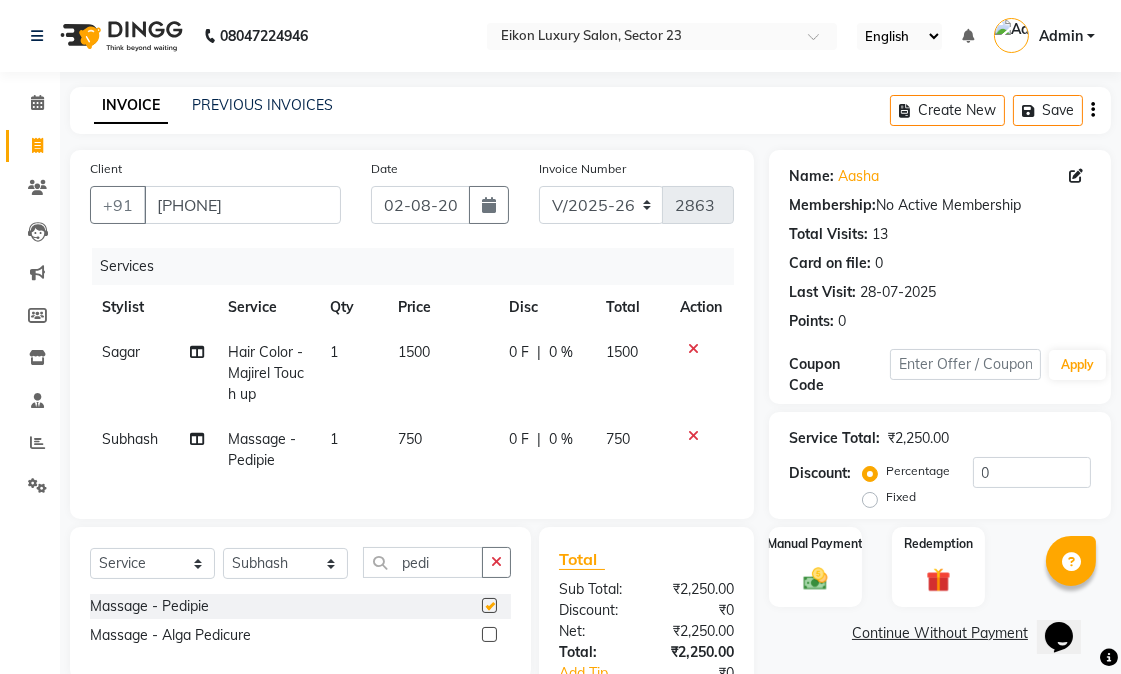 checkbox on "false" 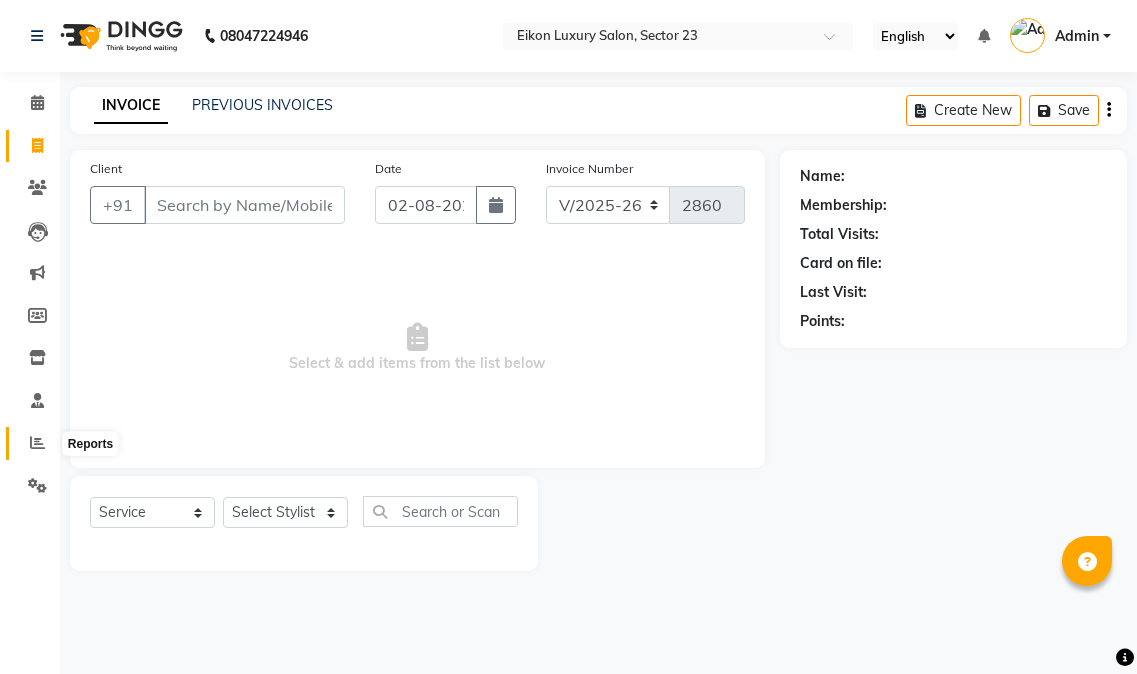 click 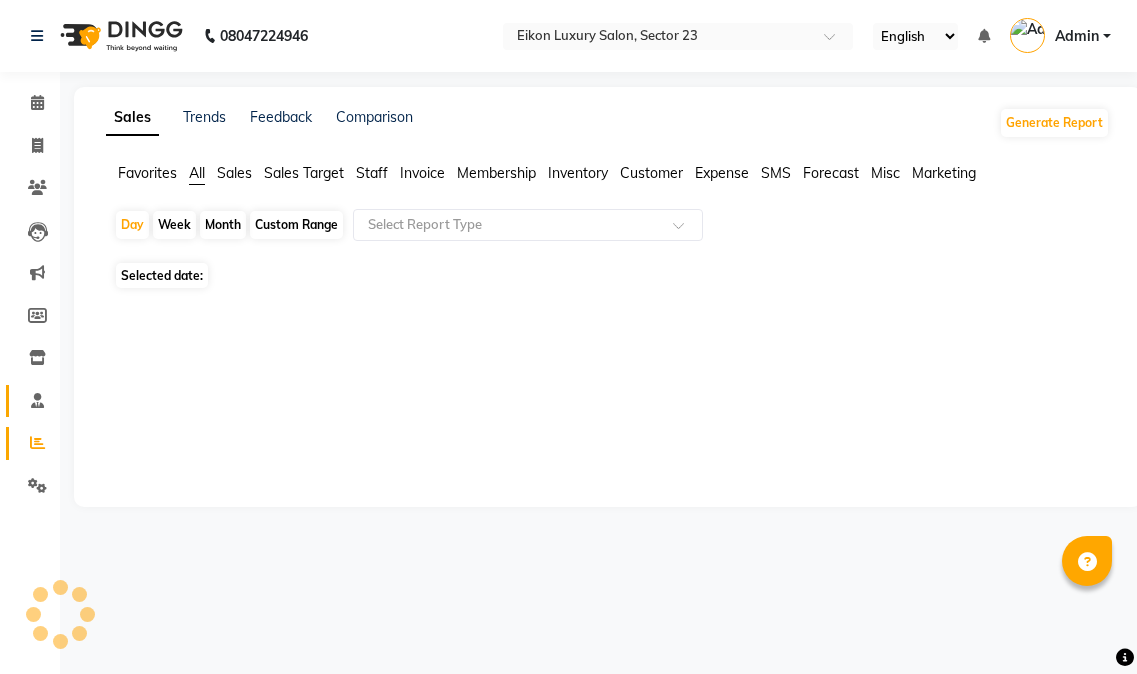 scroll, scrollTop: 0, scrollLeft: 0, axis: both 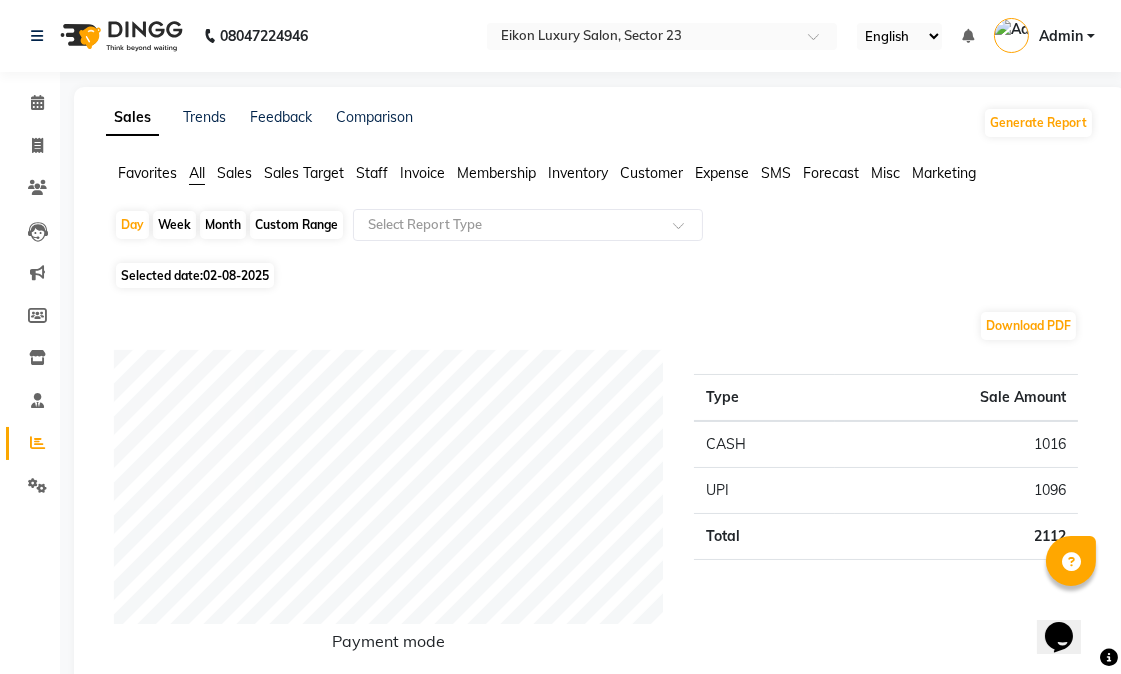 click on "02-08-2025" 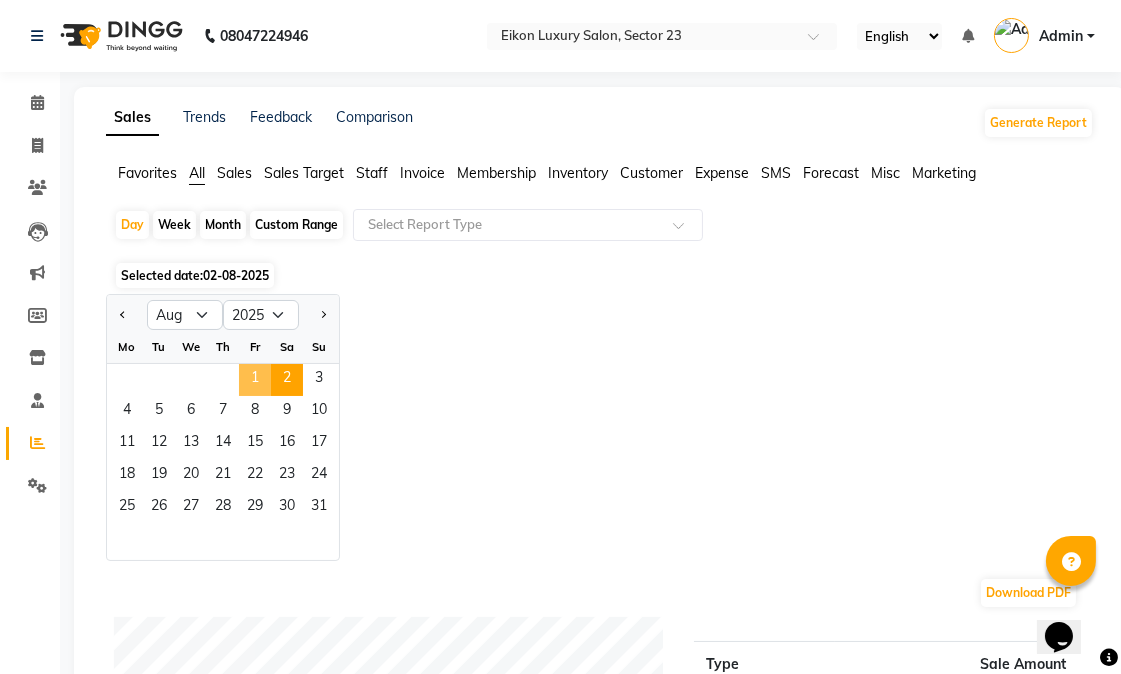 click on "1" 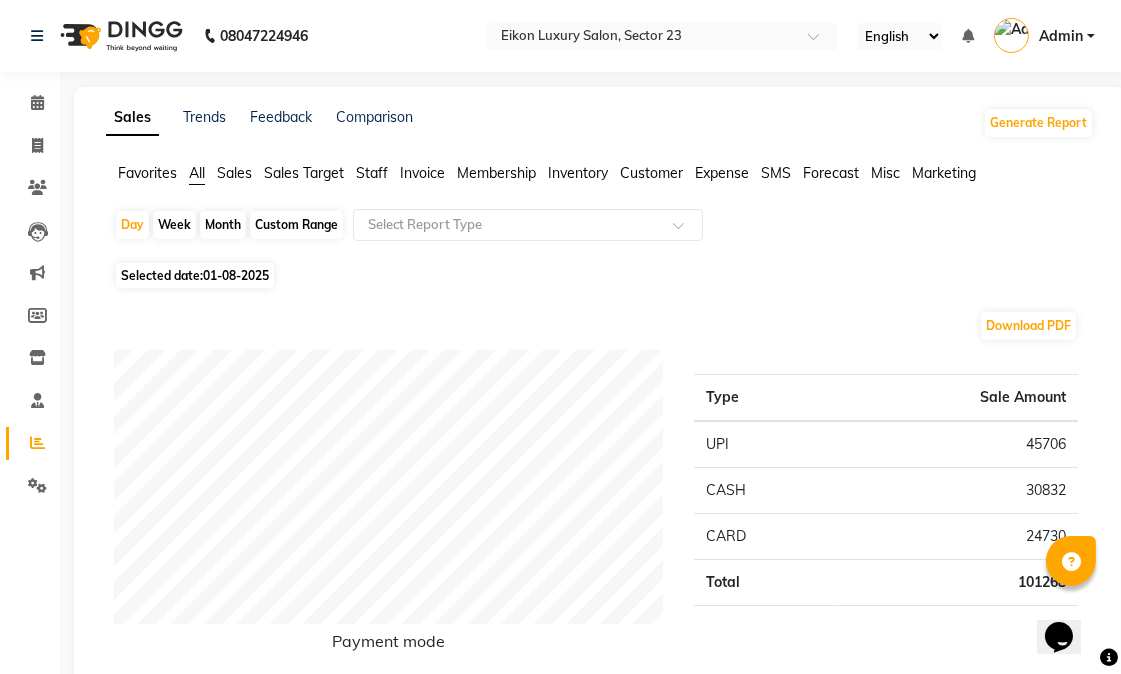 click on "Staff" 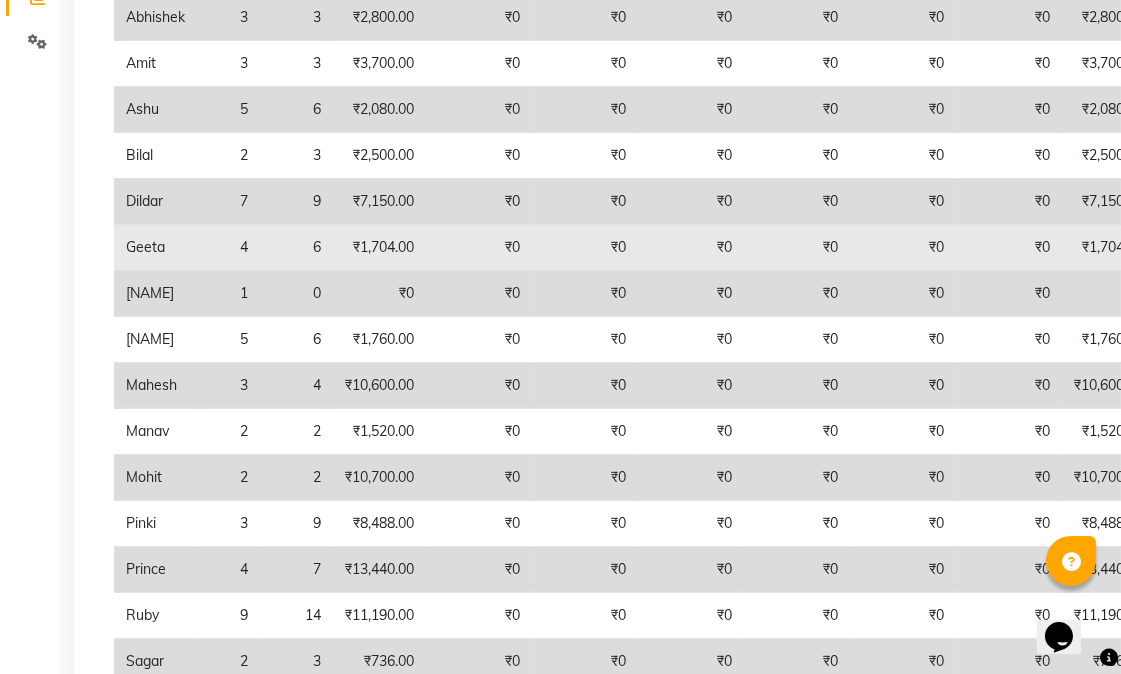 scroll, scrollTop: 0, scrollLeft: 0, axis: both 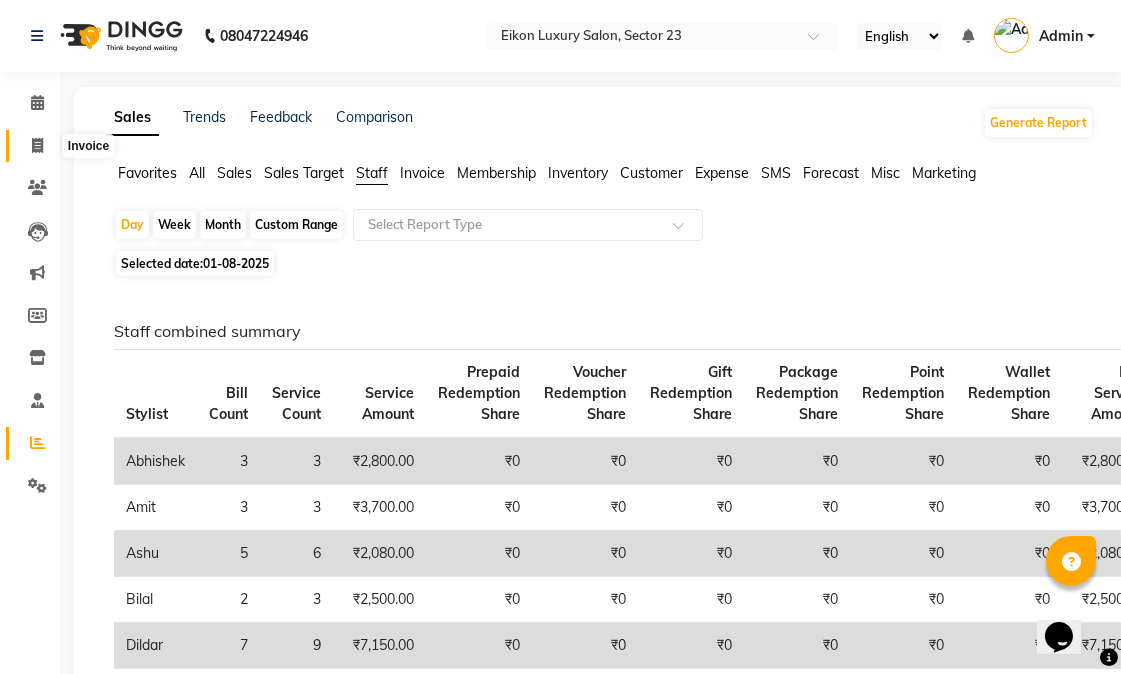 click 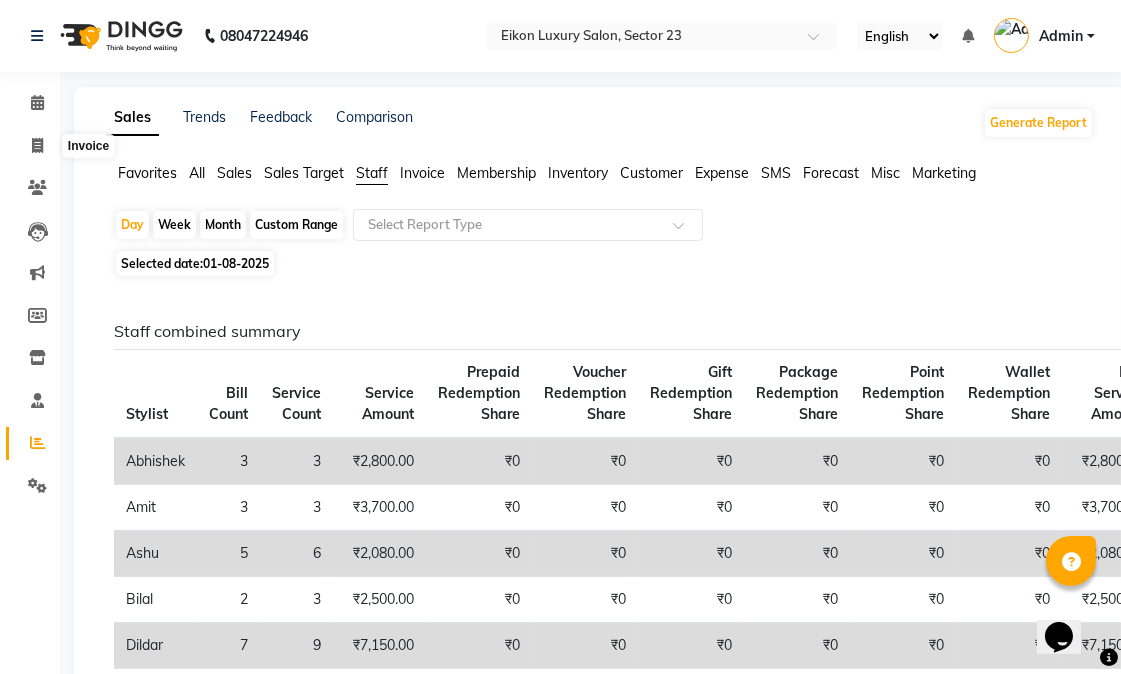 select on "service" 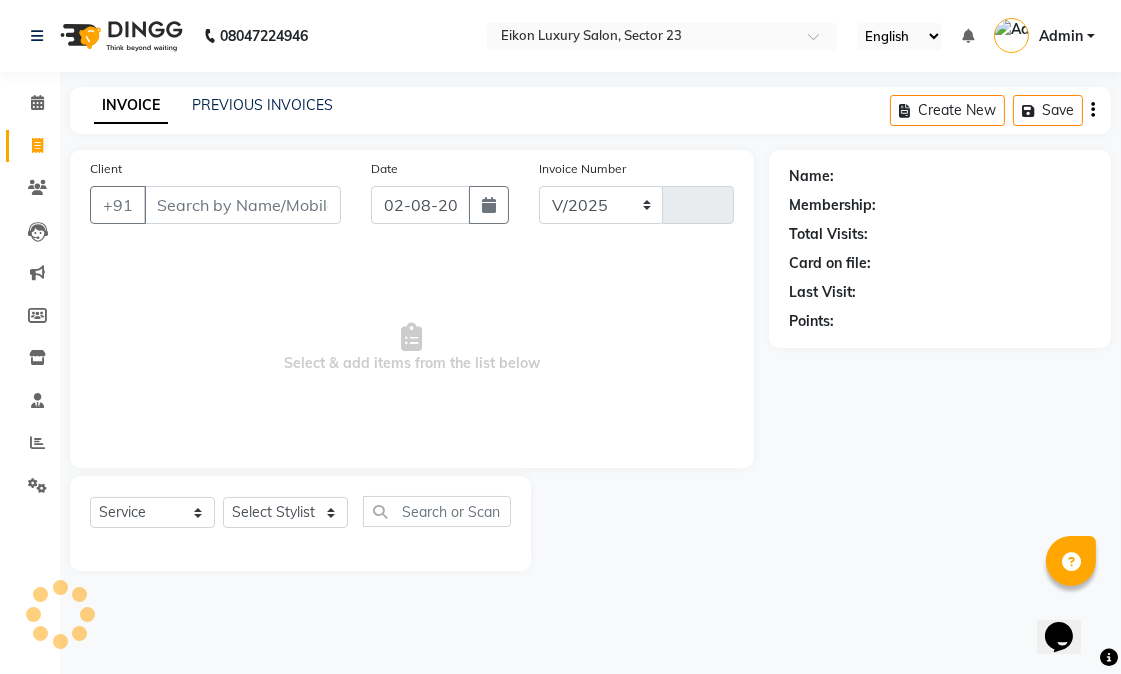 select on "7080" 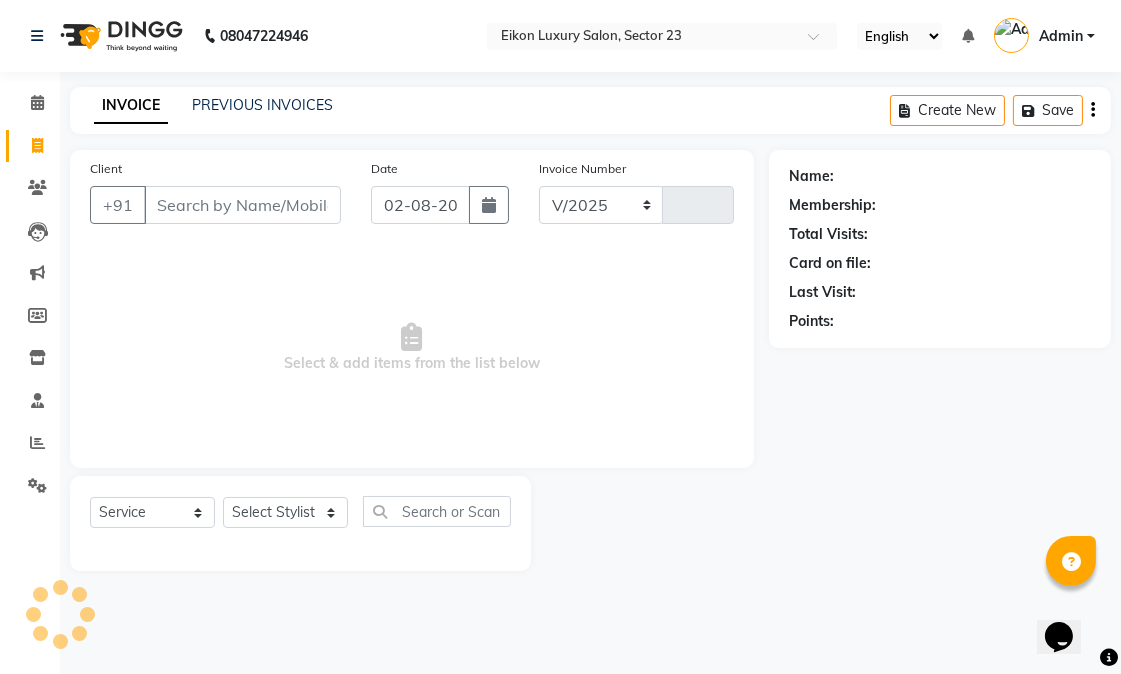type on "2863" 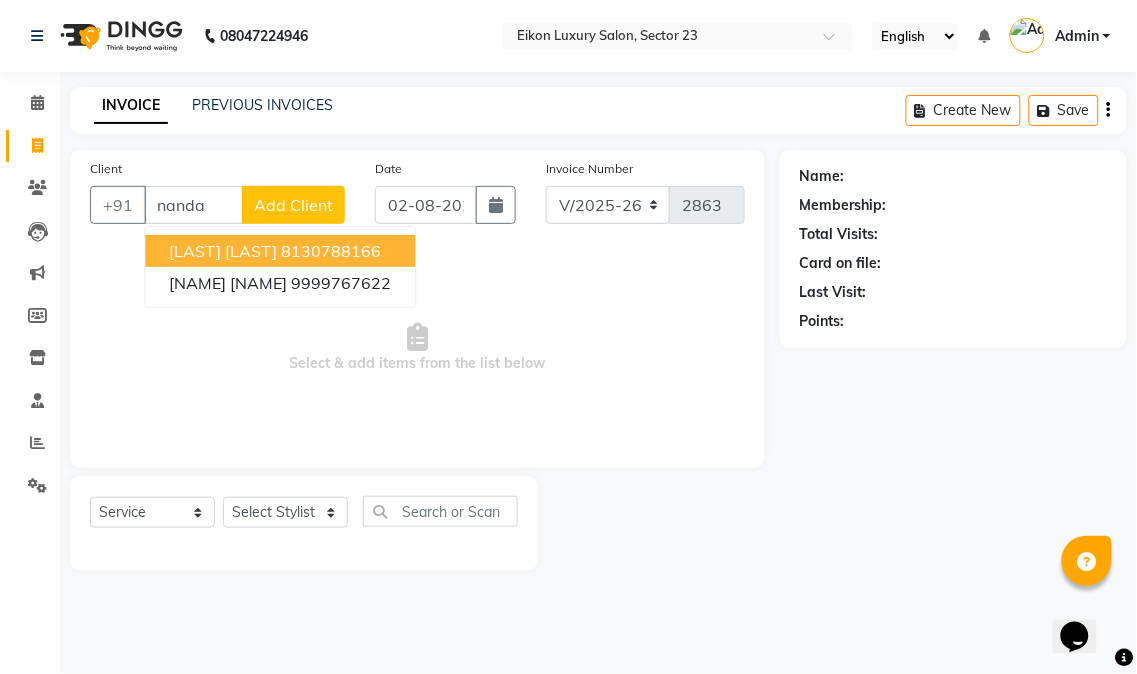 click on "Nanda Deka  8130788166" at bounding box center (280, 251) 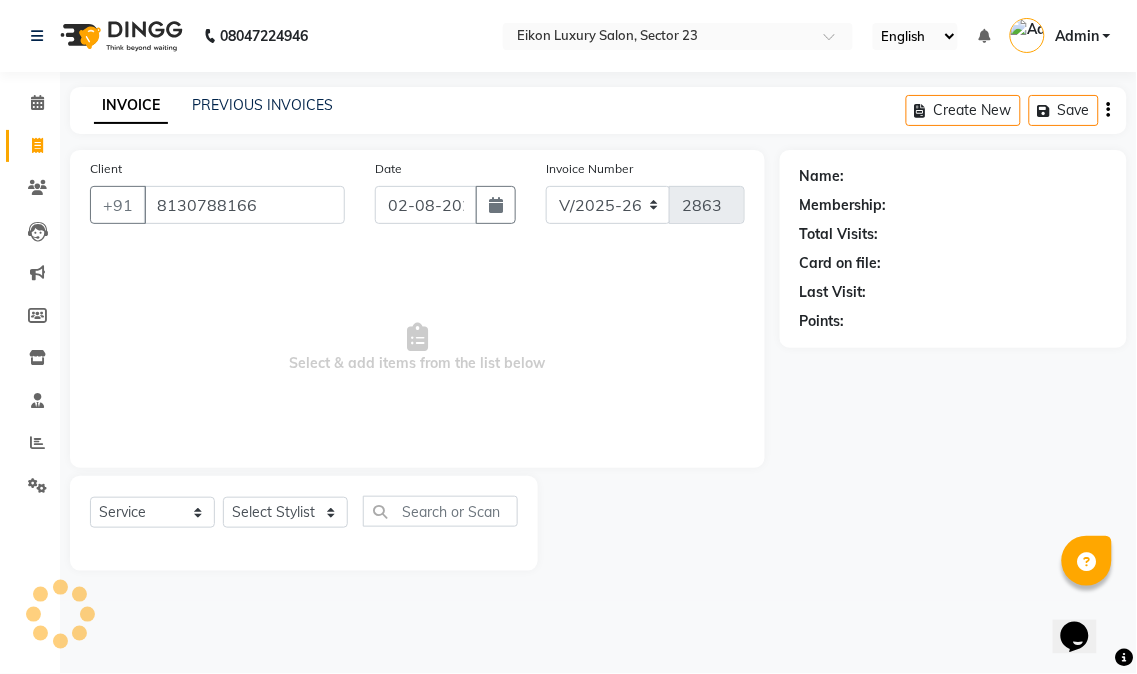 type on "8130788166" 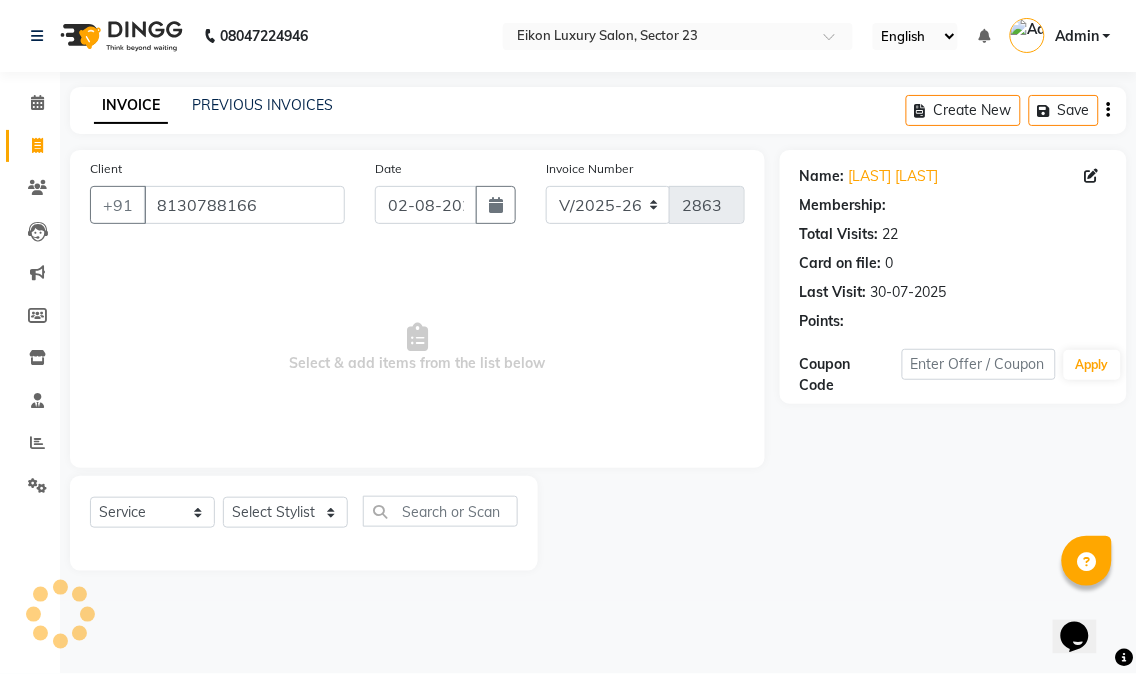 select on "1: Object" 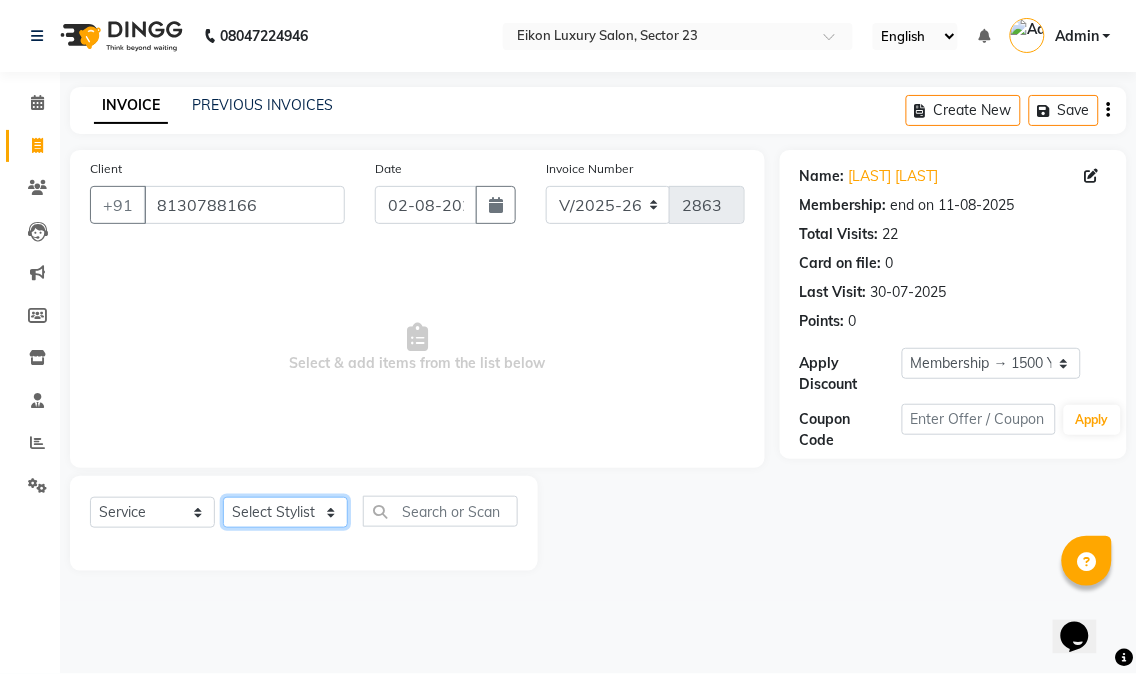 click on "Select Stylist [NAME] [NAME] [NAME] [NAME] [NAME] [NAME] [NAME] [NAME] [NAME] [NAME] [NAME] [NAME] [NAME] [NAME] [NAME] [NAME] [NAME] [NAME] [NAME]" 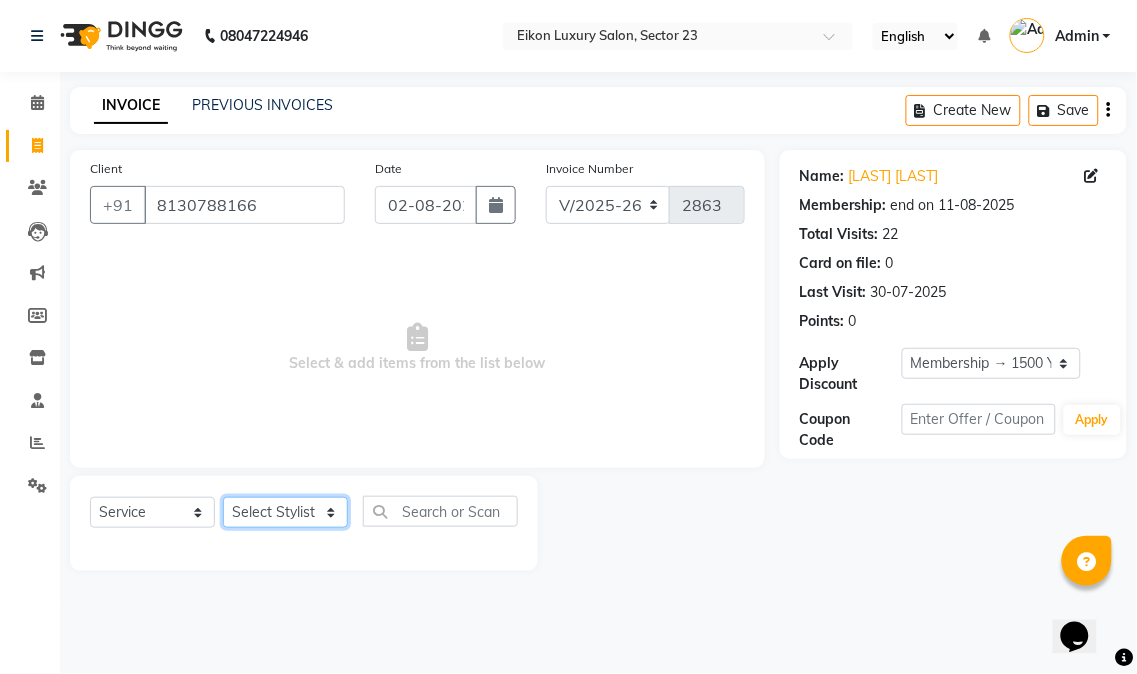 select on "81687" 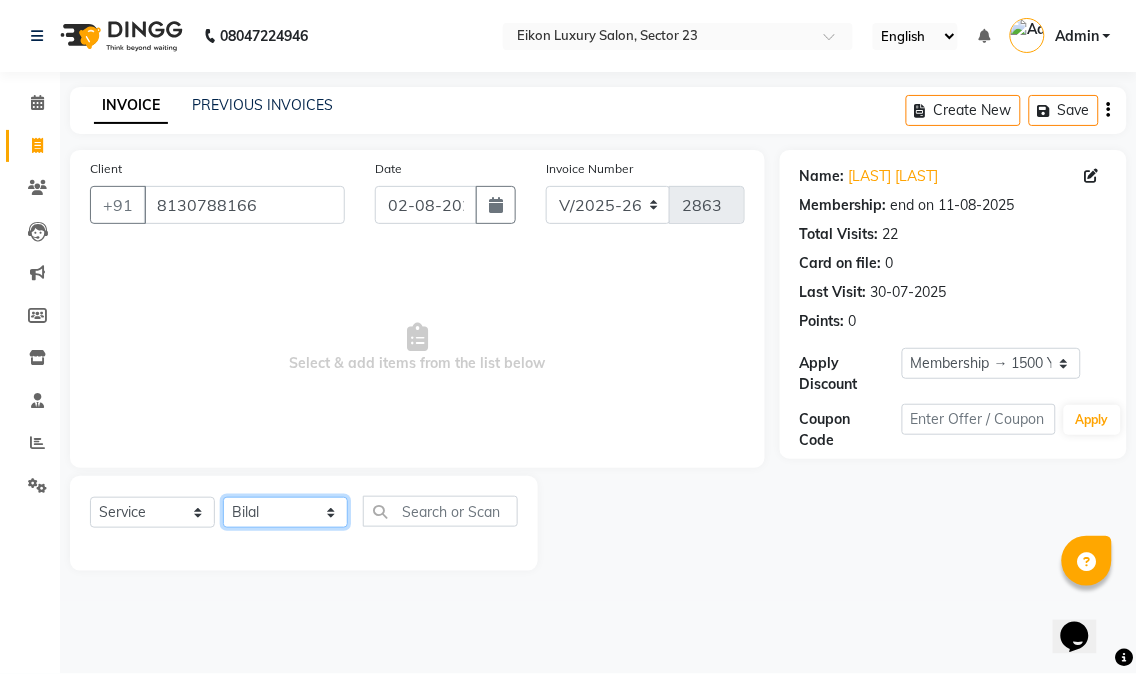 click on "Select Stylist [NAME] [NAME] [NAME] [NAME] [NAME] [NAME] [NAME] [NAME] [NAME] [NAME] [NAME] [NAME] [NAME] [NAME] [NAME] [NAME] [NAME] [NAME] [NAME] [NAME]" 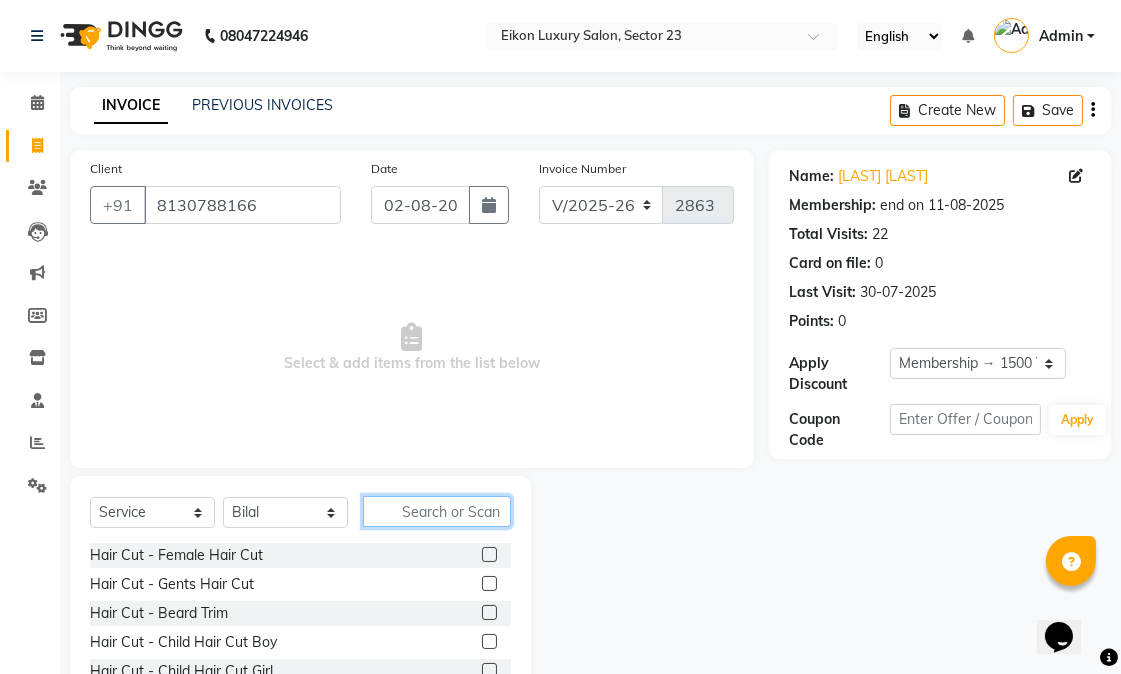 click 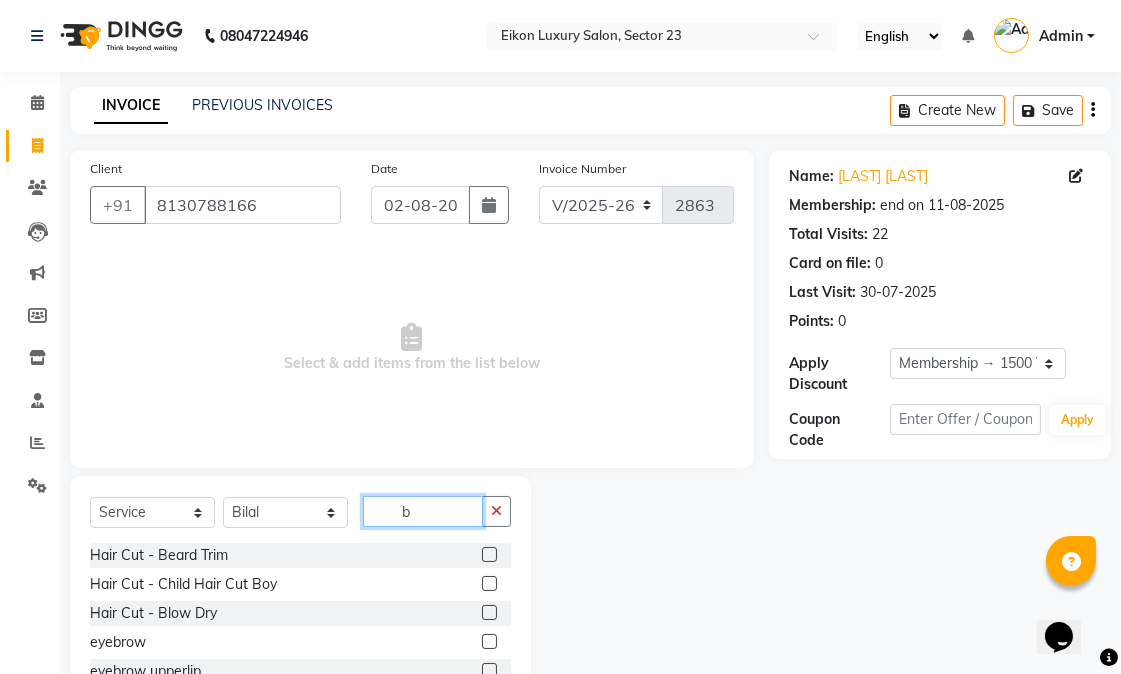 type on "b" 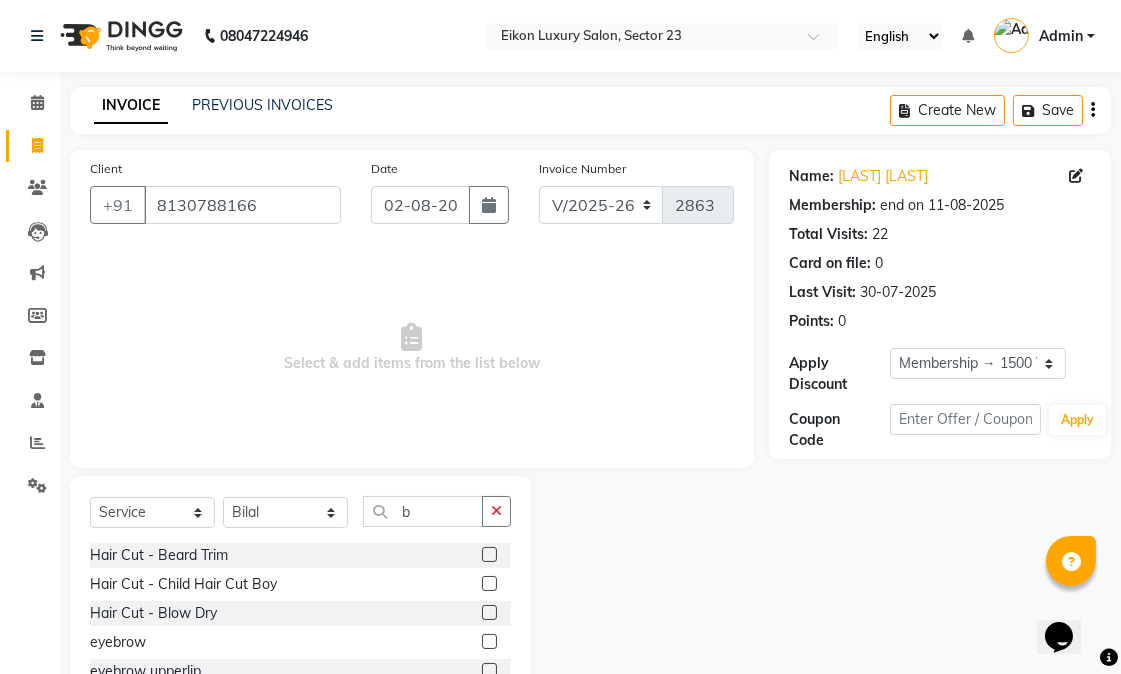 click 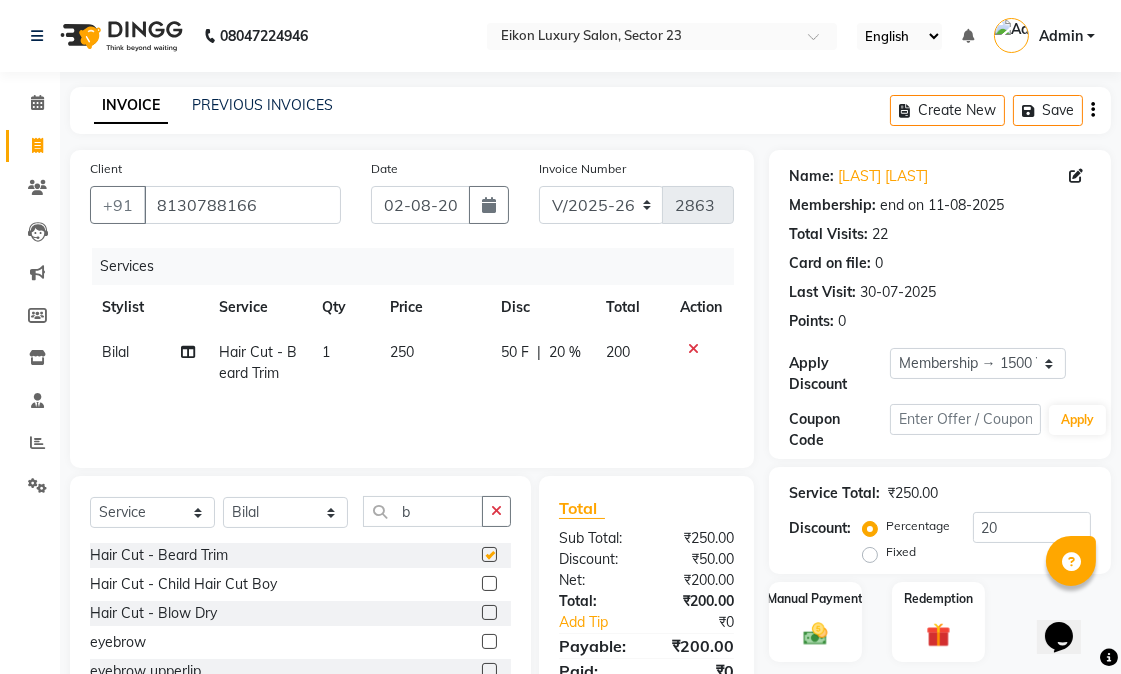 checkbox on "false" 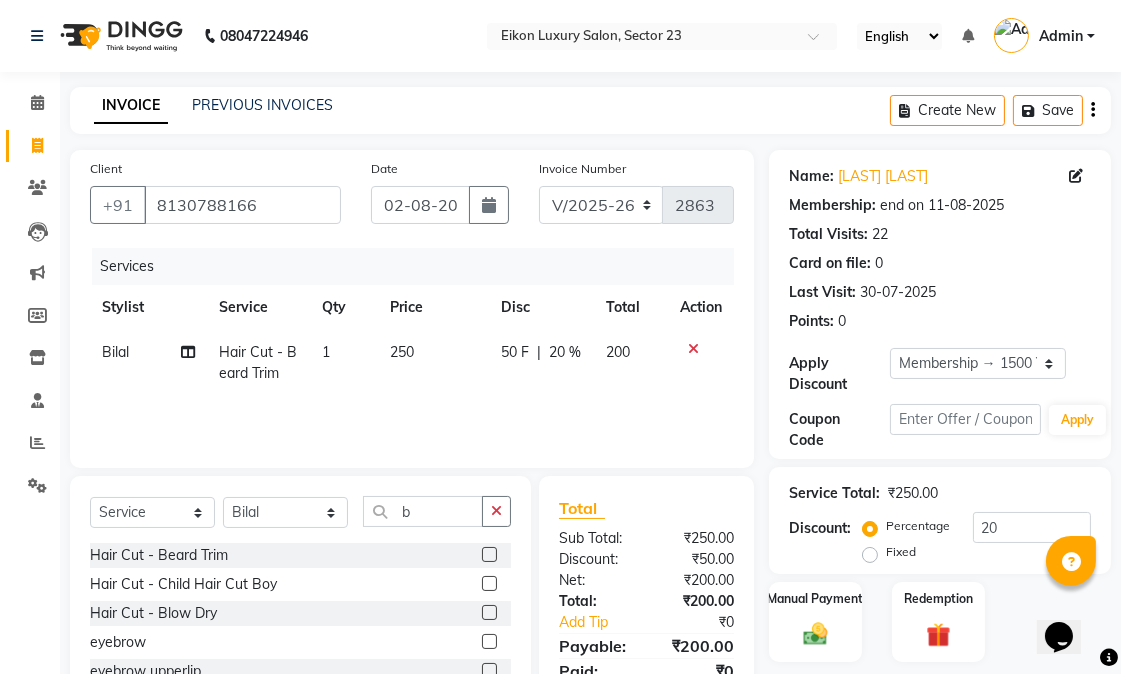scroll, scrollTop: 126, scrollLeft: 0, axis: vertical 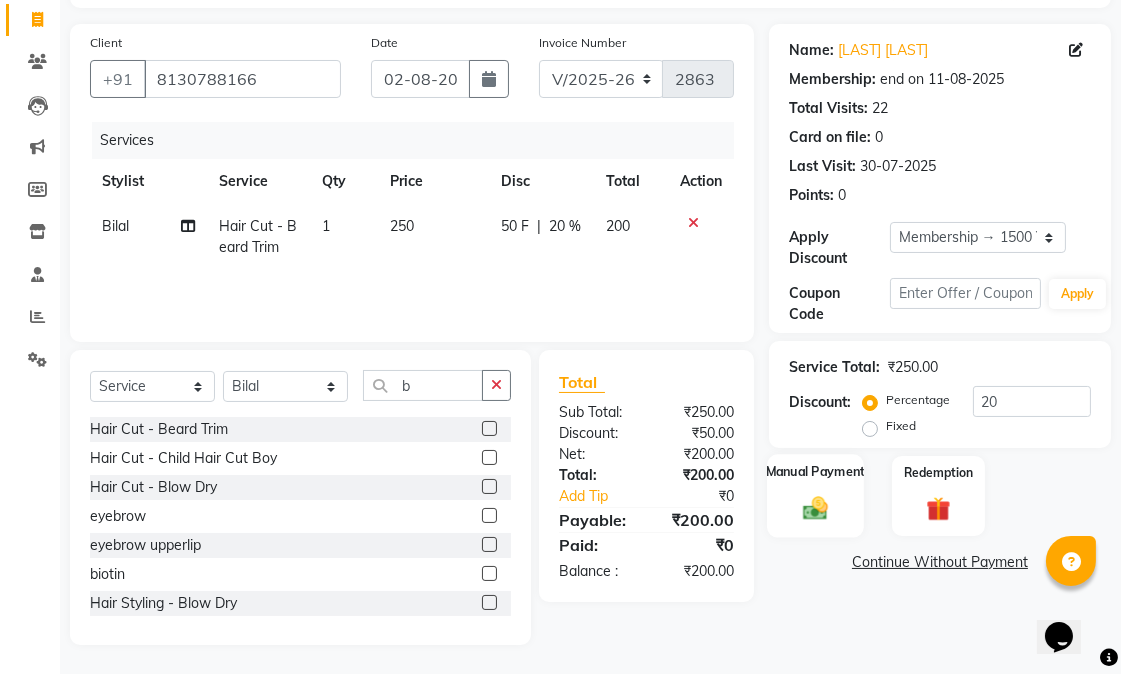 click 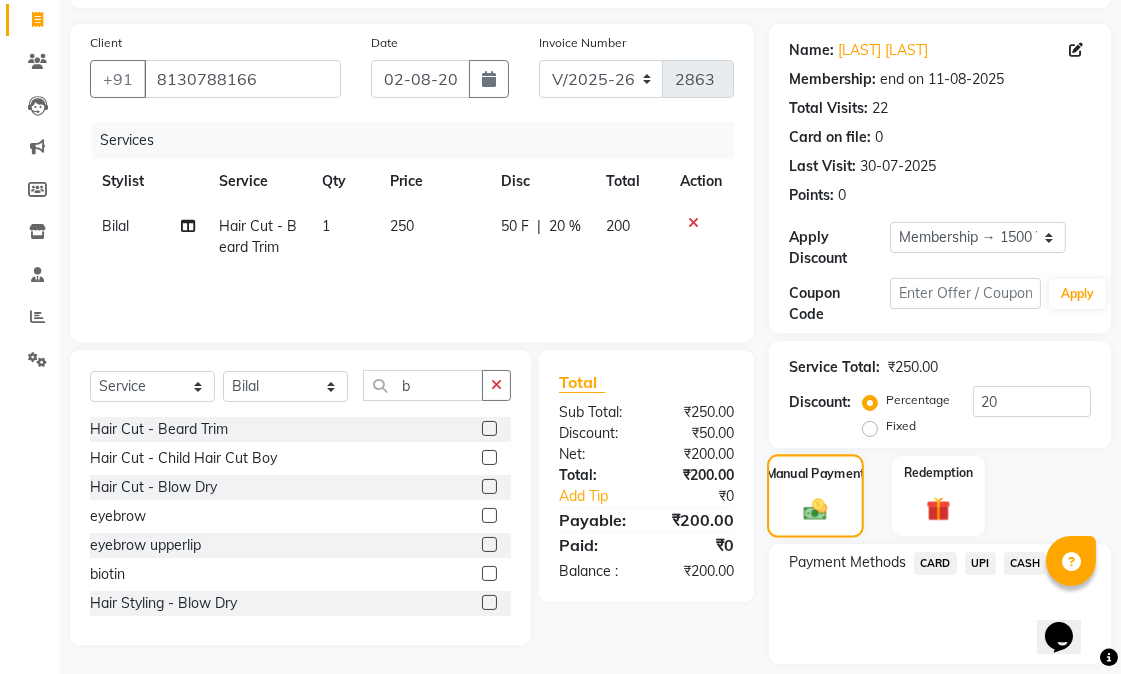 scroll, scrollTop: 186, scrollLeft: 0, axis: vertical 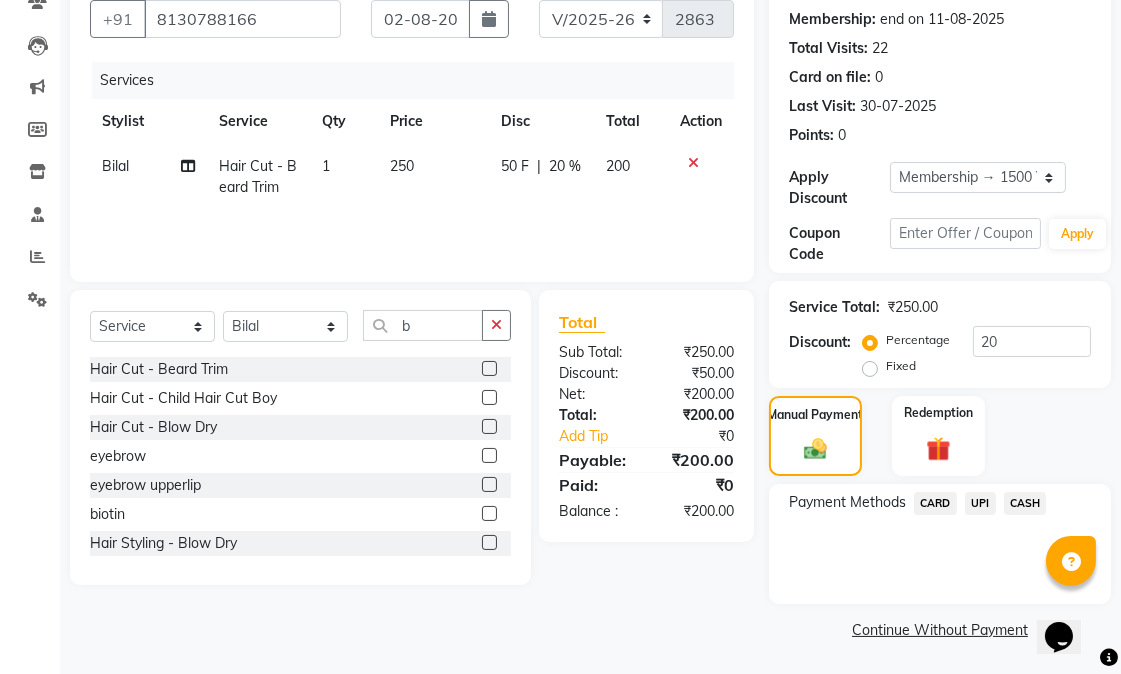 click on "UPI" 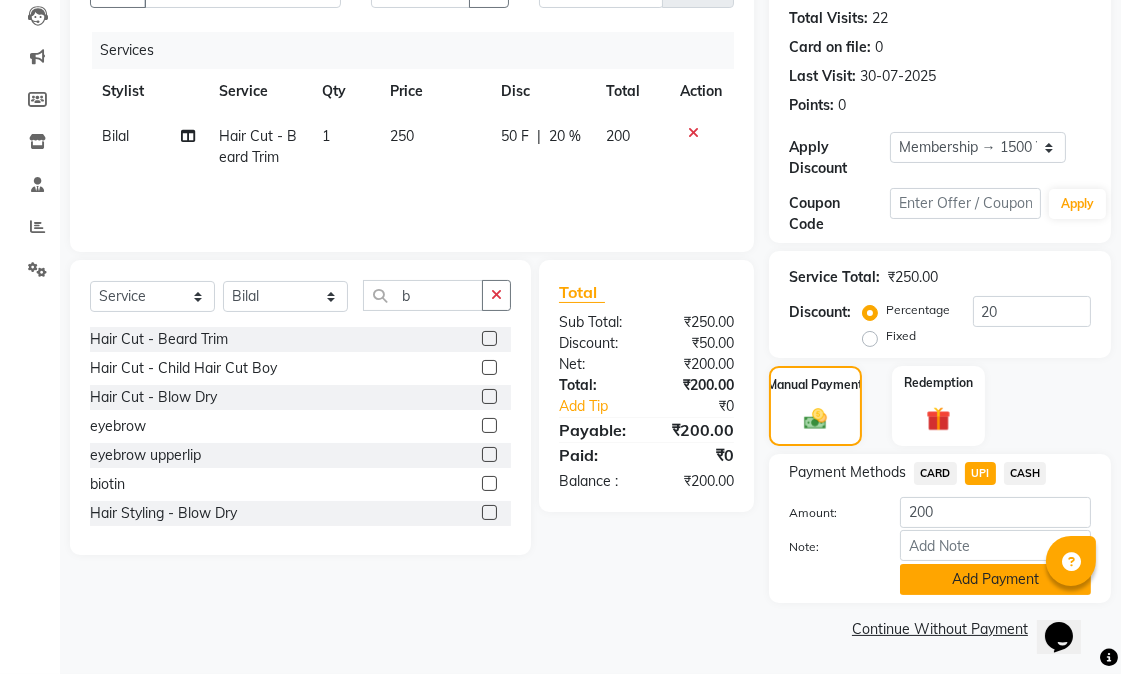 click on "Add Payment" 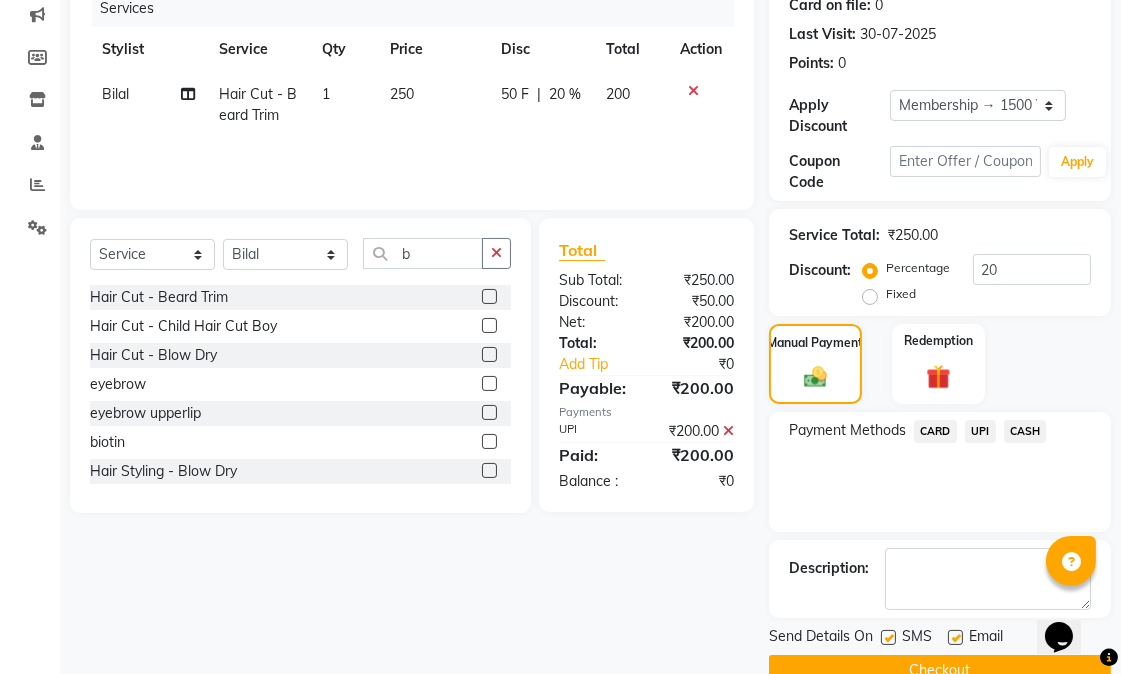 scroll, scrollTop: 300, scrollLeft: 0, axis: vertical 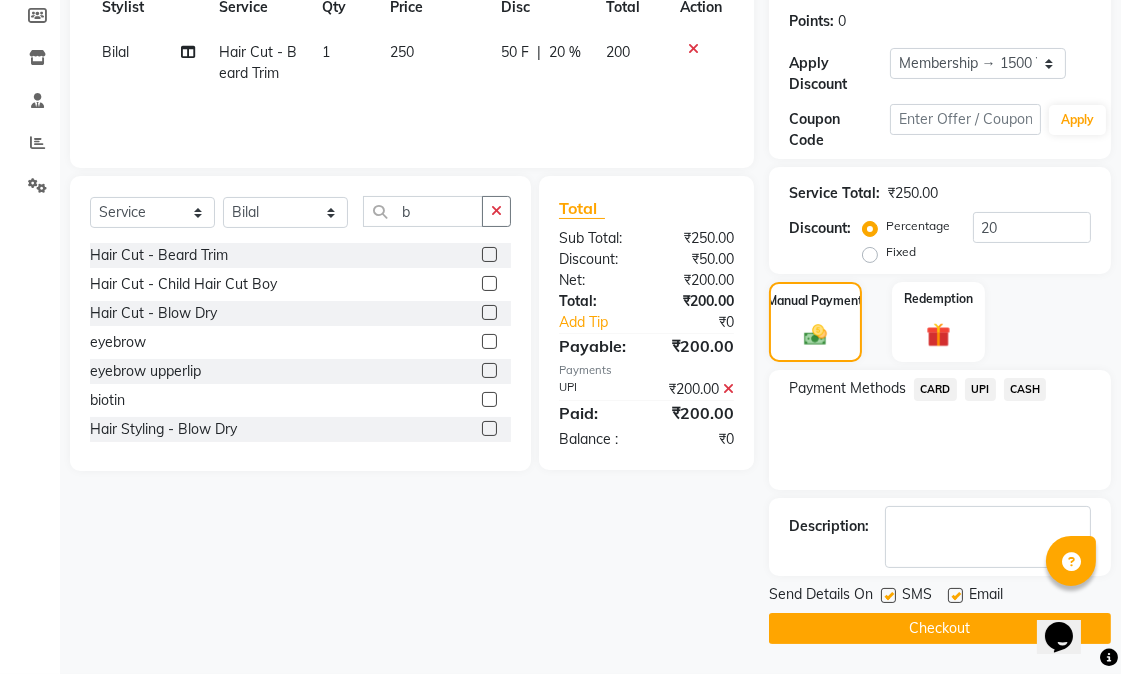 drag, startPoint x: 957, startPoint y: 596, endPoint x: 916, endPoint y: 593, distance: 41.109608 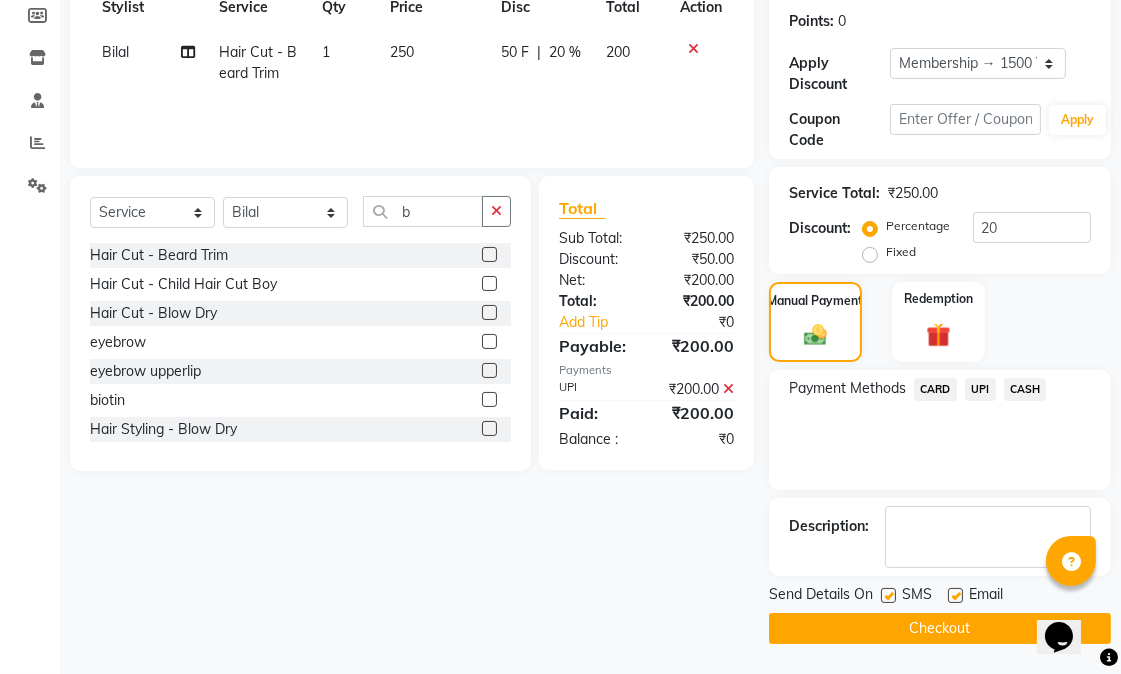 click 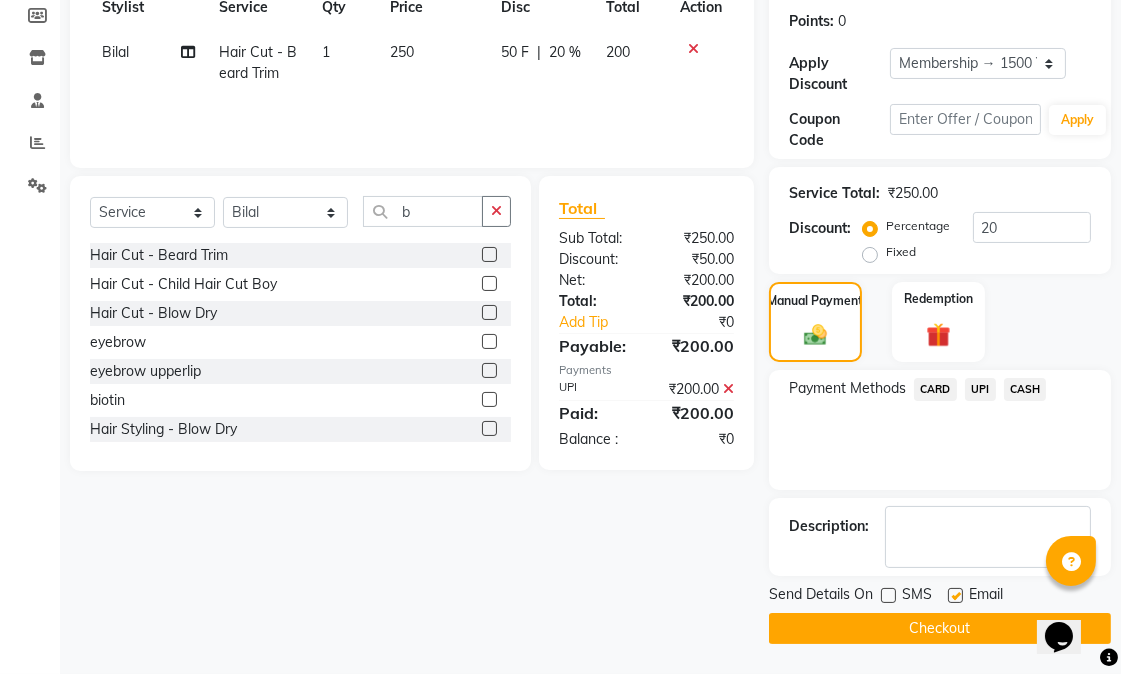 click 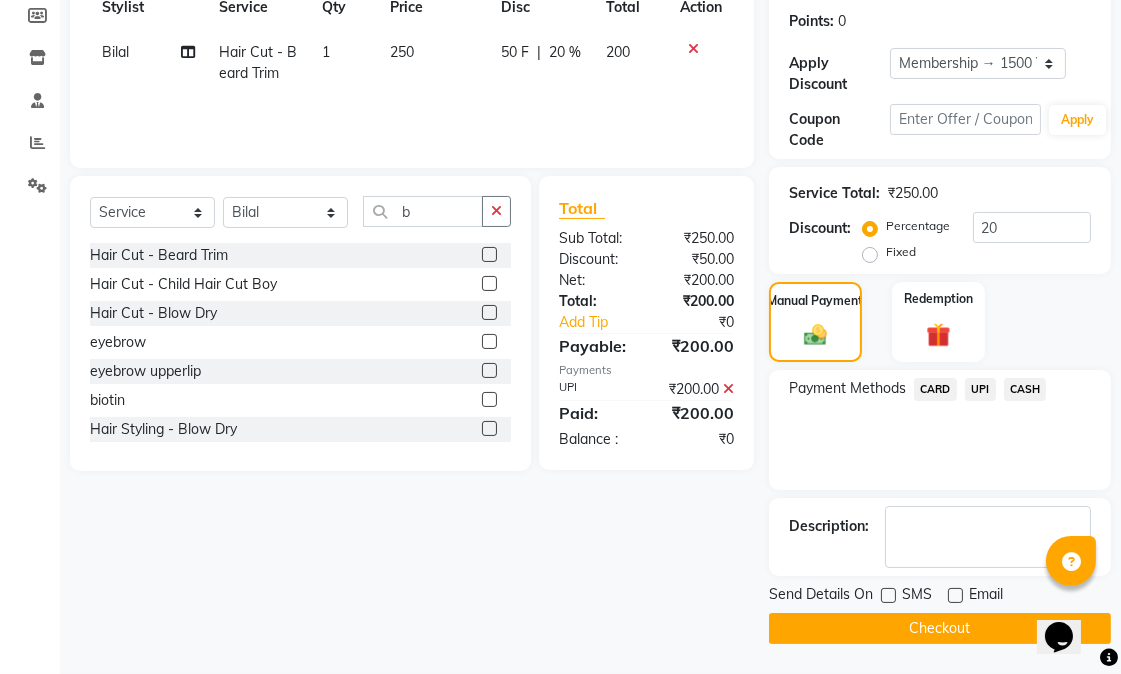 click on "Checkout" 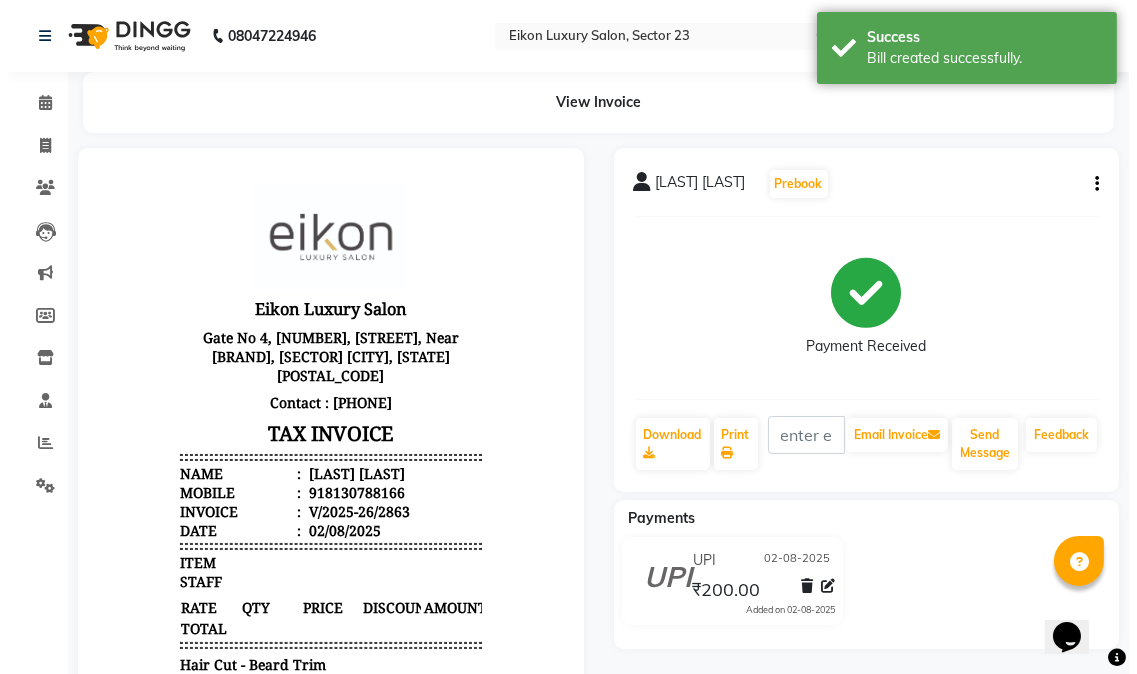 scroll, scrollTop: 0, scrollLeft: 0, axis: both 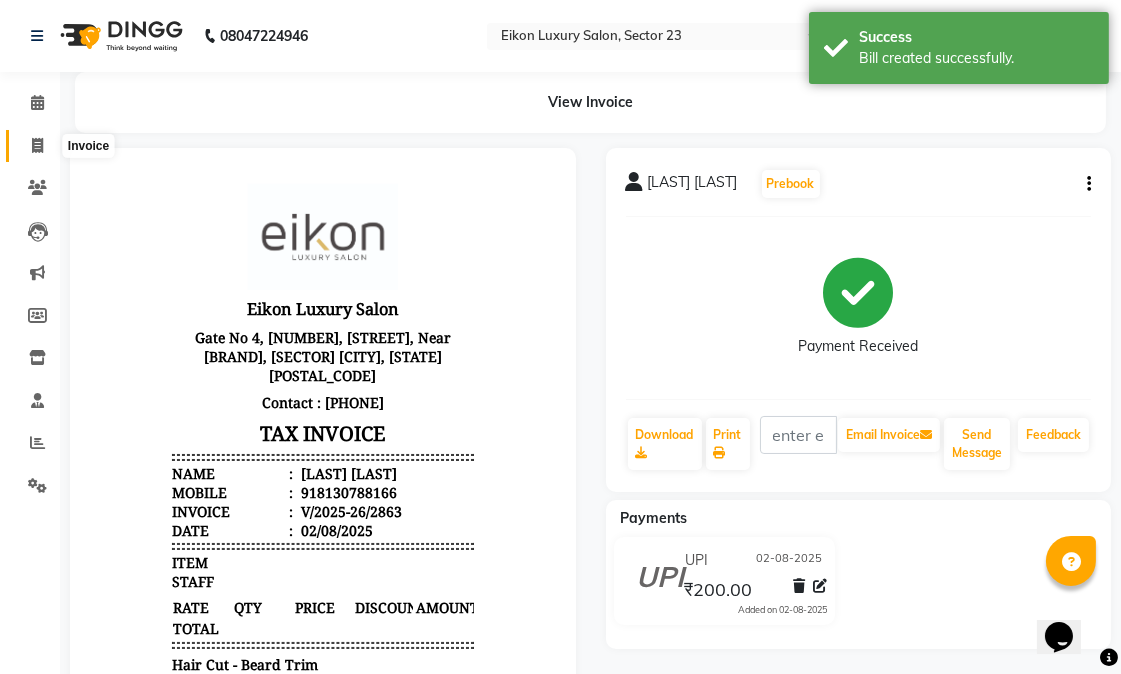 click 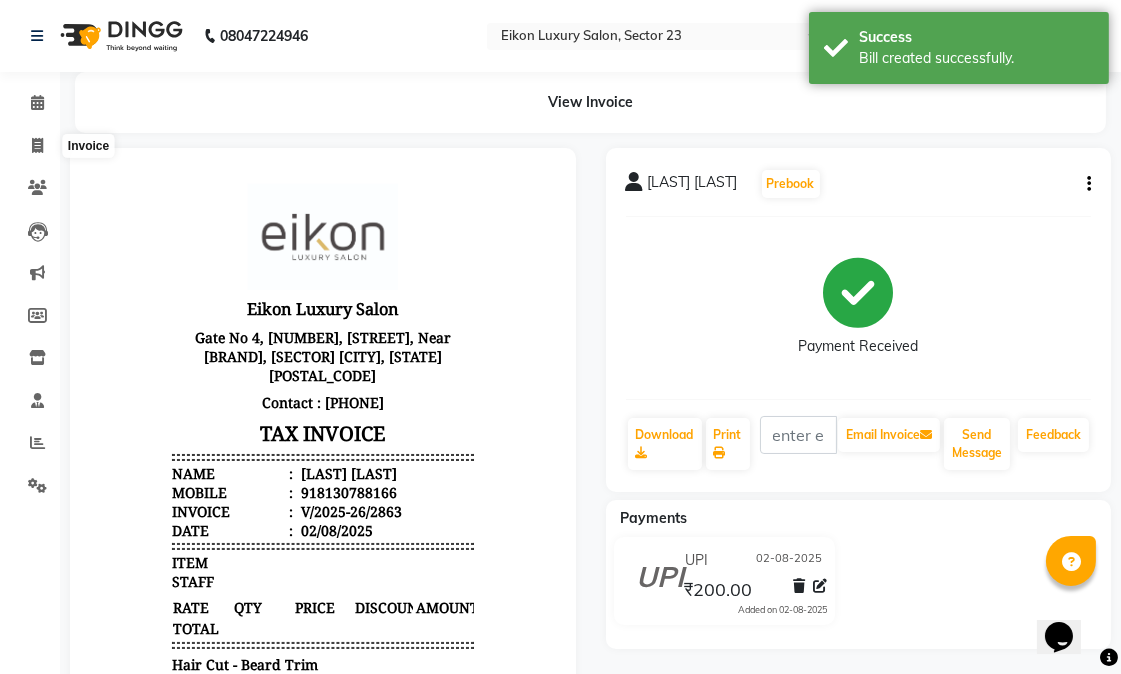 select on "service" 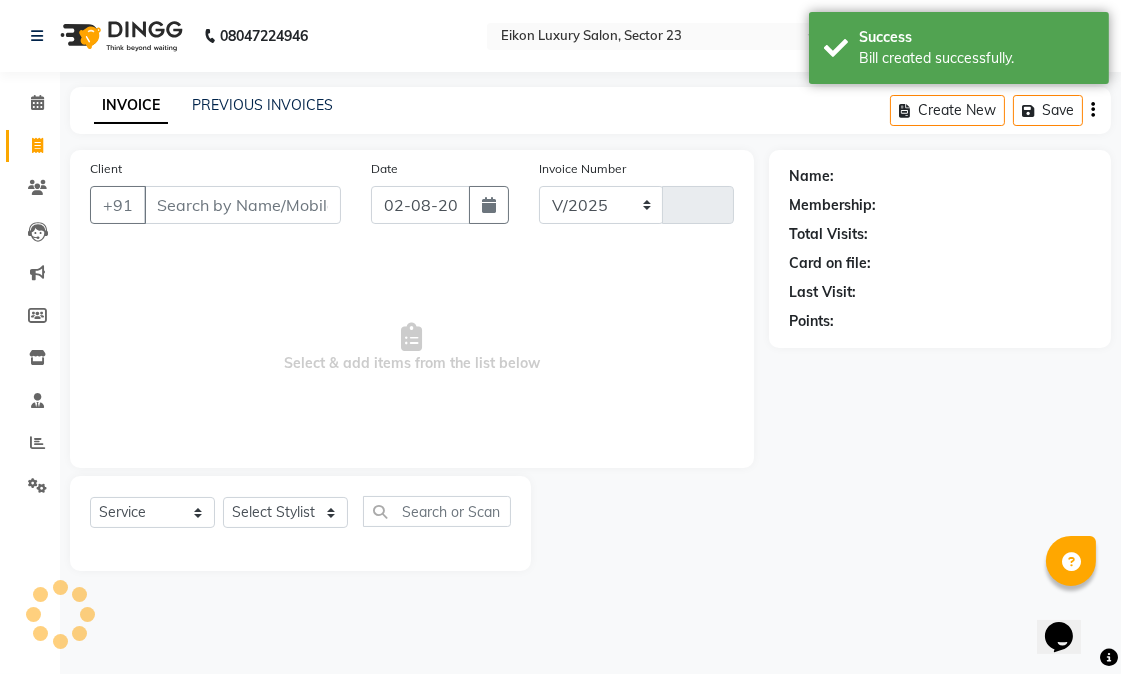 select on "7080" 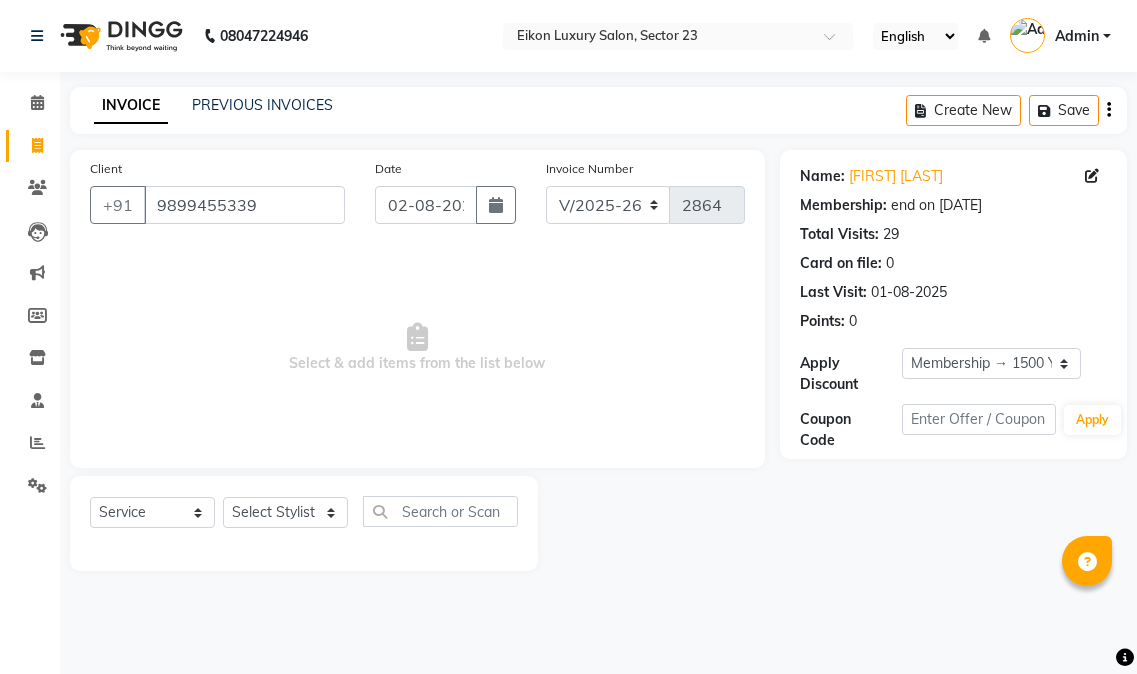 select on "7080" 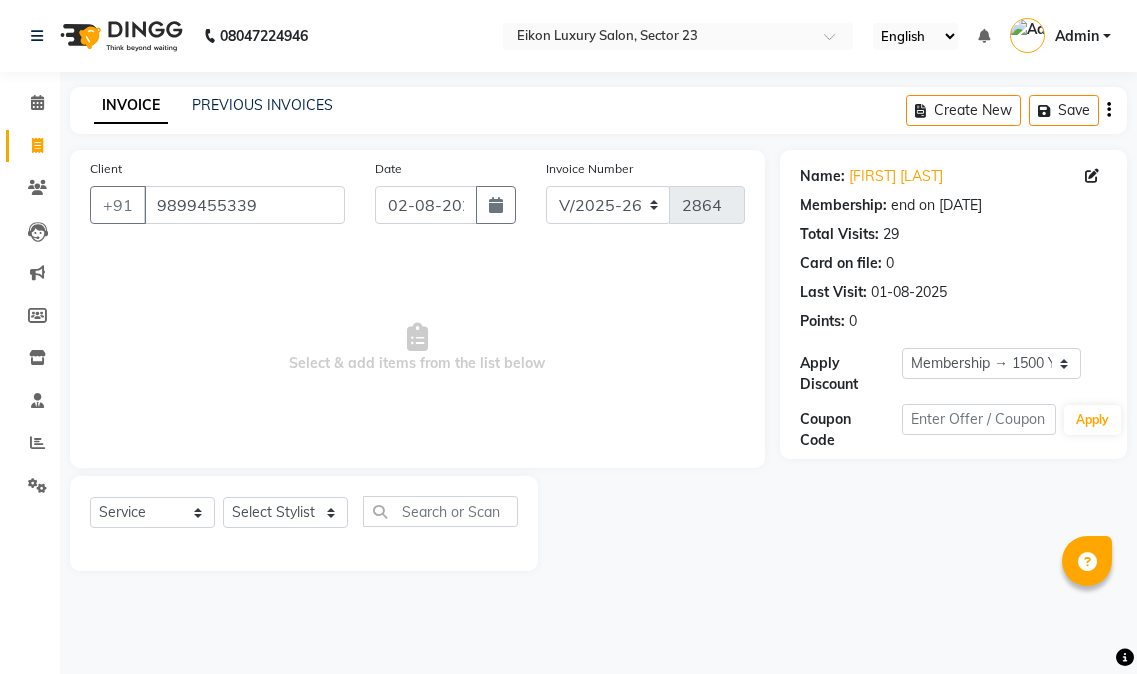 select on "service" 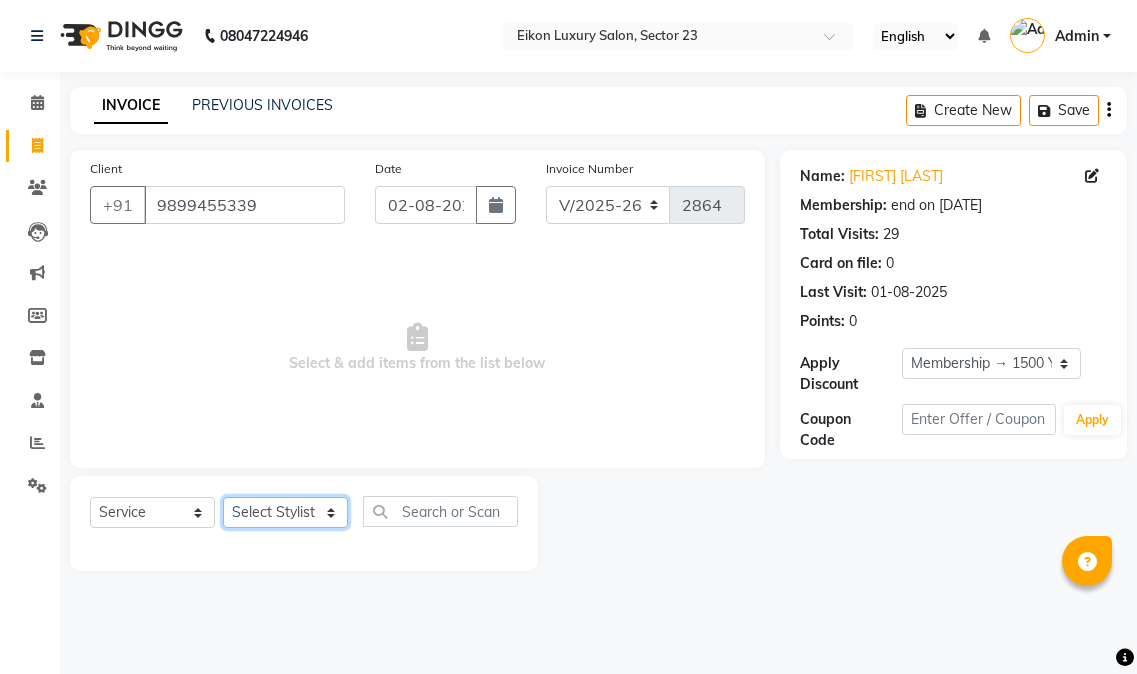 click on "Select Stylist [NAME] [NAME] [NAME] [NAME] [NAME] [NAME] [NAME] [NAME] [NAME] [NAME] [NAME] [NAME] [NAME] [NAME] [NAME] [NAME] [NAME] [NAME] [NAME] [NAME]" 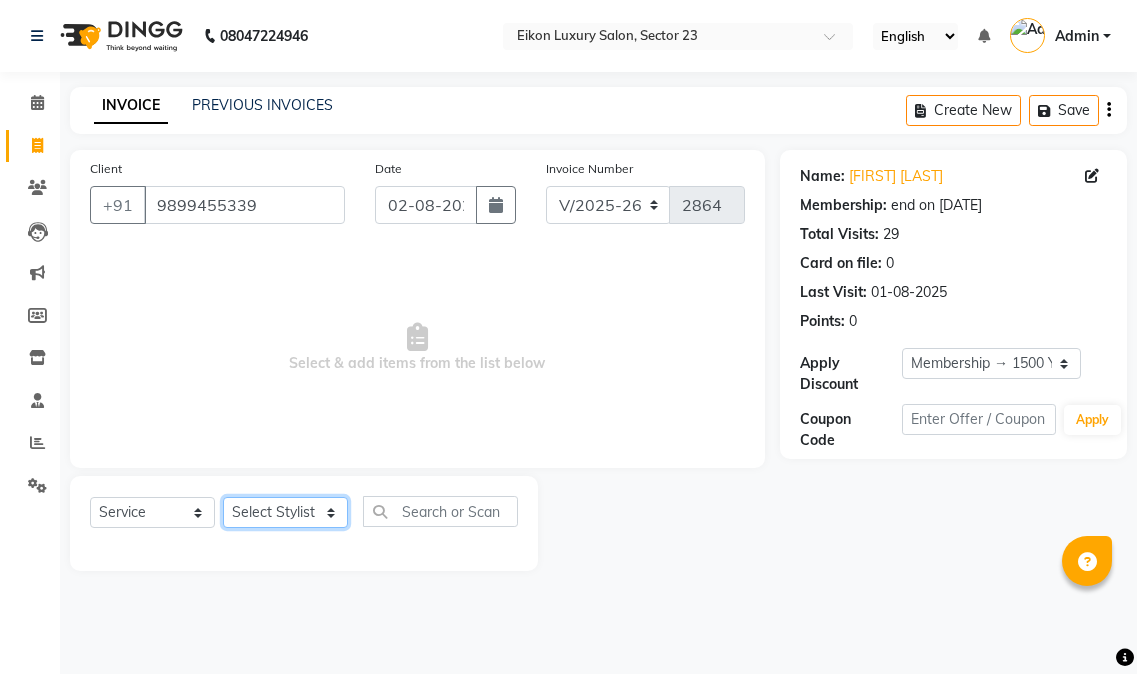 scroll, scrollTop: 0, scrollLeft: 0, axis: both 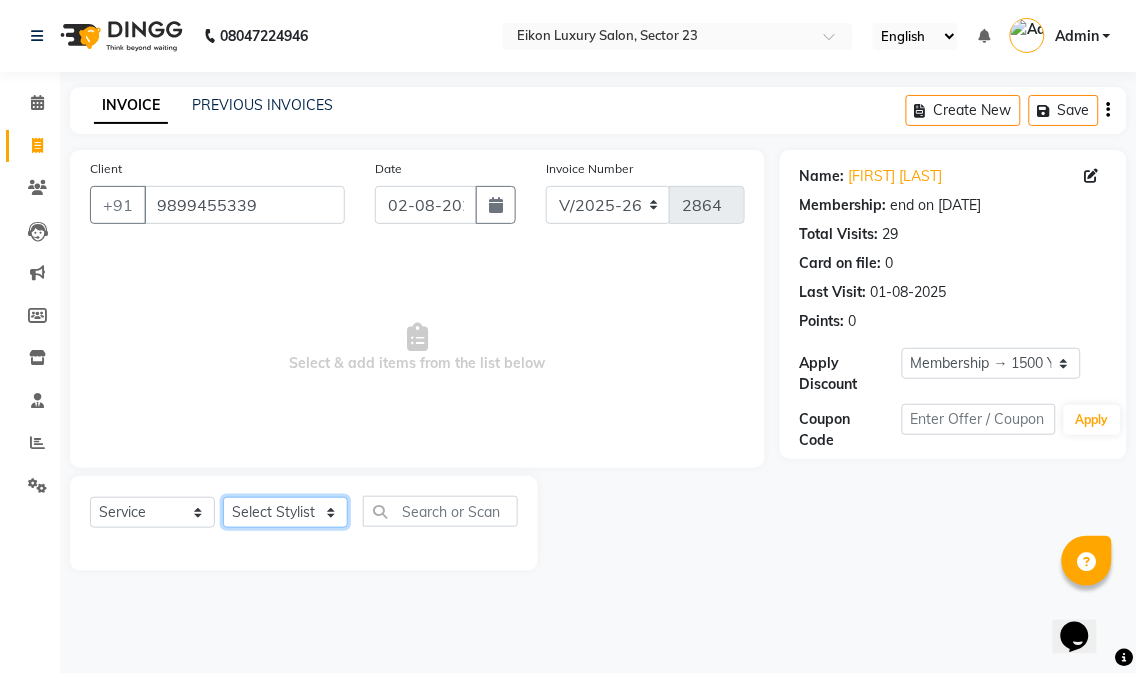 select on "58948" 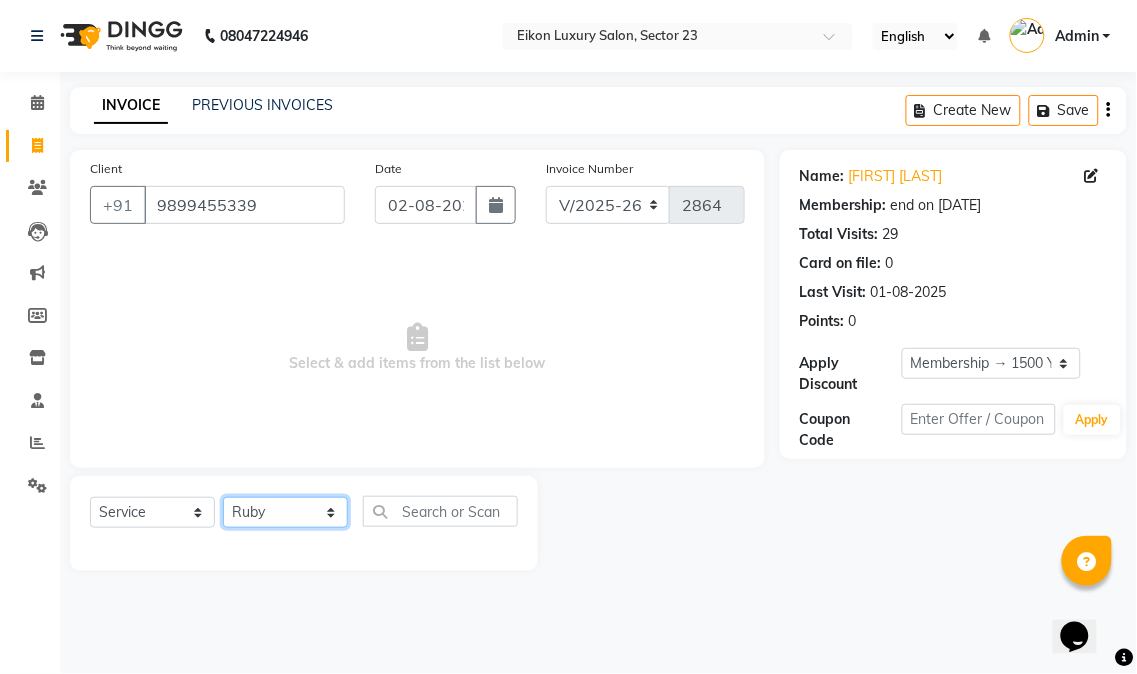 click on "Select Stylist [NAME] [NAME] [NAME] [NAME] [NAME] [NAME] [NAME] [NAME] [NAME] [NAME] [NAME] [NAME] [NAME] [NAME] [NAME] [NAME] [NAME] [NAME] [NAME] [NAME]" 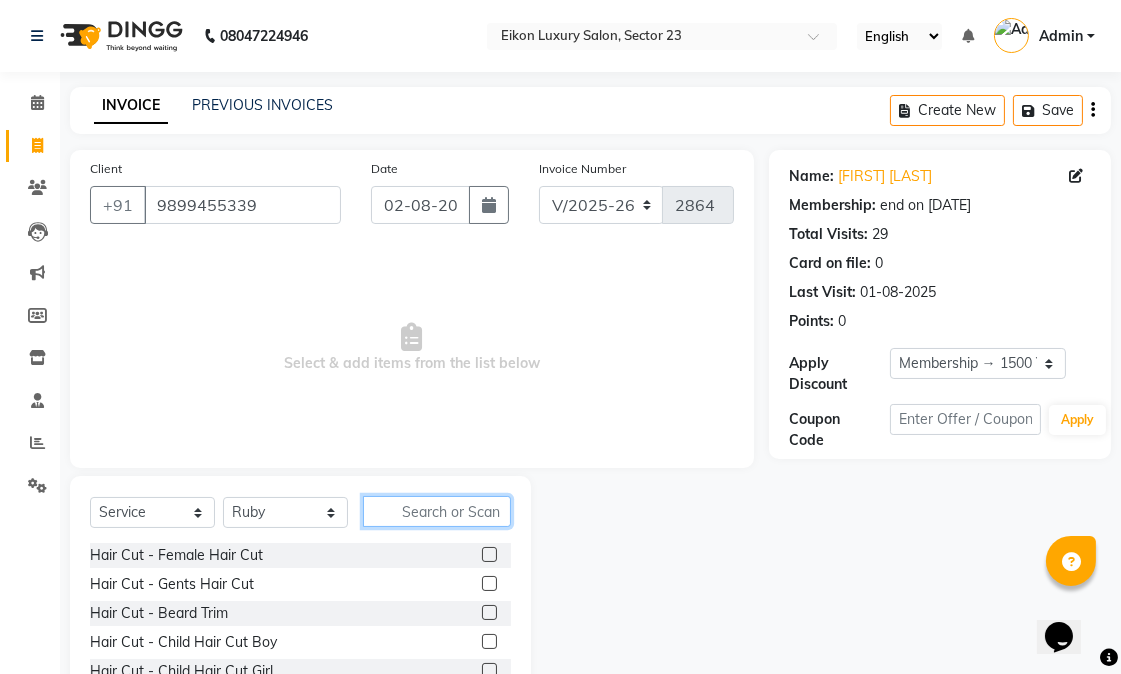 click 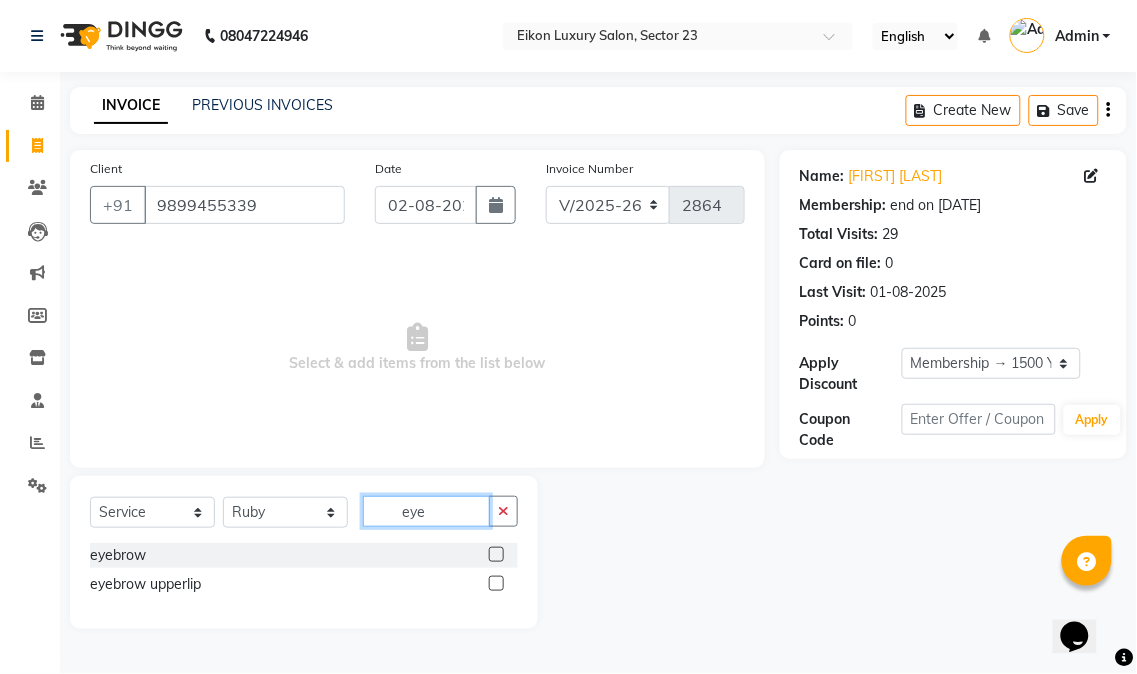type on "eye" 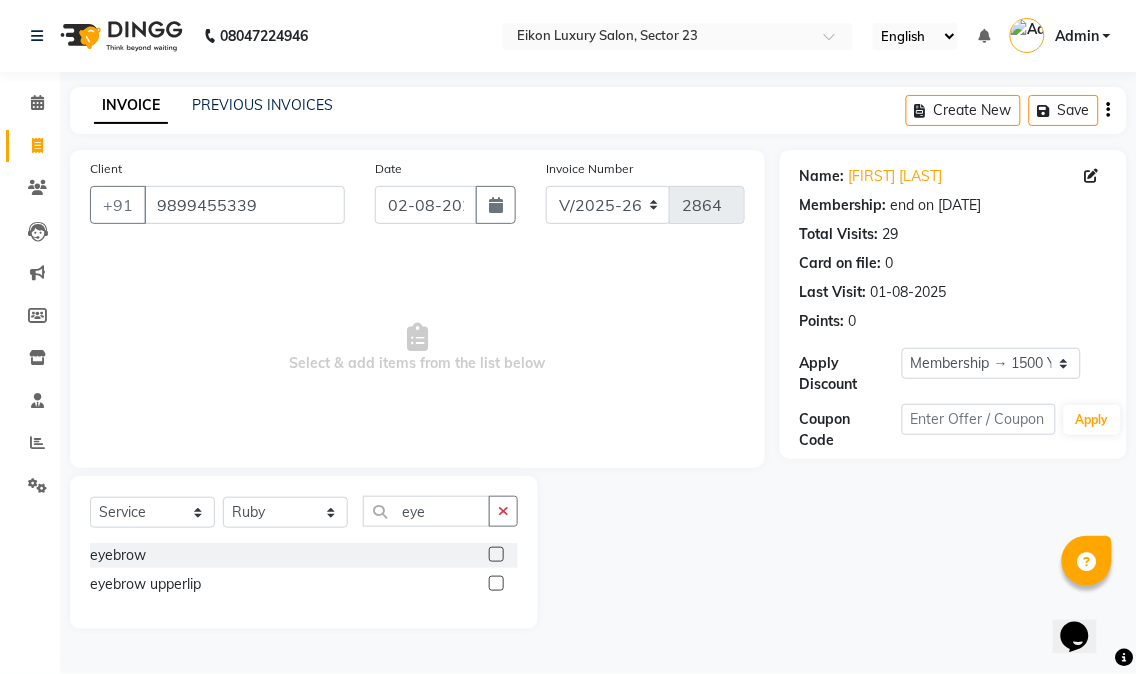 click 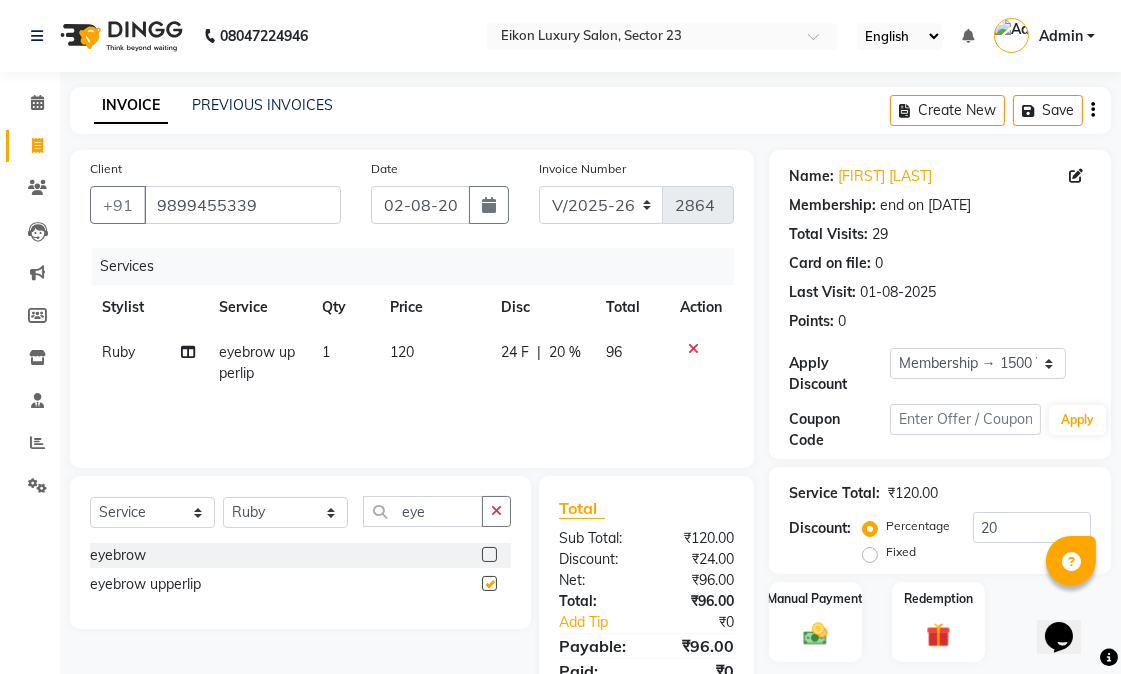 checkbox on "false" 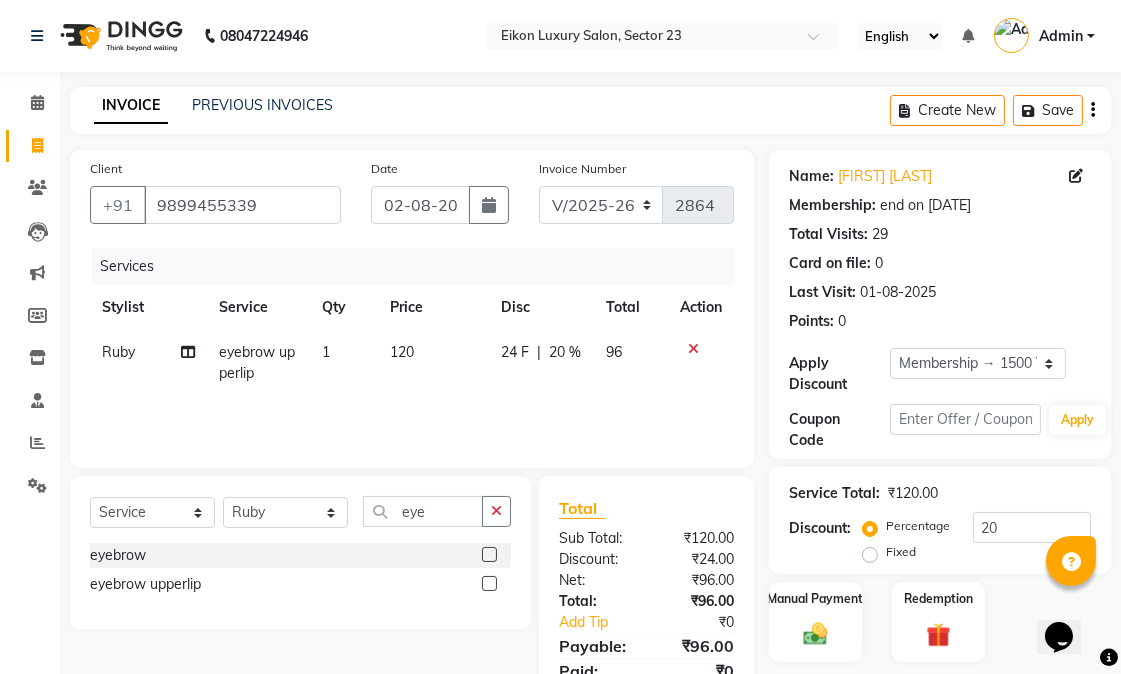 click on "120" 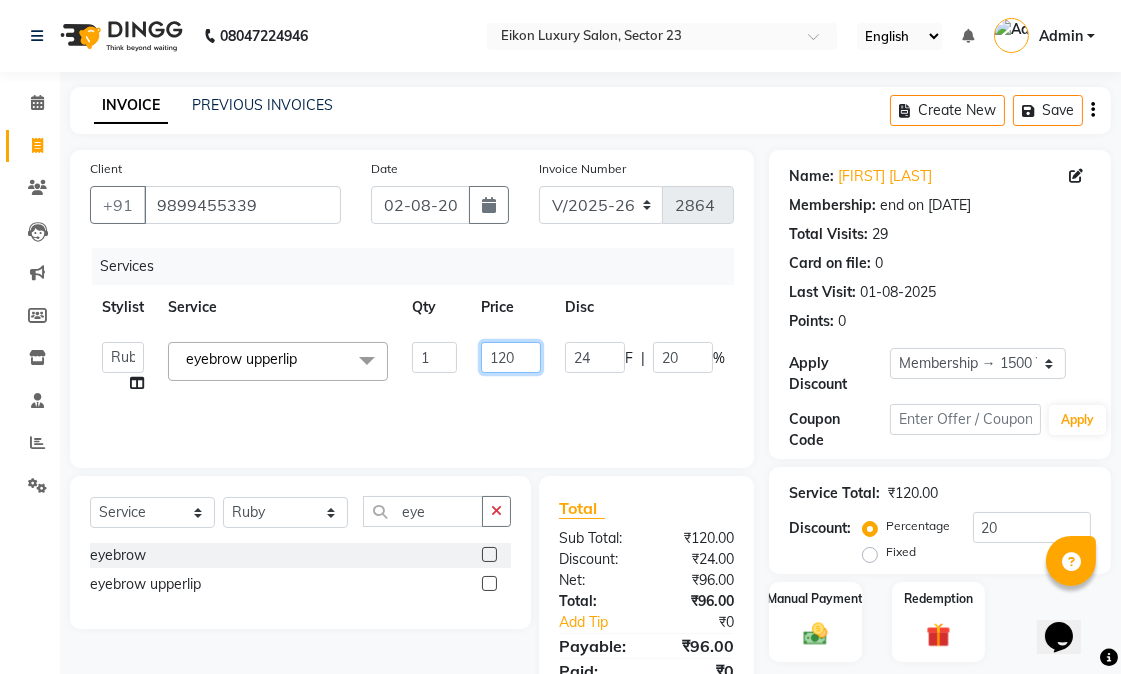 drag, startPoint x: 512, startPoint y: 365, endPoint x: 482, endPoint y: 362, distance: 30.149628 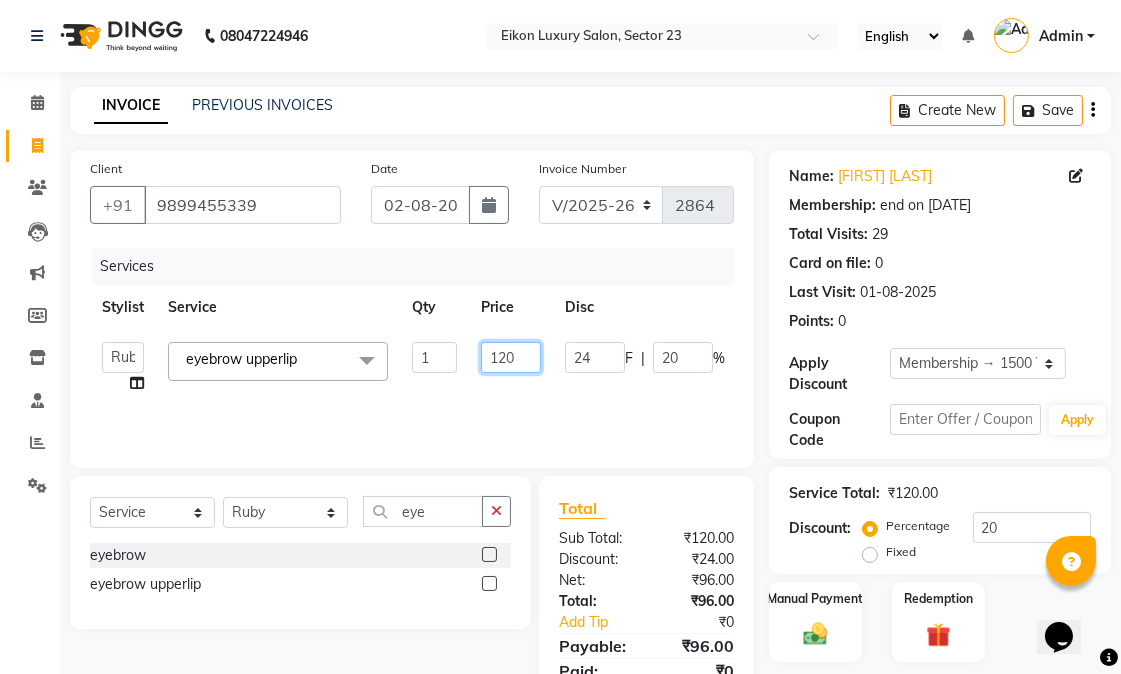 click on "120" 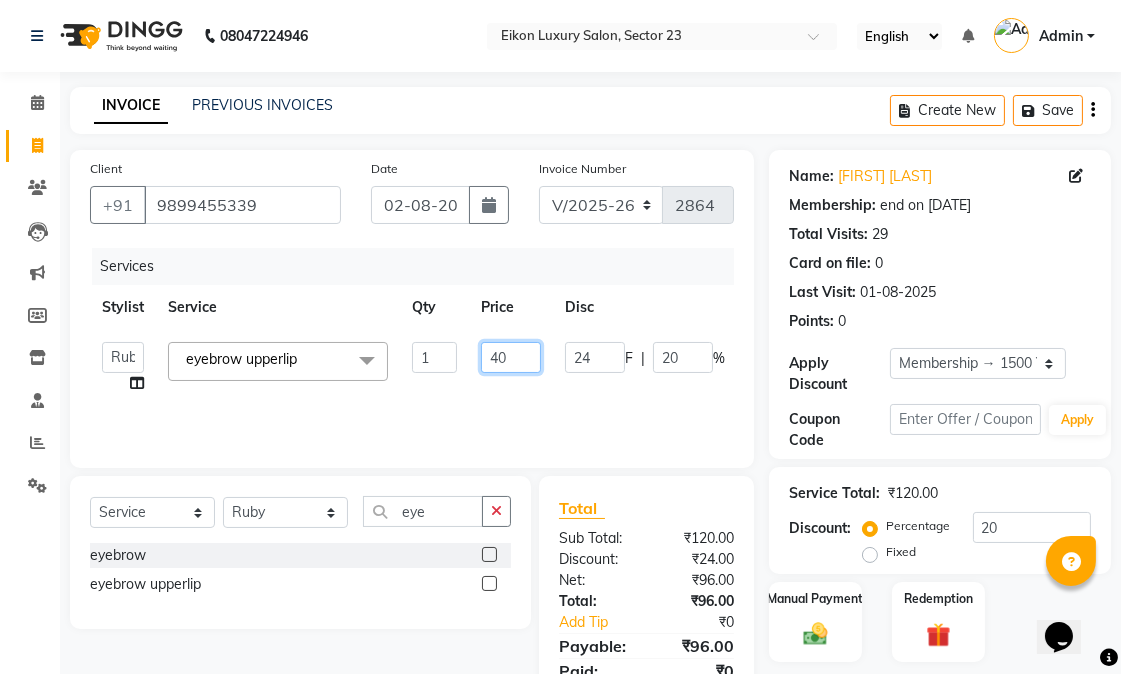 type on "400" 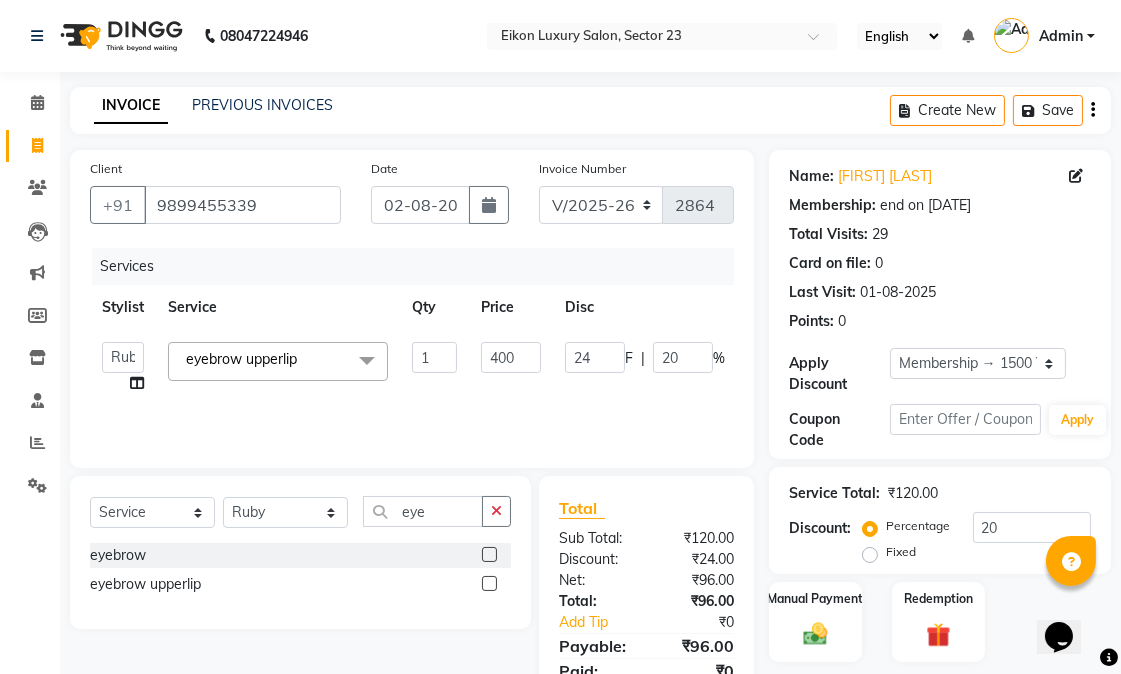 click on "Services Stylist Service Qty Price Disc Total Action  Abhishek   amit   anchal   Ashu   Bilal   Dildar   Geeta   Hritik   Jatin   mahesh   Manav   Mohit   Pinki   Prince   Ruby   Sagar   Subhash   Subodh   Uday  eyebrow upperlip  x Hair Cut - Female Hair Cut Hair Cut - Gents Hair Cut Hair Cut - Beard Trim Hair Cut - Child Hair Cut Boy Hair Cut - Child Hair Cut Girl Hair Cut - Blow Dry Hair Cut - Tong/Iron Curl Hair Cut - Iron Hair Wash premium wash eyebrow eyebrow upperlip gel paint nail cut file mask biotin Hair Styling - Blow Dry Hair Styling - Blow Dry Outcurls Hair Styling - Curls Hair Styling - Hair Do Hair Styling - Pressing deep conditioning bob cut Treatment - Repair Rituals Treatment - Moisture Rituals Treatment - Scalp and Length Treatment Treatment - Dandruff Treatment with Rituals Treatment - Hair Fall Treatment with Rituals Treatment - One Step Repair Treatment Treatment - Keratin Treatment Treatment - Smoothening Treatment - Ola Plex Treatment - Goji Treatment - Purifying Treatment - Rgnerin 1" 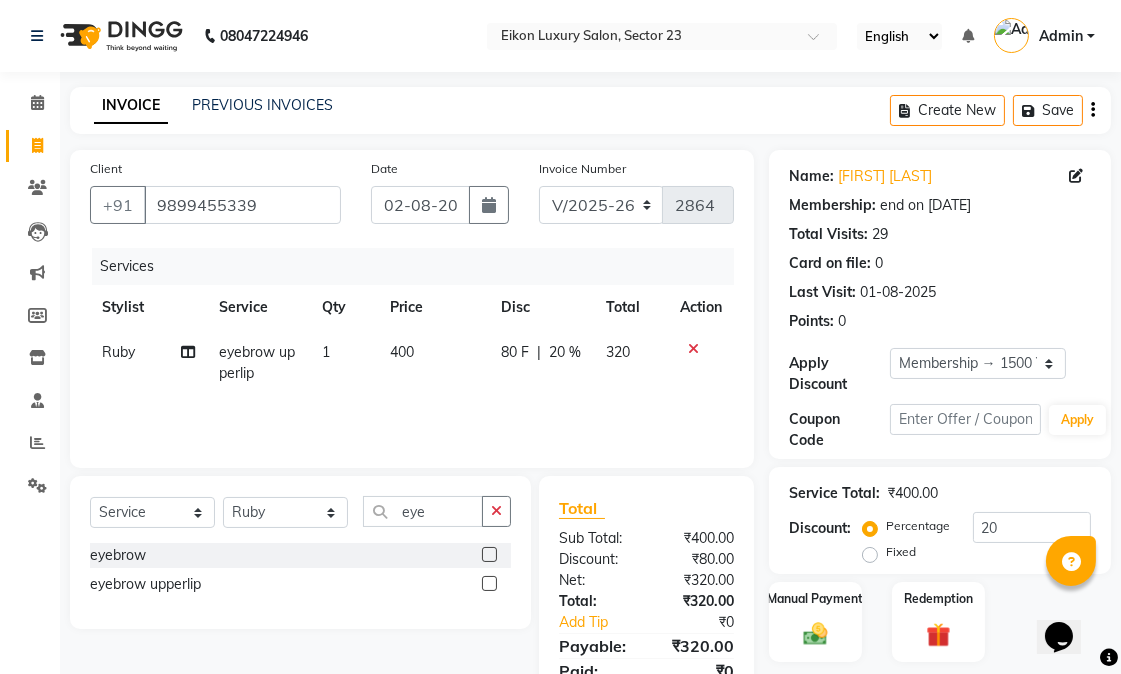 click on "20 %" 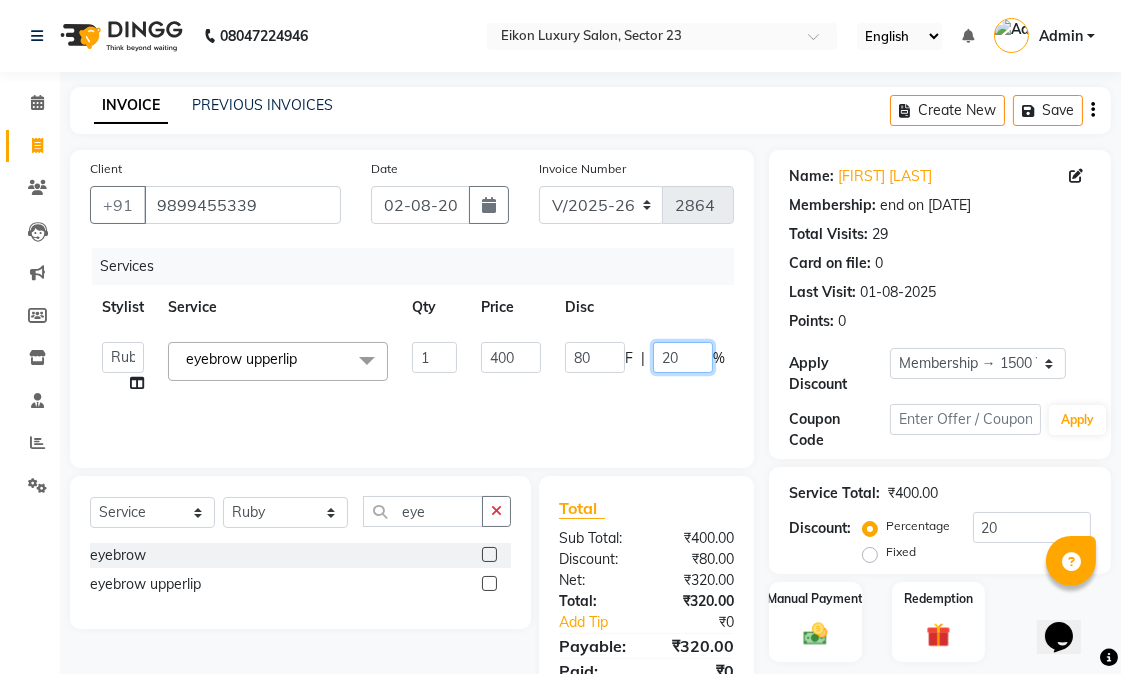 click on "20" 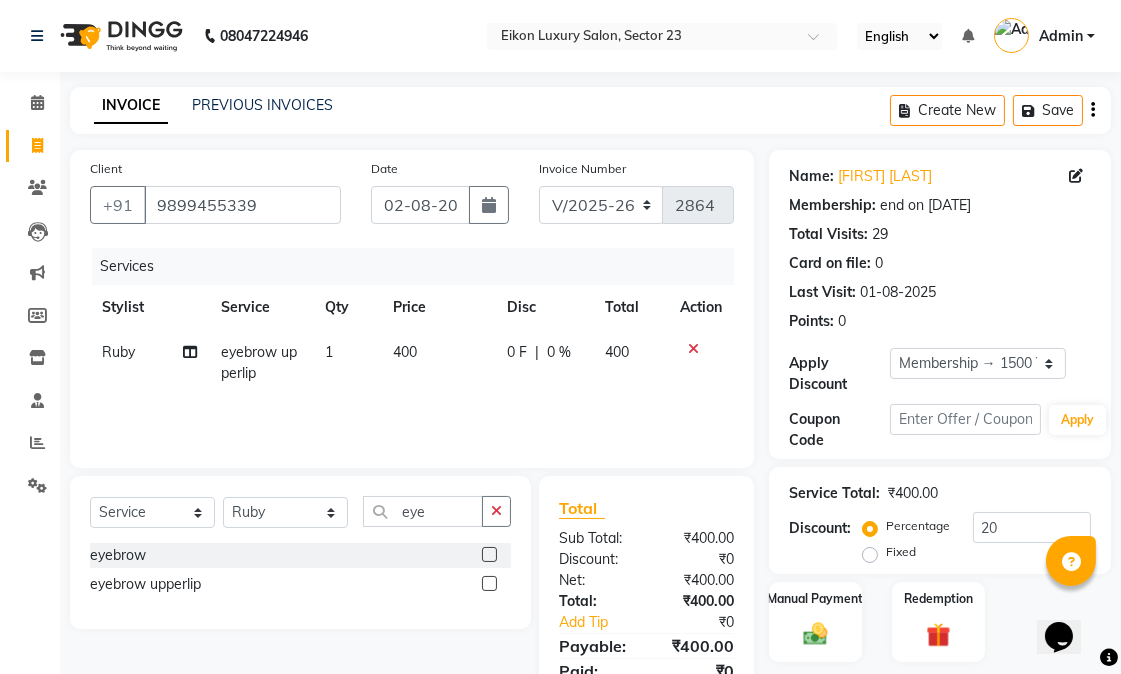click on "Ruby eyebrow upperlip 1 400 0 F | 0 % 400" 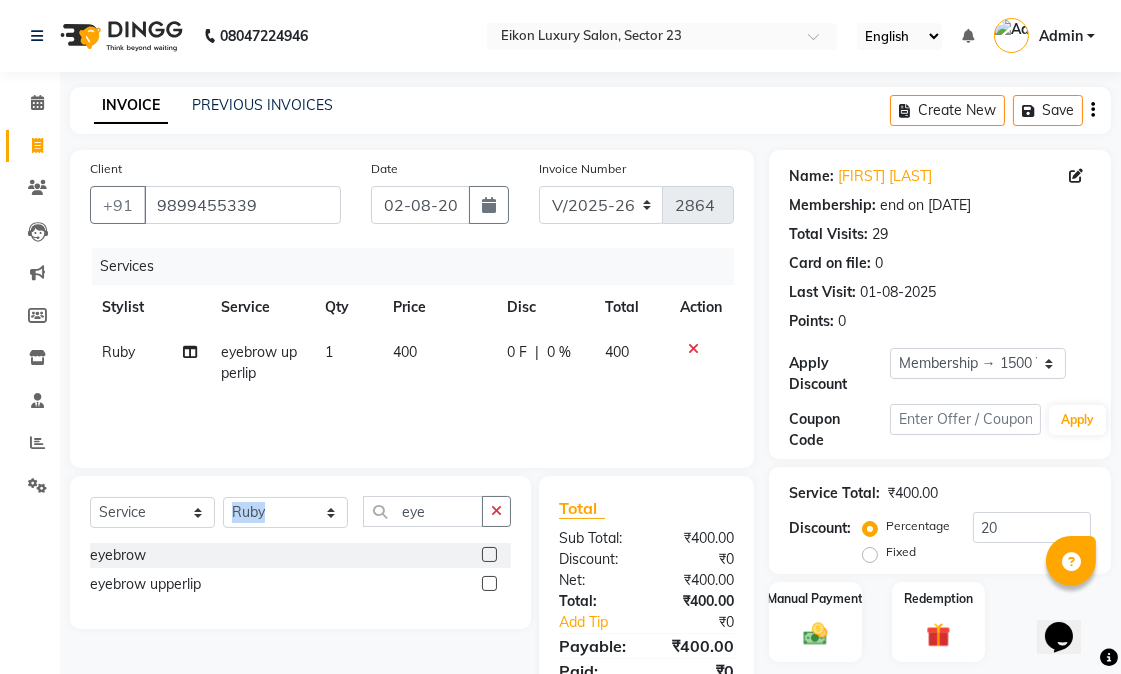 drag, startPoint x: 453, startPoint y: 500, endPoint x: 346, endPoint y: 500, distance: 107 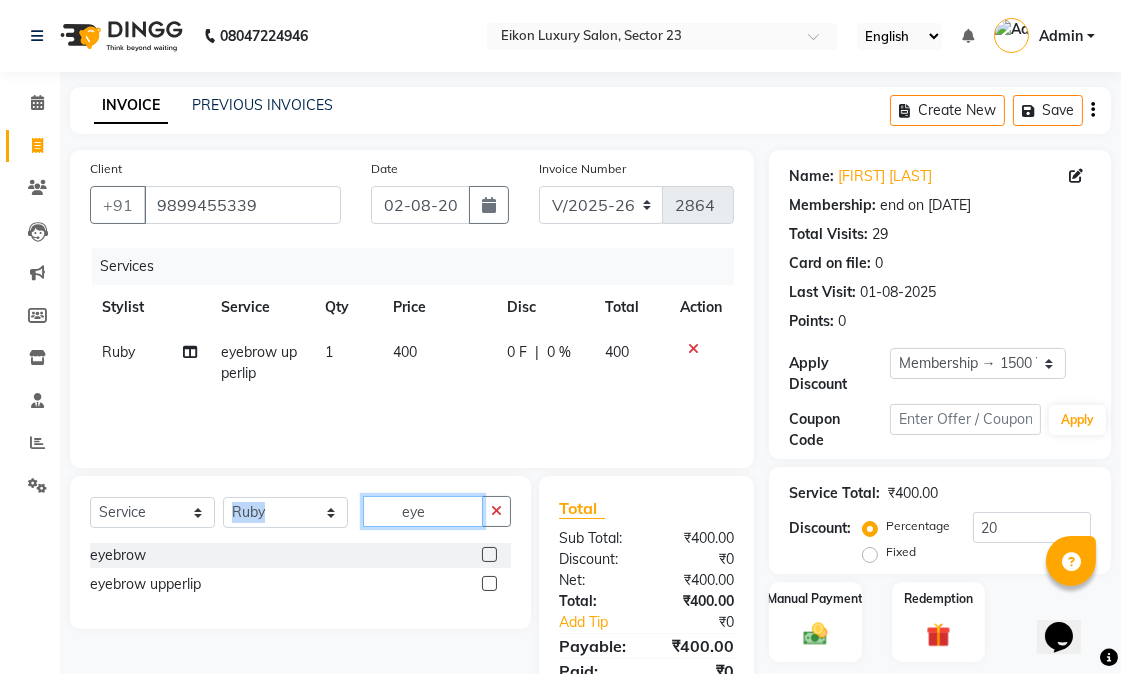 click on "eye" 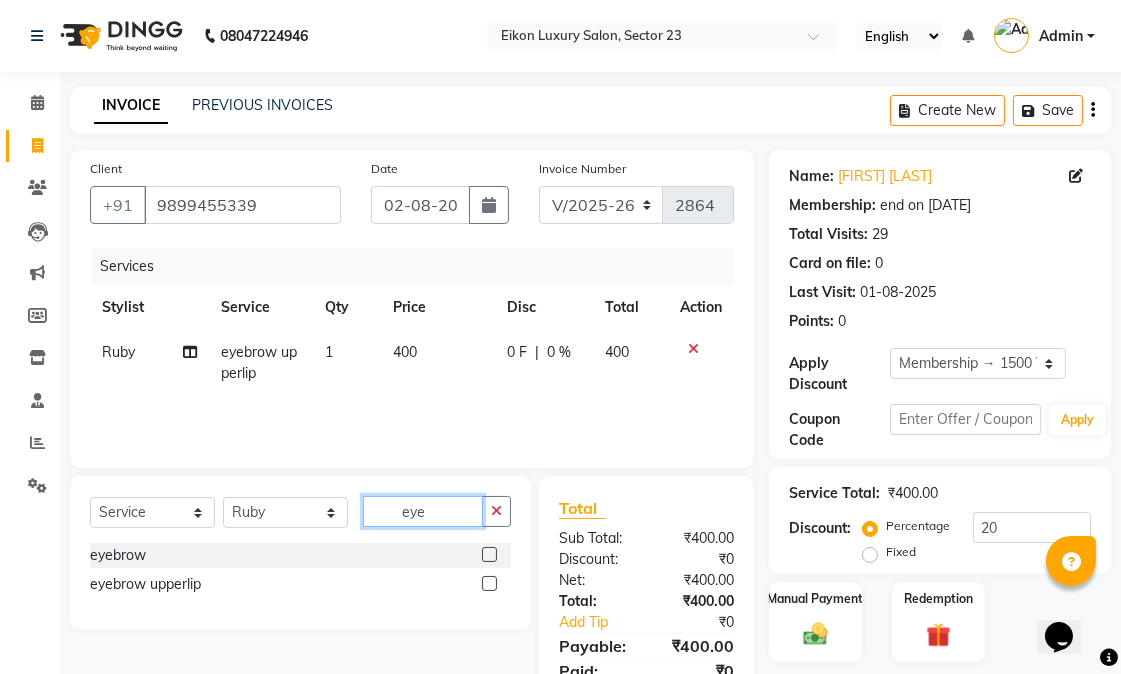 click on "eye" 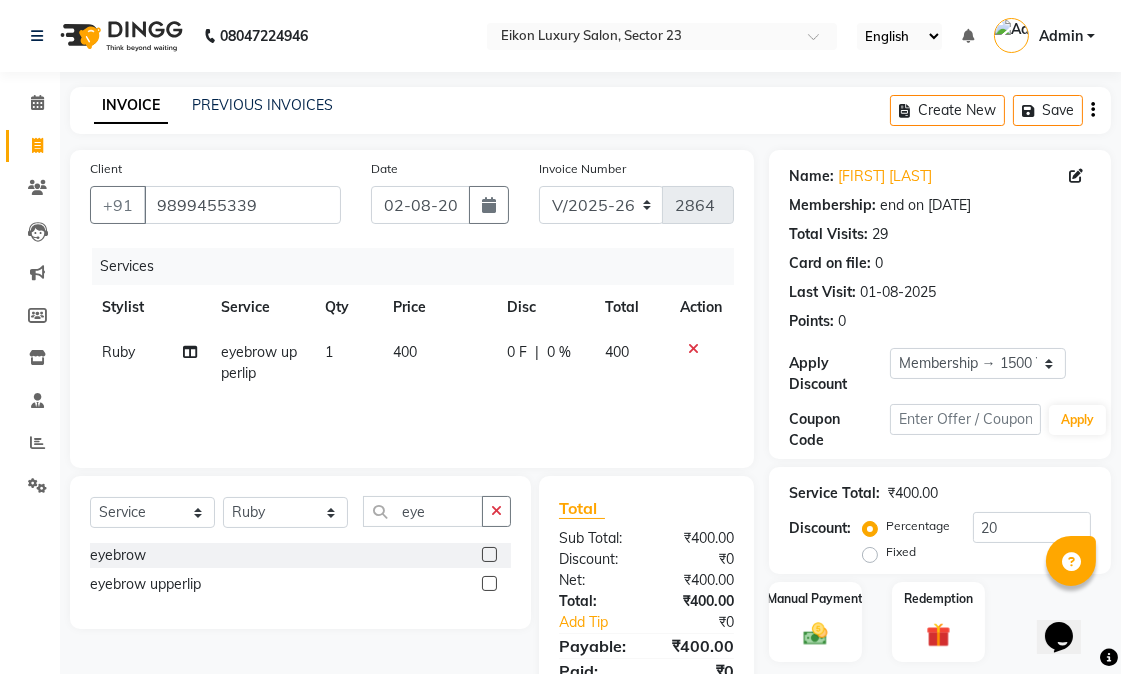 drag, startPoint x: 501, startPoint y: 518, endPoint x: 480, endPoint y: 516, distance: 21.095022 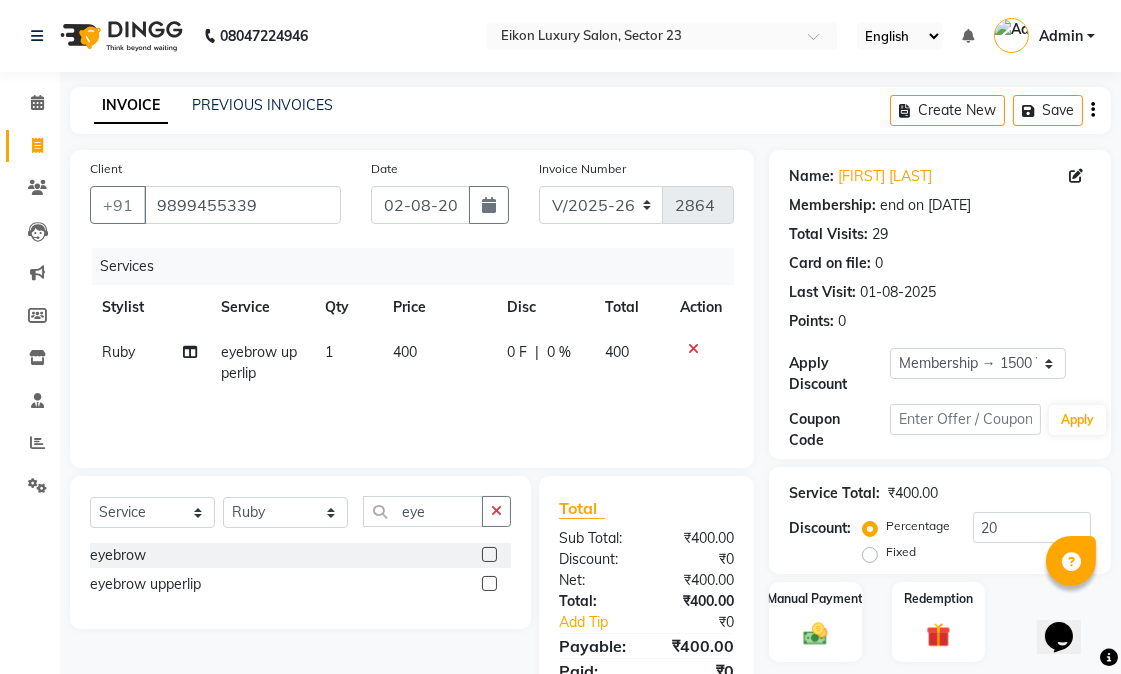 click 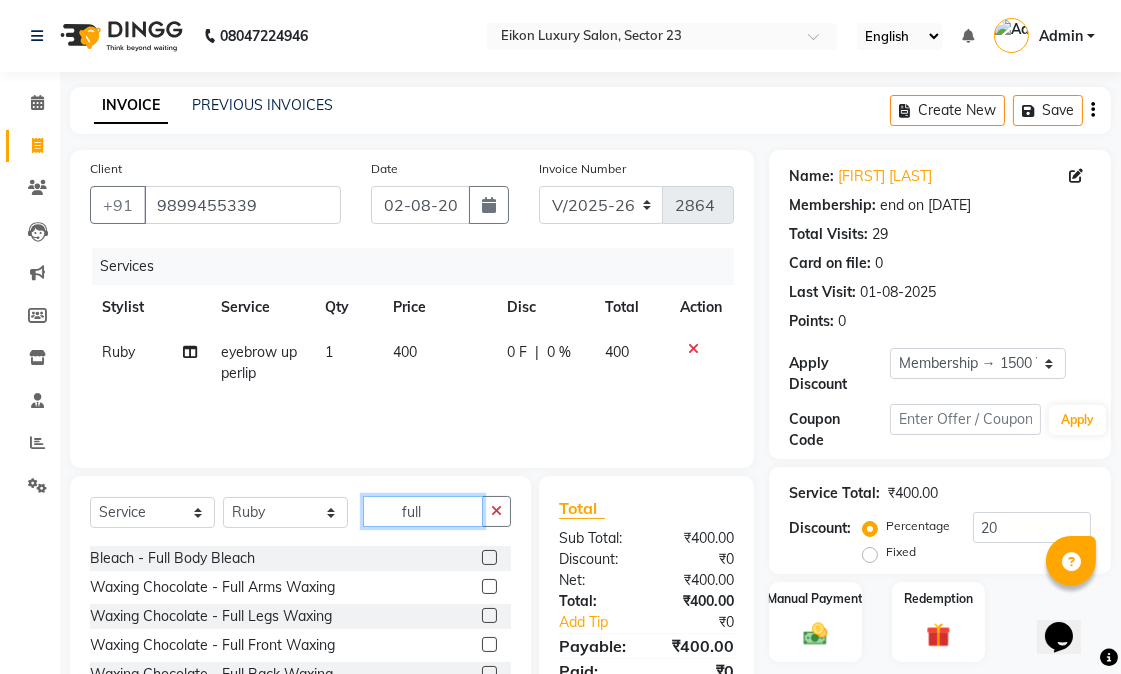 scroll, scrollTop: 120, scrollLeft: 0, axis: vertical 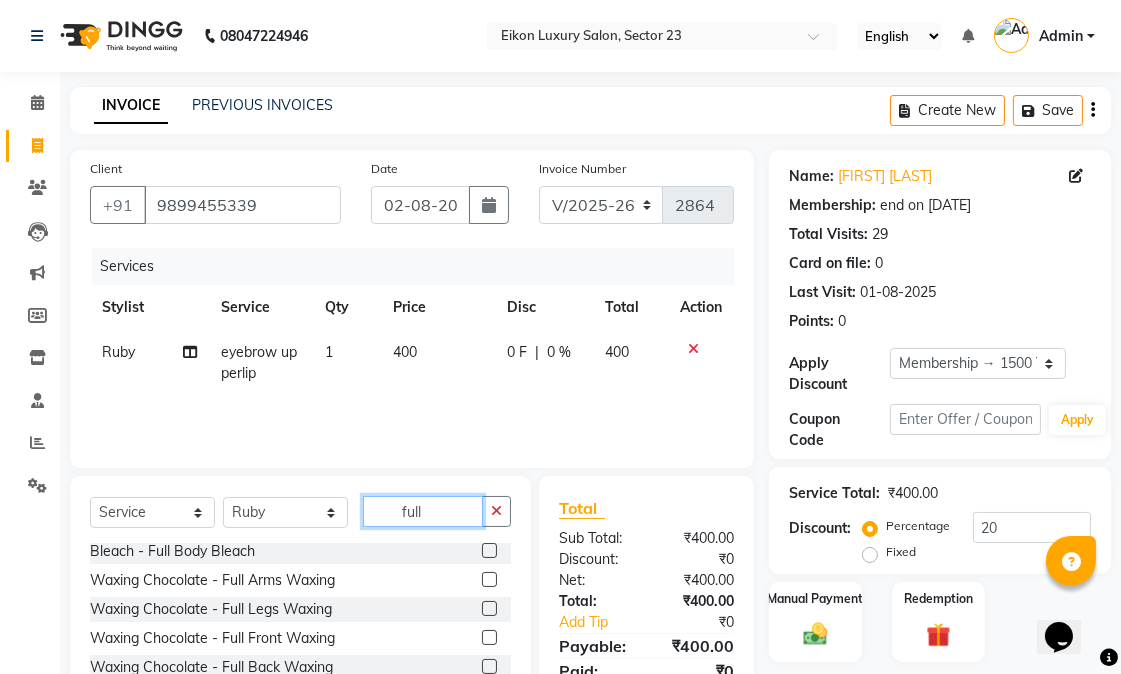 type on "full" 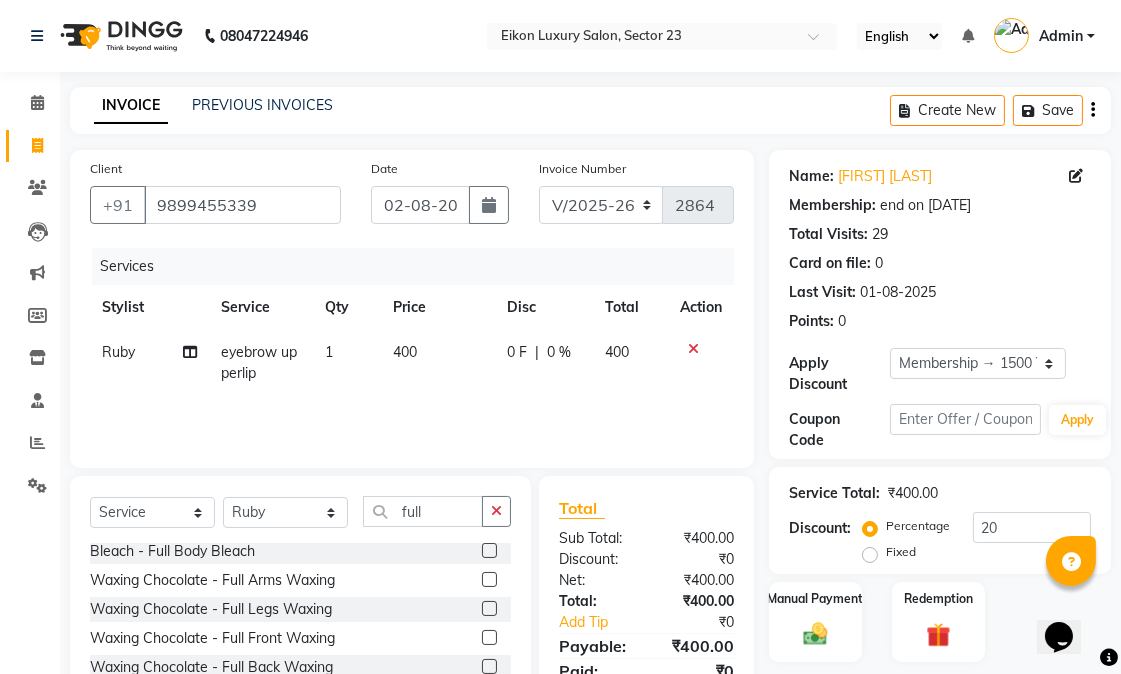 click 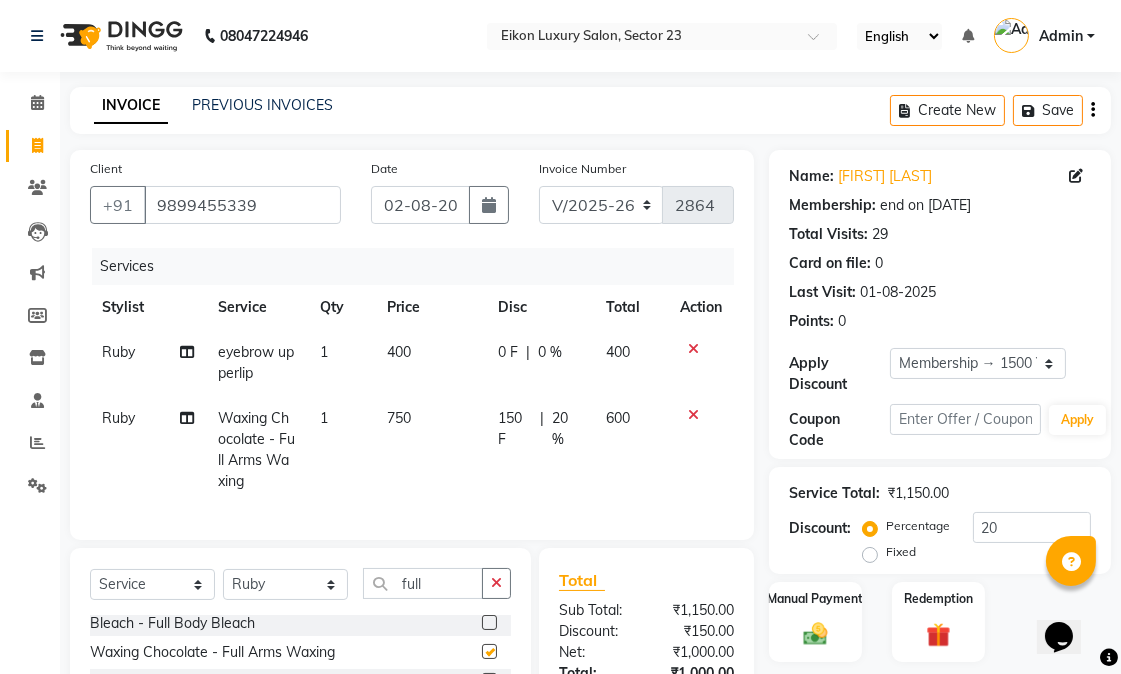 checkbox on "false" 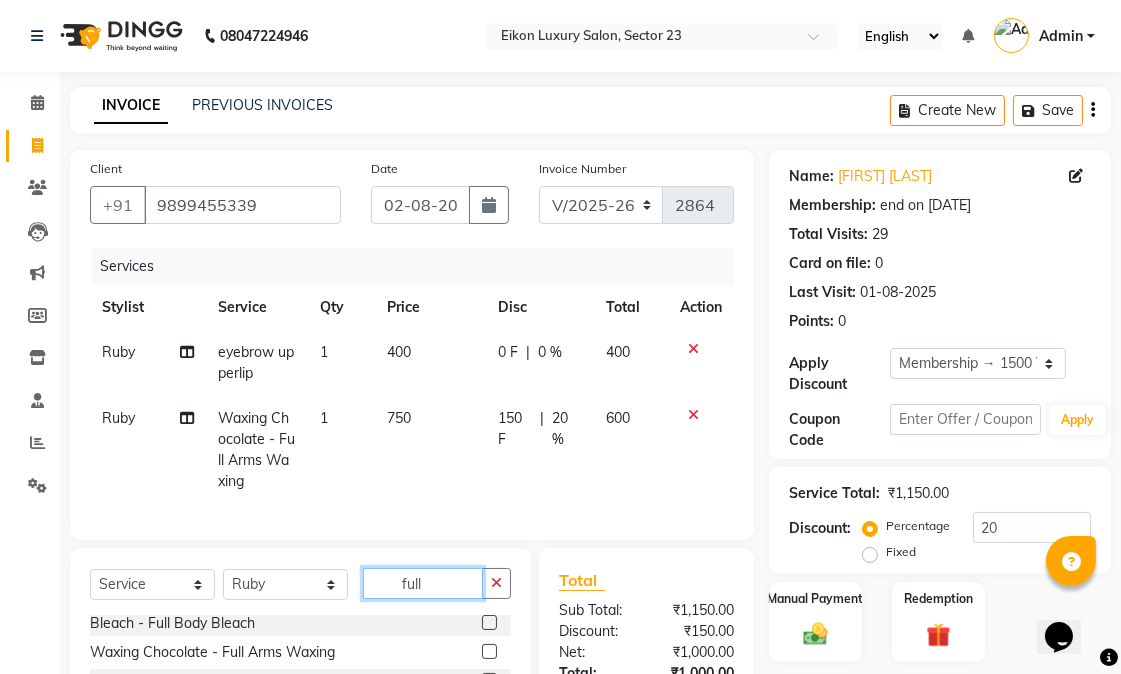 drag, startPoint x: 441, startPoint y: 603, endPoint x: 403, endPoint y: 598, distance: 38.327538 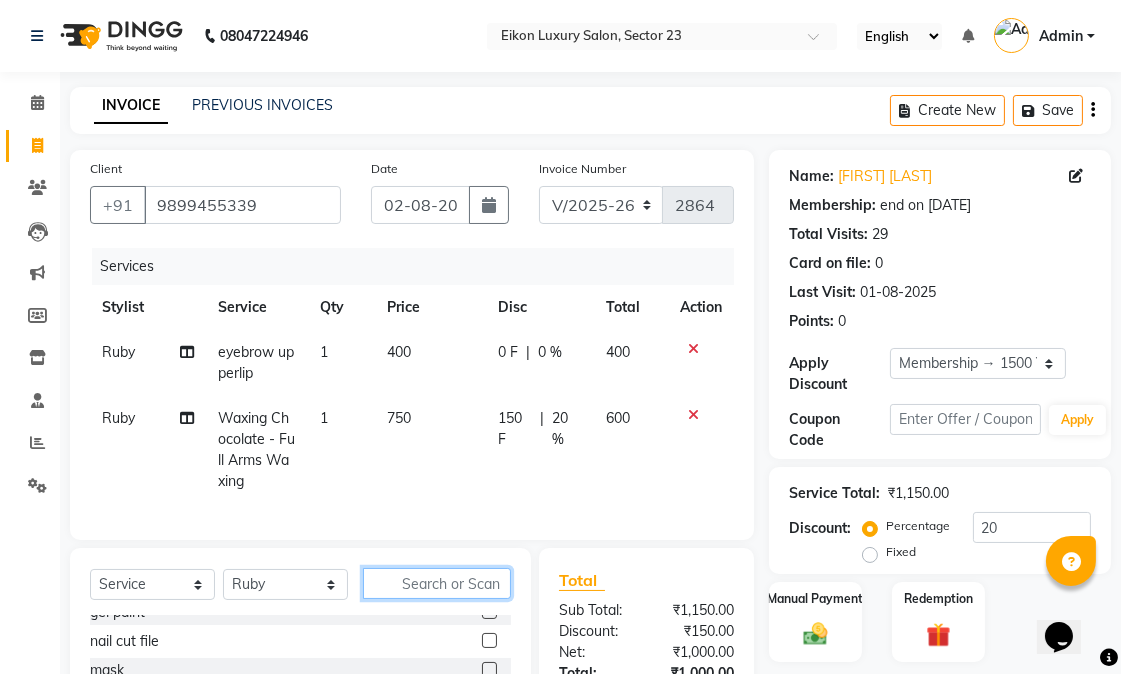 scroll, scrollTop: 342, scrollLeft: 0, axis: vertical 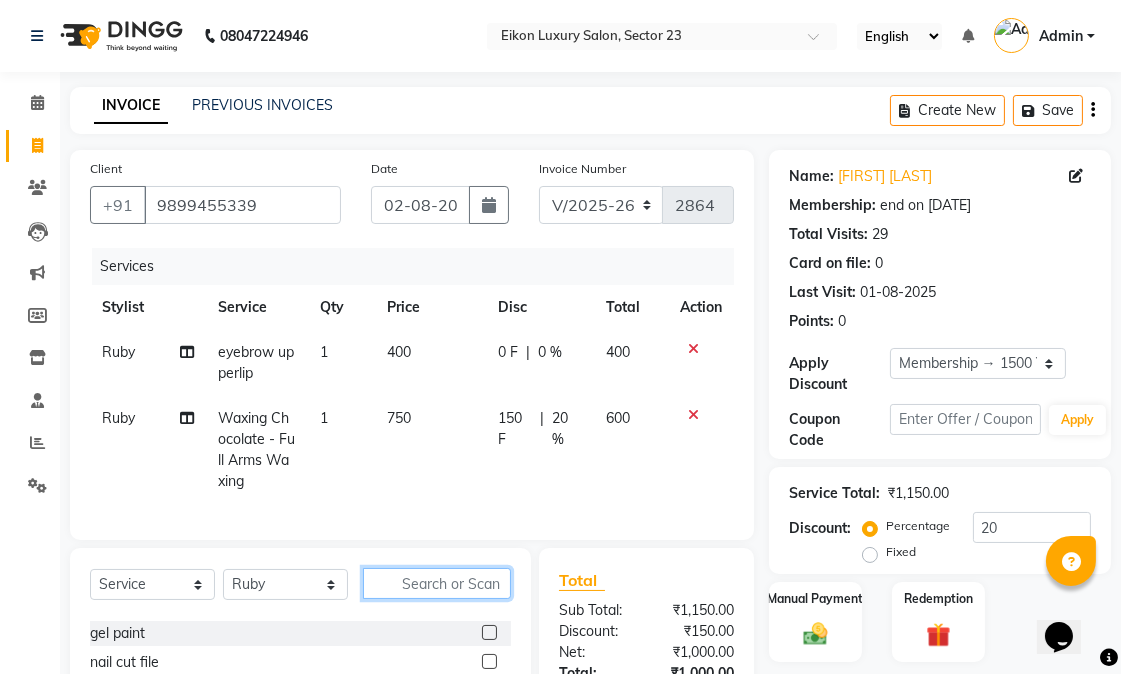 type 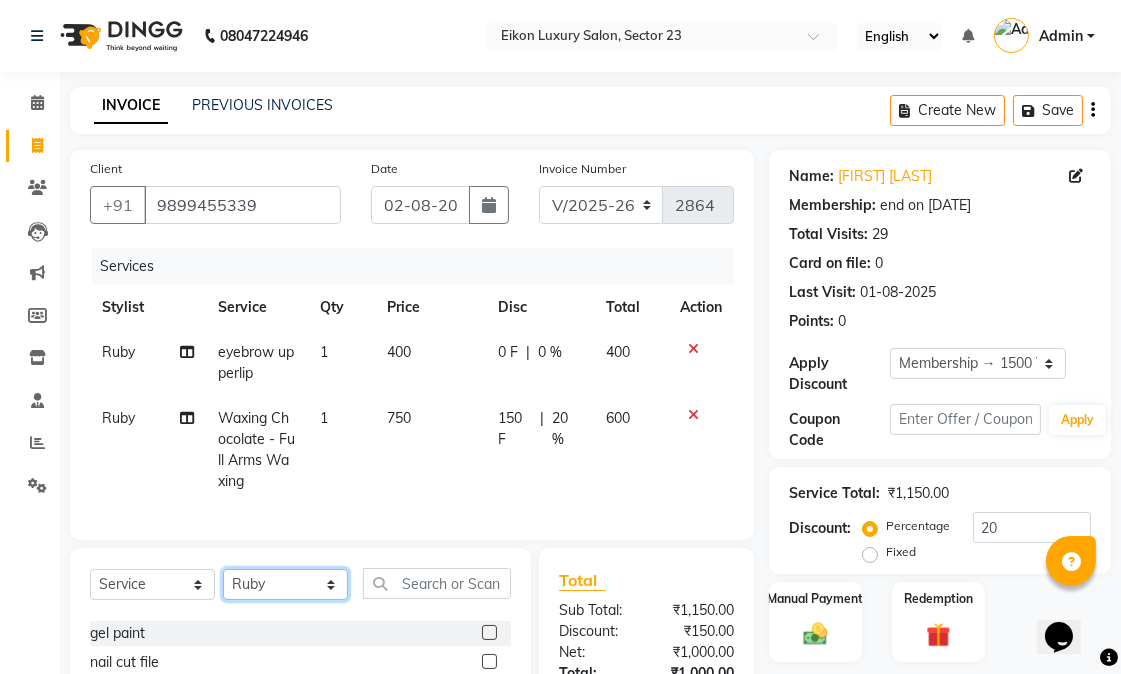 click on "Select Stylist [FIRST] [FIRST] [FIRST] [FIRST] [FIRST] [FIRST] [FIRST] [FIRST] [FIRST] [FIRST] [FIRST] [FIRST] [FIRST] [FIRST] [FIRST] [FIRST] [FIRST]" 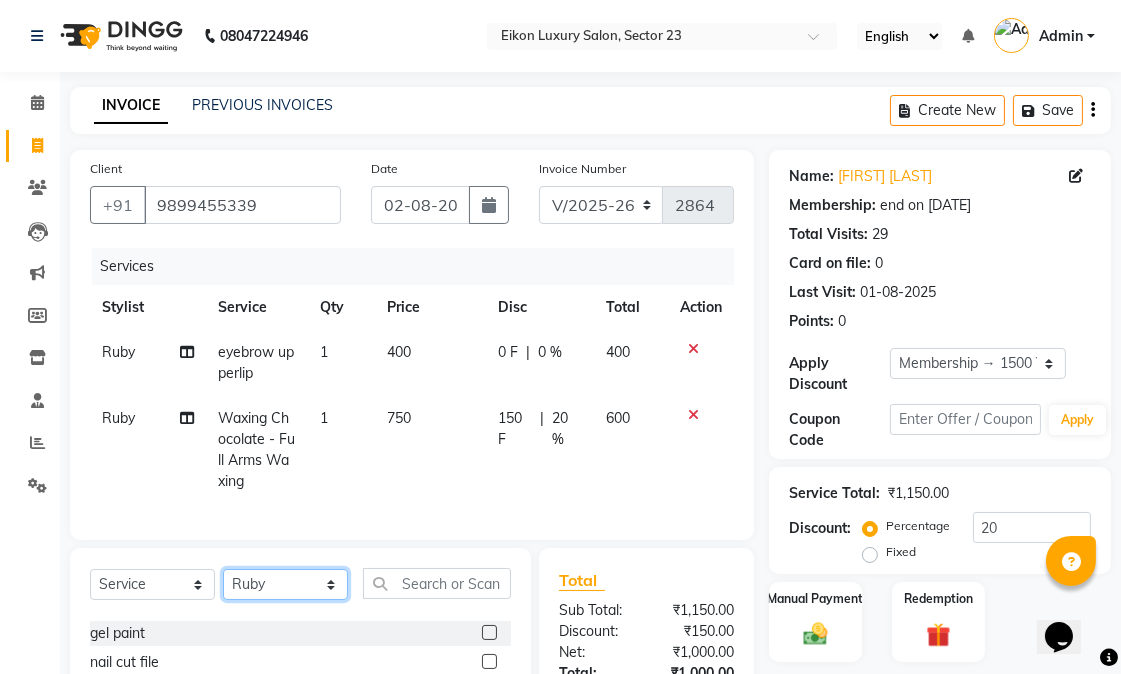 select on "58953" 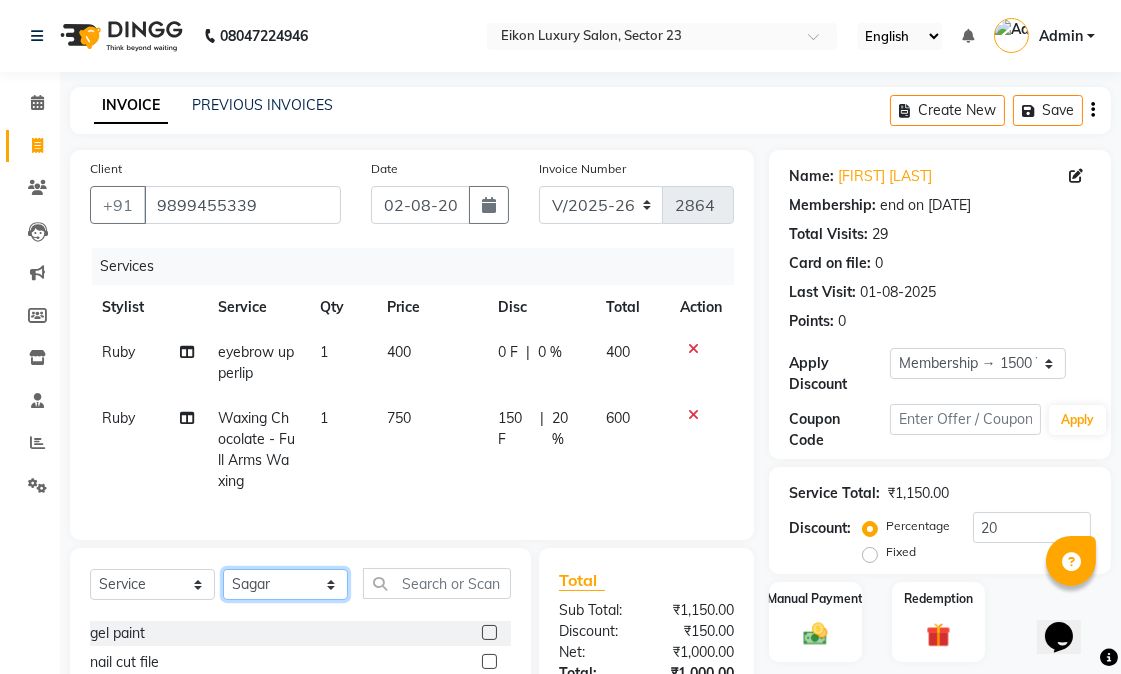 click on "Select Stylist [FIRST] [FIRST] [FIRST] [FIRST] [FIRST] [FIRST] [FIRST] [FIRST] [FIRST] [FIRST] [FIRST] [FIRST] [FIRST] [FIRST] [FIRST] [FIRST] [FIRST]" 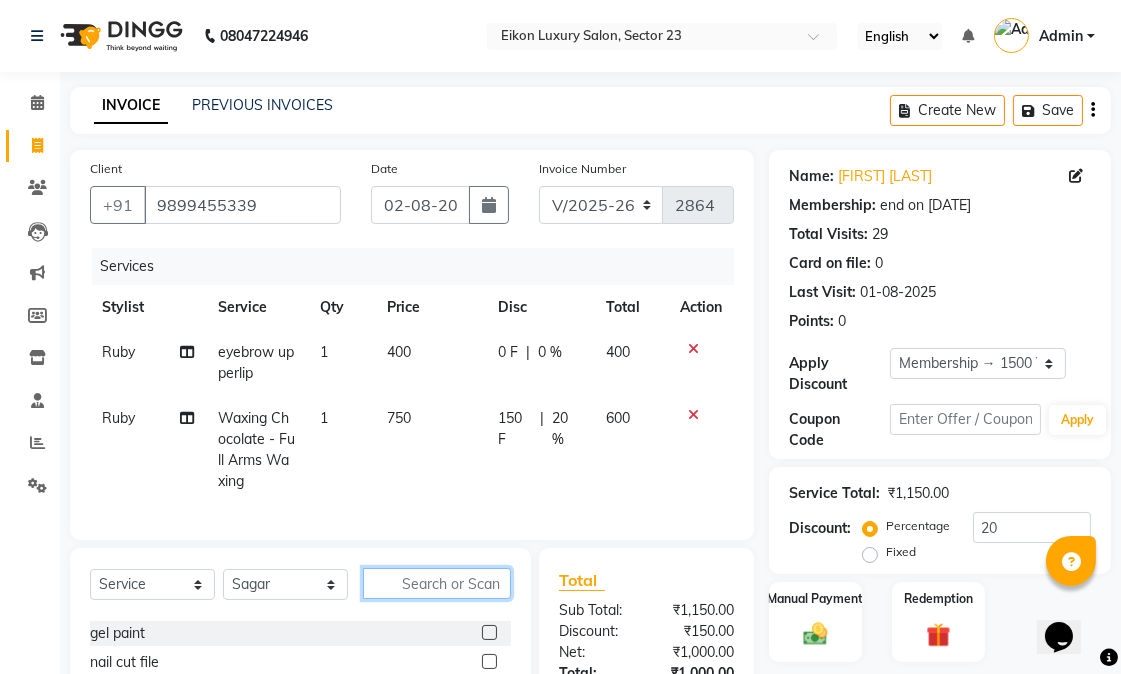 click 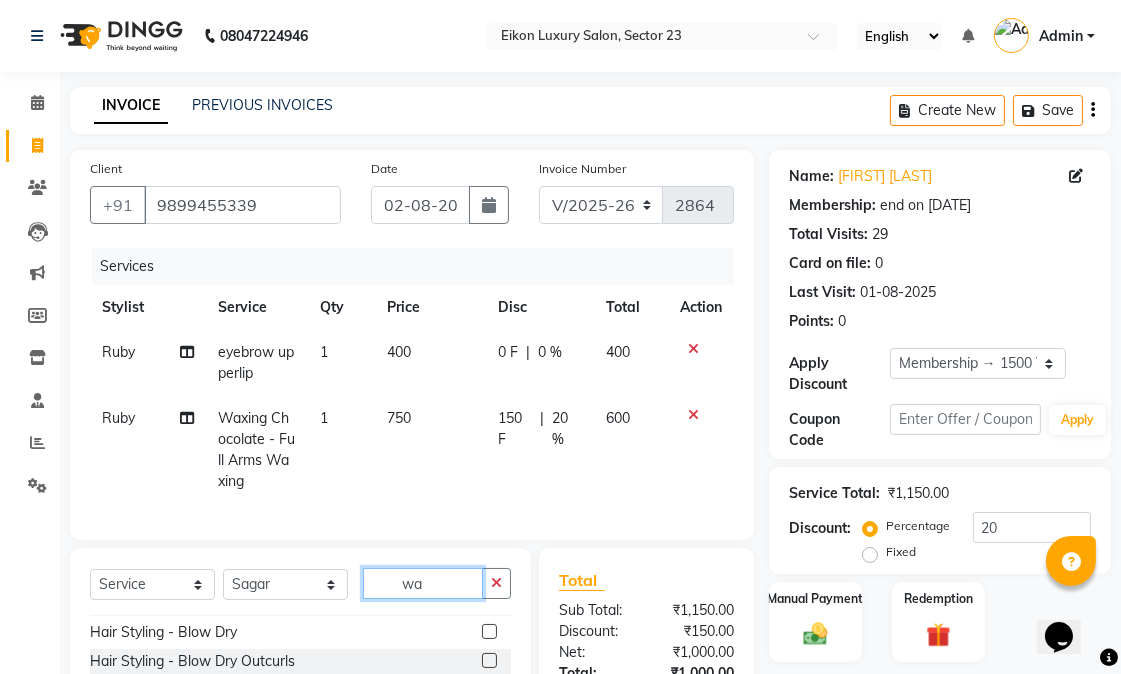 scroll, scrollTop: 0, scrollLeft: 0, axis: both 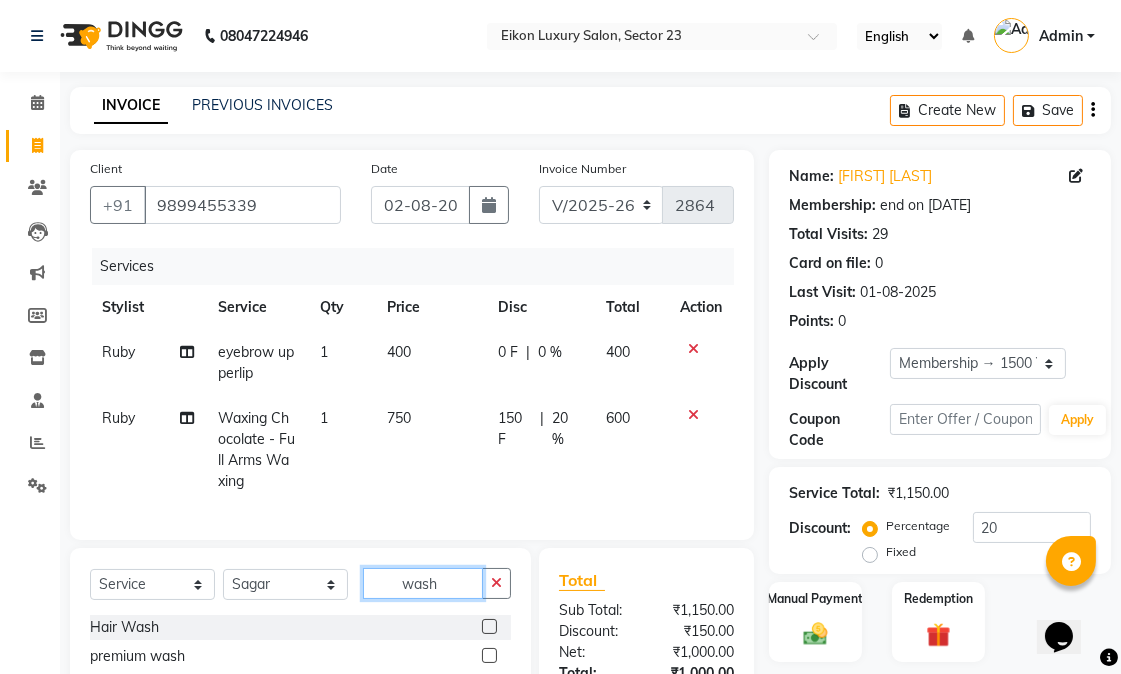 type on "wash" 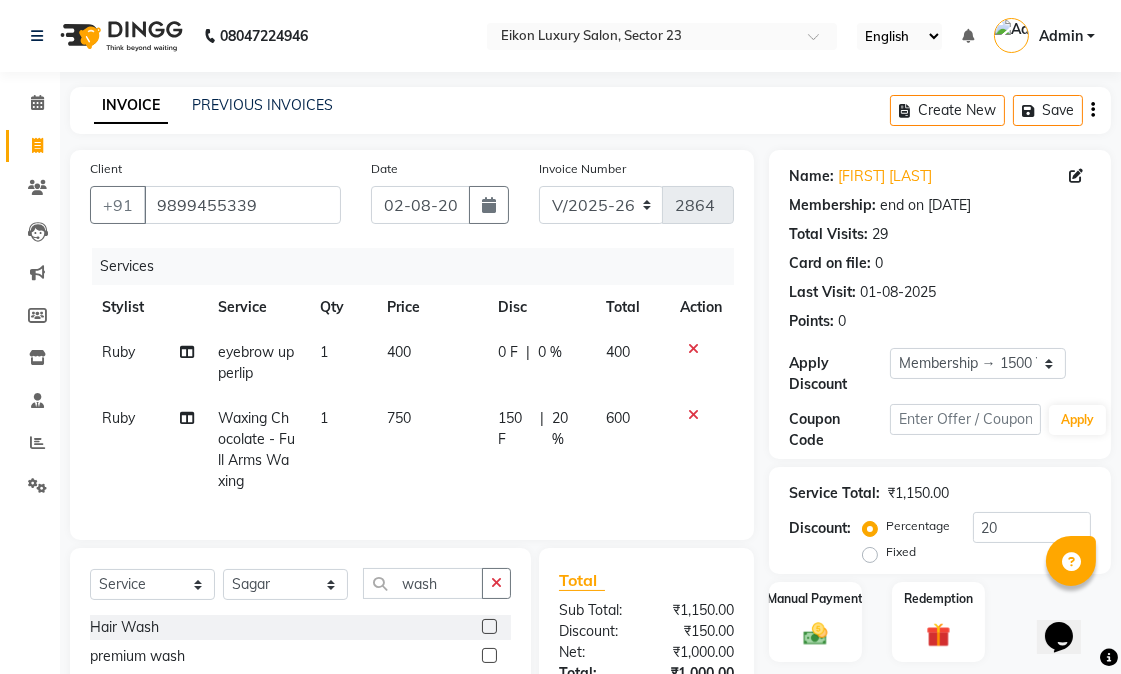 click 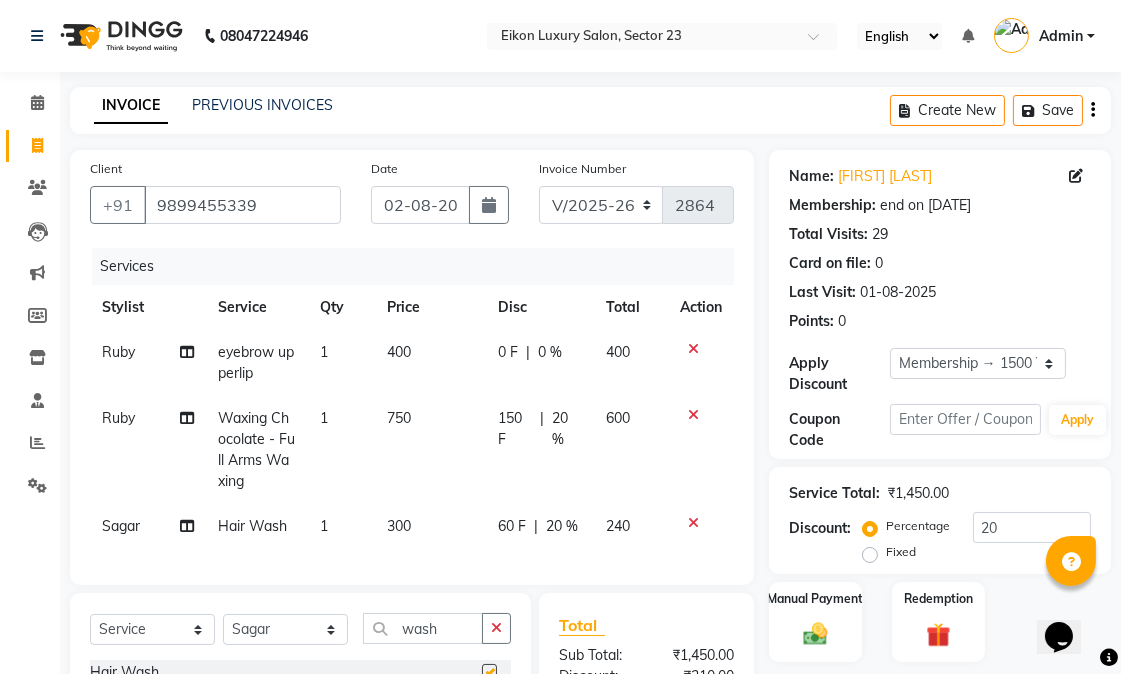 checkbox on "false" 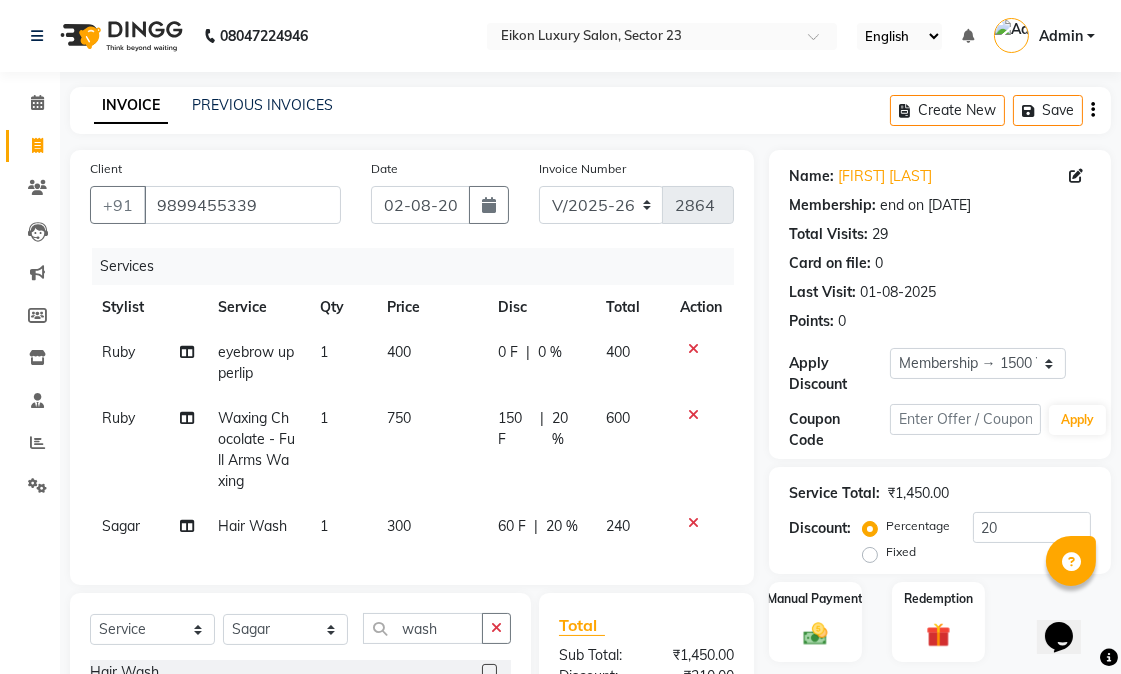scroll, scrollTop: 241, scrollLeft: 0, axis: vertical 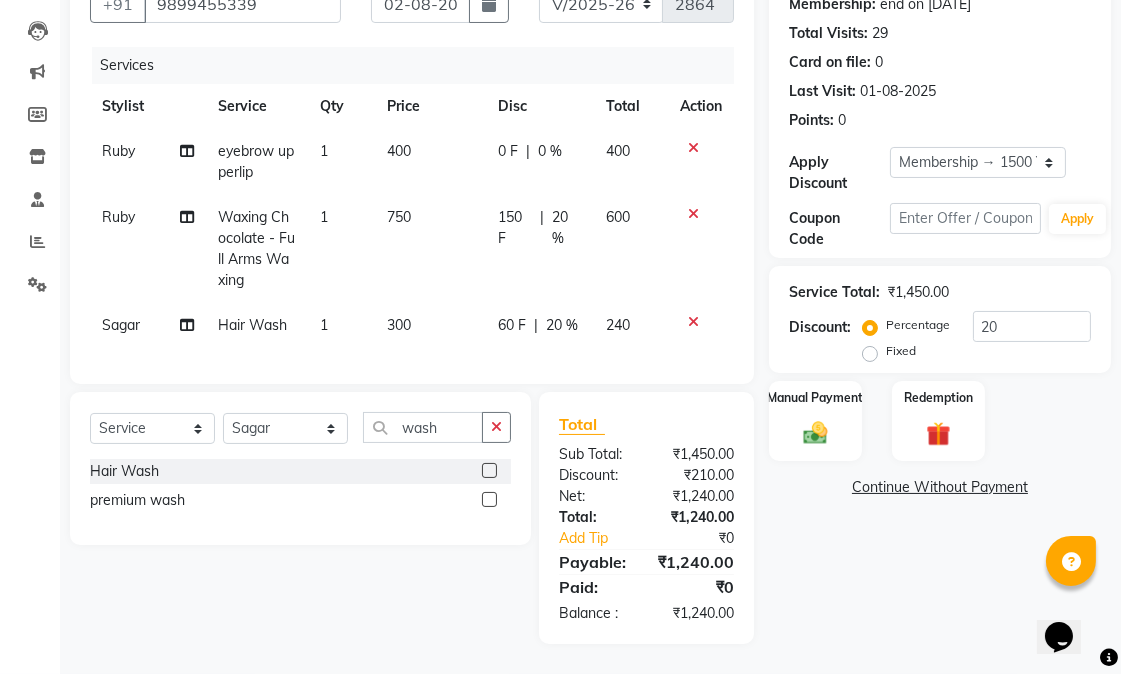 click on "Continue Without Payment" 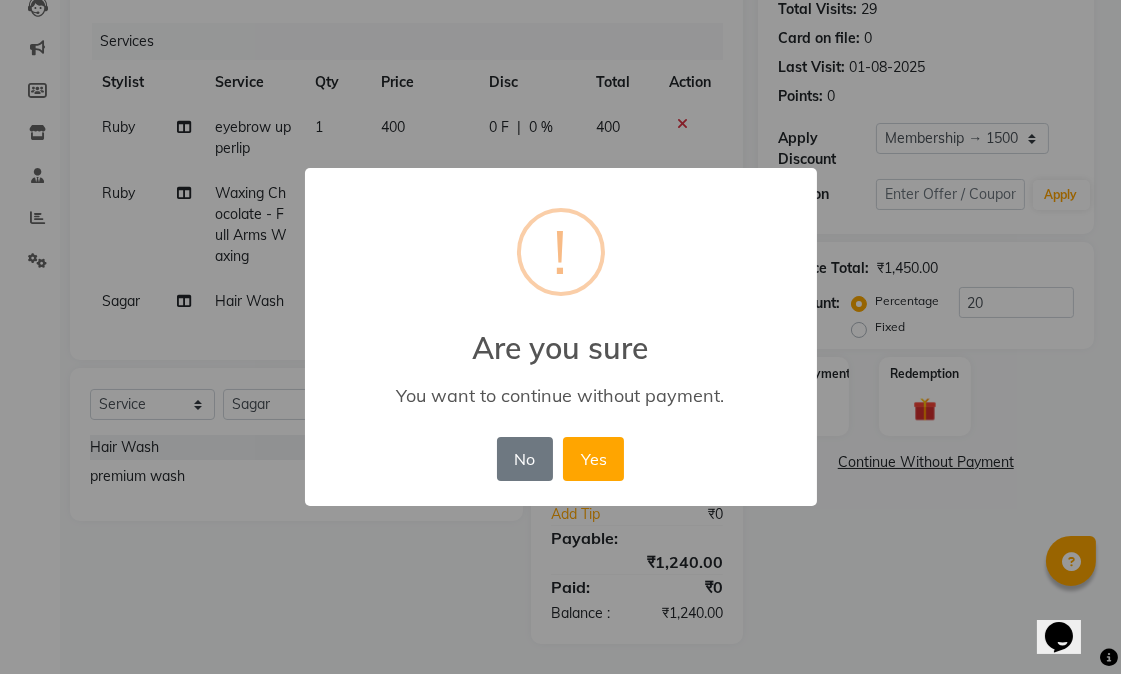 scroll, scrollTop: 217, scrollLeft: 0, axis: vertical 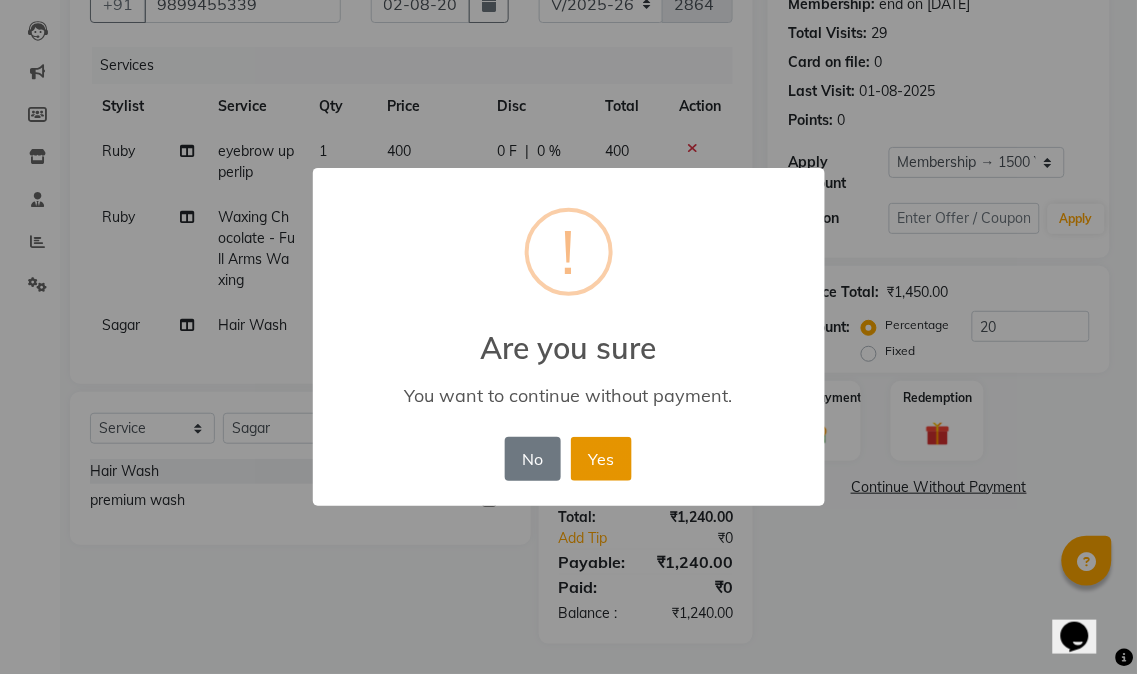 click on "Yes" at bounding box center [601, 459] 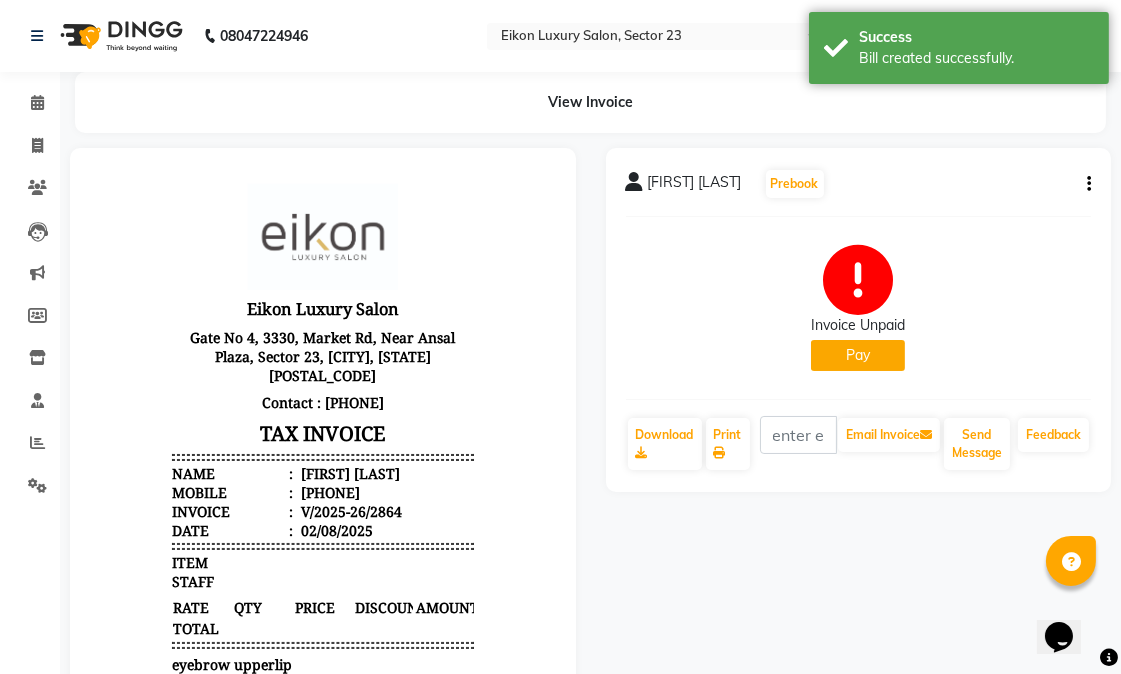 scroll, scrollTop: 0, scrollLeft: 0, axis: both 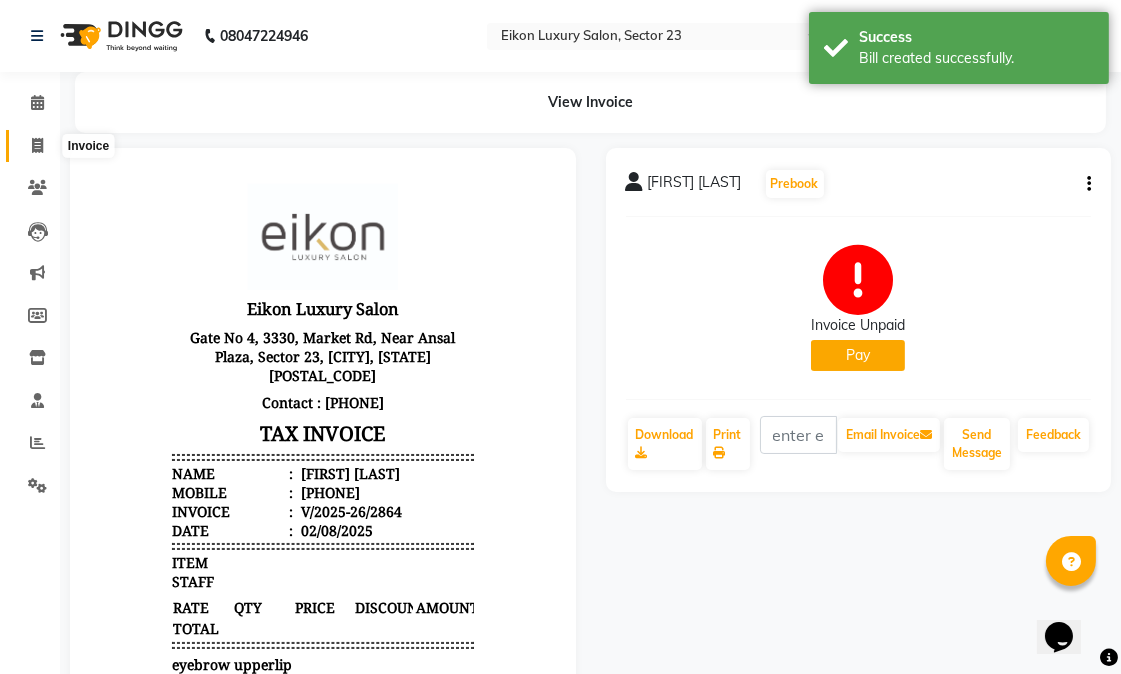 click 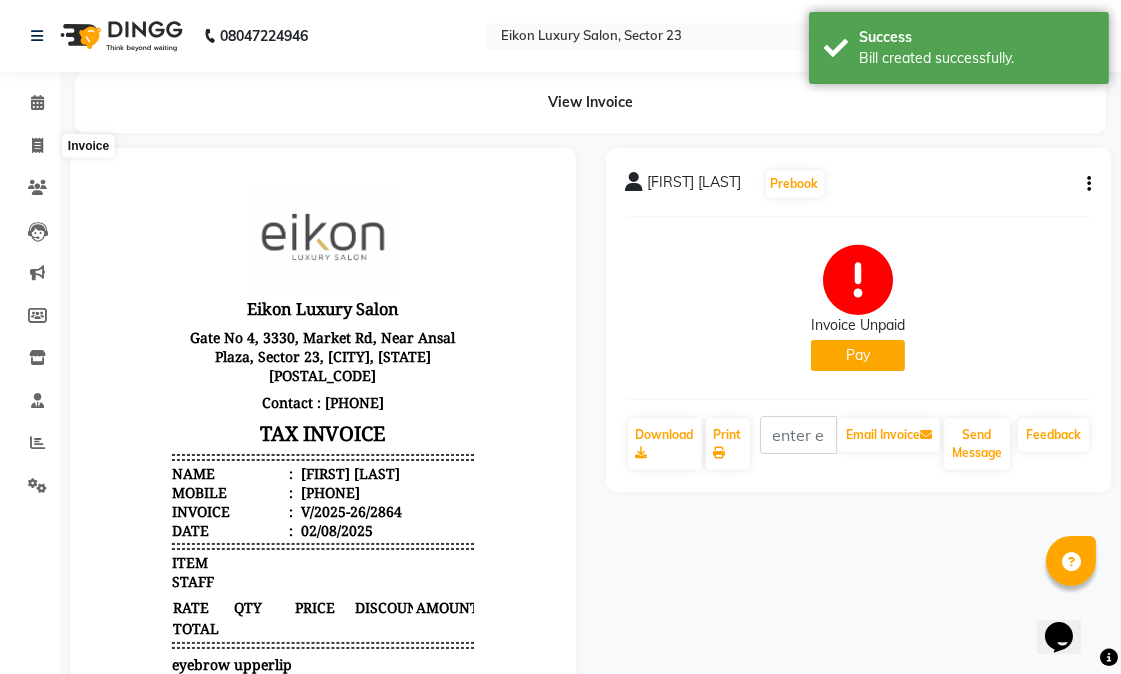 select on "service" 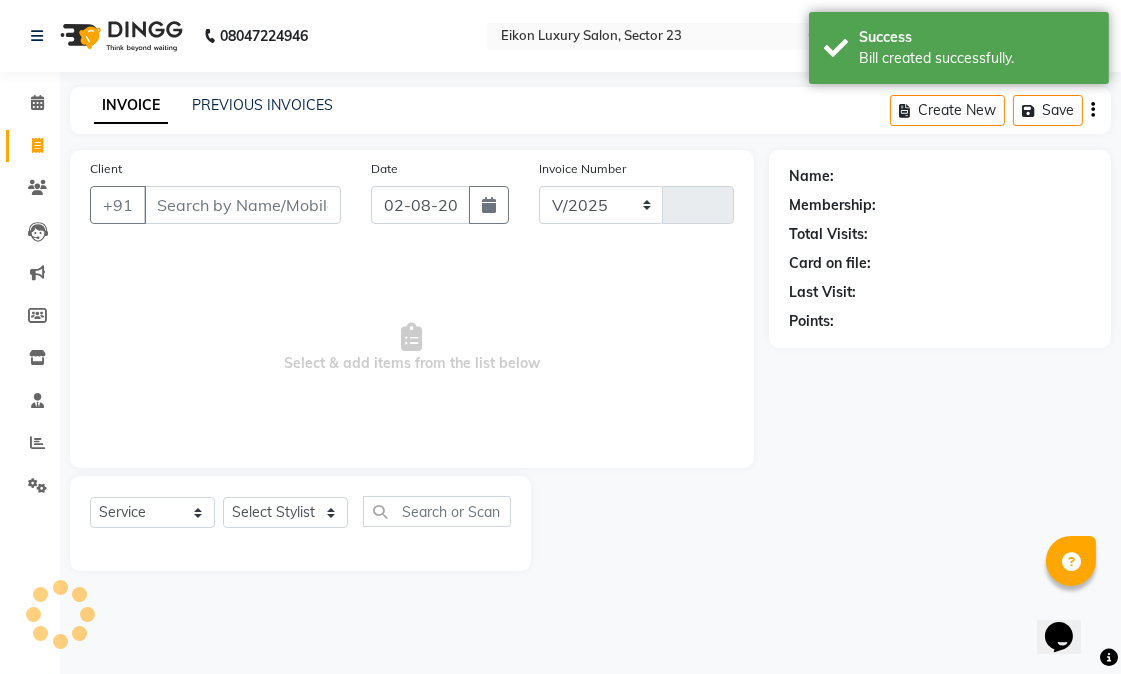 select on "7080" 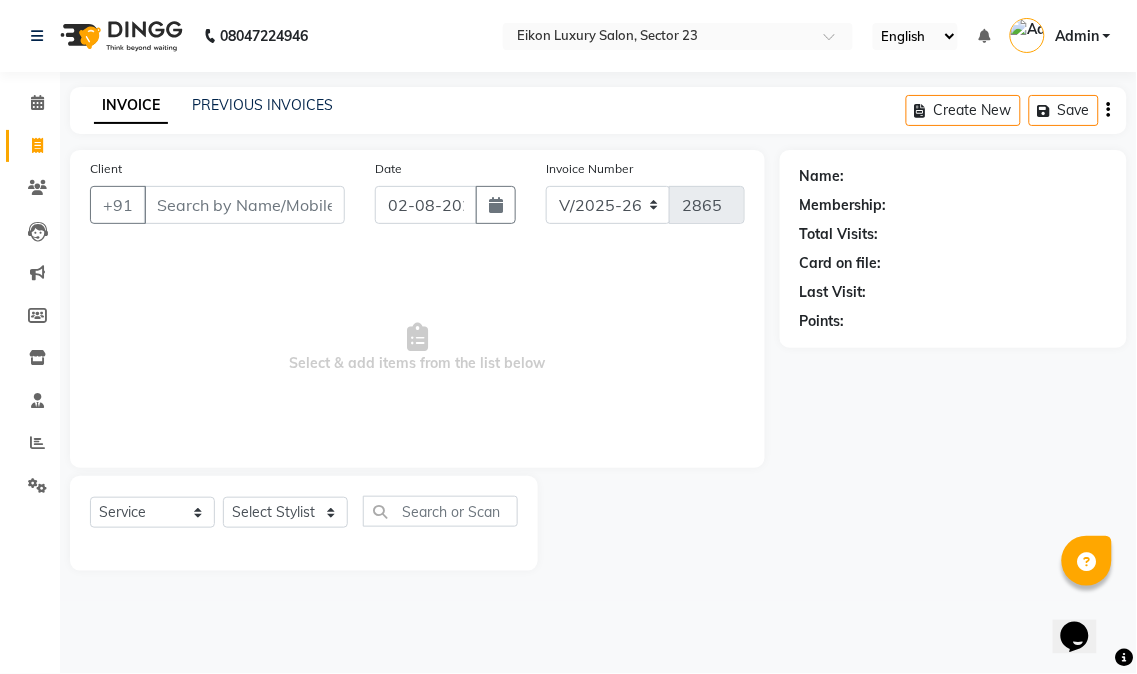 click on "Select & add items from the list below" at bounding box center (417, 348) 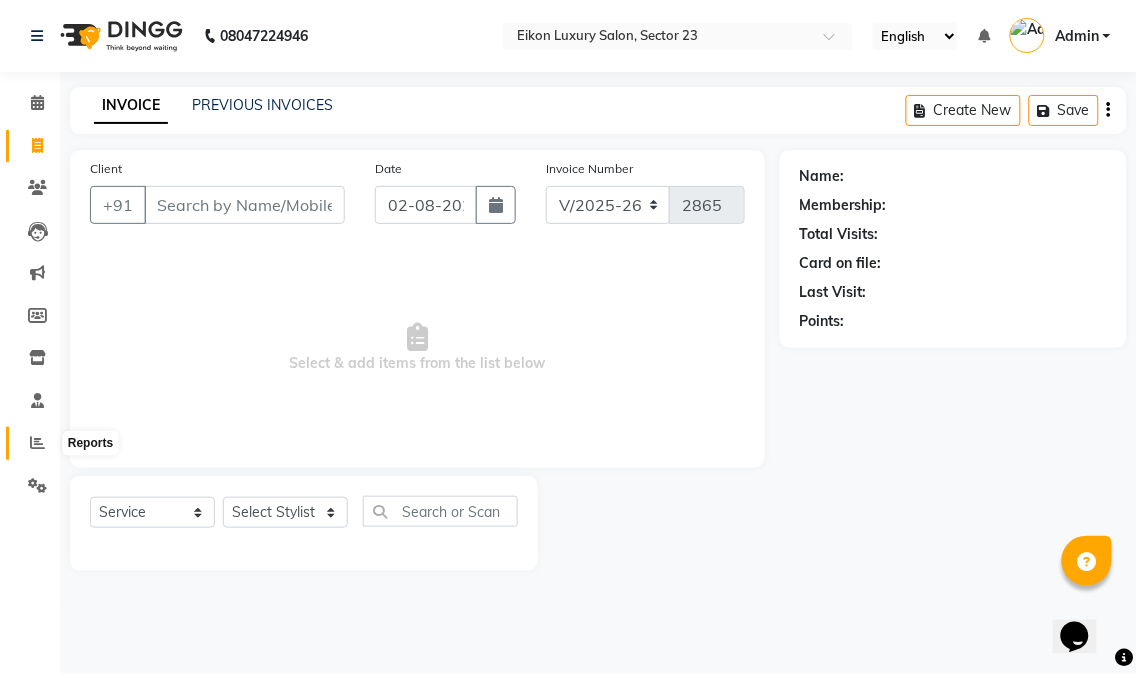 click 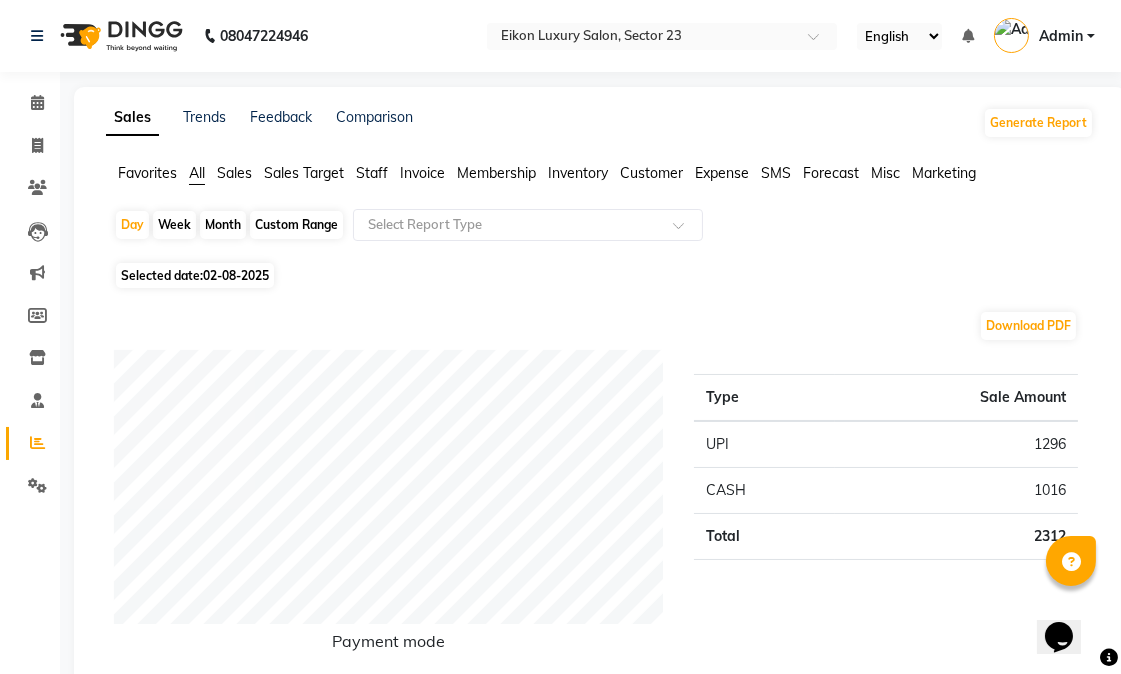 click on "Month" 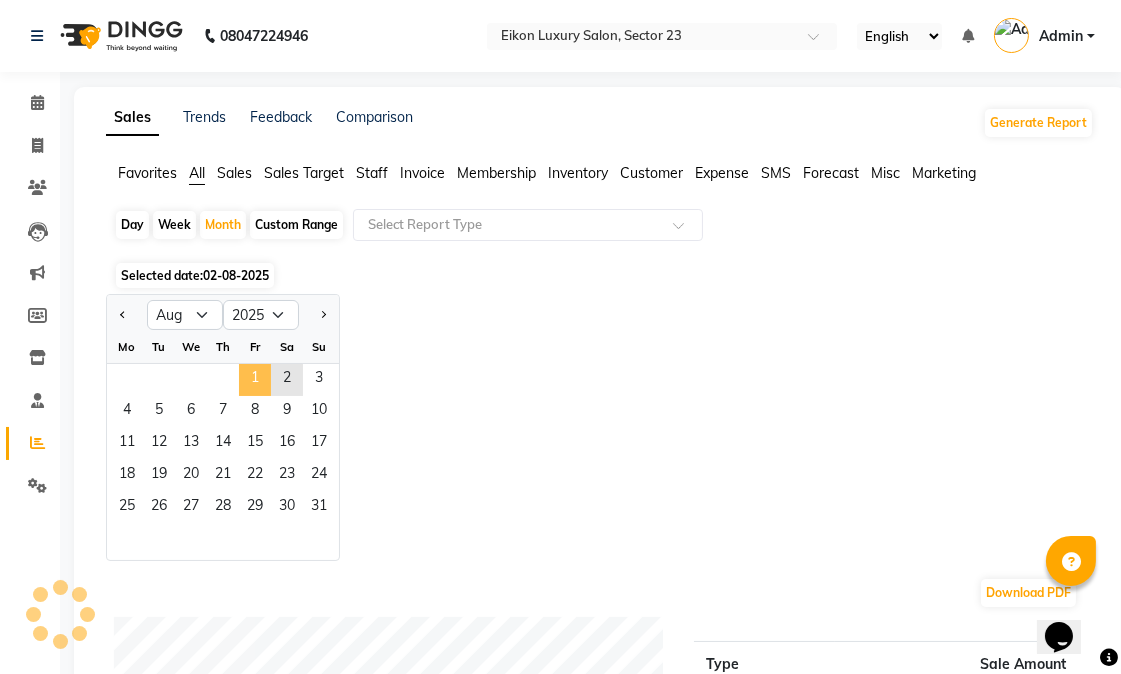click on "1" 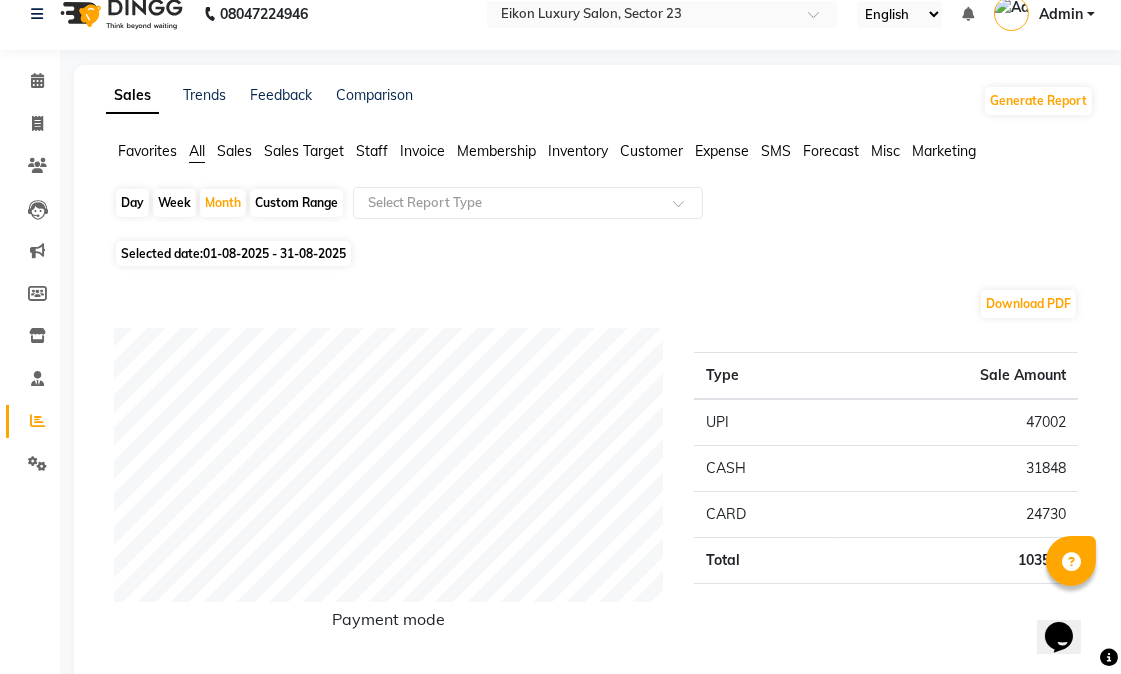 scroll, scrollTop: 0, scrollLeft: 0, axis: both 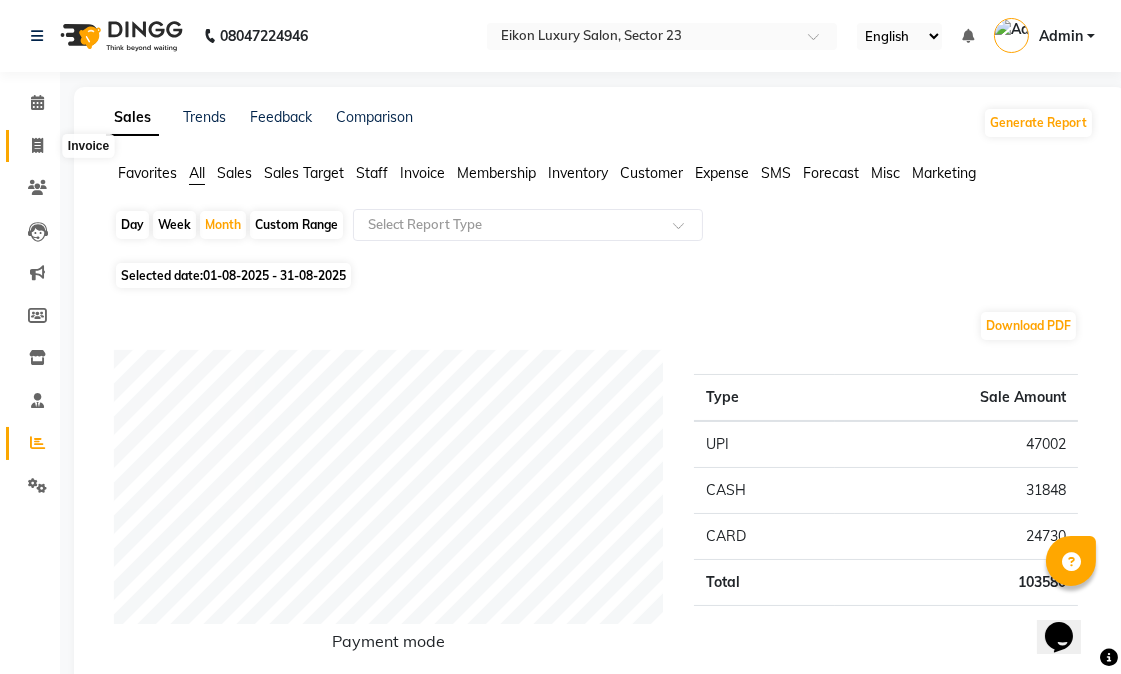 click 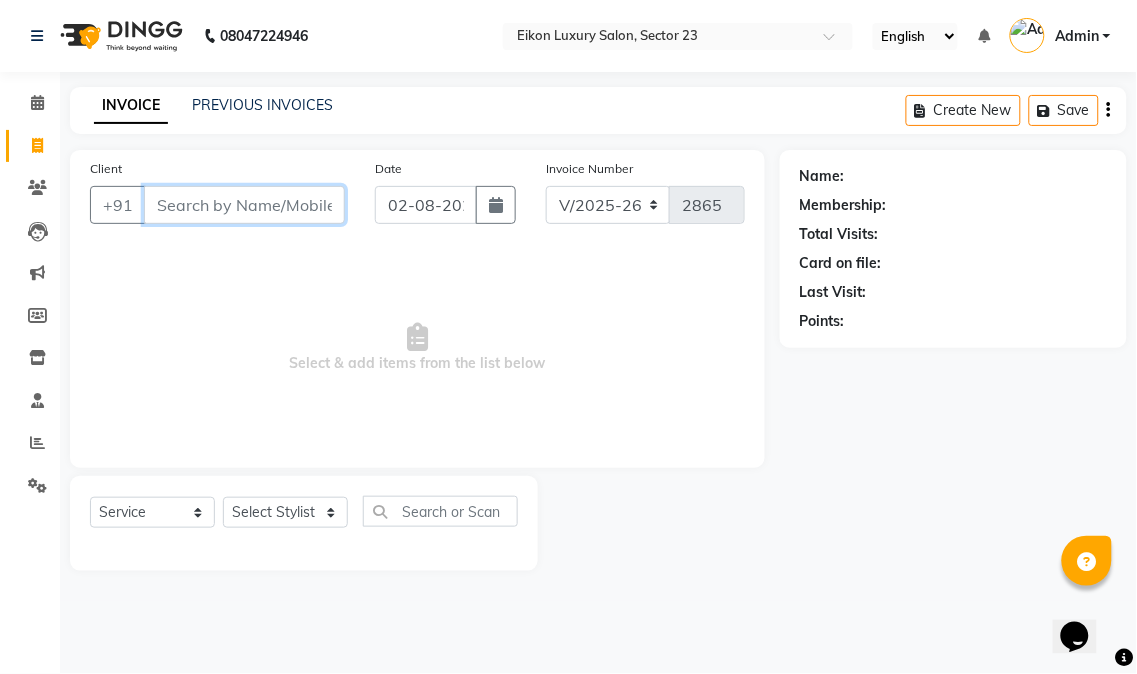 click on "Client" at bounding box center [244, 205] 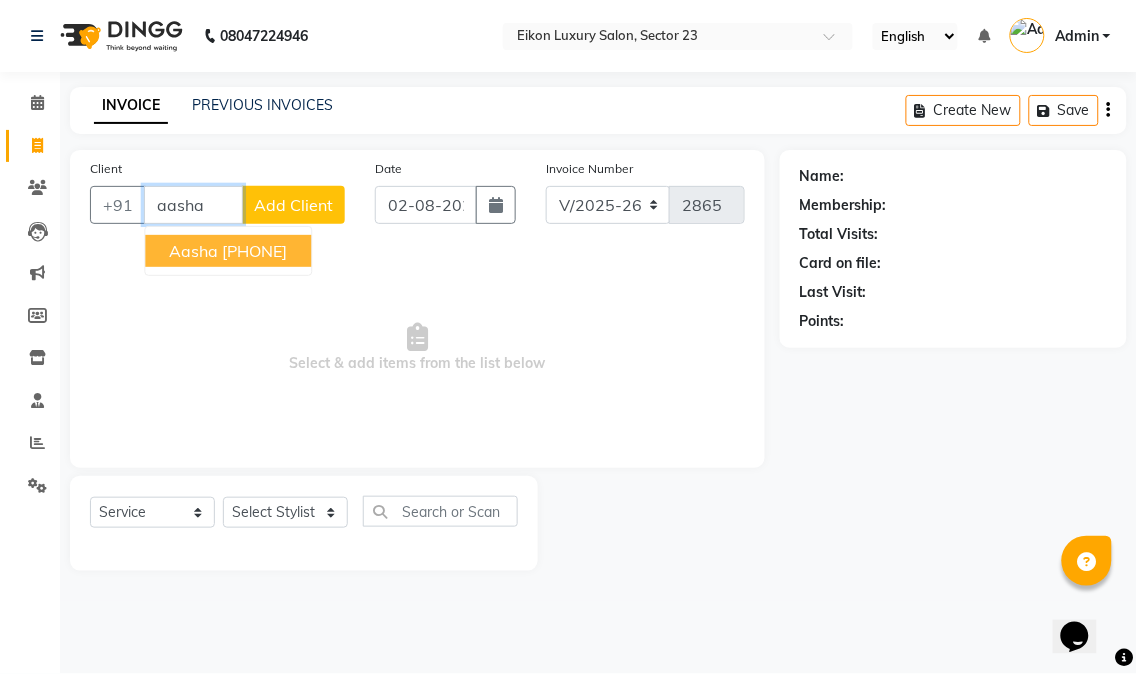 click on "9910522114" at bounding box center (254, 251) 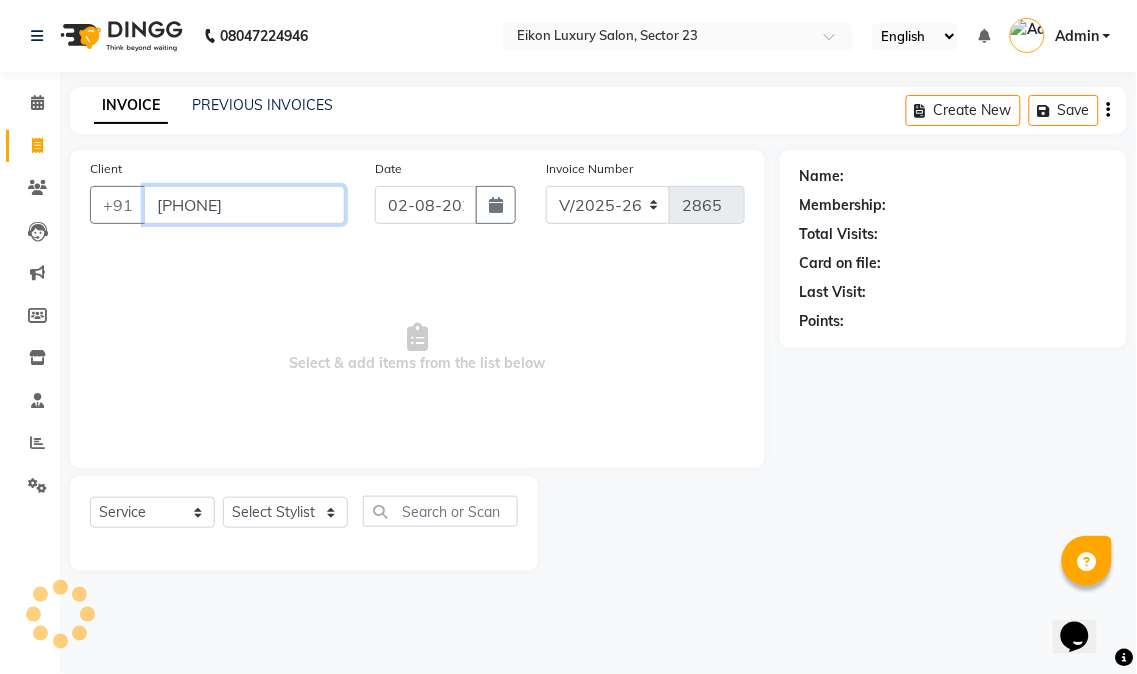 type on "9910522114" 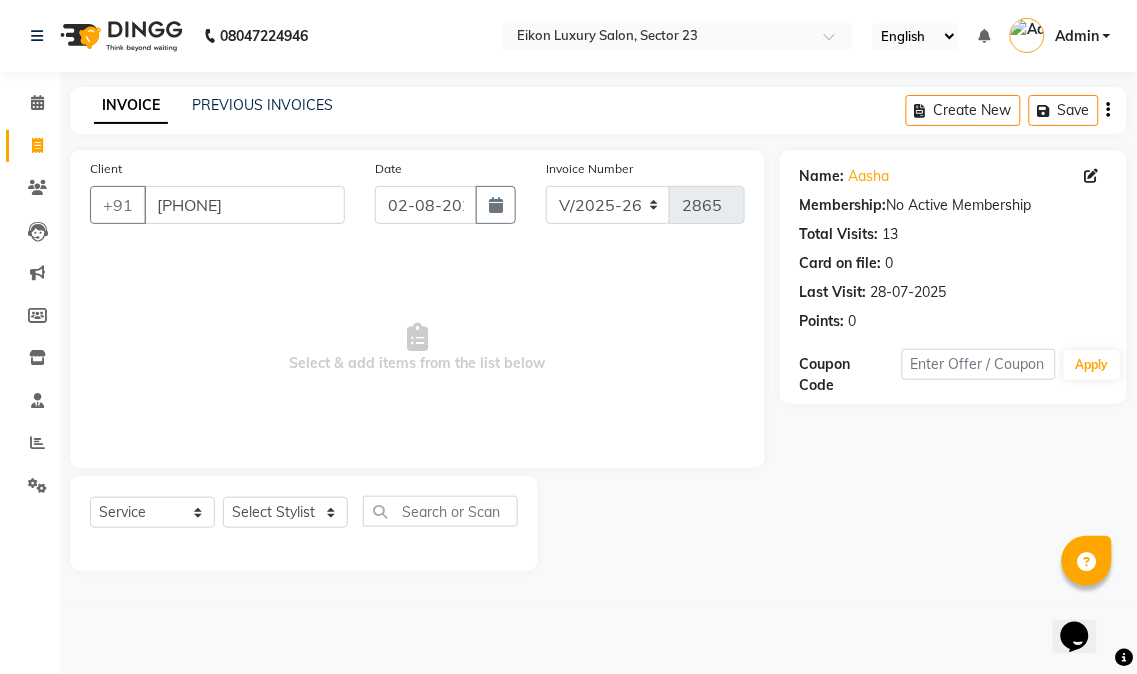 drag, startPoint x: 282, startPoint y: 496, endPoint x: 277, endPoint y: 518, distance: 22.561028 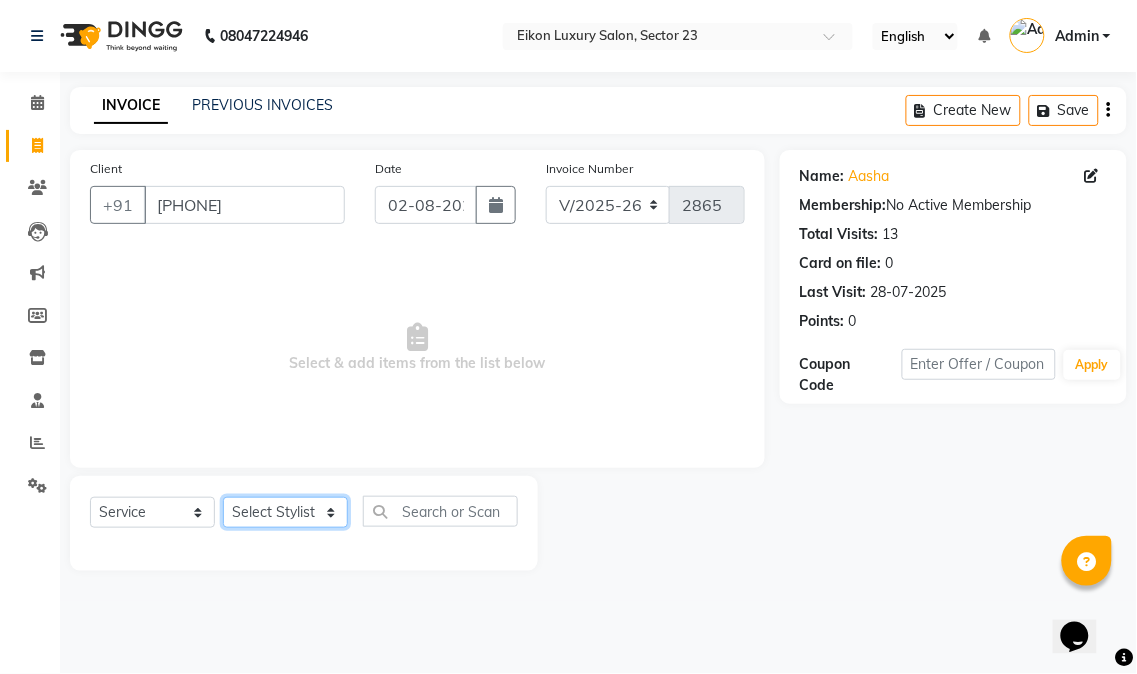 click on "Select Stylist [FIRST] [FIRST] [FIRST] [FIRST] [FIRST] [FIRST] [FIRST] [FIRST] [FIRST] [FIRST] [FIRST] [FIRST] [FIRST] [FIRST] [FIRST] [FIRST] [FIRST]" 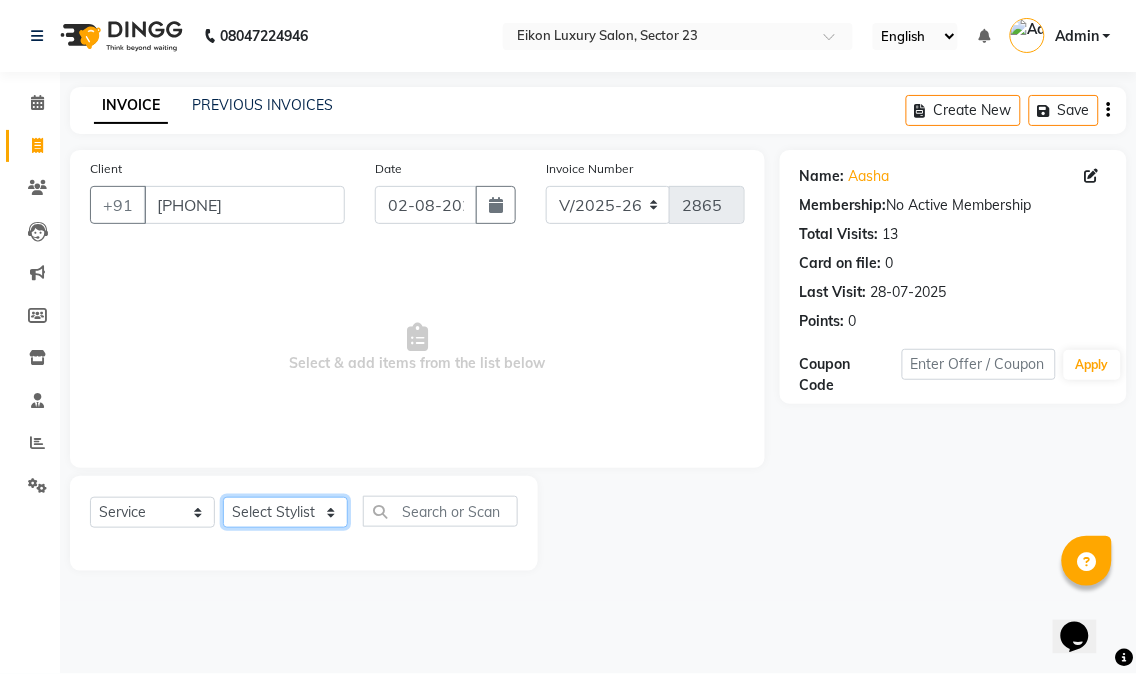 select on "58948" 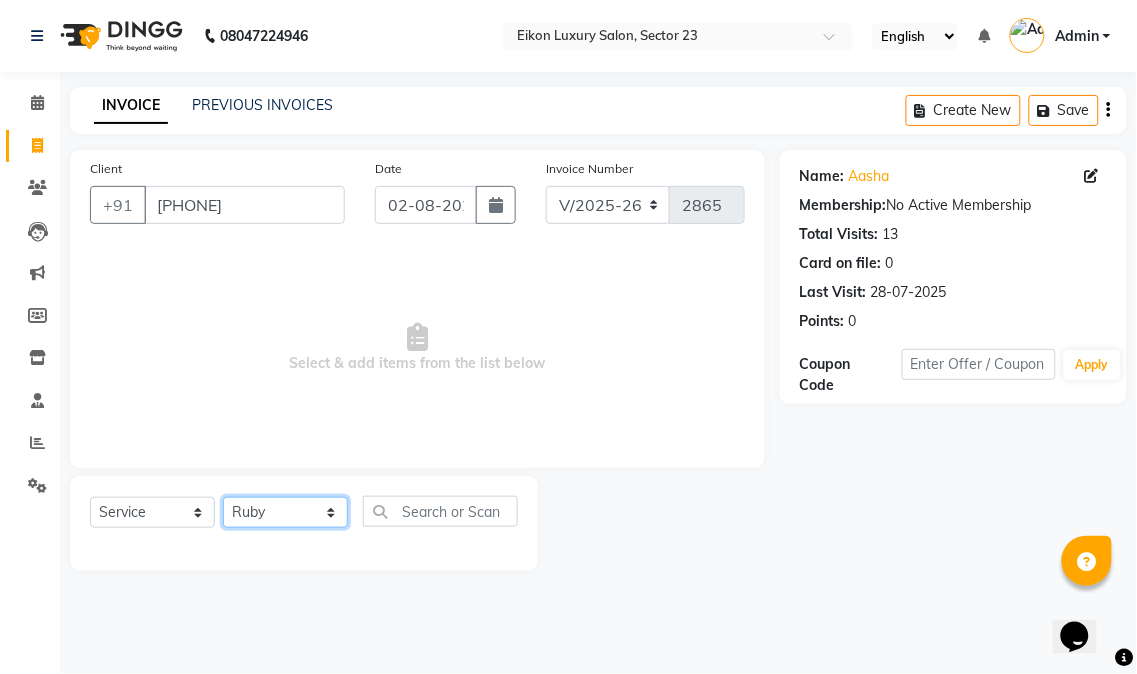 click on "Select Stylist [FIRST] [FIRST] [FIRST] [FIRST] [FIRST] [FIRST] [FIRST] [FIRST] [FIRST] [FIRST] [FIRST] [FIRST] [FIRST] [FIRST] [FIRST] [FIRST] [FIRST]" 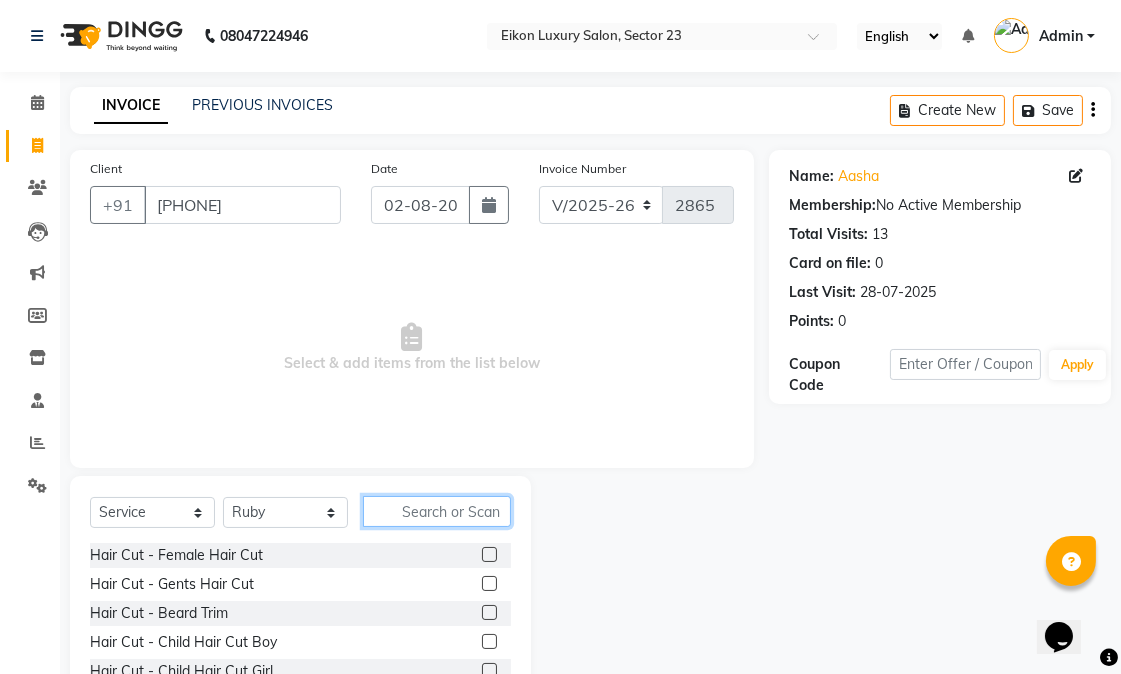 click 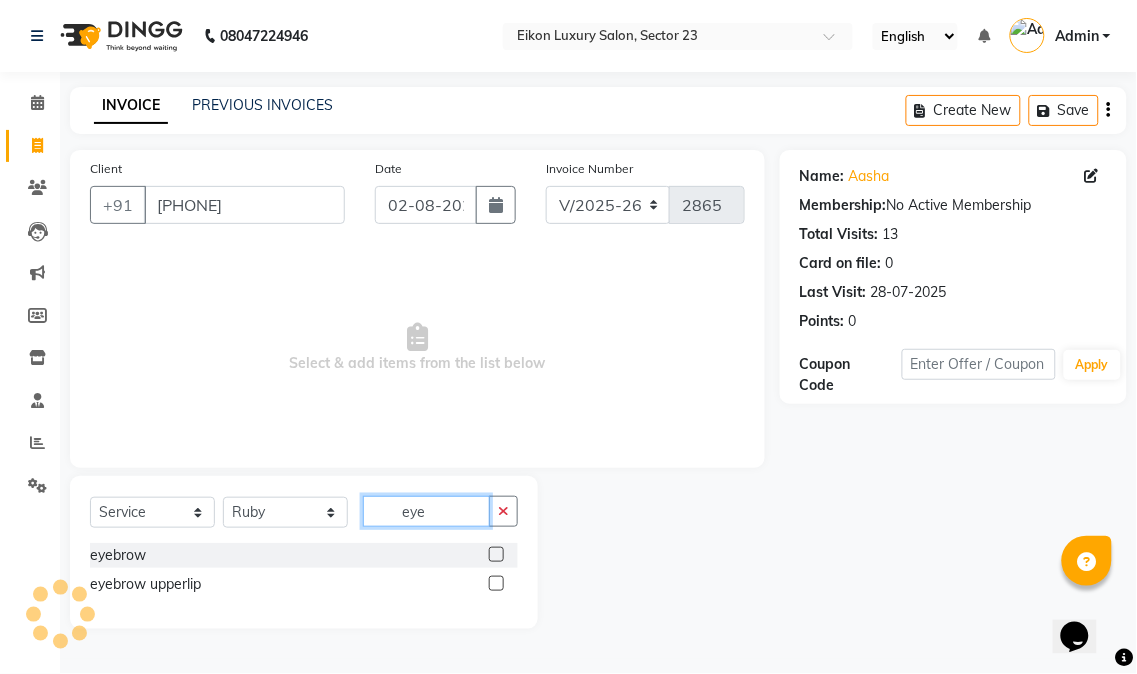 type on "eye" 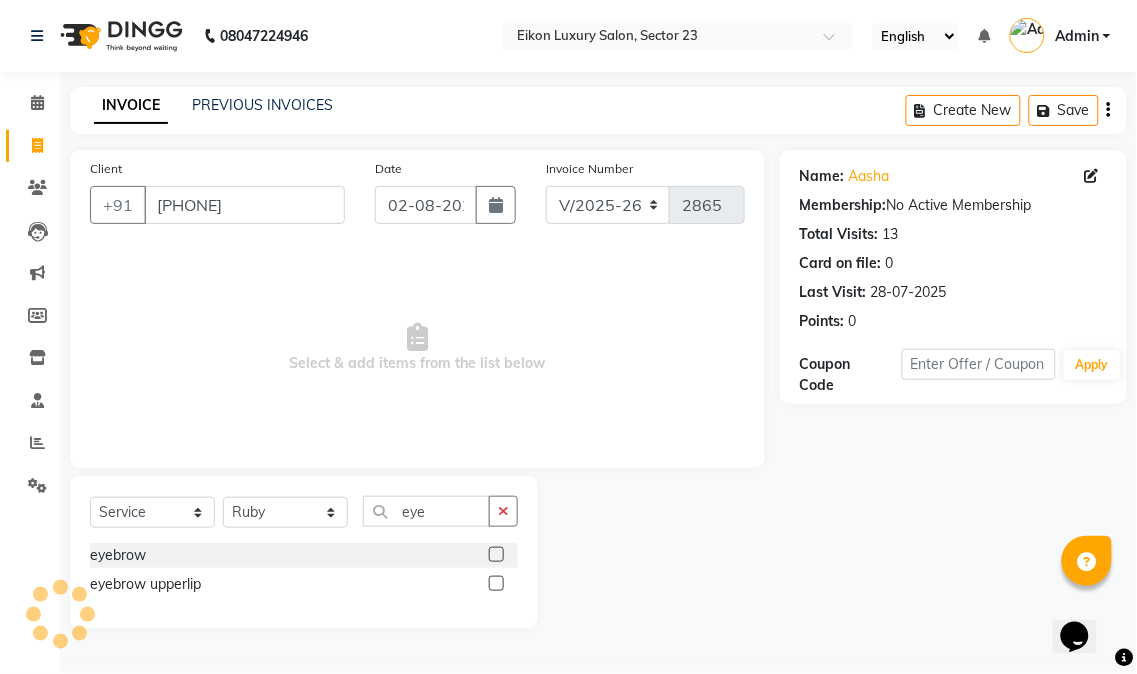 click 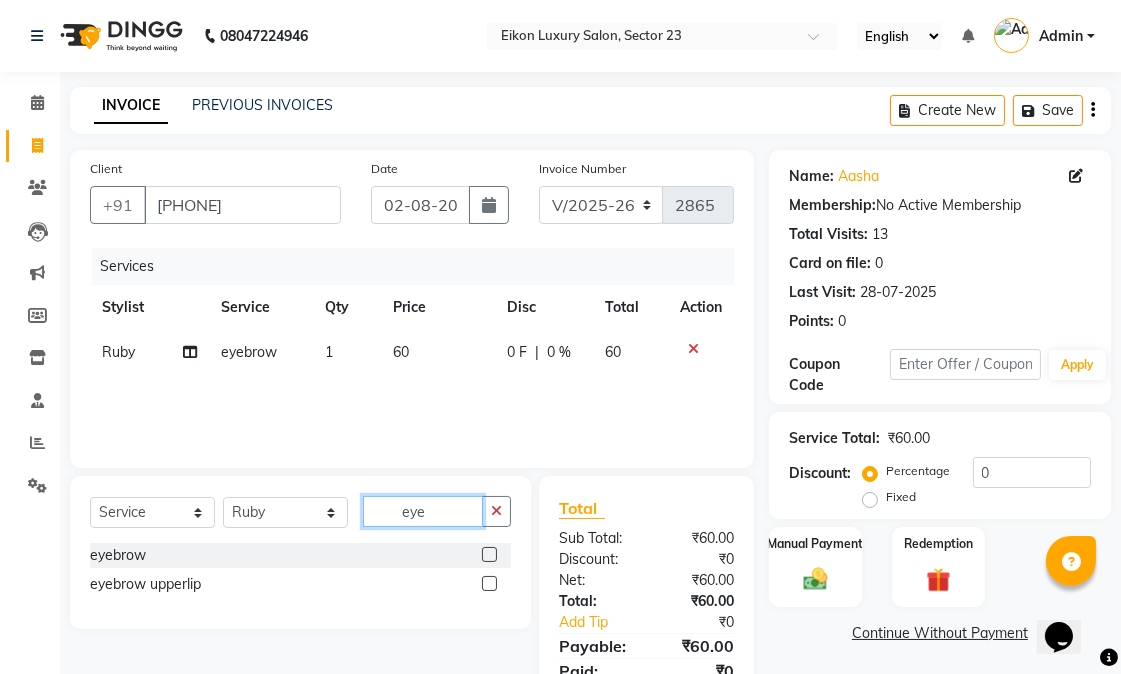 checkbox on "false" 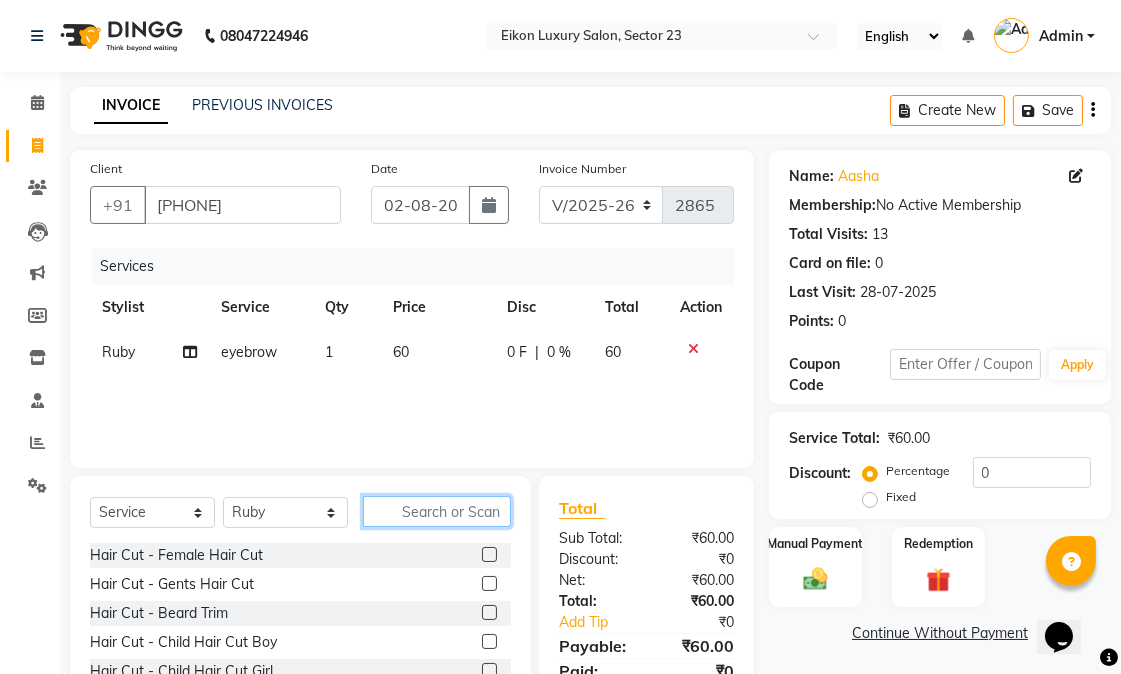 type 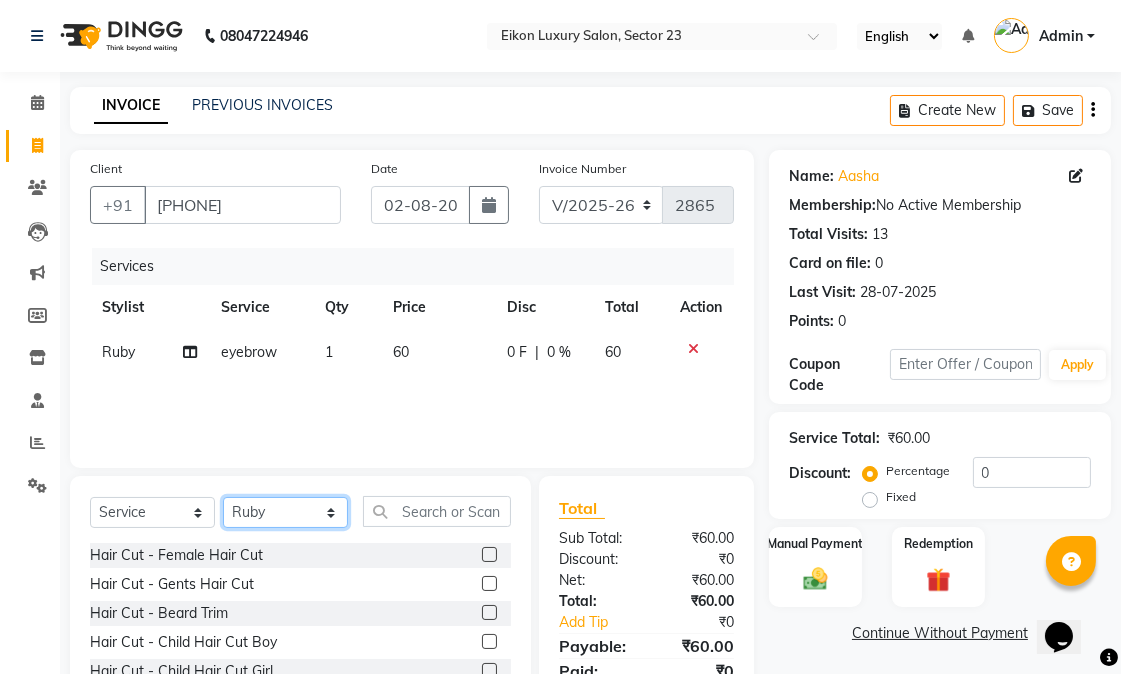 click on "Select Stylist [FIRST] [FIRST] [FIRST] [FIRST] [FIRST] [FIRST] [FIRST] [FIRST] [FIRST] [FIRST] [FIRST] [FIRST] [FIRST] [FIRST] [FIRST] [FIRST] [FIRST]" 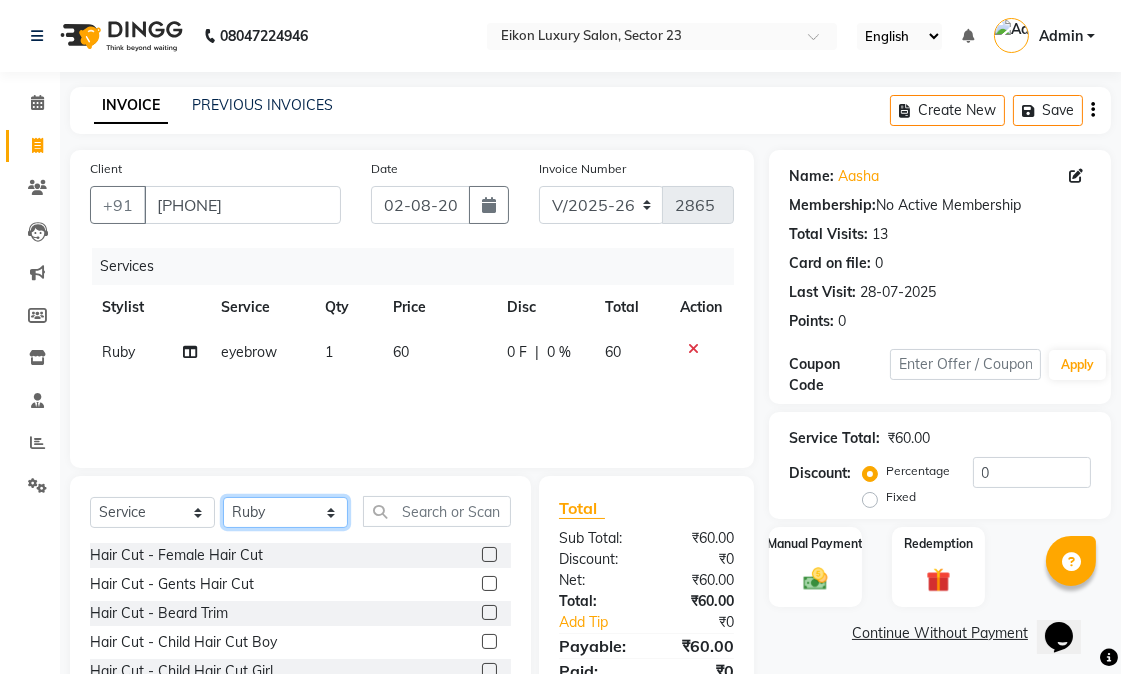 select on "58953" 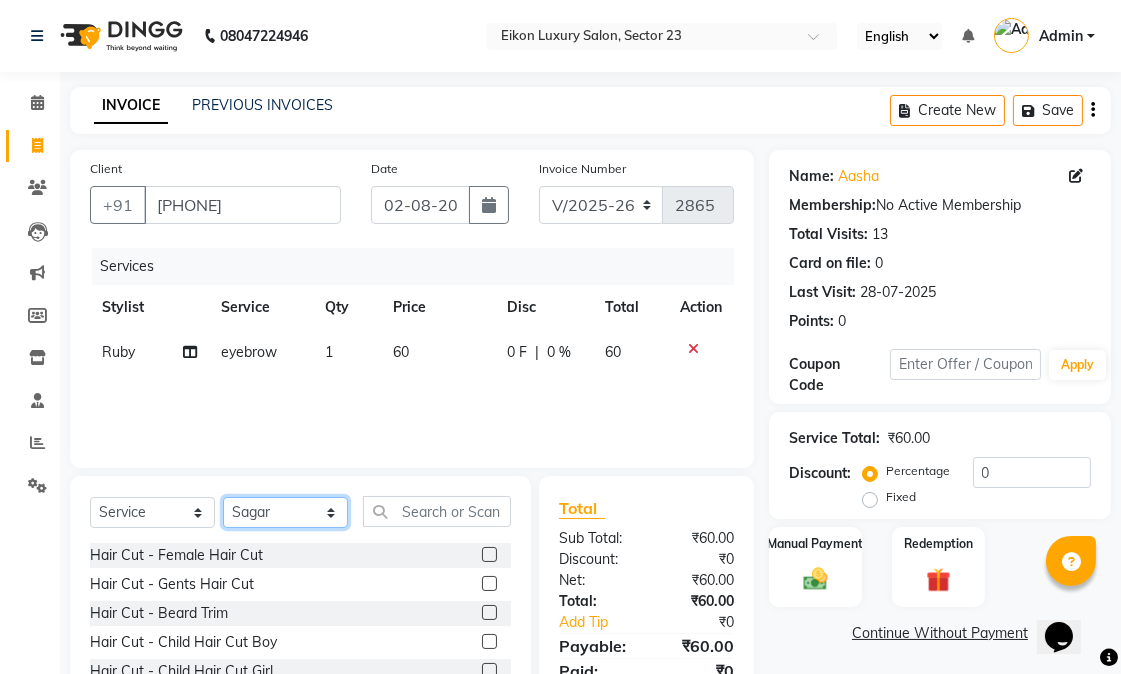 click on "Select Stylist [FIRST] [FIRST] [FIRST] [FIRST] [FIRST] [FIRST] [FIRST] [FIRST] [FIRST] [FIRST] [FIRST] [FIRST] [FIRST] [FIRST] [FIRST] [FIRST] [FIRST]" 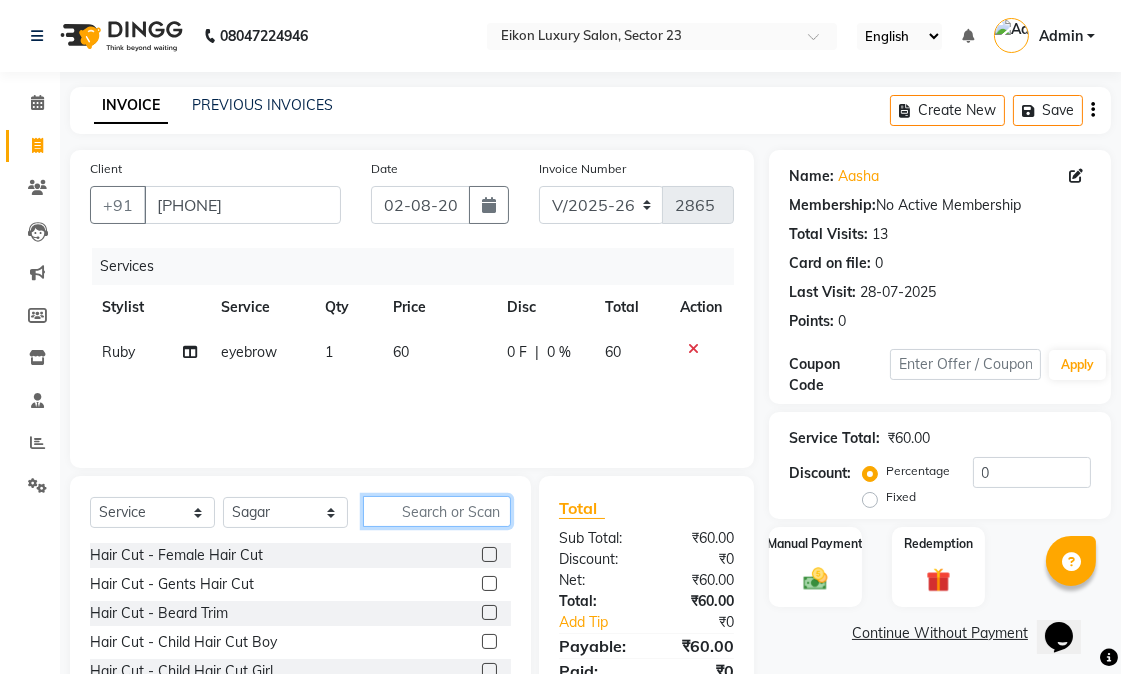 click 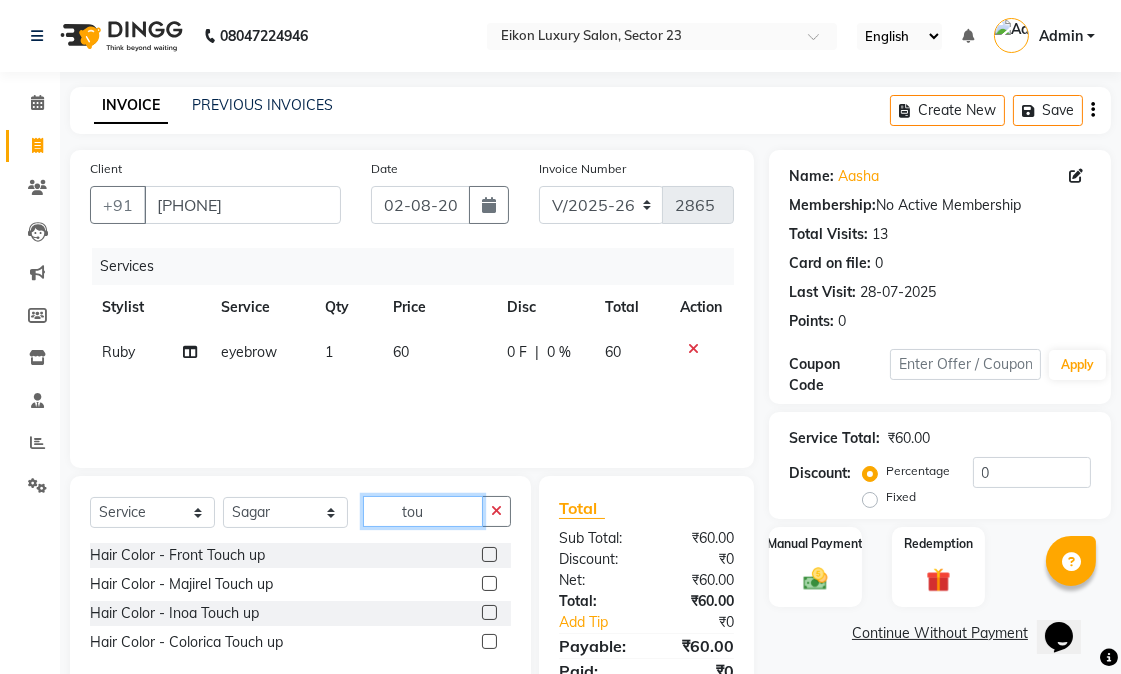type on "tou" 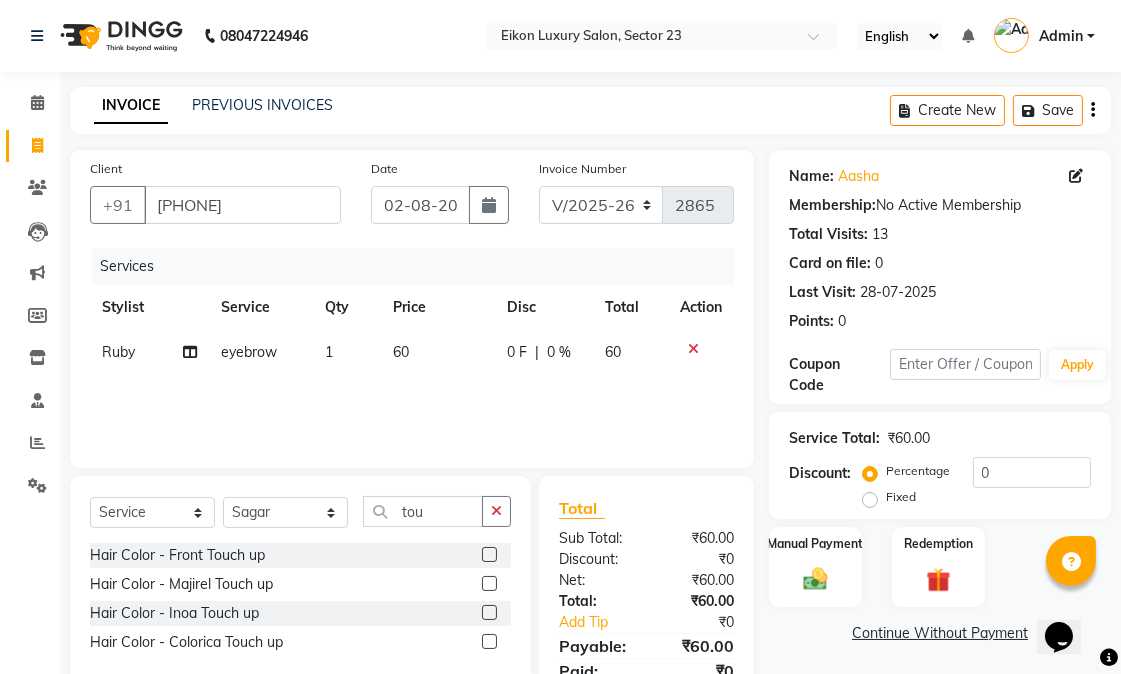 click 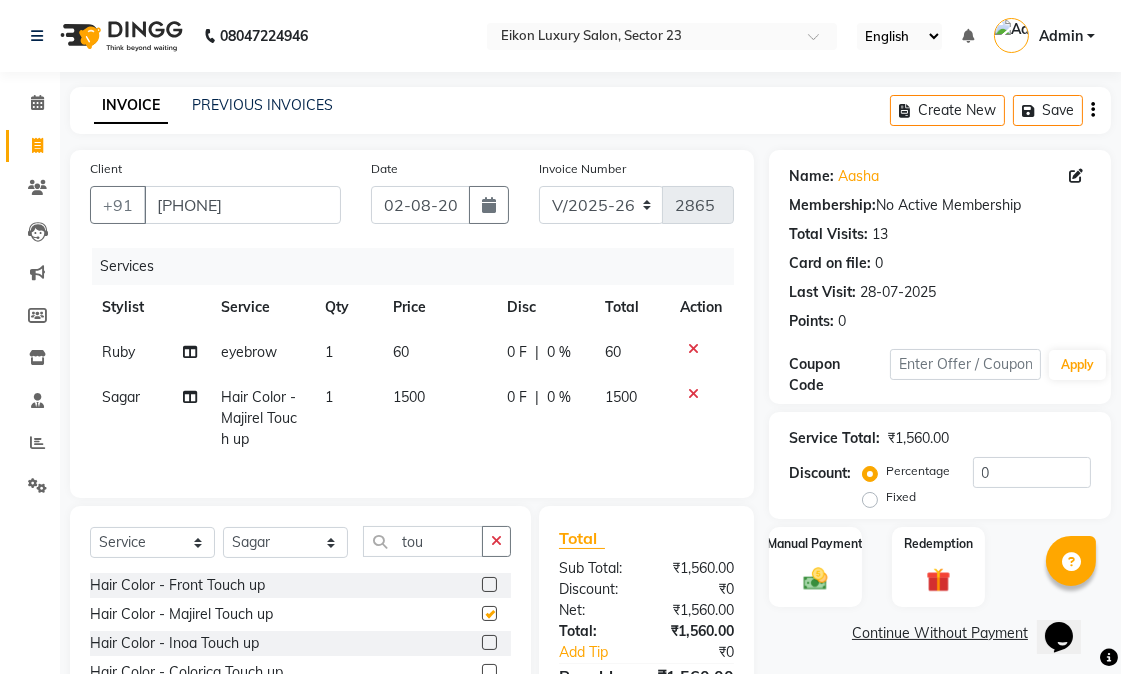checkbox on "false" 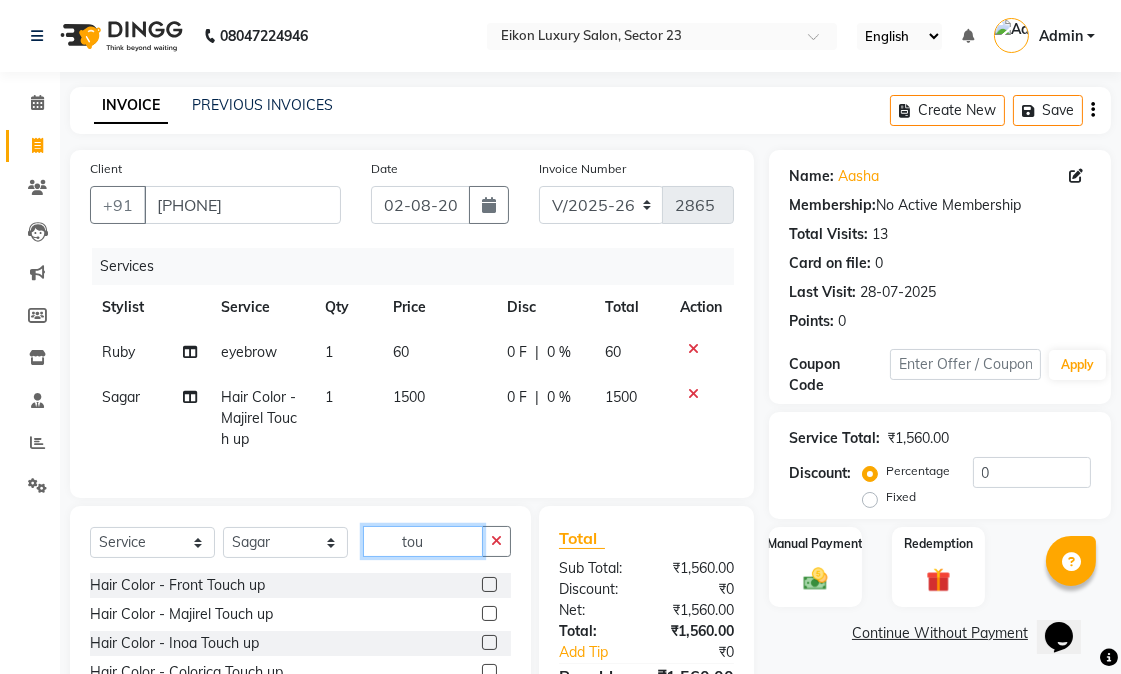 drag, startPoint x: 443, startPoint y: 562, endPoint x: 373, endPoint y: 553, distance: 70.5762 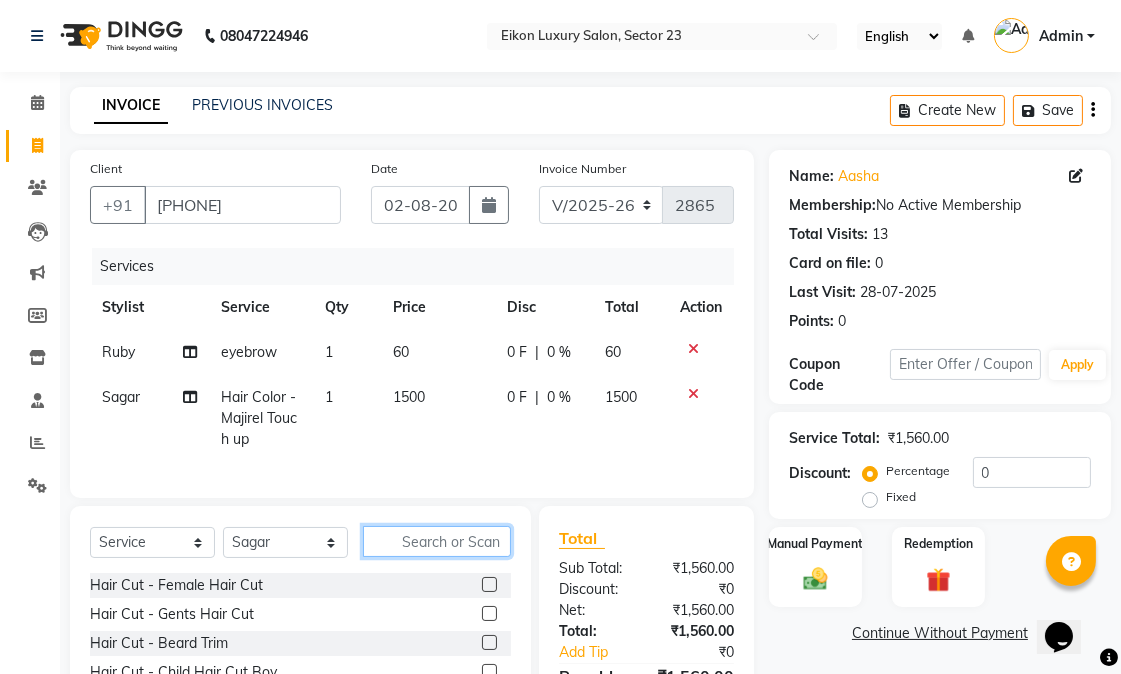 type 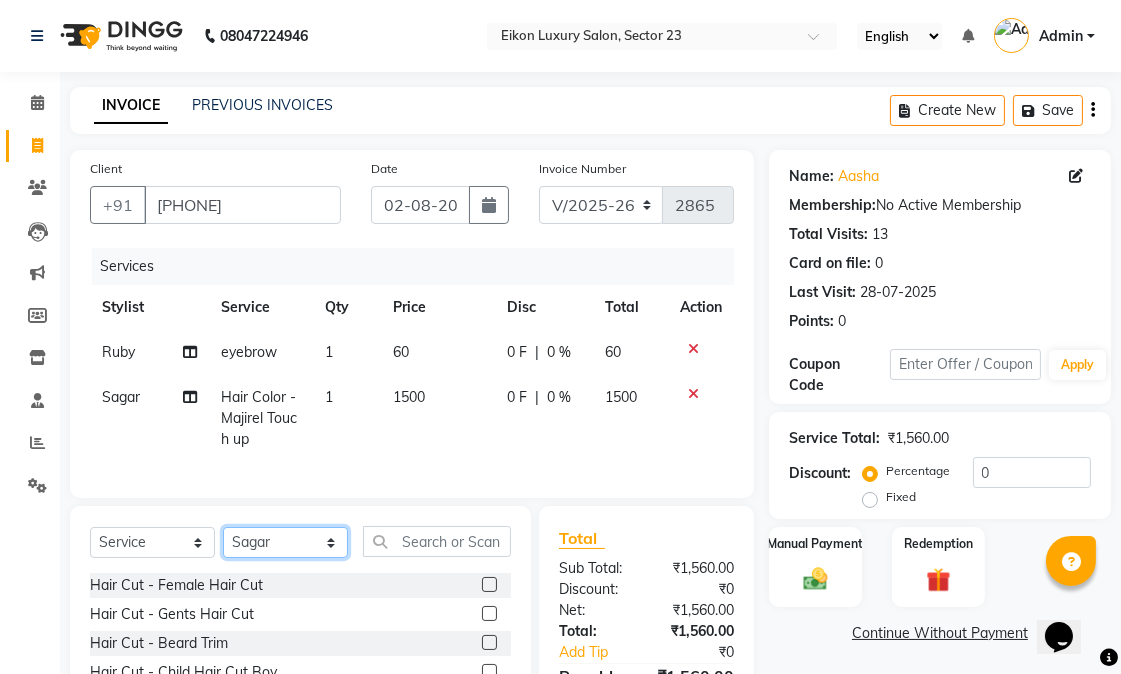 click on "Select Stylist [FIRST] [FIRST] [FIRST] [FIRST] [FIRST] [FIRST] [FIRST] [FIRST] [FIRST] [FIRST] [FIRST] [FIRST] [FIRST] [FIRST] [FIRST] [FIRST] [FIRST]" 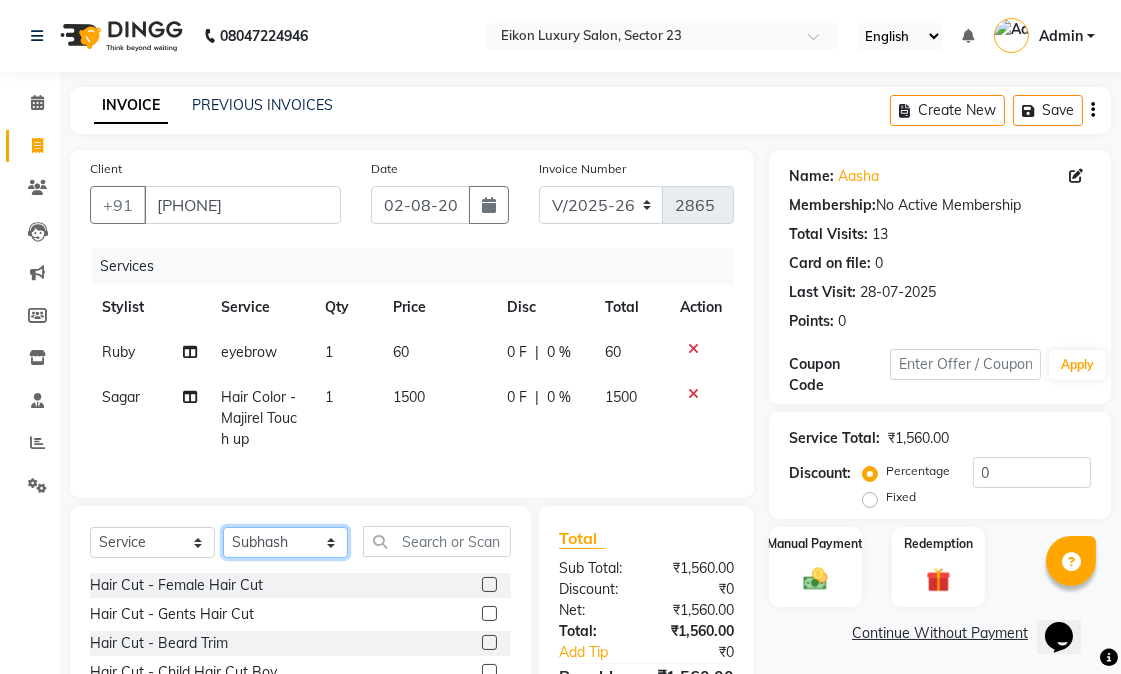 click on "Select Stylist [FIRST] [FIRST] [FIRST] [FIRST] [FIRST] [FIRST] [FIRST] [FIRST] [FIRST] [FIRST] [FIRST] [FIRST] [FIRST] [FIRST] [FIRST] [FIRST] [FIRST]" 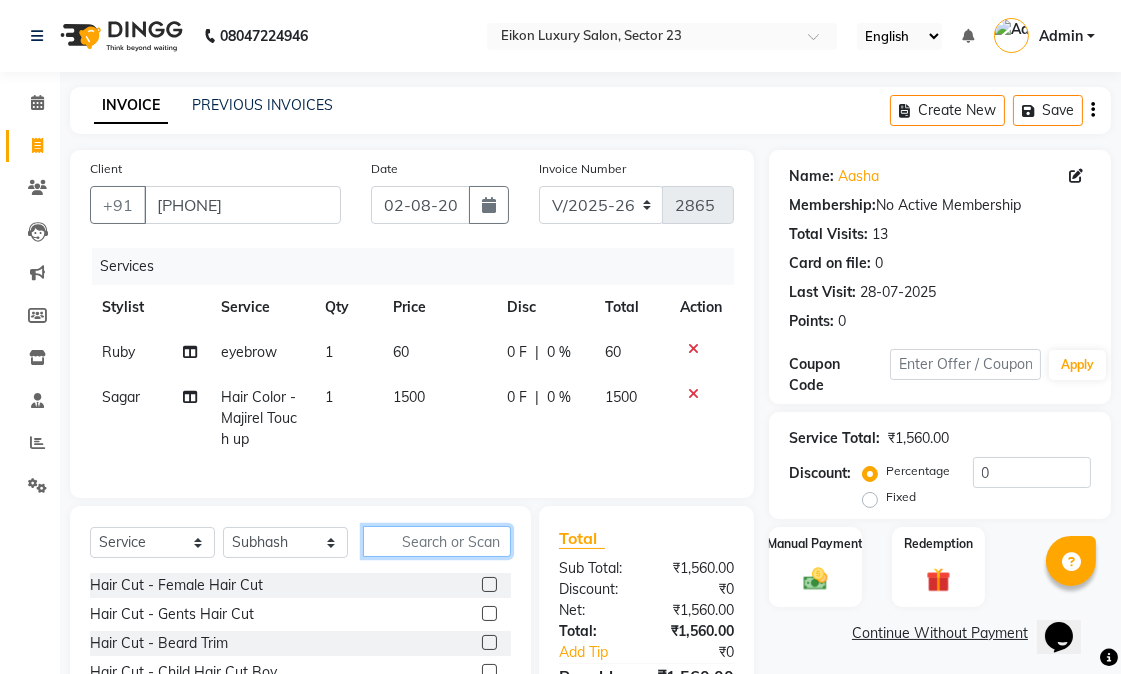 click 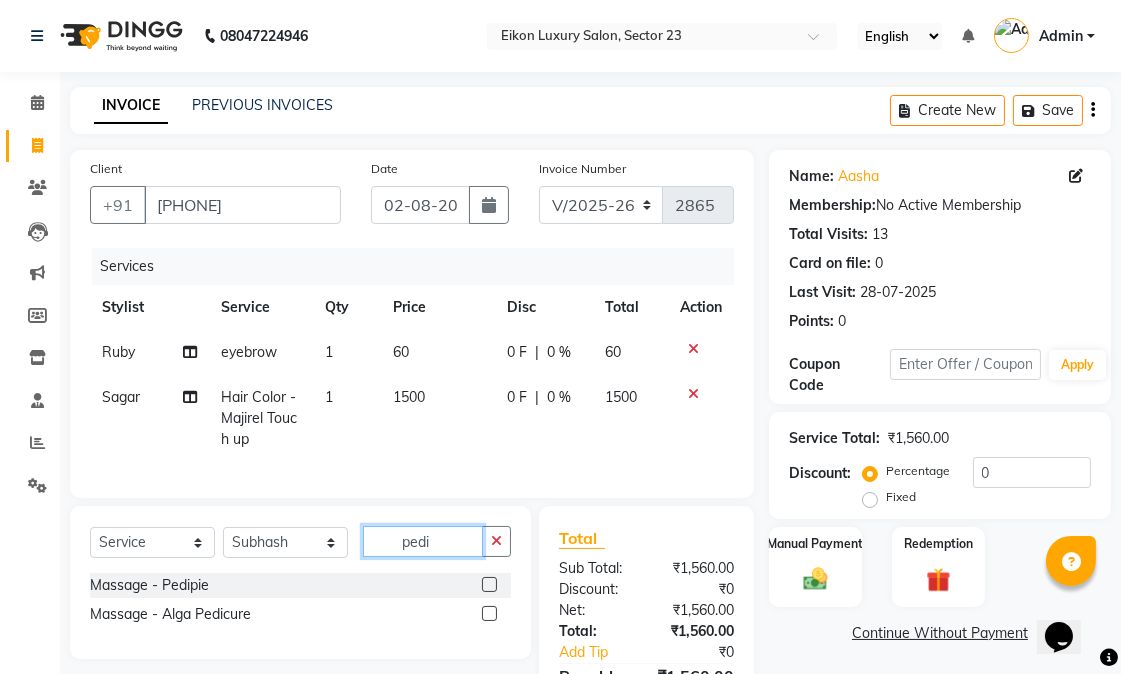 type on "pedi" 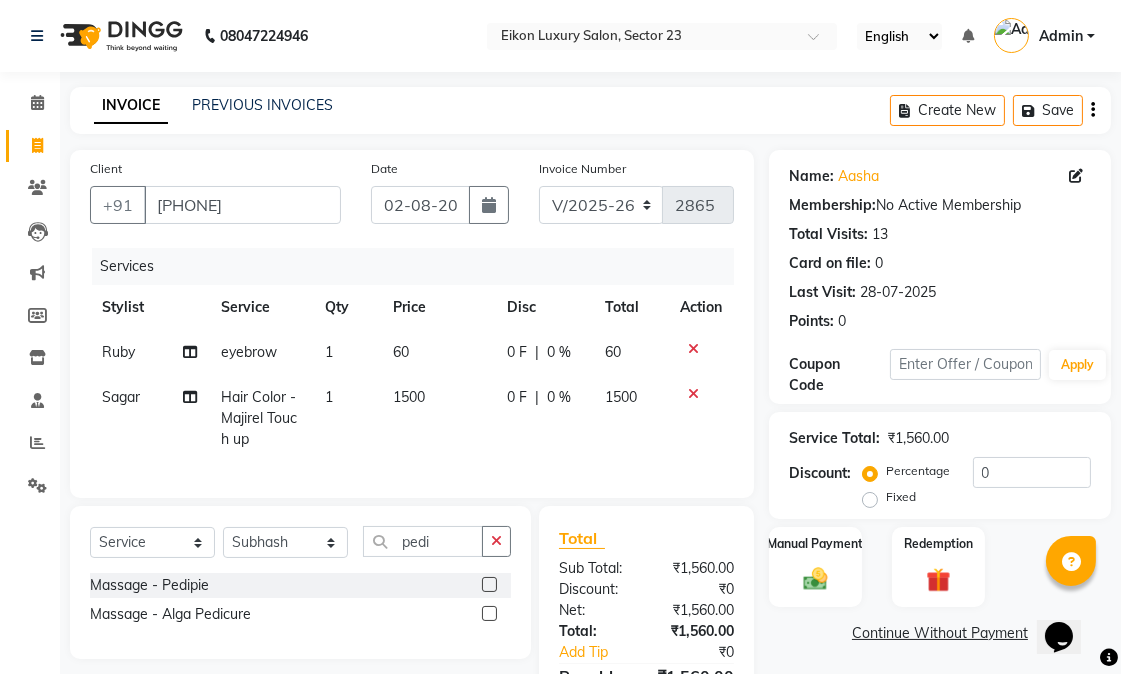 click 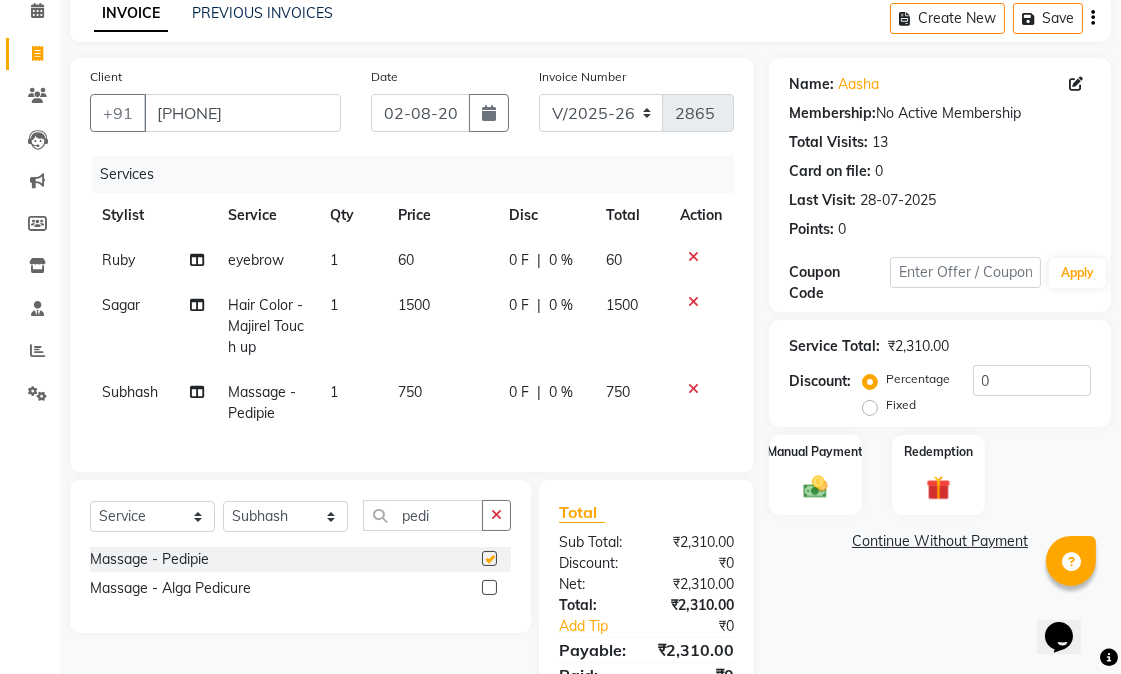 checkbox on "false" 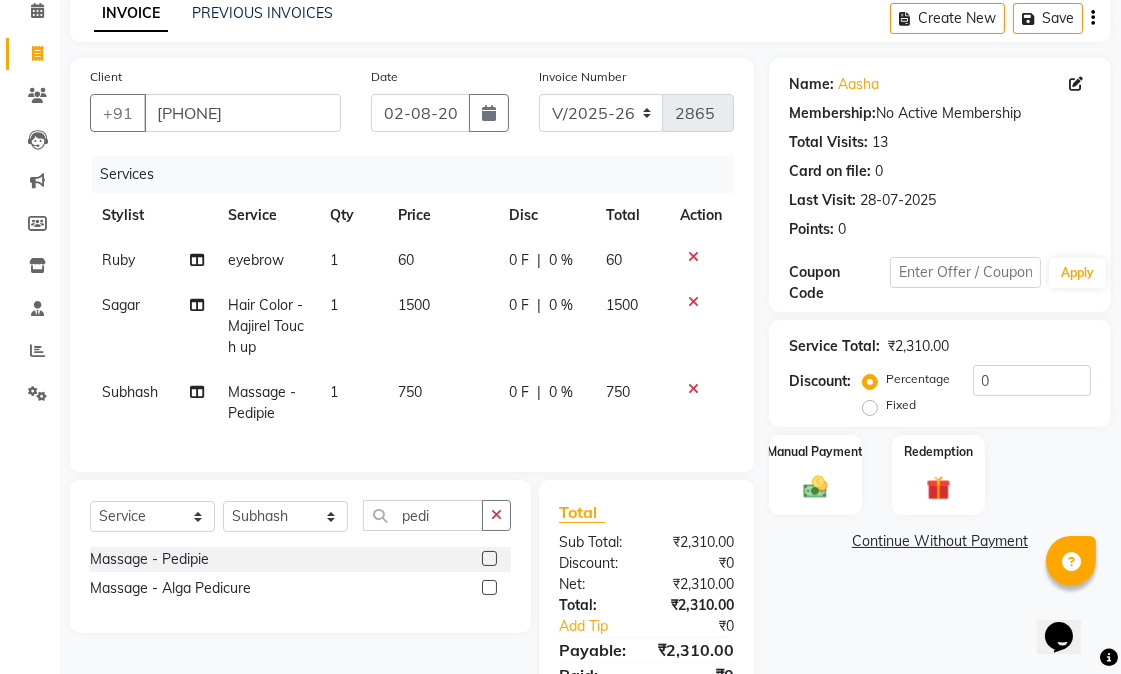 scroll, scrollTop: 220, scrollLeft: 0, axis: vertical 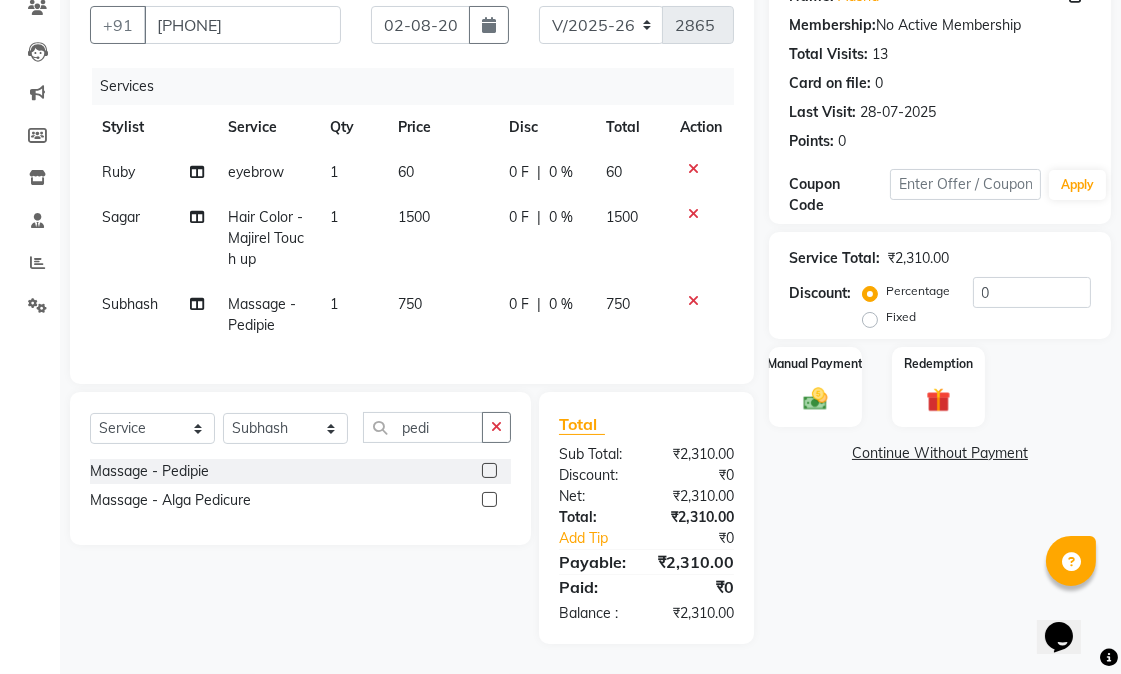 click on "Name: Aasha  Membership:  No Active Membership  Total Visits:  13 Card on file:  0 Last Visit:   28-07-2025 Points:   0  Coupon Code Apply Service Total:  ₹2,310.00  Discount:  Percentage   Fixed  0 Manual Payment Redemption  Continue Without Payment" 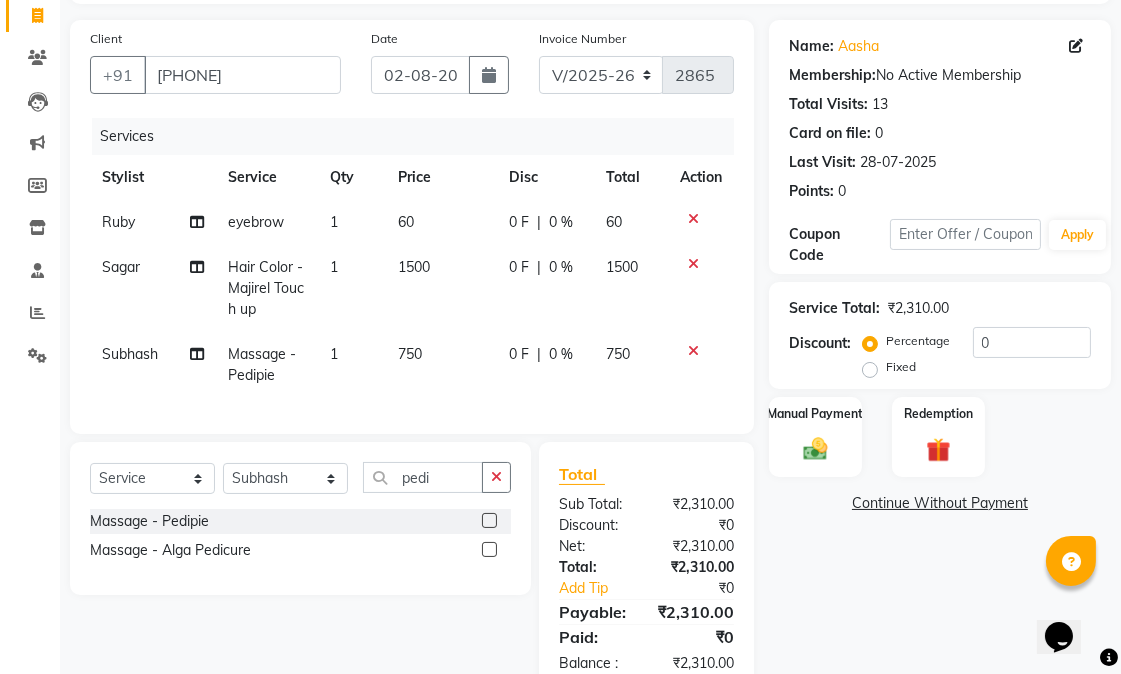 scroll, scrollTop: 220, scrollLeft: 0, axis: vertical 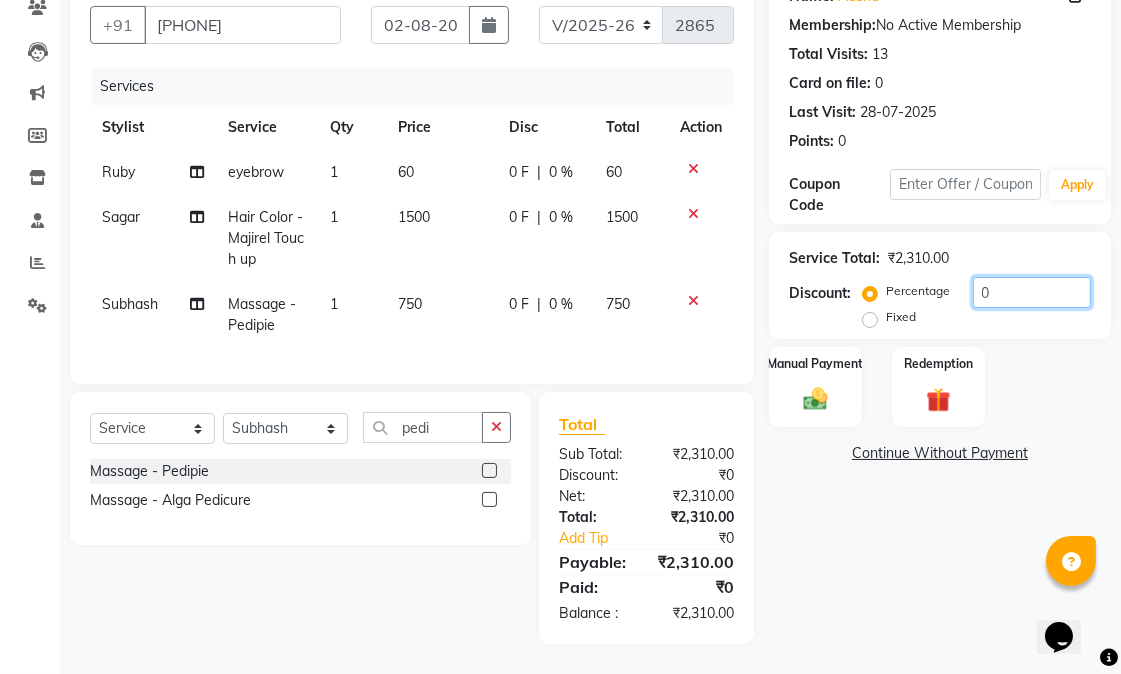 drag, startPoint x: 1034, startPoint y: 253, endPoint x: 916, endPoint y: 253, distance: 118 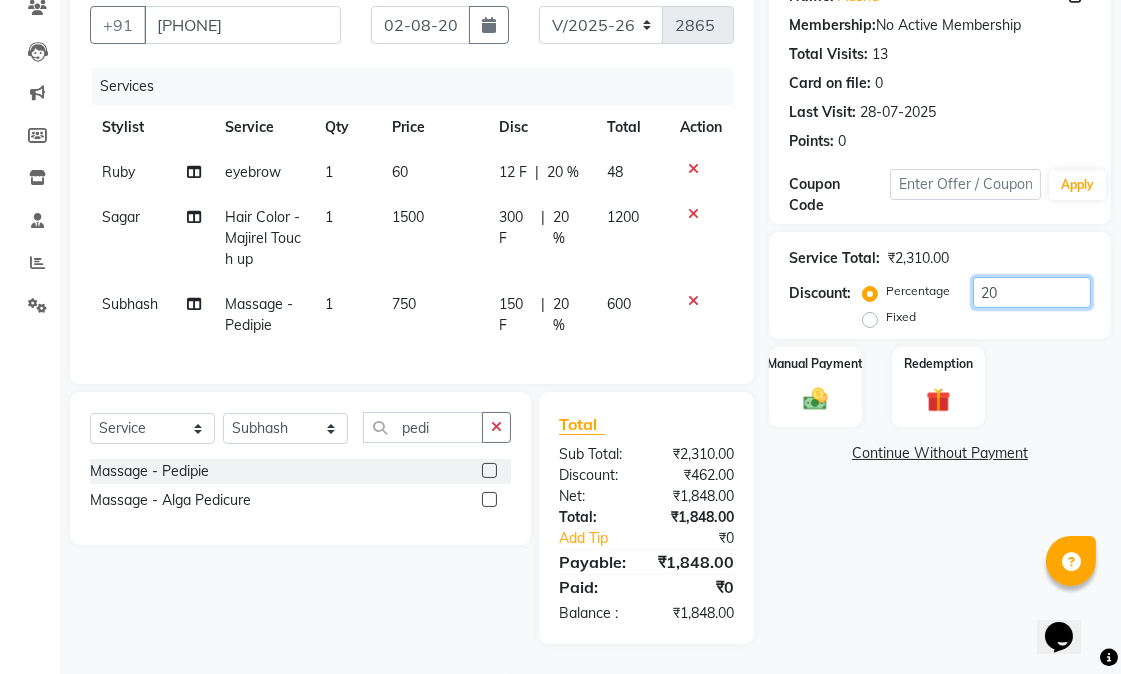 type on "20" 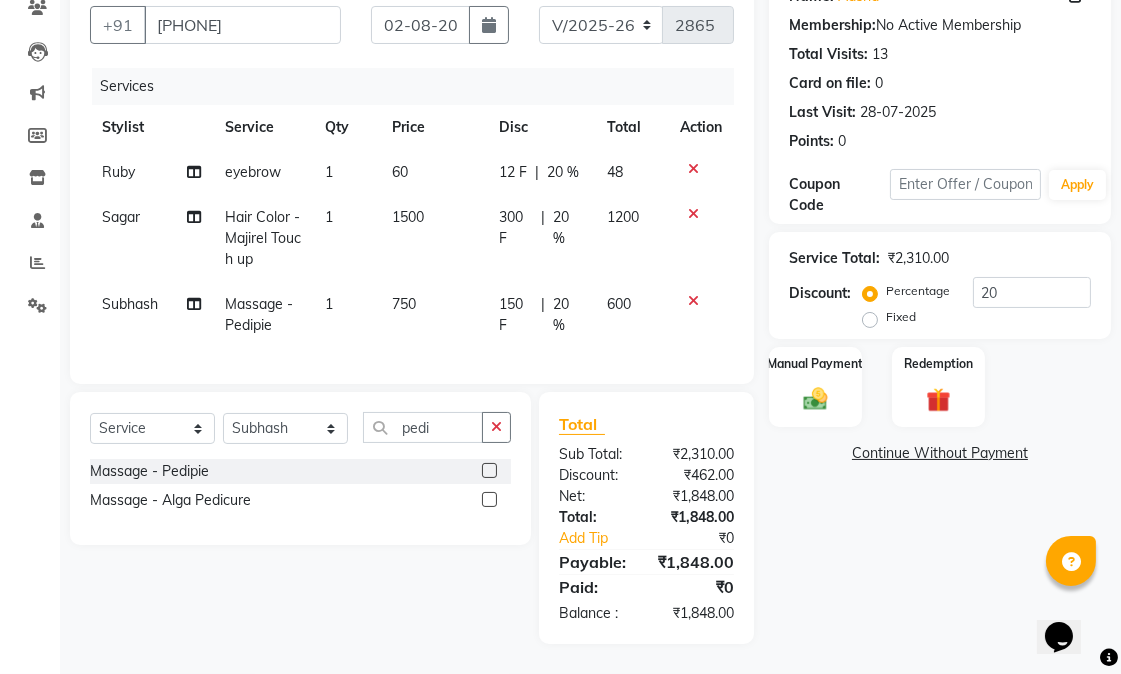 click on "Name: Aasha  Membership:  No Active Membership  Total Visits:  13 Card on file:  0 Last Visit:   28-07-2025 Points:   0  Coupon Code Apply Service Total:  ₹2,310.00  Discount:  Percentage   Fixed  20 Manual Payment Redemption  Continue Without Payment" 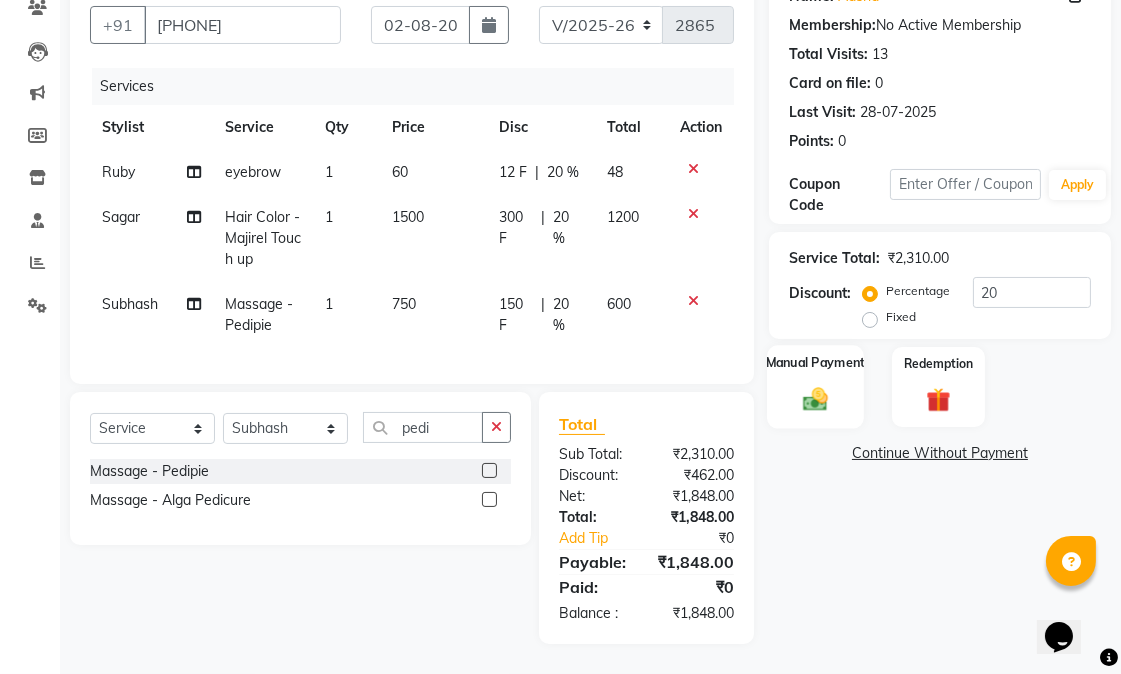 click 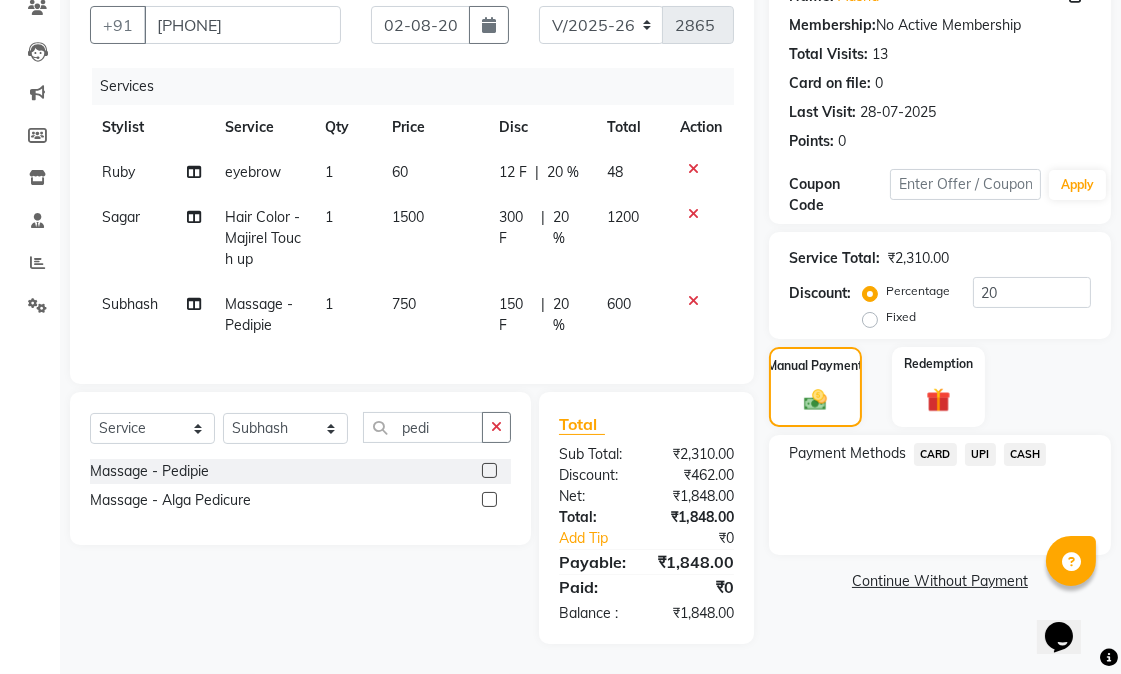 click on "CASH" 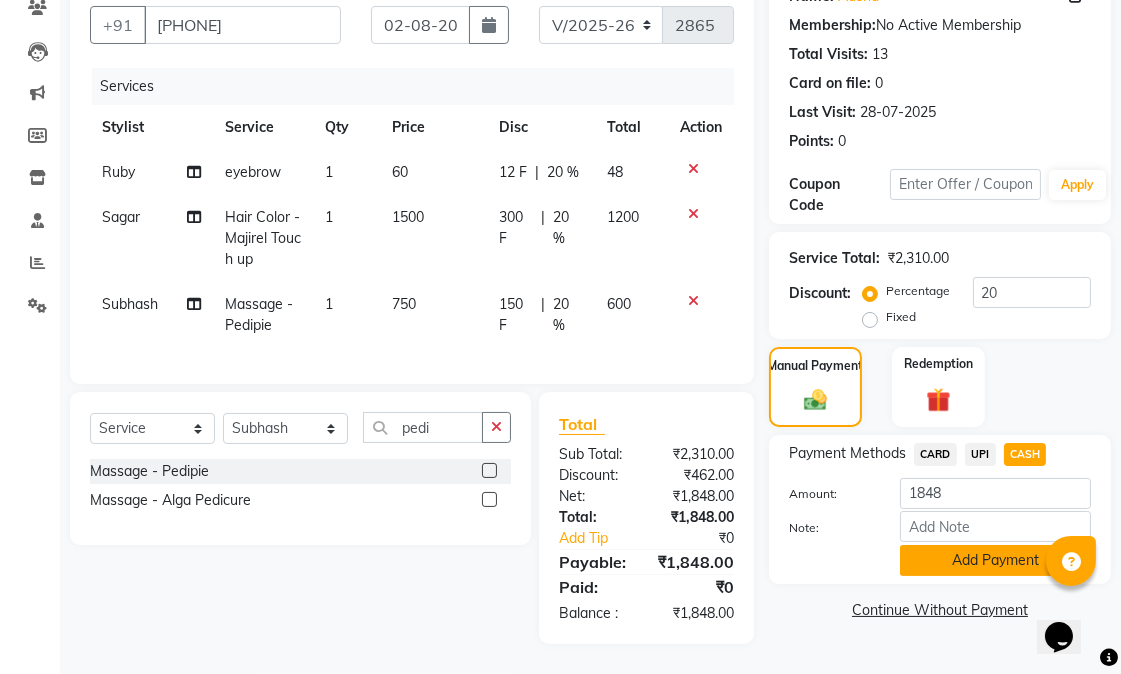 click on "Add Payment" 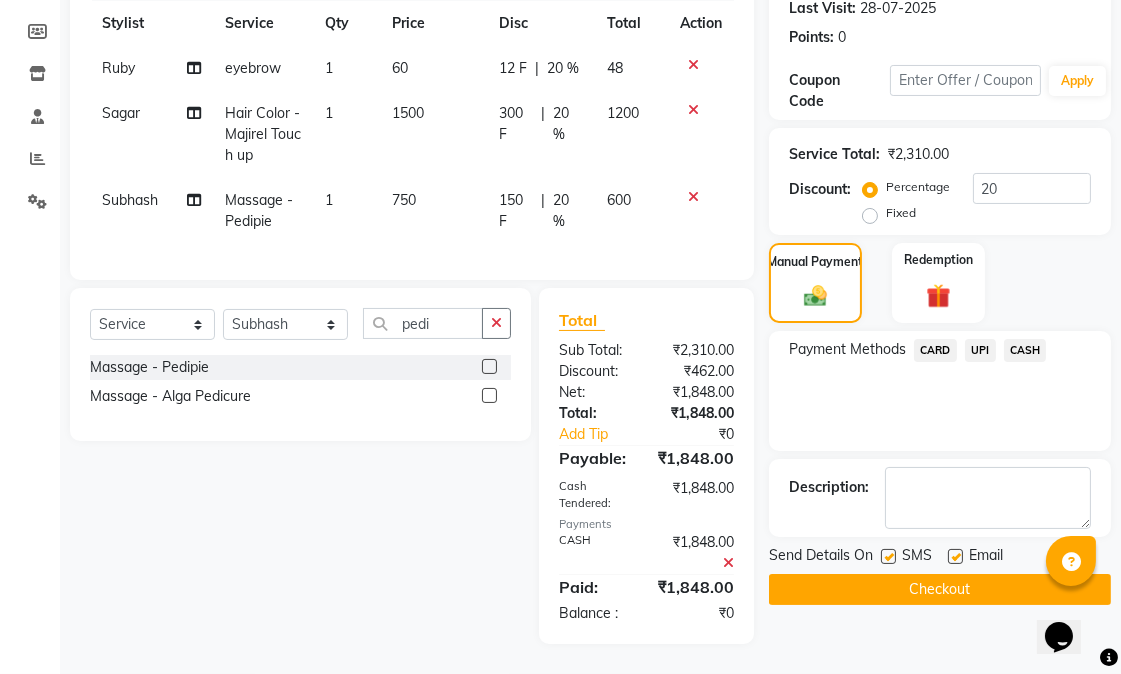 scroll, scrollTop: 324, scrollLeft: 0, axis: vertical 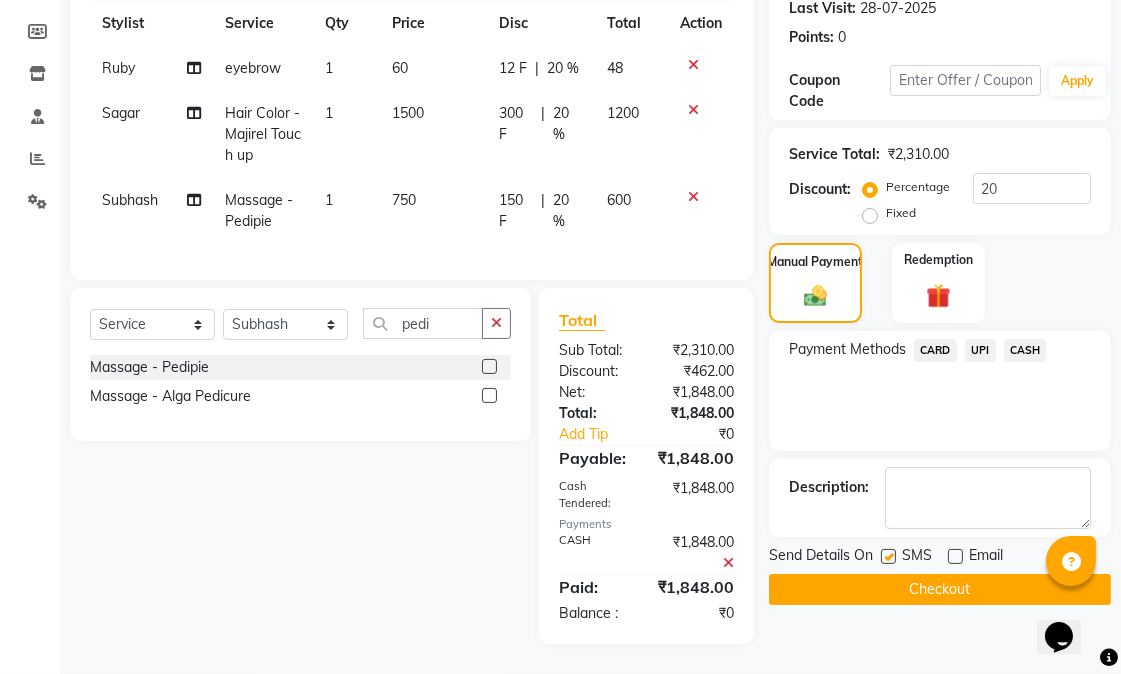click on "SMS" 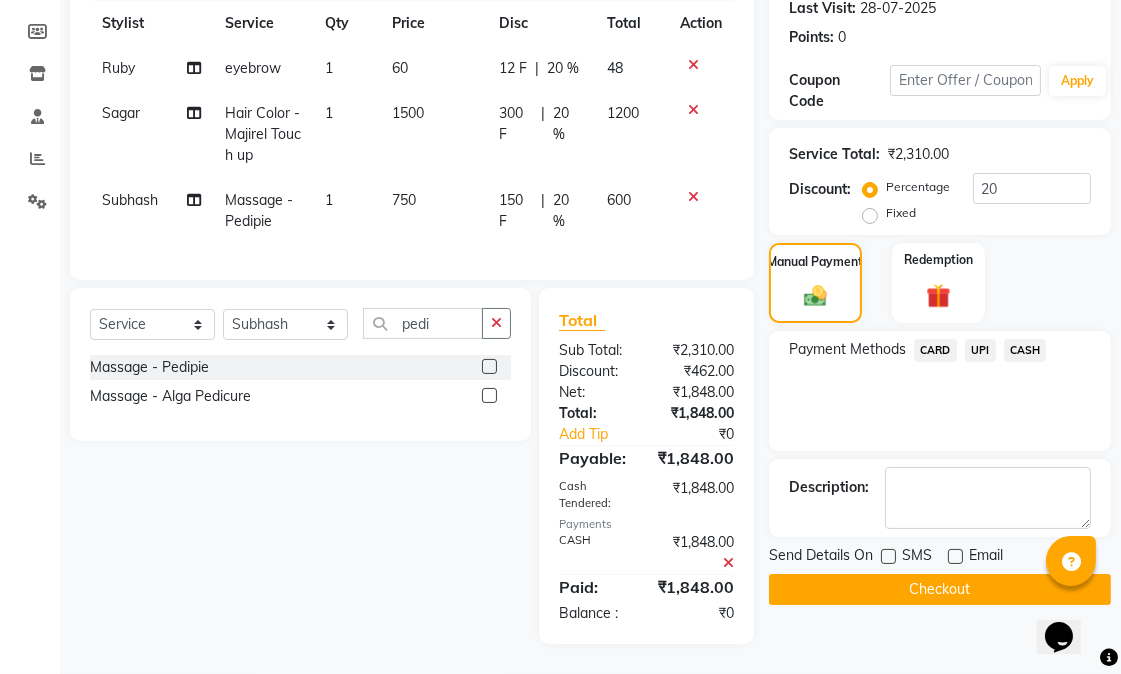 click on "Checkout" 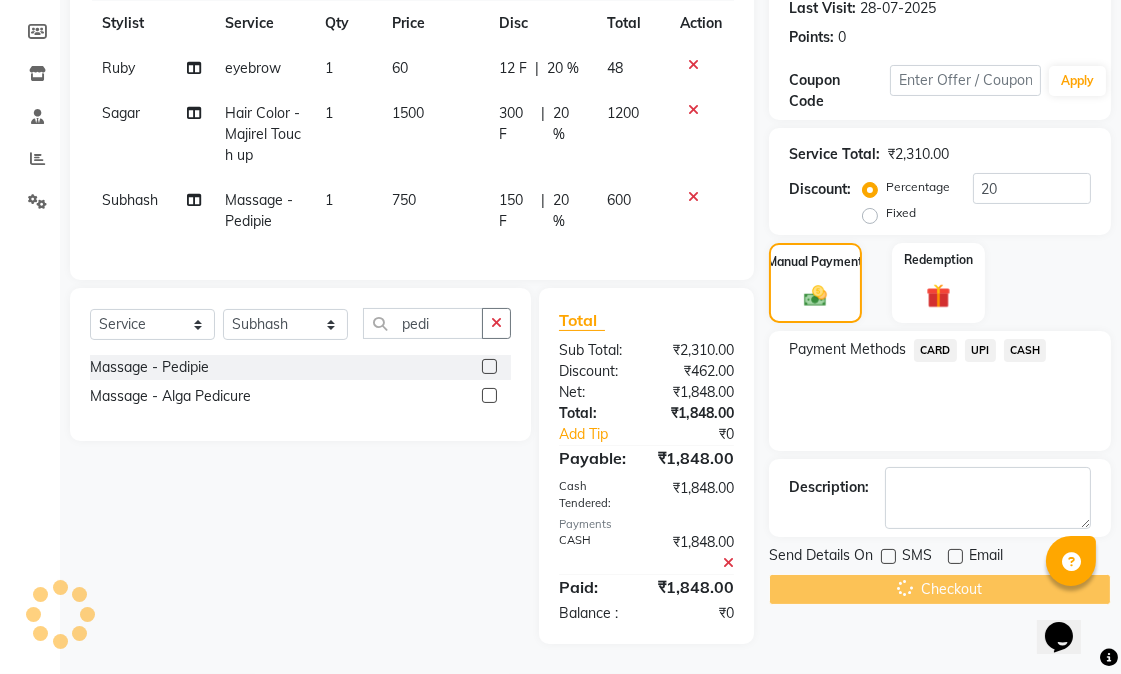 scroll, scrollTop: 0, scrollLeft: 0, axis: both 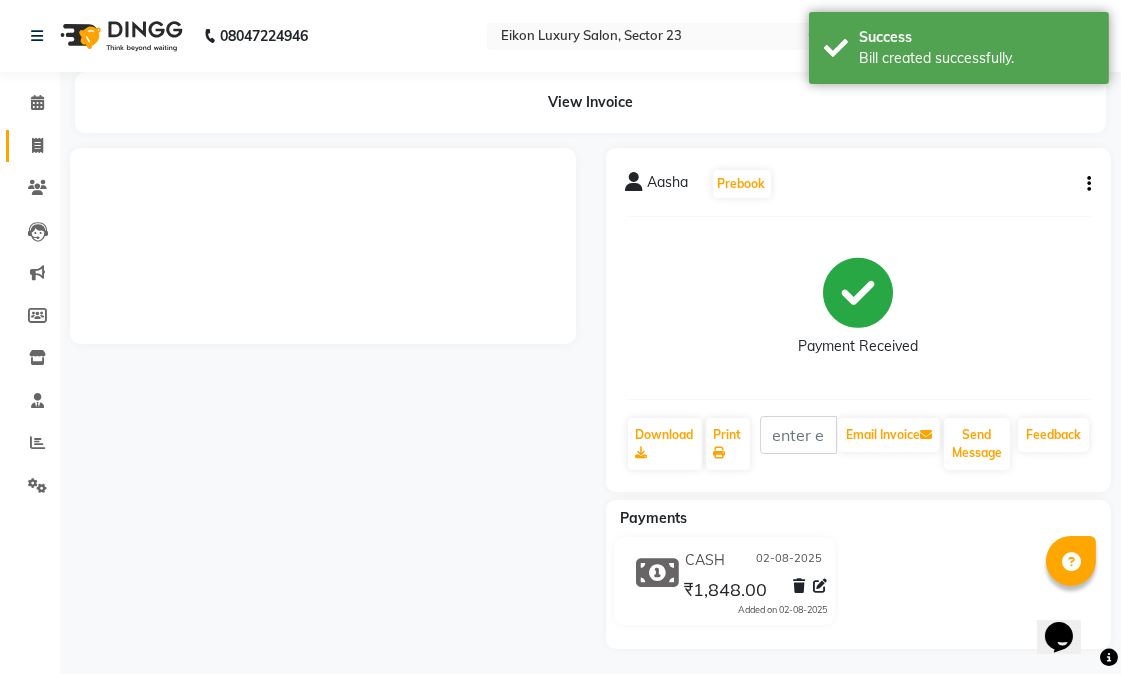 click 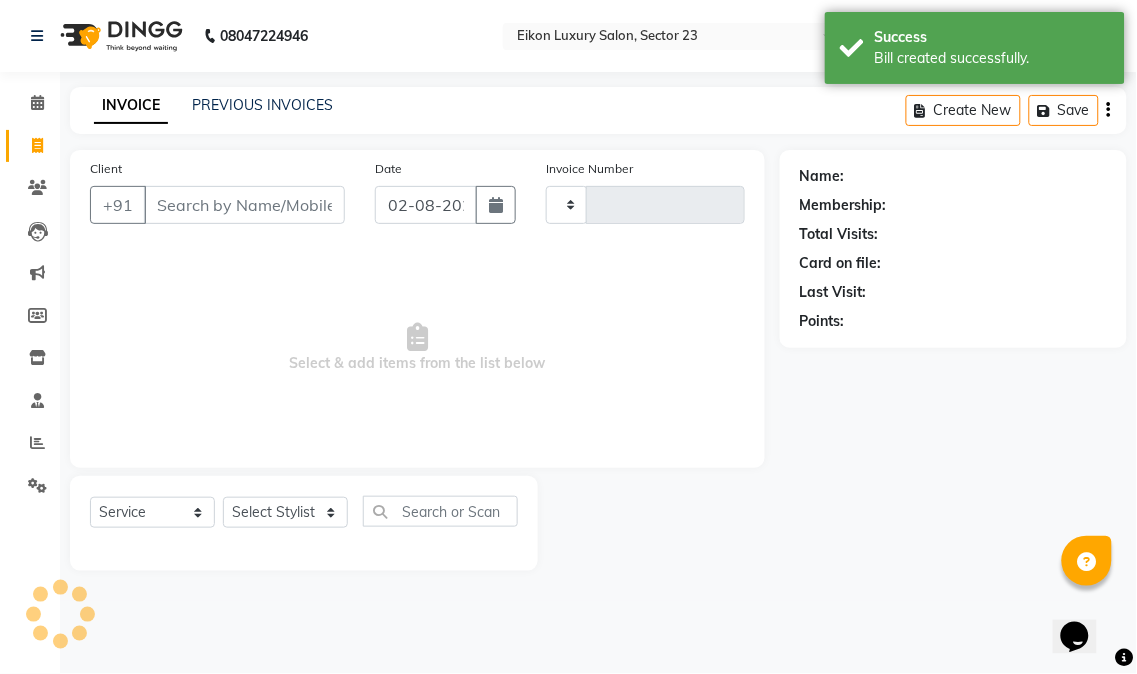 type on "2866" 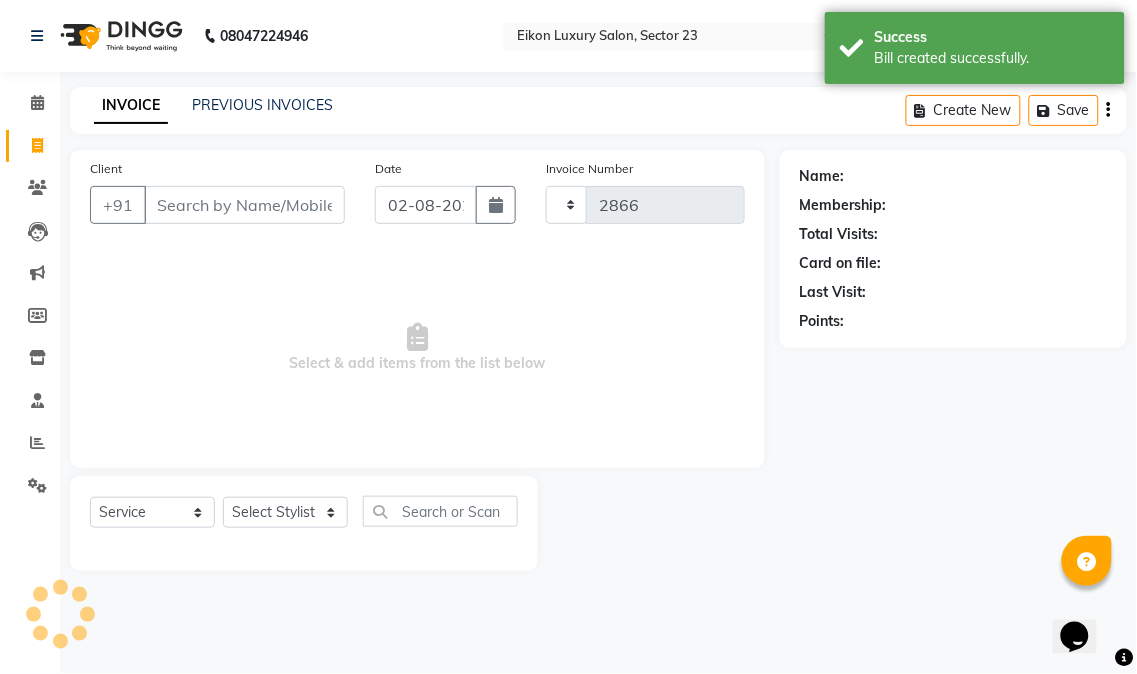 select on "7080" 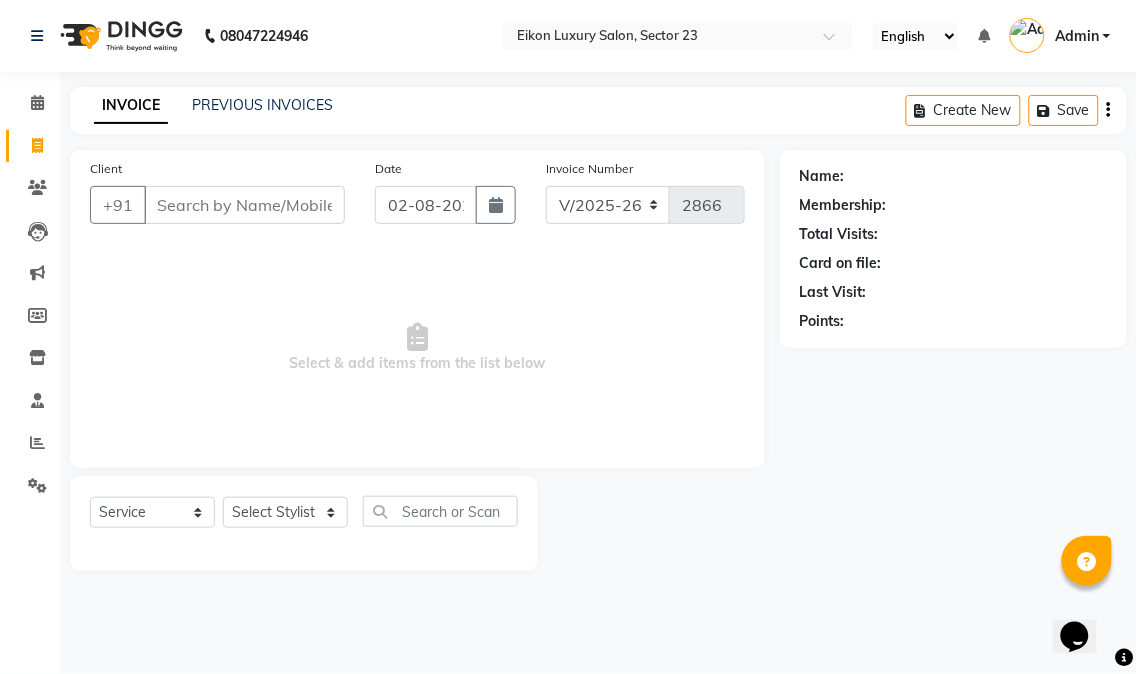 click on "Select & add items from the list below" at bounding box center (417, 348) 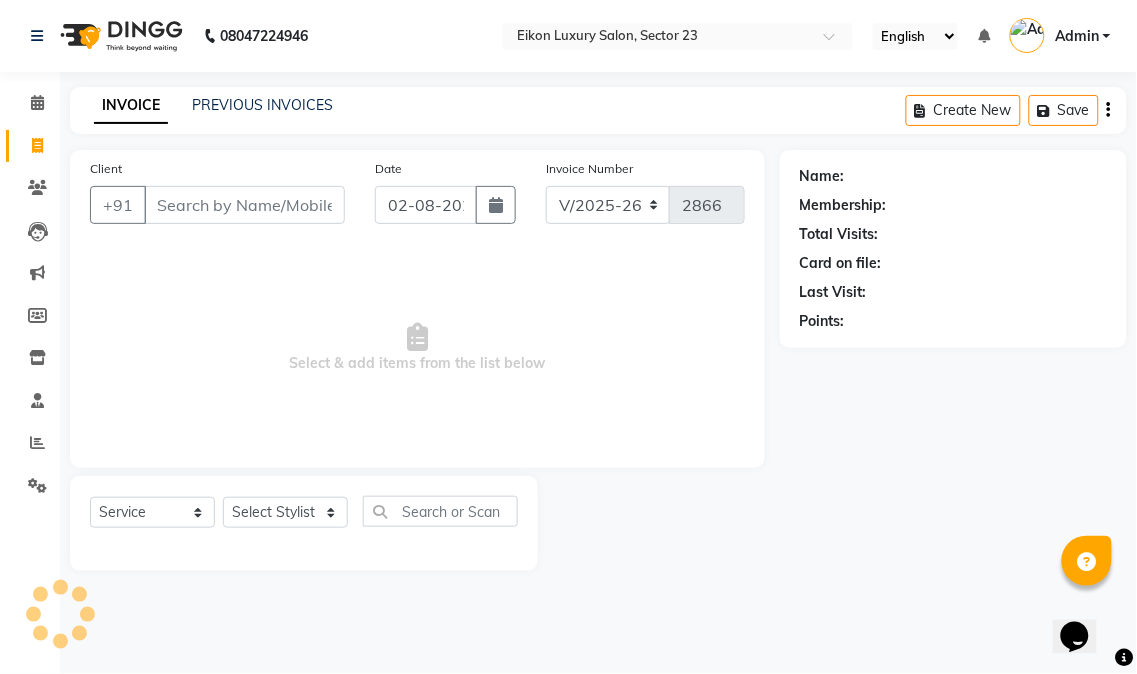 click on "Select & add items from the list below" at bounding box center (417, 348) 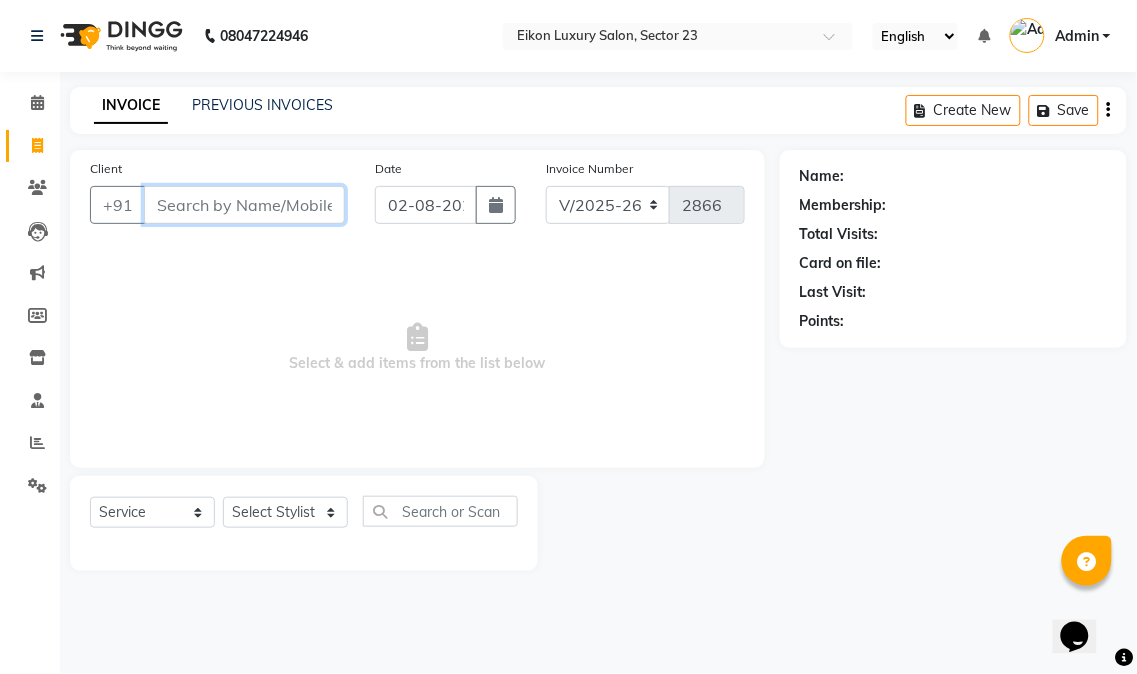 click on "Client" at bounding box center (244, 205) 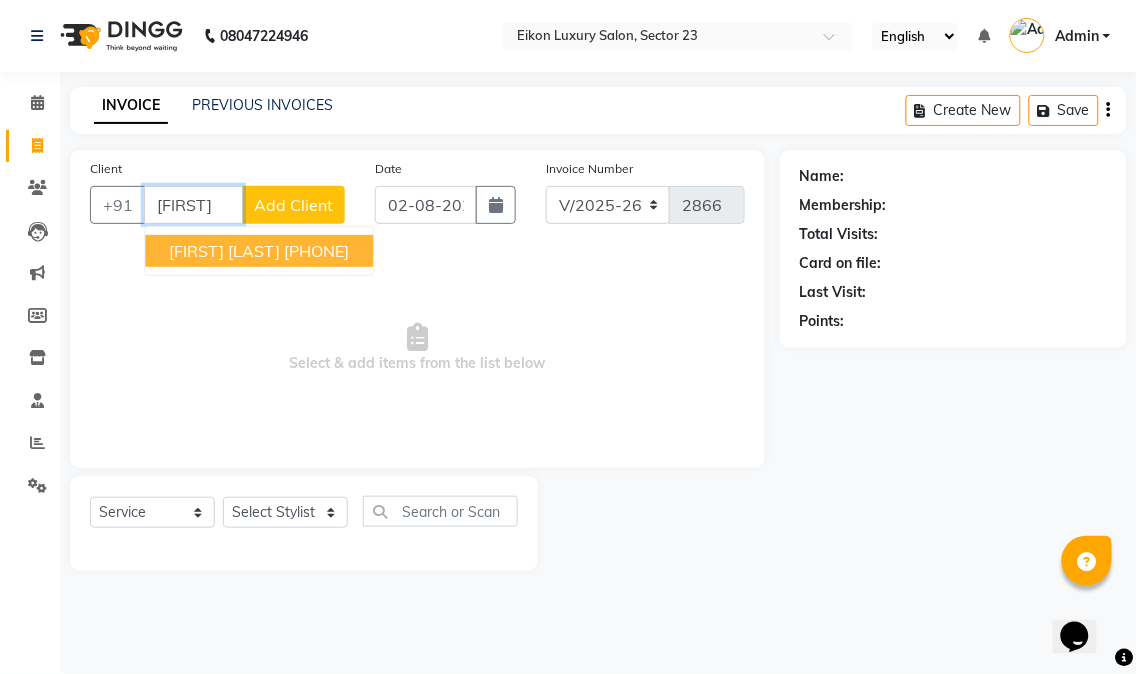 click on "robin taneja" at bounding box center (224, 251) 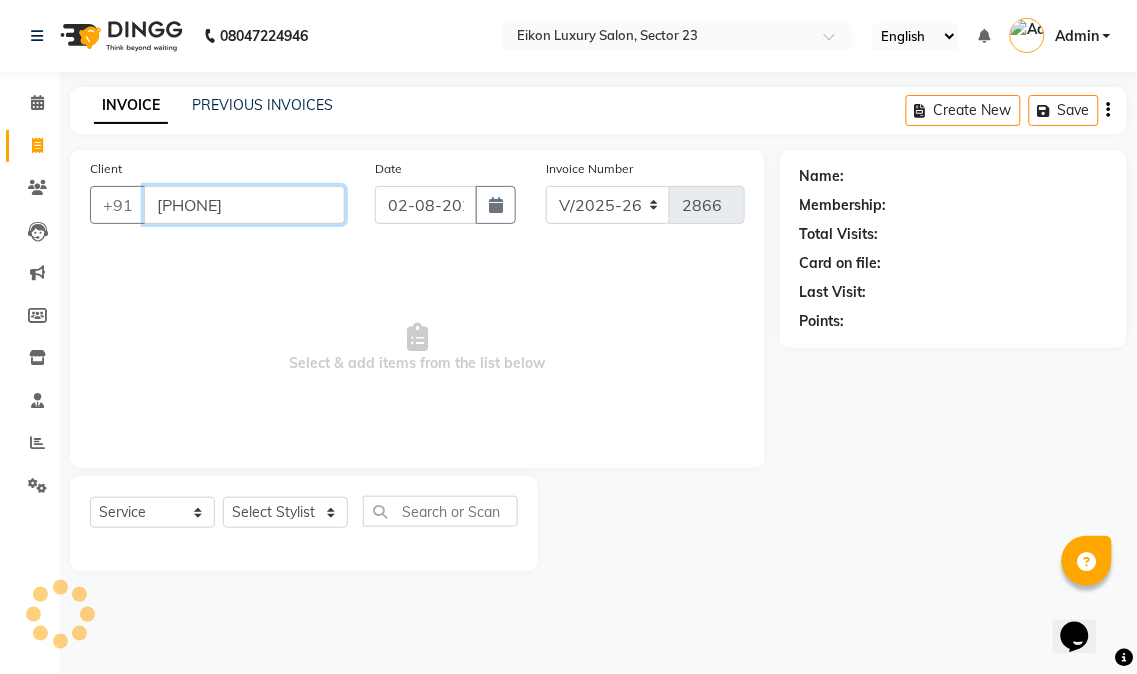 type on "9999992524" 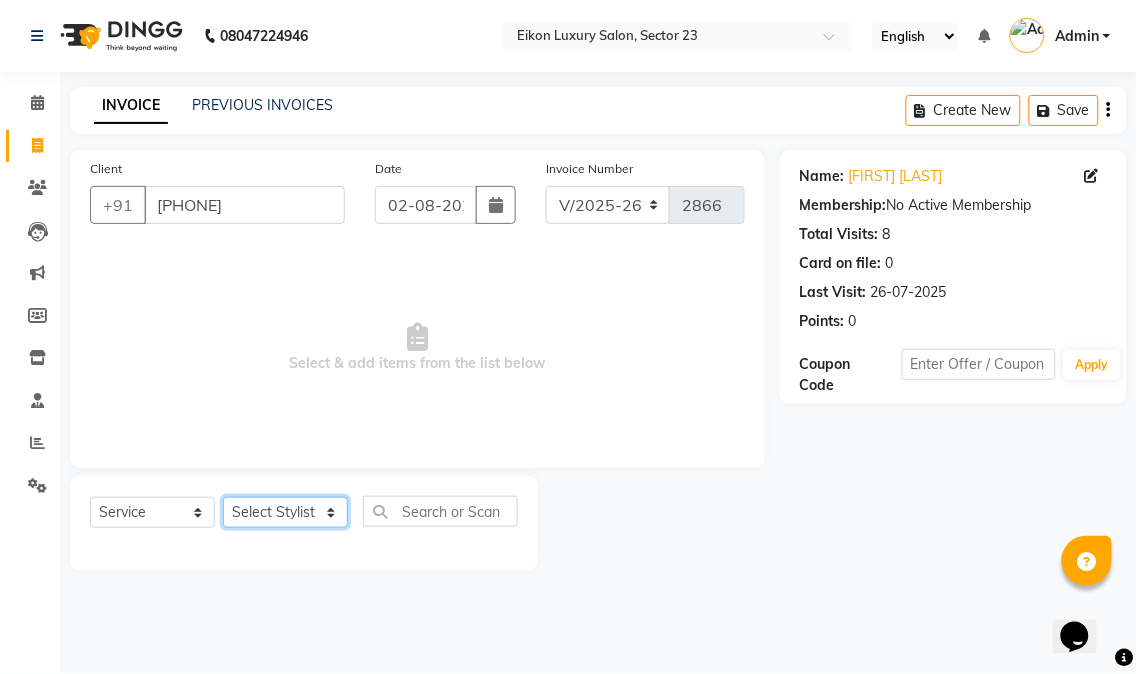 click on "Select Stylist [FIRST] [FIRST] [FIRST] [FIRST] [FIRST] [FIRST] [FIRST] [FIRST] [FIRST] [FIRST] [FIRST] [FIRST] [FIRST] [FIRST] [FIRST] [FIRST] [FIRST]" 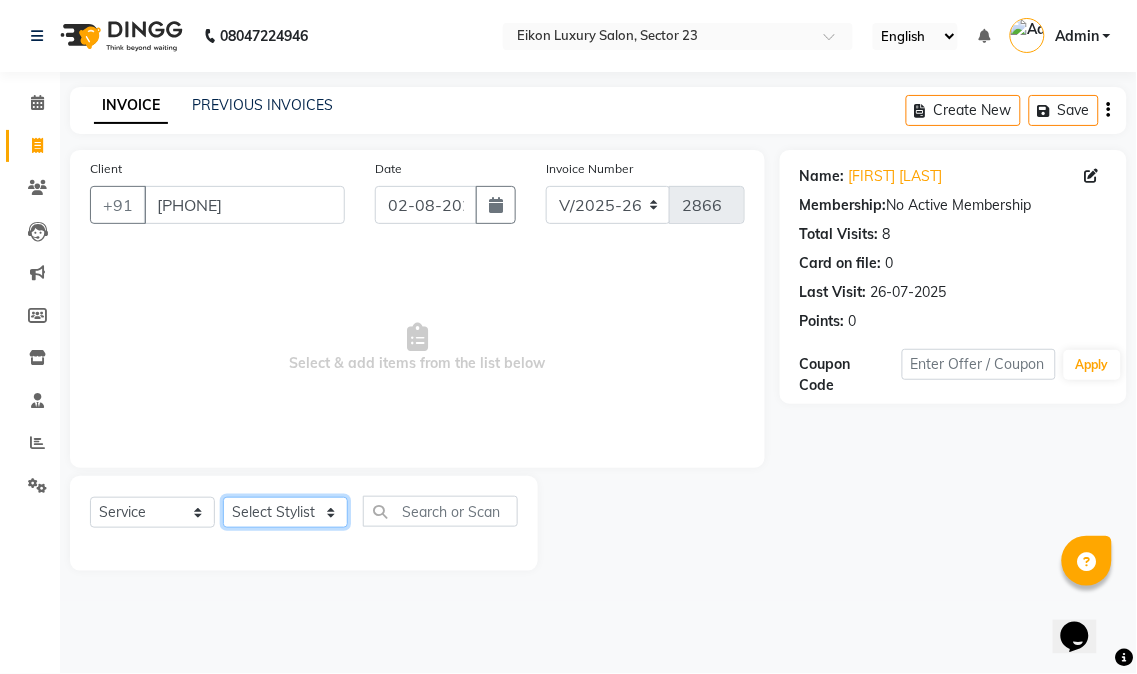 select on "58951" 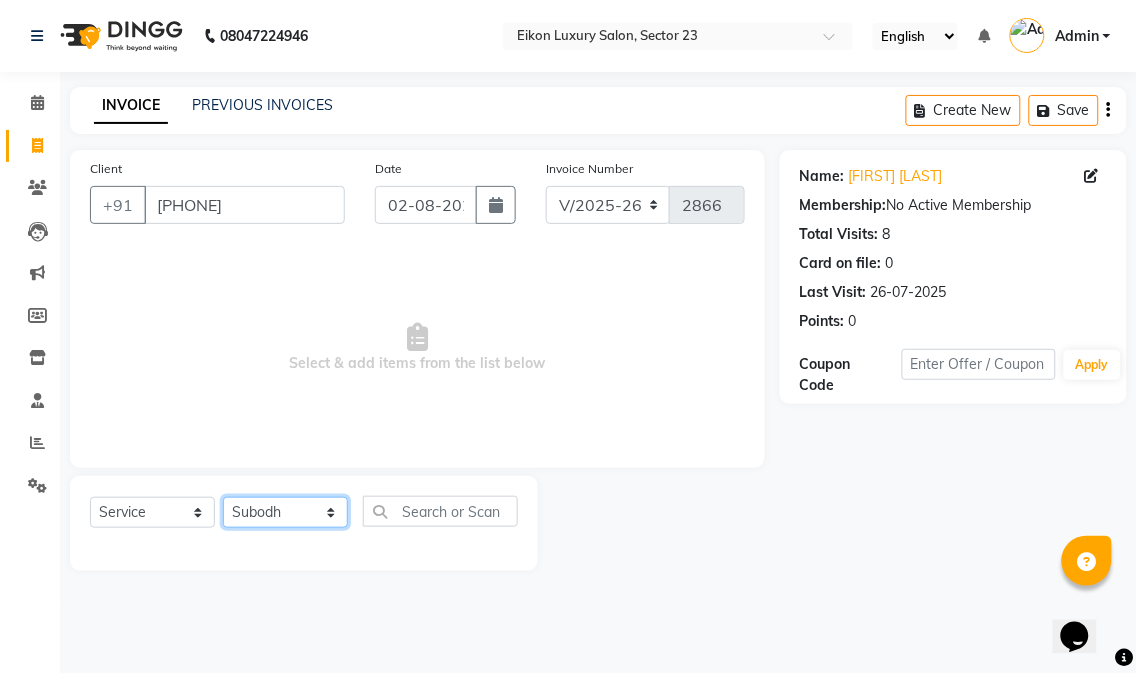 click on "Select Stylist [FIRST] [FIRST] [FIRST] [FIRST] [FIRST] [FIRST] [FIRST] [FIRST] [FIRST] [FIRST] [FIRST] [FIRST] [FIRST] [FIRST] [FIRST] [FIRST] [FIRST]" 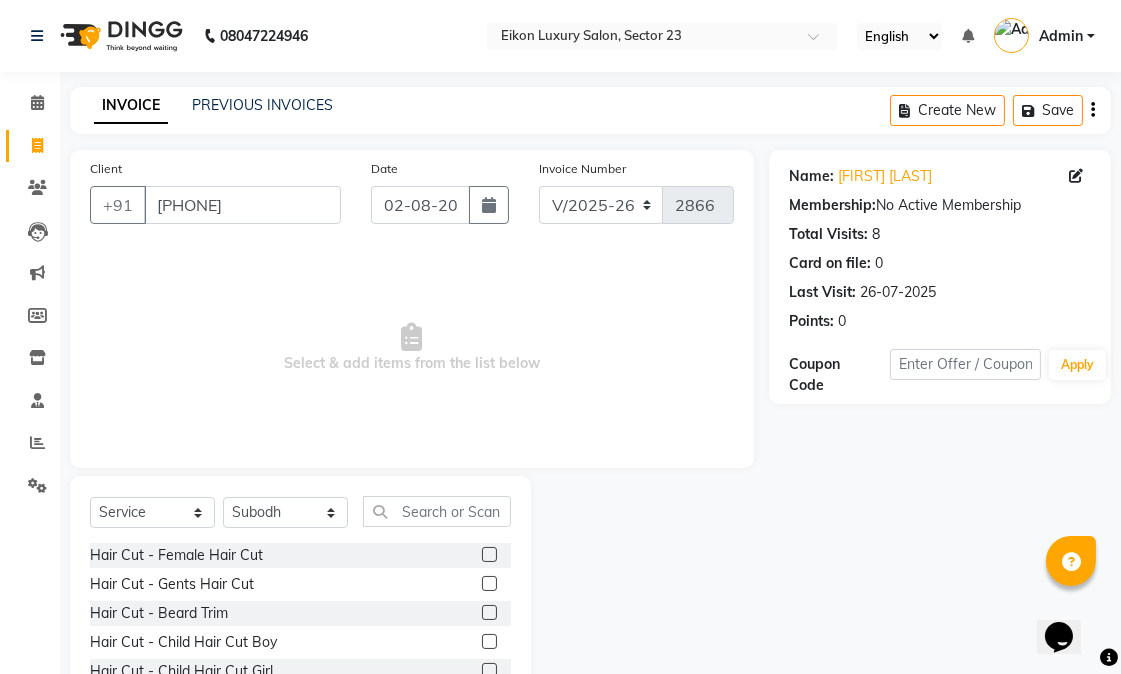 click 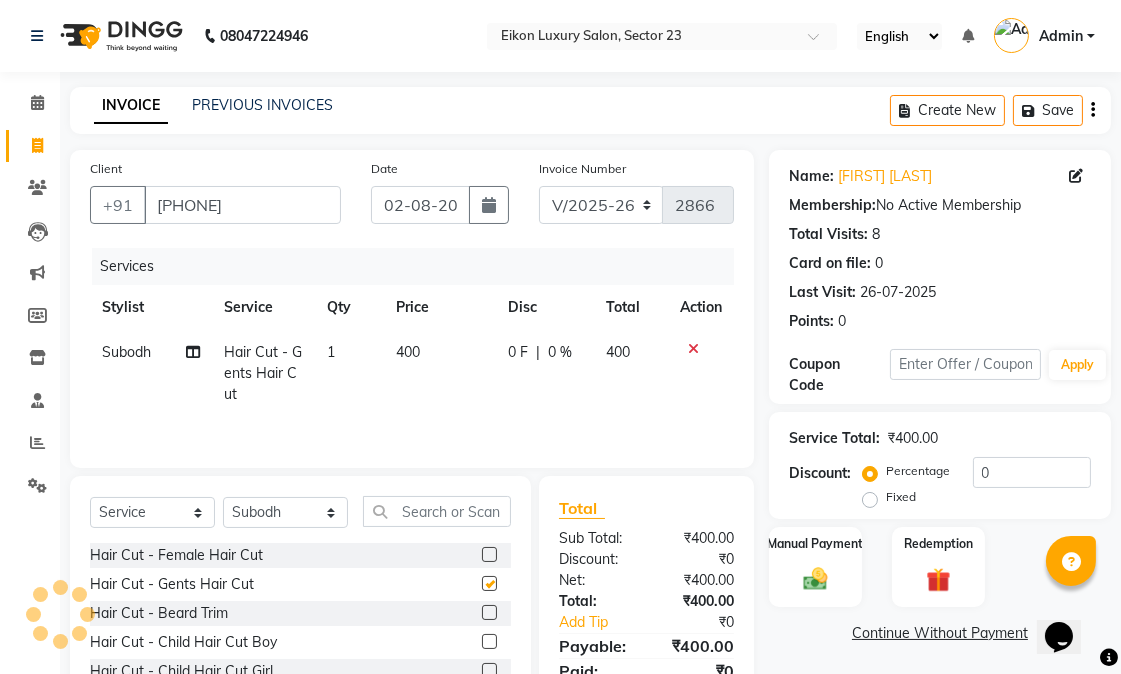 checkbox on "false" 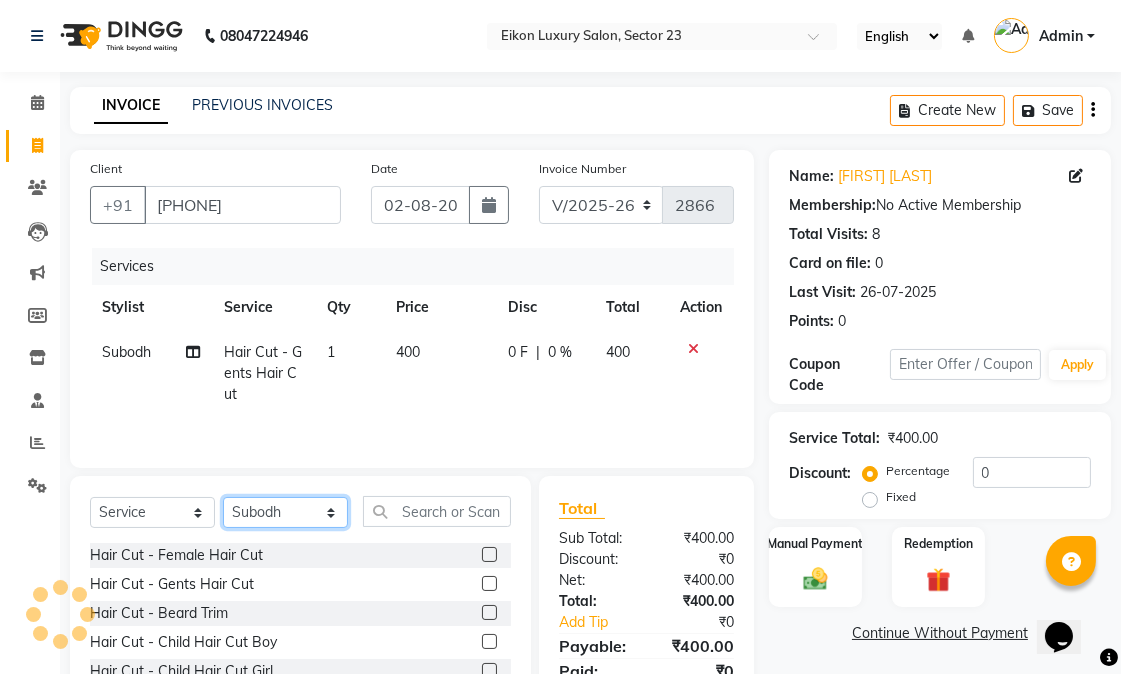 click on "Select Stylist [FIRST] [FIRST] [FIRST] [FIRST] [FIRST] [FIRST] [FIRST] [FIRST] [FIRST] [FIRST] [FIRST] [FIRST] [FIRST] [FIRST] [FIRST] [FIRST] [FIRST]" 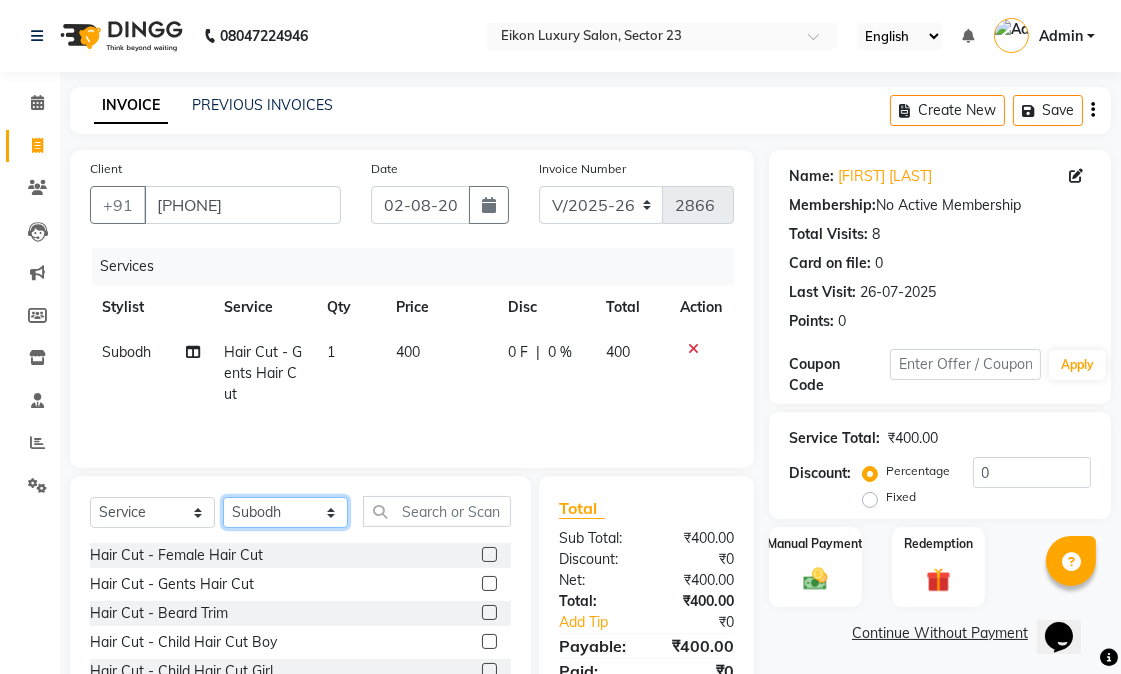 select on "81687" 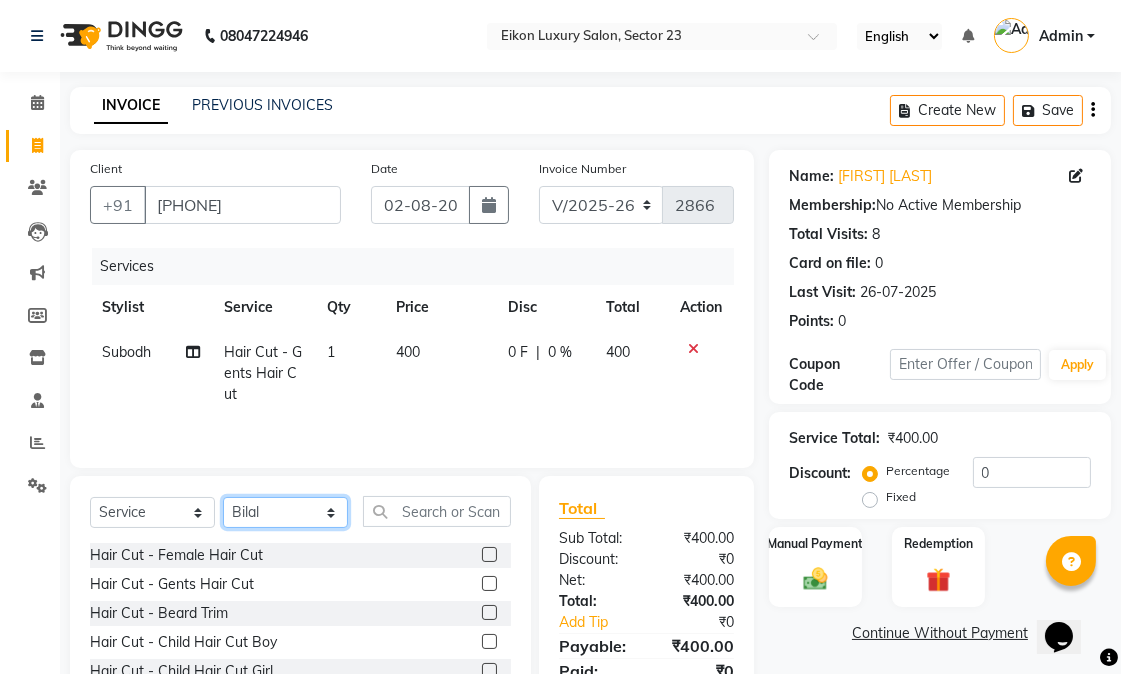 click on "Select Stylist Abhishek amit anchal Ashu Bilal Dildar Geeta Hritik Jatin mahesh Manav Mohit Pinki Prince Ruby Sagar Subhash Subodh Uday" 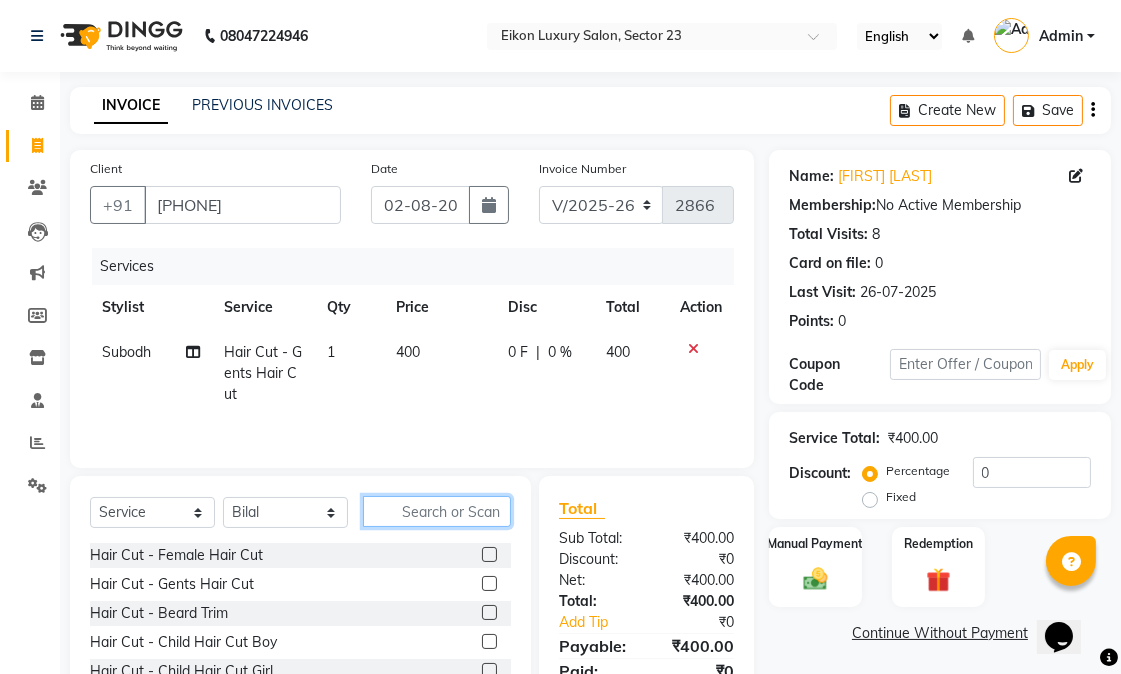 click 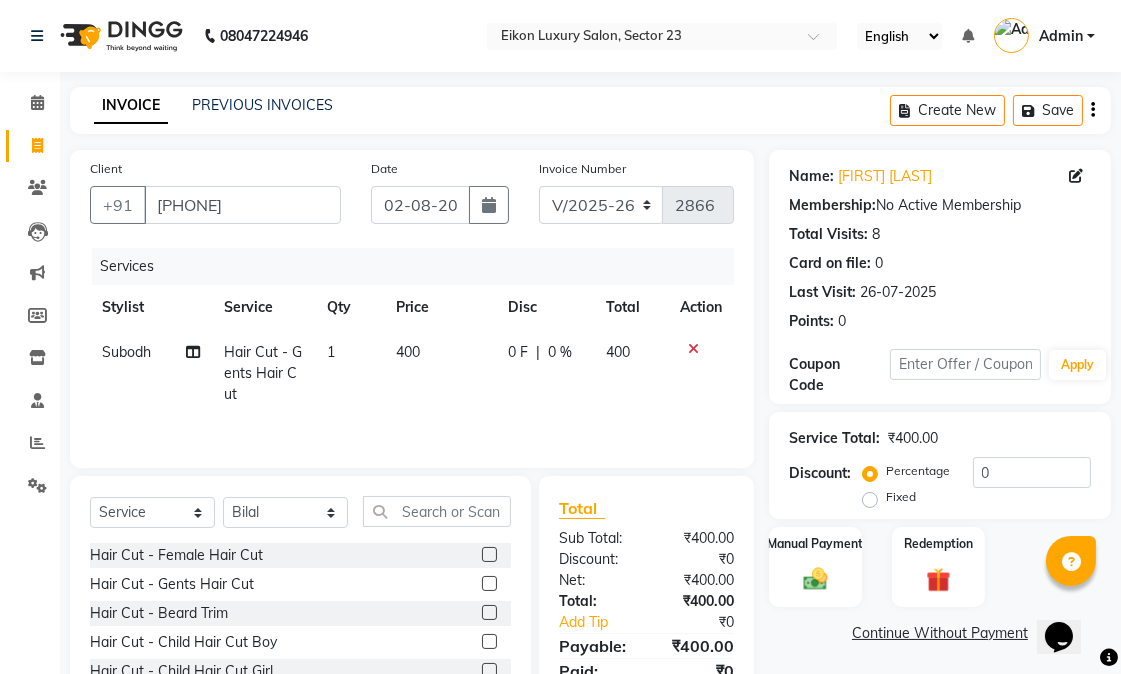 click 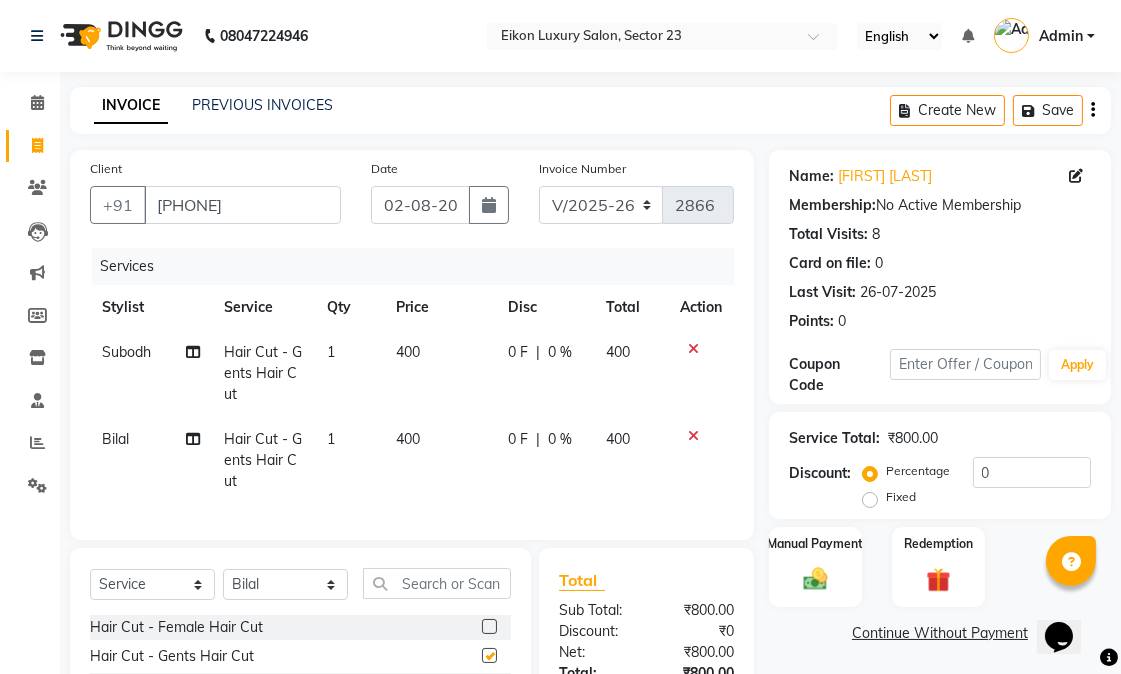 checkbox on "false" 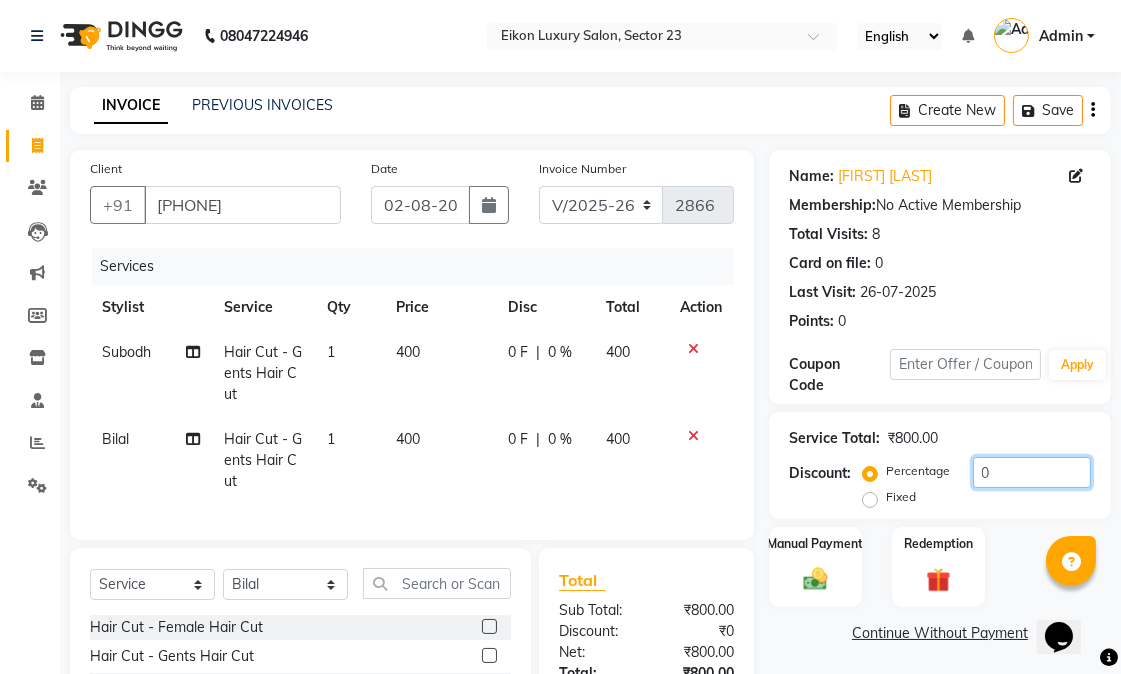 drag, startPoint x: 987, startPoint y: 473, endPoint x: 961, endPoint y: 475, distance: 26.076809 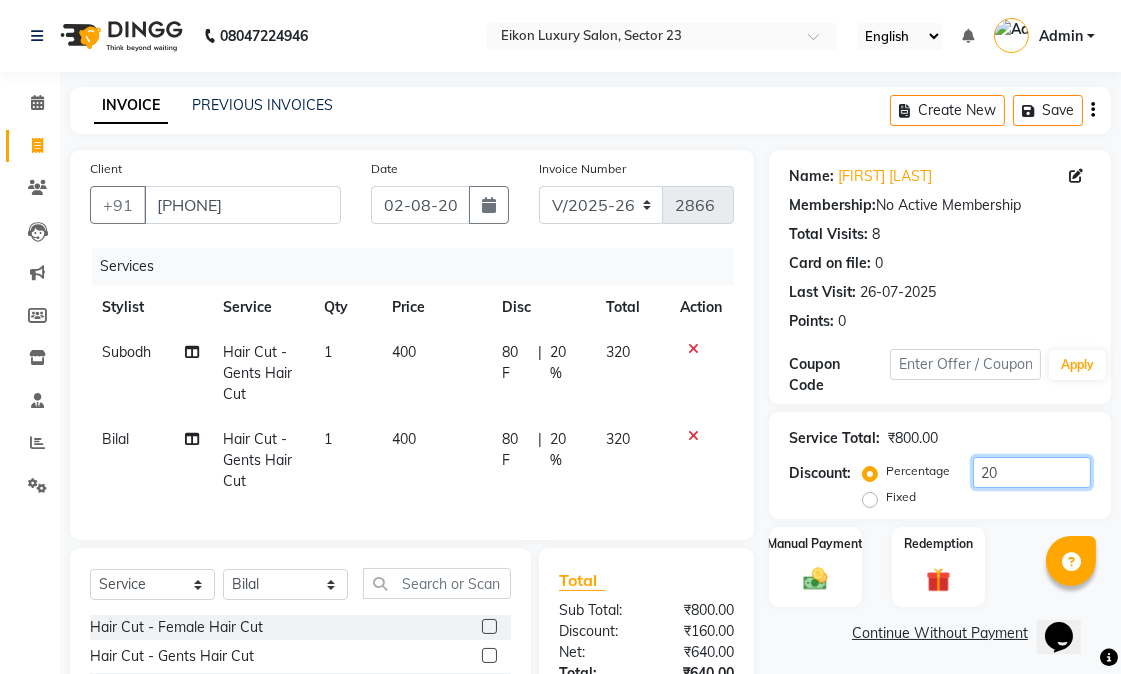 scroll, scrollTop: 207, scrollLeft: 0, axis: vertical 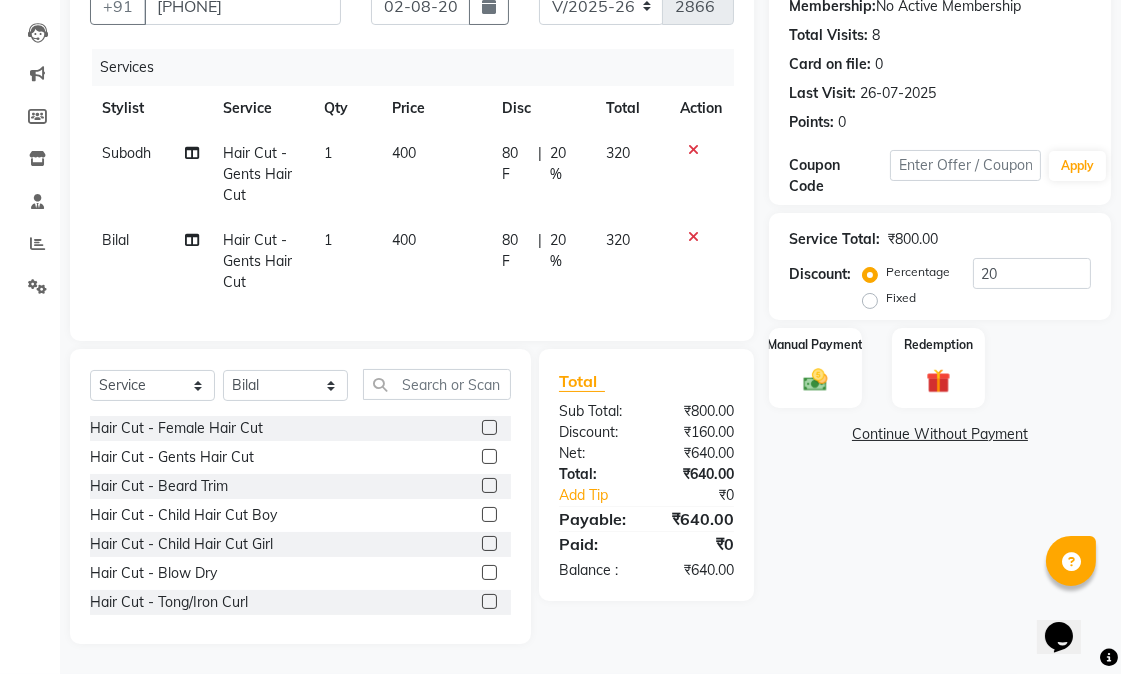 click on "Name: Robin Taneja  Membership:  No Active Membership  Total Visits:  8 Card on file:  0 Last Visit:   26-07-2025 Points:   0  Coupon Code Apply Service Total:  ₹800.00  Discount:  Percentage   Fixed  20 Manual Payment Redemption  Continue Without Payment" 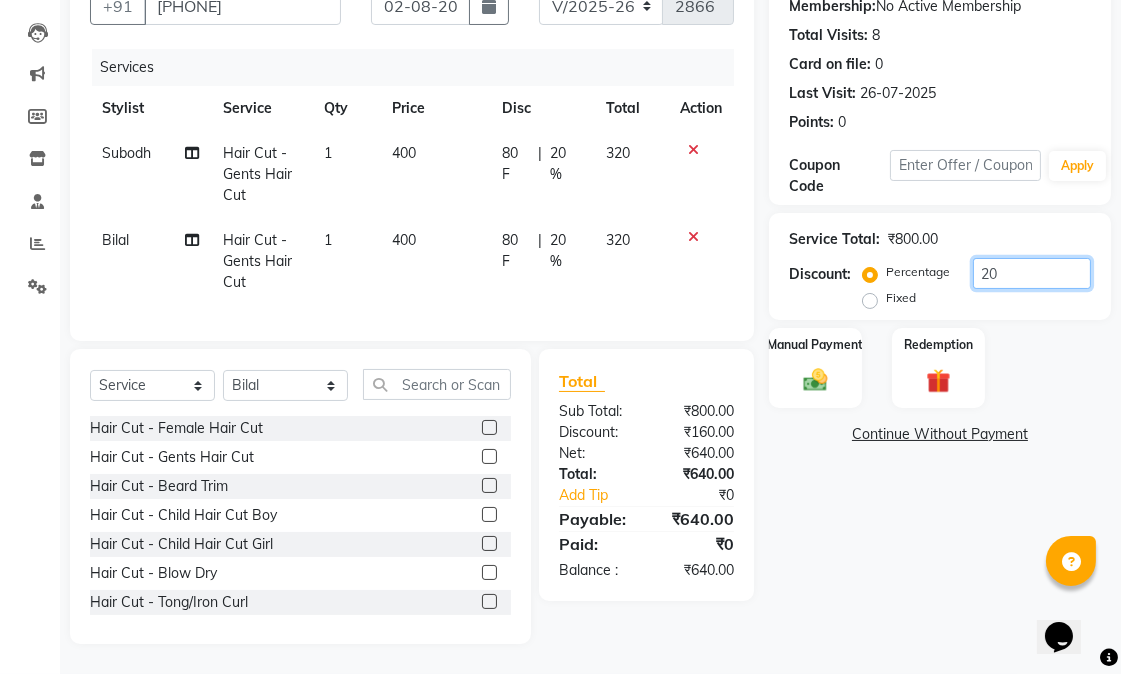 click on "20" 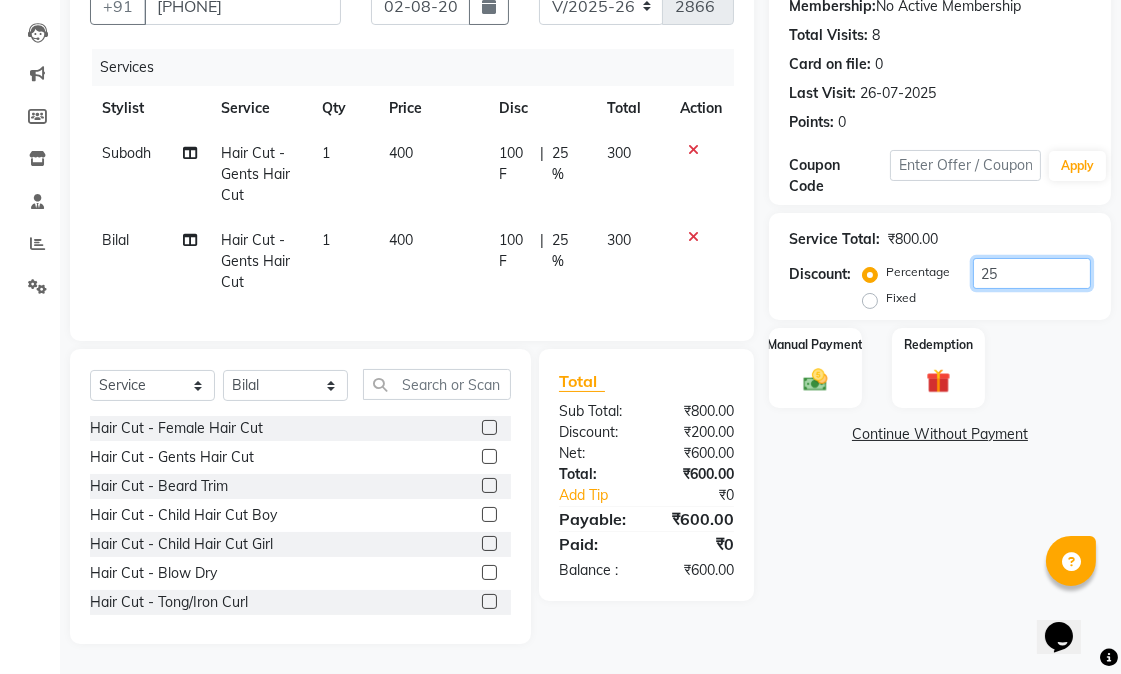 type on "25" 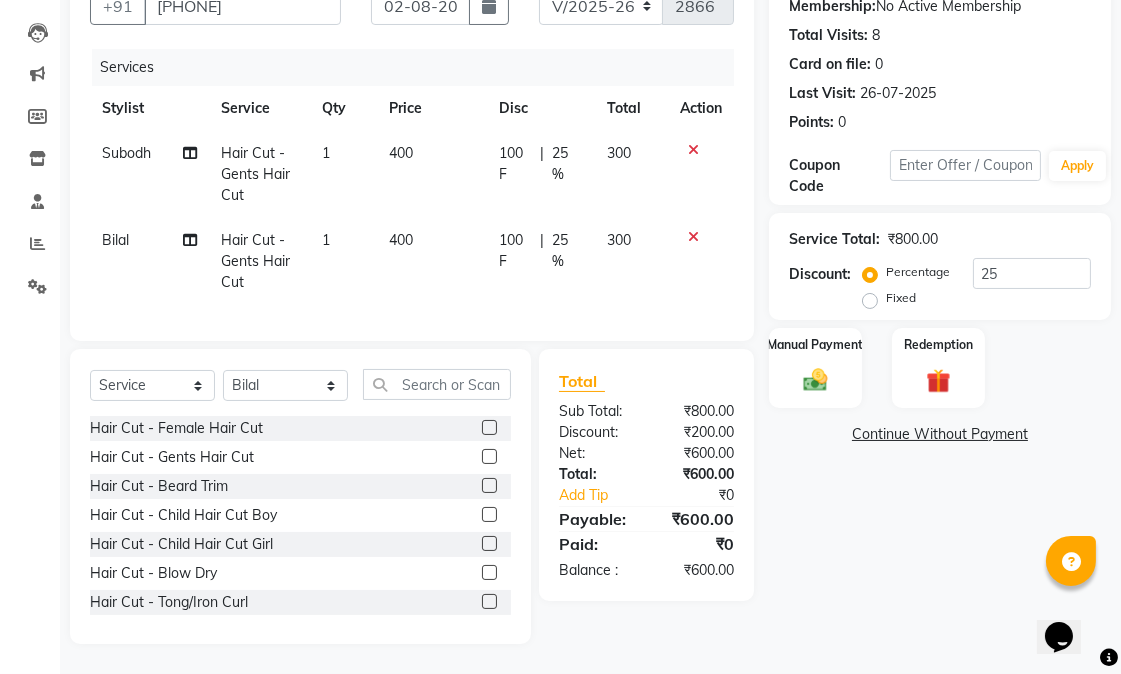 click on "Name: Robin Taneja  Membership:  No Active Membership  Total Visits:  8 Card on file:  0 Last Visit:   26-07-2025 Points:   0  Coupon Code Apply Service Total:  ₹800.00  Discount:  Percentage   Fixed  25 Manual Payment Redemption  Continue Without Payment" 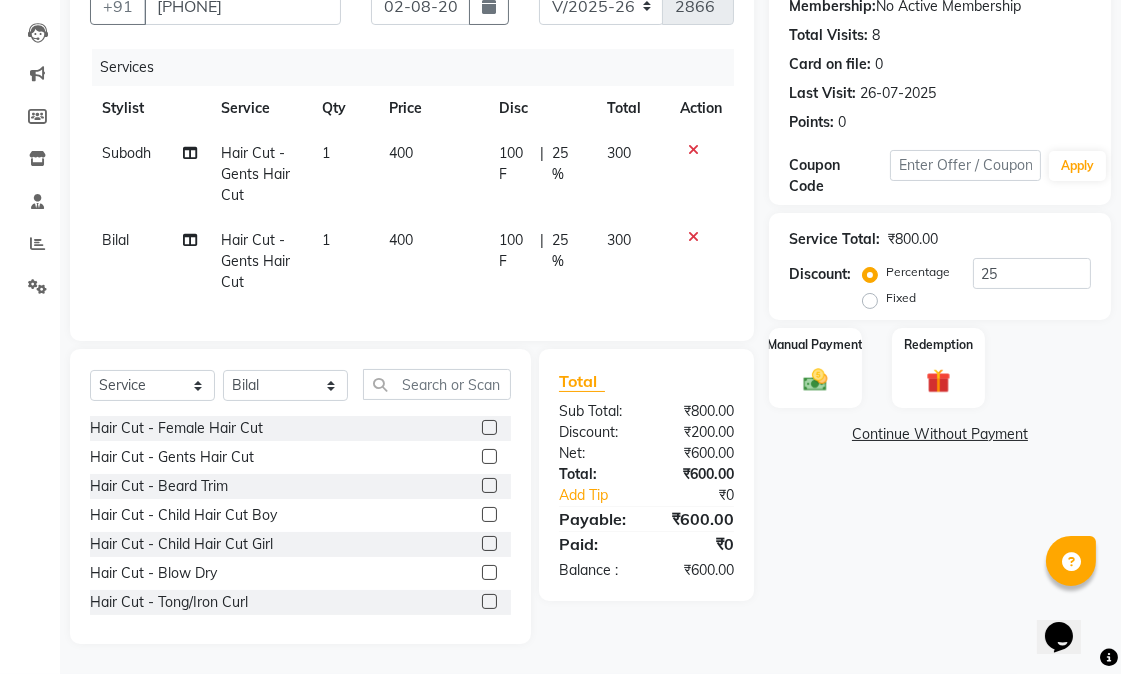scroll, scrollTop: 0, scrollLeft: 0, axis: both 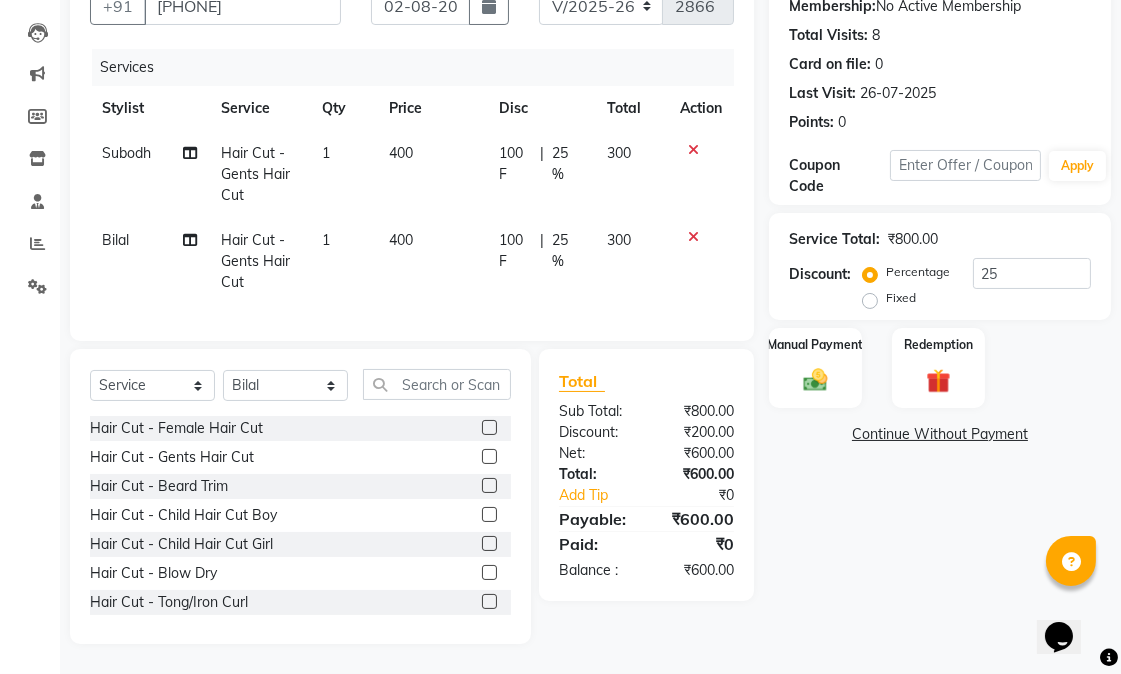 click on "Name: Robin Taneja  Membership:  No Active Membership  Total Visits:  8 Card on file:  0 Last Visit:   26-07-2025 Points:   0  Coupon Code Apply Service Total:  ₹800.00  Discount:  Percentage   Fixed  25 Manual Payment Redemption  Continue Without Payment" 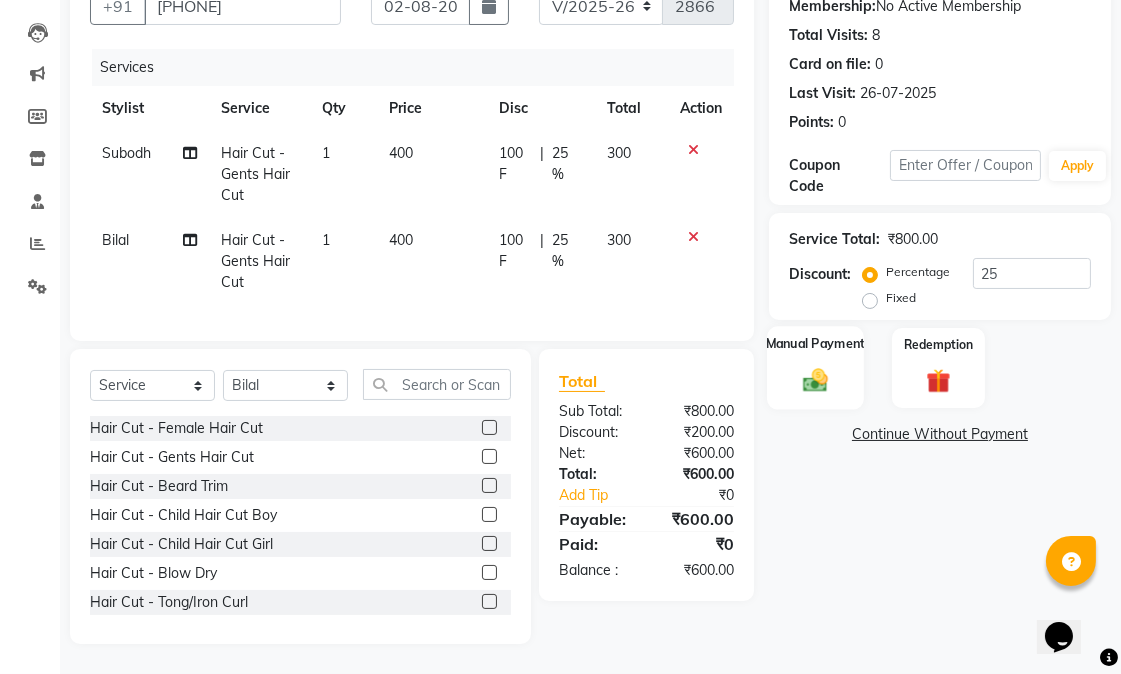 click on "Manual Payment" 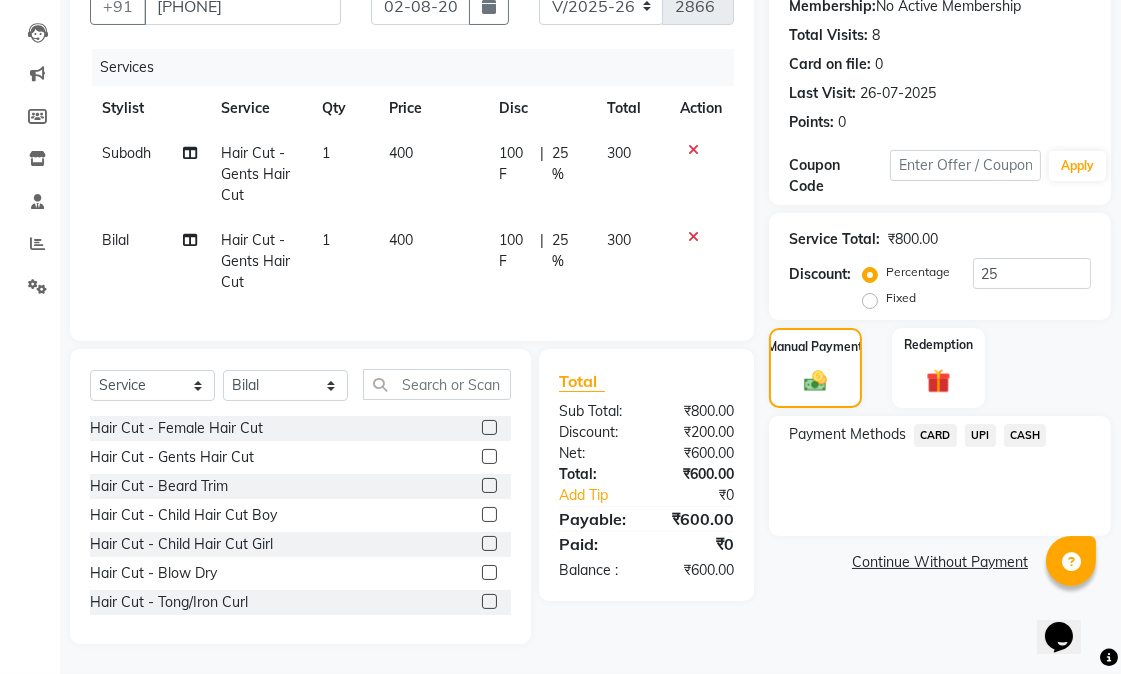 click on "UPI" 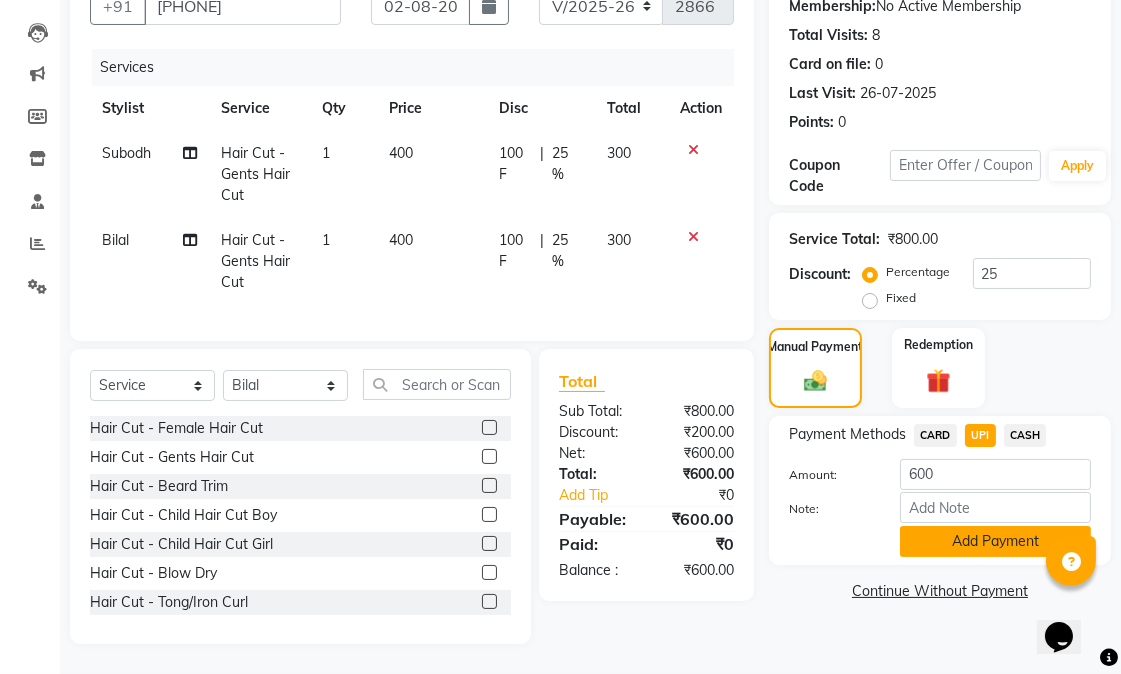 click on "Add Payment" 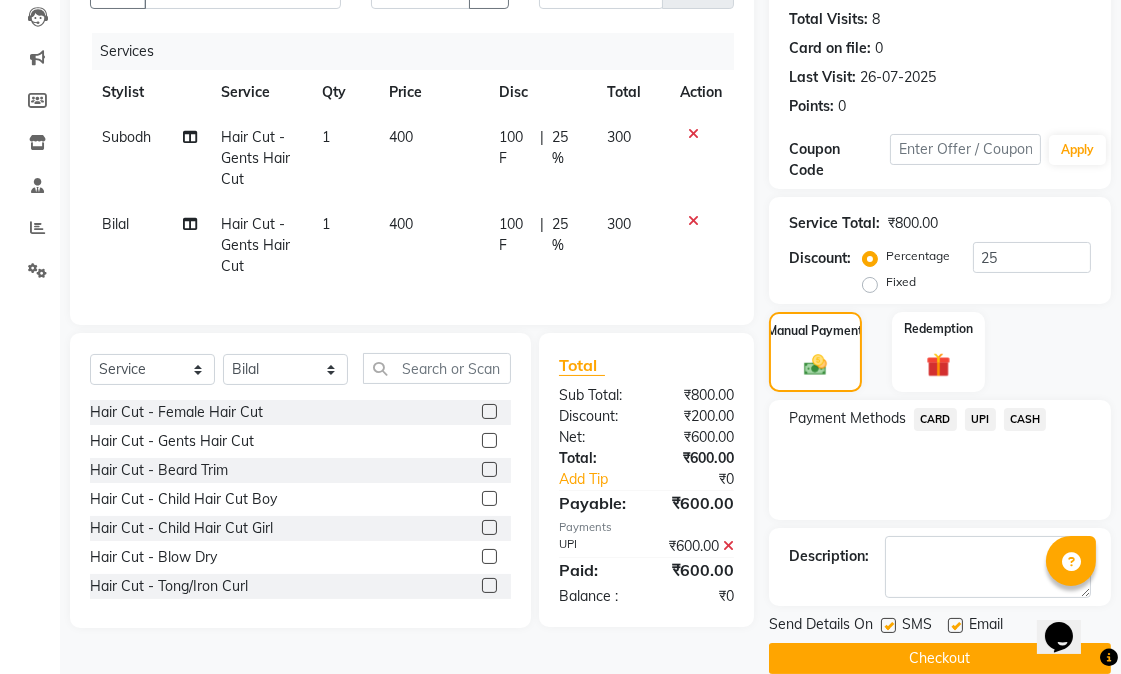 scroll, scrollTop: 244, scrollLeft: 0, axis: vertical 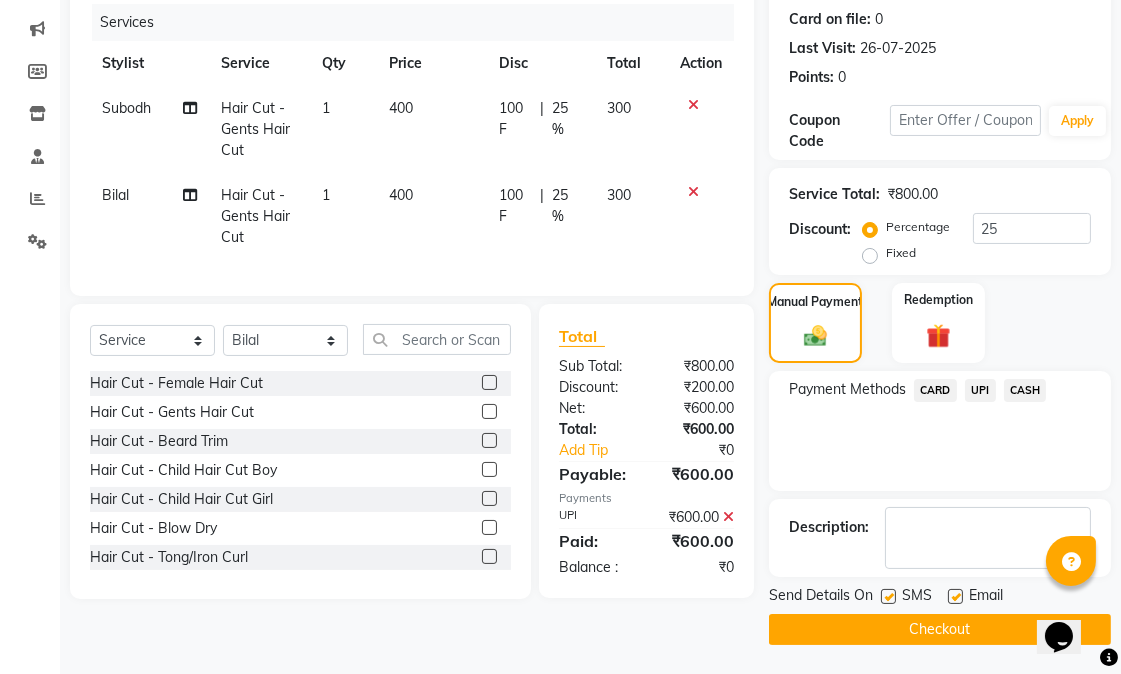 click 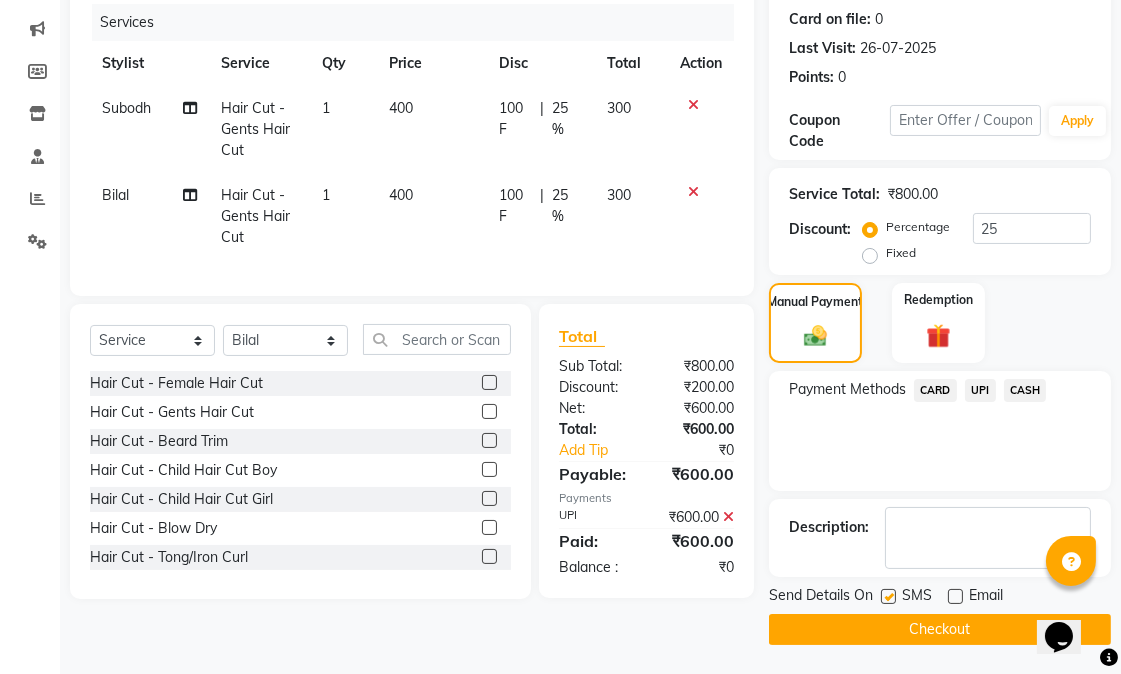 click 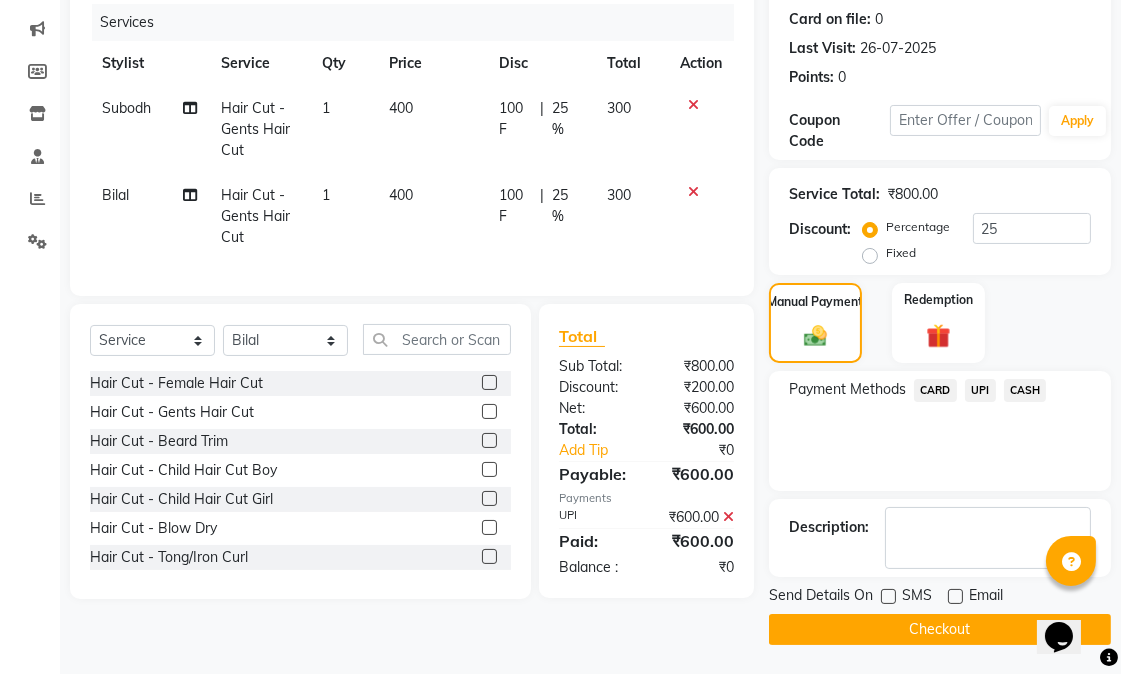 click on "Checkout" 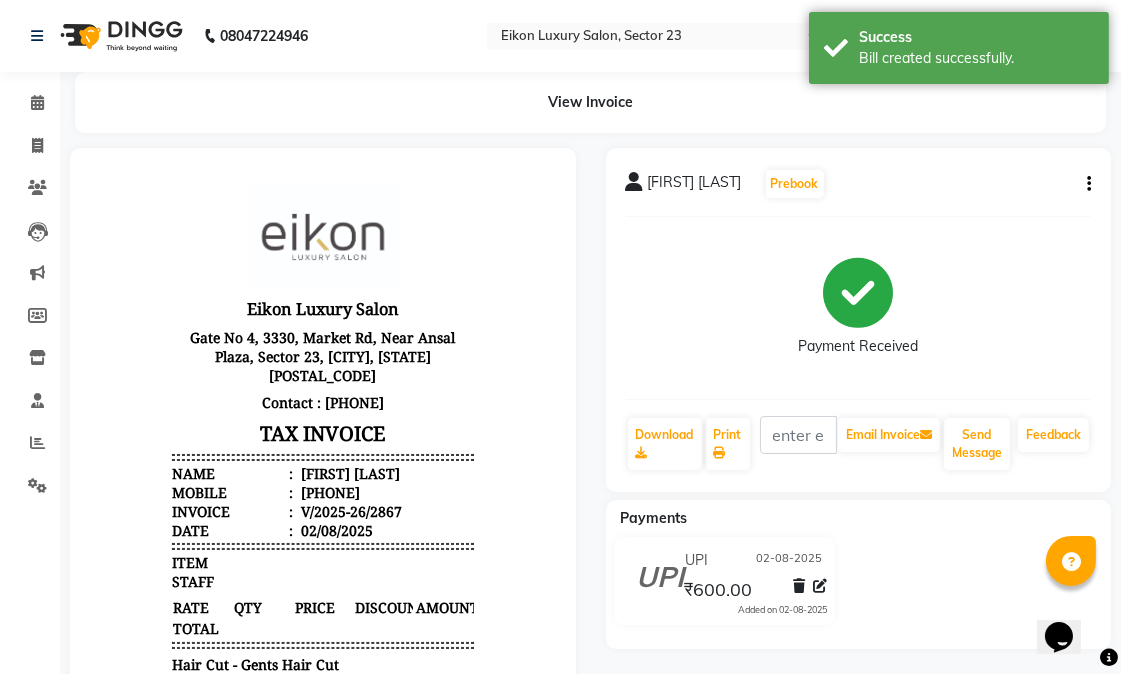 scroll, scrollTop: 0, scrollLeft: 0, axis: both 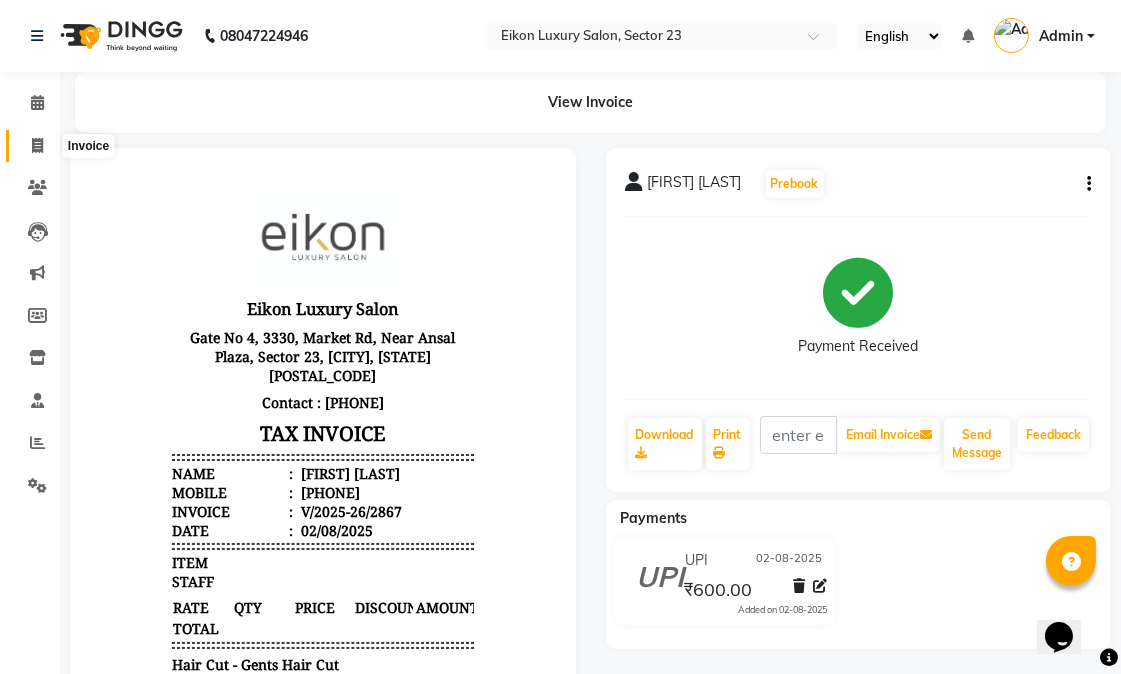 click 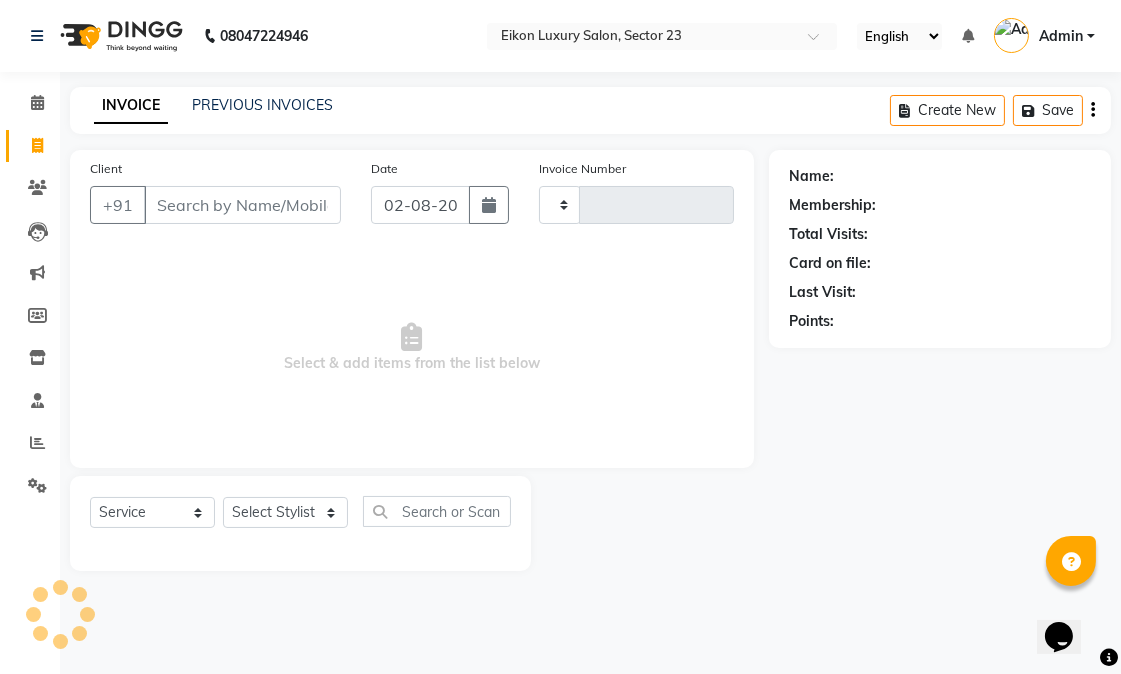 type on "2868" 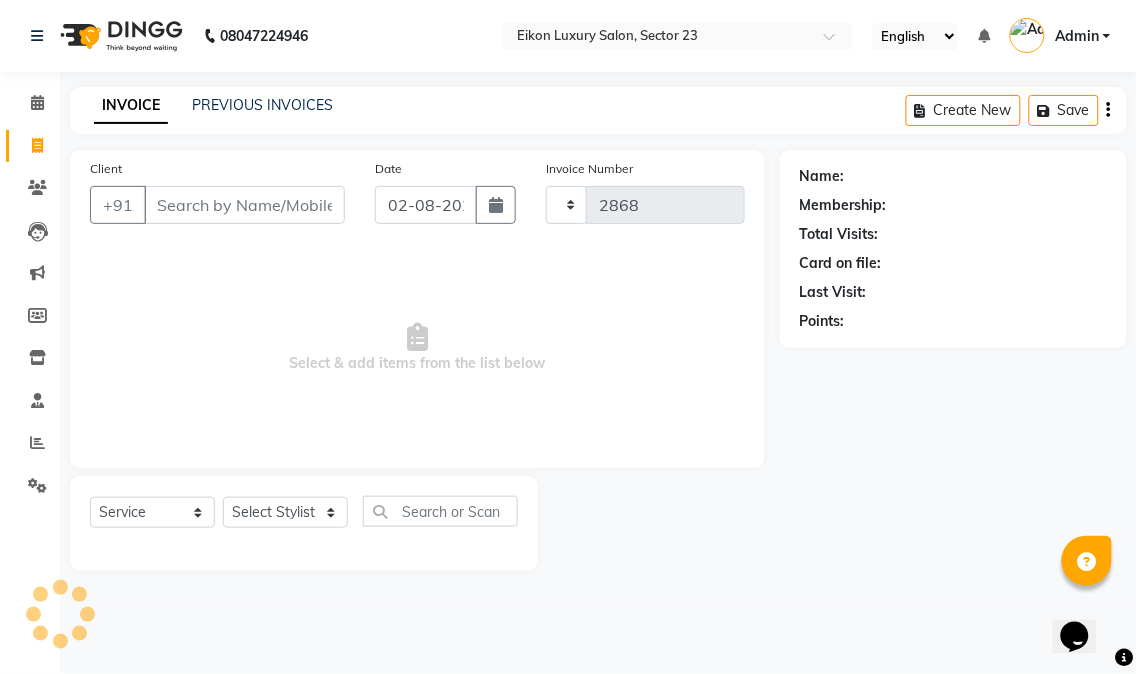 select on "7080" 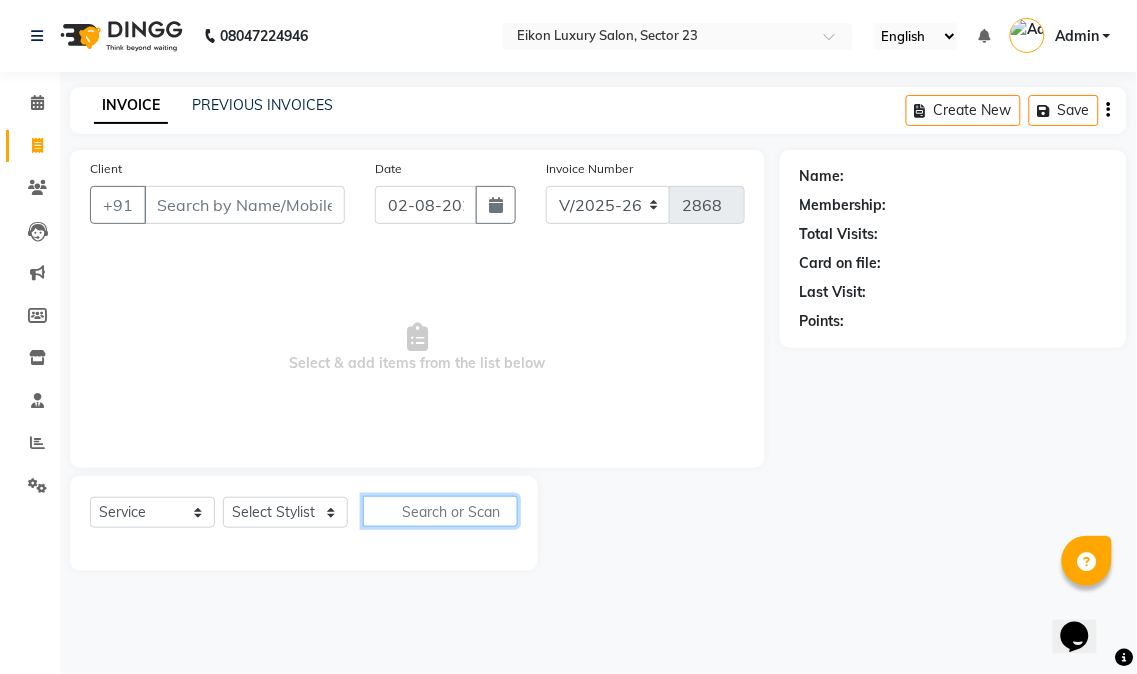 click 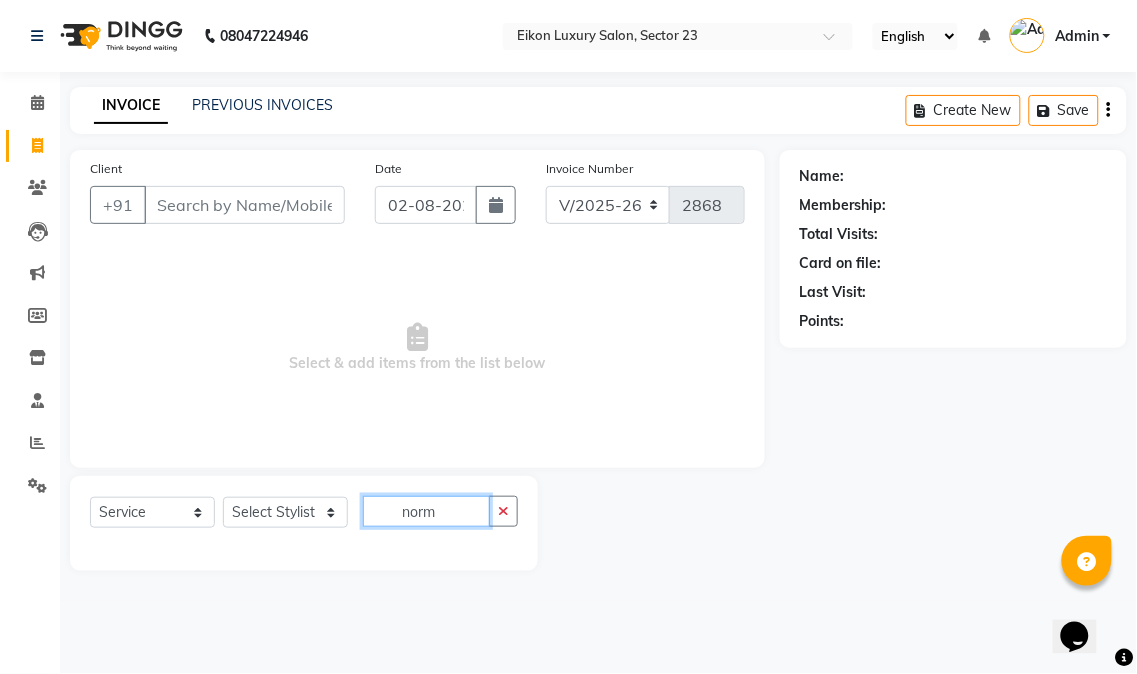 type on "norm" 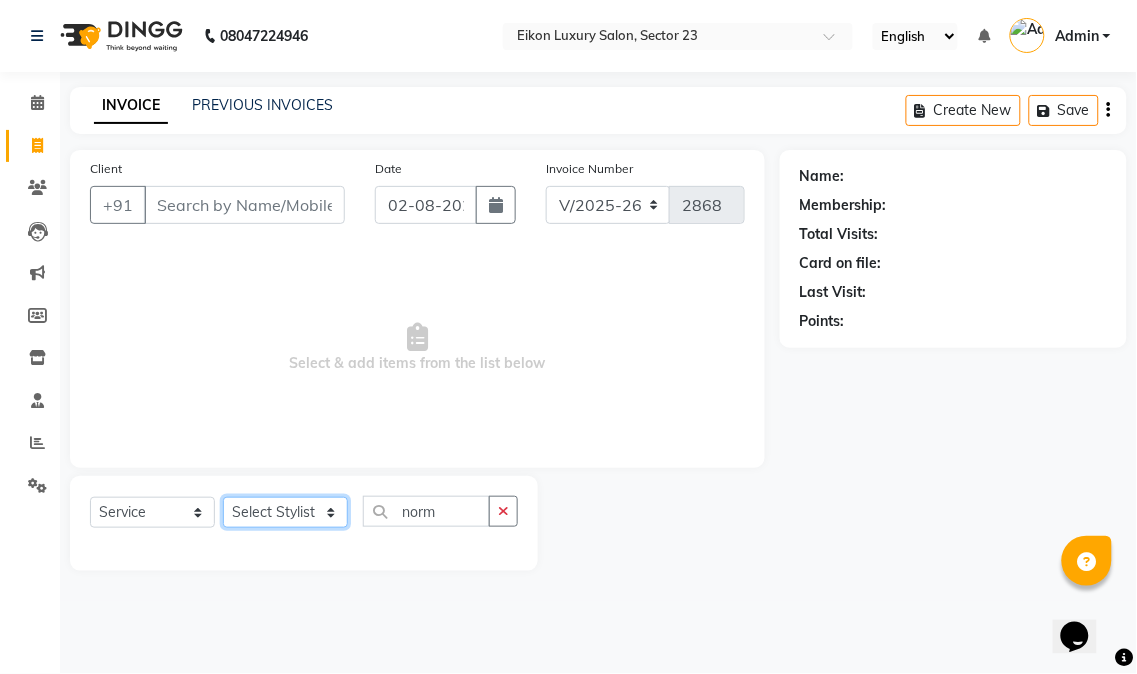 click on "Select Stylist Abhishek amit anchal Ashu Bilal Dildar Geeta Hritik Jatin mahesh Manav Mohit Pinki Prince Ruby Sagar Subhash Subodh Uday" 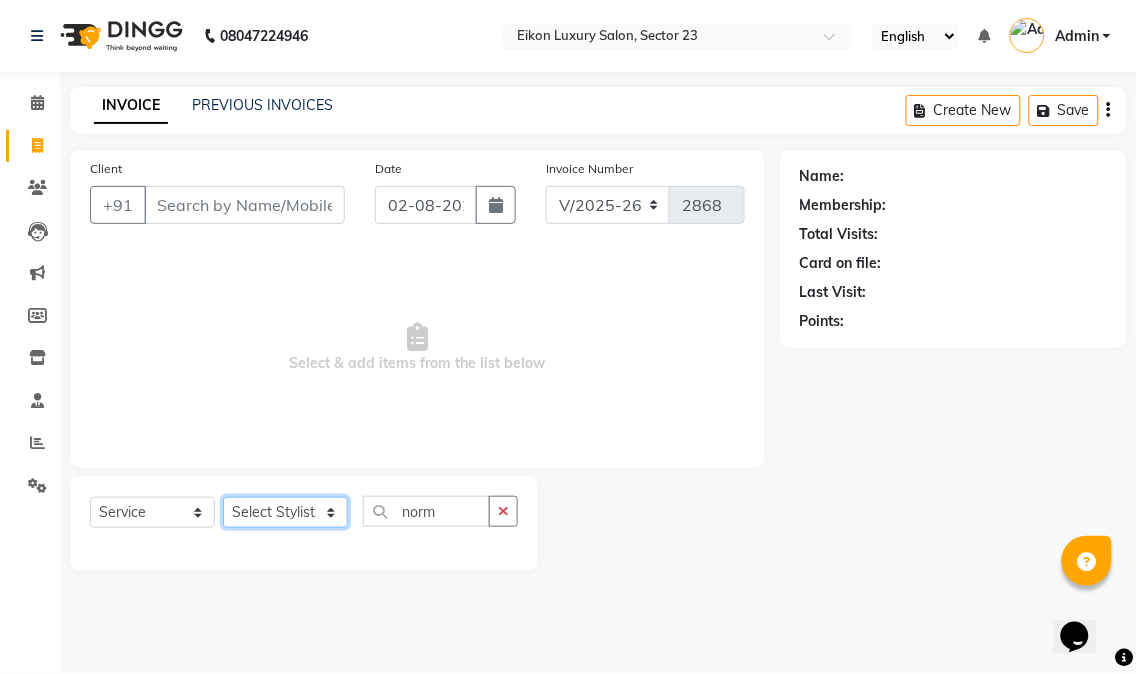 select on "58951" 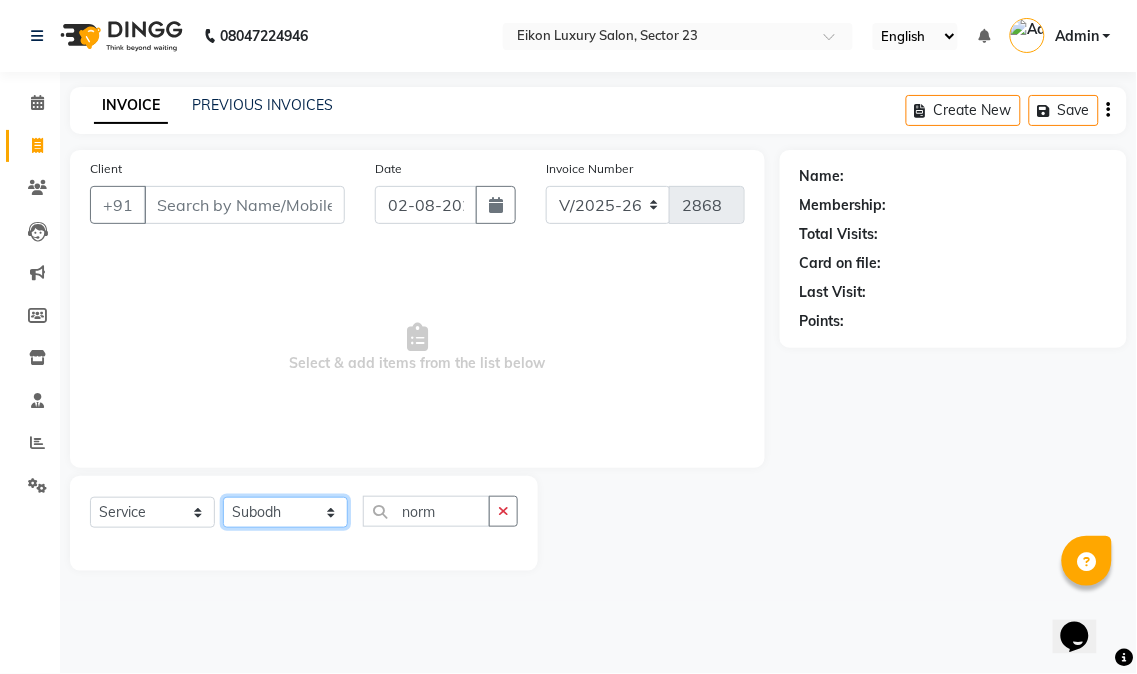 click on "Select Stylist Abhishek amit anchal Ashu Bilal Dildar Geeta Hritik Jatin mahesh Manav Mohit Pinki Prince Ruby Sagar Subhash Subodh Uday" 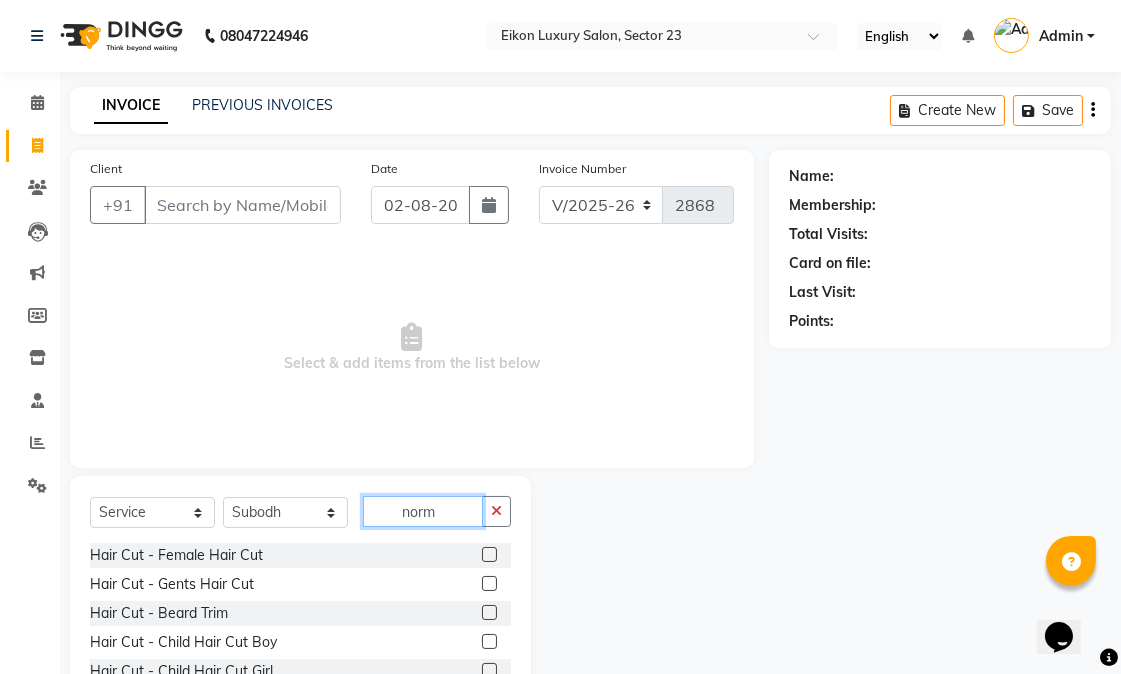 click on "norm" 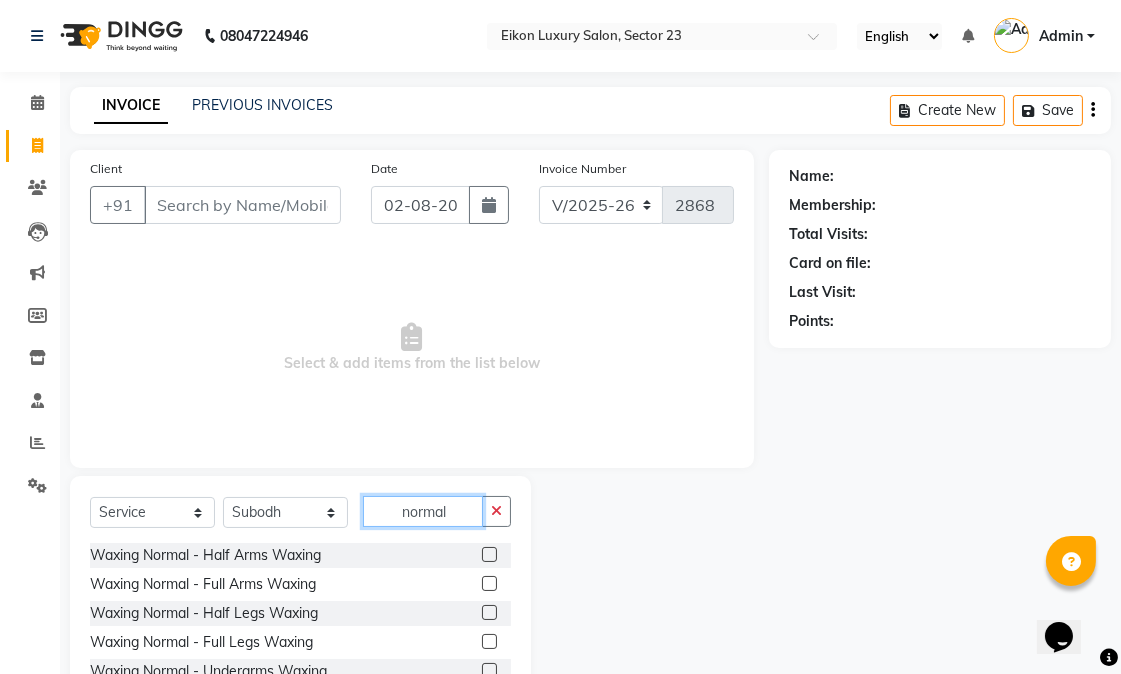 type on "normal" 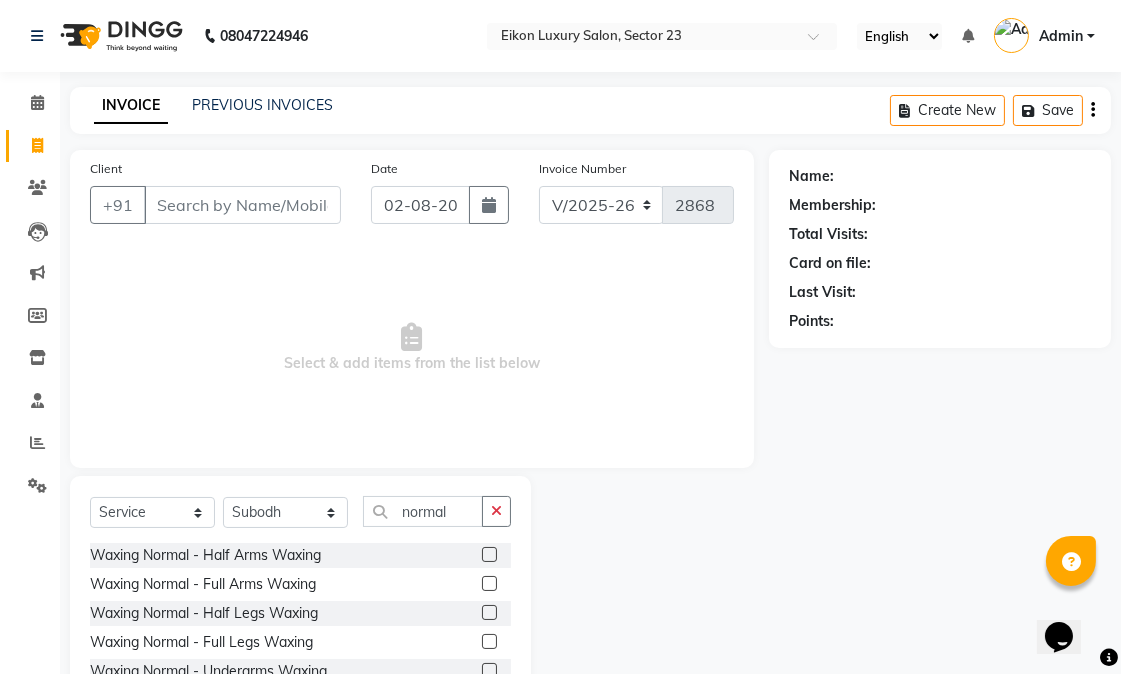 click on "Waxing Normal - Full Arms Waxing" 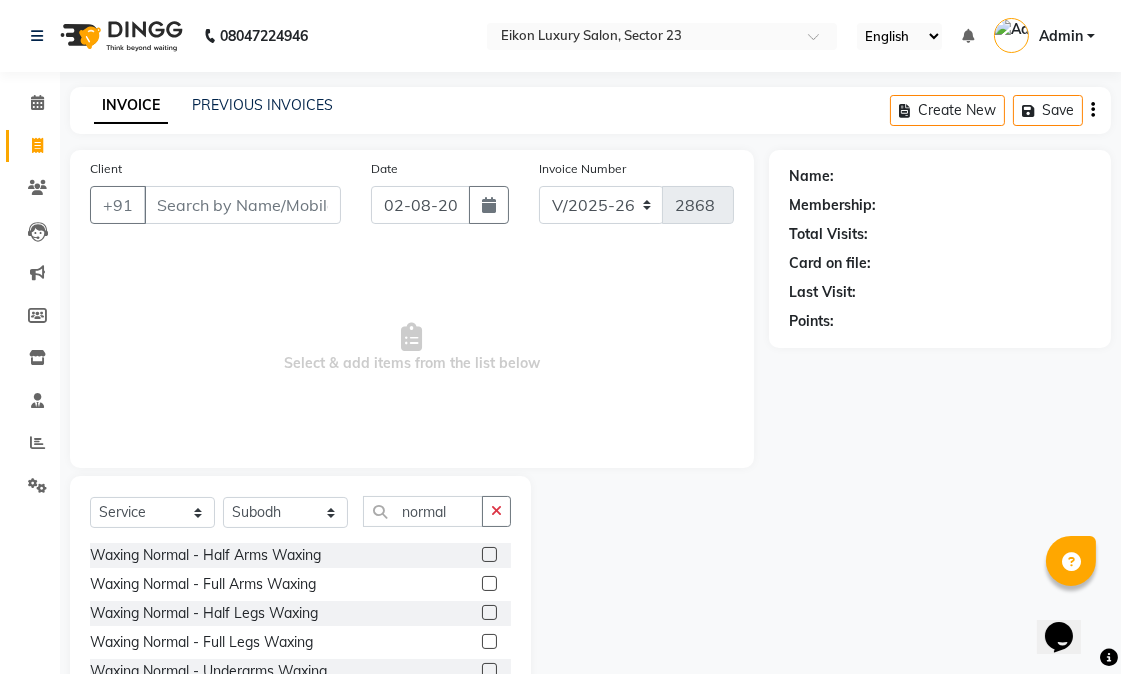 click on "Waxing Normal - Full Arms Waxing" 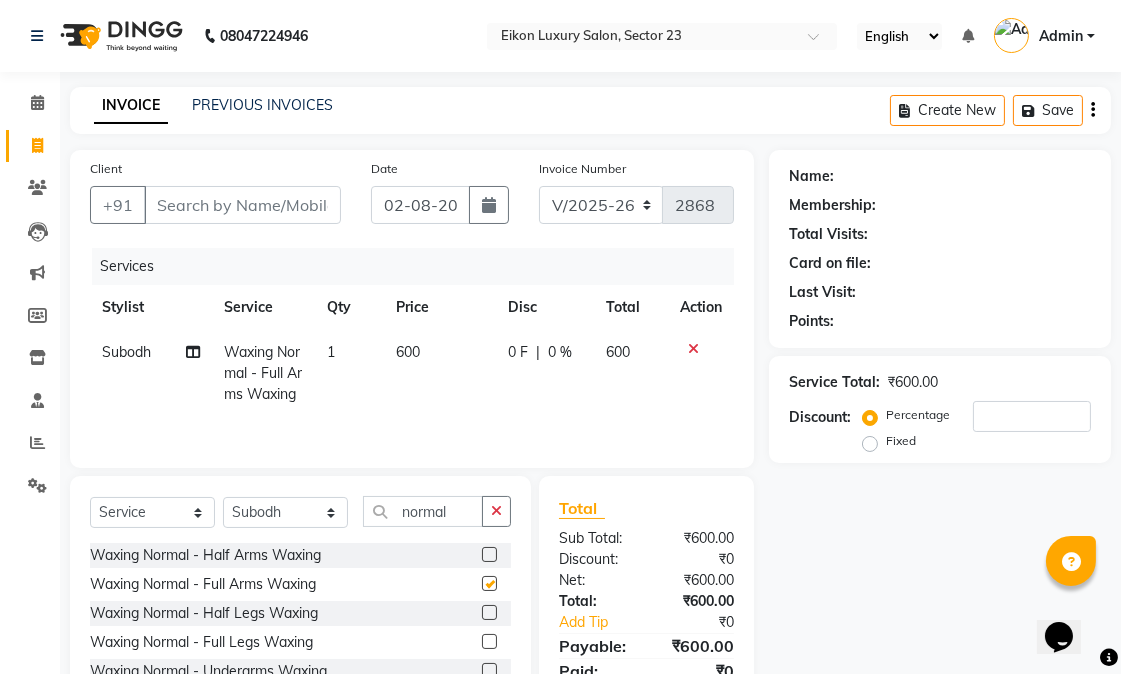 checkbox on "false" 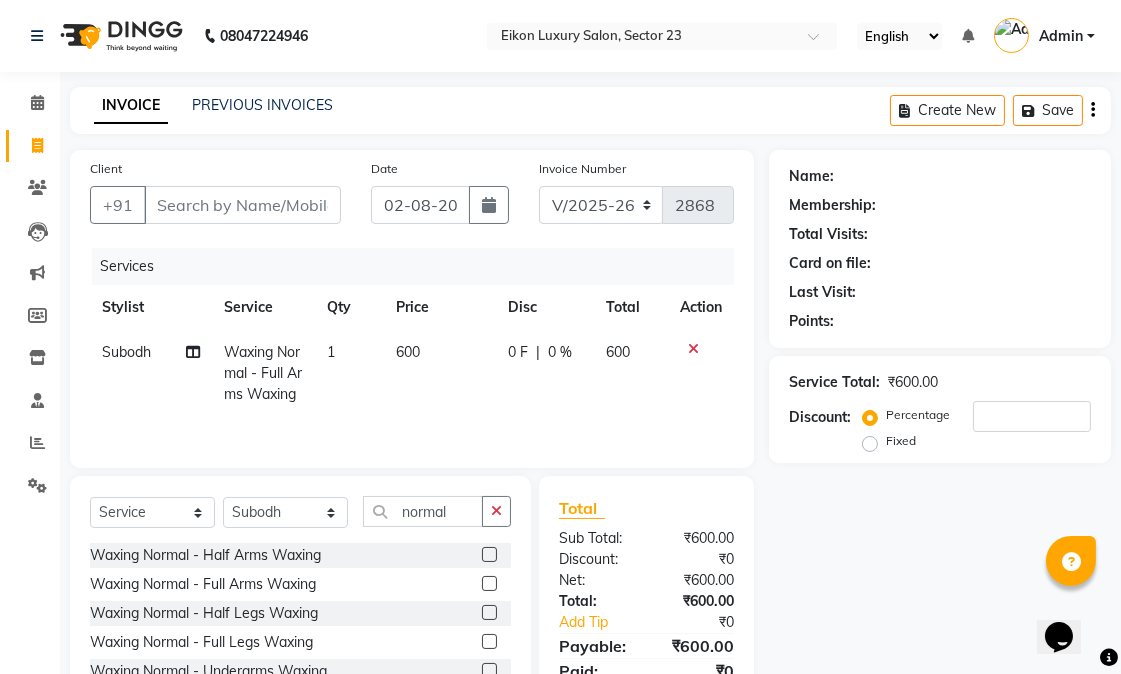 click 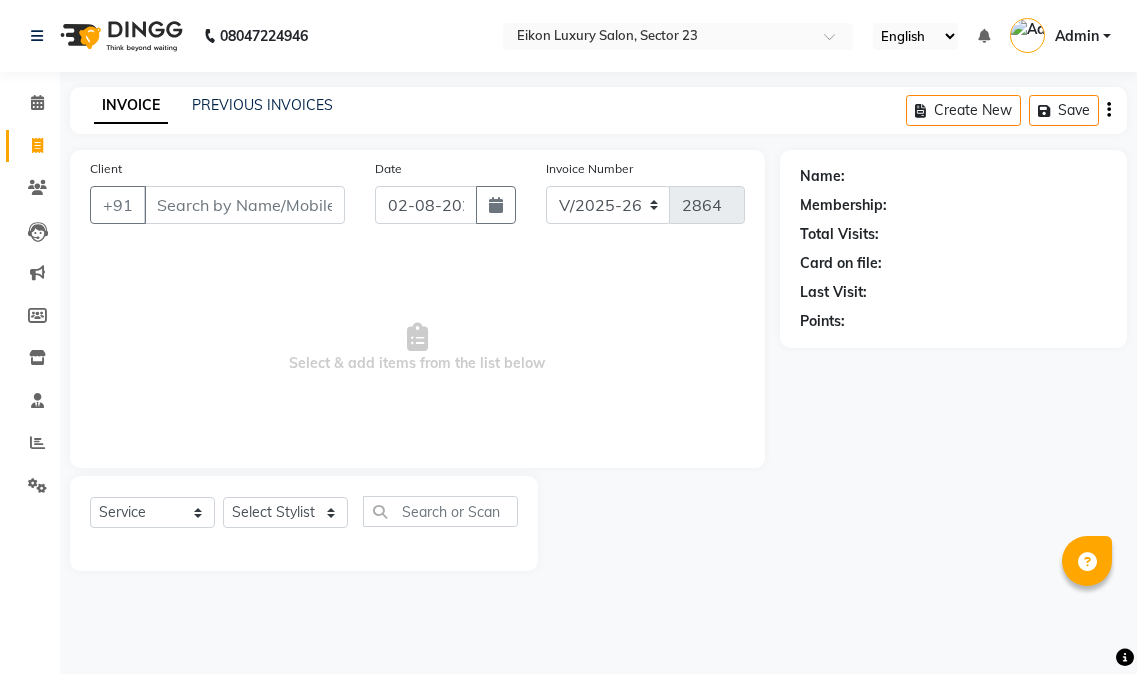select on "7080" 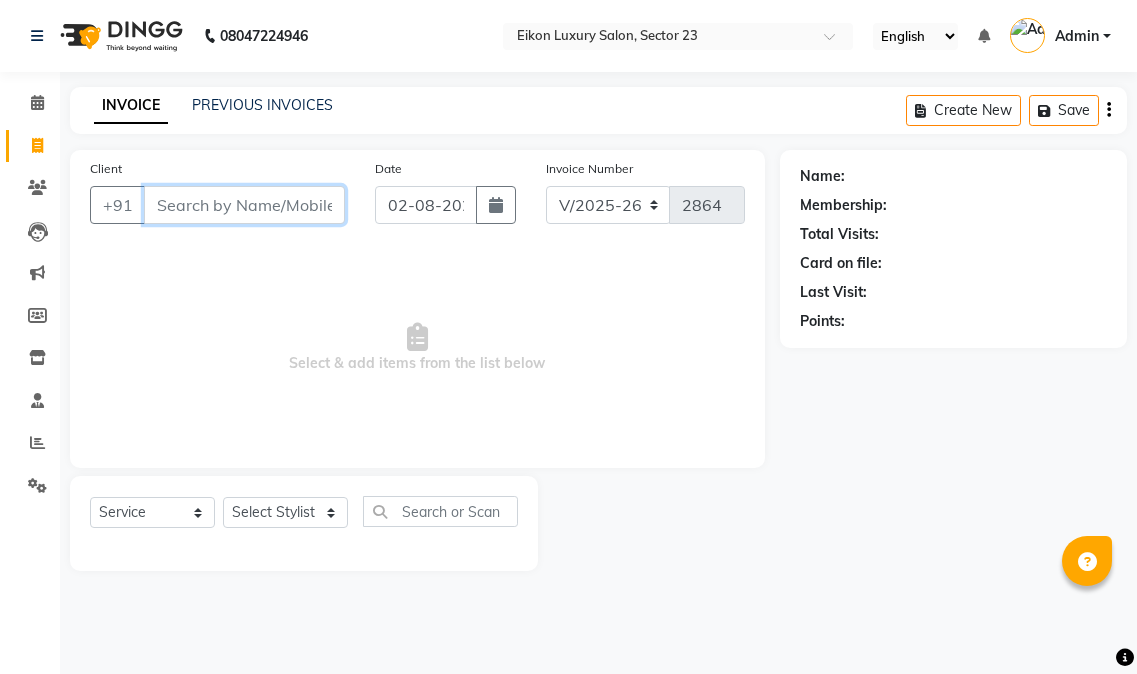 scroll, scrollTop: 0, scrollLeft: 0, axis: both 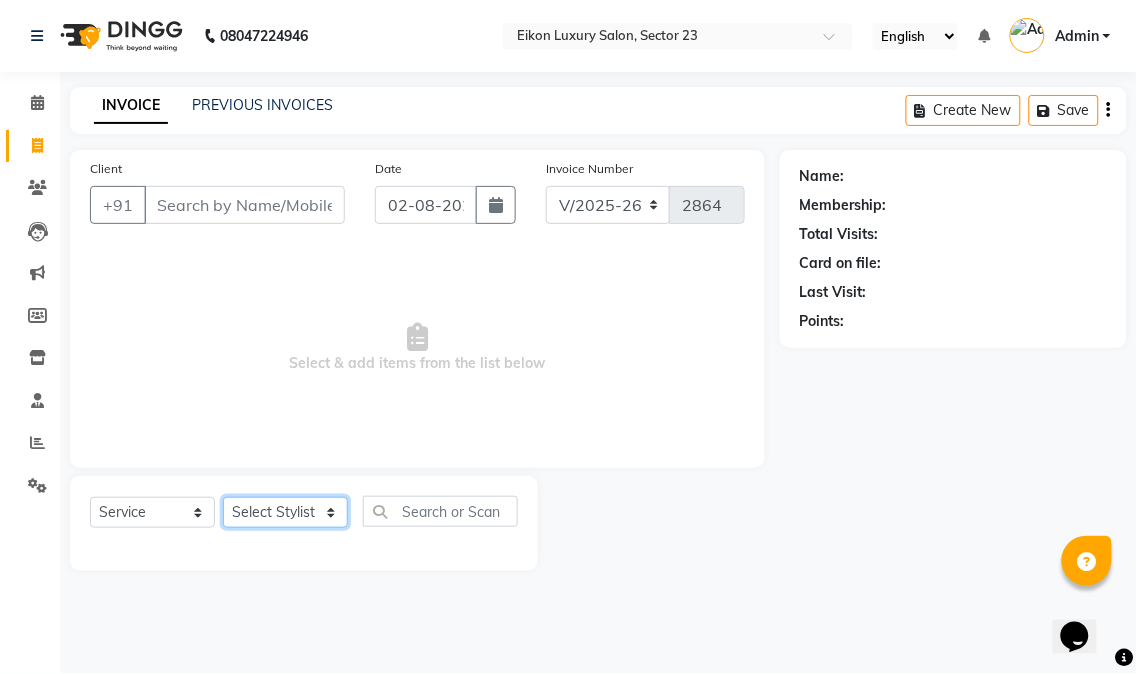 click on "Select Stylist [FIRST] [FIRST] [FIRST] [FIRST] [FIRST] [FIRST] [FIRST] [FIRST] [FIRST] [FIRST] [FIRST] [FIRST] [FIRST] [FIRST] [FIRST] [FIRST] [FIRST]" 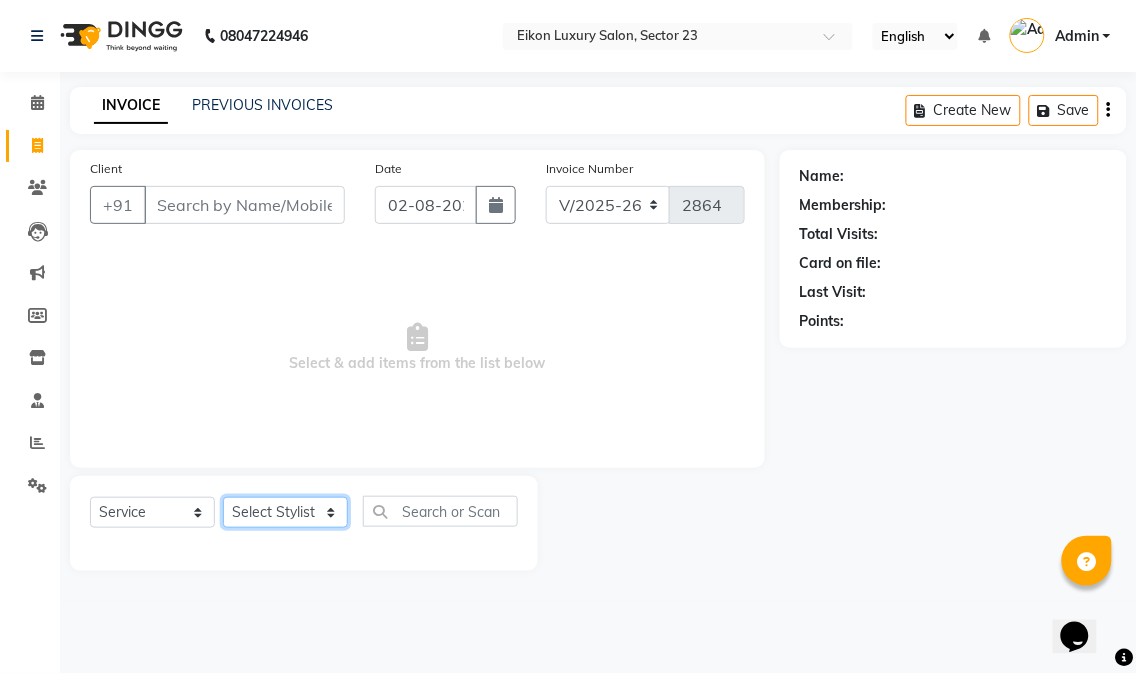 select on "58959" 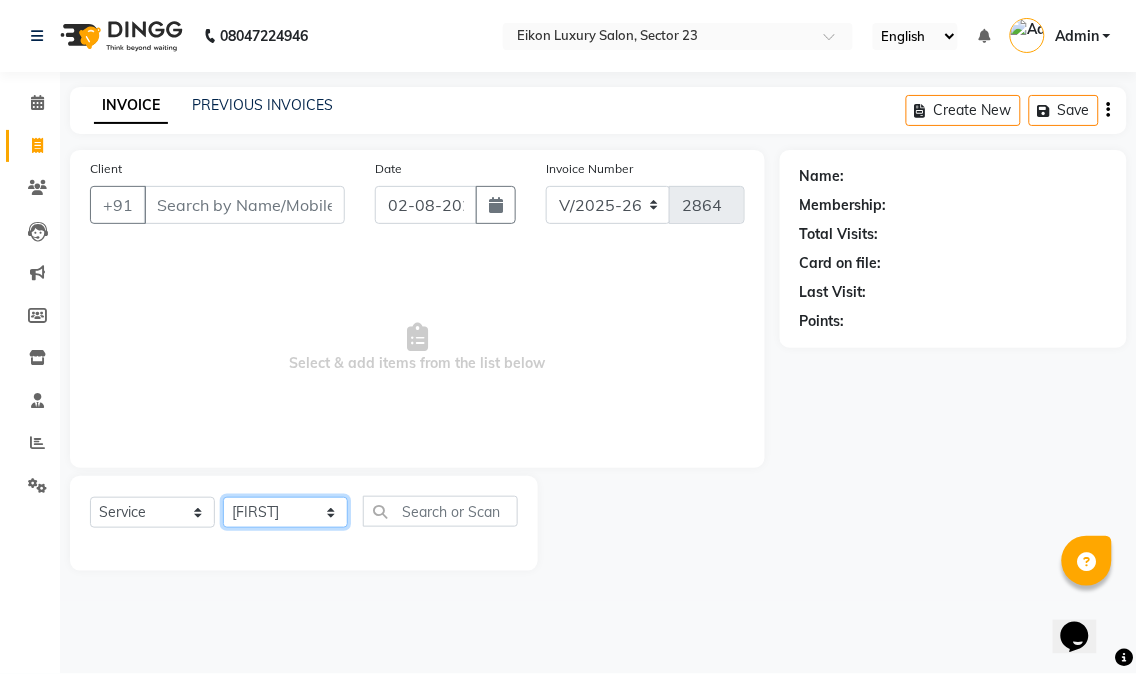 click on "Select Stylist [FIRST] [FIRST] [FIRST] [FIRST] [FIRST] [FIRST] [FIRST] [FIRST] [FIRST] [FIRST] [FIRST] [FIRST] [FIRST] [FIRST] [FIRST] [FIRST] [FIRST]" 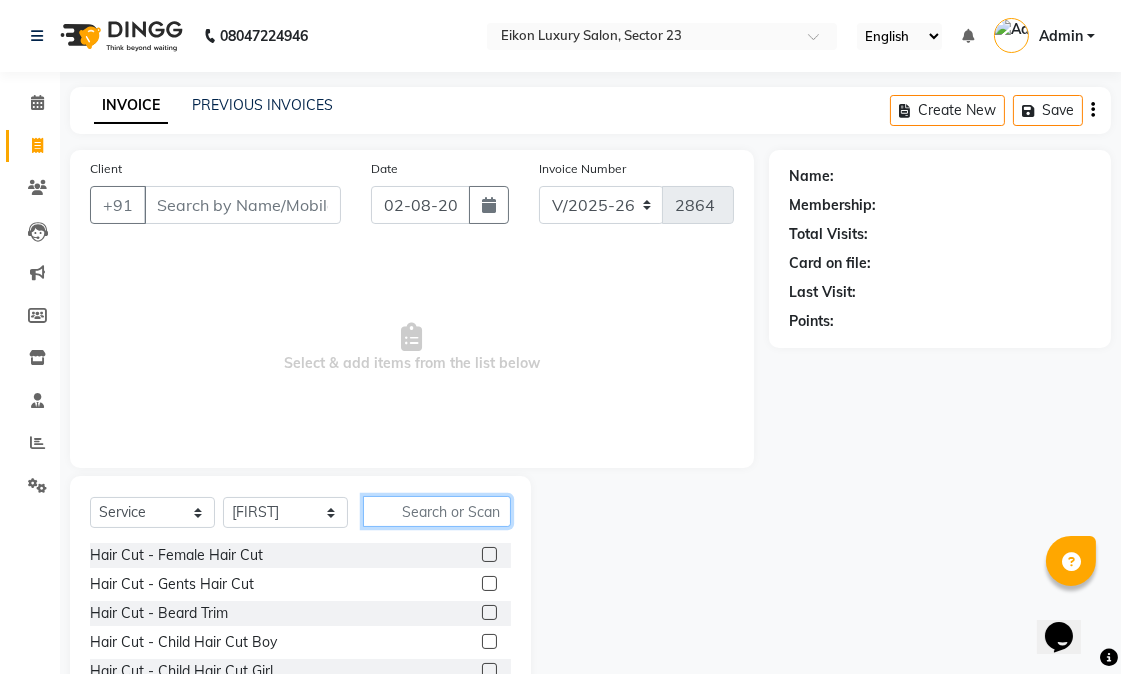 click 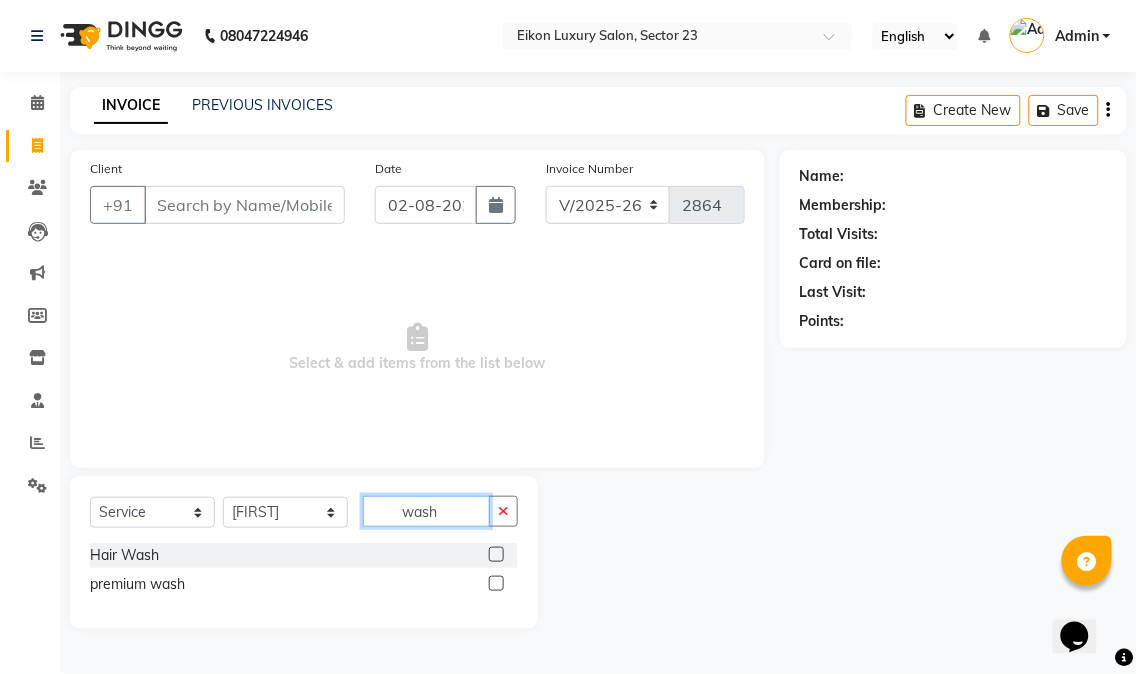 type on "wash" 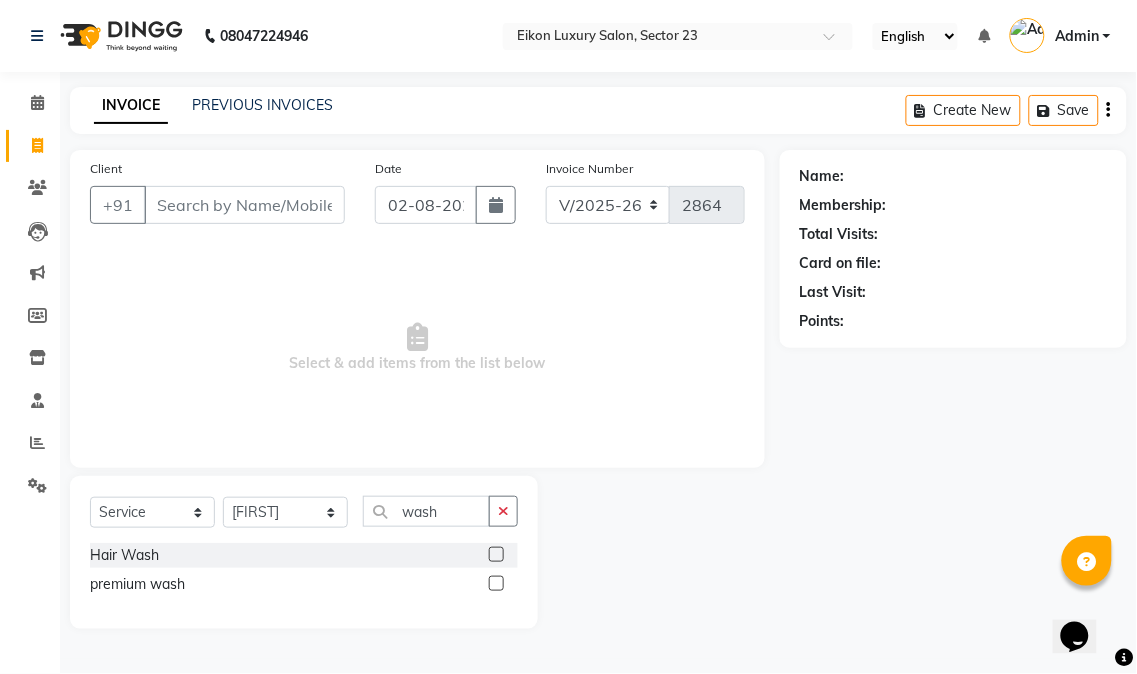 drag, startPoint x: 502, startPoint y: 552, endPoint x: 343, endPoint y: 537, distance: 159.70598 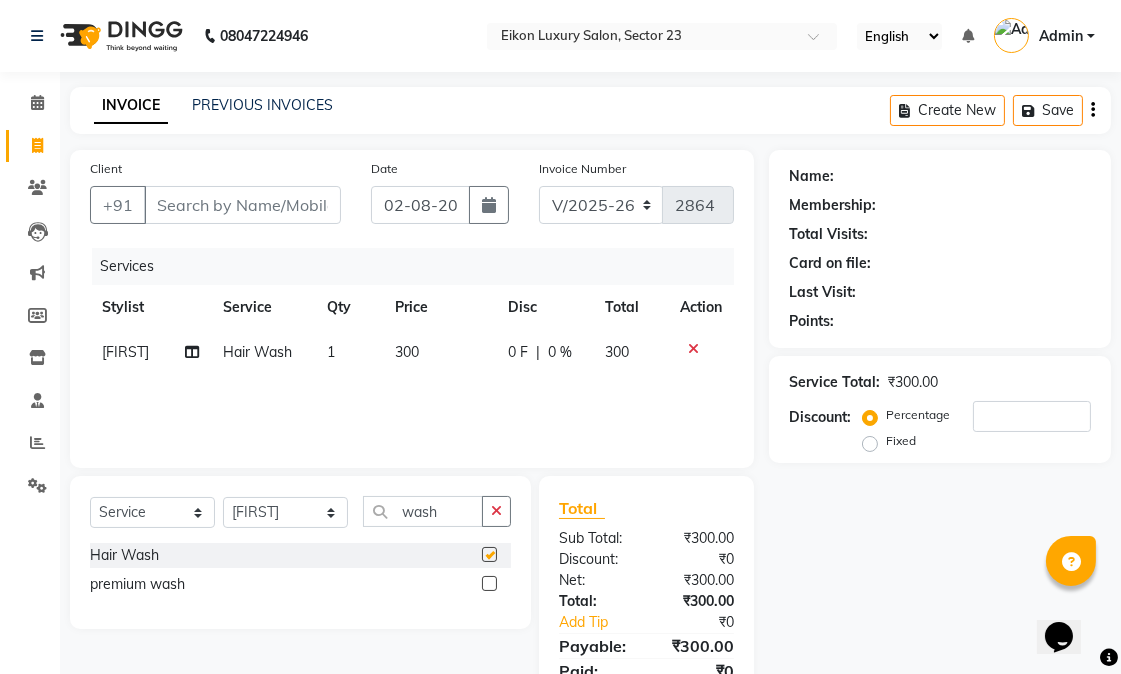 checkbox on "false" 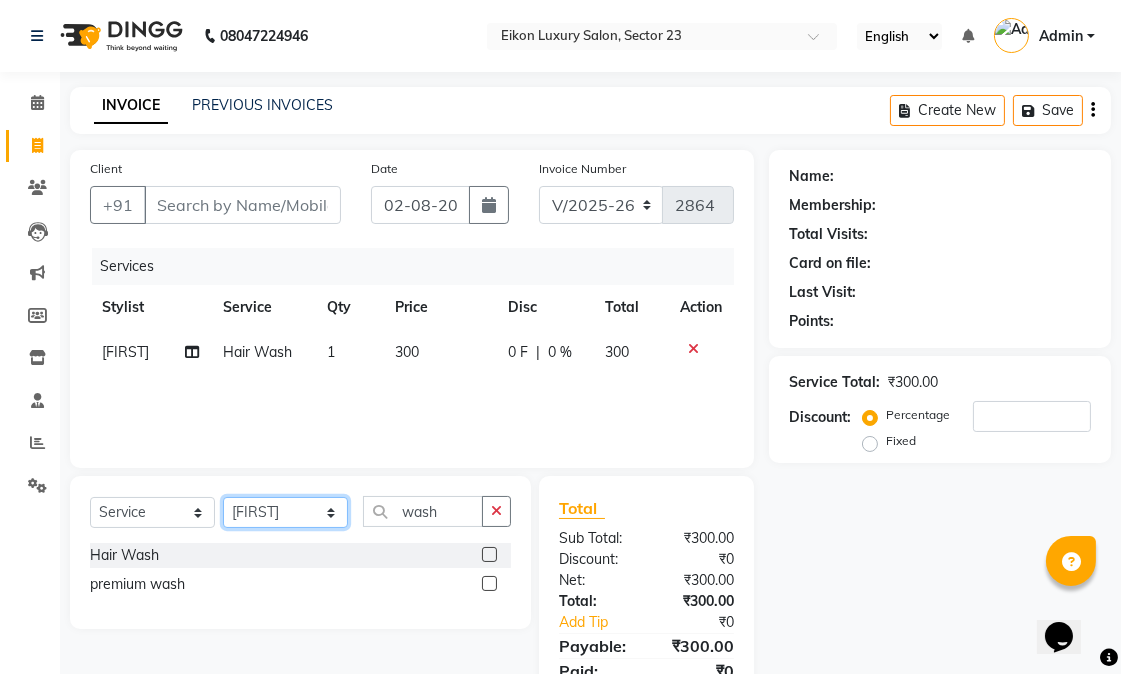 click on "Select Stylist [FIRST] [FIRST] [FIRST] [FIRST] [FIRST] [FIRST] [FIRST] [FIRST] [FIRST] [FIRST] [FIRST] [FIRST] [FIRST] [FIRST] [FIRST] [FIRST] [FIRST]" 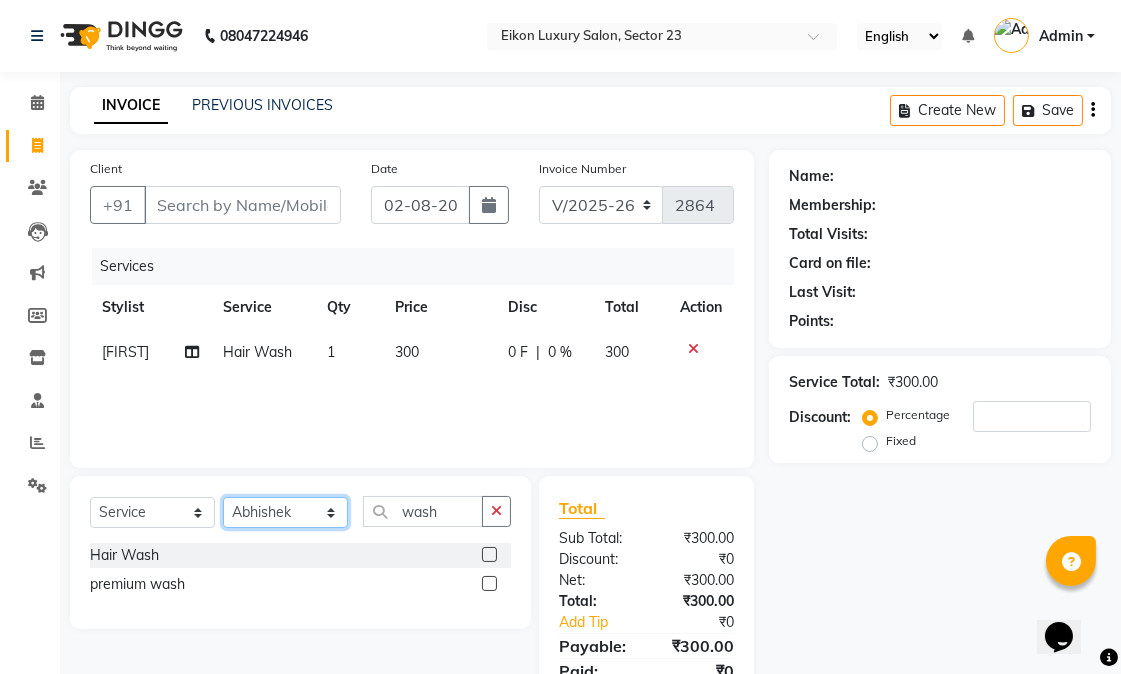 click on "Select Stylist [FIRST] [FIRST] [FIRST] [FIRST] [FIRST] [FIRST] [FIRST] [FIRST] [FIRST] [FIRST] [FIRST] [FIRST] [FIRST] [FIRST] [FIRST] [FIRST] [FIRST]" 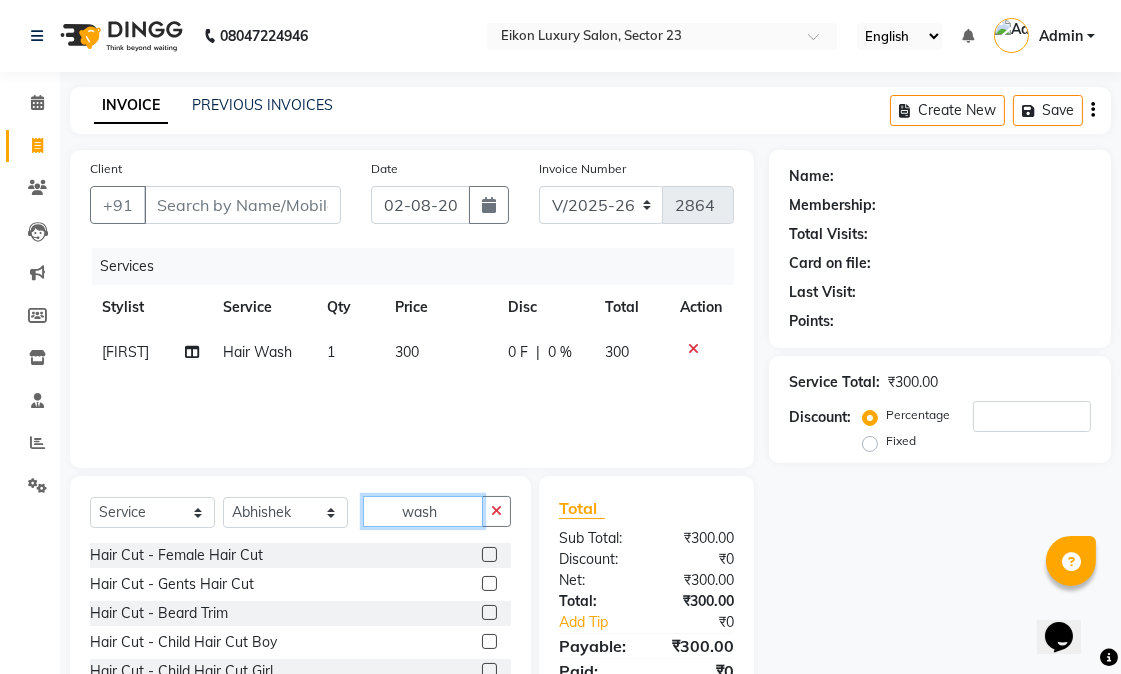 drag, startPoint x: 442, startPoint y: 517, endPoint x: 388, endPoint y: 525, distance: 54.589375 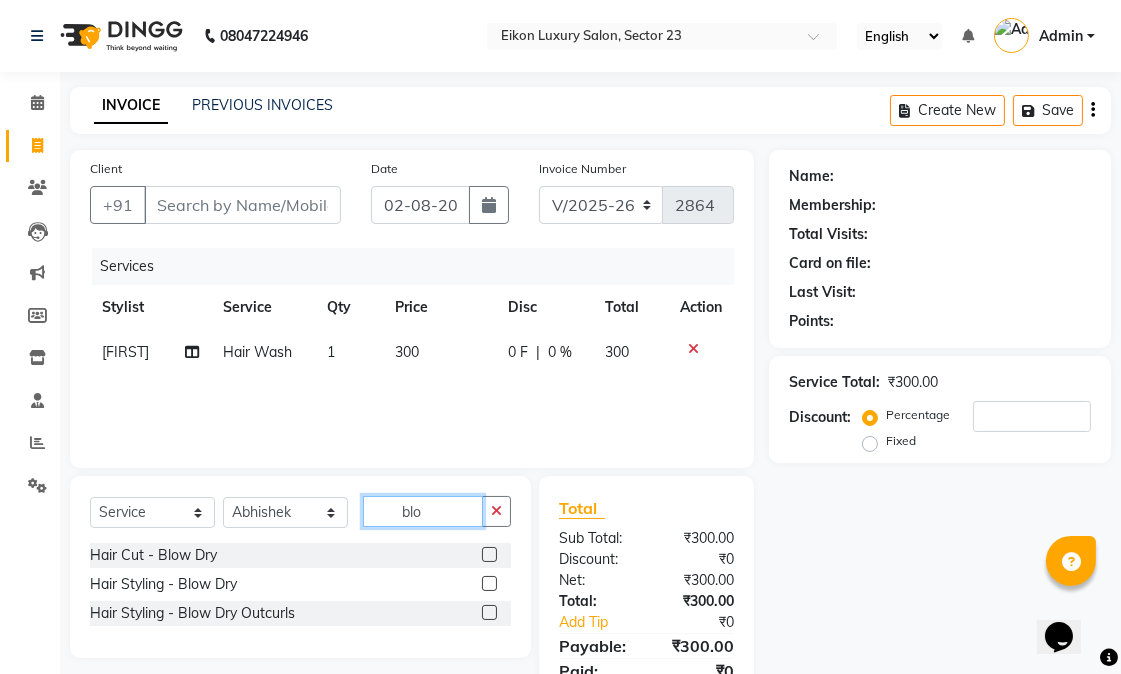 type on "blo" 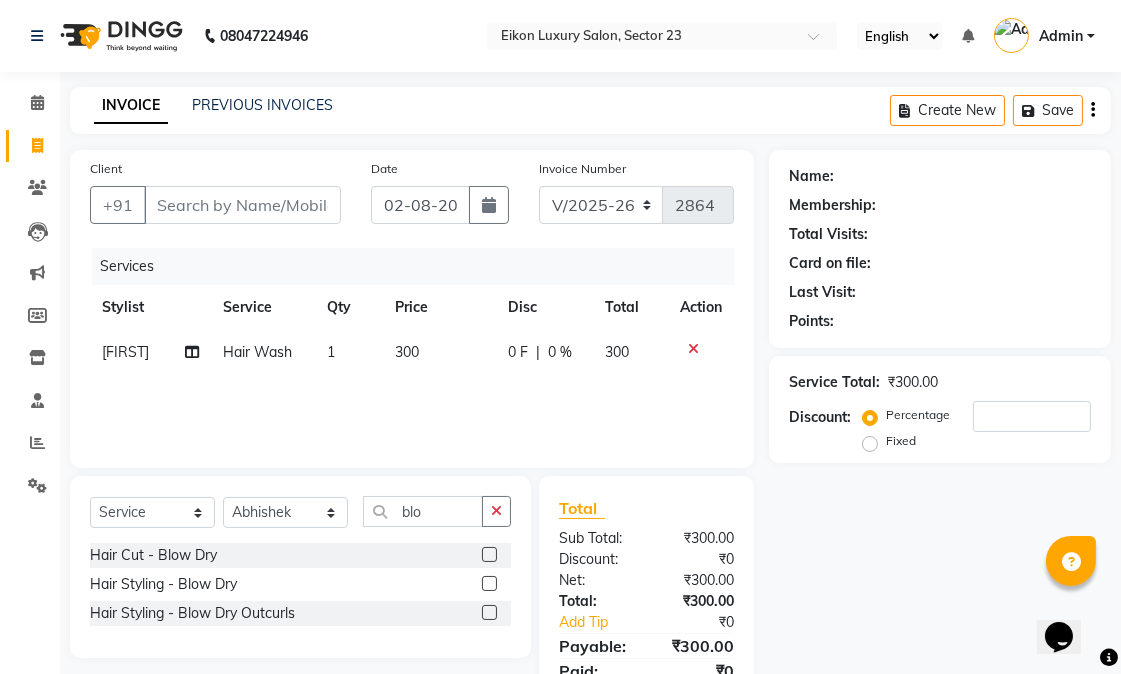 click 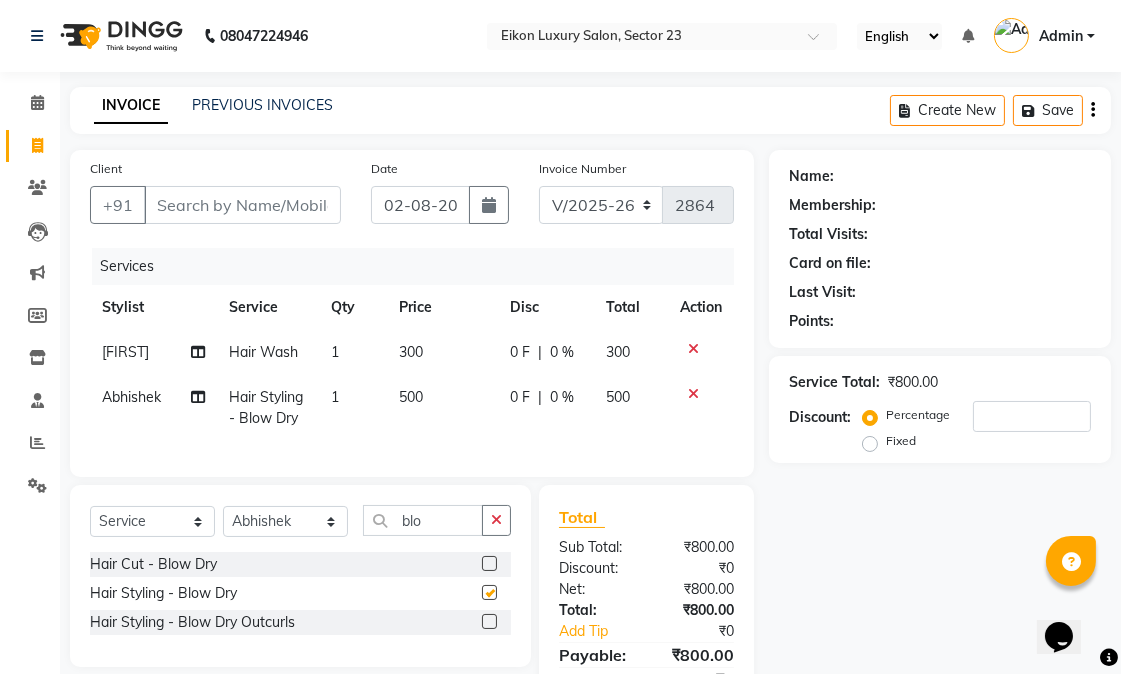 checkbox on "false" 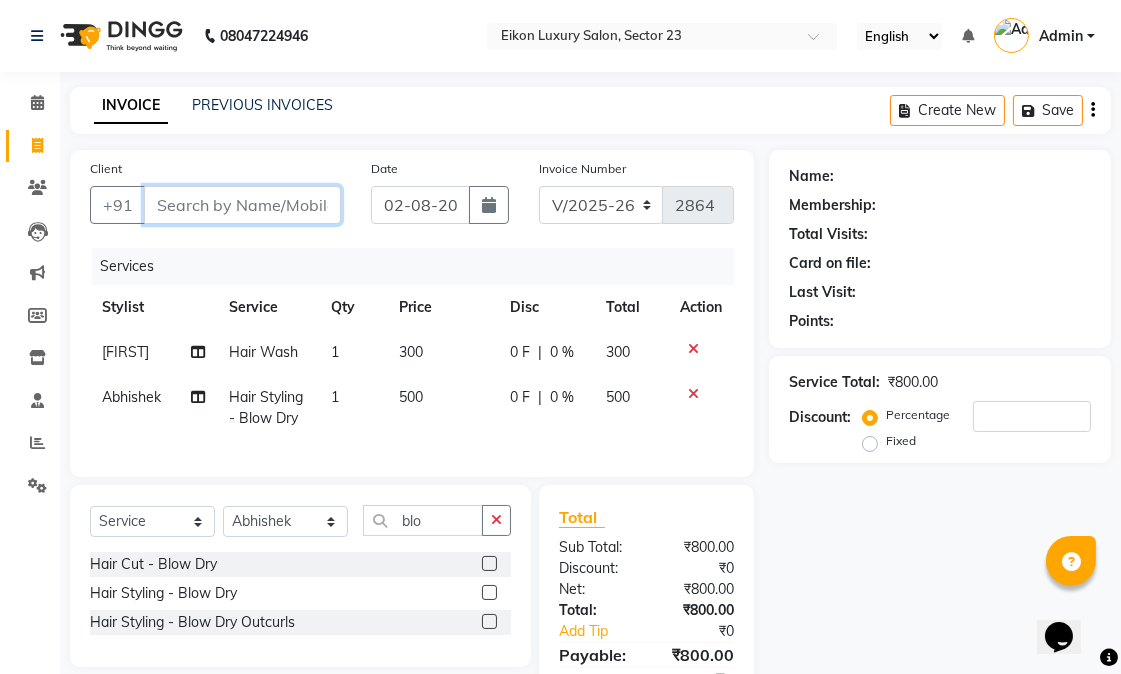 click on "Client" at bounding box center [242, 205] 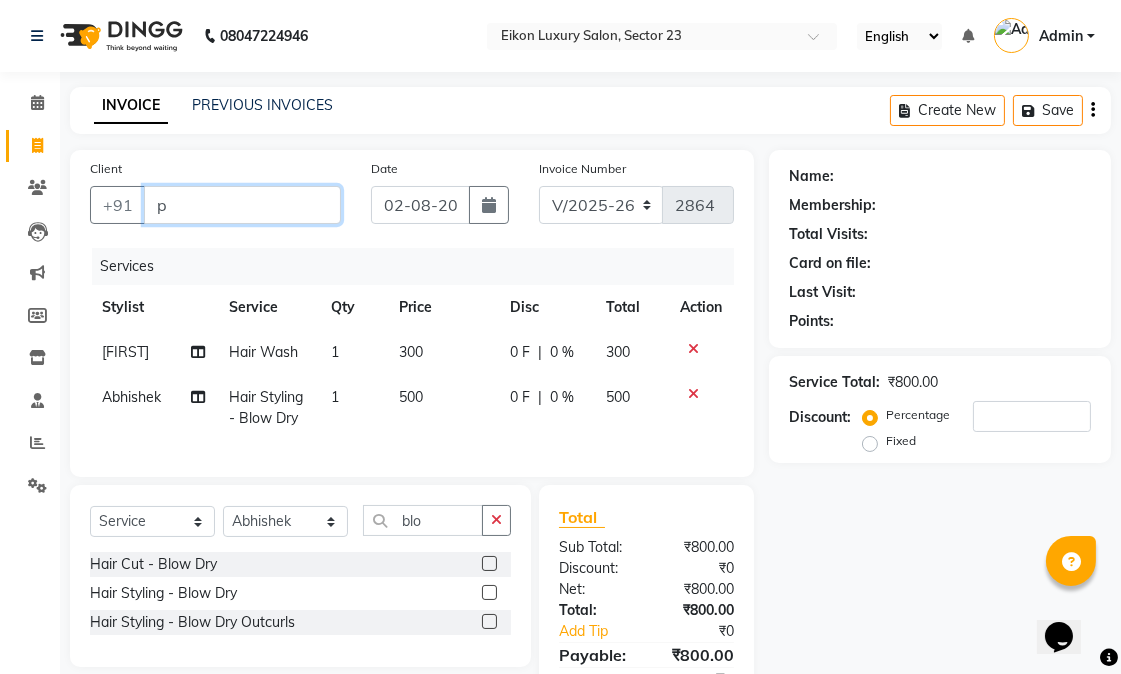 type on "0" 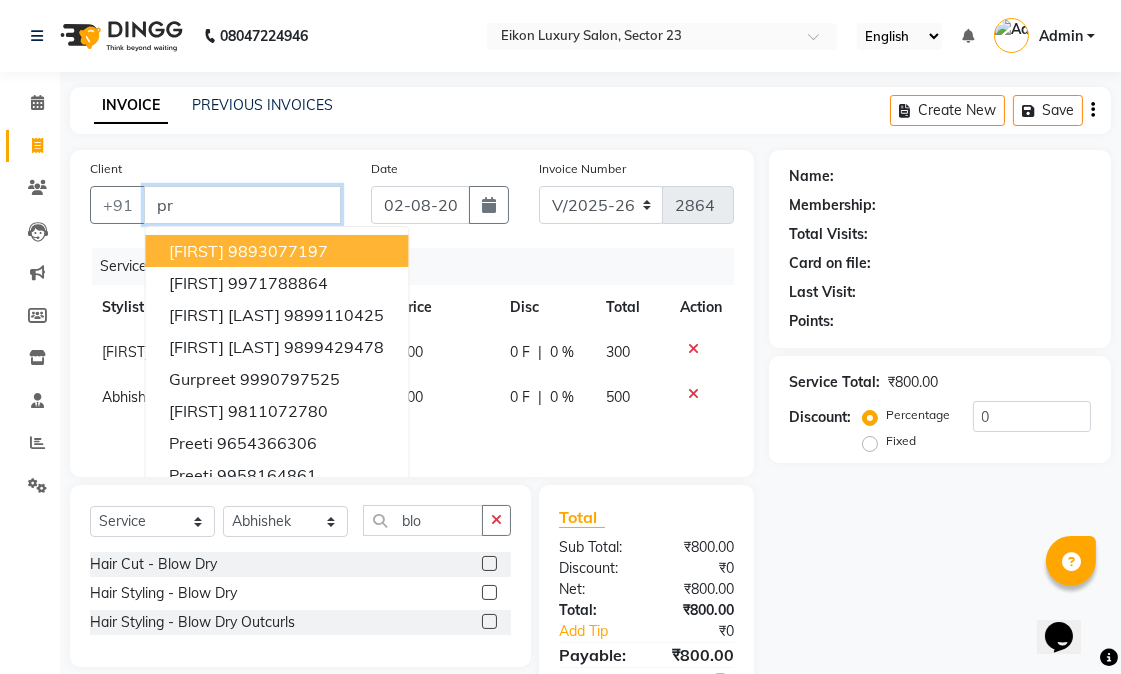 type on "p" 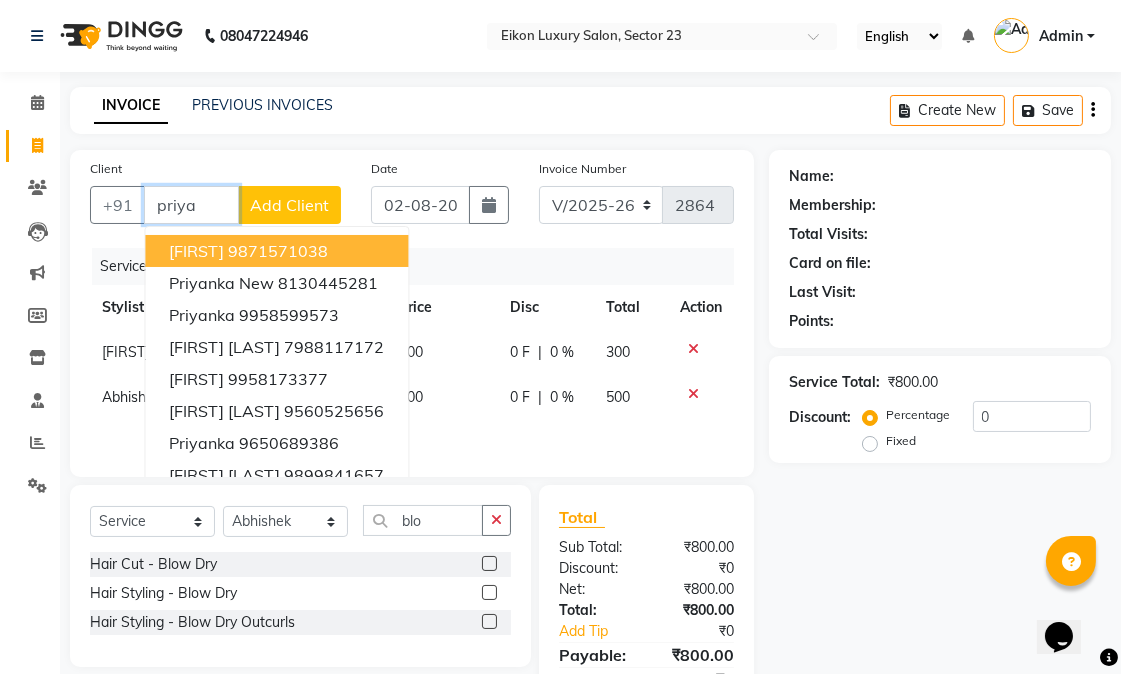 click on "[FIRST]  [PHONE]" at bounding box center [276, 251] 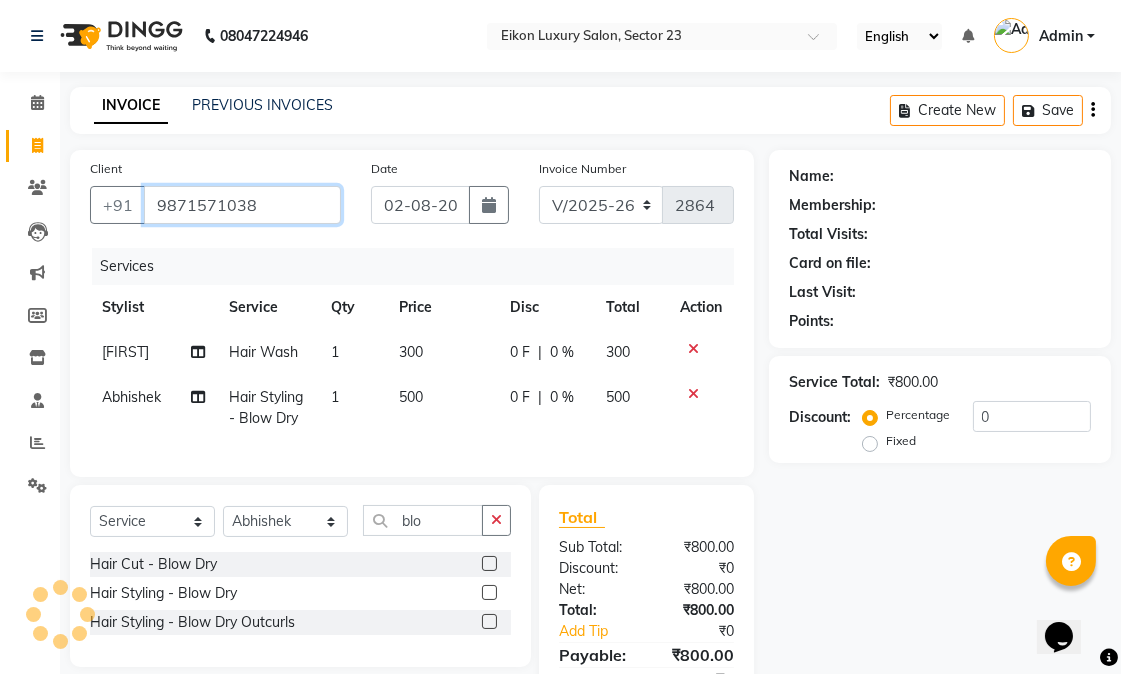 type on "9871571038" 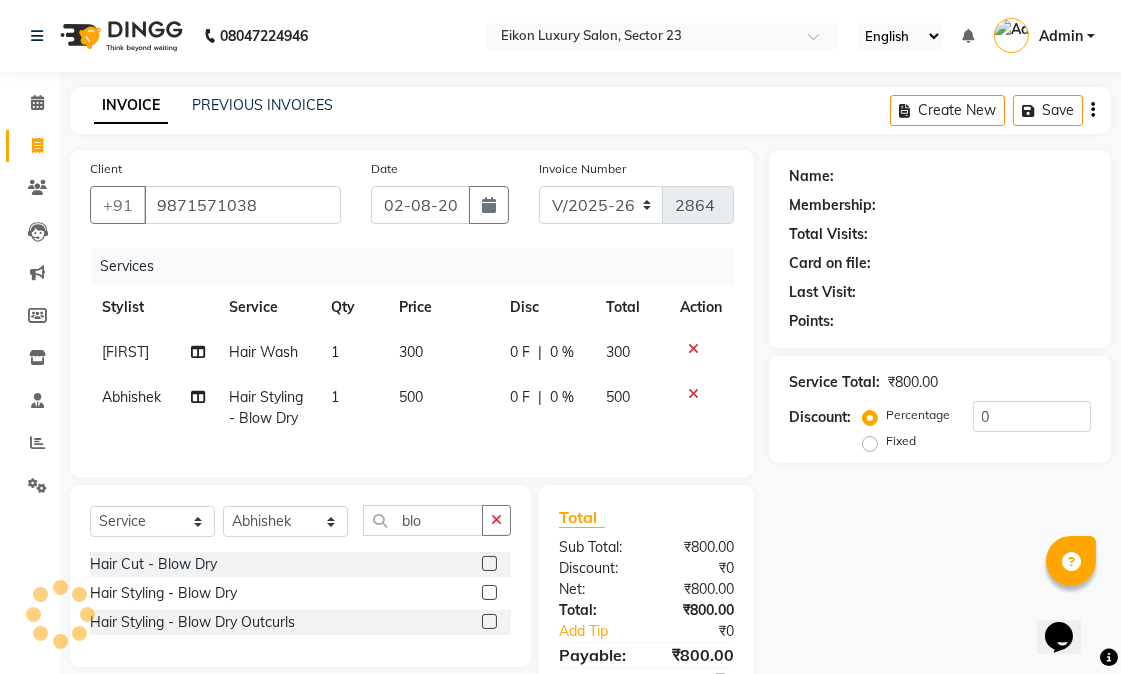 select on "1: Object" 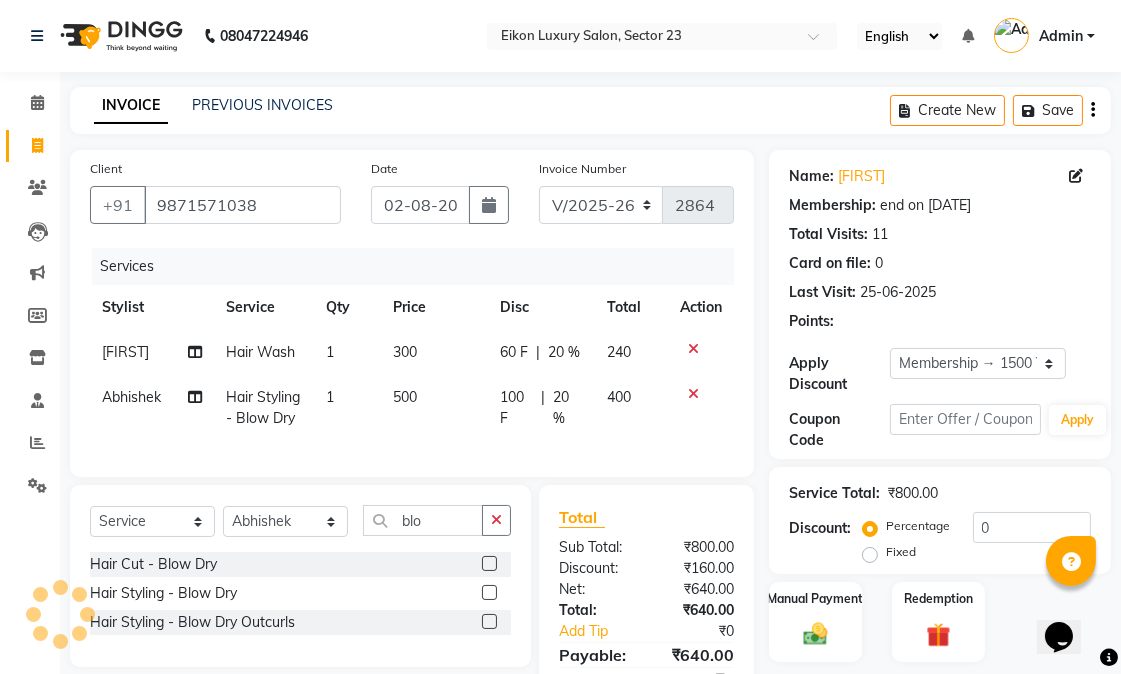 type on "20" 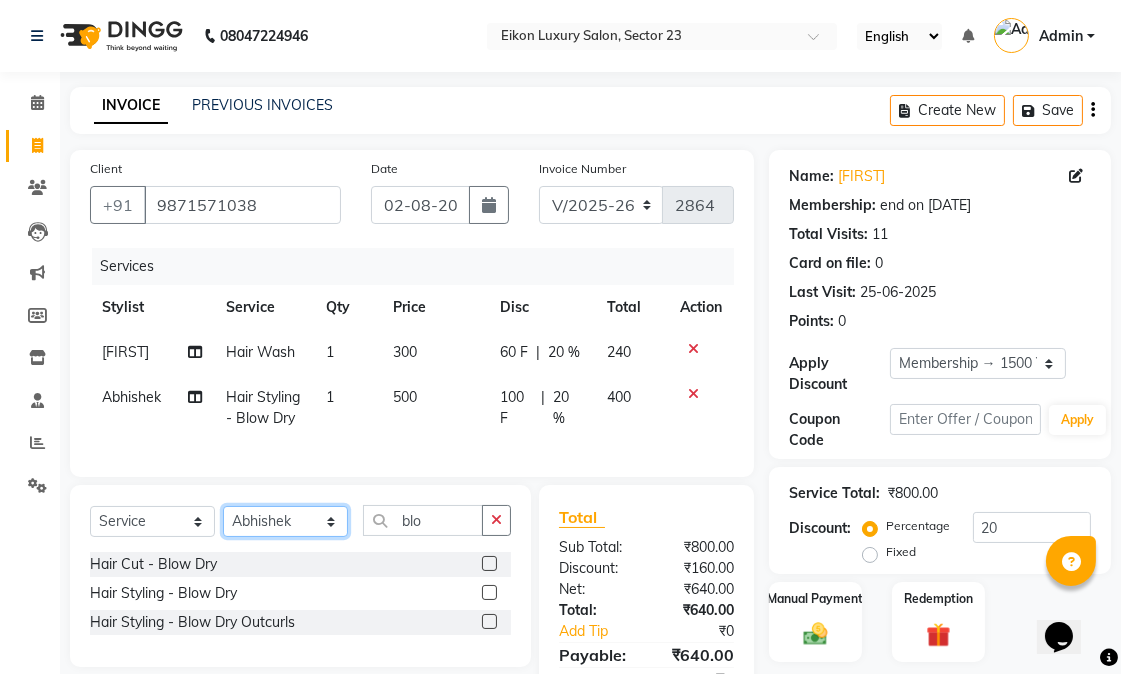 click on "Select Stylist [FIRST] [FIRST] [FIRST] [FIRST] [FIRST] [FIRST] [FIRST] [FIRST] [FIRST] [FIRST] [FIRST] [FIRST] [FIRST] [FIRST] [FIRST] [FIRST] [FIRST]" 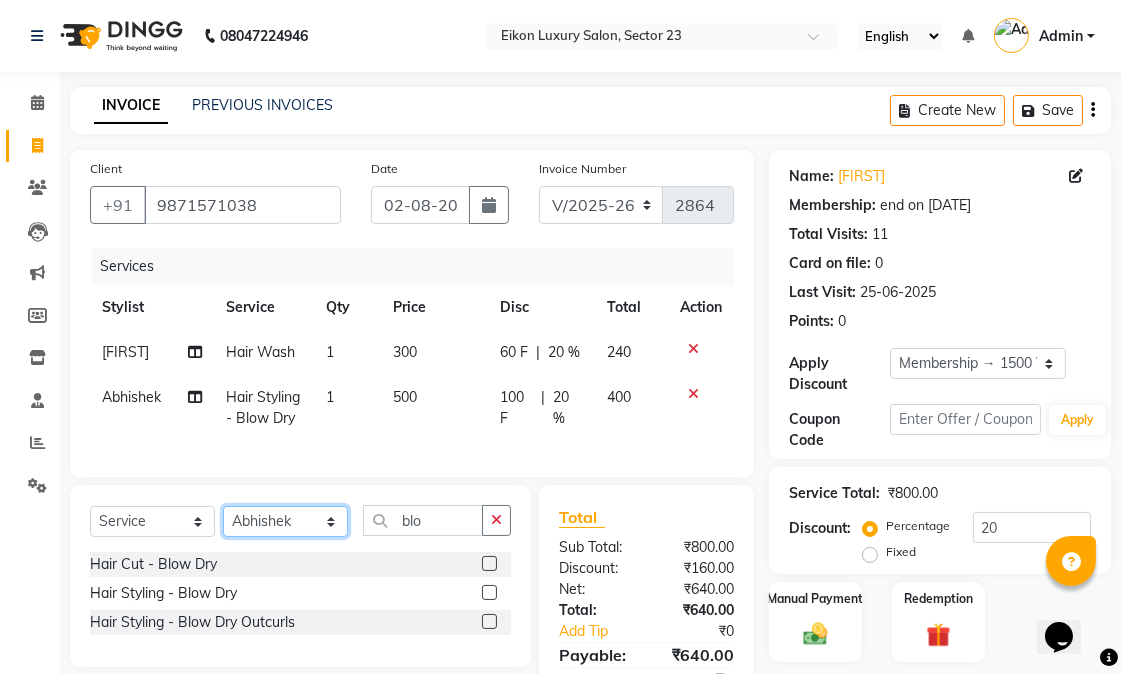 select on "58957" 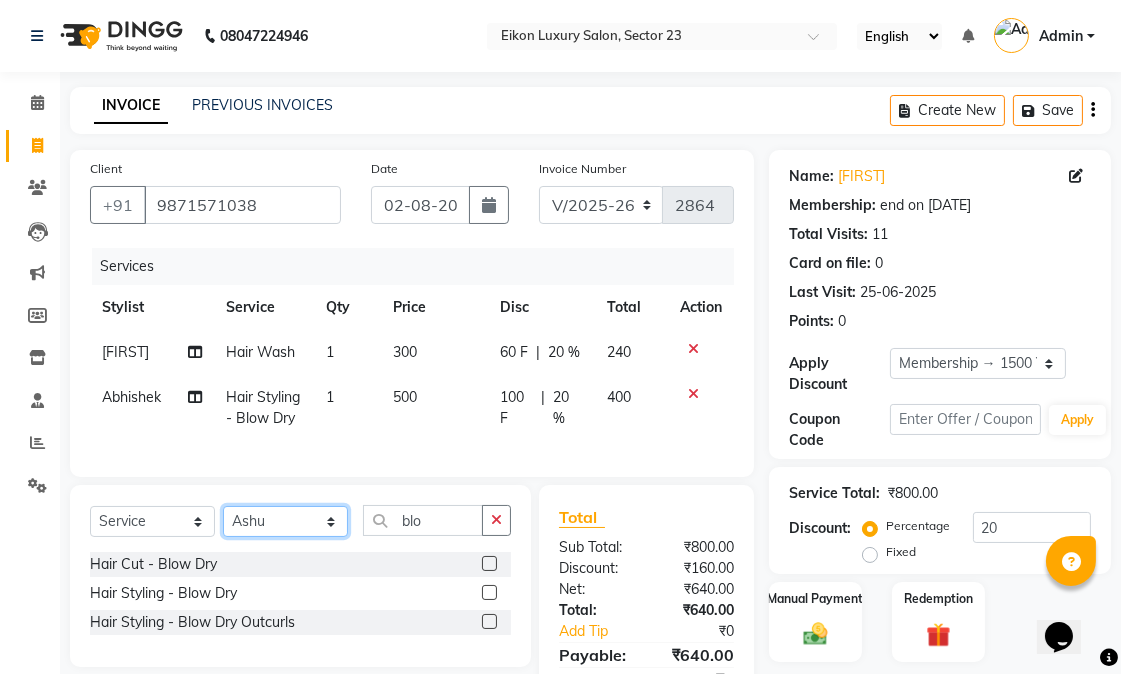 click on "Select Stylist [FIRST] [FIRST] [FIRST] [FIRST] [FIRST] [FIRST] [FIRST] [FIRST] [FIRST] [FIRST] [FIRST] [FIRST] [FIRST] [FIRST] [FIRST] [FIRST] [FIRST]" 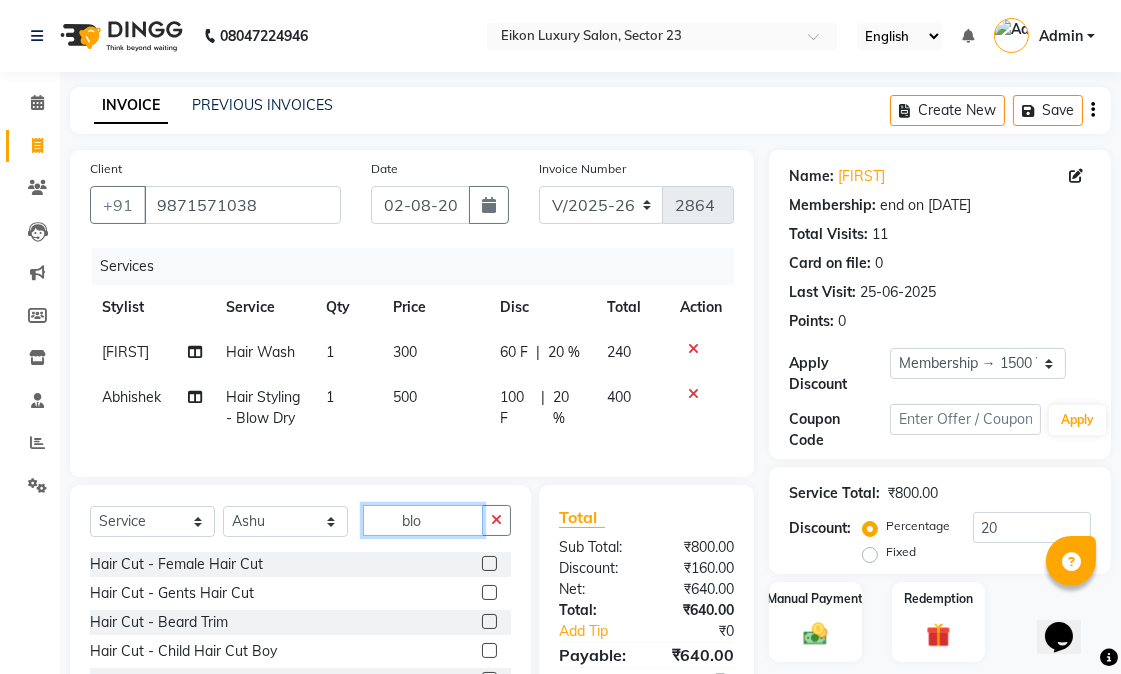 drag, startPoint x: 426, startPoint y: 558, endPoint x: 387, endPoint y: 561, distance: 39.115215 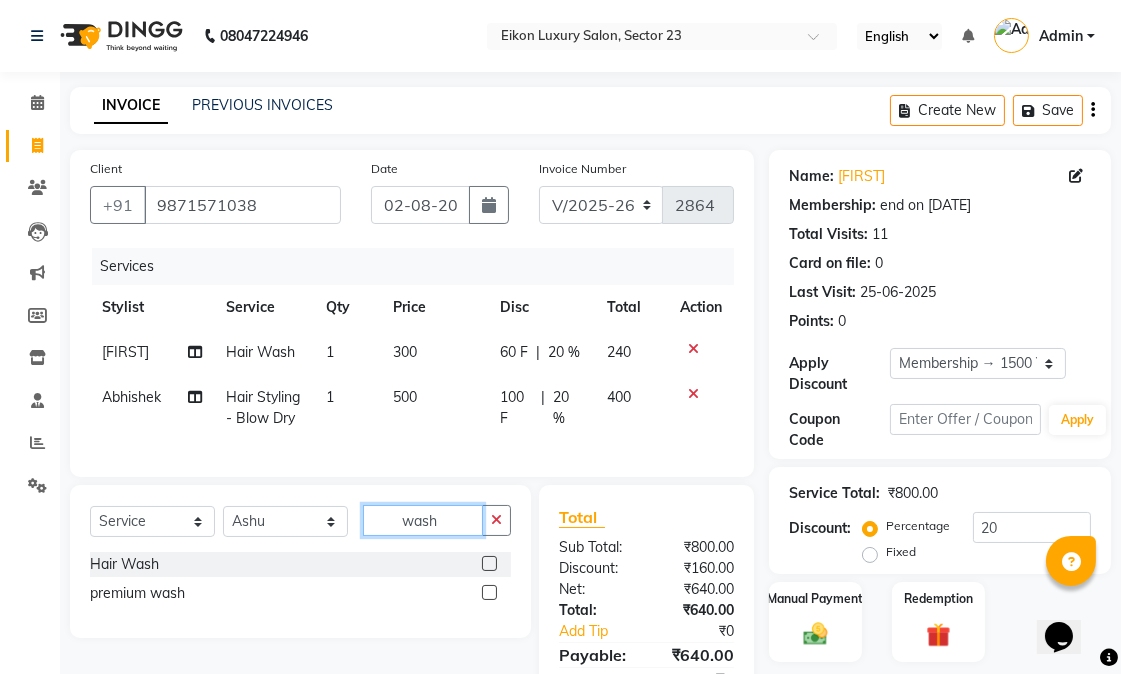 type on "wash" 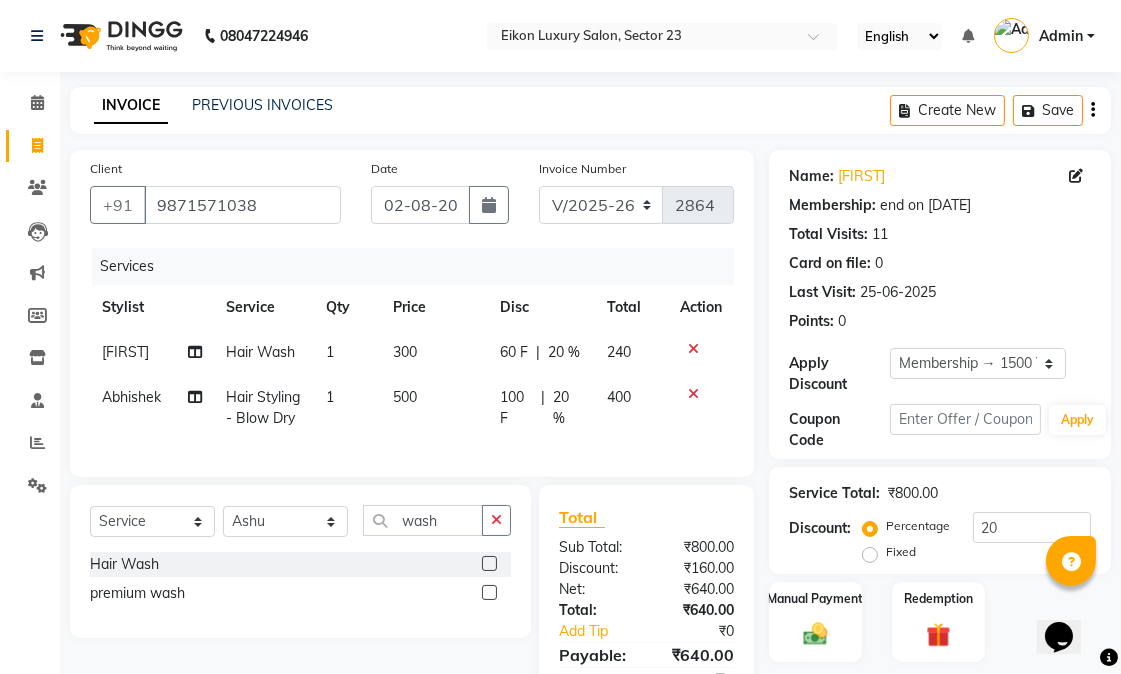 click 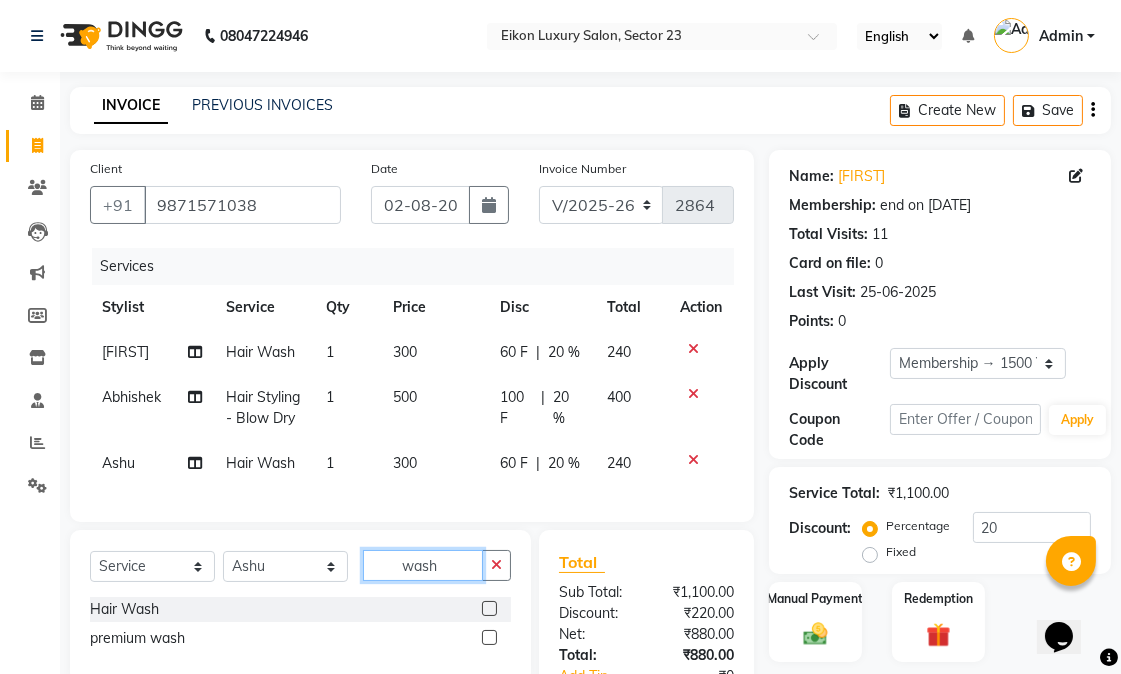 checkbox on "false" 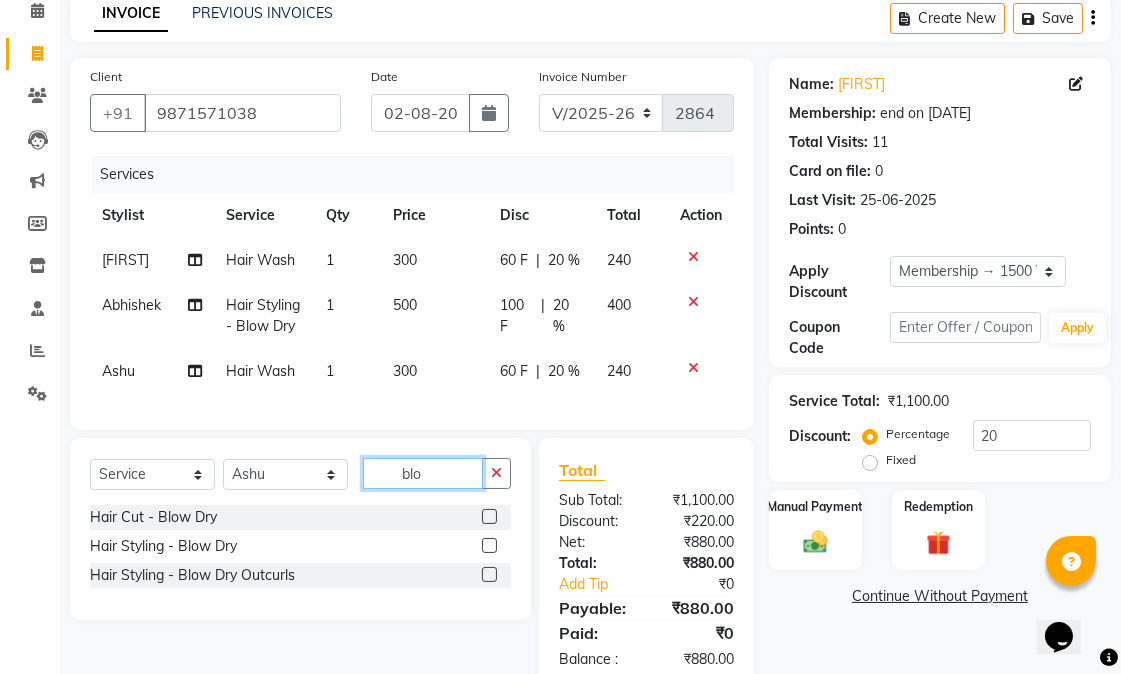 scroll, scrollTop: 175, scrollLeft: 0, axis: vertical 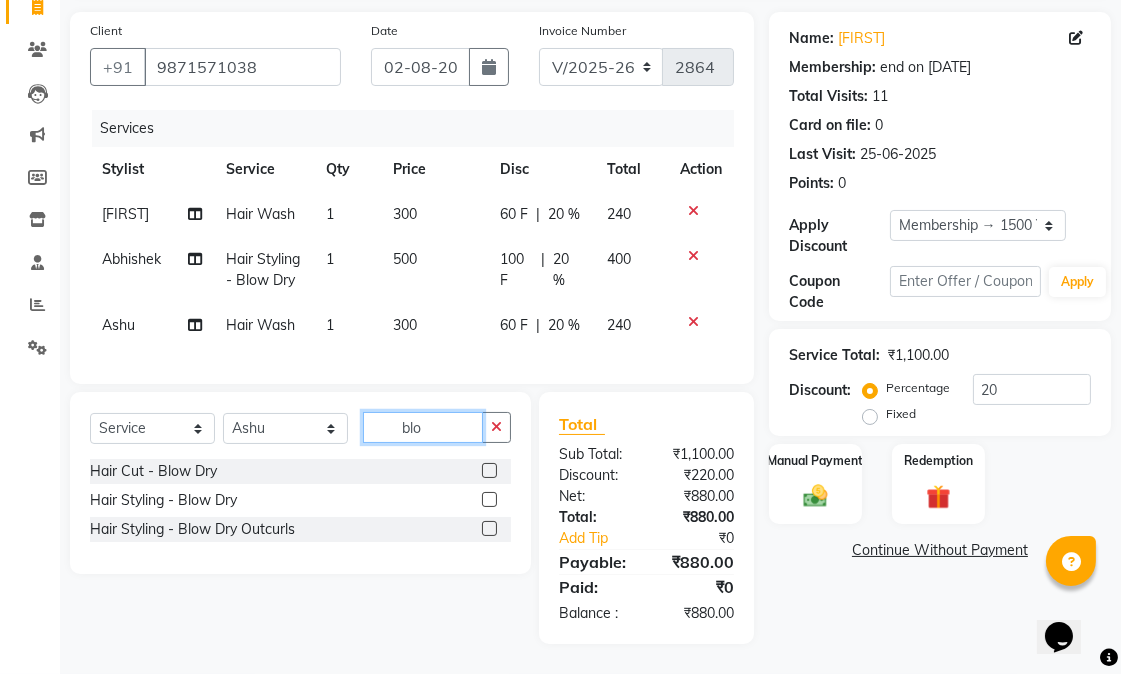 type on "blo" 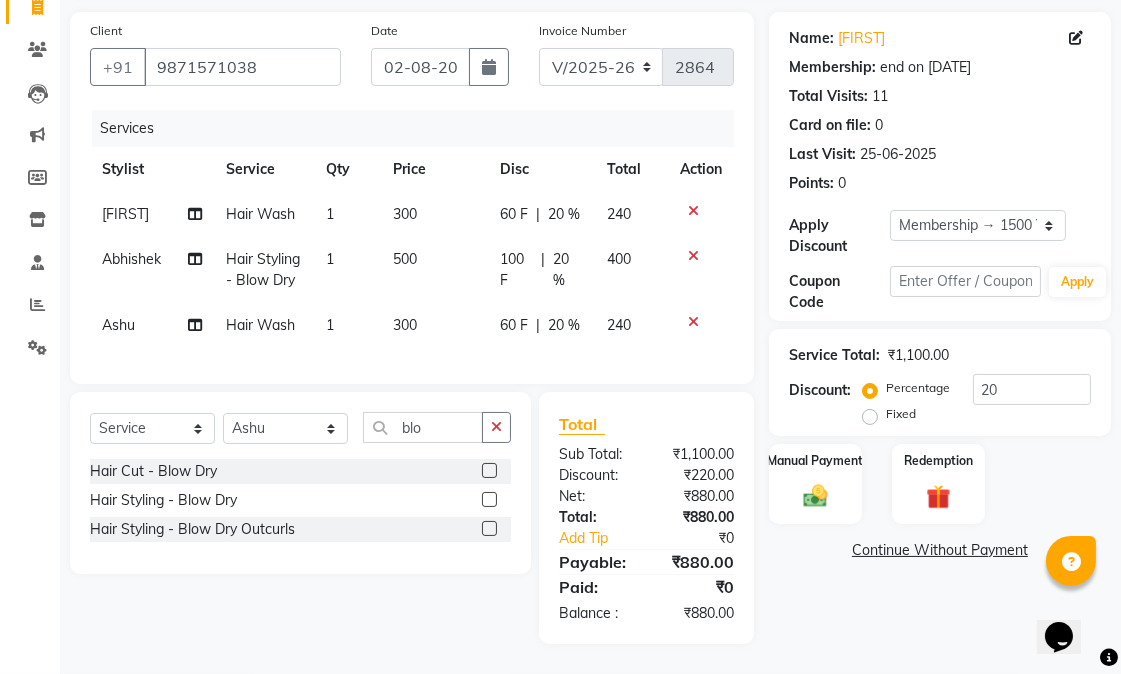 click 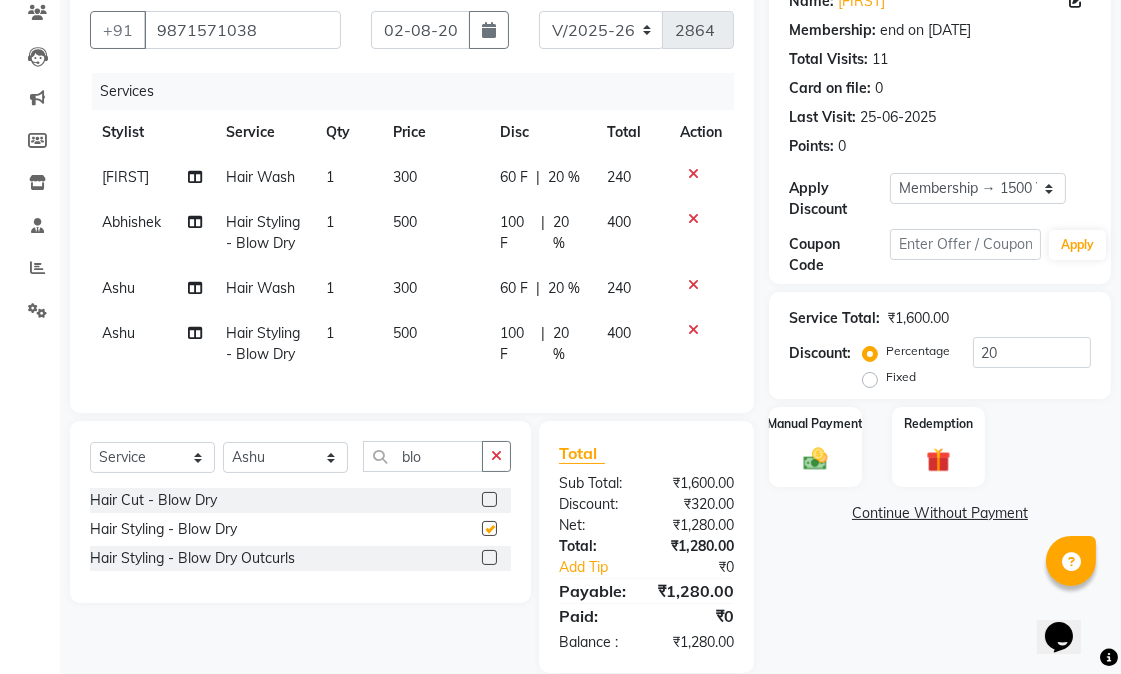 checkbox on "false" 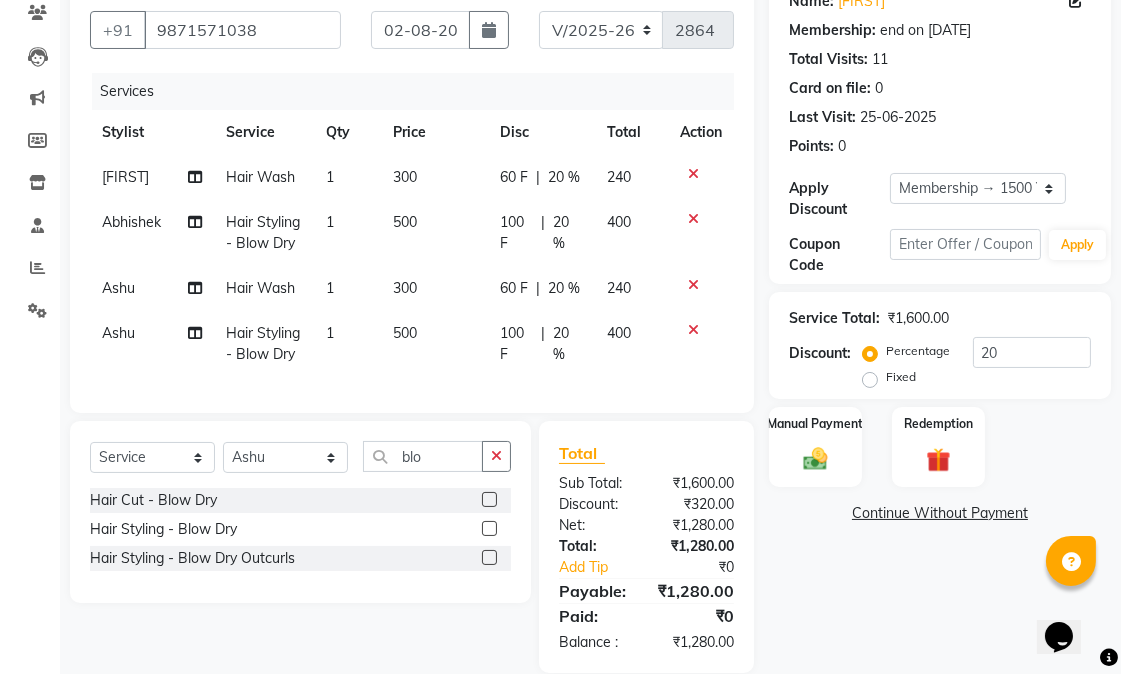 click on "500" 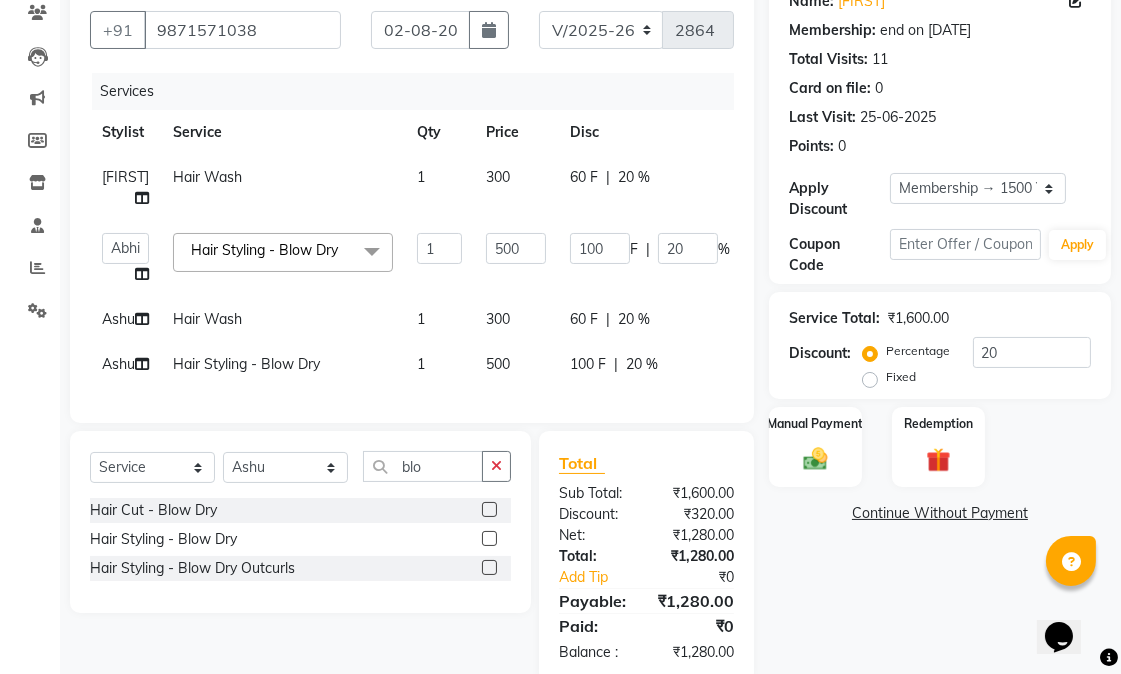 click on "Hair Styling - Blow Dry" 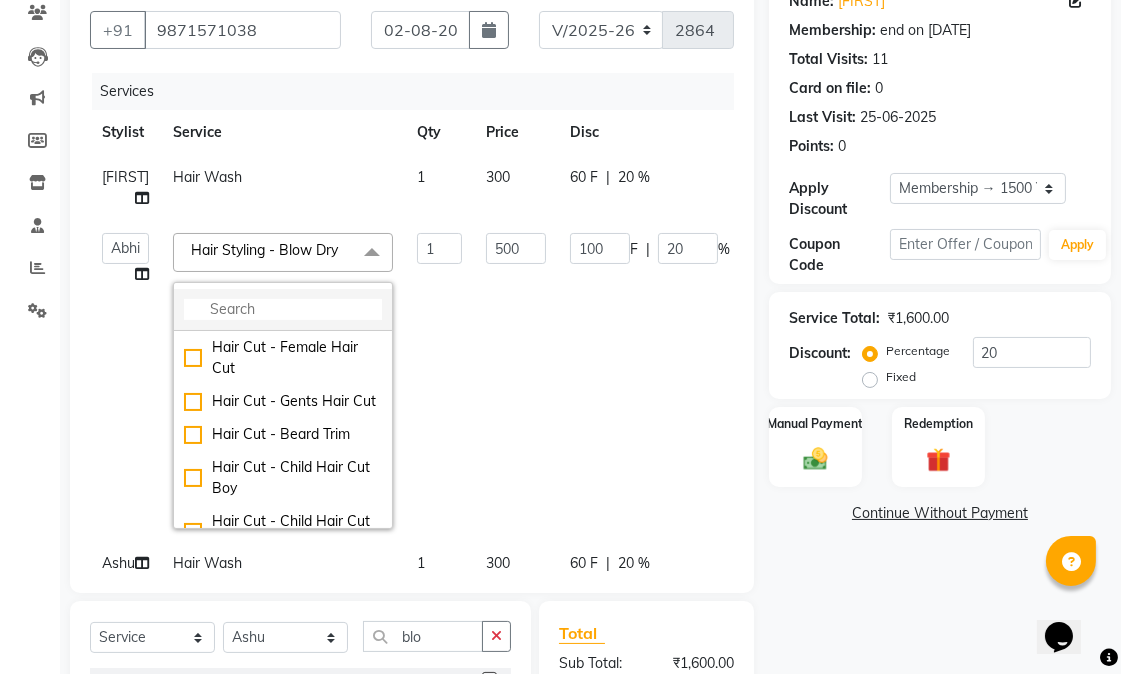 click 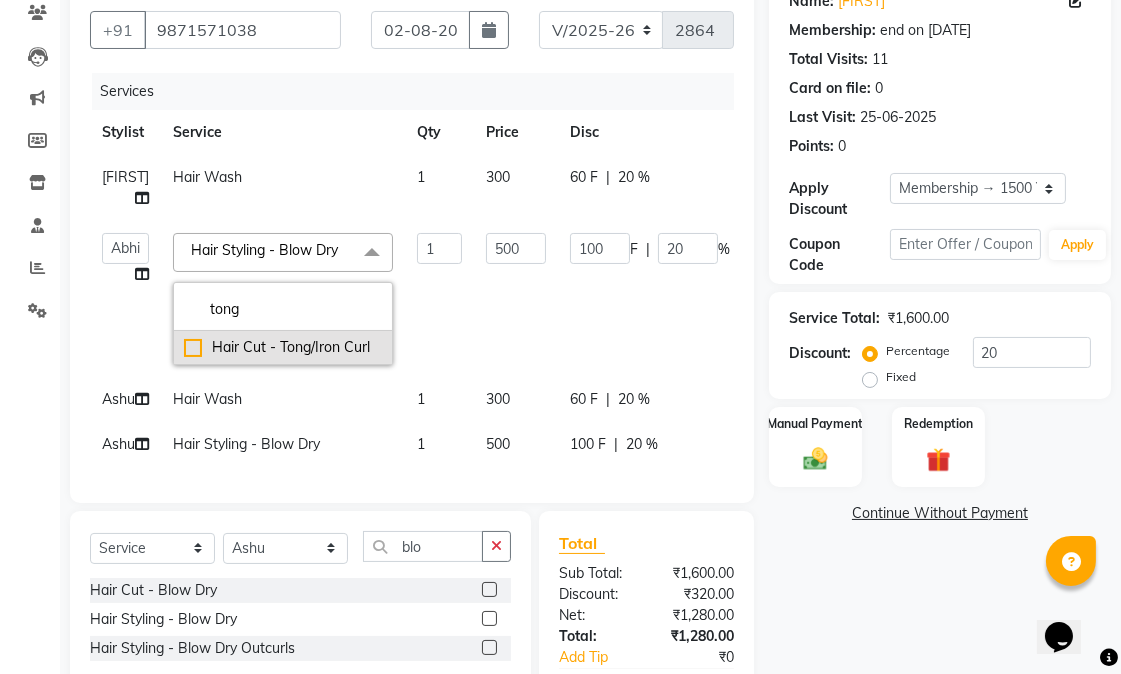 type on "tong" 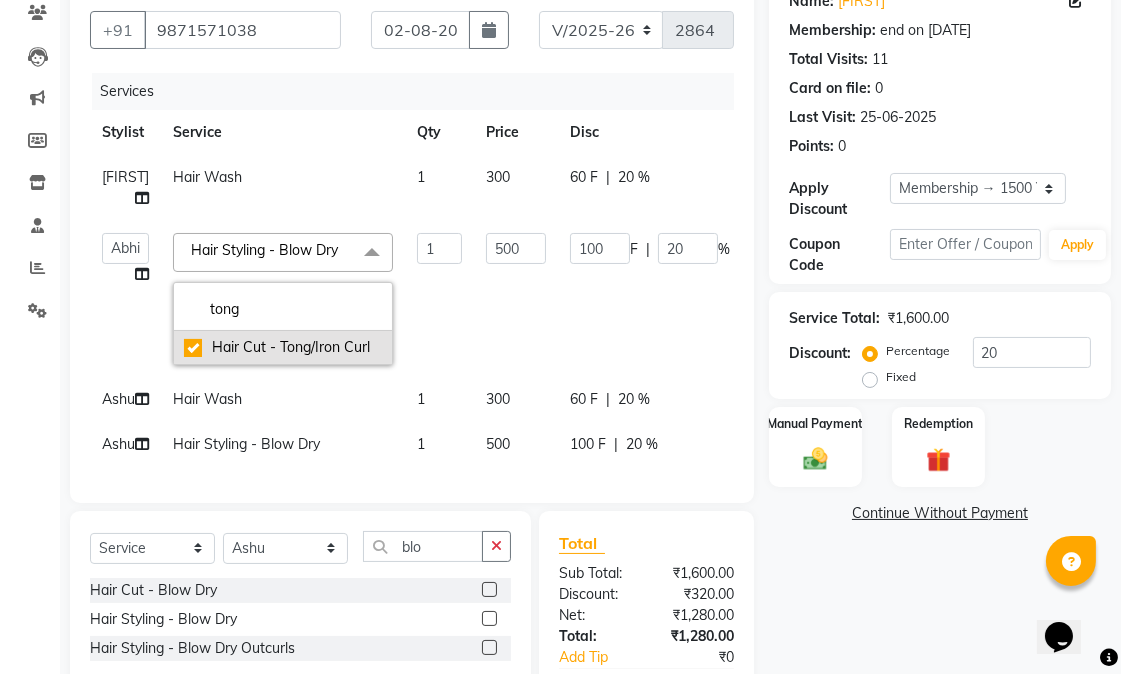 checkbox on "true" 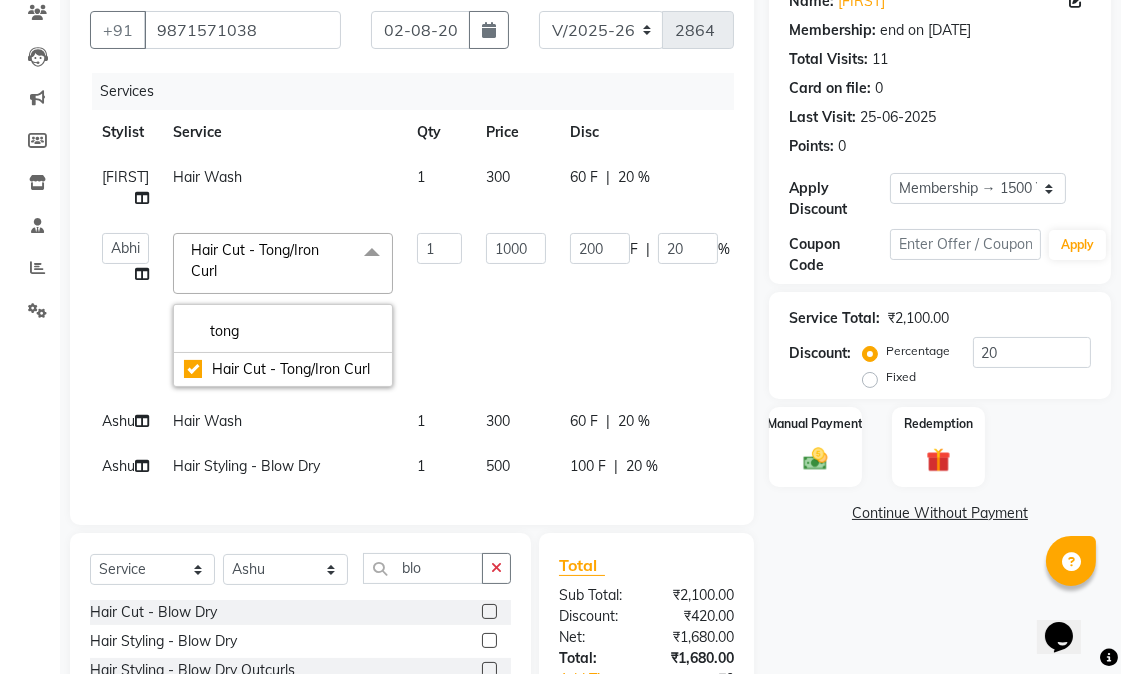 click on "1000" 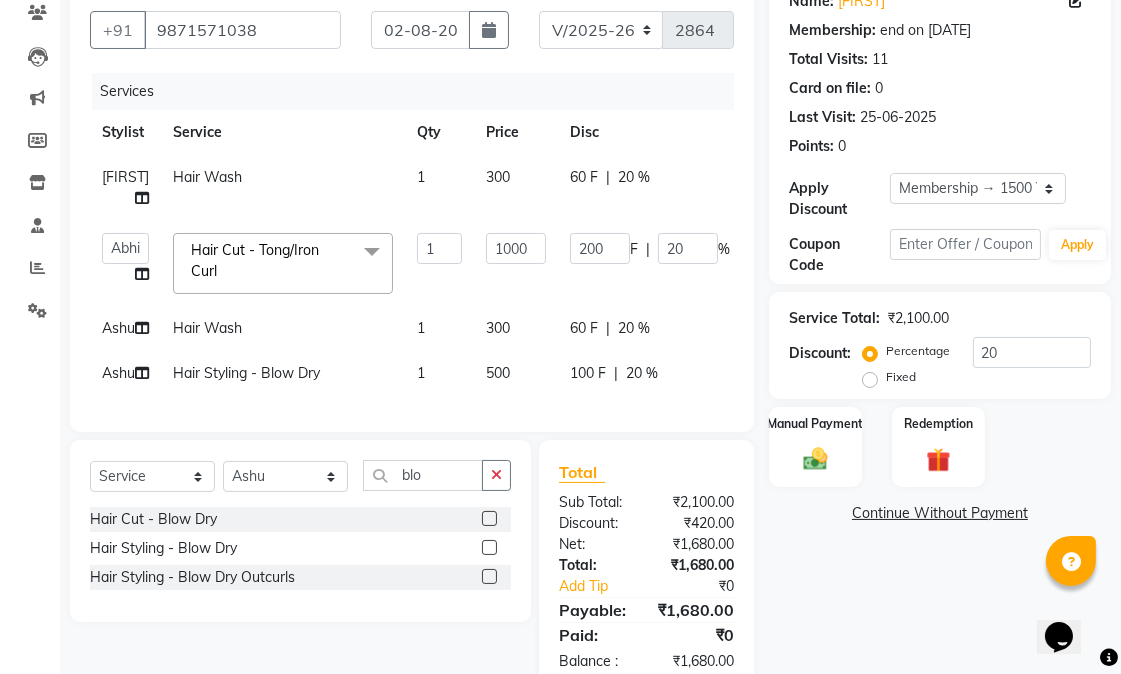 scroll, scrollTop: 305, scrollLeft: 0, axis: vertical 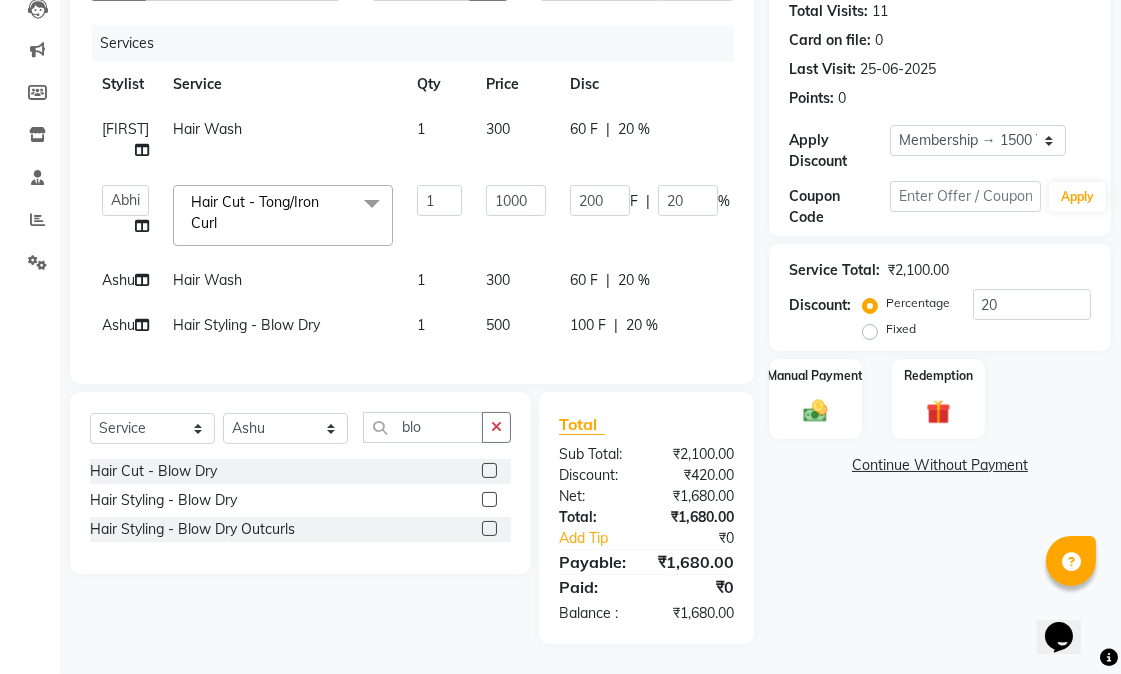 click on "Name: [FIRST]  Membership: end on [DATE] Total Visits:  11 Card on file:  0 Last Visit:   [DATE] Points:   0  Apply Discount Select Membership → 1500 Yearly Membership Coupon Code Apply Service Total:  ₹2,100.00  Discount:  Percentage   Fixed  20 Manual Payment Redemption  Continue Without Payment" 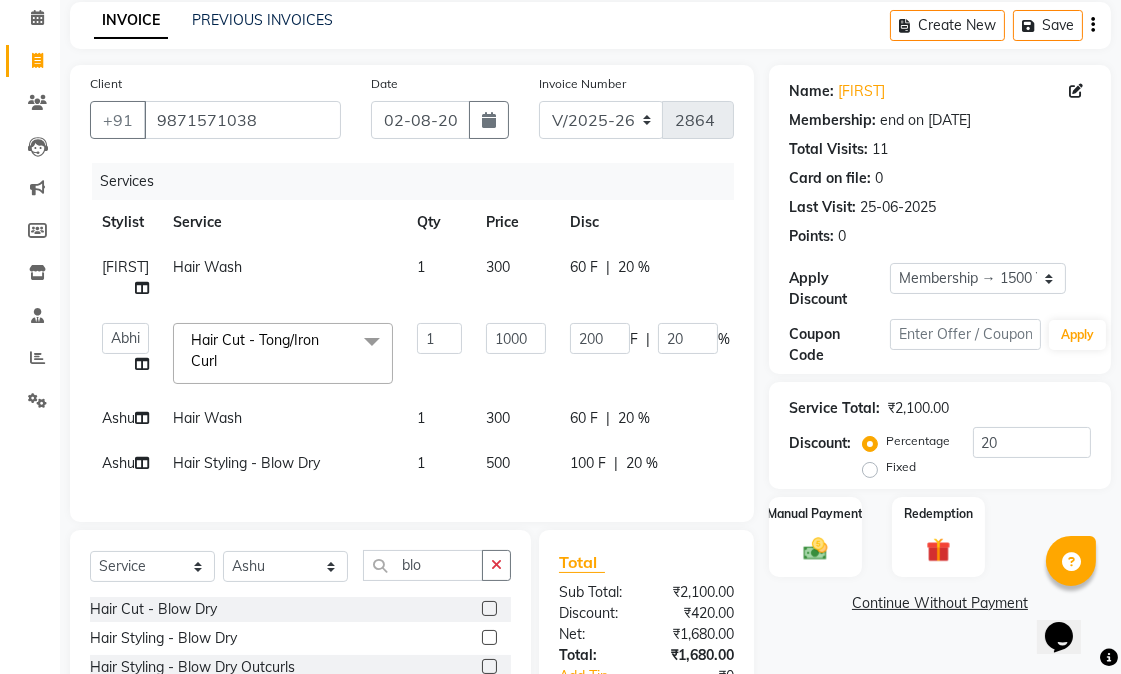 scroll, scrollTop: 0, scrollLeft: 0, axis: both 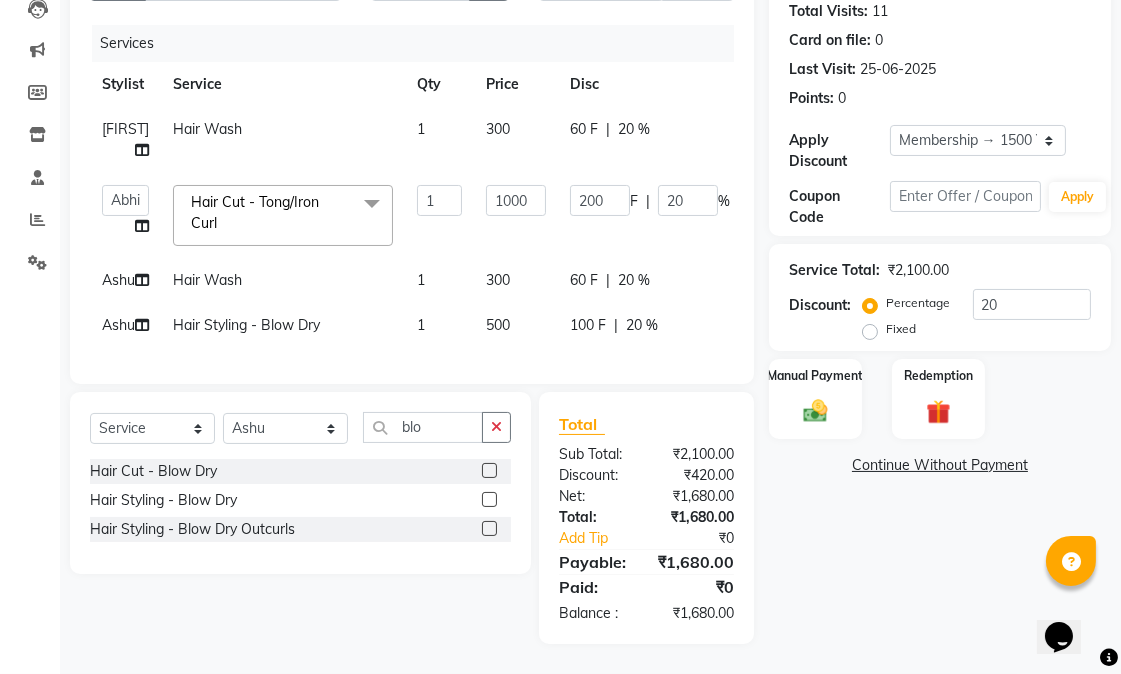 click on "Name: [FIRST]  Membership: end on [DATE] Total Visits:  11 Card on file:  0 Last Visit:   [DATE] Points:   0  Apply Discount Select Membership → 1500 Yearly Membership Coupon Code Apply Service Total:  ₹2,100.00  Discount:  Percentage   Fixed  20 Manual Payment Redemption  Continue Without Payment" 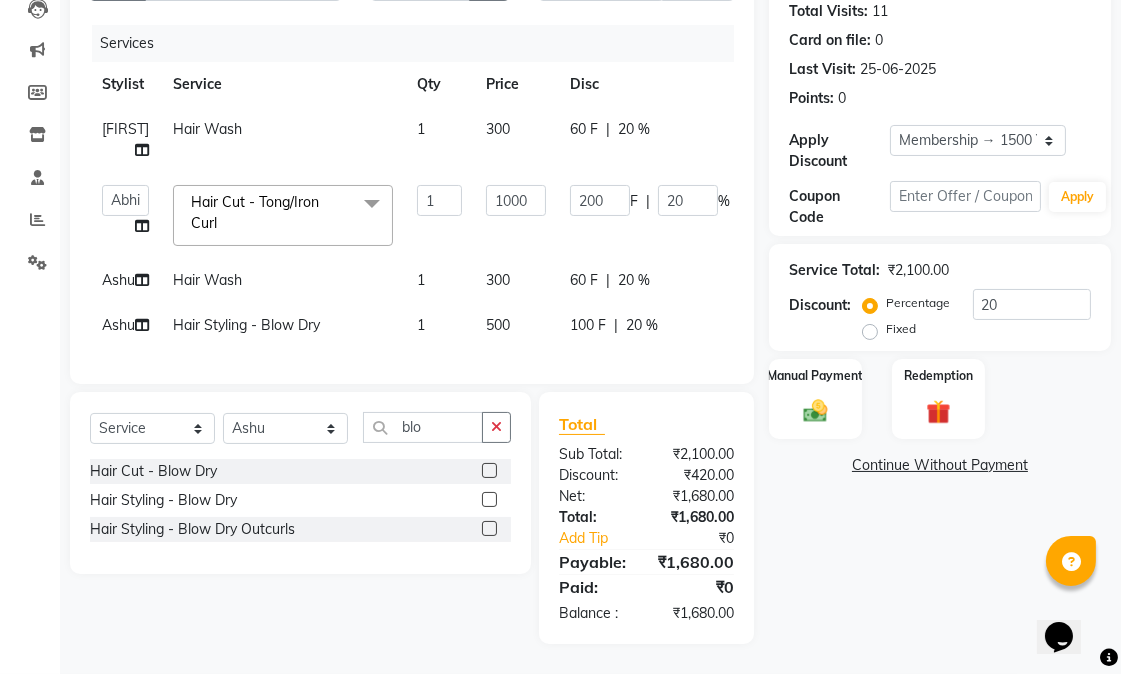 scroll, scrollTop: 0, scrollLeft: 124, axis: horizontal 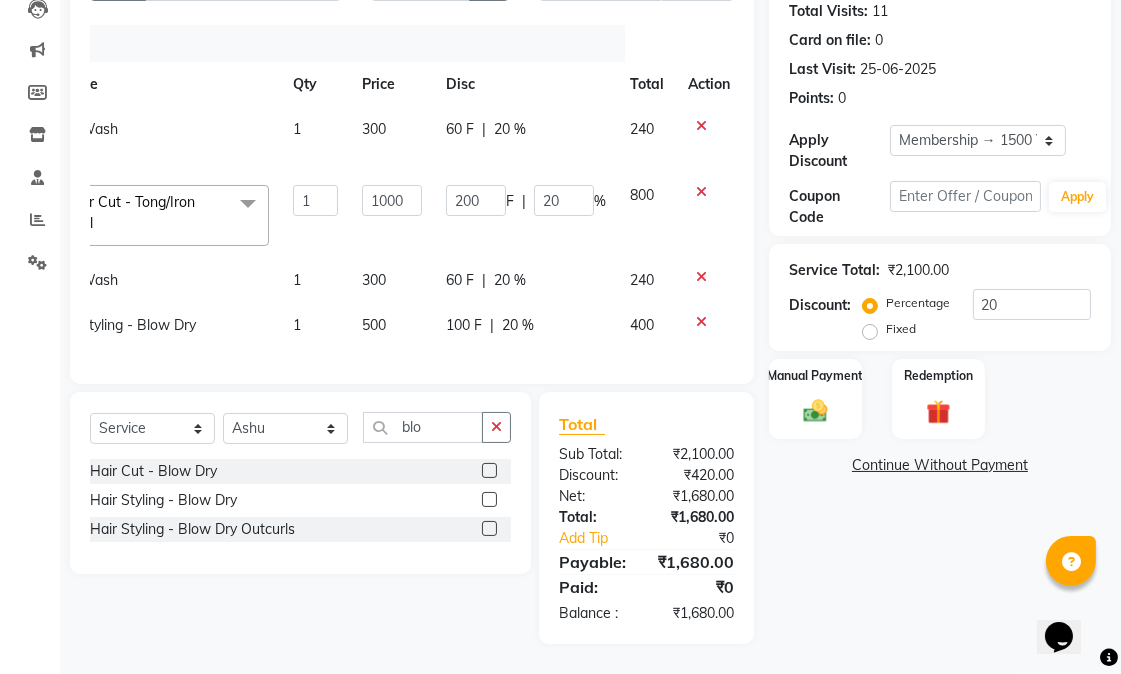 click on "Name: [FIRST]  Membership: end on [DATE] Total Visits:  11 Card on file:  0 Last Visit:   [DATE] Points:   0  Apply Discount Select Membership → 1500 Yearly Membership Coupon Code Apply Service Total:  ₹2,100.00  Discount:  Percentage   Fixed  20 Manual Payment Redemption  Continue Without Payment" 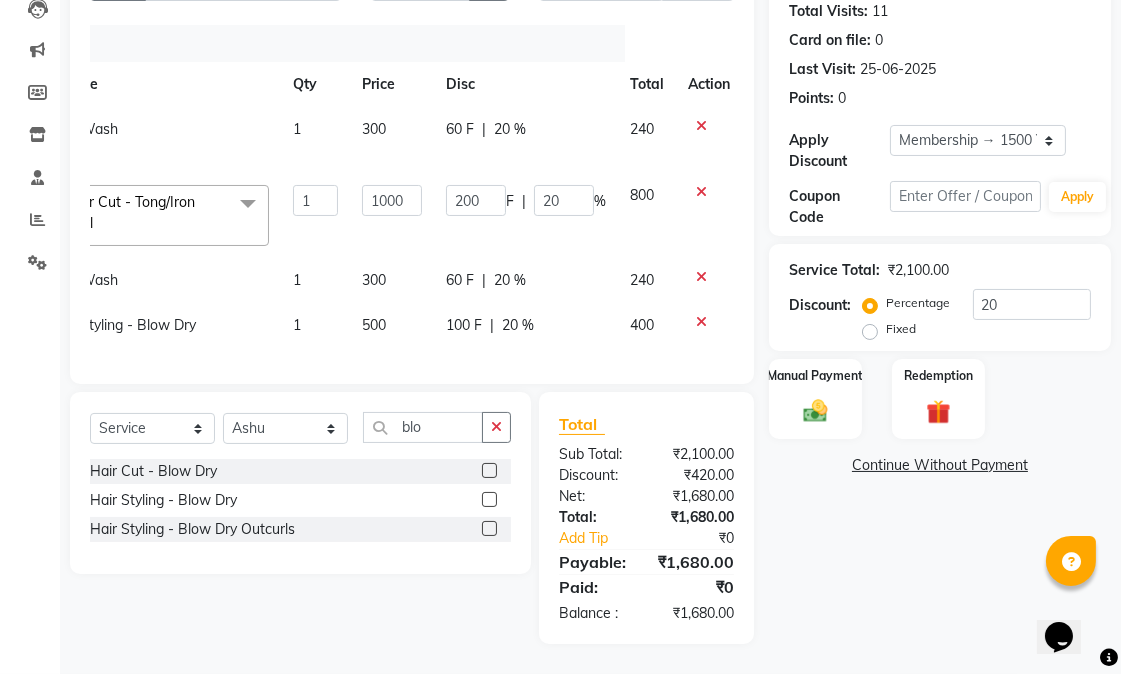 click on "Name: [FIRST]  Membership: end on [DATE] Total Visits:  11 Card on file:  0 Last Visit:   [DATE] Points:   0  Apply Discount Select Membership → 1500 Yearly Membership Coupon Code Apply Service Total:  ₹2,100.00  Discount:  Percentage   Fixed  20 Manual Payment Redemption  Continue Without Payment" 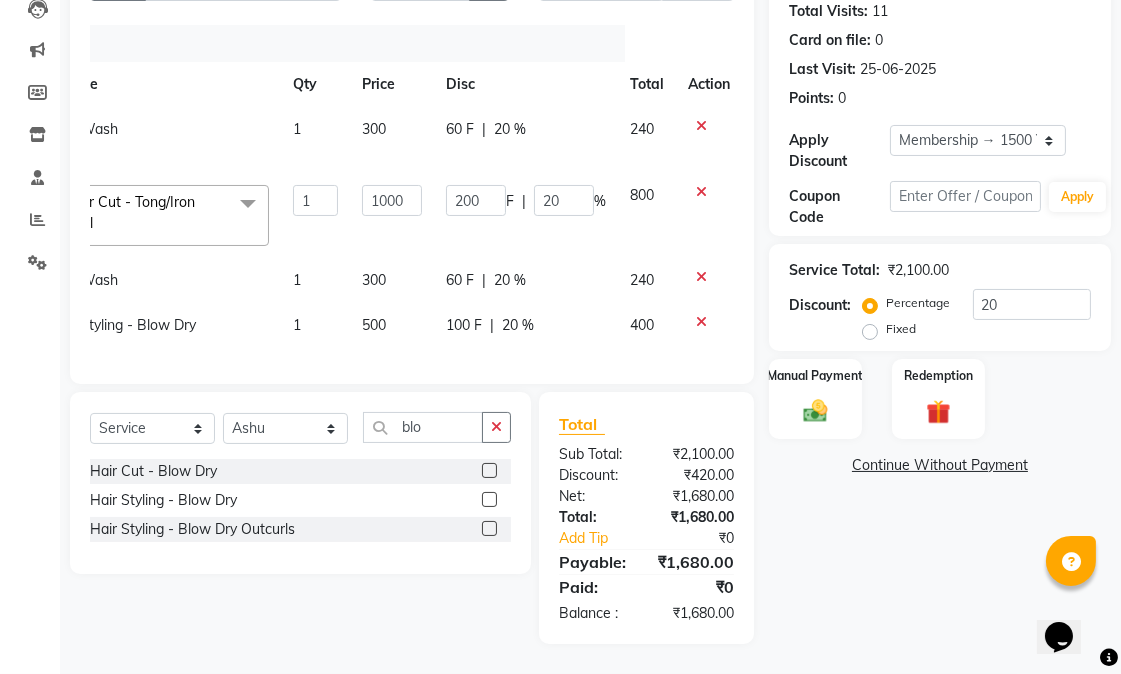 click on "Name: [FIRST]  Membership: end on [DATE] Total Visits:  11 Card on file:  0 Last Visit:   [DATE] Points:   0  Apply Discount Select Membership → 1500 Yearly Membership Coupon Code Apply Service Total:  ₹2,100.00  Discount:  Percentage   Fixed  20 Manual Payment Redemption  Continue Without Payment" 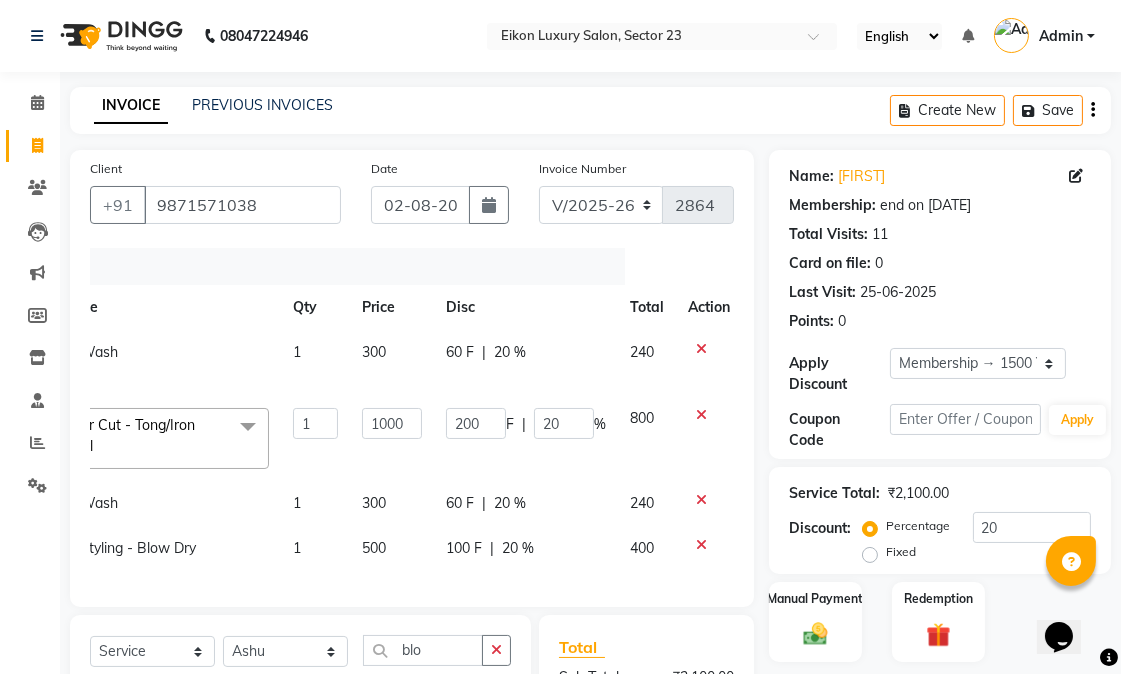scroll, scrollTop: 305, scrollLeft: 0, axis: vertical 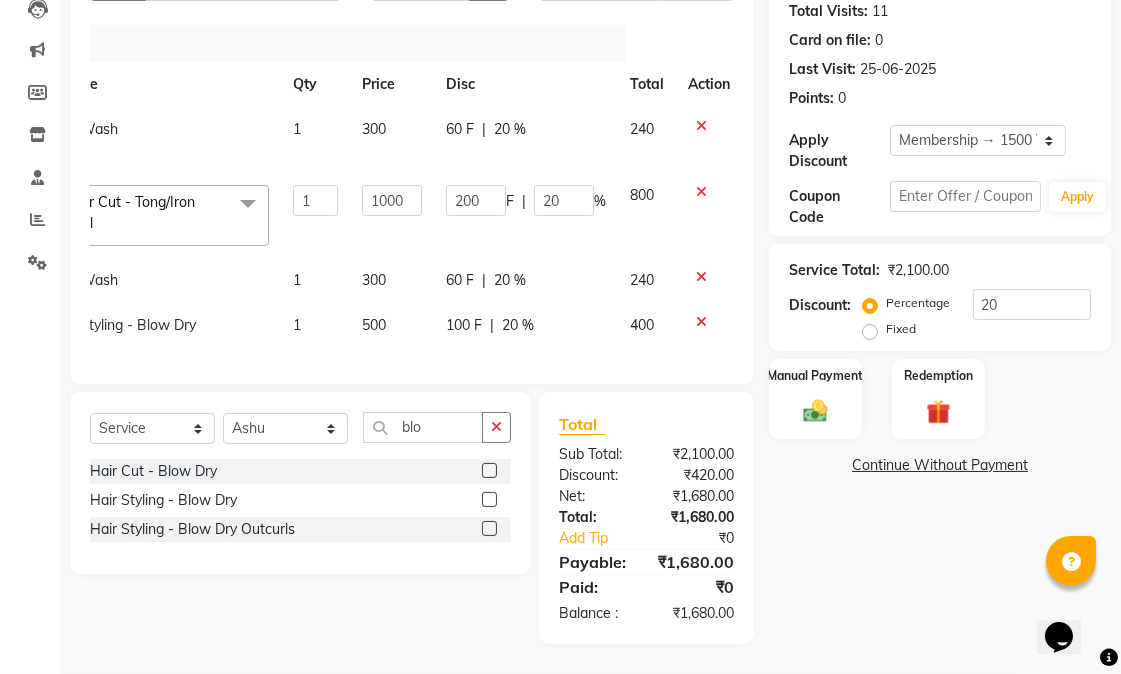 click on "Name: [FIRST]  Membership: end on [DATE] Total Visits:  11 Card on file:  0 Last Visit:   [DATE] Points:   0  Apply Discount Select Membership → 1500 Yearly Membership Coupon Code Apply Service Total:  ₹2,100.00  Discount:  Percentage   Fixed  20 Manual Payment Redemption  Continue Without Payment" 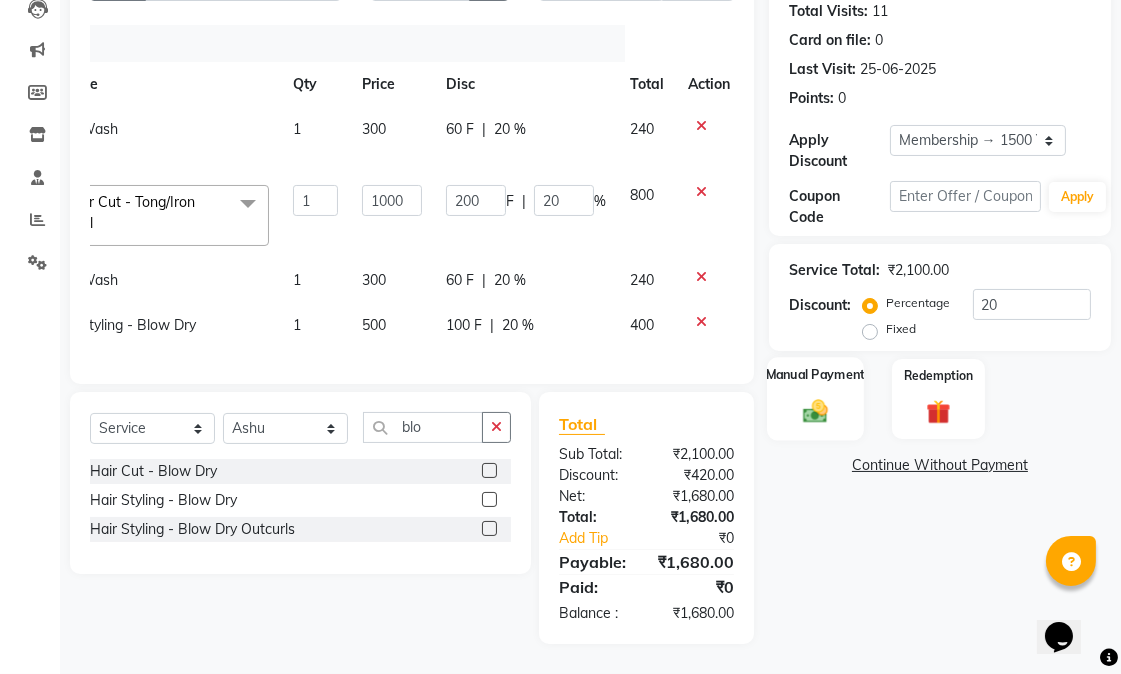 click on "Manual Payment" 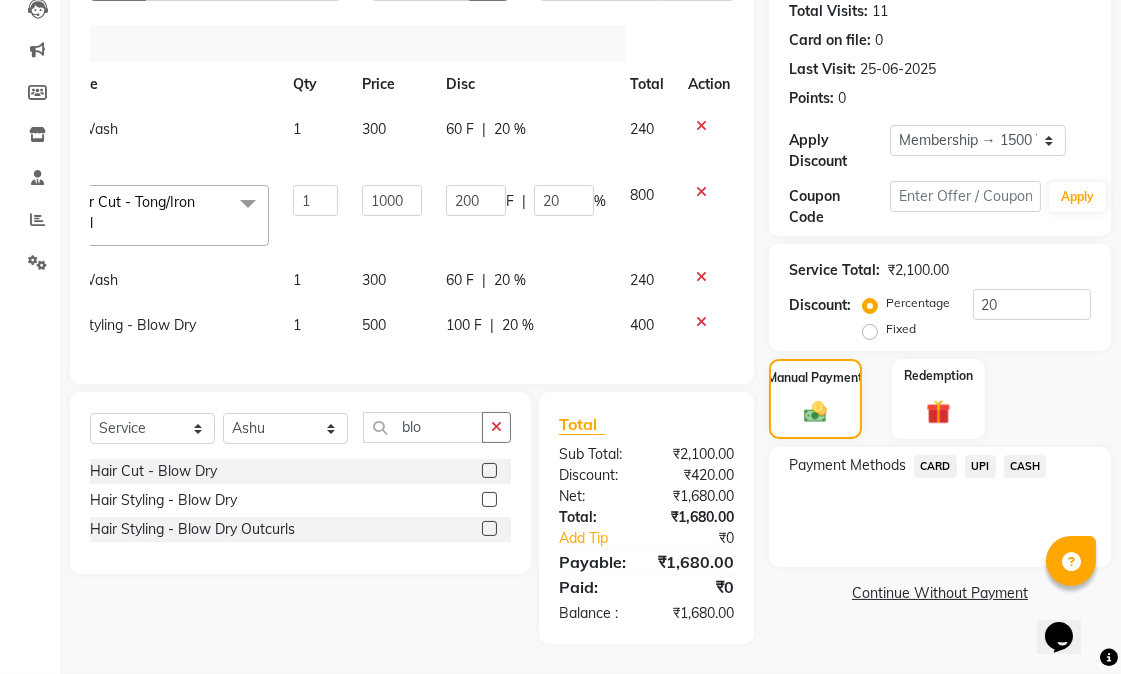 click on "CASH" 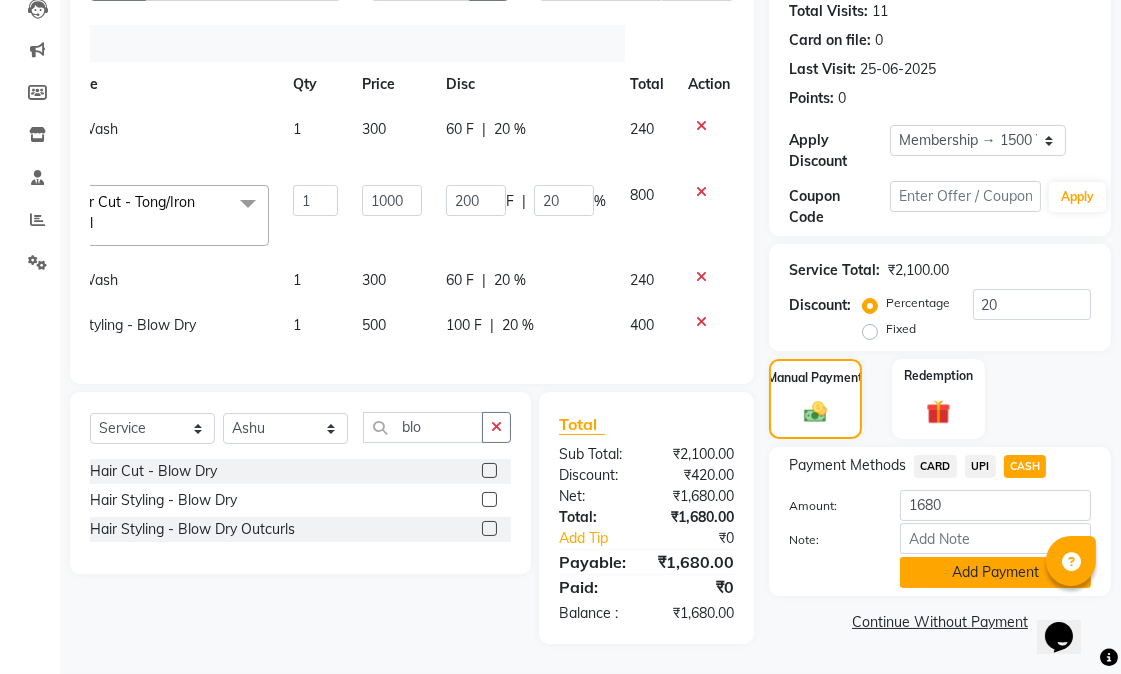 click on "Add Payment" 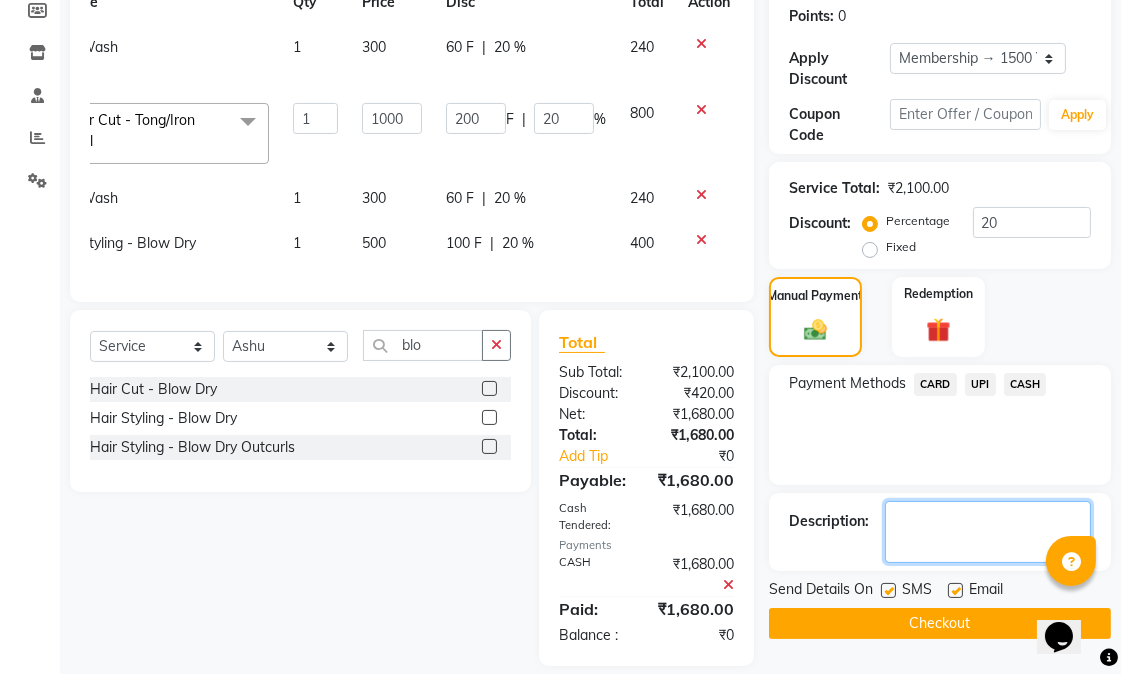 click 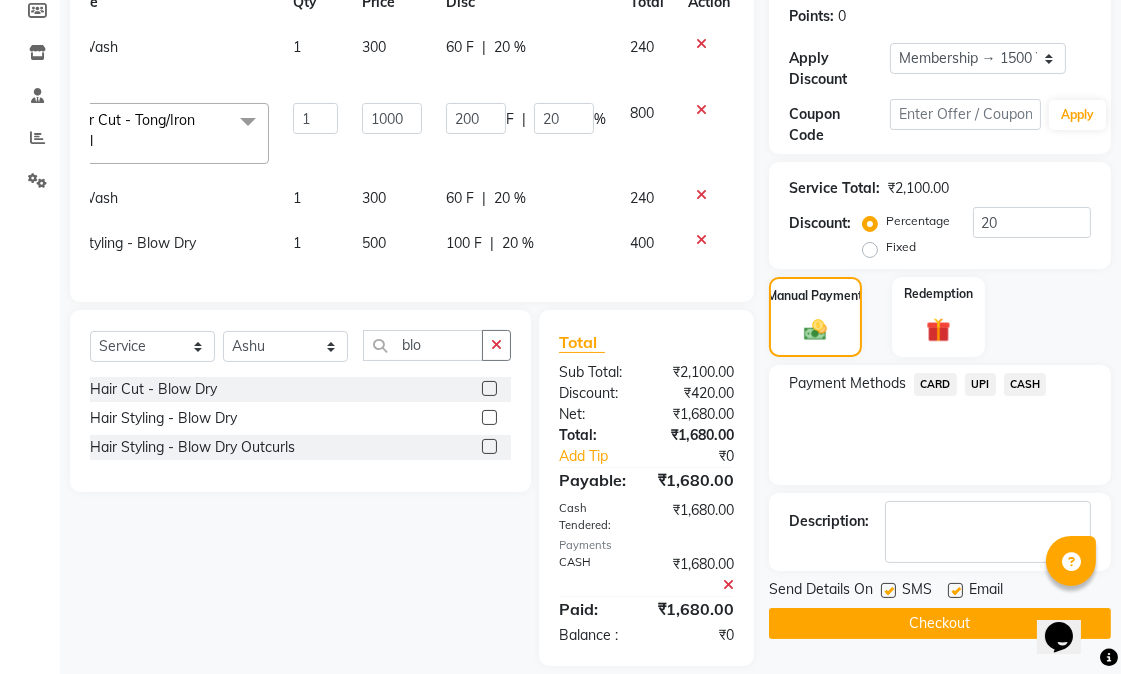 click 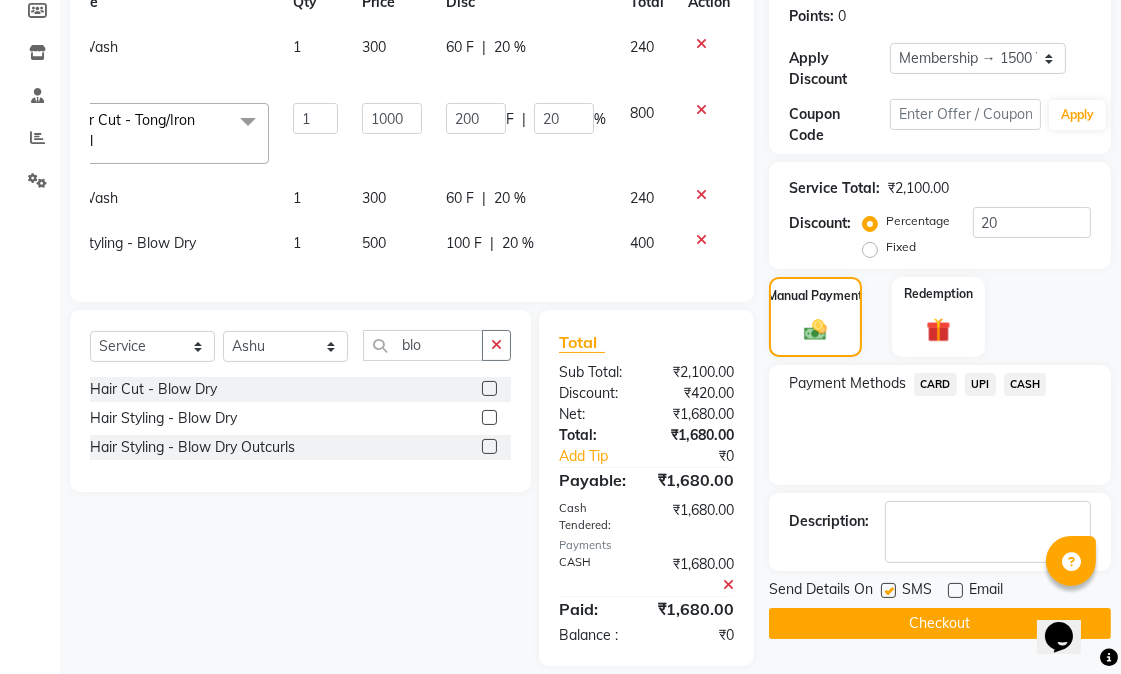 click 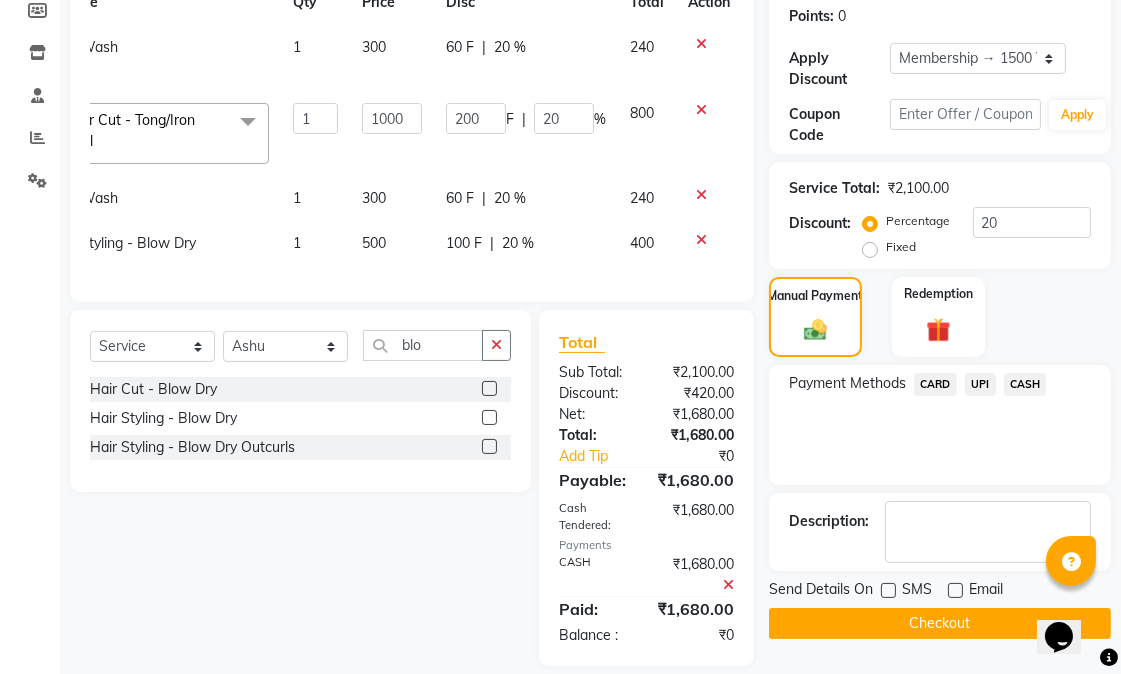 click on "Checkout" 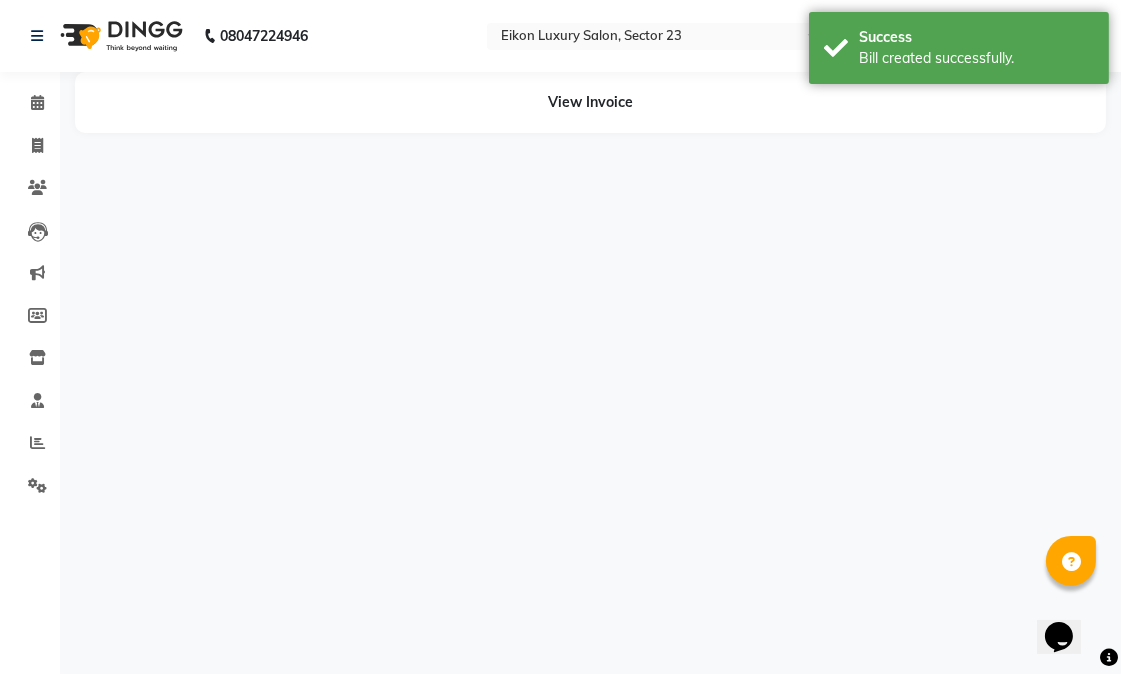 scroll, scrollTop: 0, scrollLeft: 0, axis: both 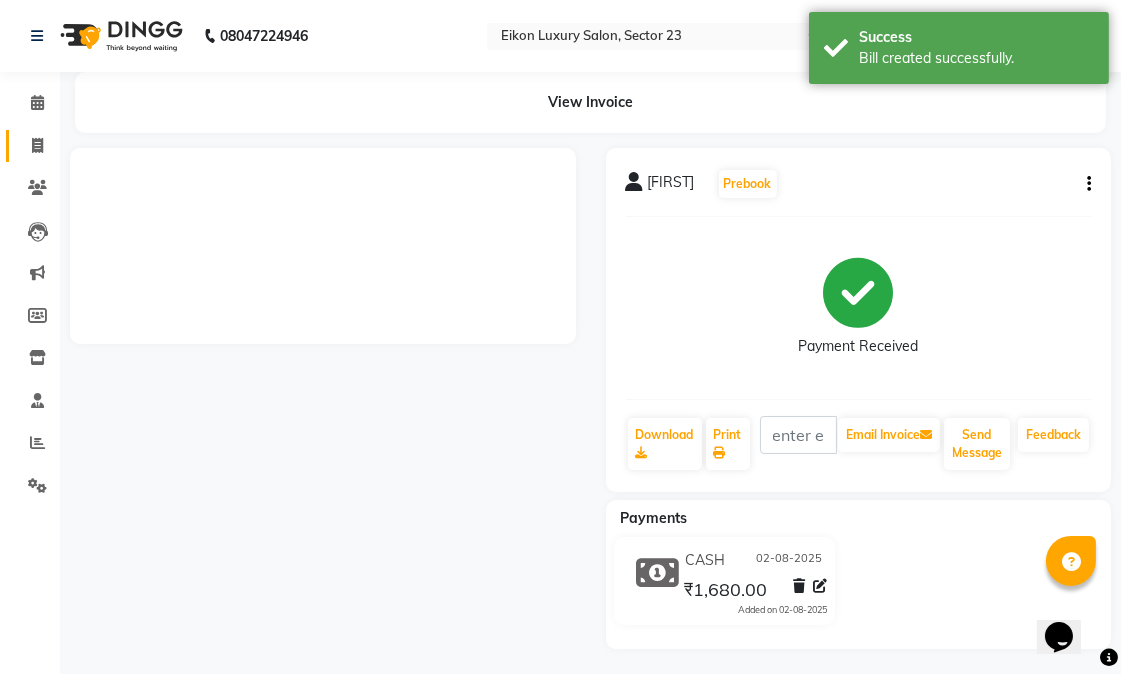 click 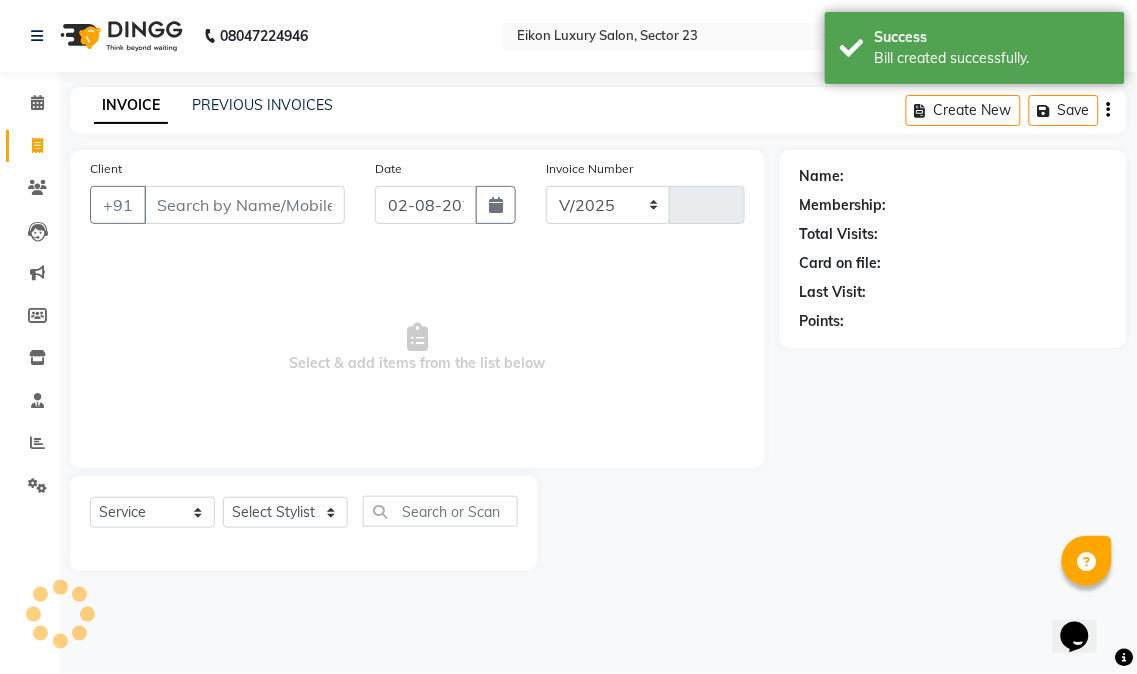 select on "7080" 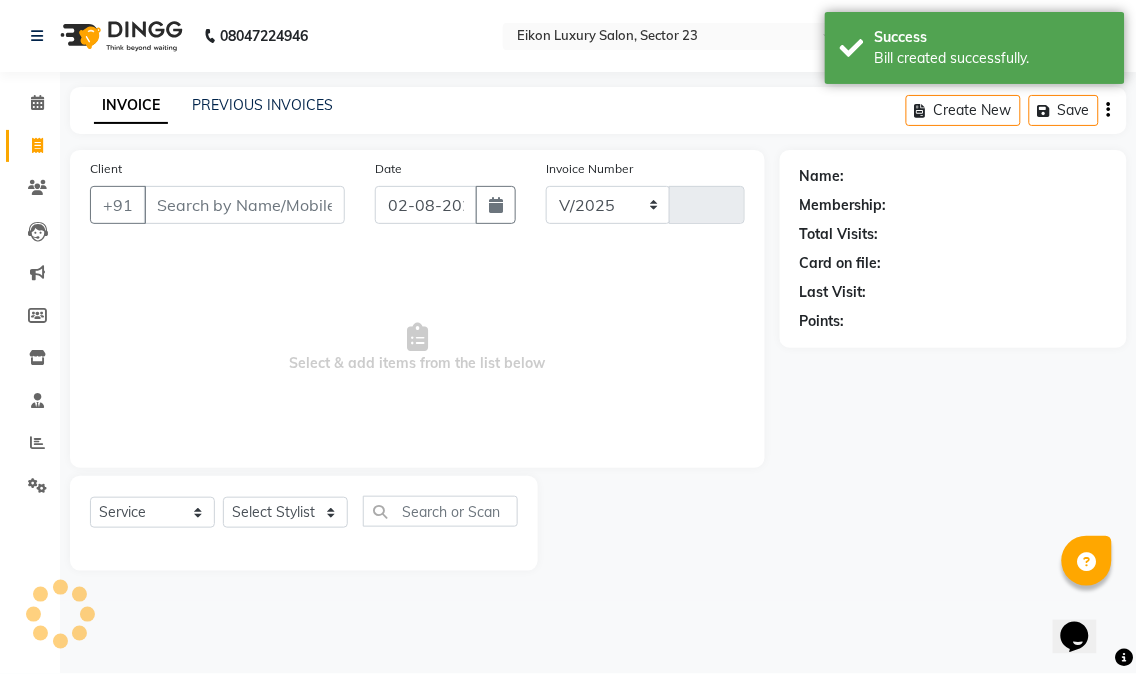 type on "2867" 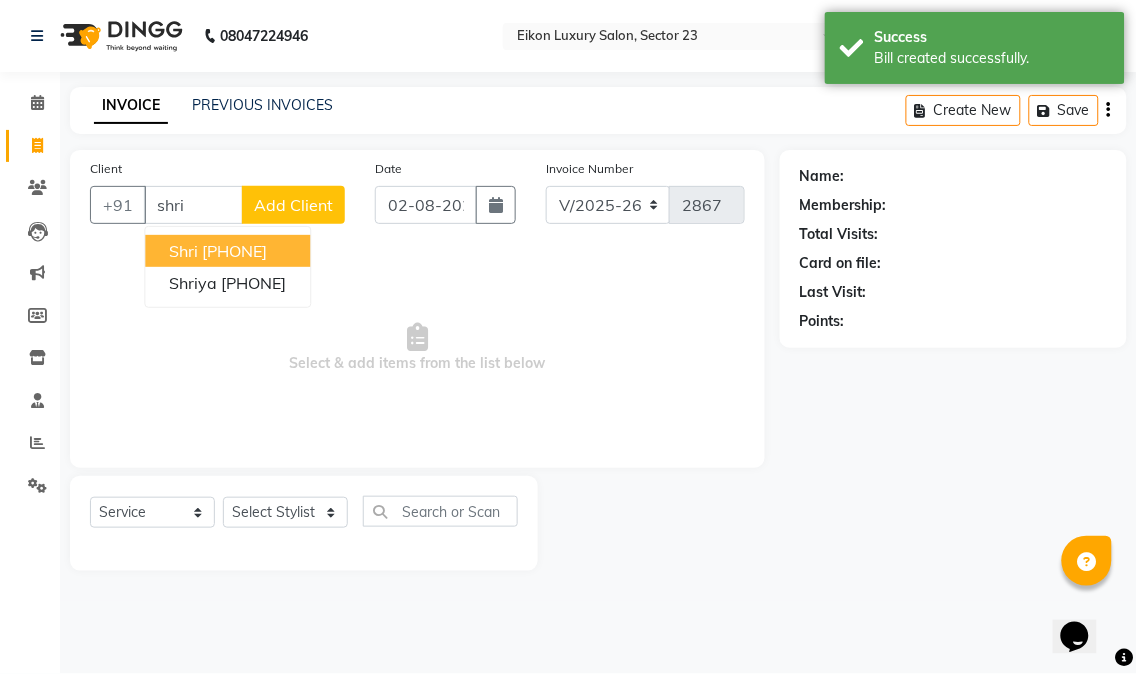 drag, startPoint x: 210, startPoint y: 234, endPoint x: 212, endPoint y: 256, distance: 22.090721 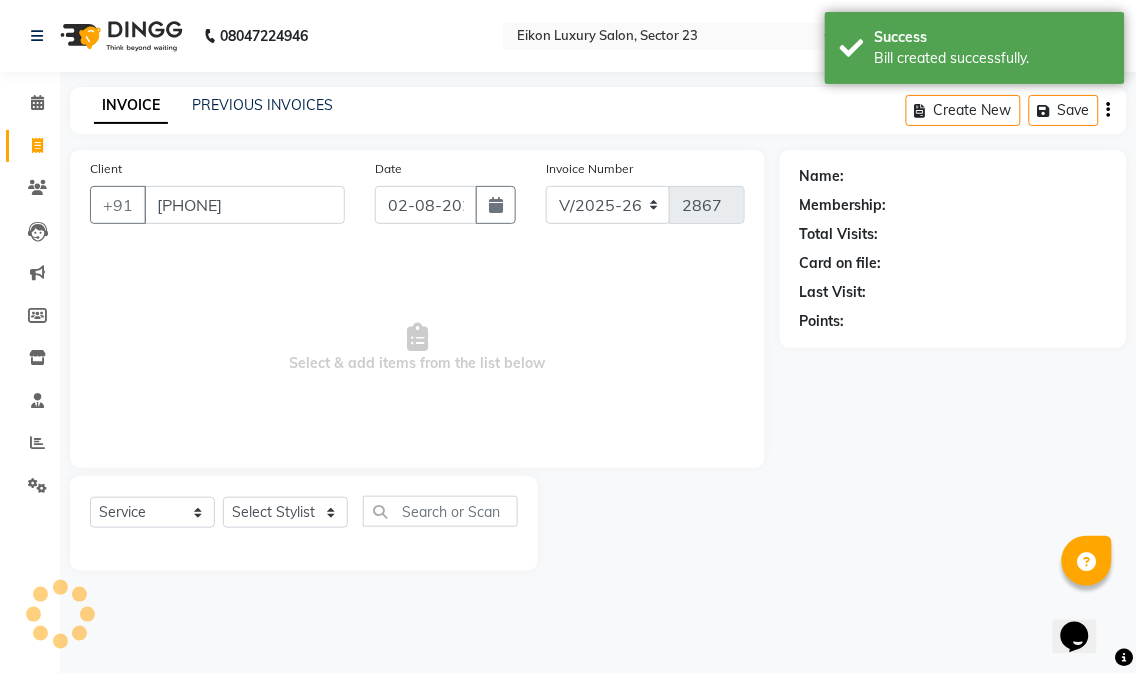 type on "[PHONE]" 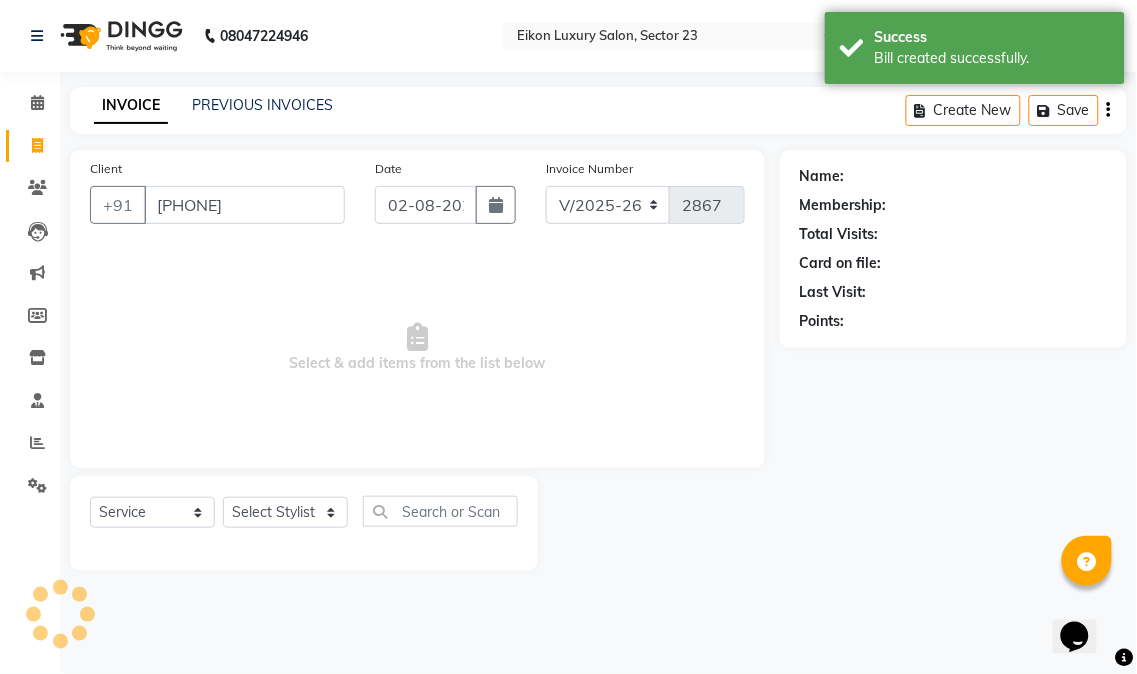 select on "1: Object" 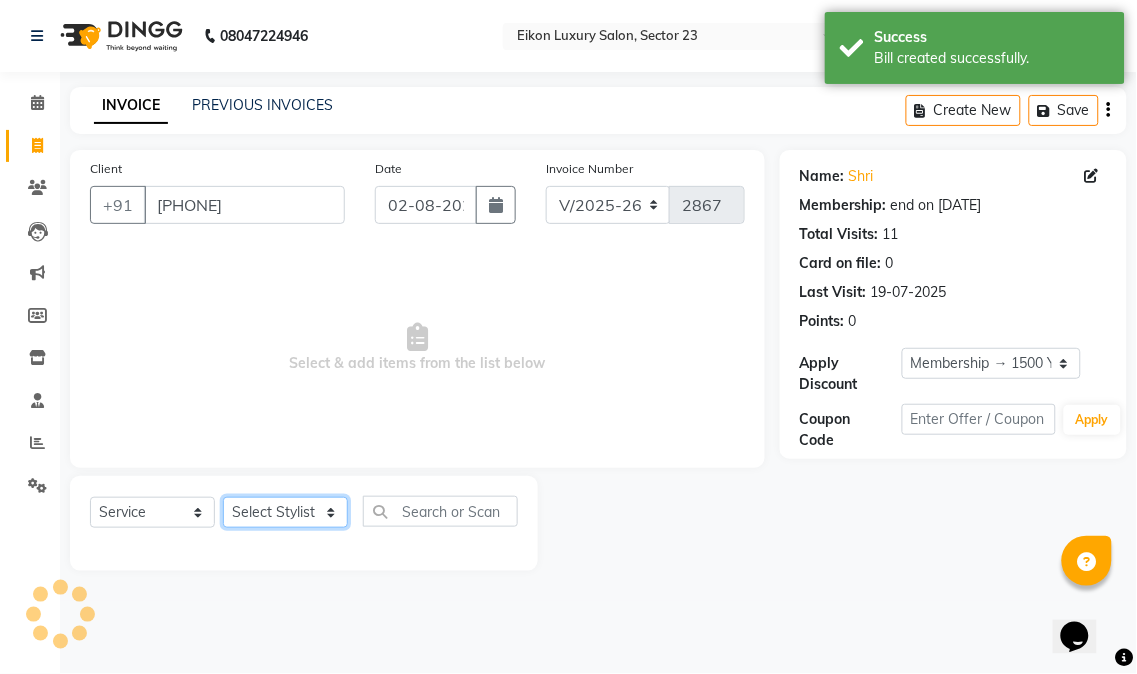 click on "Select Stylist [FIRST] [FIRST] [FIRST] [FIRST] [FIRST] [FIRST] [FIRST] [FIRST] [FIRST] [FIRST] [FIRST] [FIRST] [FIRST] [FIRST] [FIRST] [FIRST] [FIRST]" 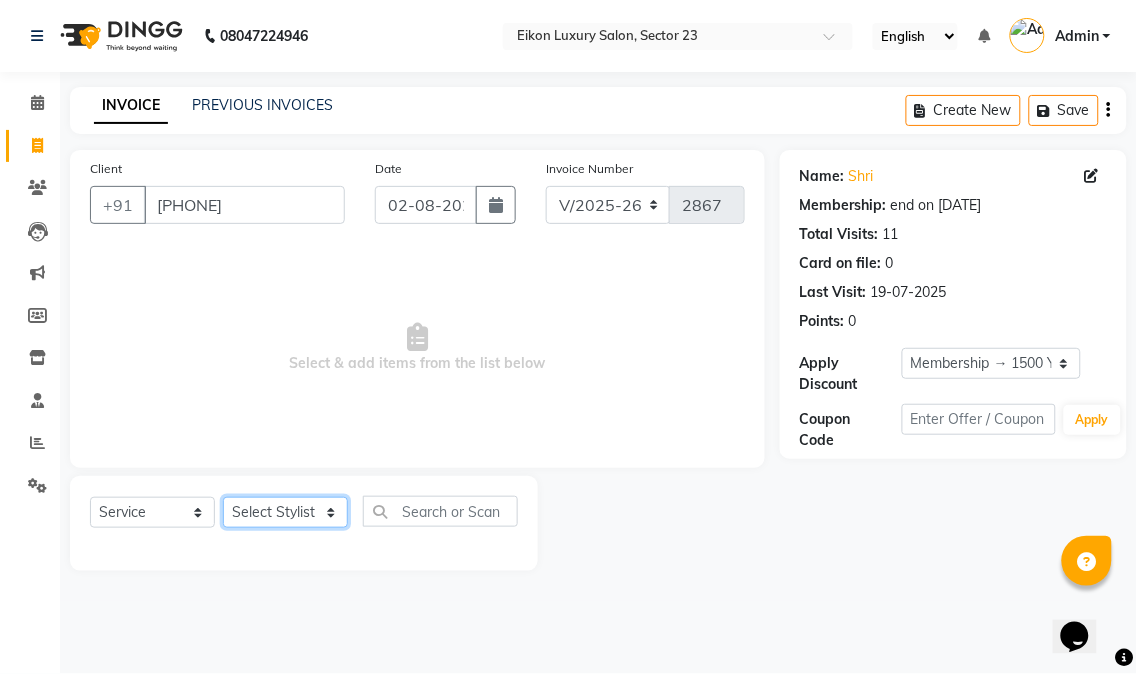 select on "58950" 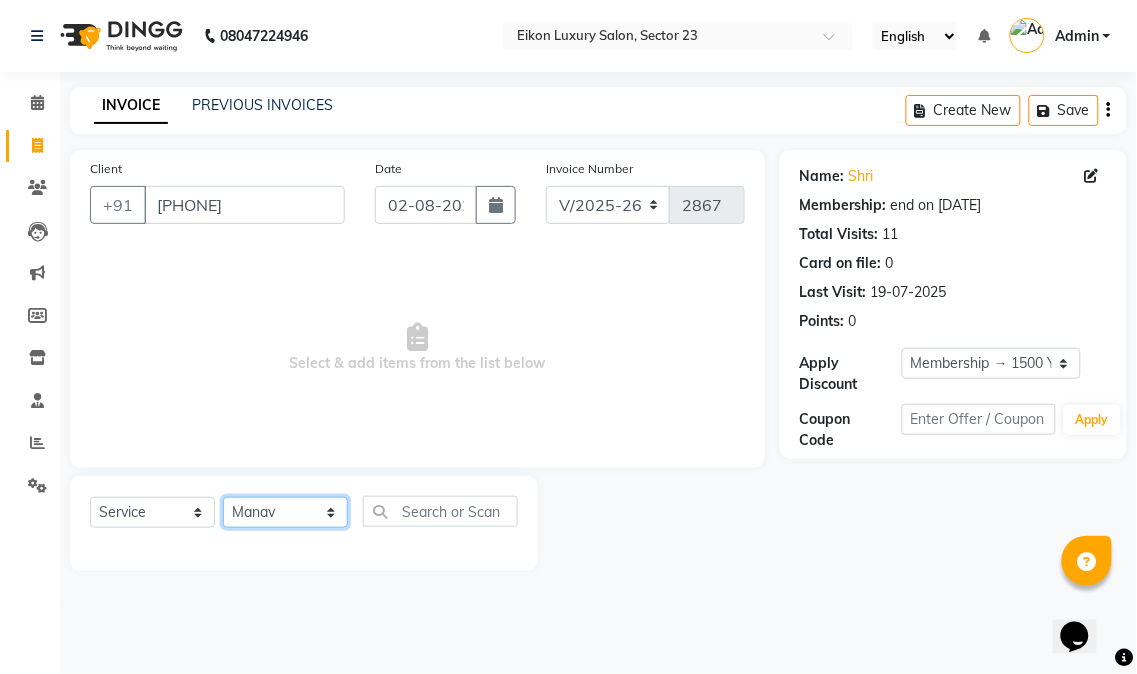 click on "Select Stylist Abhishek amit anchal Ashu Bilal Dildar Geeta Hritik Jatin mahesh Manav Mohit Pinki Prince Ruby Sagar Subhash Subodh Uday" 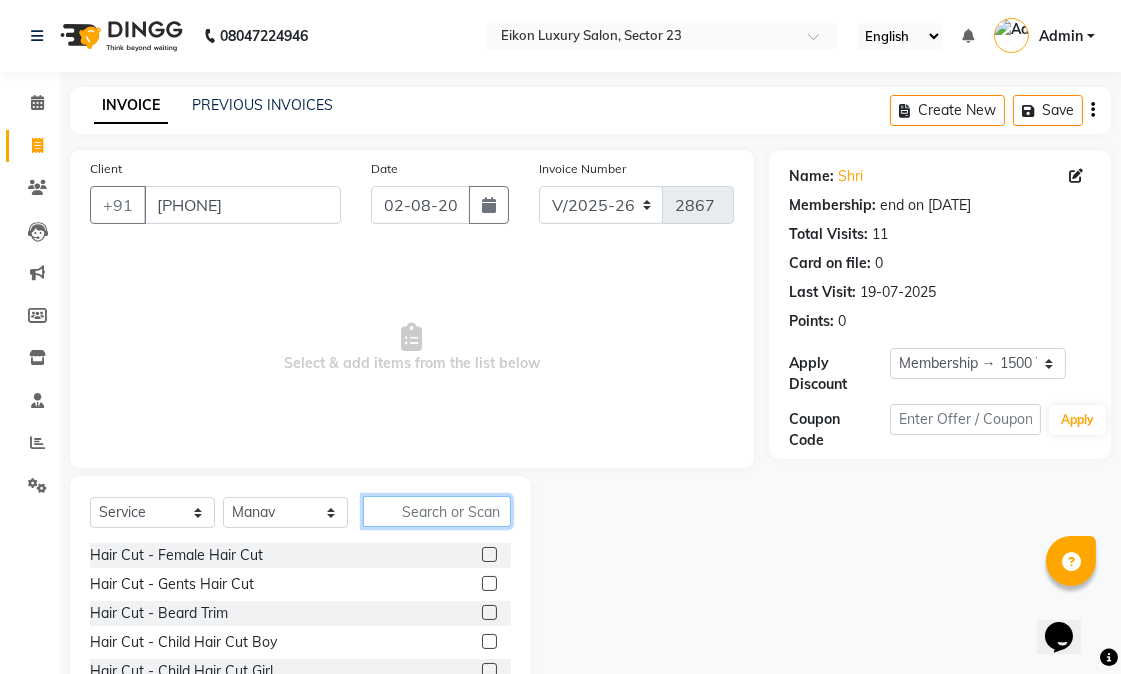 click 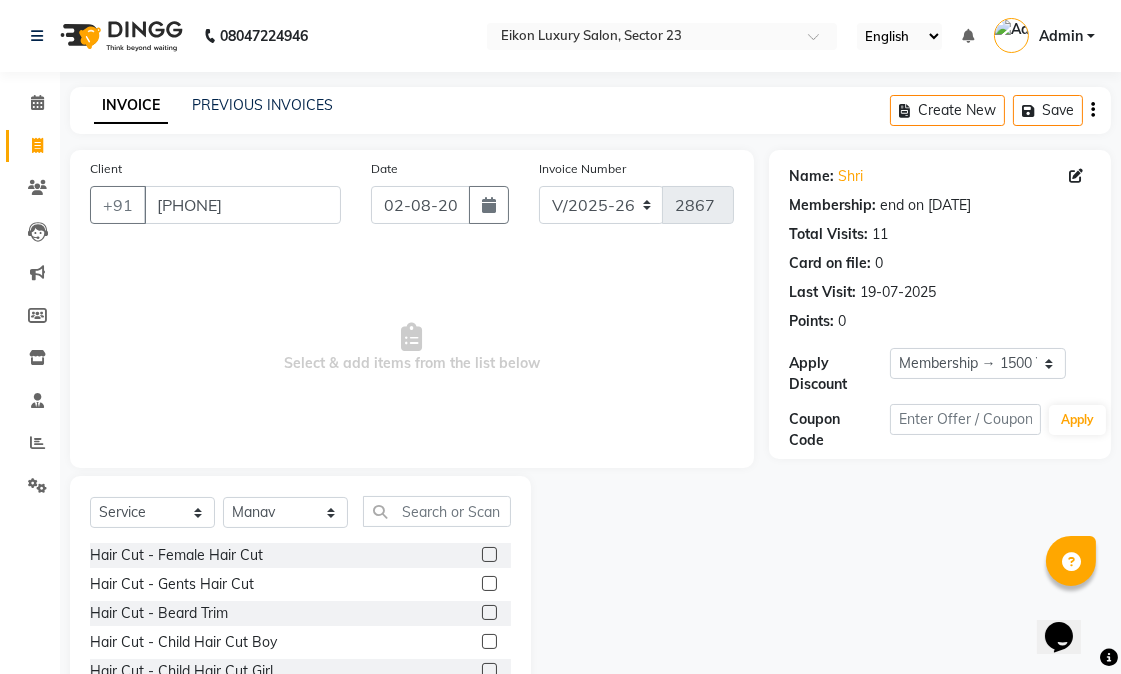 click 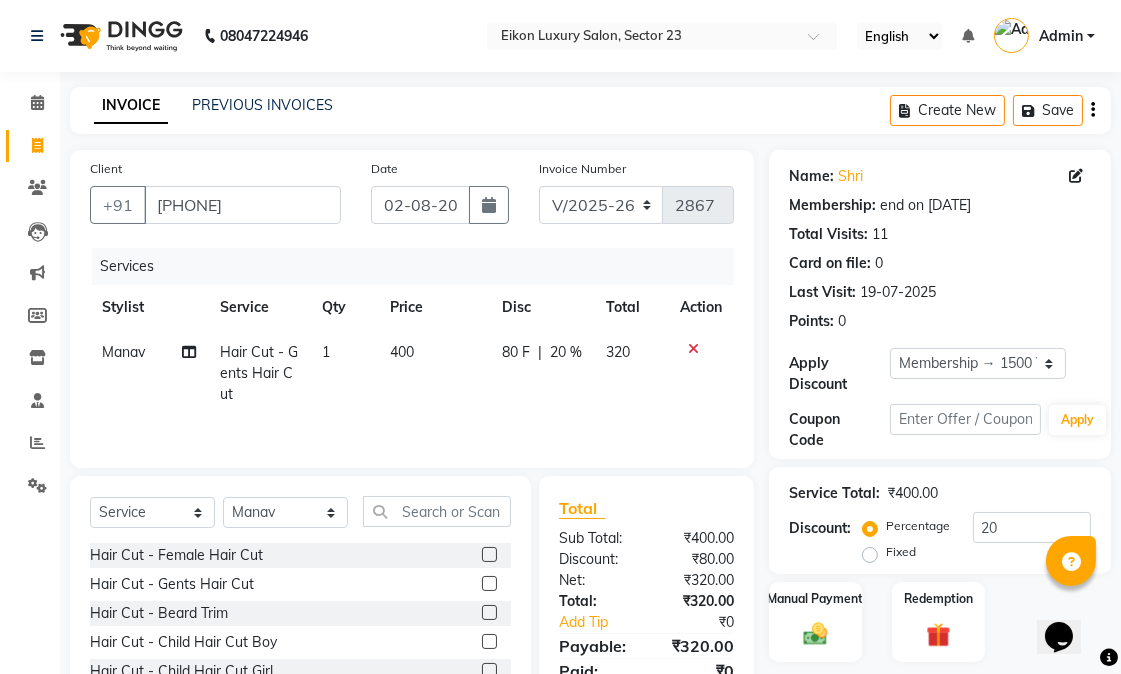 click 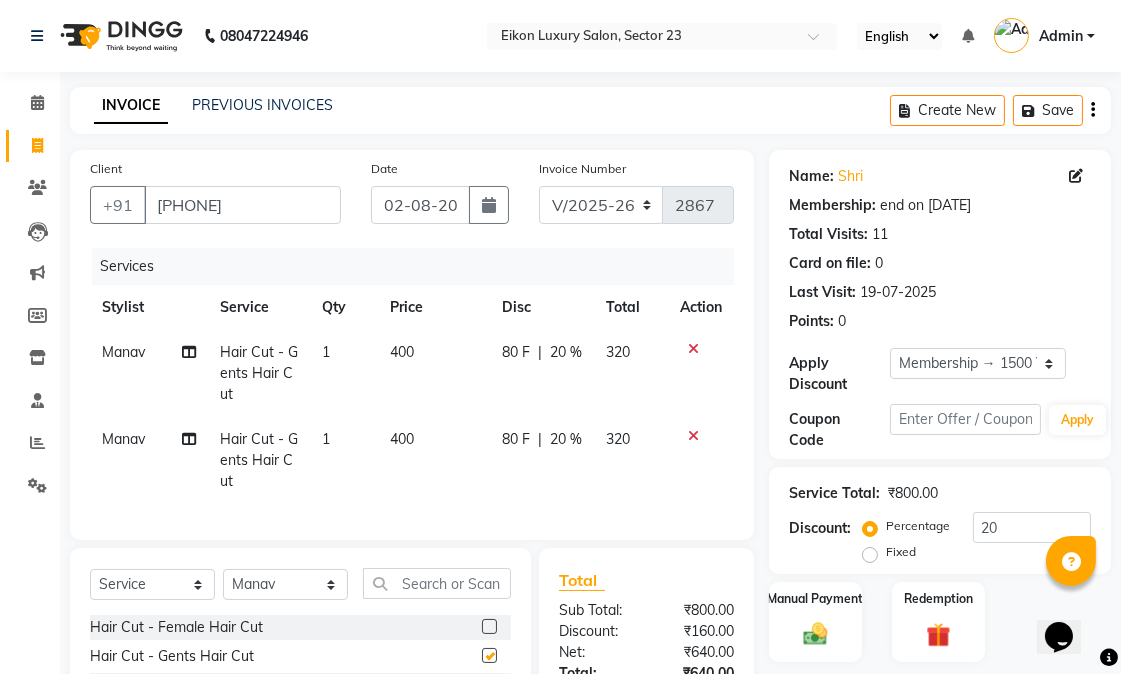 checkbox on "false" 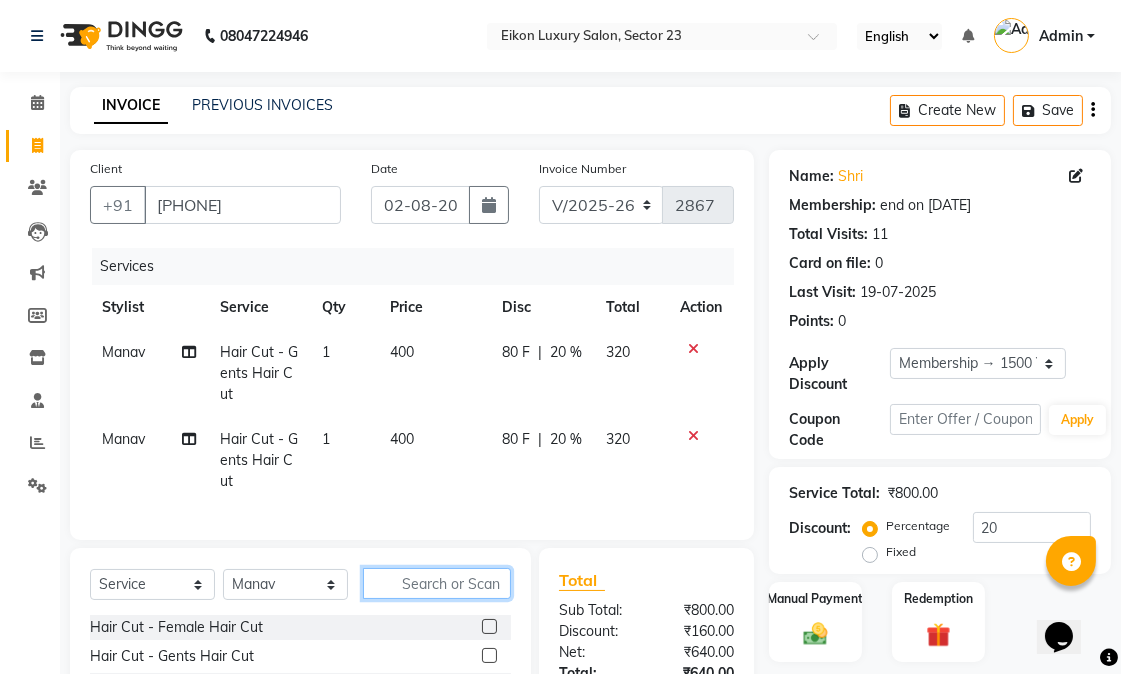 click 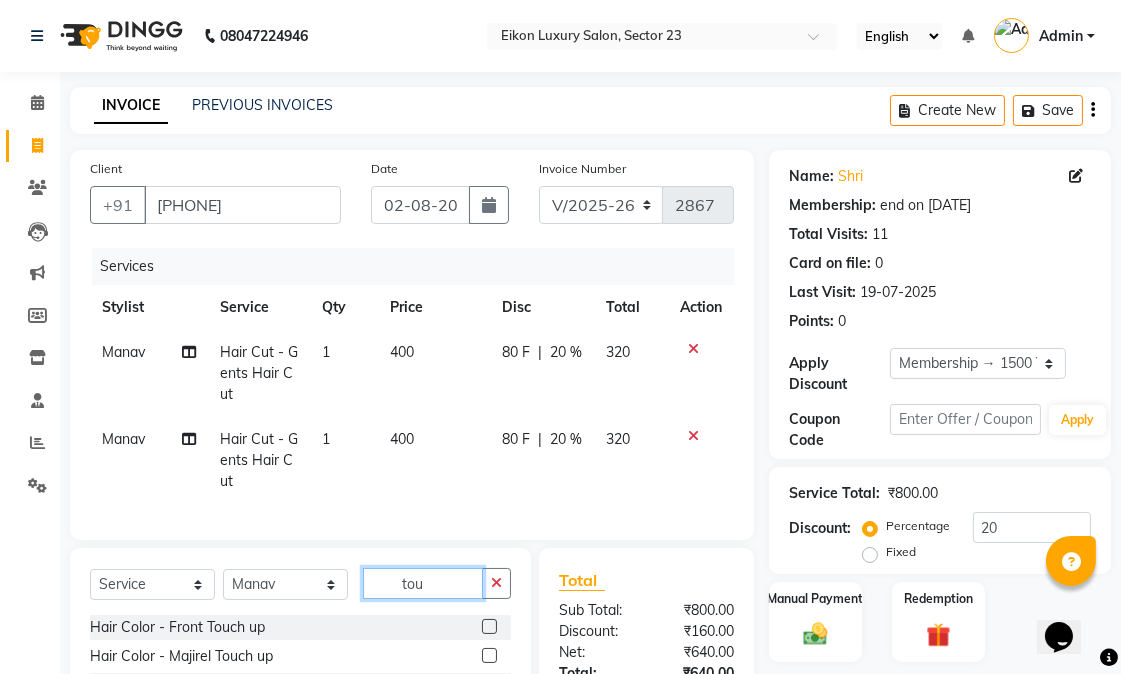 scroll, scrollTop: 172, scrollLeft: 0, axis: vertical 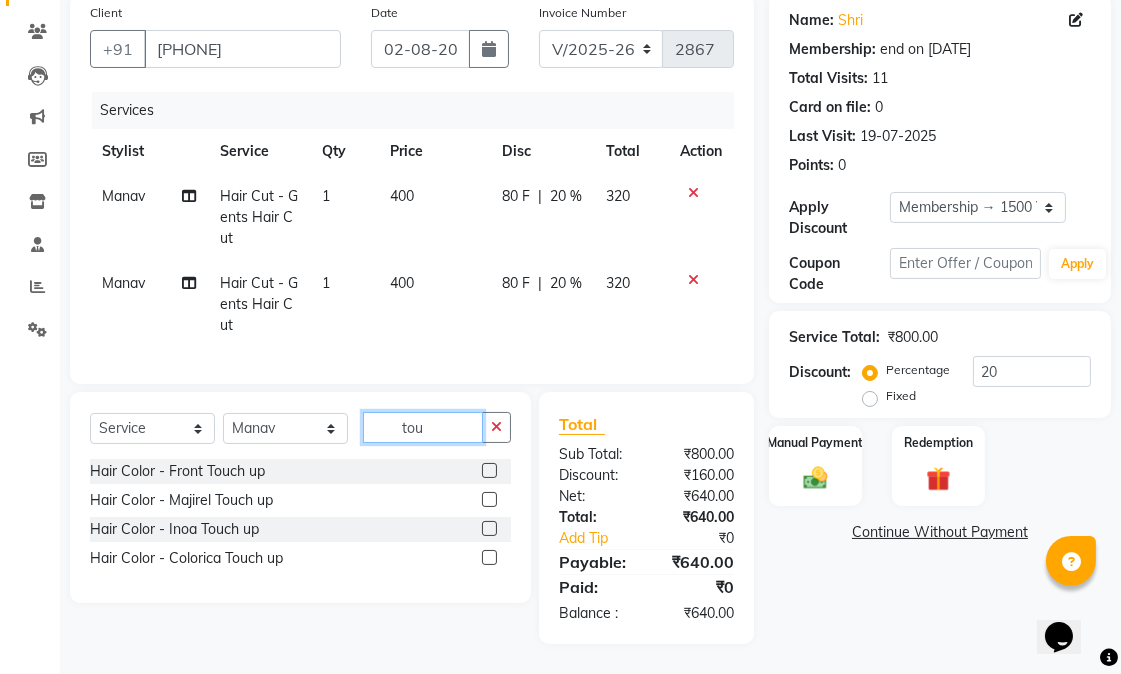 type on "tou" 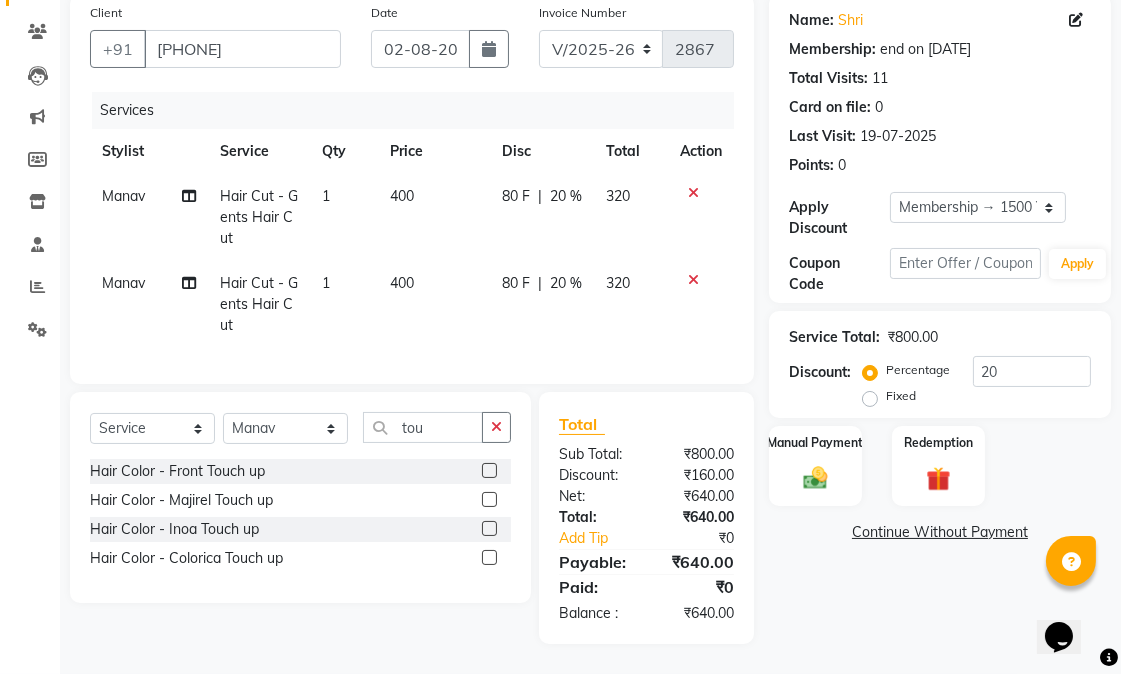 click 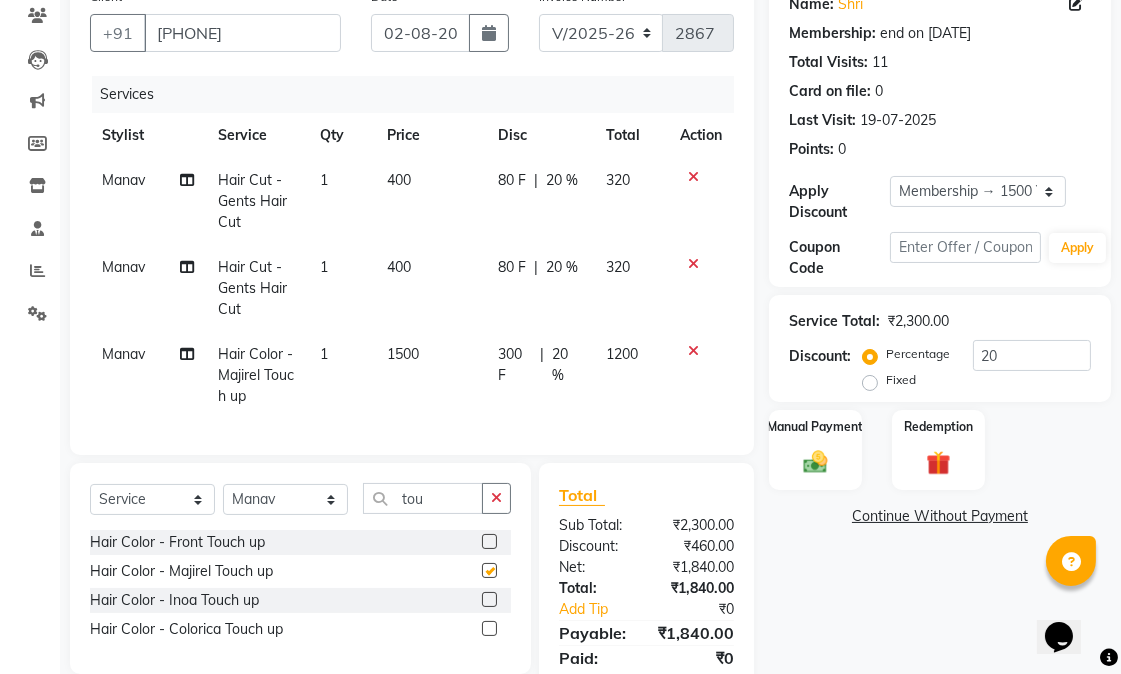 checkbox on "false" 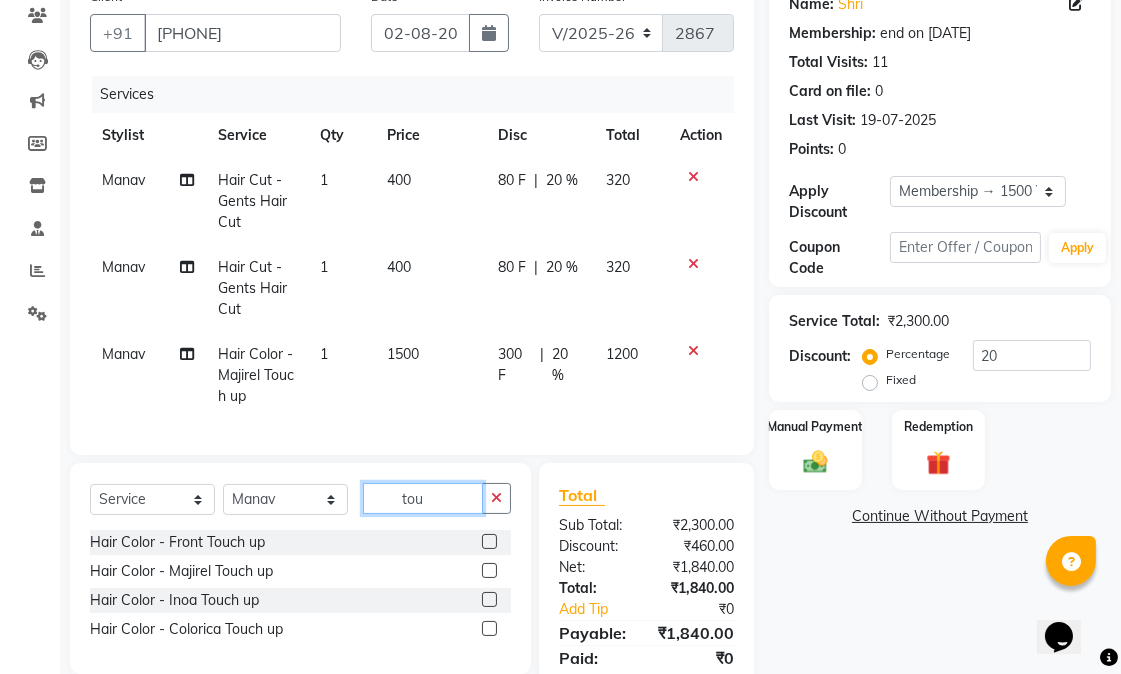 drag, startPoint x: 444, startPoint y: 510, endPoint x: 373, endPoint y: 514, distance: 71.11259 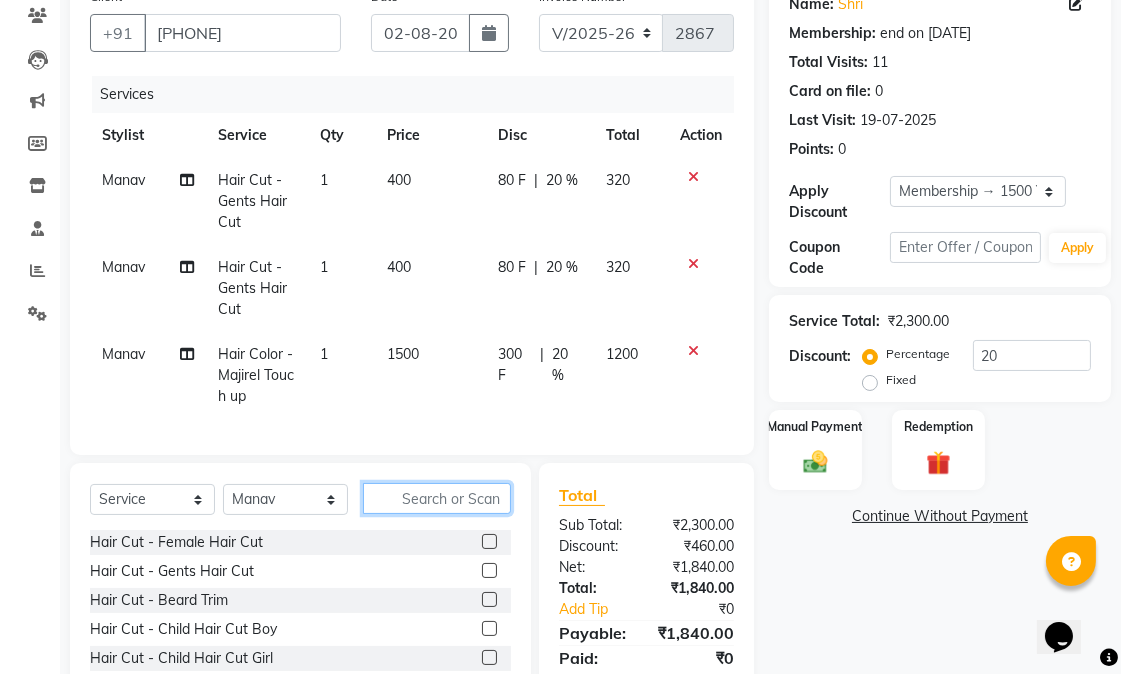 type 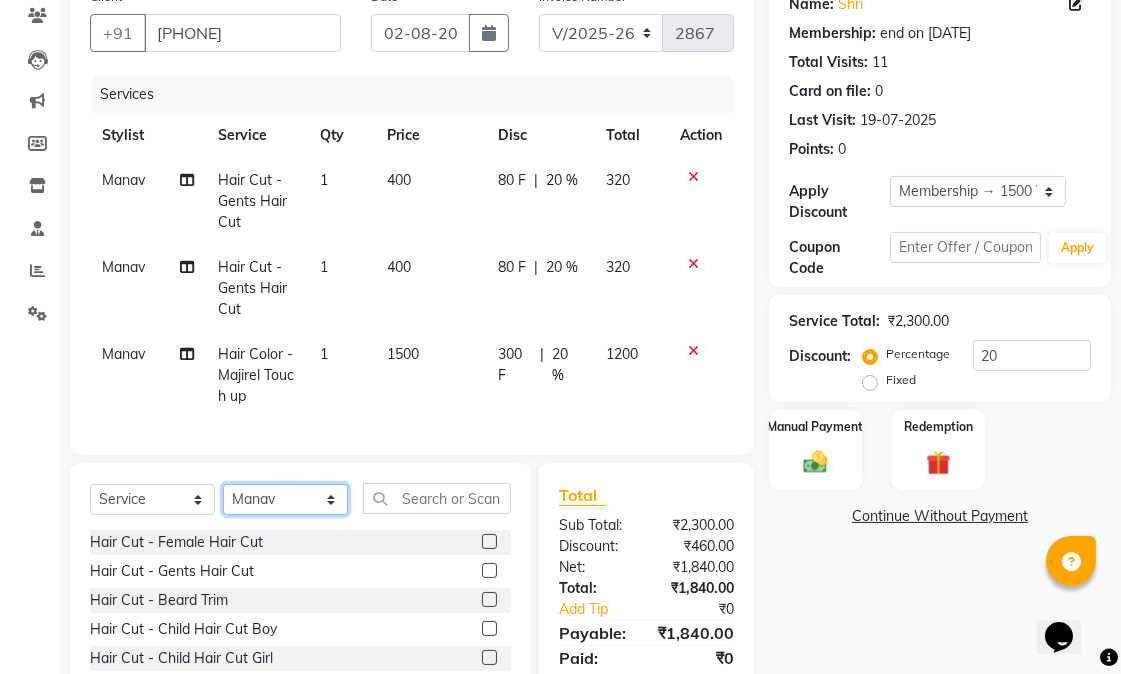 click on "Select Stylist Abhishek amit anchal Ashu Bilal Dildar Geeta Hritik Jatin mahesh Manav Mohit Pinki Prince Ruby Sagar Subhash Subodh Uday" 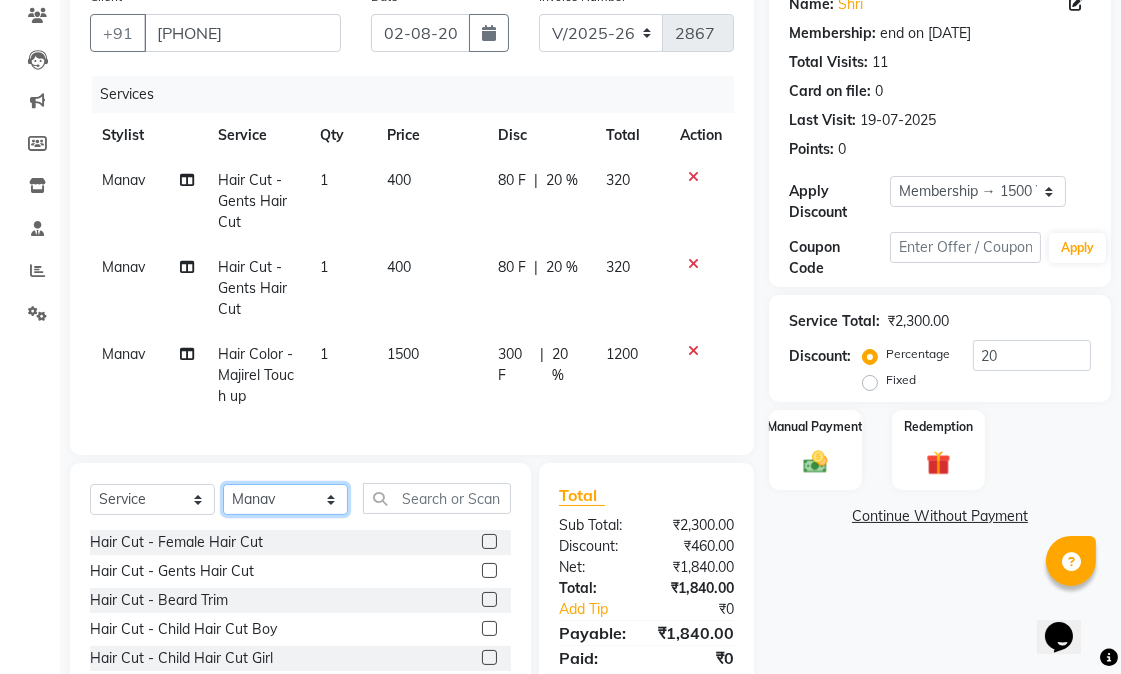 select on "58952" 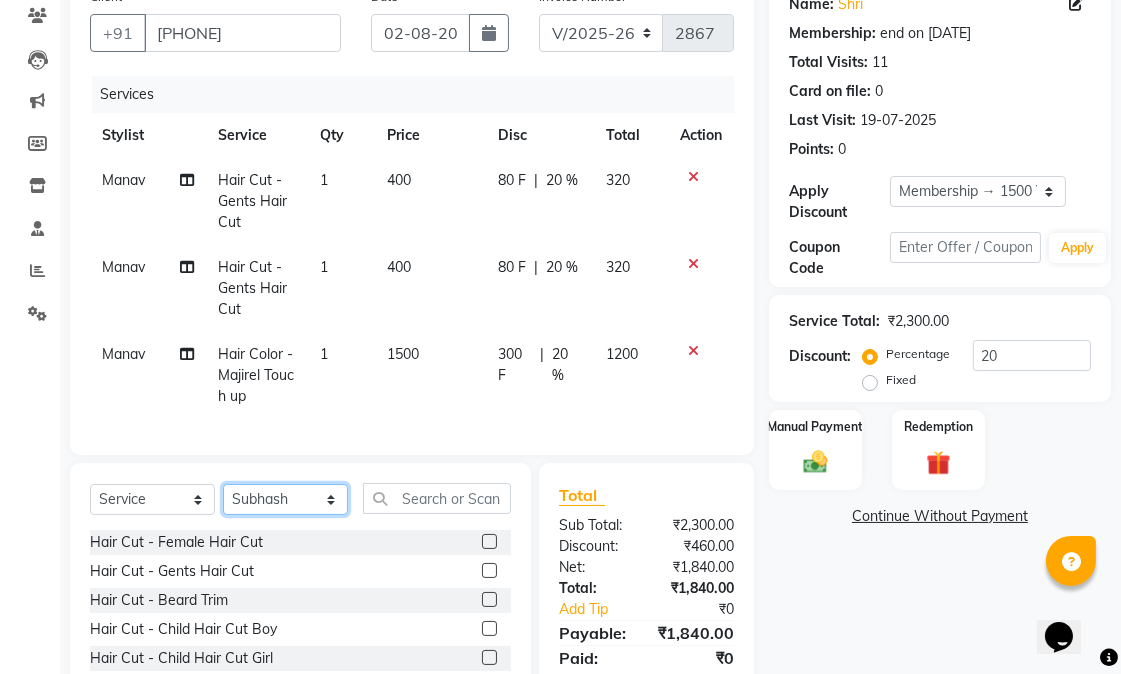 click on "Select Stylist Abhishek amit anchal Ashu Bilal Dildar Geeta Hritik Jatin mahesh Manav Mohit Pinki Prince Ruby Sagar Subhash Subodh Uday" 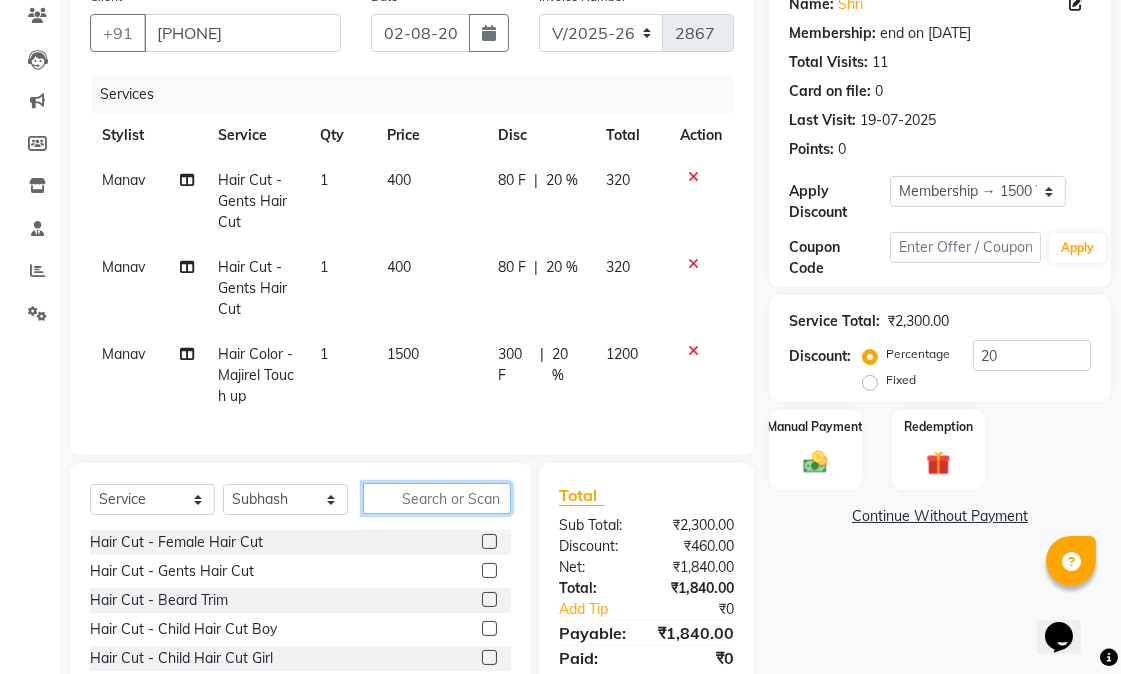 click 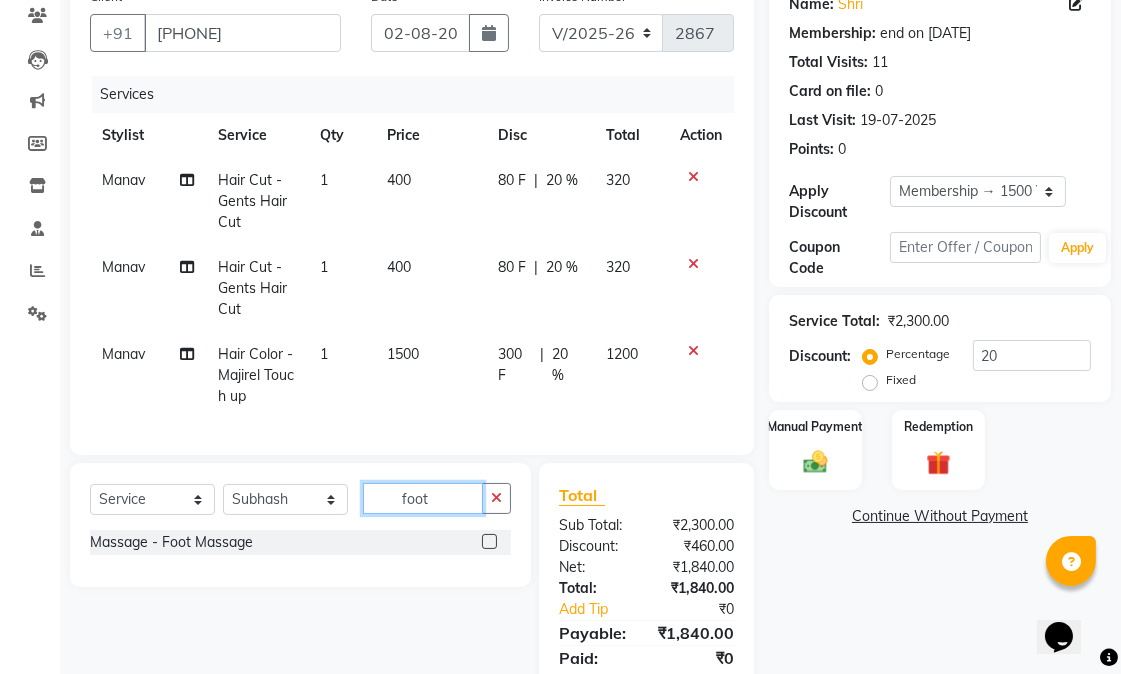type on "foot" 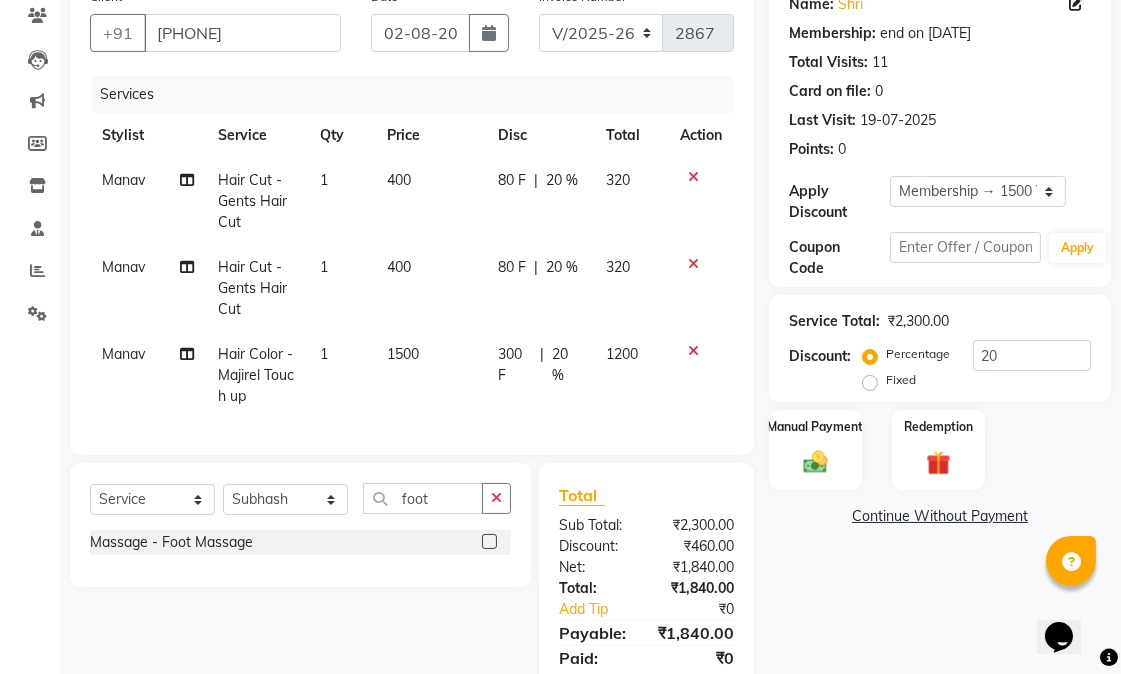click 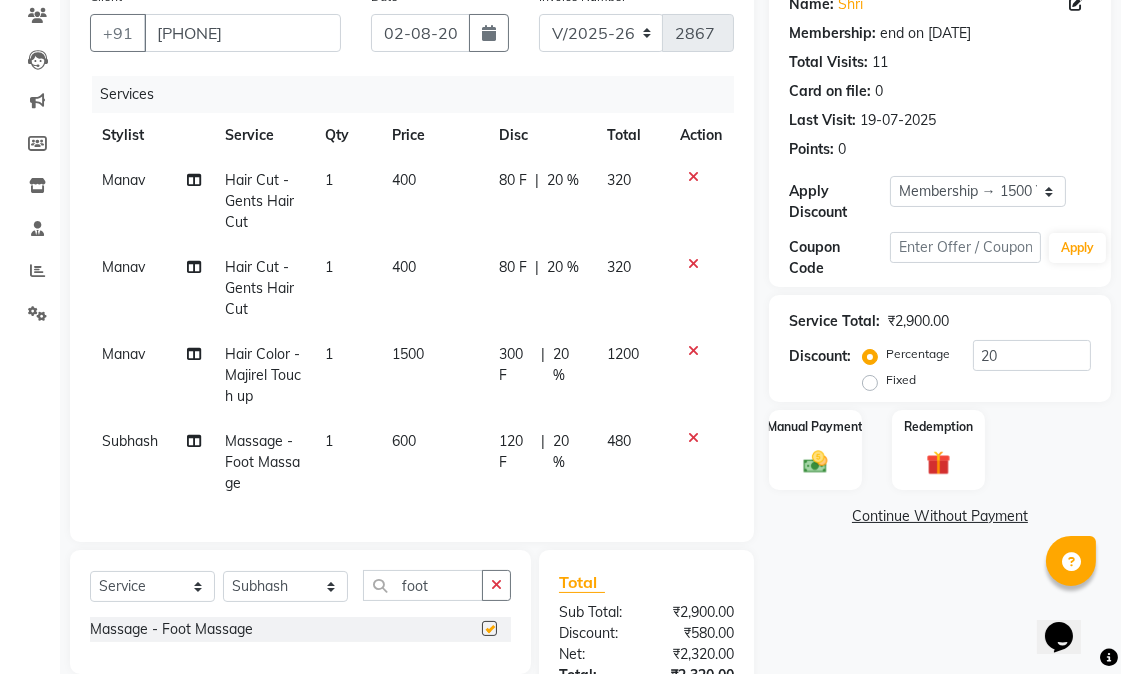 checkbox on "false" 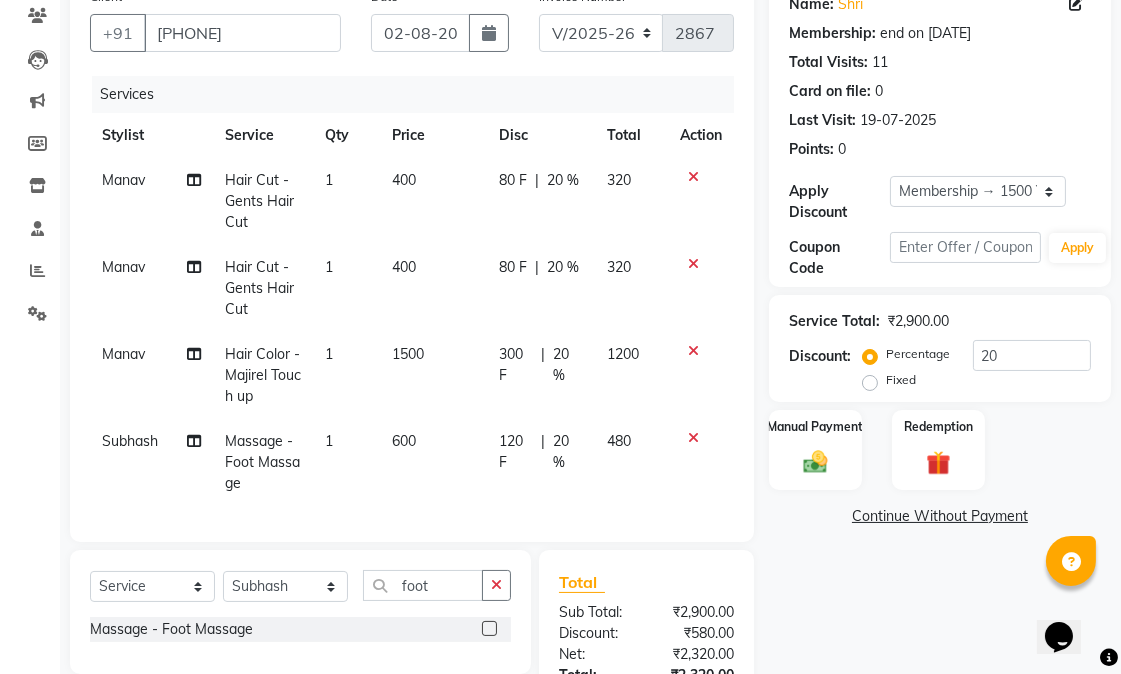 scroll, scrollTop: 370, scrollLeft: 0, axis: vertical 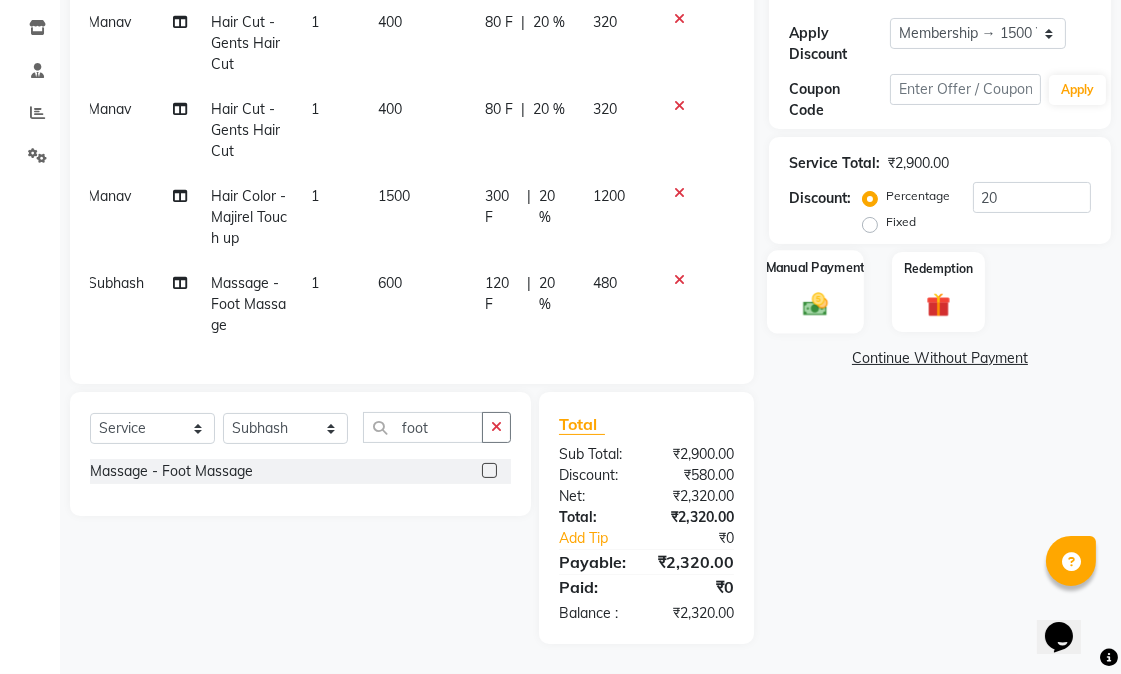 click 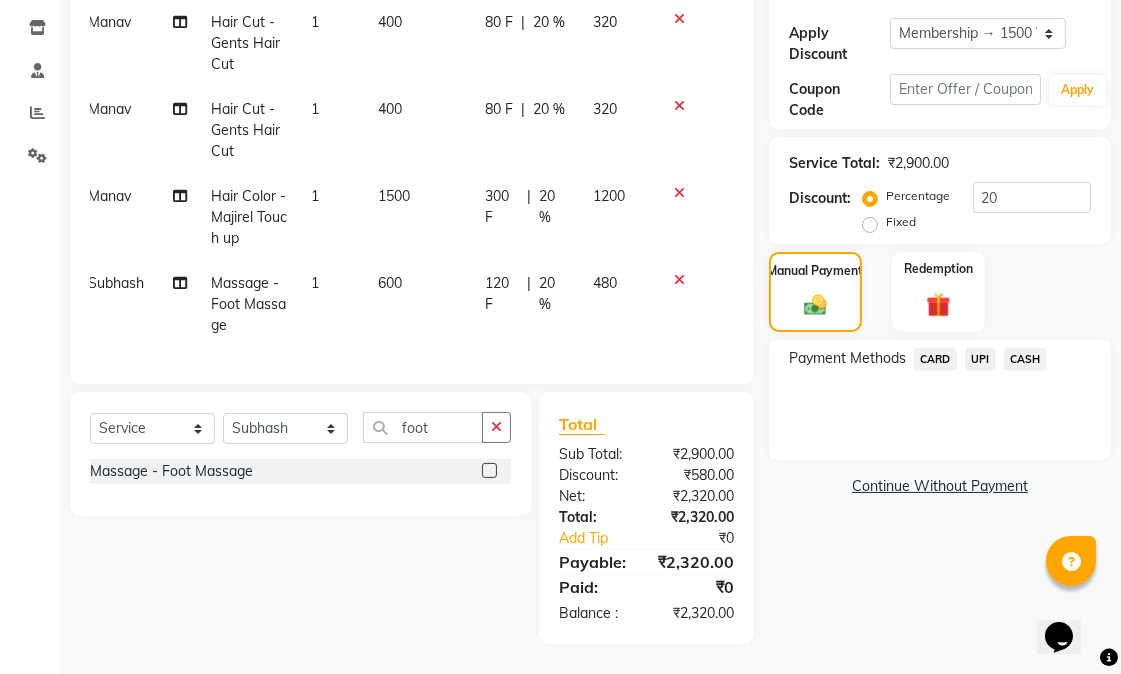 click on "CARD" 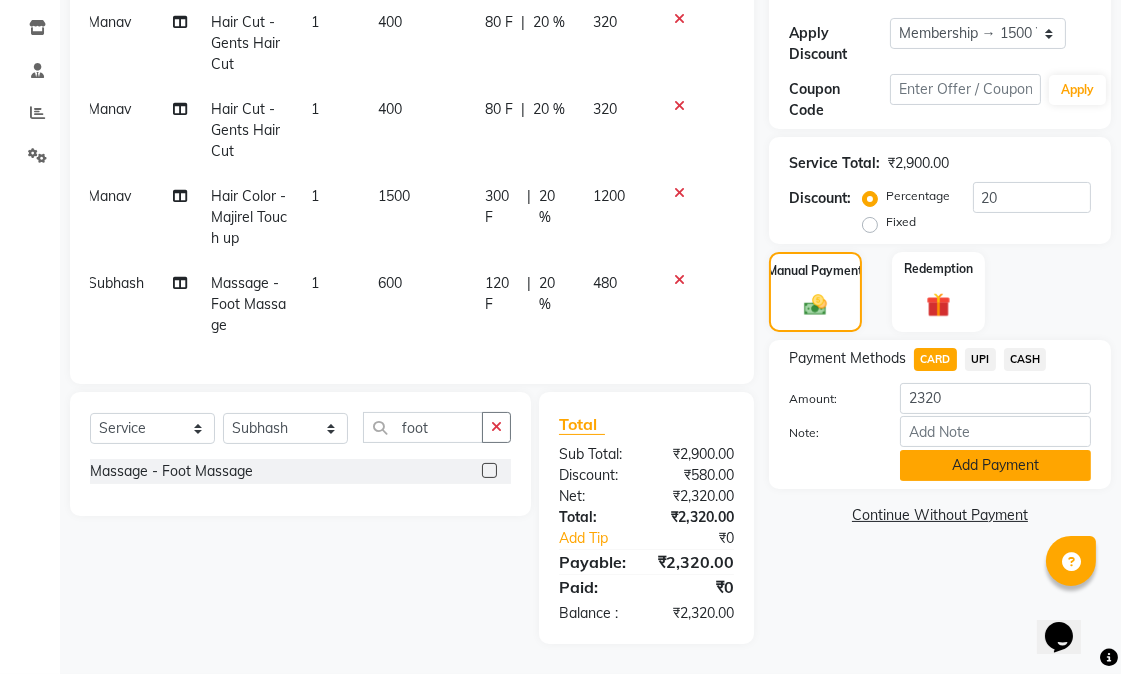 click on "Add Payment" 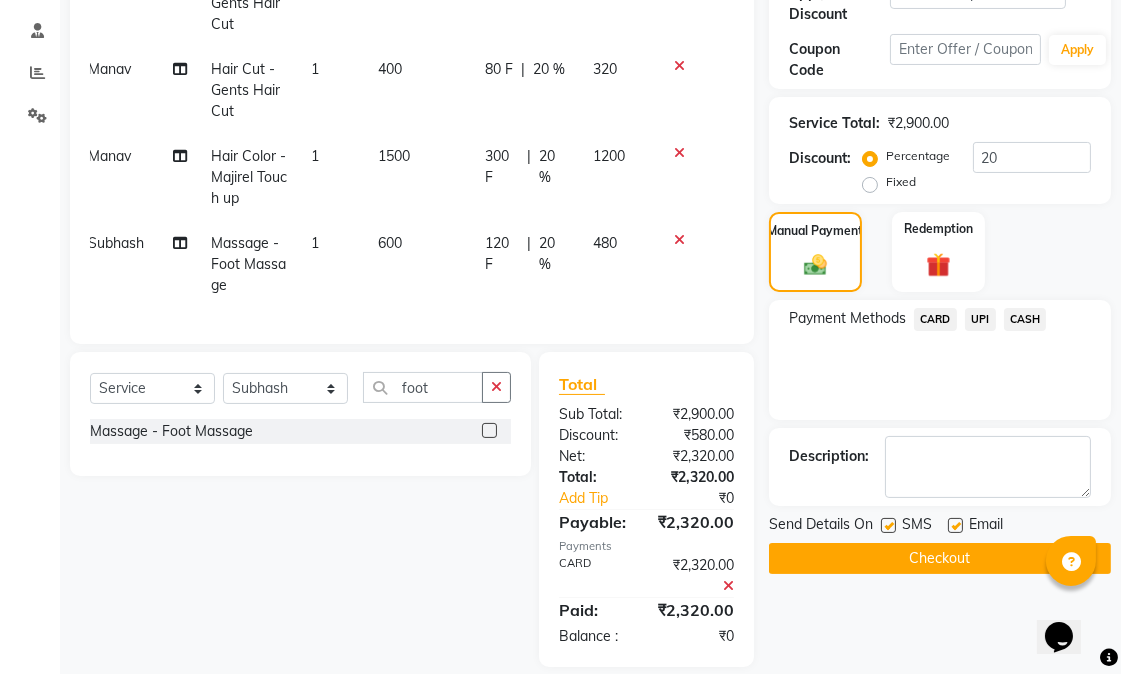 click 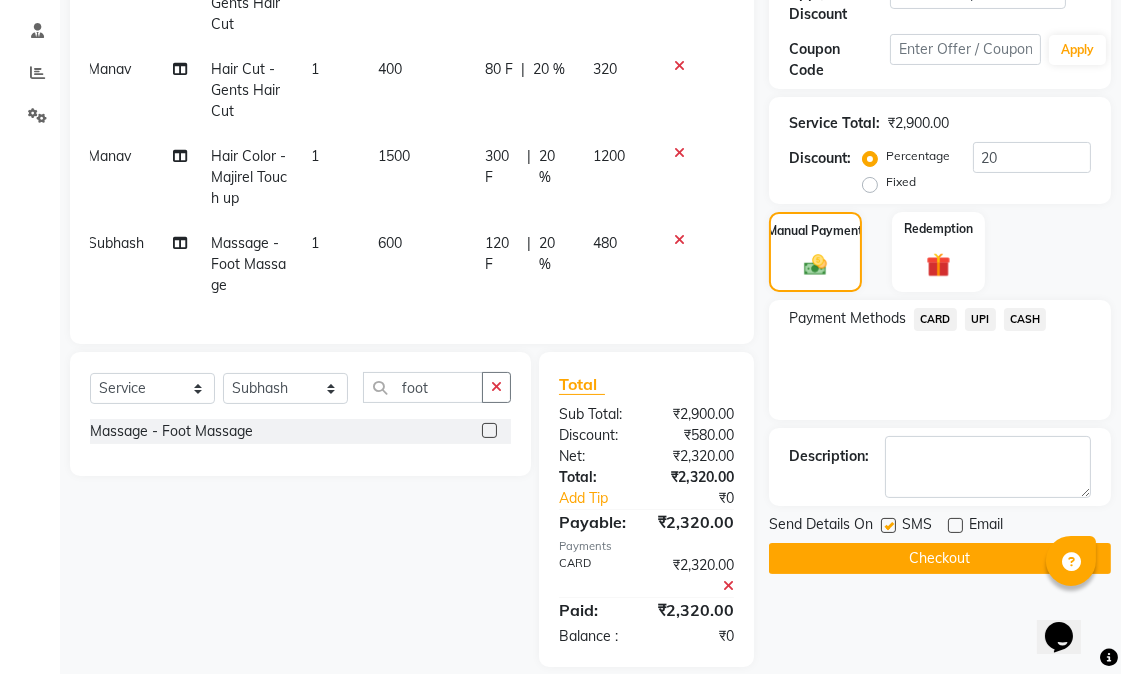 click 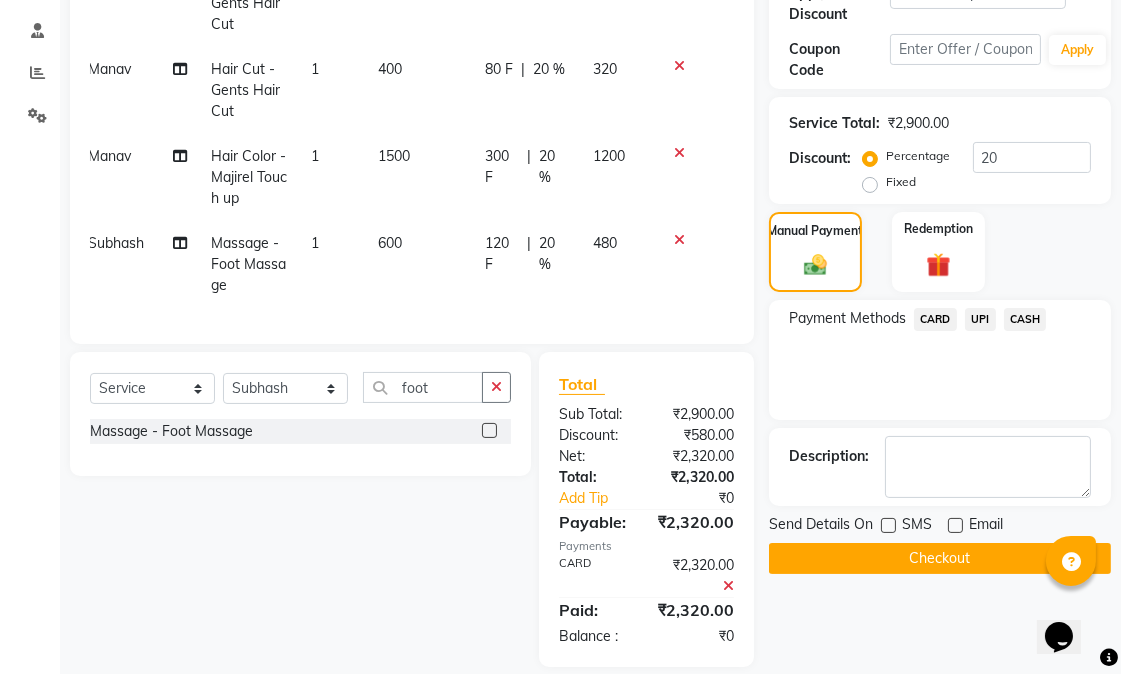 click on "Send Details On SMS Email  Checkout" 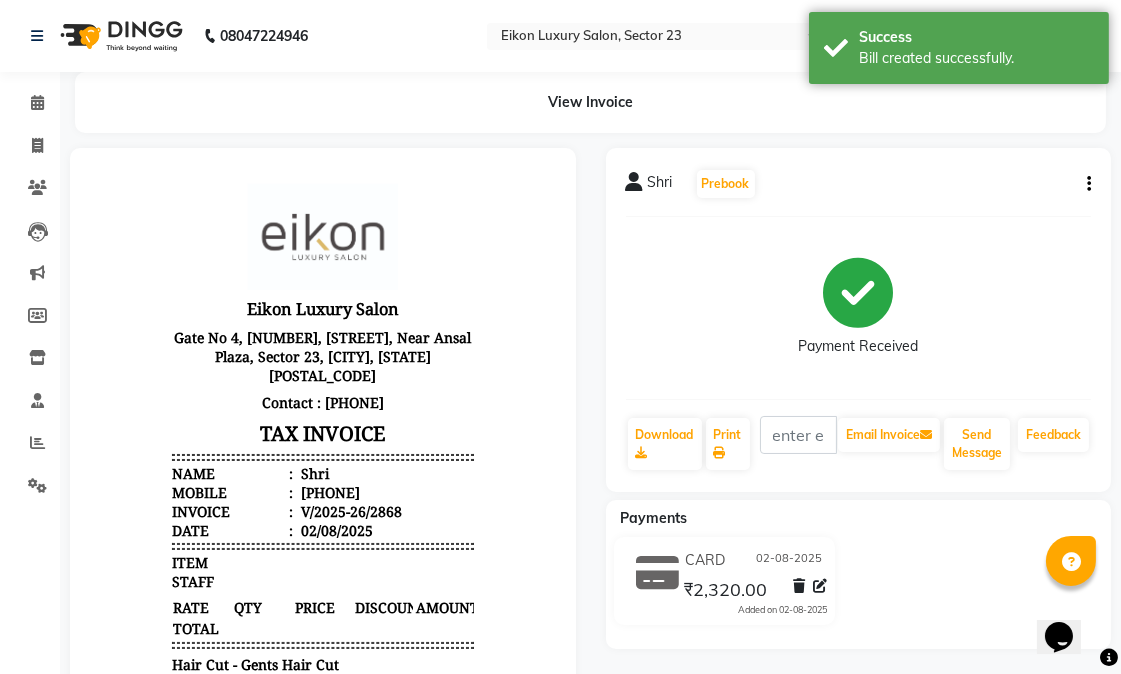 scroll, scrollTop: 0, scrollLeft: 0, axis: both 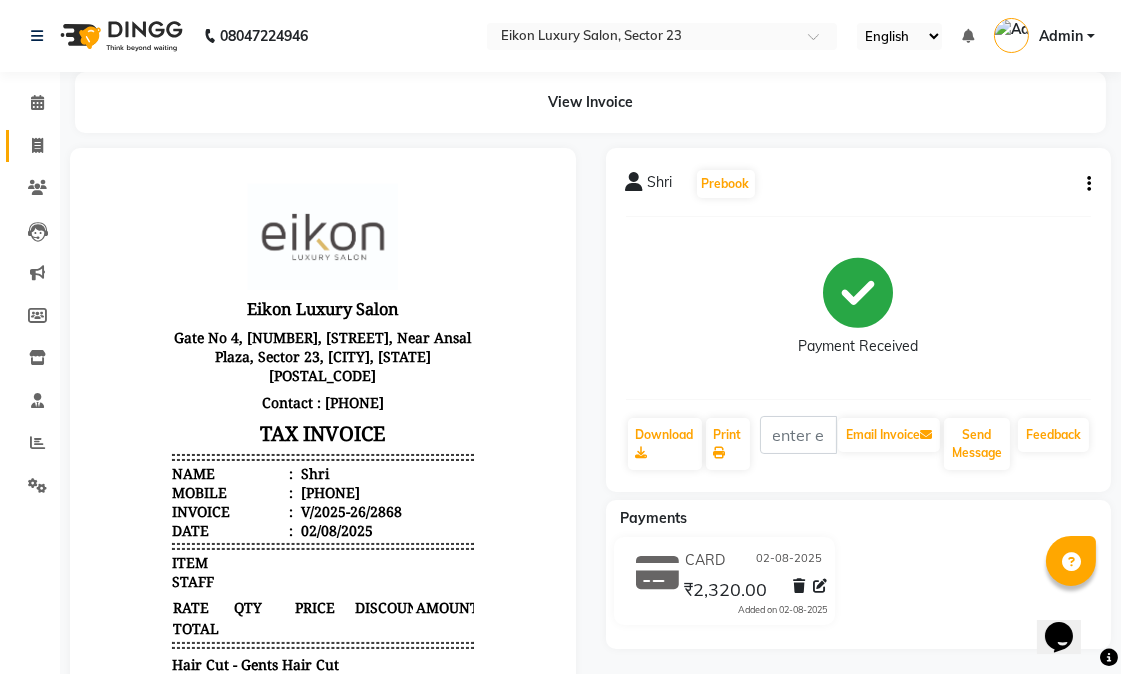 click 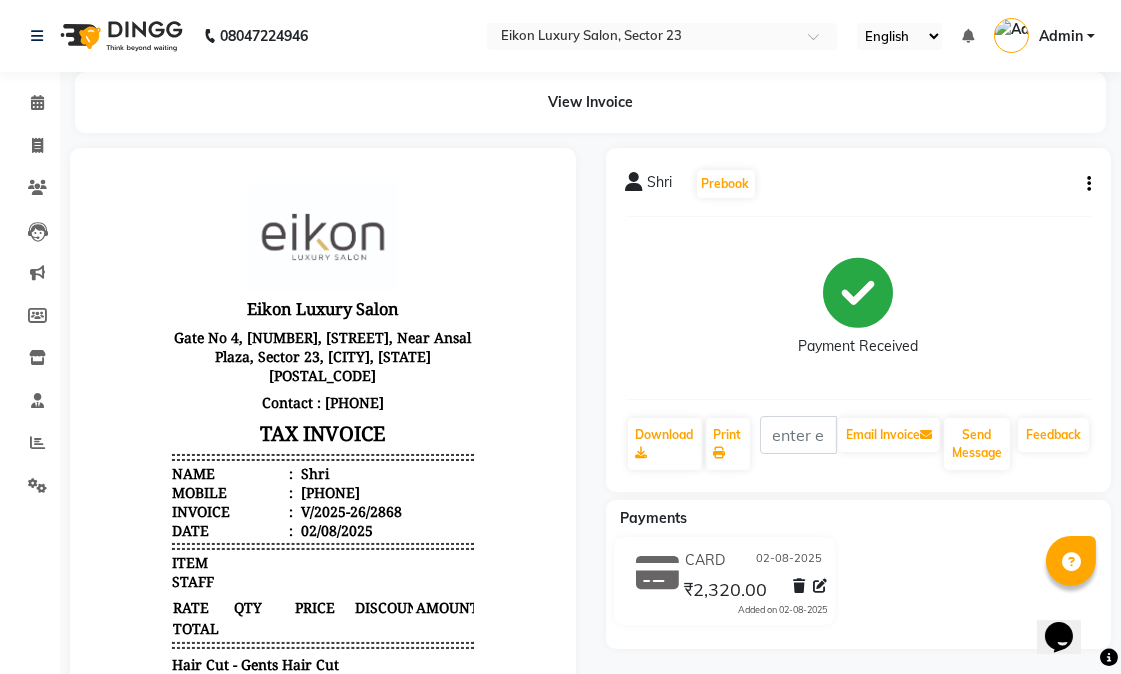 select on "service" 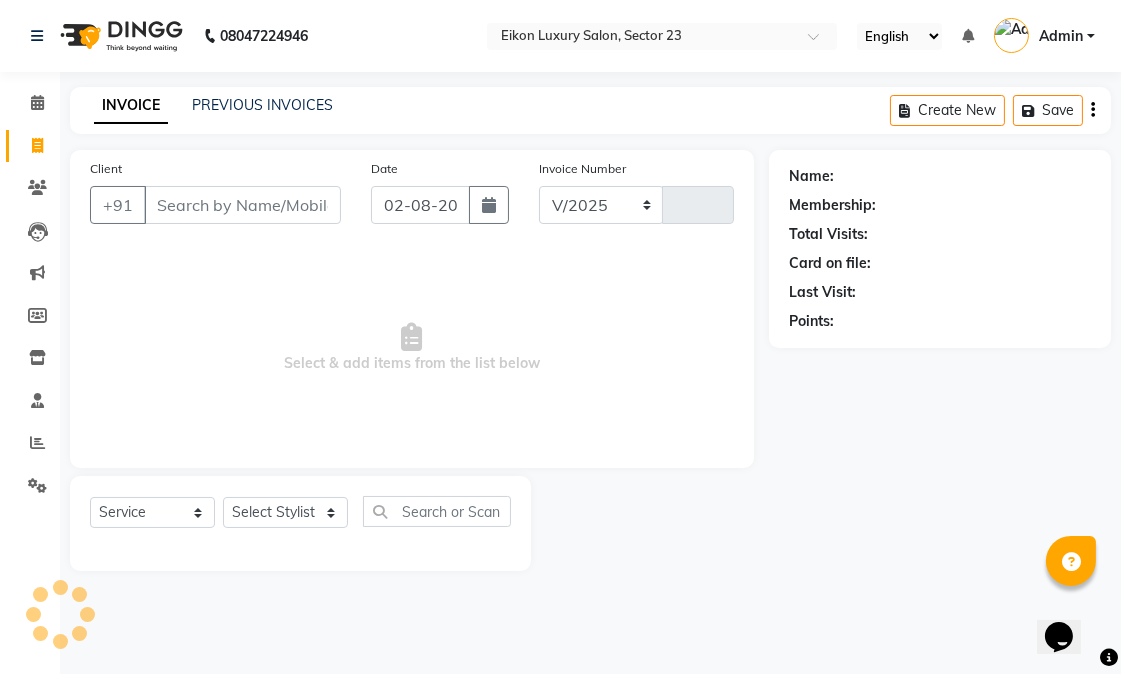 select on "7080" 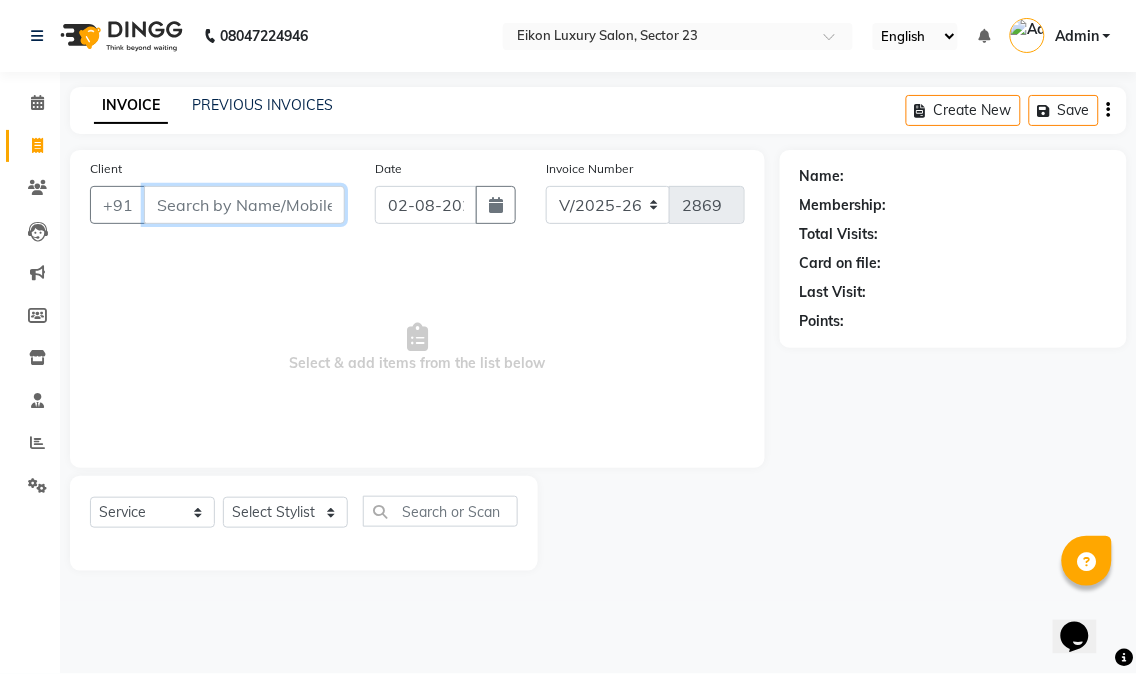 click on "Client" at bounding box center (244, 205) 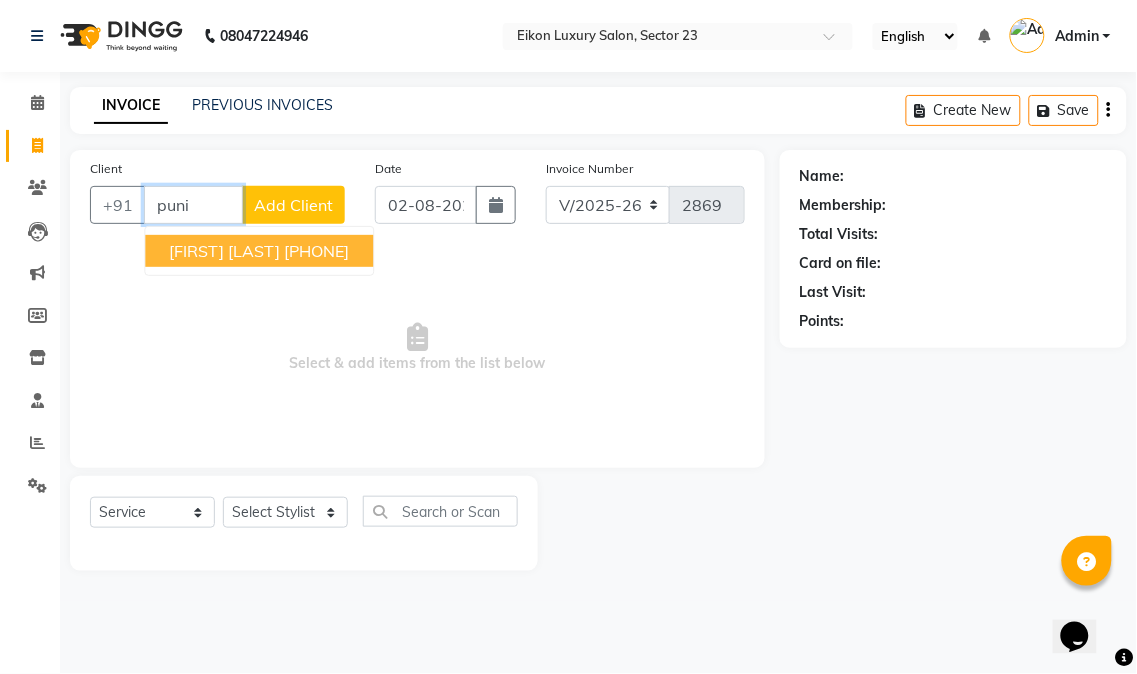 click on "8882122418" at bounding box center [316, 251] 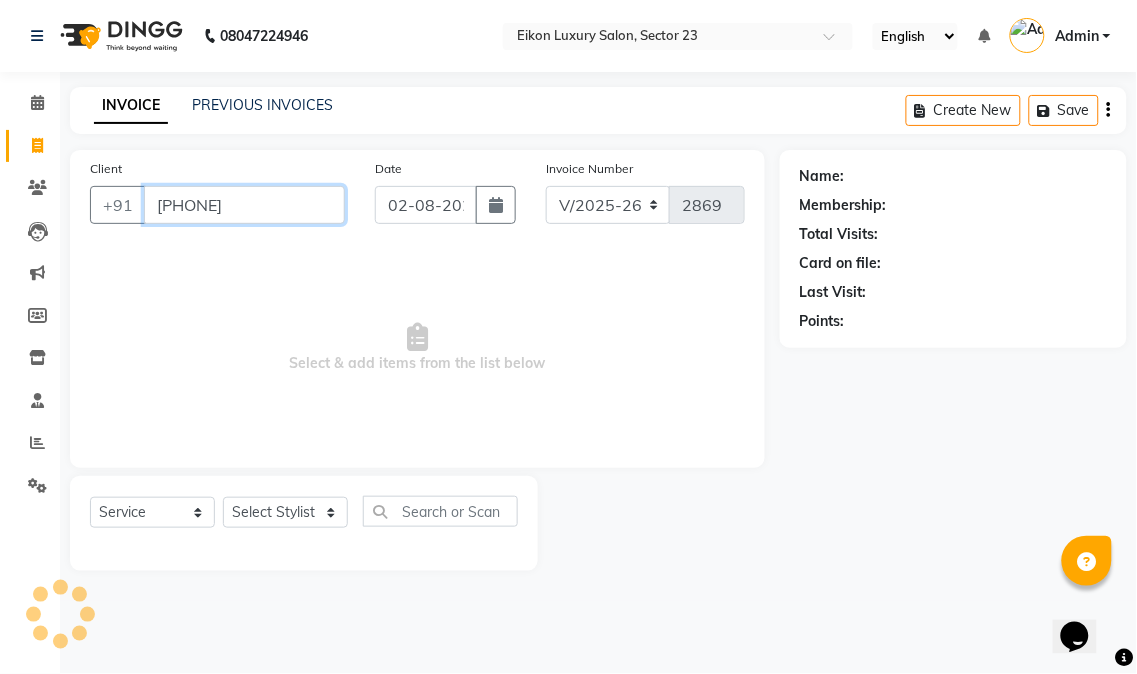 type on "8882122418" 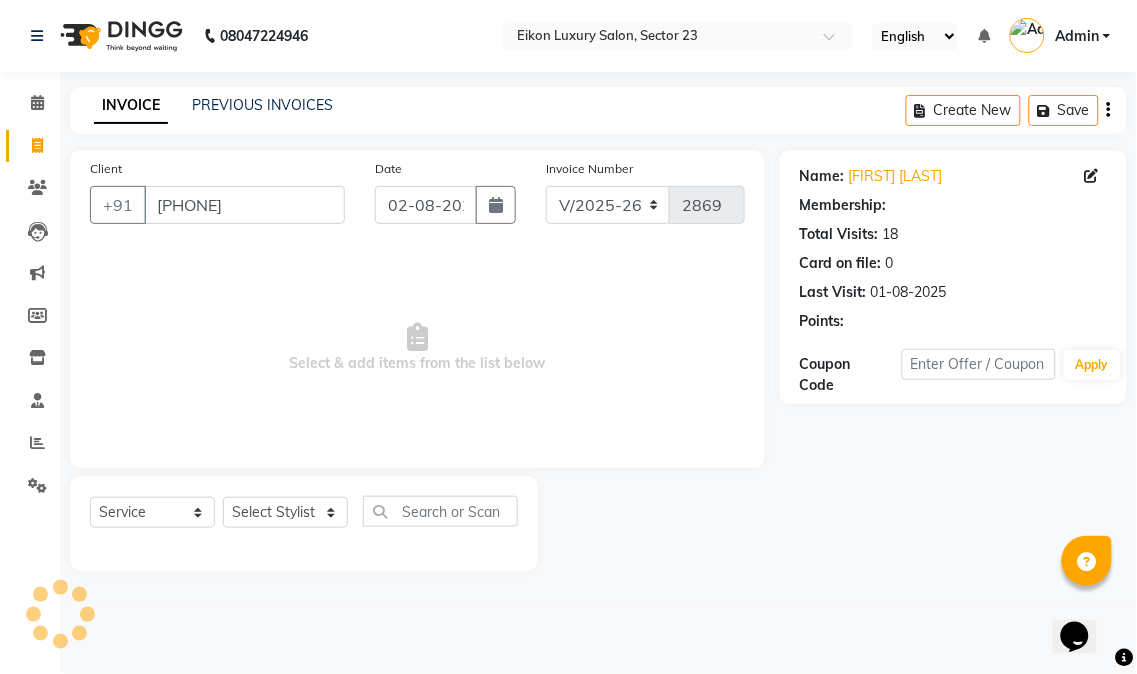 select on "1: Object" 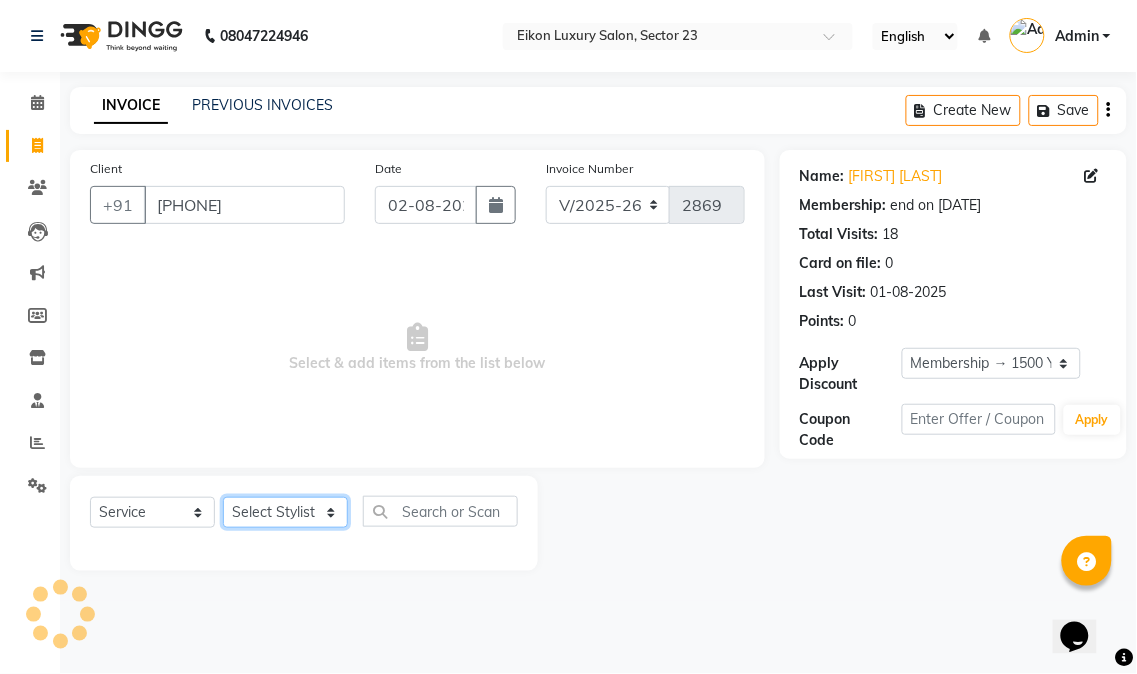 click on "Select Stylist Abhishek amit anchal Ashu Bilal Dildar Geeta Hritik Jatin mahesh Manav Mohit Pinki Prince Ruby Sagar Subhash Subodh Uday" 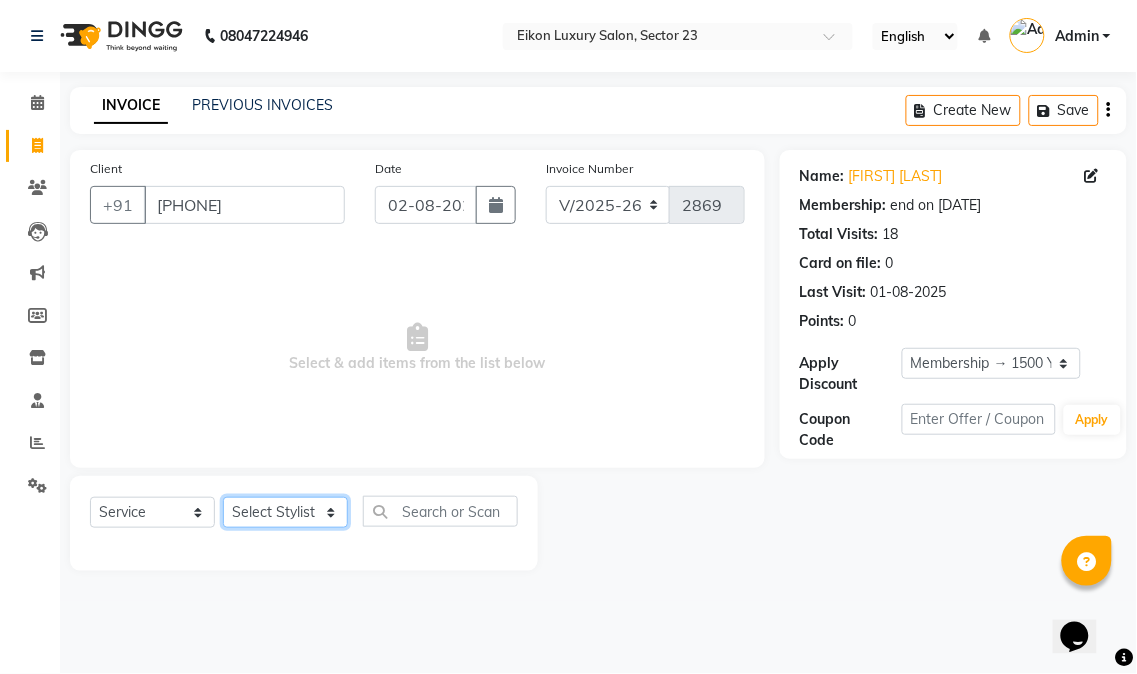 select on "58949" 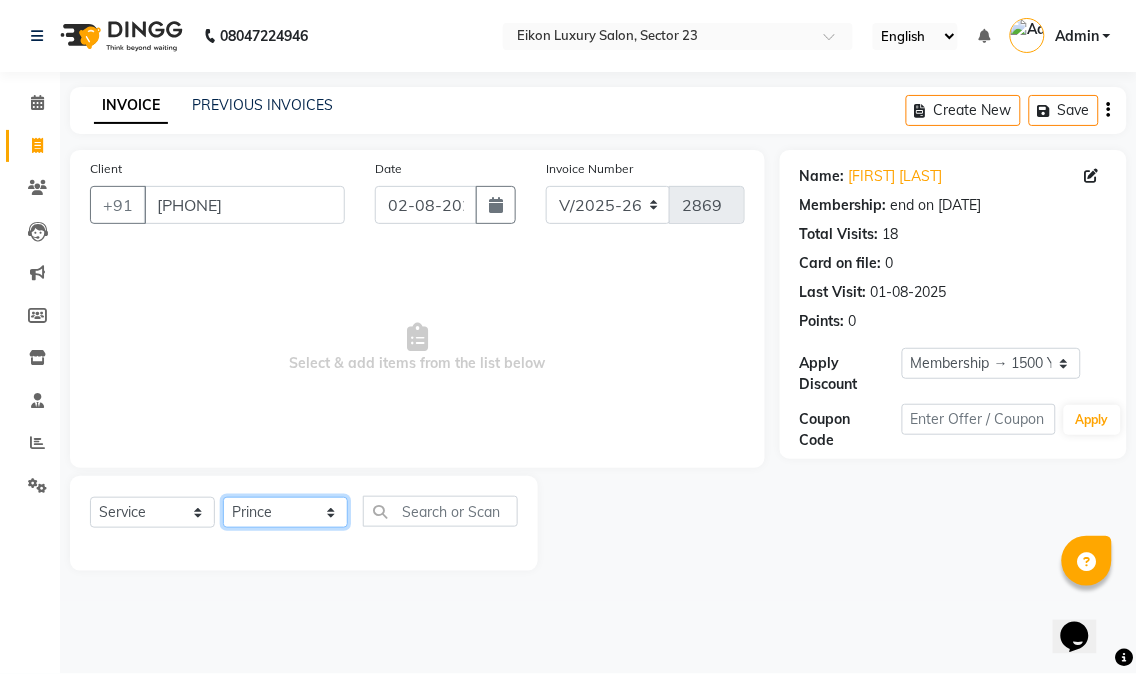 click on "Select Stylist Abhishek amit anchal Ashu Bilal Dildar Geeta Hritik Jatin mahesh Manav Mohit Pinki Prince Ruby Sagar Subhash Subodh Uday" 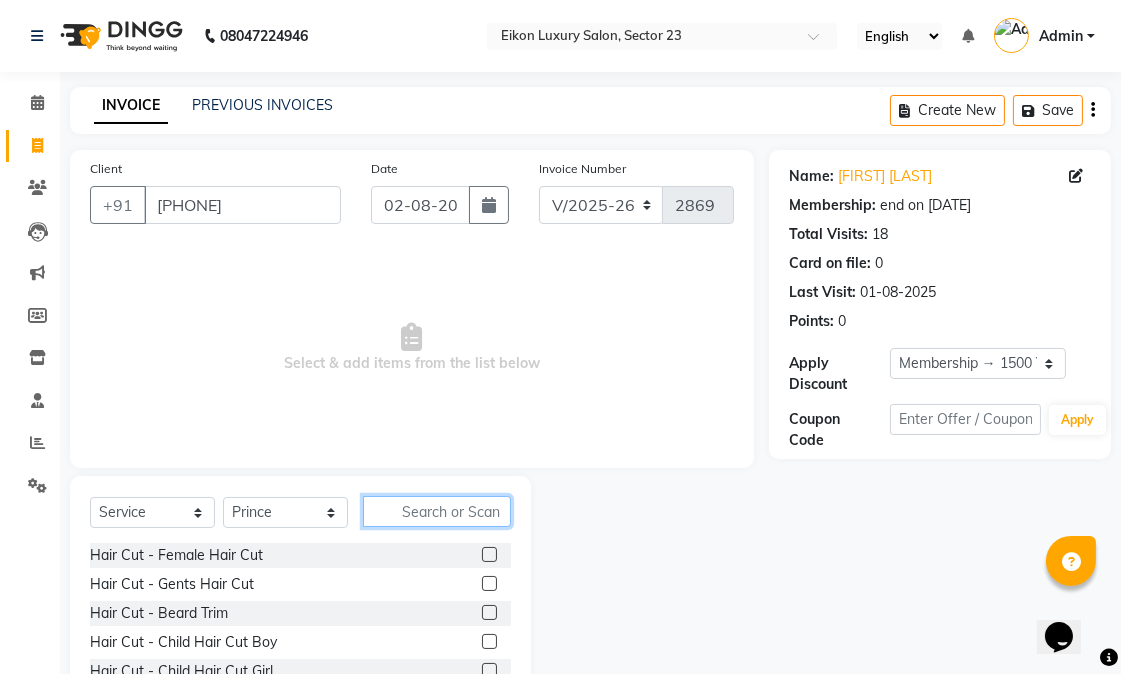 click 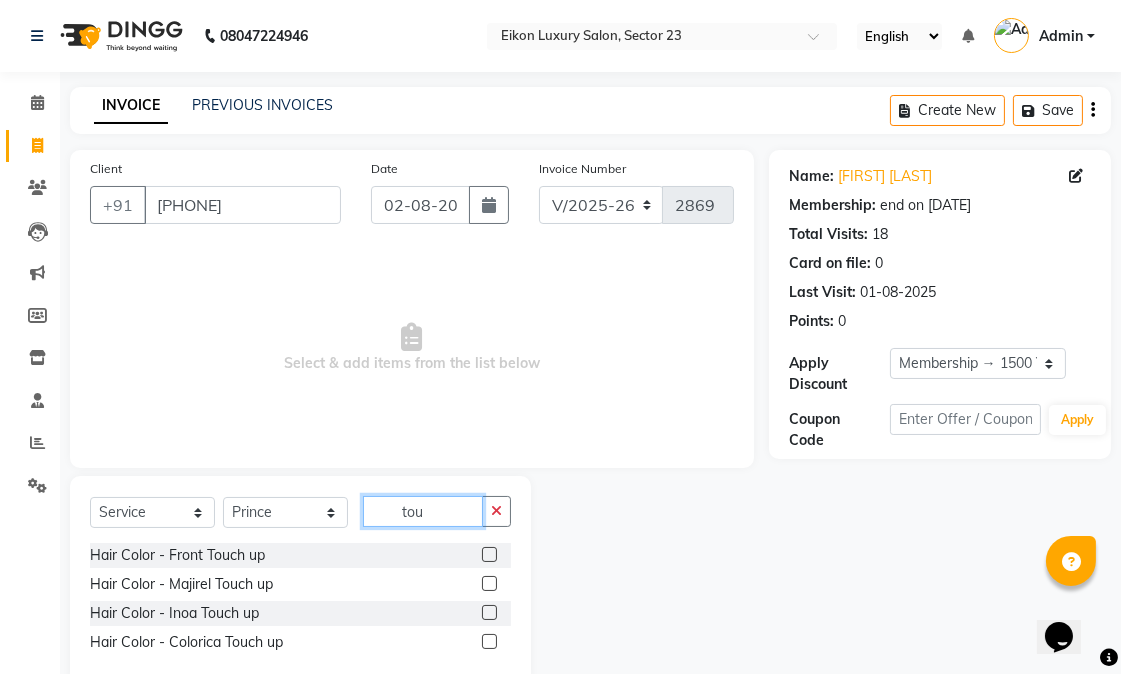 type on "tou" 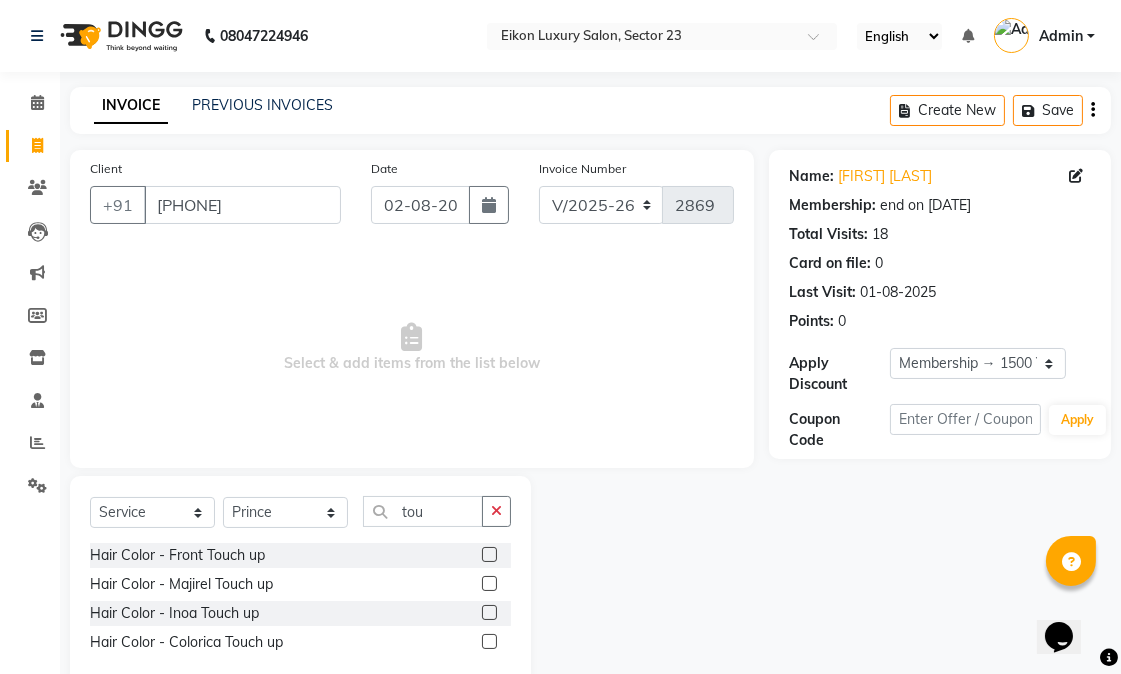 click 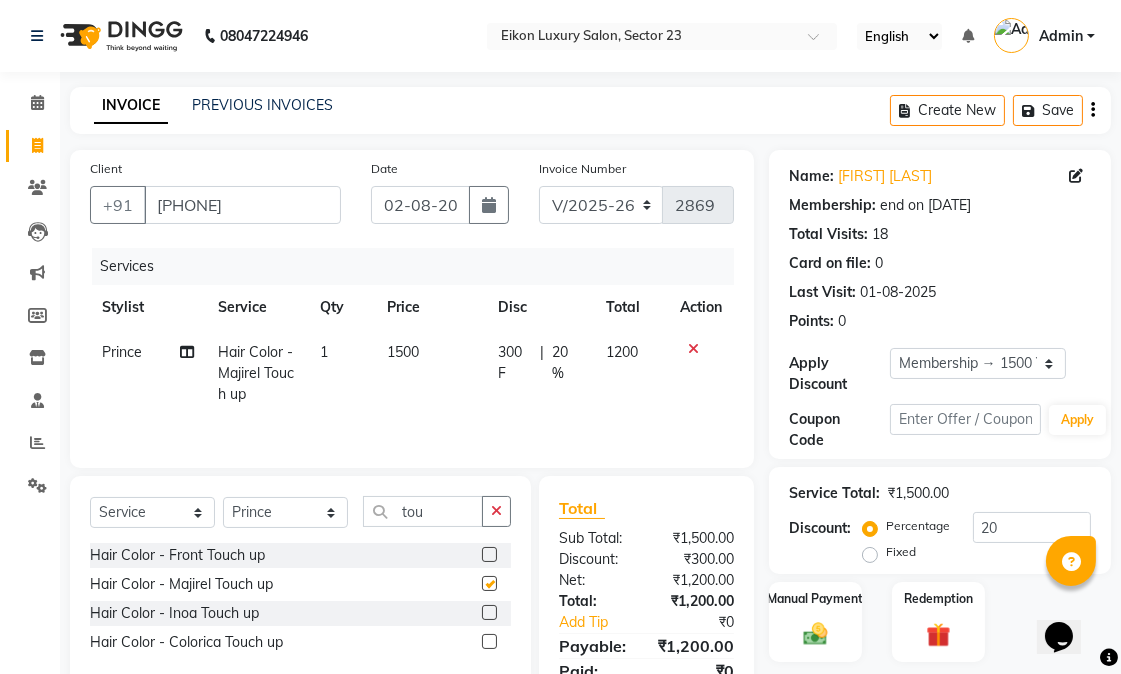 checkbox on "false" 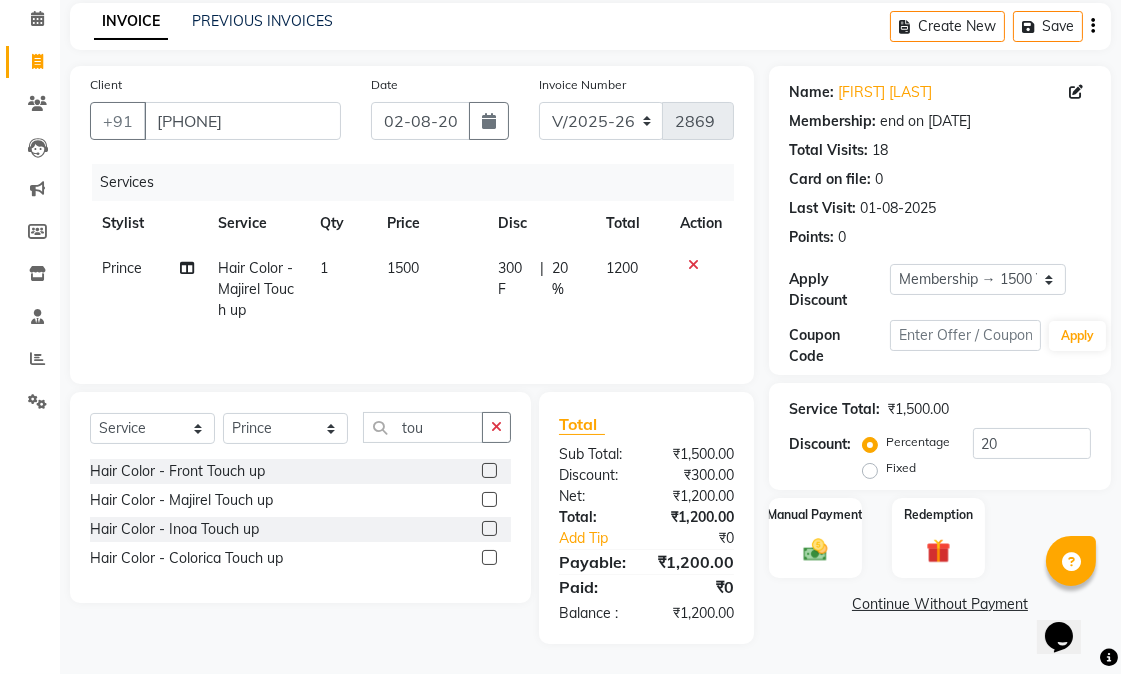 scroll, scrollTop: 110, scrollLeft: 0, axis: vertical 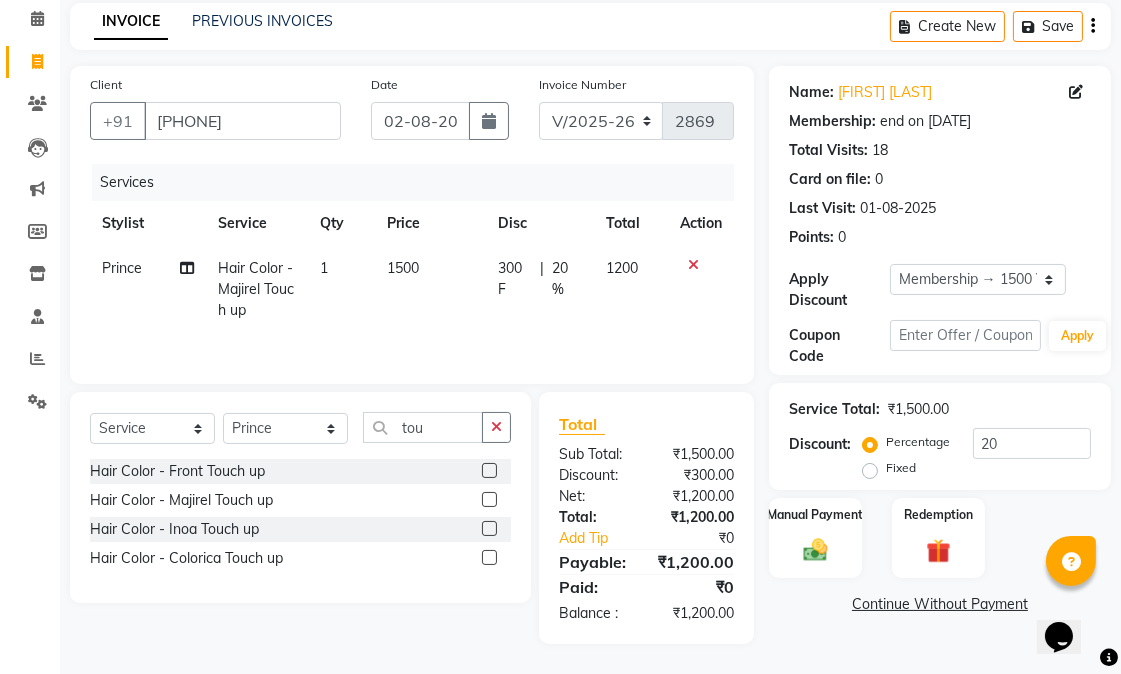 click on "Continue Without Payment" 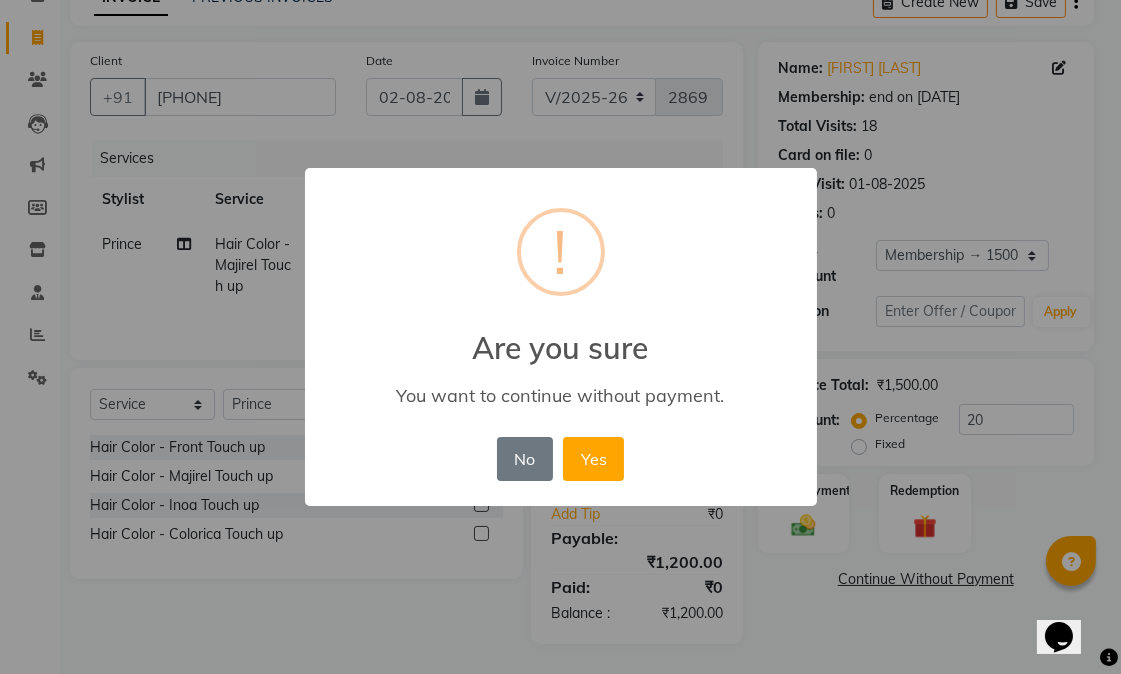 scroll, scrollTop: 85, scrollLeft: 0, axis: vertical 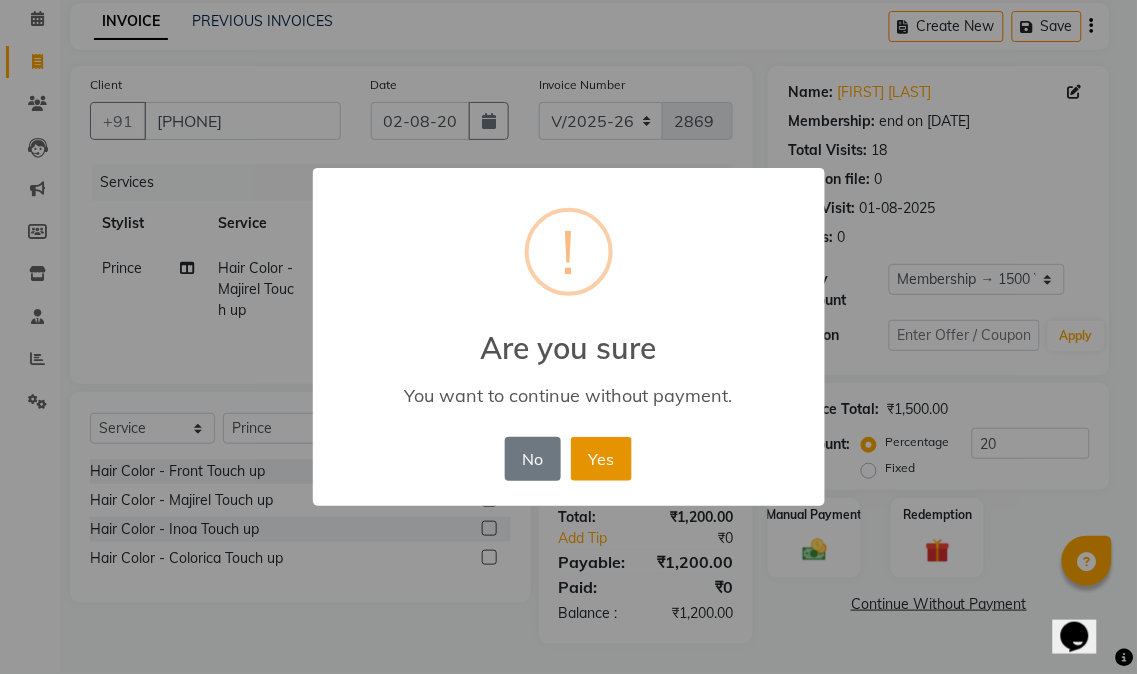 click on "Yes" at bounding box center (601, 459) 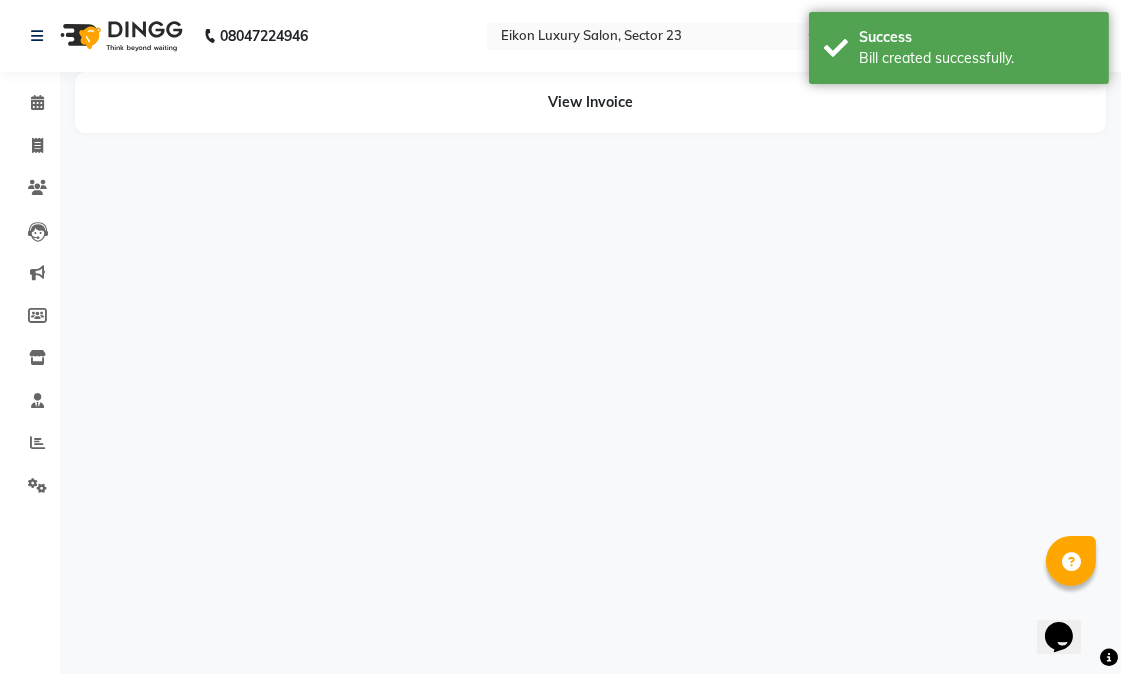 scroll, scrollTop: 0, scrollLeft: 0, axis: both 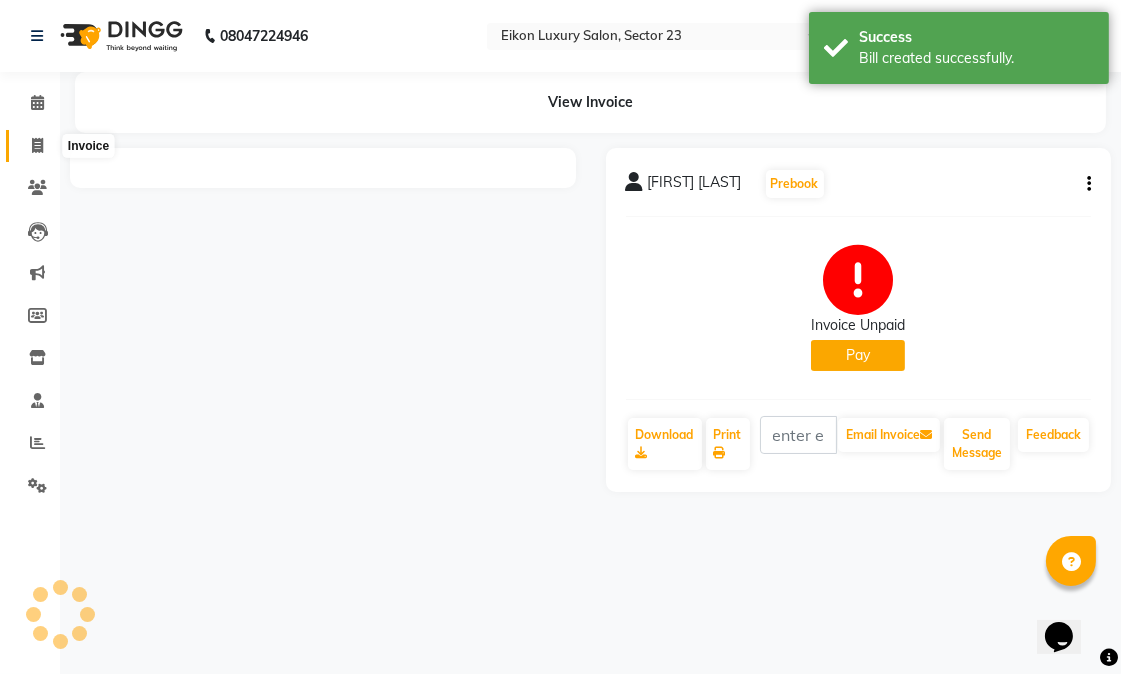 click 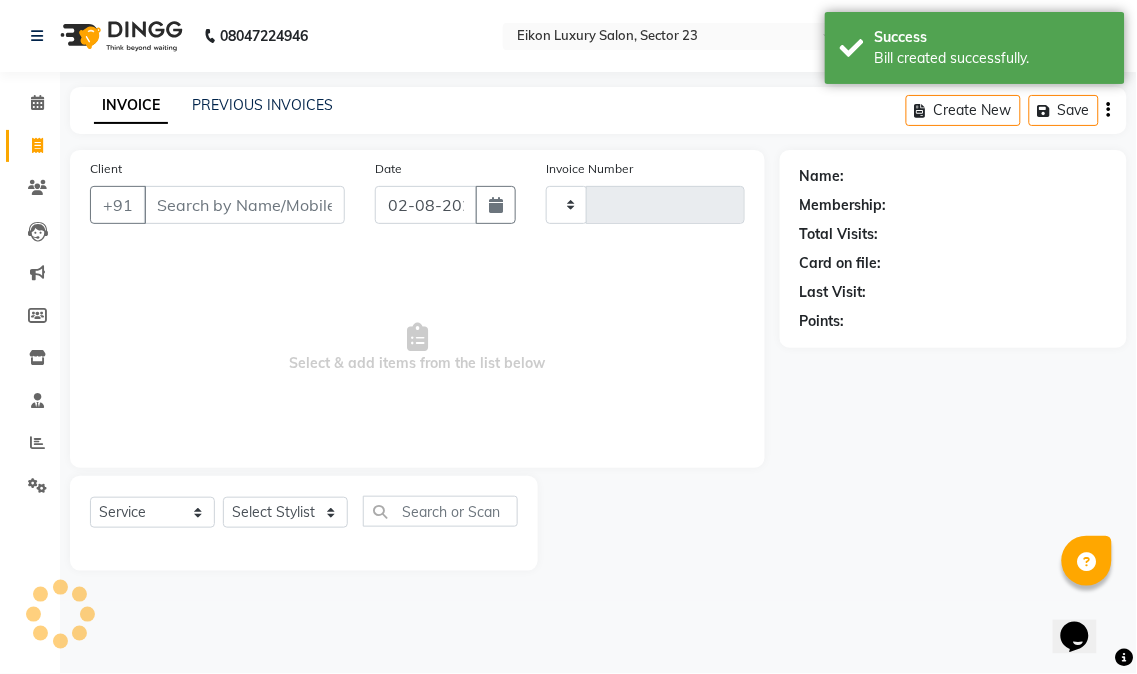 type on "2870" 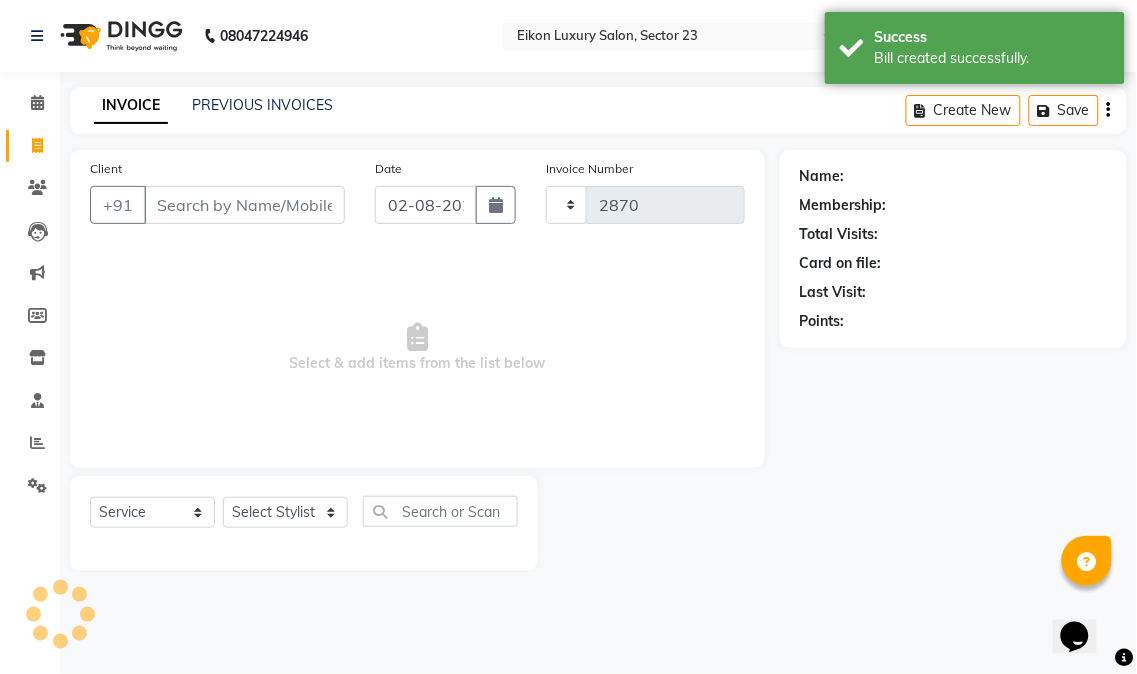 select on "7080" 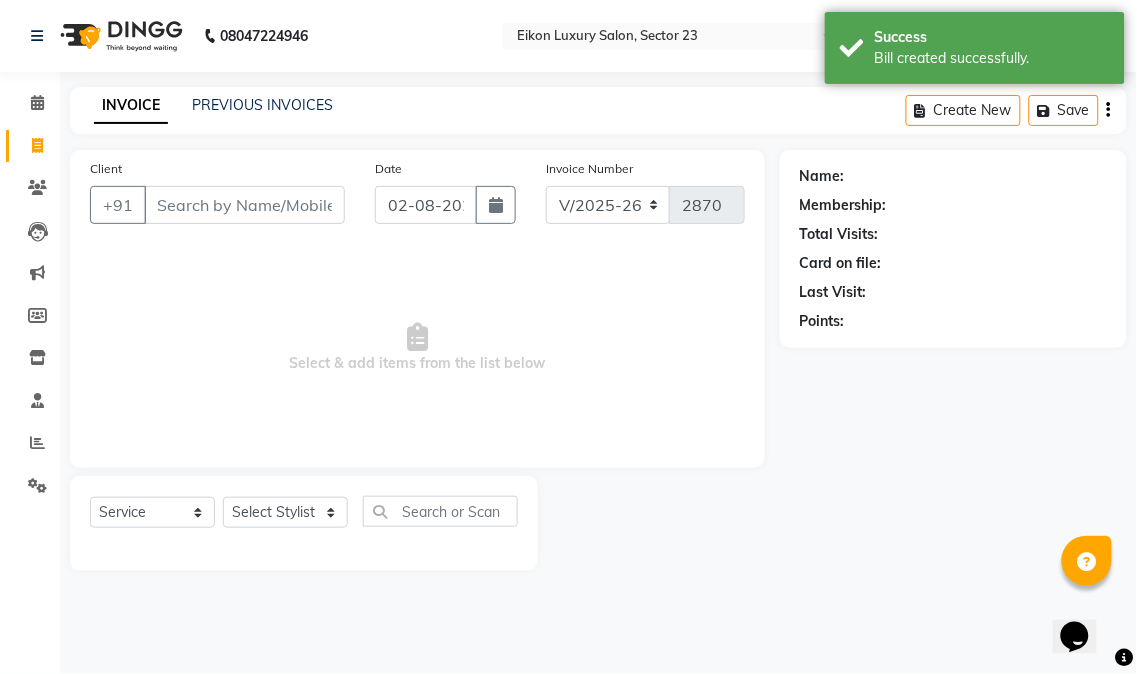 click on "Name: Membership: Total Visits: Card on file: Last Visit:  Points:" 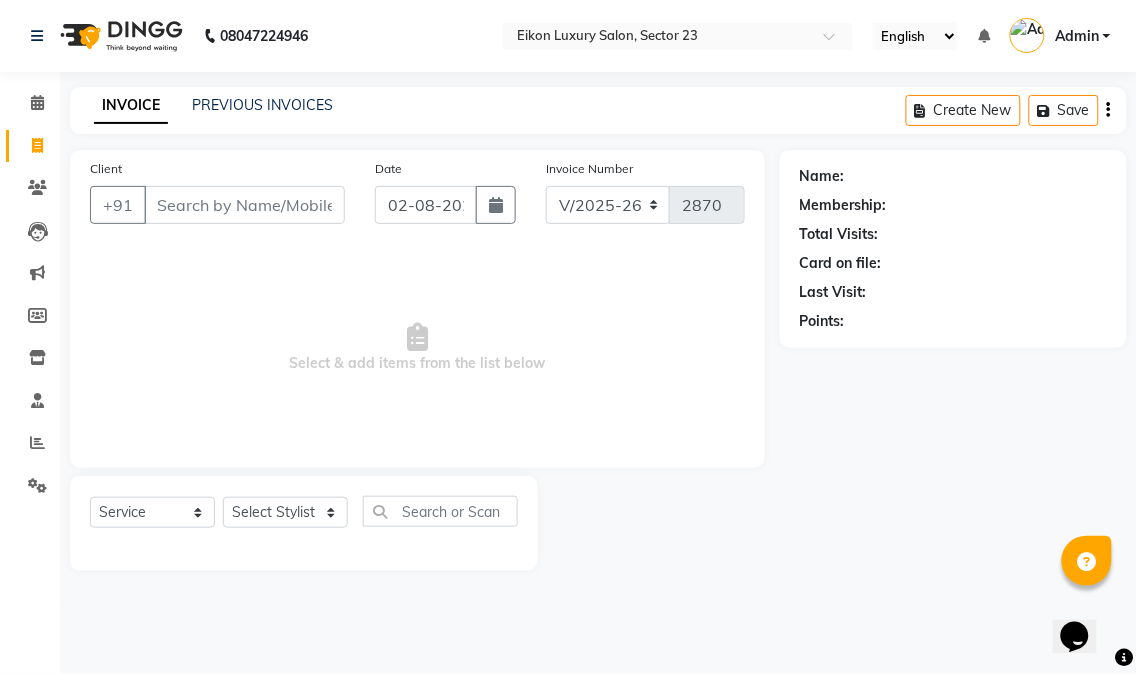 click on "Name: Membership: Total Visits: Card on file: Last Visit:  Points:" 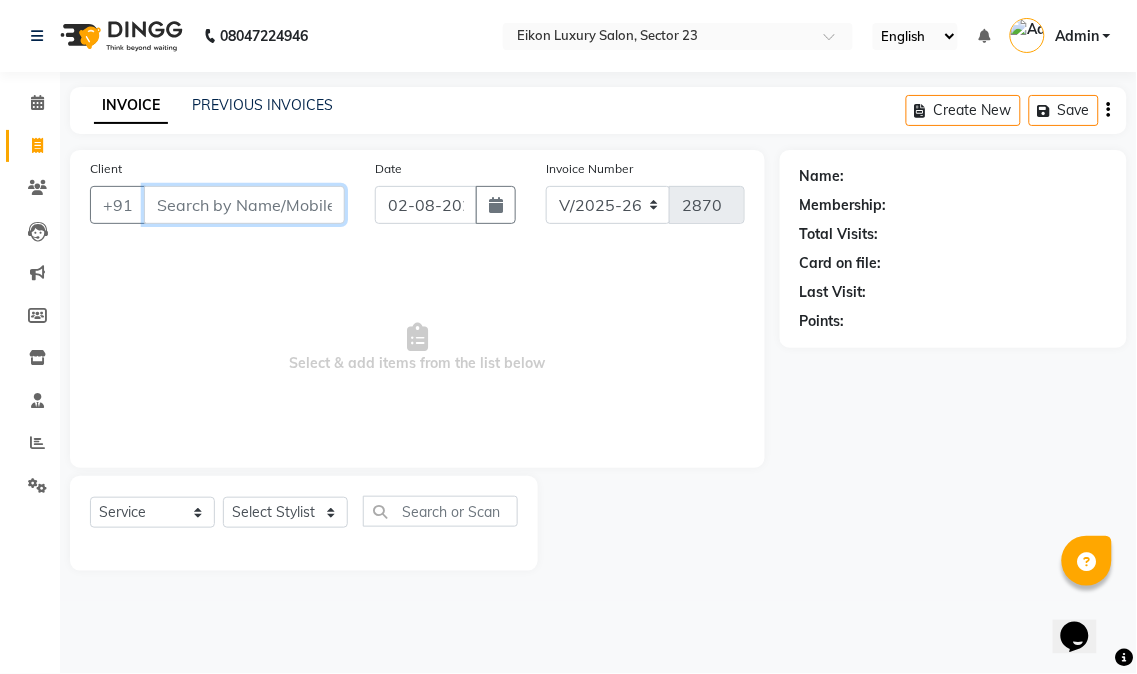 click on "Client" at bounding box center [244, 205] 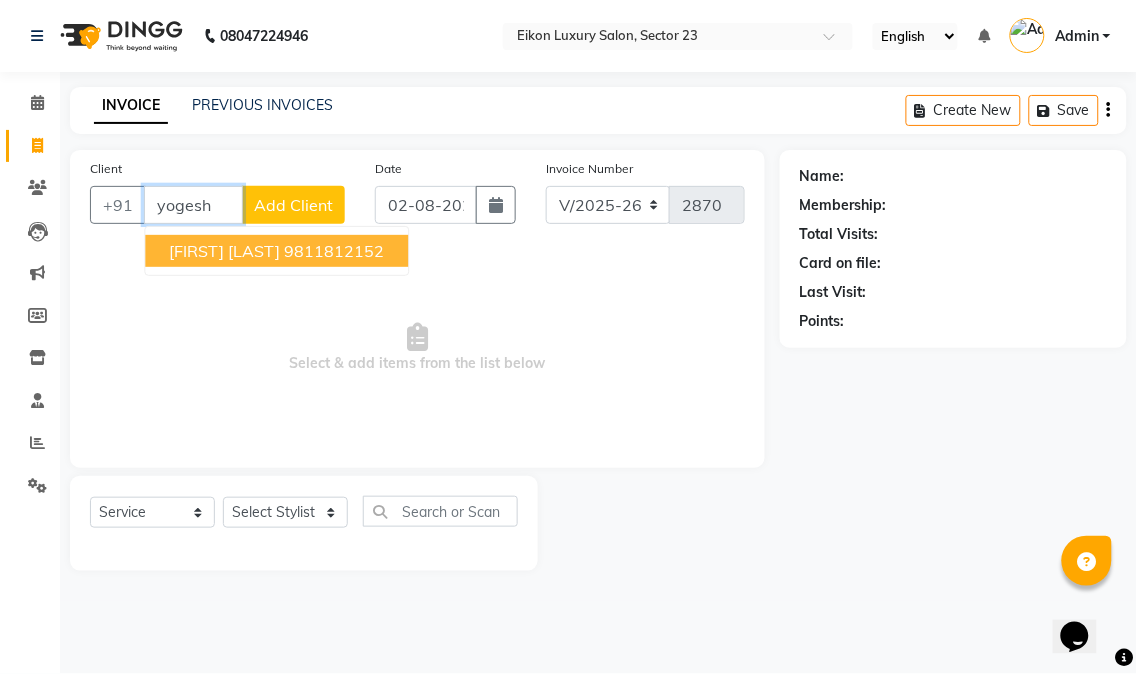 click on "Yogesh Pradhan" at bounding box center (224, 251) 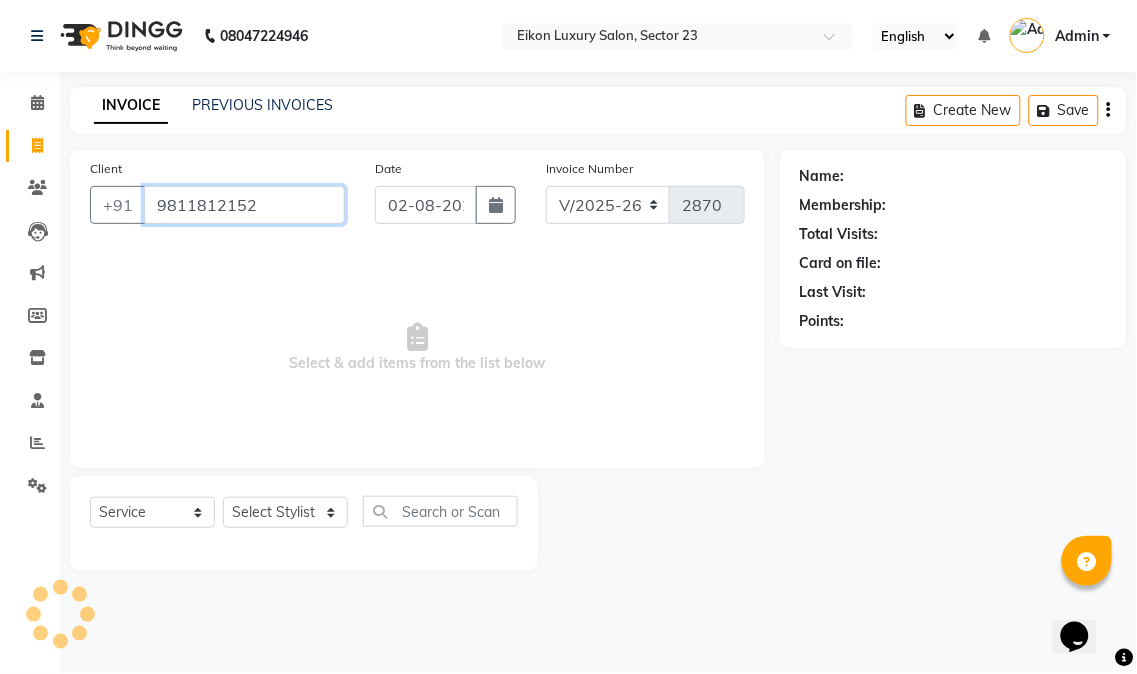 type on "9811812152" 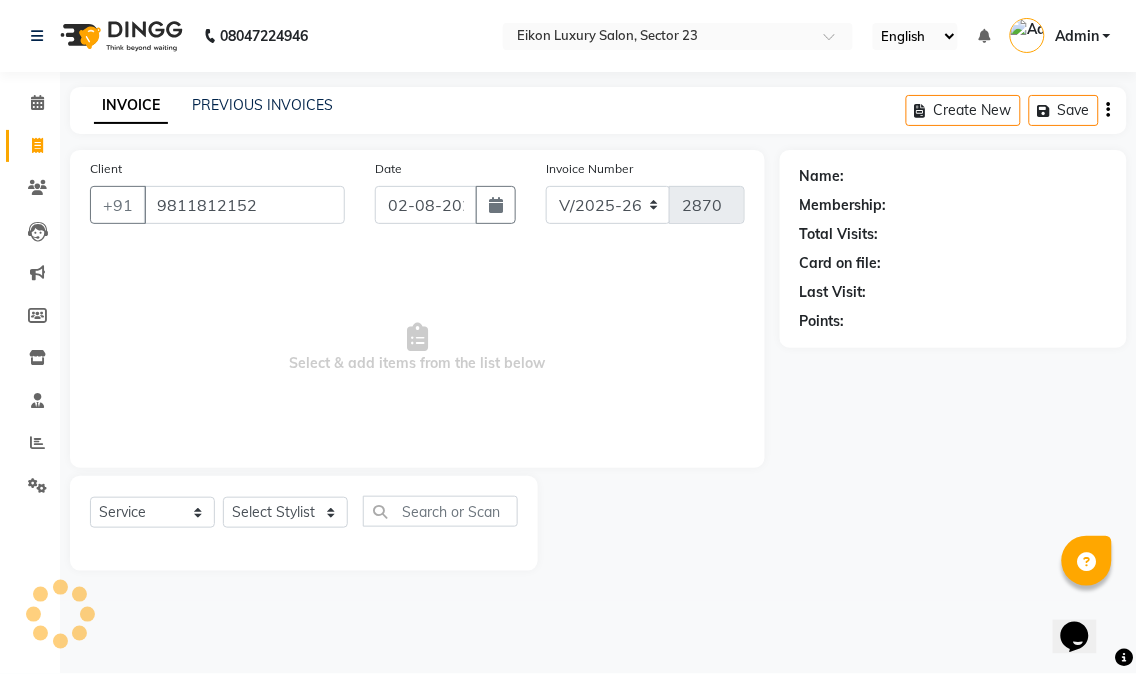 select on "1: Object" 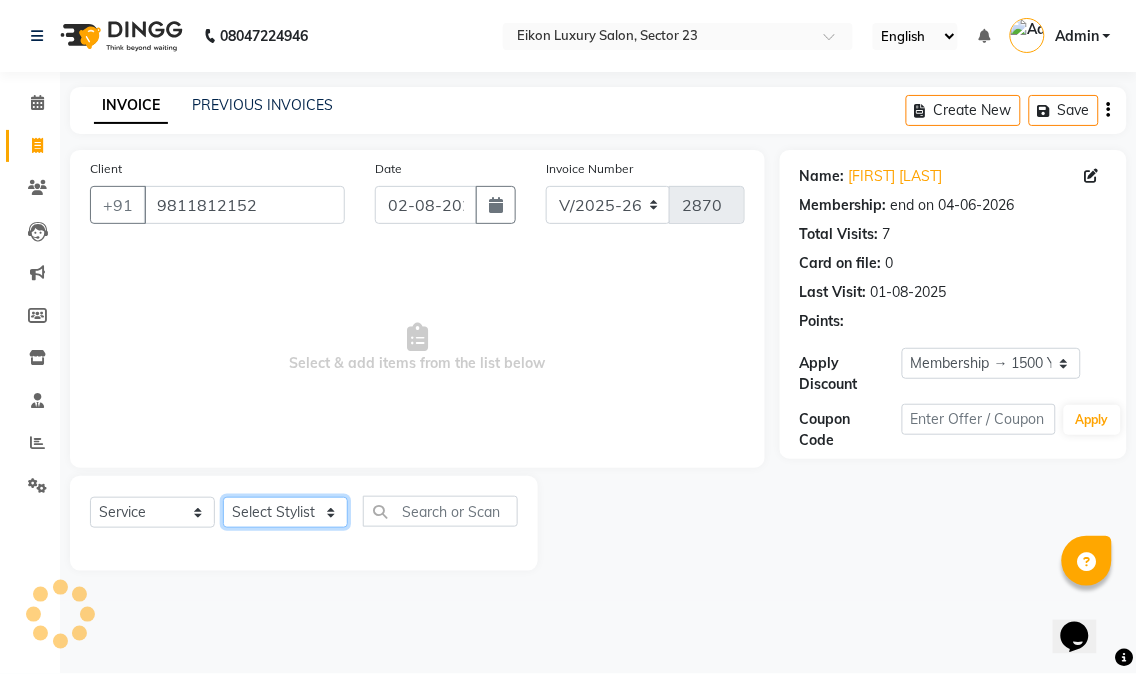 click on "Select Stylist Abhishek amit anchal Ashu Bilal Dildar Geeta Hritik Jatin mahesh Manav Mohit Pinki Prince Ruby Sagar Subhash Subodh Uday" 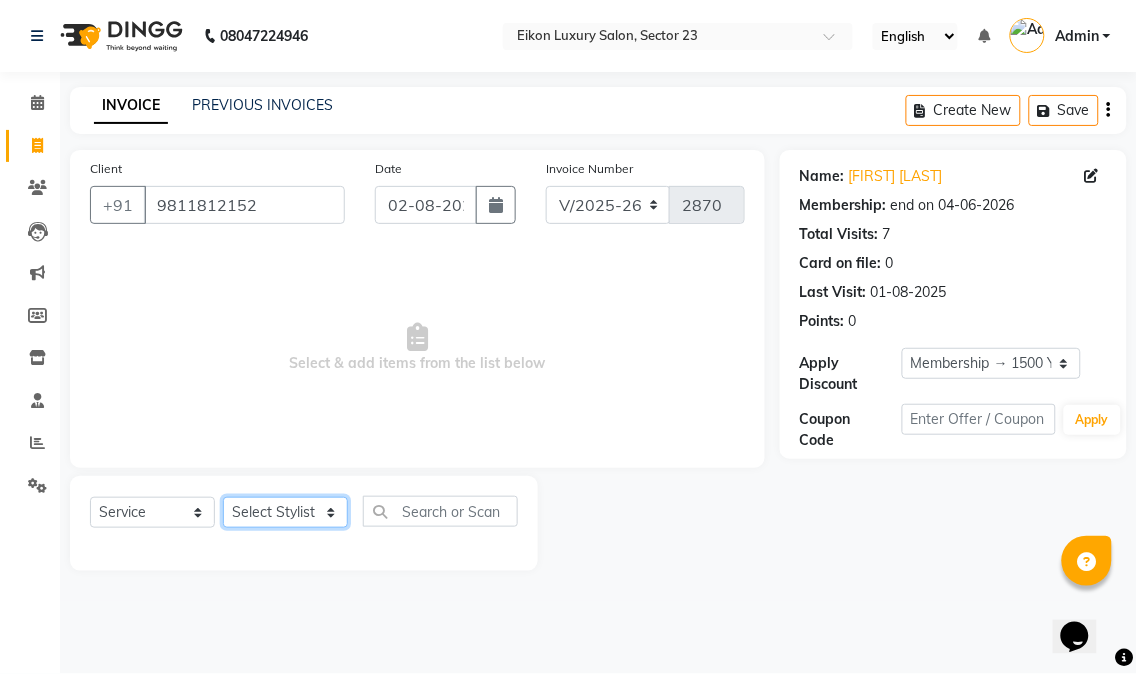 select on "58955" 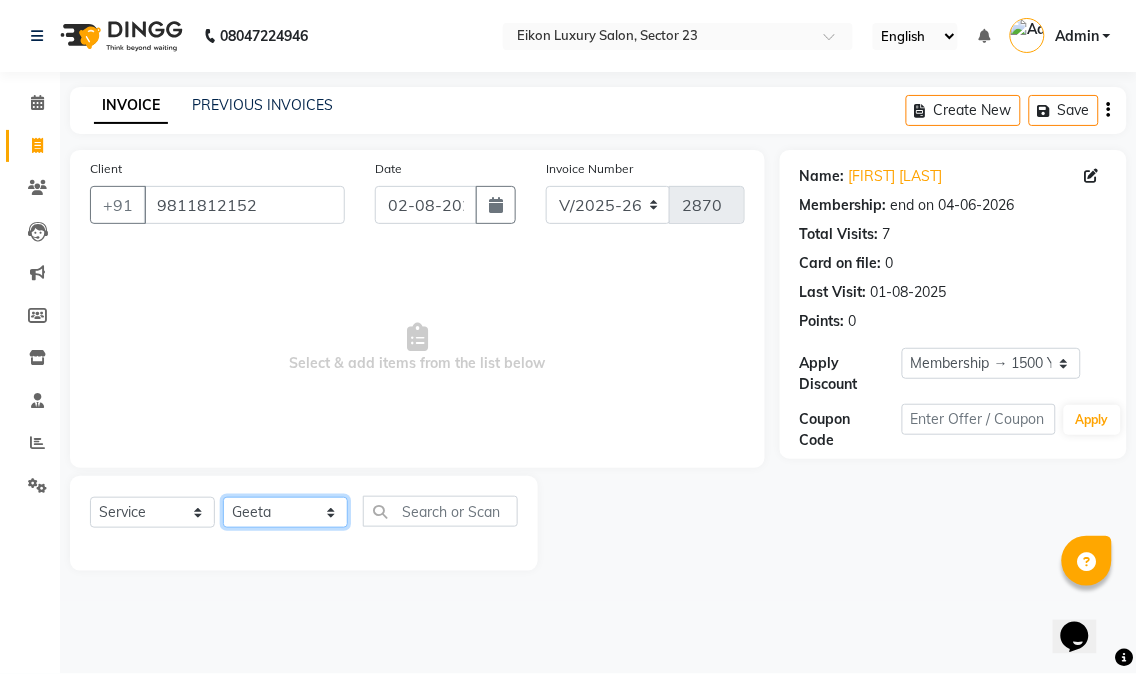 click on "Select Stylist Abhishek amit anchal Ashu Bilal Dildar Geeta Hritik Jatin mahesh Manav Mohit Pinki Prince Ruby Sagar Subhash Subodh Uday" 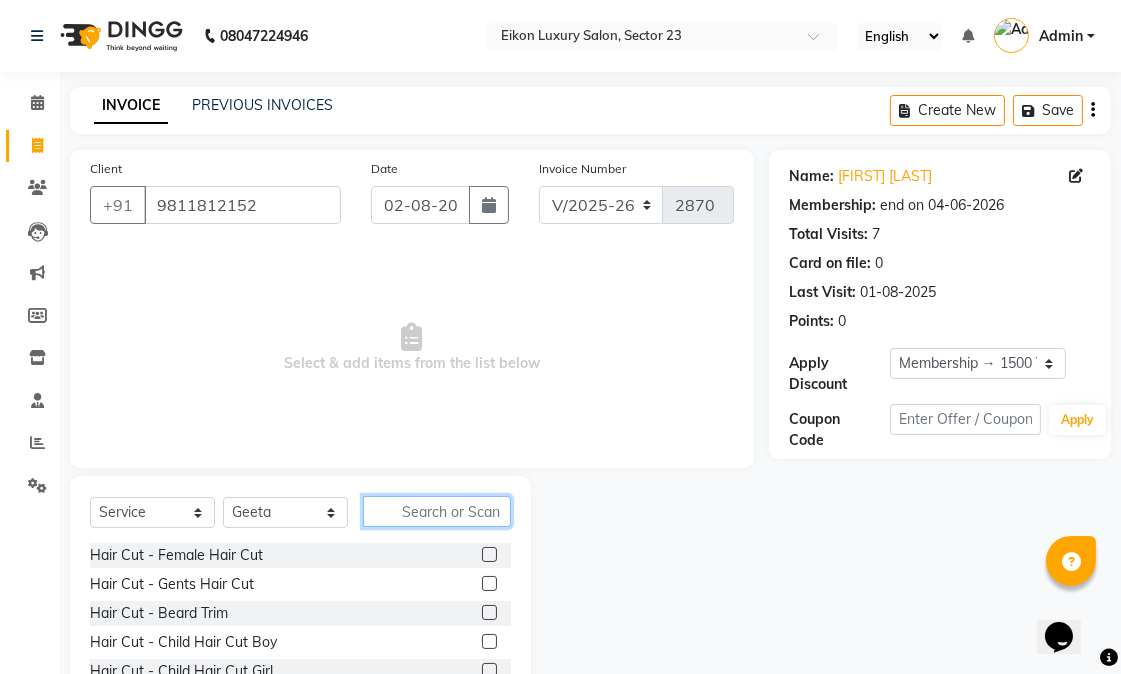click 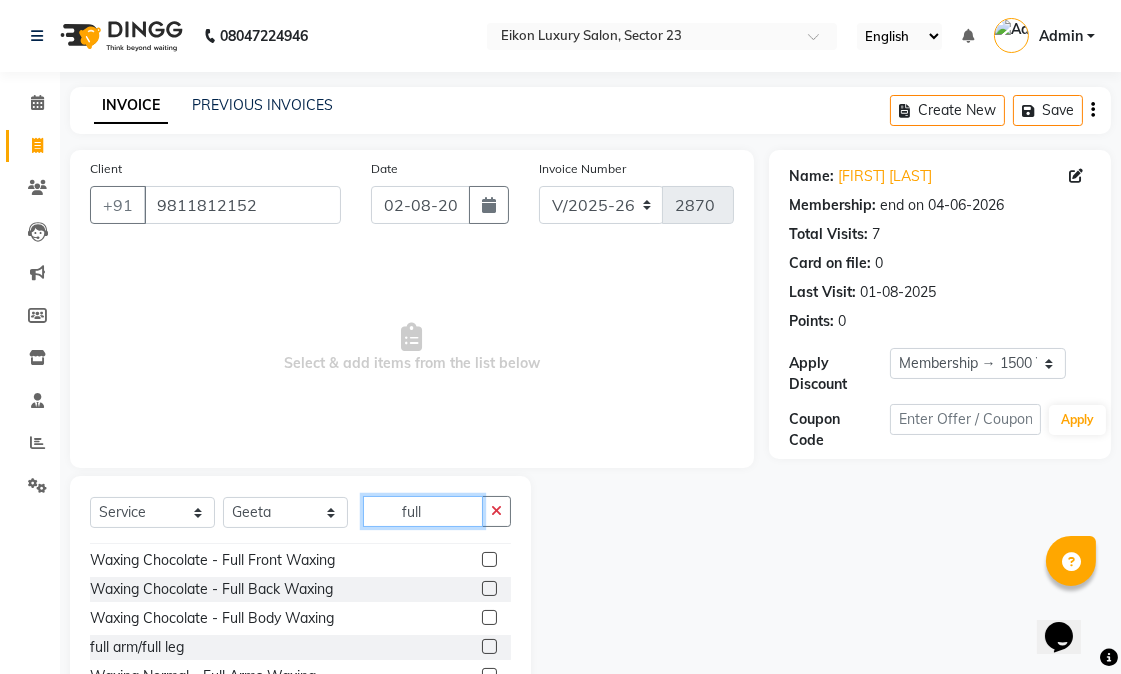 scroll, scrollTop: 206, scrollLeft: 0, axis: vertical 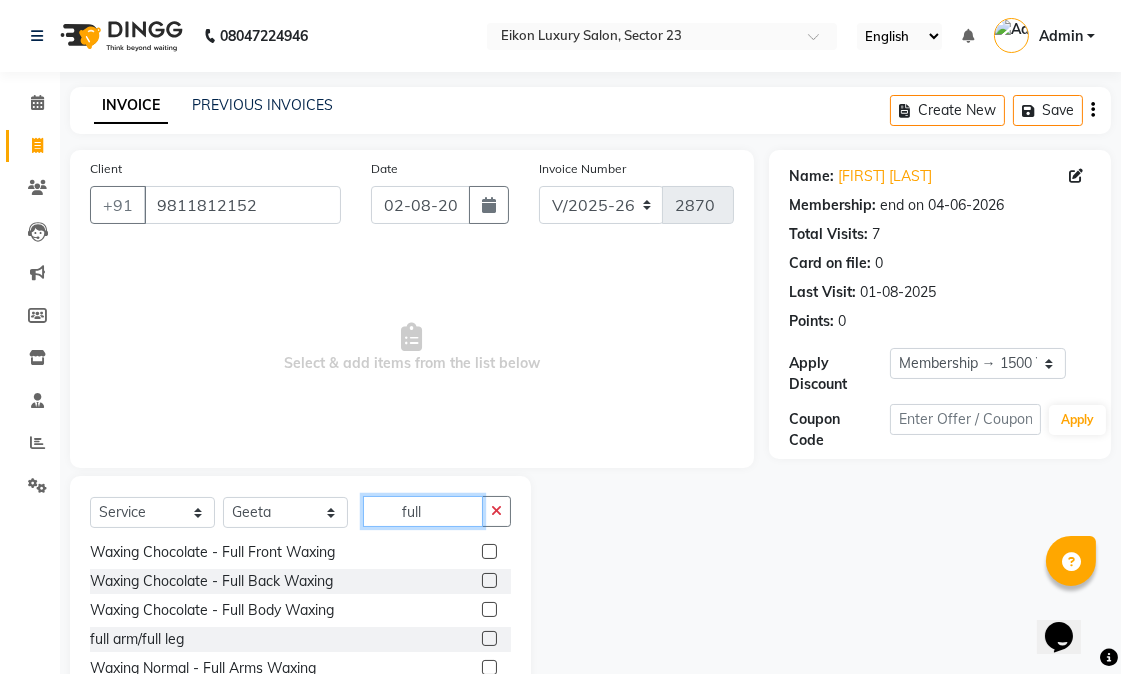type on "full" 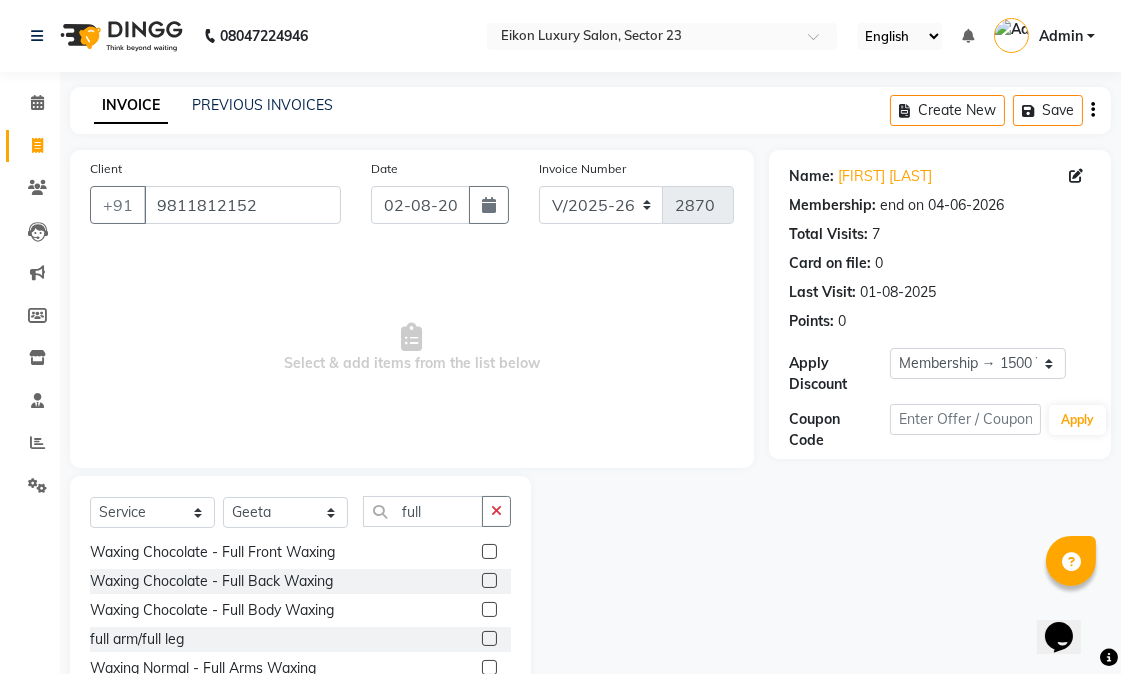 click 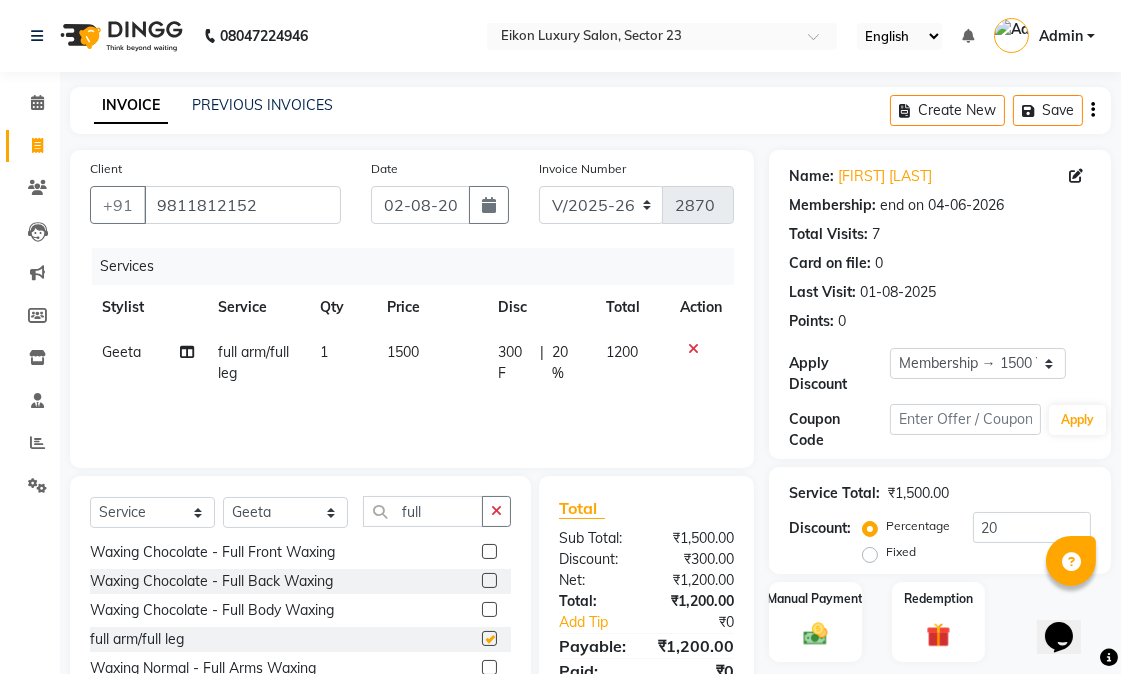 checkbox on "false" 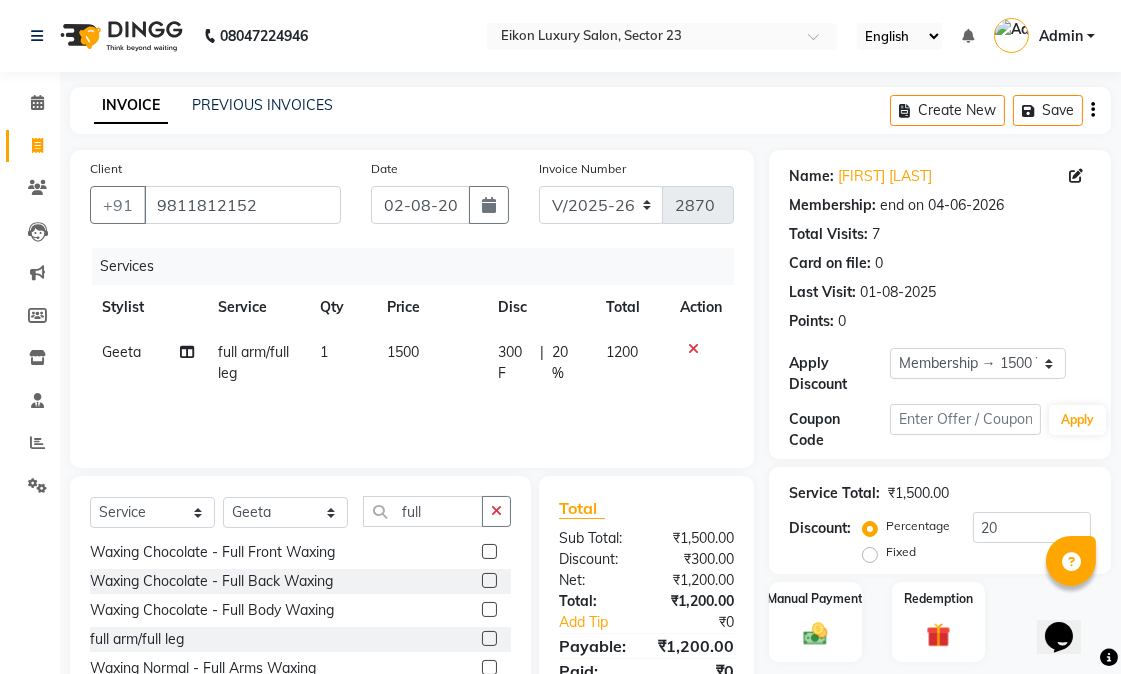 click on "1500" 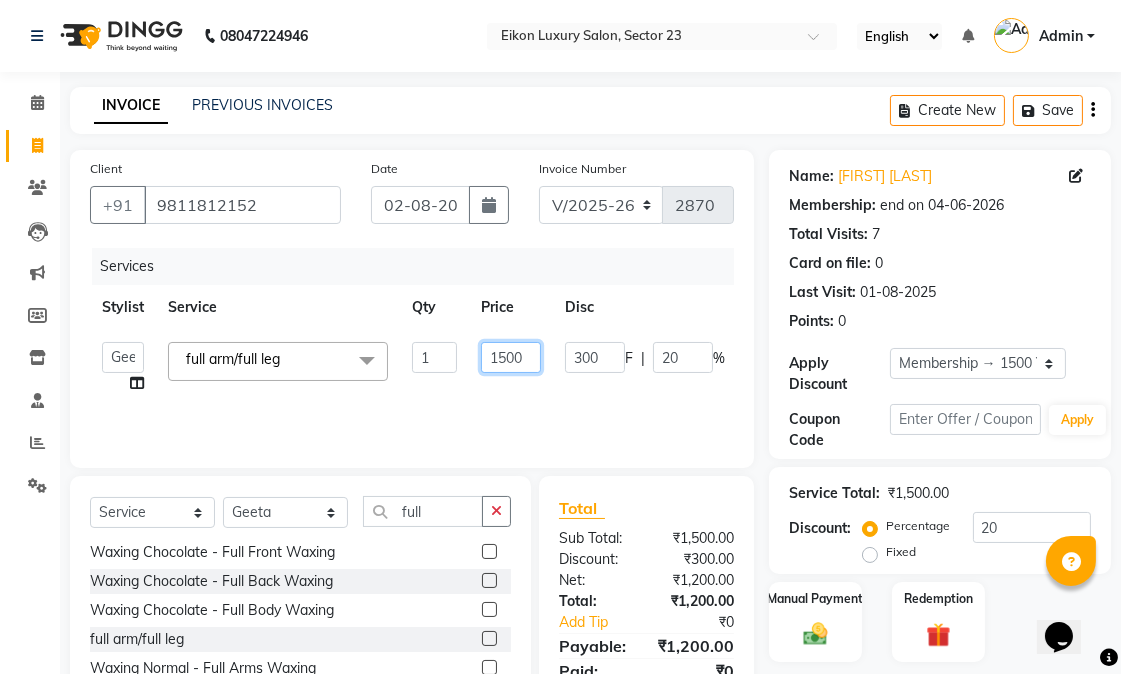 drag, startPoint x: 518, startPoint y: 364, endPoint x: 496, endPoint y: 364, distance: 22 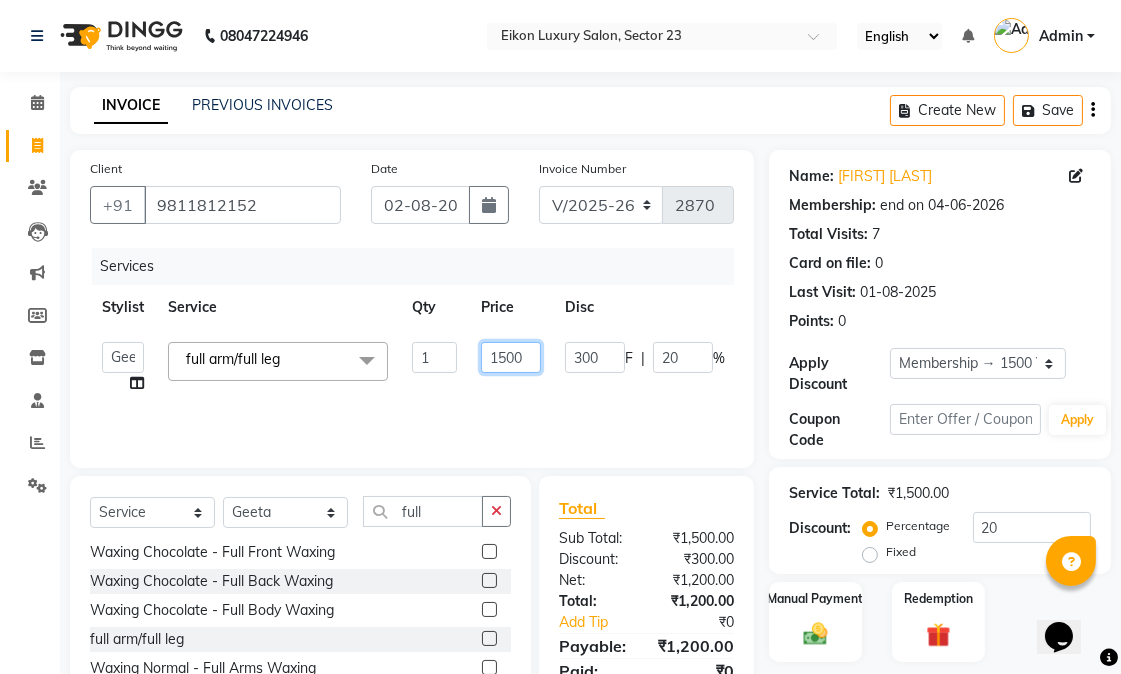 click on "1500" 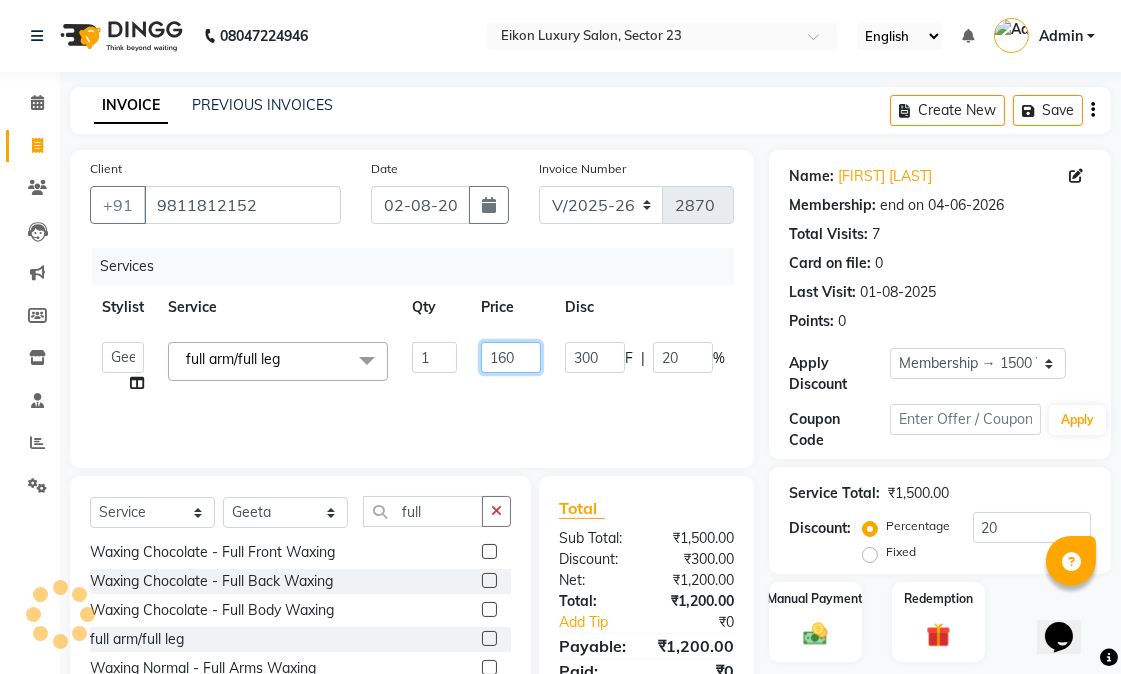 type on "1650" 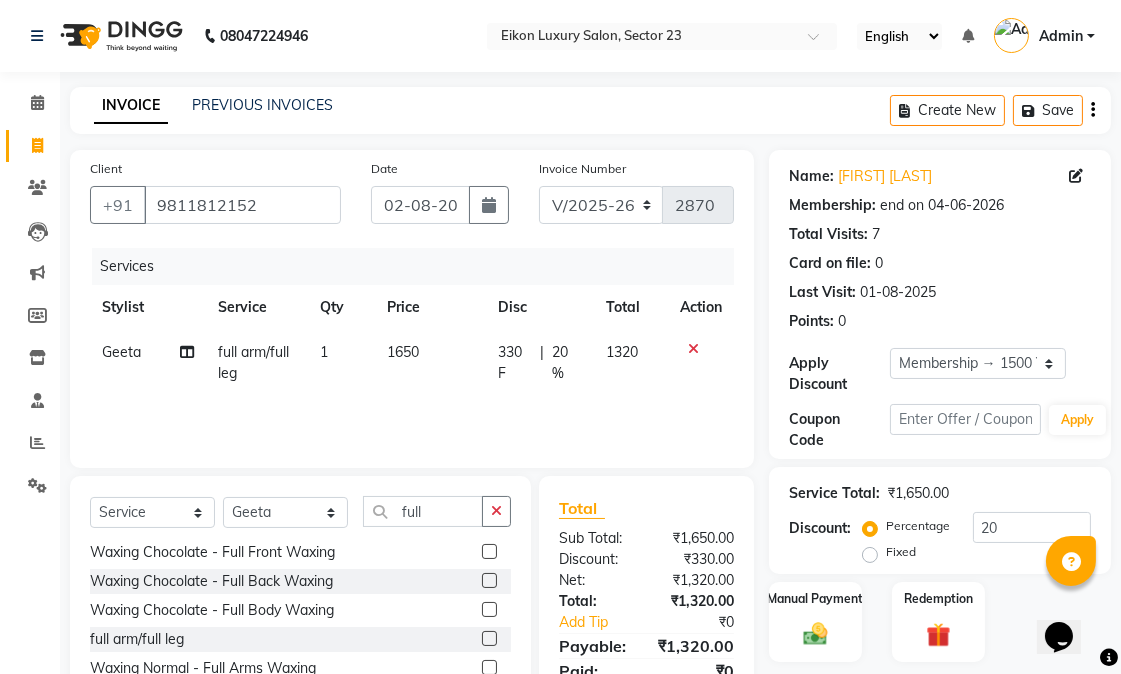 click on "Geeta full arm/full leg 1 1650 330 F | 20 % 1320" 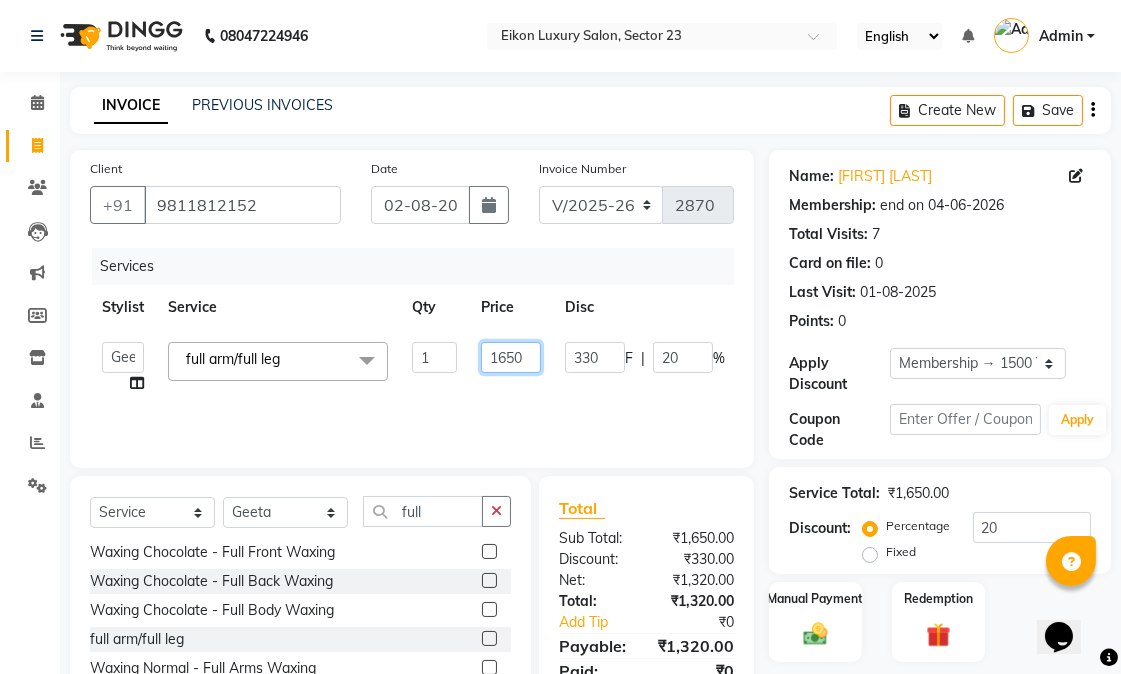 drag, startPoint x: 516, startPoint y: 356, endPoint x: 494, endPoint y: 360, distance: 22.36068 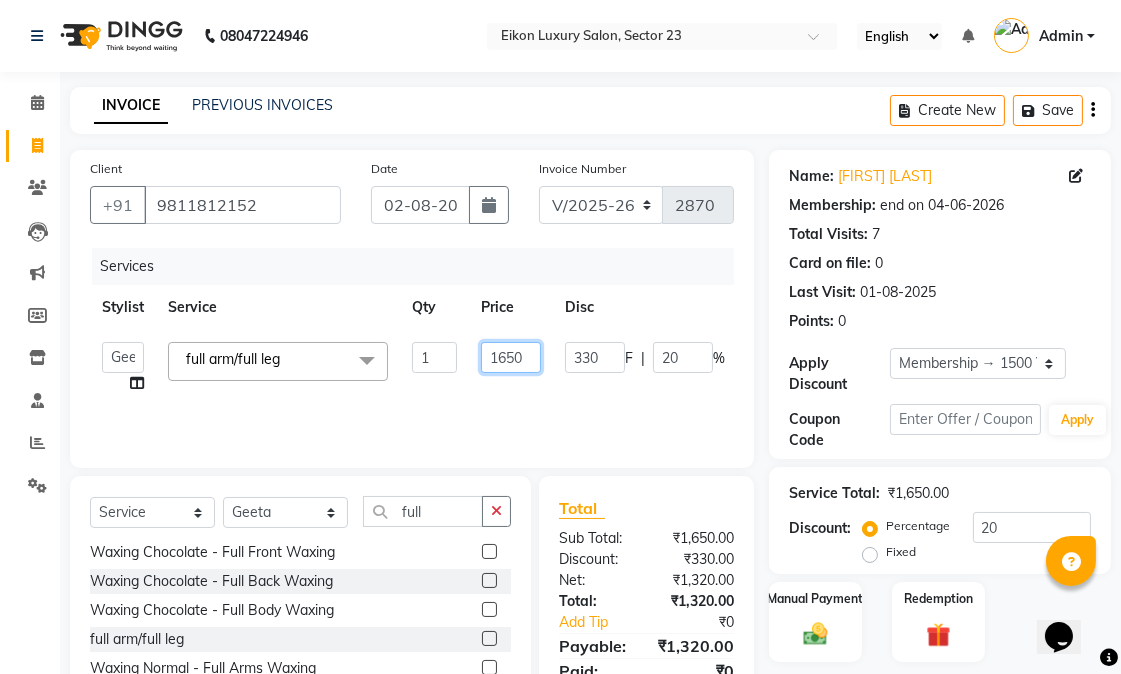 click on "1650" 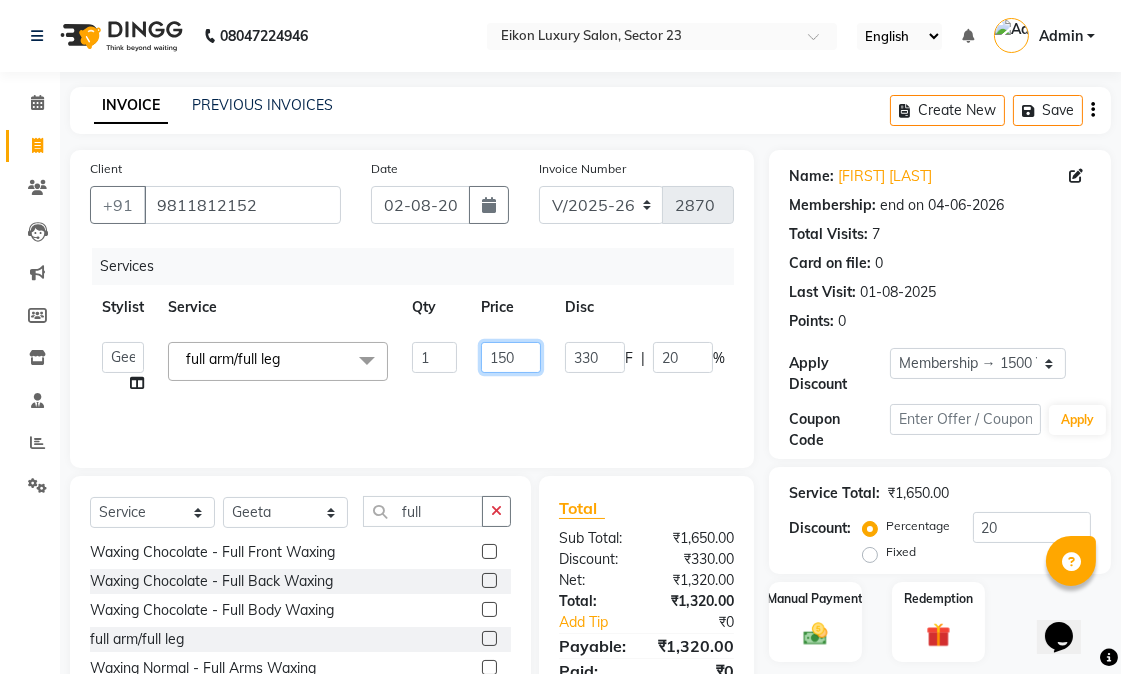 type on "1560" 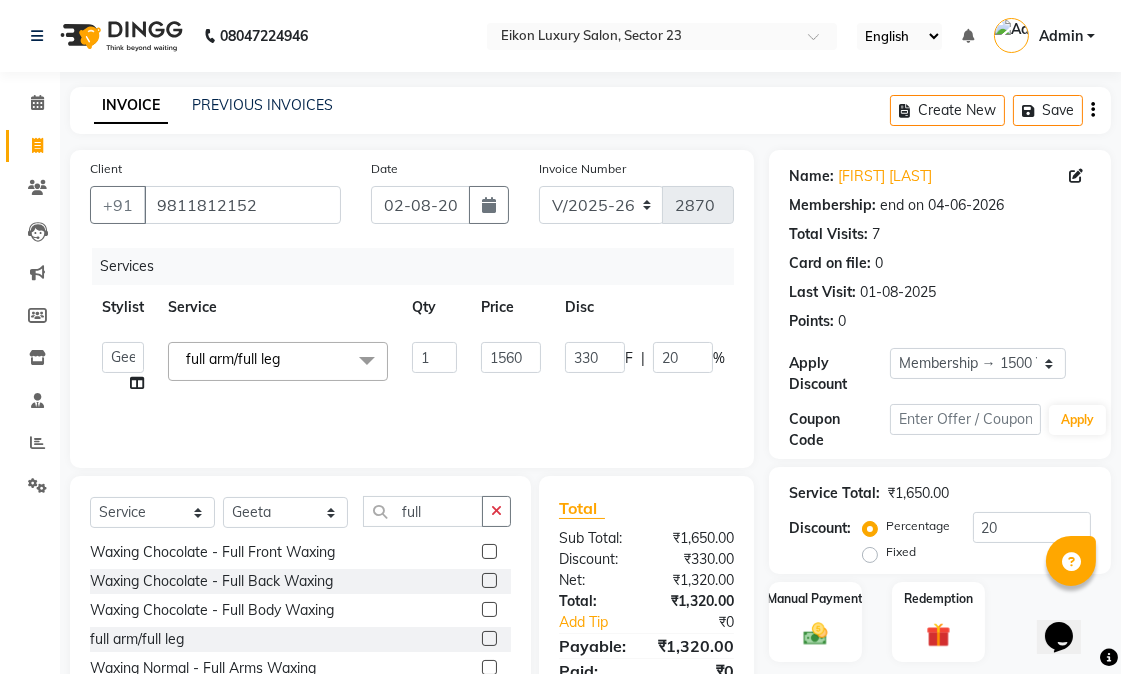 click on "Services Stylist Service Qty Price Disc Total Action  Abhishek   amit   anchal   Ashu   Bilal   Dildar   Geeta   Hritik   Jatin   mahesh   Manav   Mohit   Pinki   Prince   Ruby   Sagar   Subhash   Subodh   Uday  full arm/full leg  x Hair Cut - Female Hair Cut Hair Cut - Gents Hair Cut Hair Cut - Beard Trim Hair Cut - Child Hair Cut Boy Hair Cut - Child Hair Cut Girl Hair Cut - Blow Dry Hair Cut - Tong/Iron Curl Hair Cut - Iron Hair Wash premium wash eyebrow eyebrow upperlip gel paint nail cut file mask biotin Hair Styling - Blow Dry Hair Styling - Blow Dry Outcurls Hair Styling - Curls Hair Styling - Hair Do Hair Styling - Pressing deep conditioning bob cut Treatment - Repair Rituals Treatment - Moisture Rituals Treatment - Scalp and Length Treatment Treatment - Dandruff Treatment with Rituals Treatment - Hair Fall Treatment with Rituals Treatment - One Step Repair Treatment Treatment - Keratin Treatment Treatment - Smoothening Treatment - Ola Plex Treatment - Goji Treatment - Purifying Treatment - Rgnerin 1" 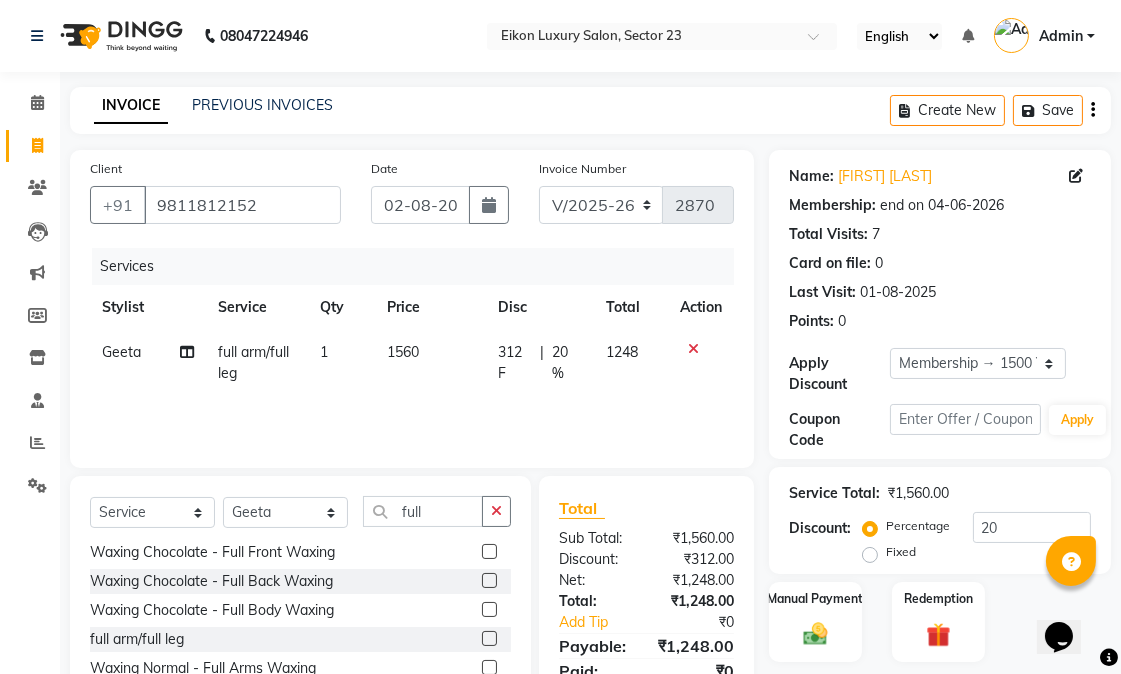 scroll, scrollTop: 126, scrollLeft: 0, axis: vertical 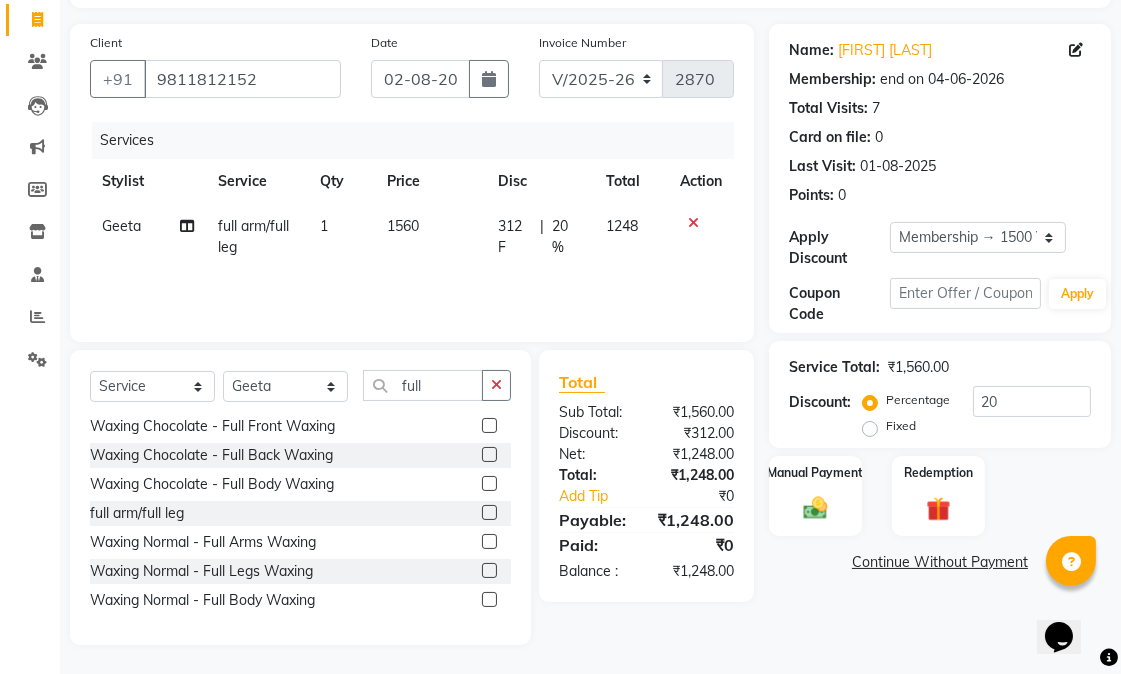 click on "Name: Yogesh Pradhan Membership: end on 04-06-2026 Total Visits:  7 Card on file:  0 Last Visit:   01-08-2025 Points:   0  Apply Discount Select Membership → 1500 Yearly Membership Coupon Code Apply Service Total:  ₹1,560.00  Discount:  Percentage   Fixed  20 Manual Payment Redemption  Continue Without Payment" 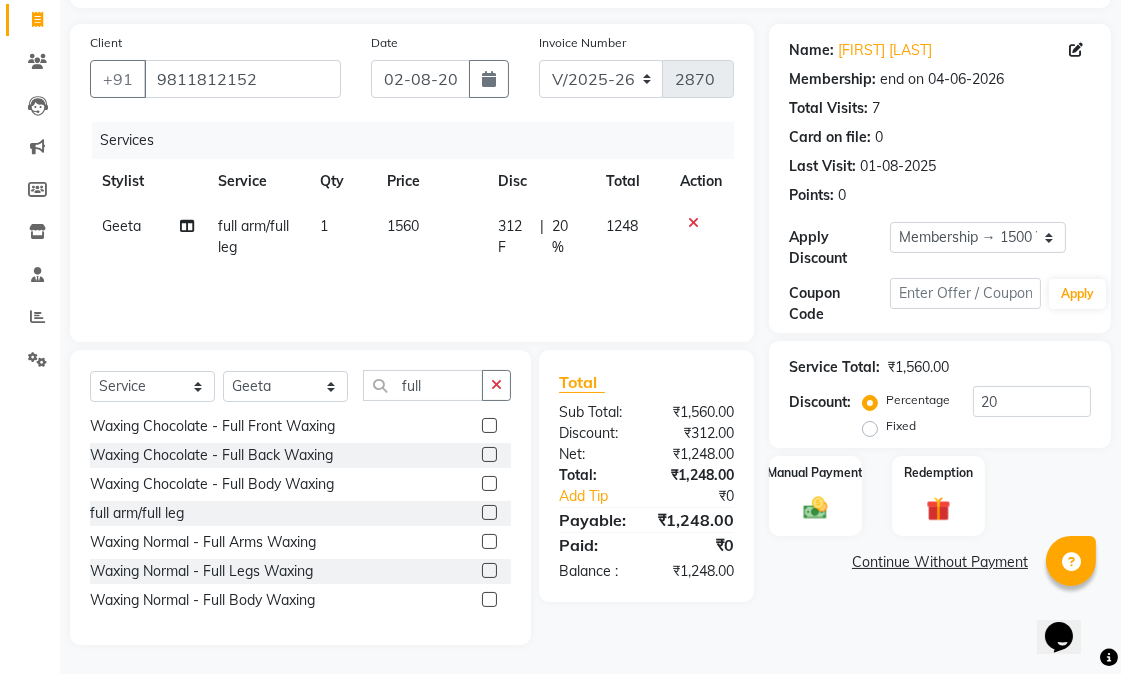 drag, startPoint x: 1136, startPoint y: 494, endPoint x: 7, endPoint y: 31, distance: 1220.25 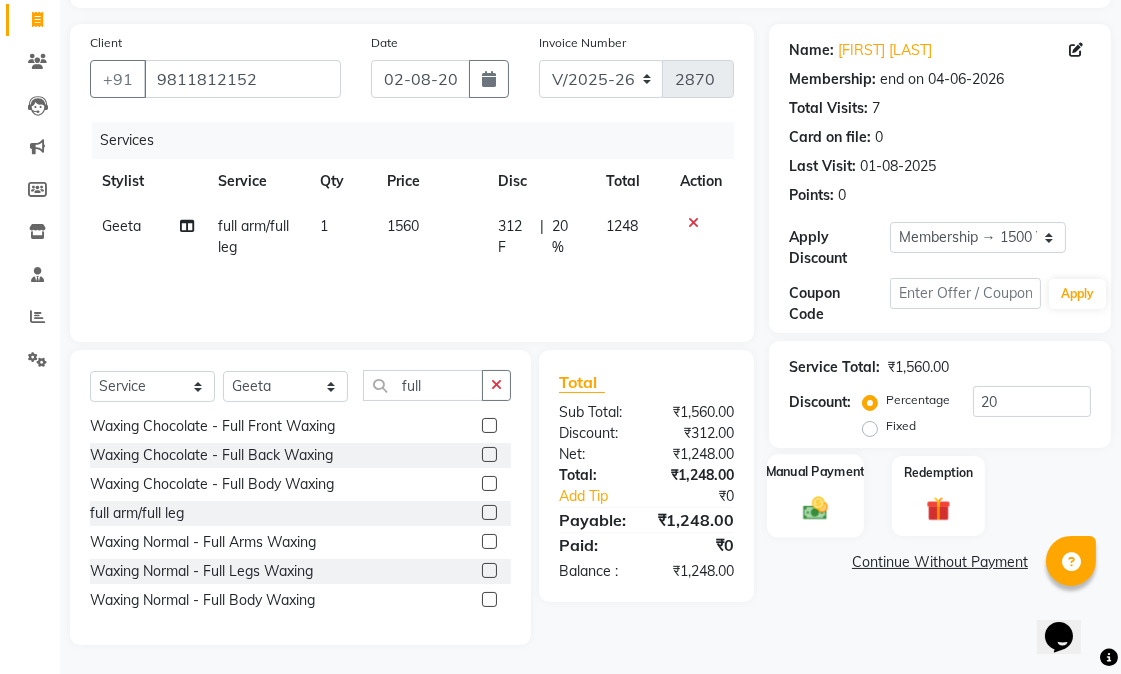 click on "Manual Payment" 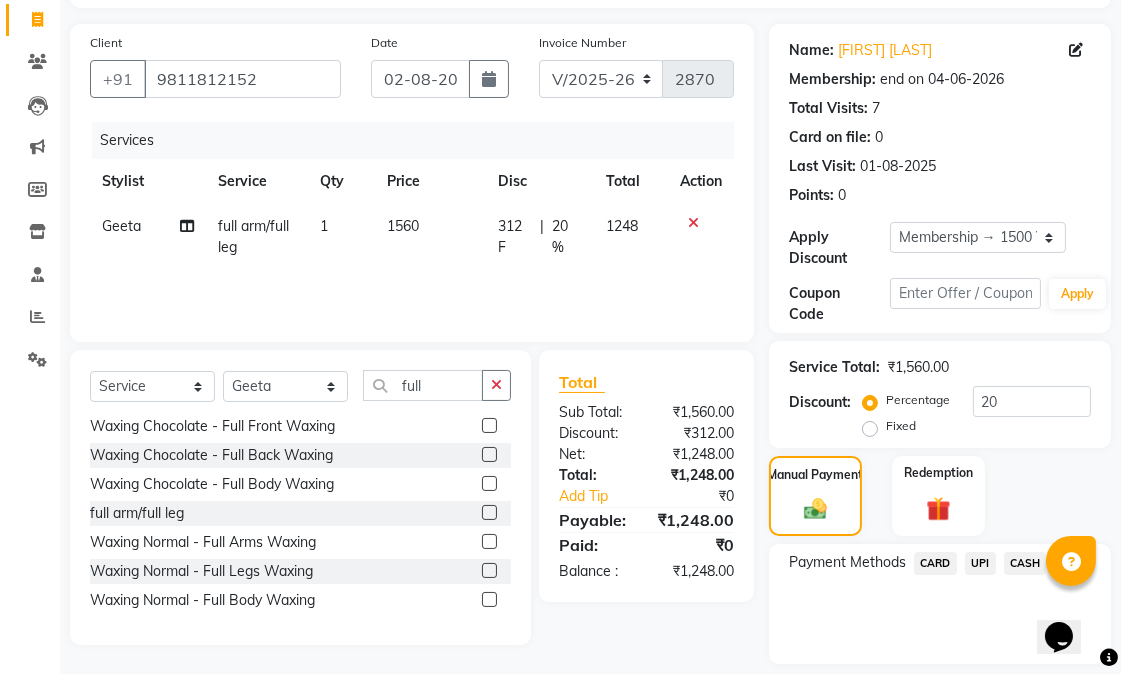 click on "UPI" 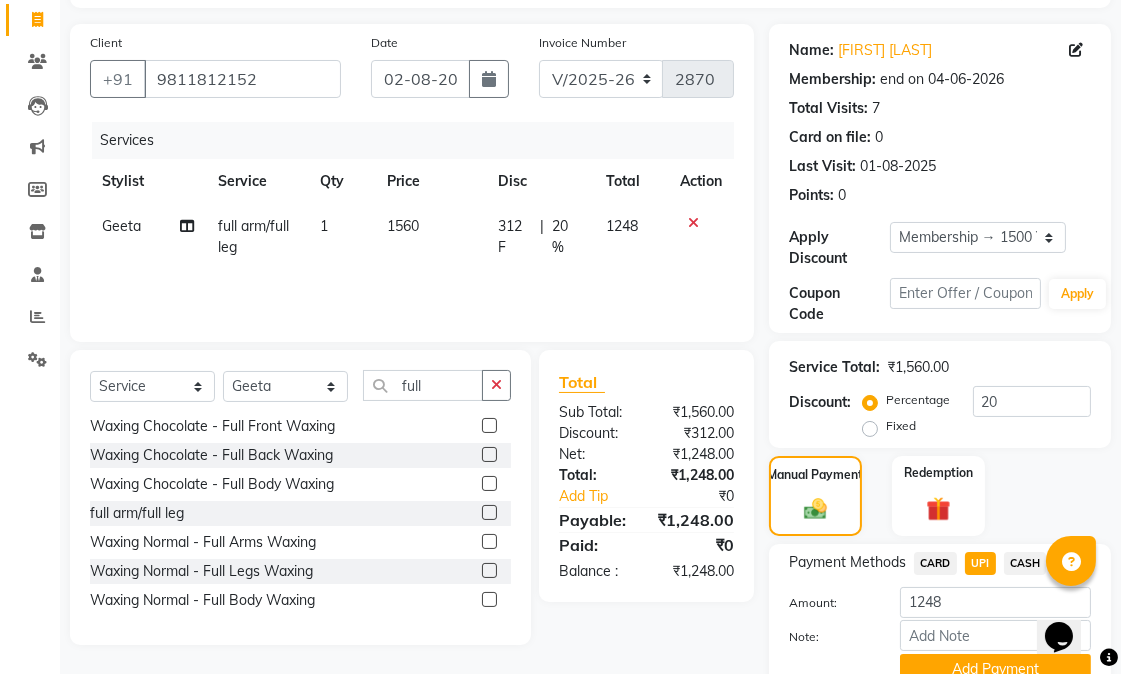 scroll, scrollTop: 0, scrollLeft: 14, axis: horizontal 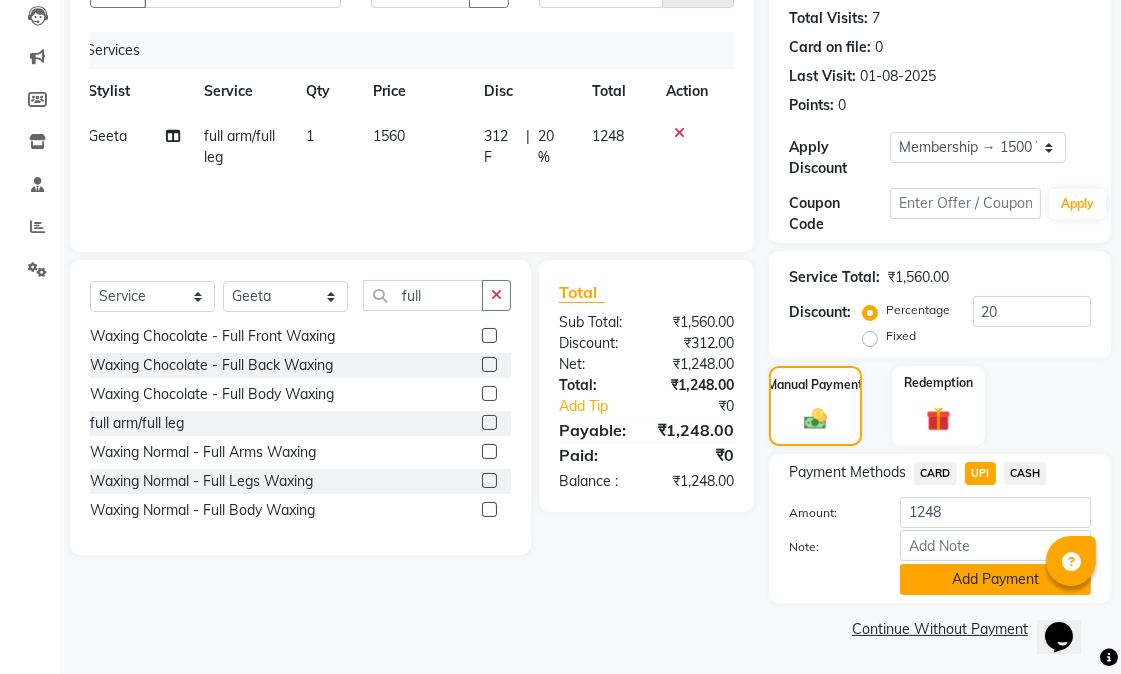 click on "Add Payment" 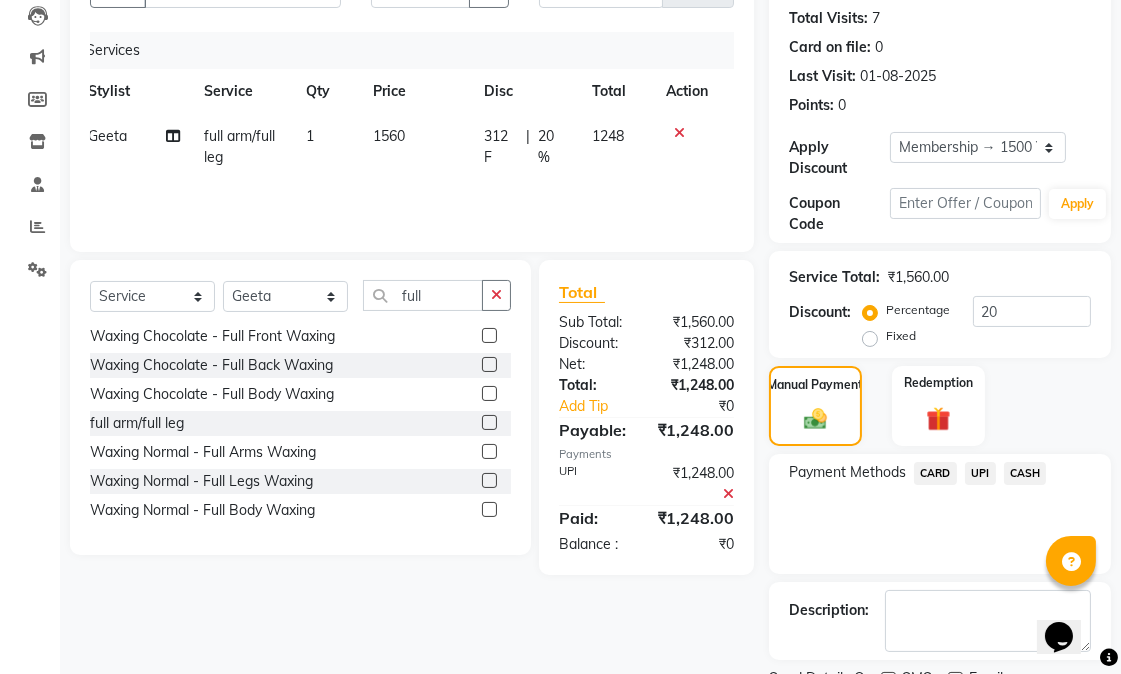 scroll, scrollTop: 300, scrollLeft: 0, axis: vertical 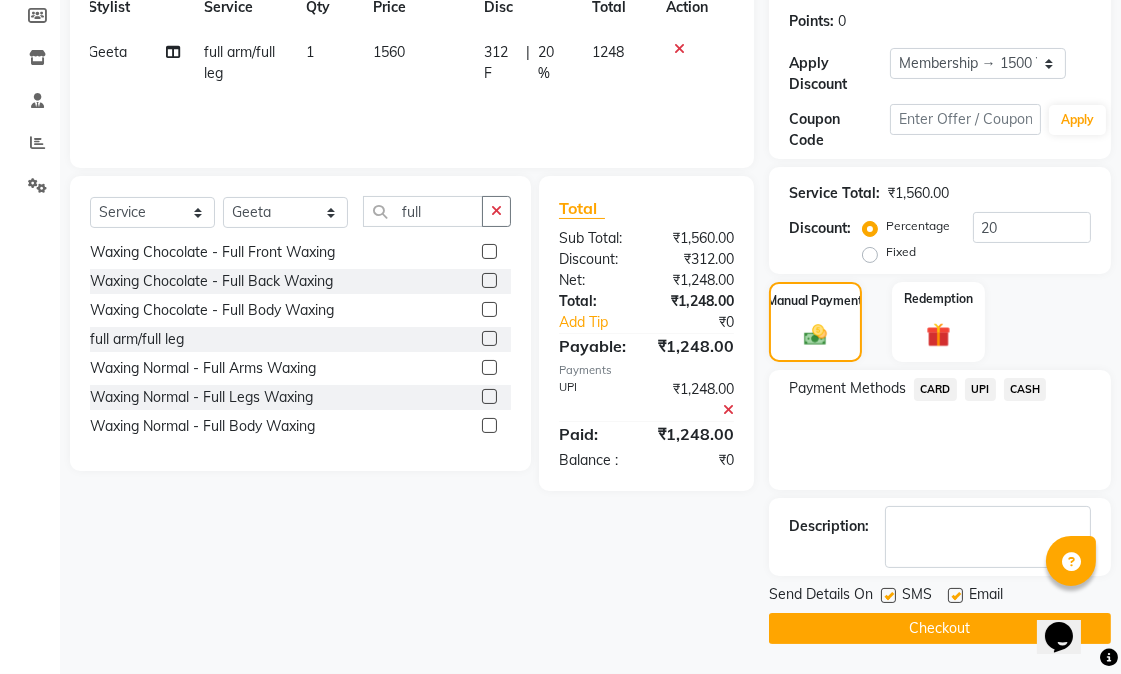 click 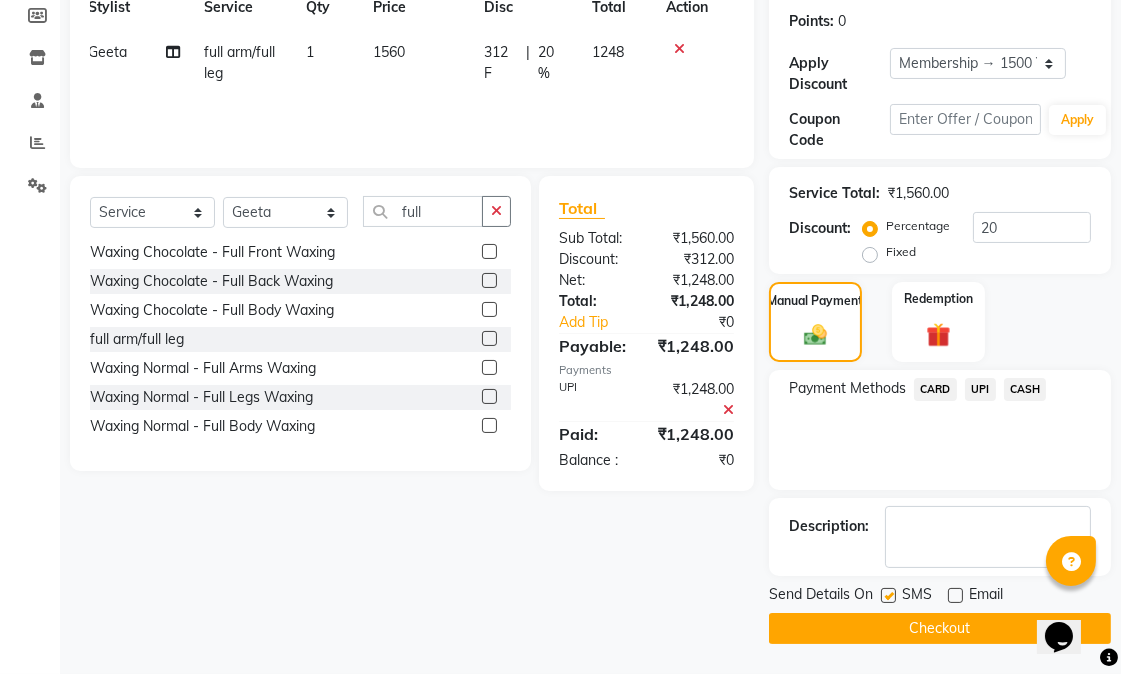 click 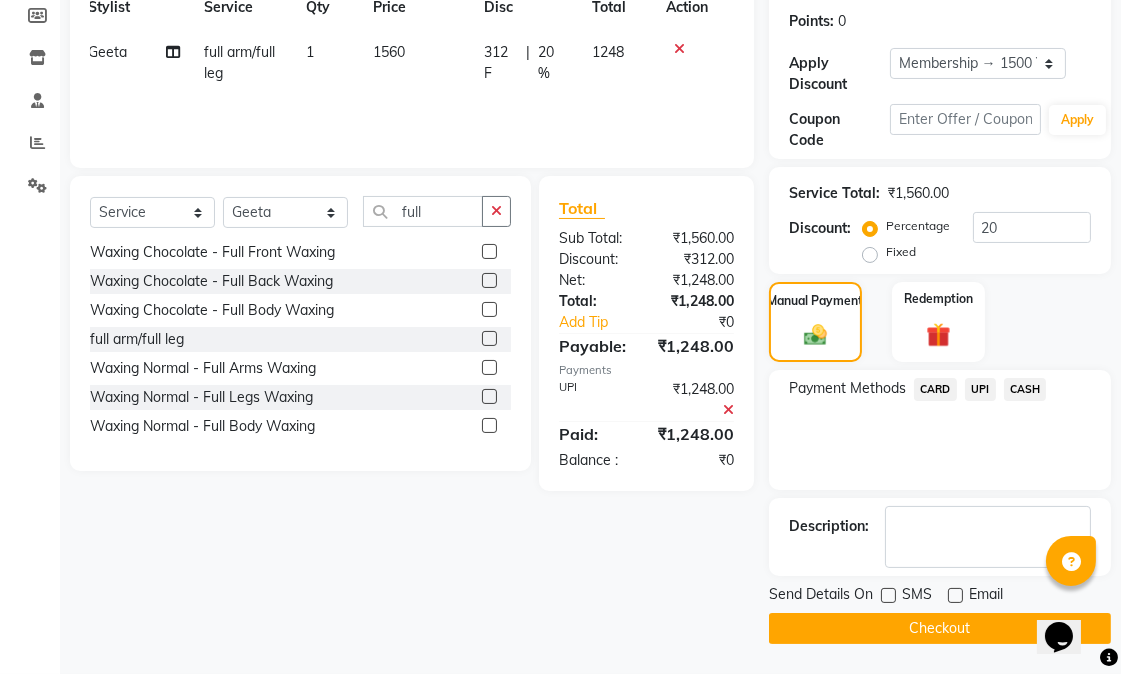 click on "Checkout" 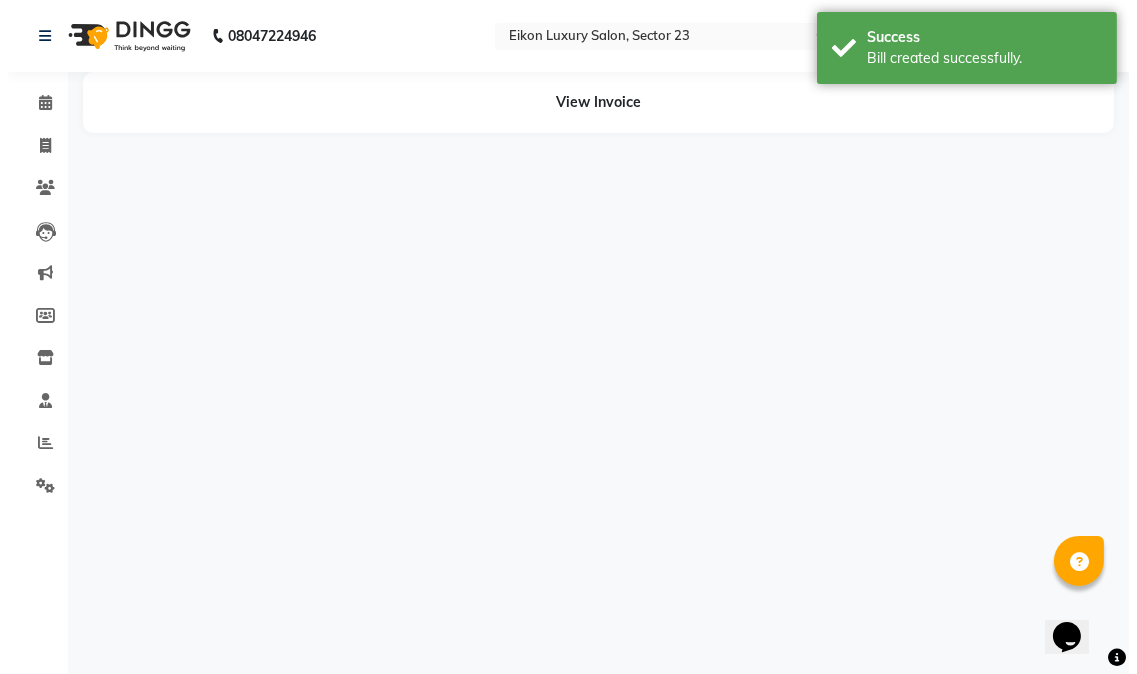 scroll, scrollTop: 0, scrollLeft: 0, axis: both 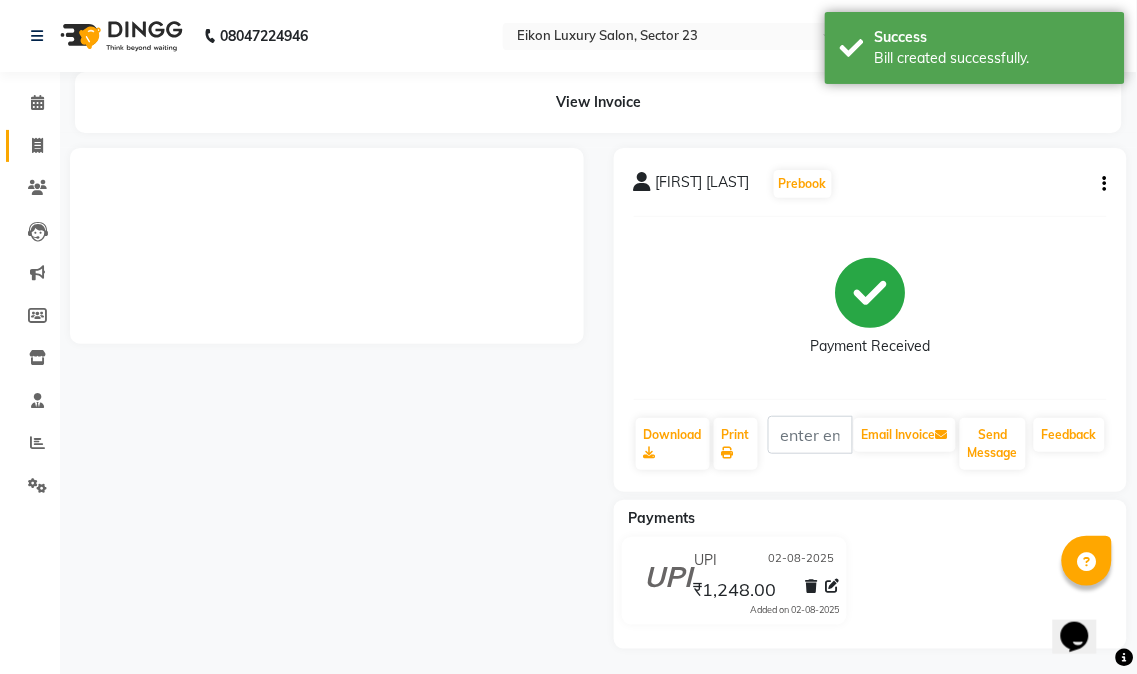 click 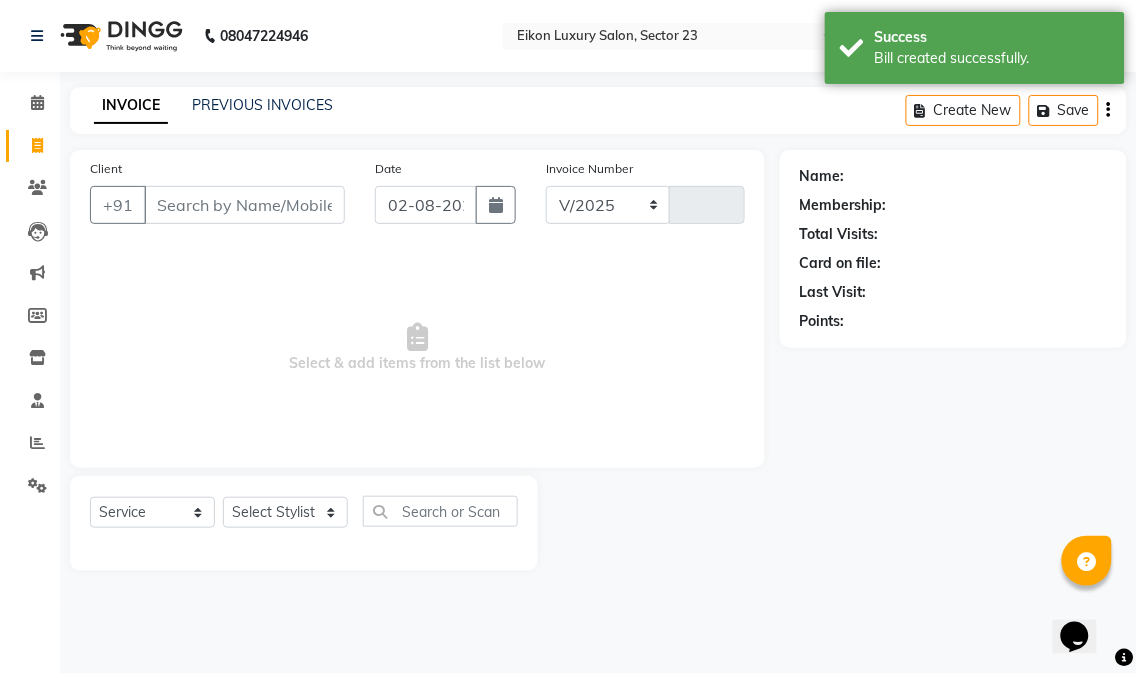 select on "7080" 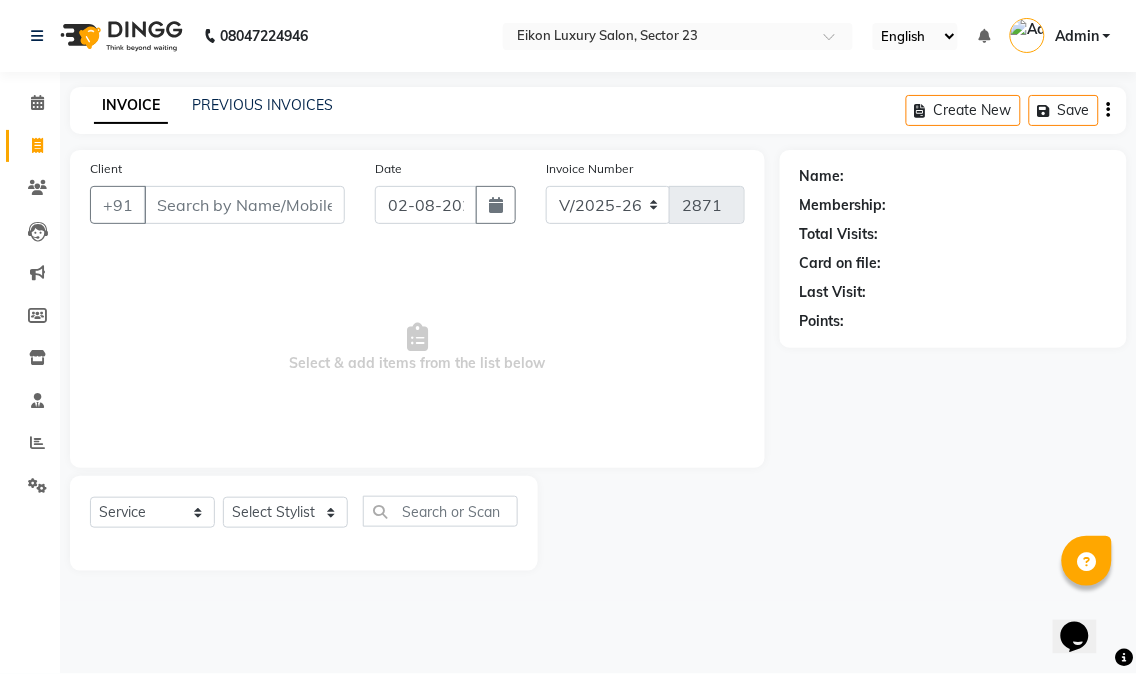 click on "Select & add items from the list below" at bounding box center [417, 348] 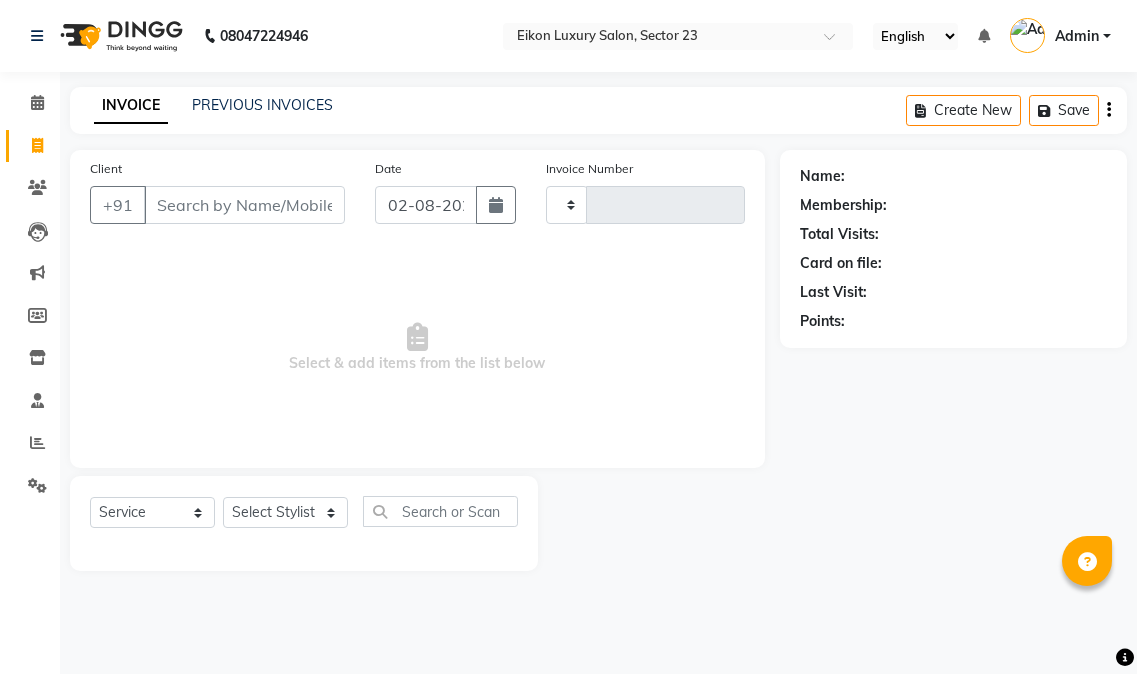 select on "service" 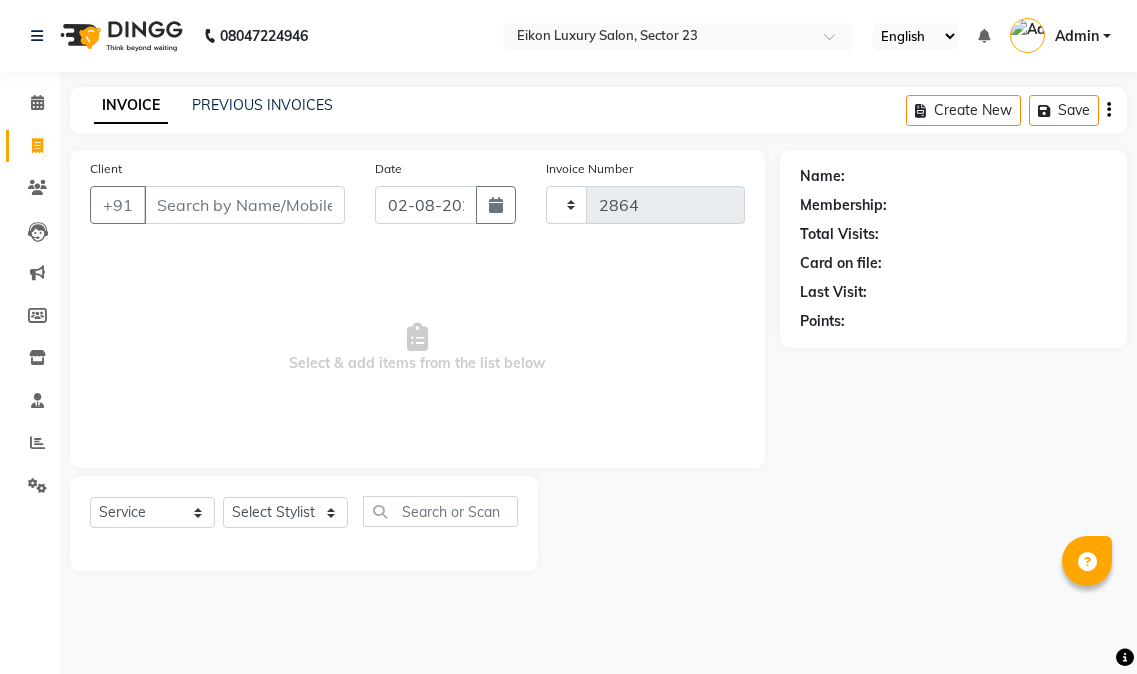 select on "7080" 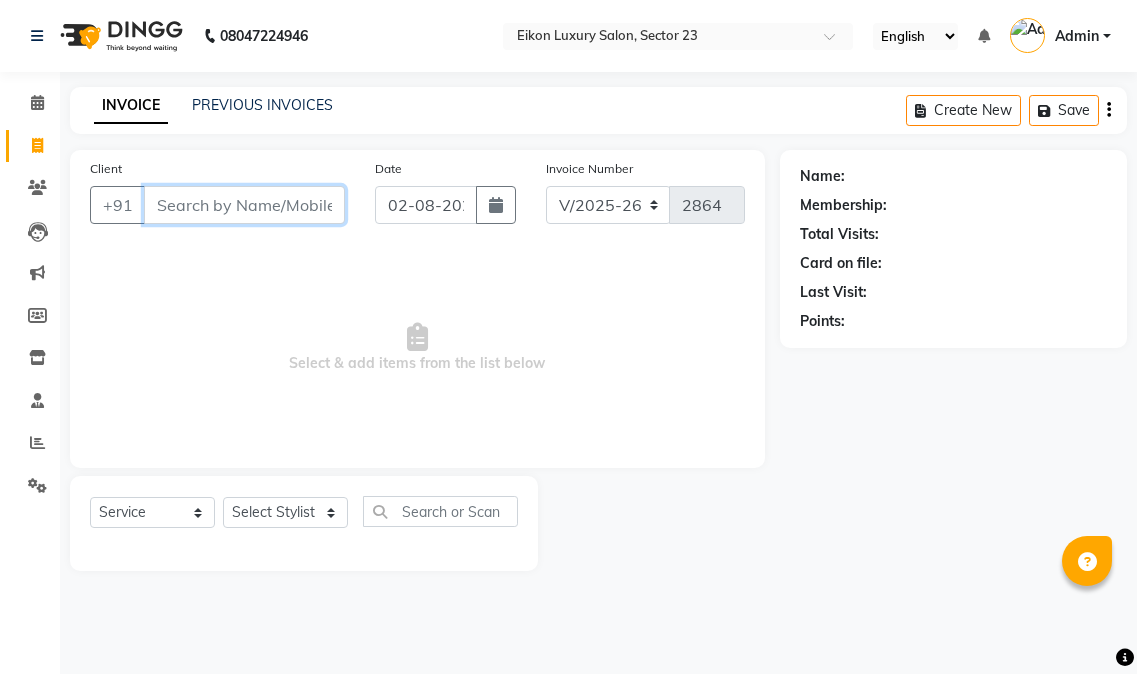 scroll, scrollTop: 0, scrollLeft: 0, axis: both 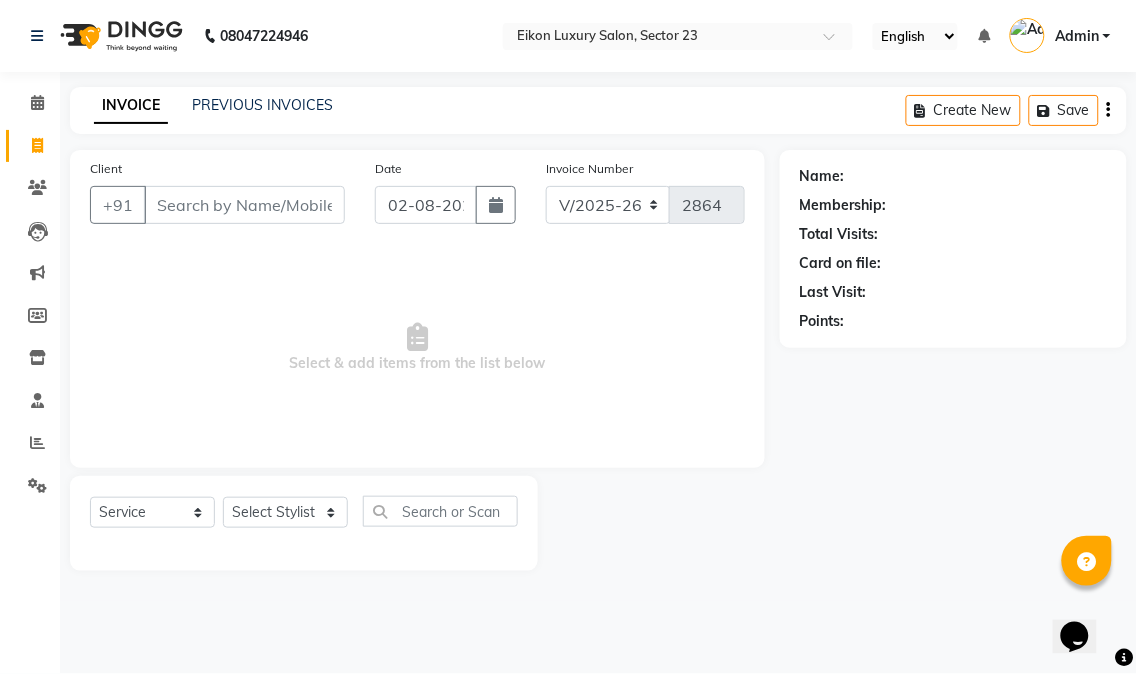 click on "Select & add items from the list below" at bounding box center [417, 348] 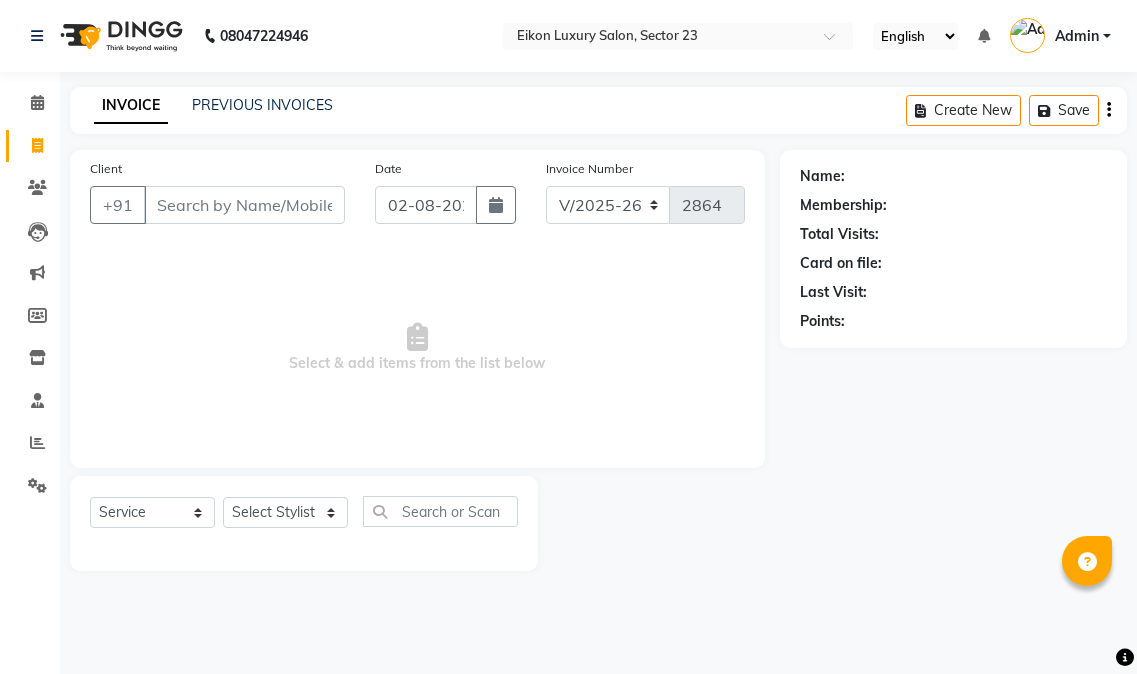 select on "7080" 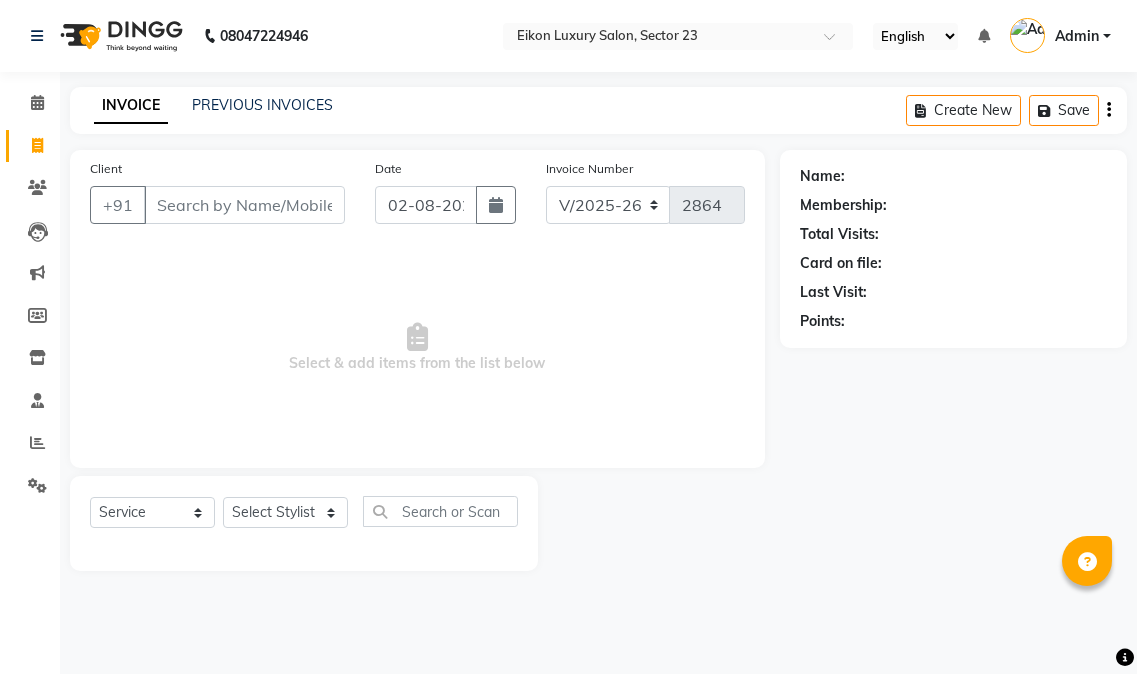 select on "service" 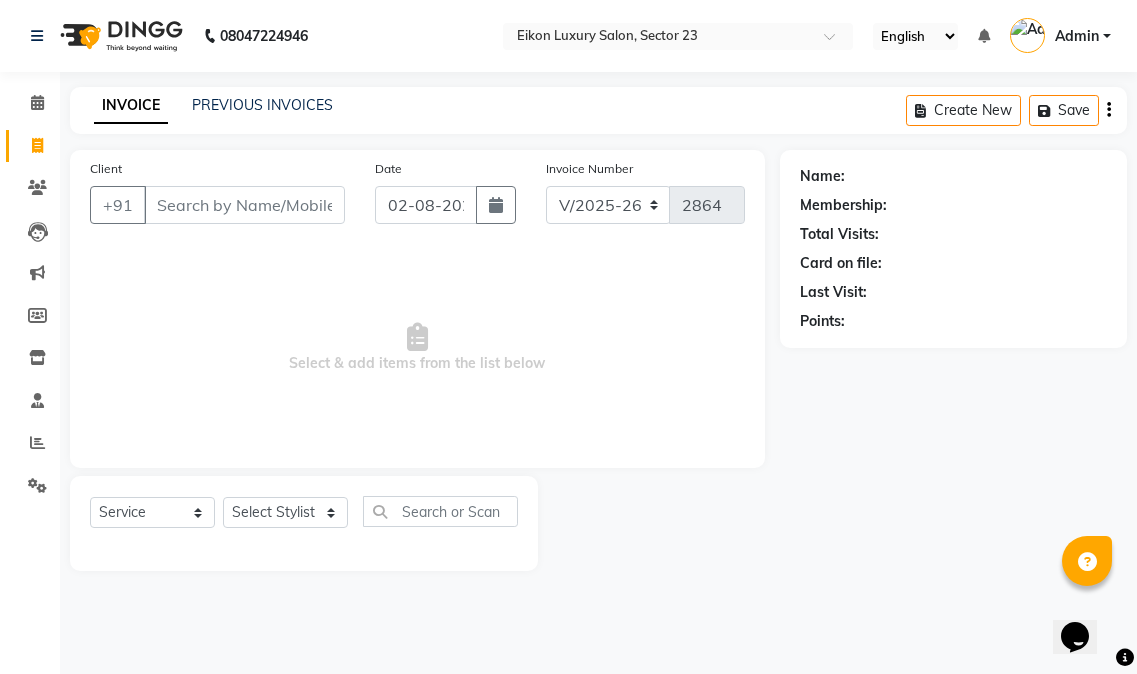 scroll, scrollTop: 0, scrollLeft: 0, axis: both 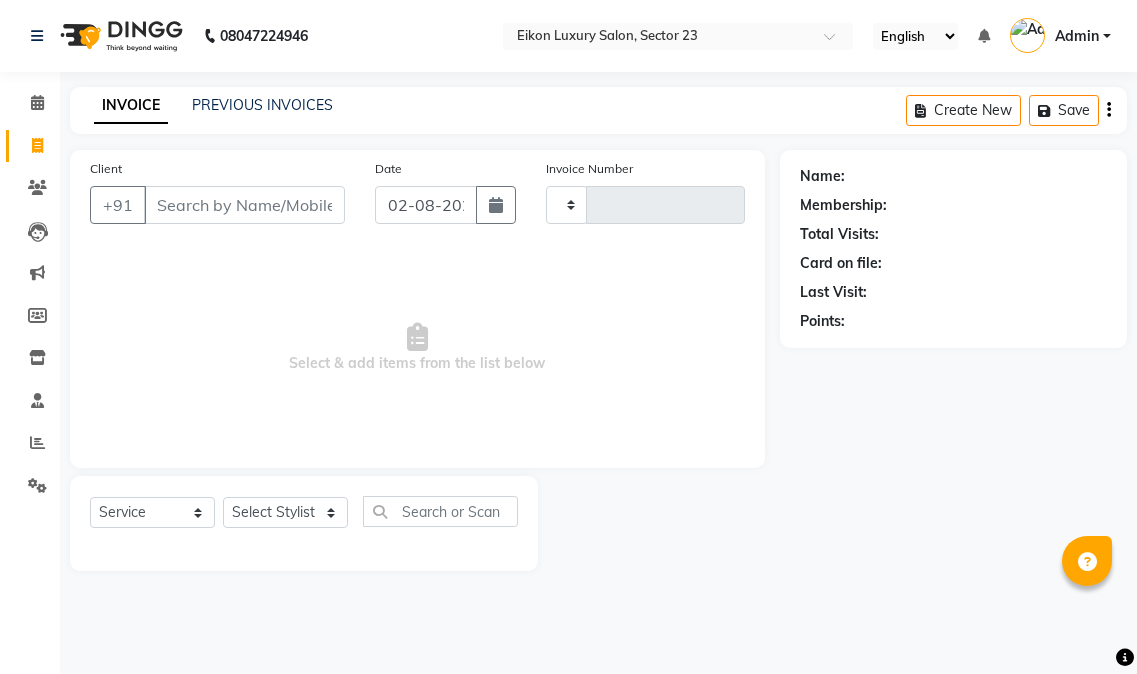 select on "service" 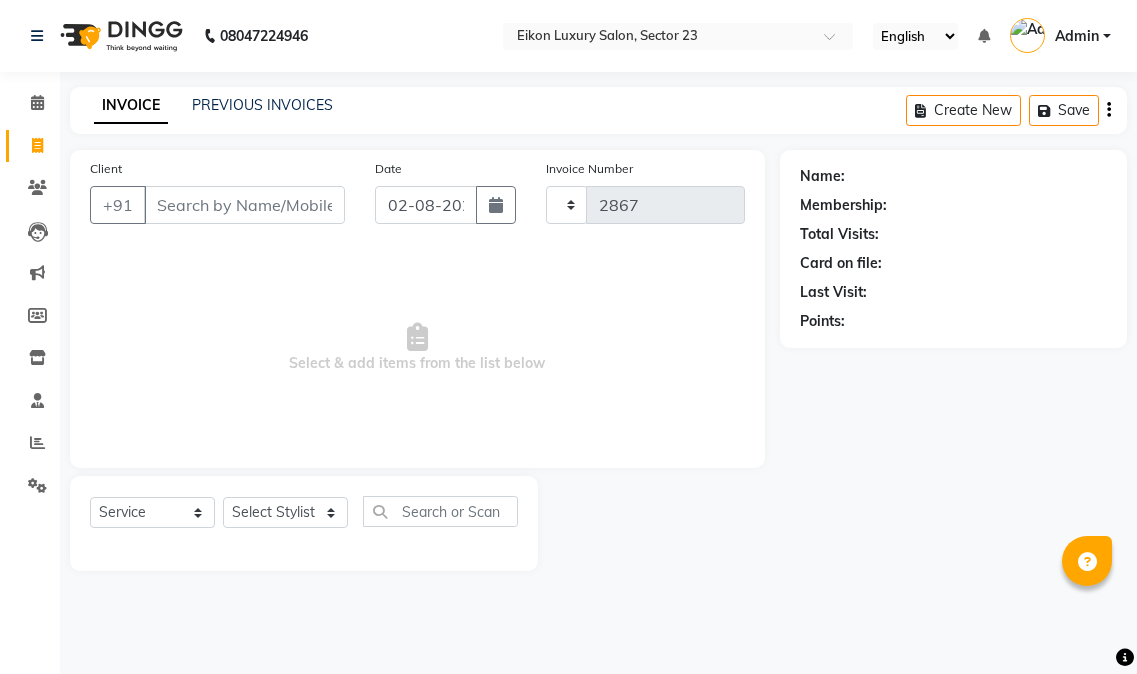 scroll, scrollTop: 0, scrollLeft: 0, axis: both 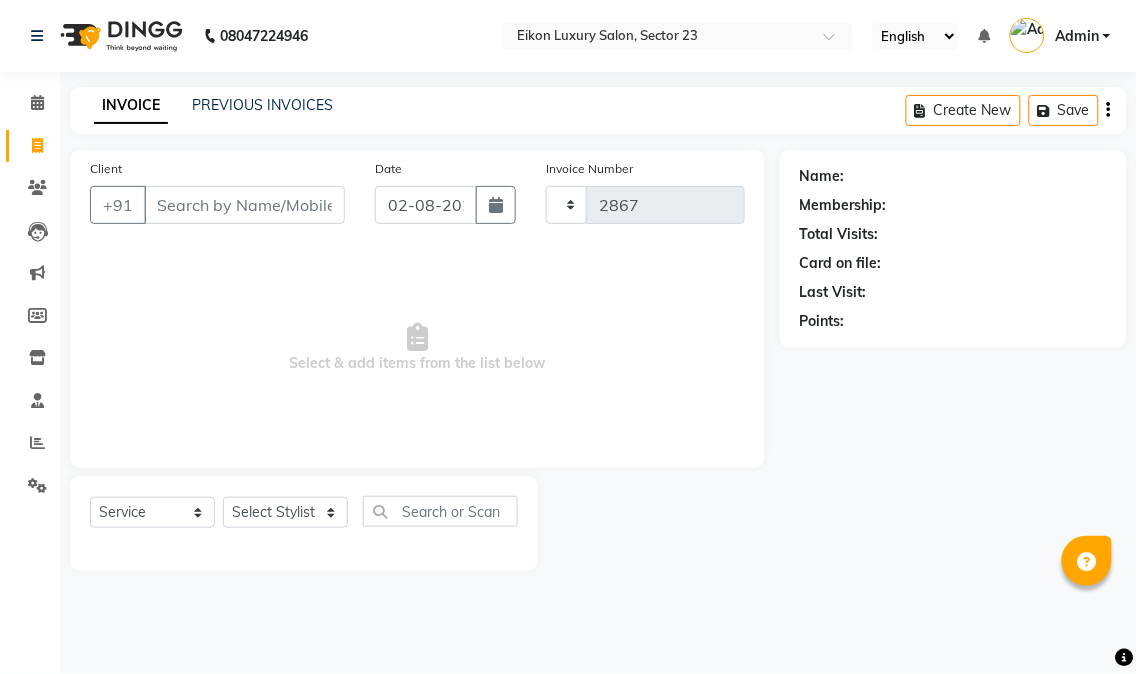 select on "7080" 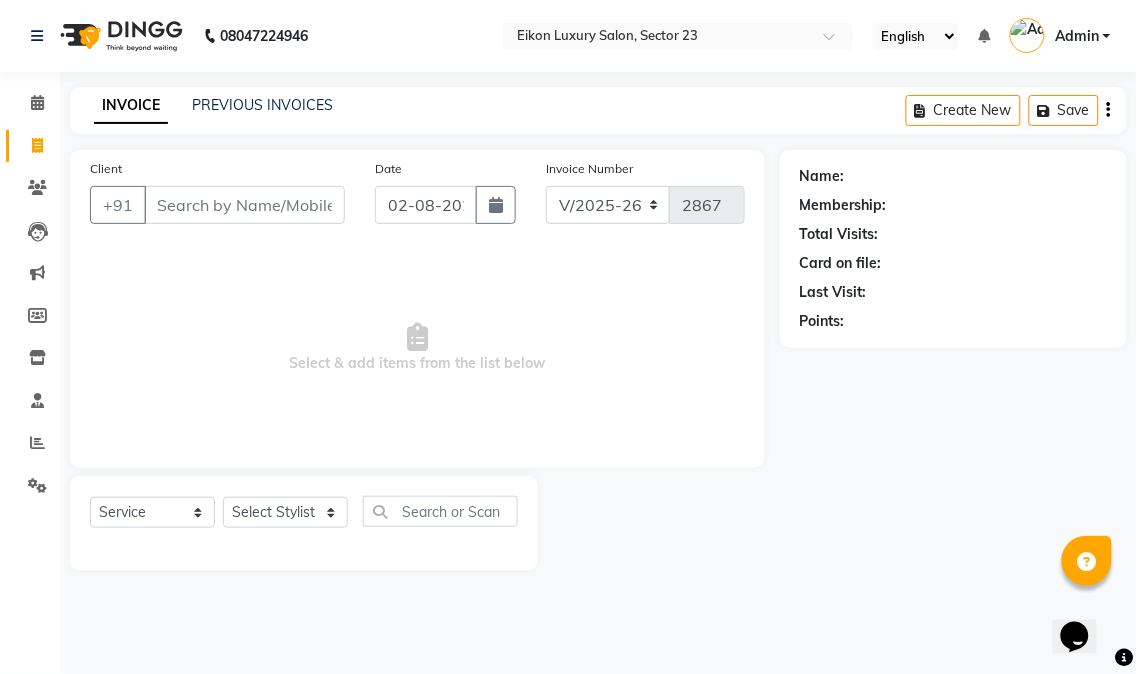 scroll, scrollTop: 0, scrollLeft: 0, axis: both 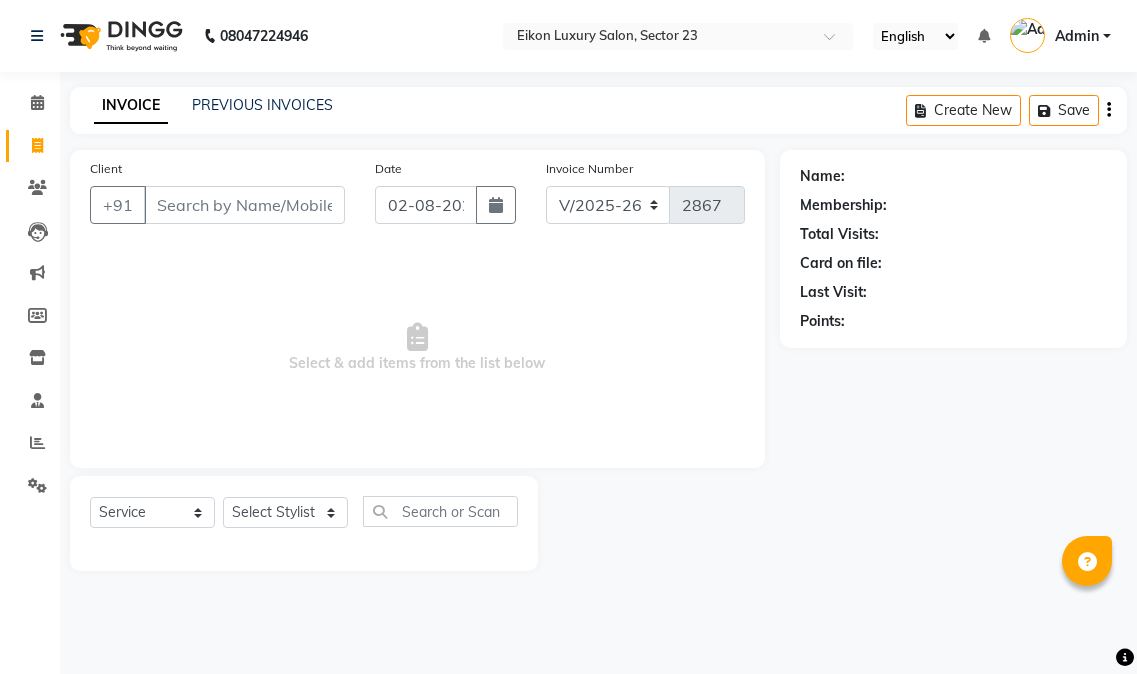 select on "7080" 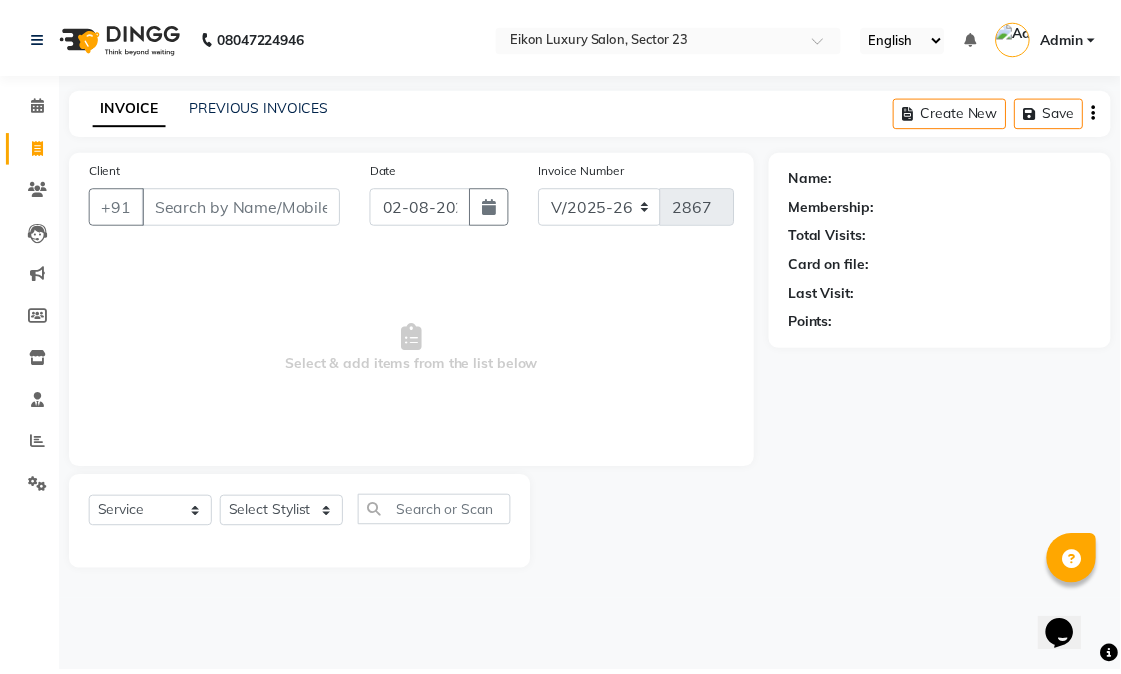 scroll, scrollTop: 0, scrollLeft: 0, axis: both 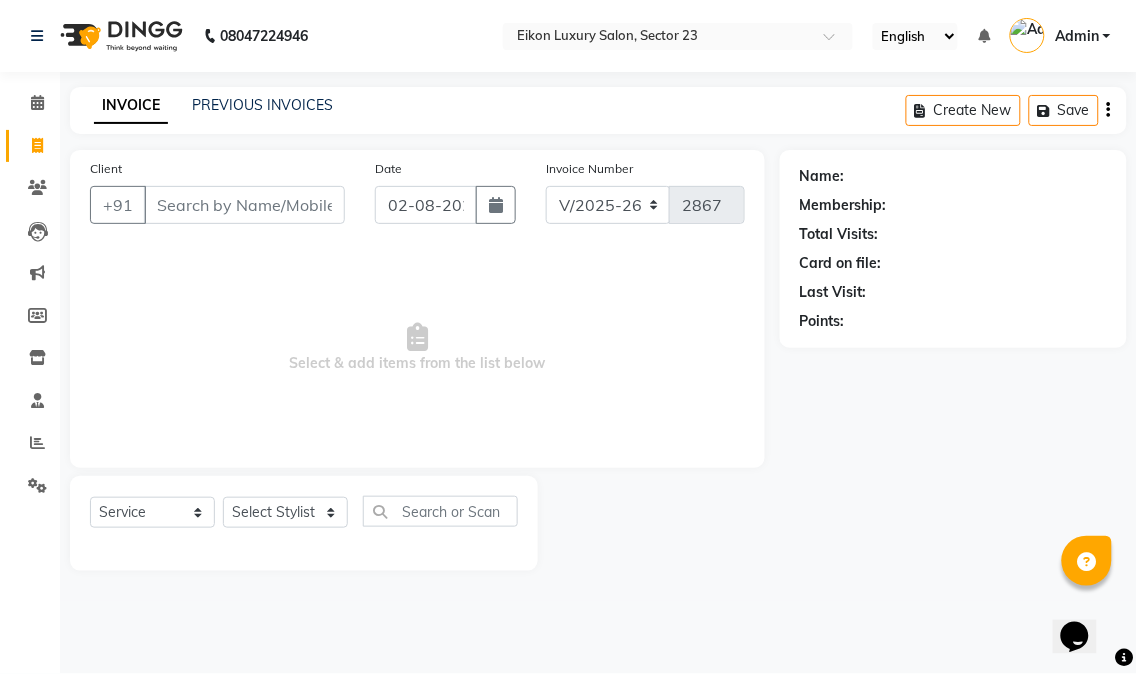 click on "Client" at bounding box center (244, 205) 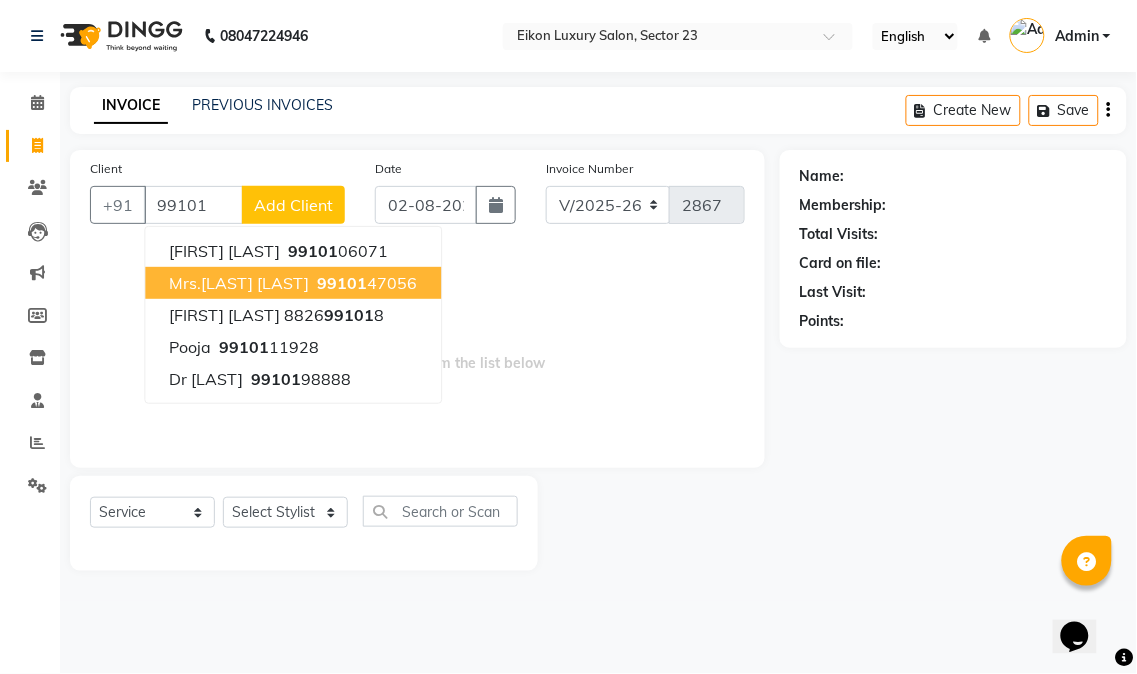 click on "[PHONE]" at bounding box center [365, 283] 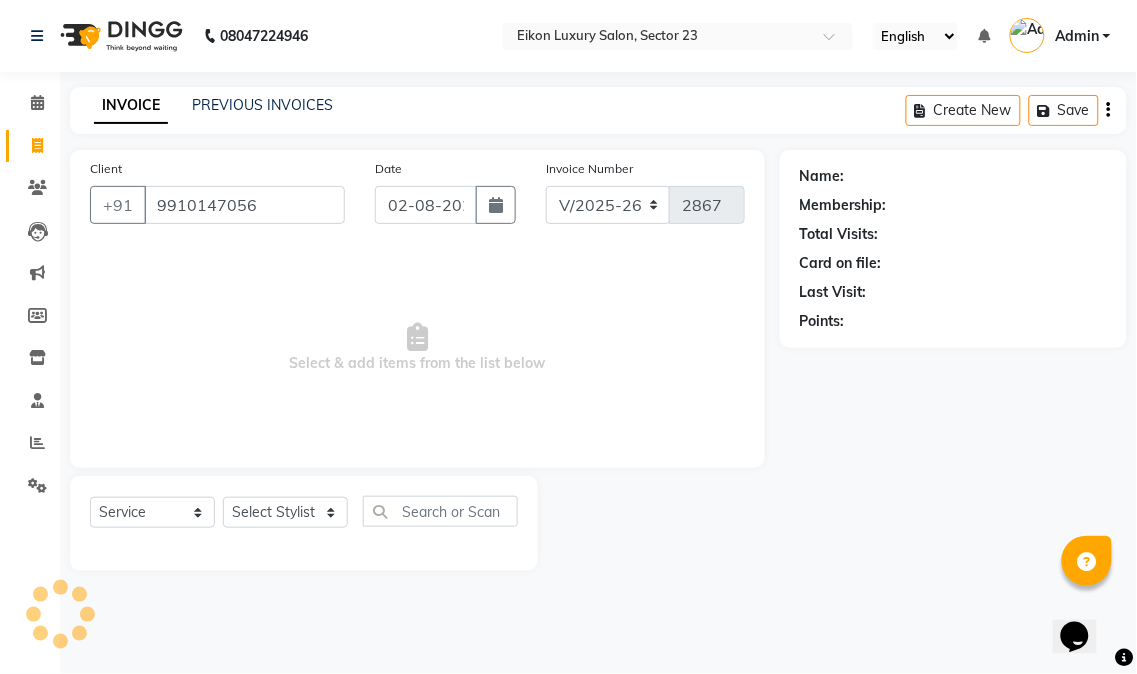 type on "9910147056" 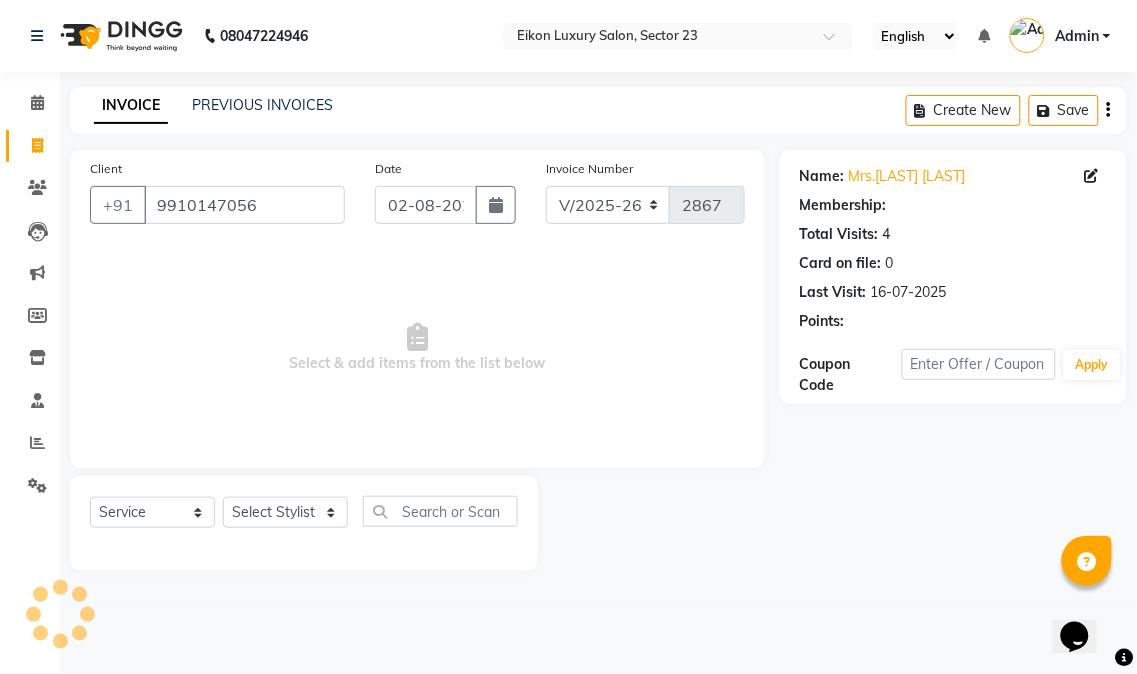 select on "1: Object" 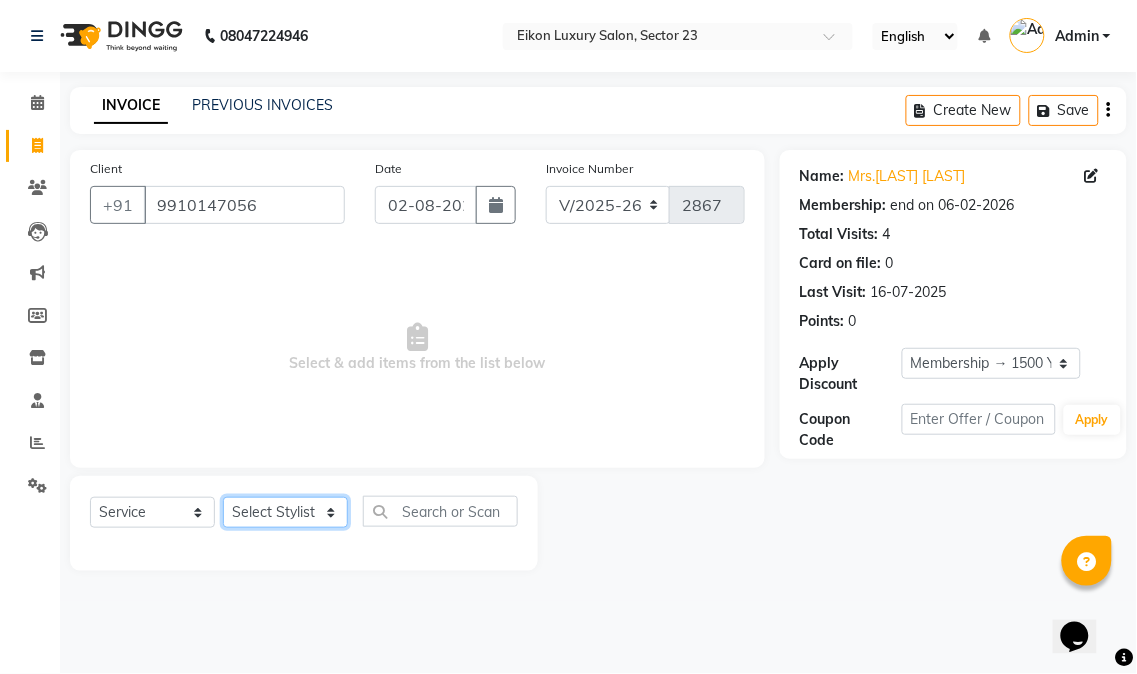click on "Select Stylist [FIRST] [FIRST] [FIRST] [FIRST] [FIRST] [FIRST] [FIRST] [FIRST] [FIRST] [FIRST] [FIRST] [FIRST] [FIRST] [FIRST] [FIRST] [FIRST] [FIRST]" 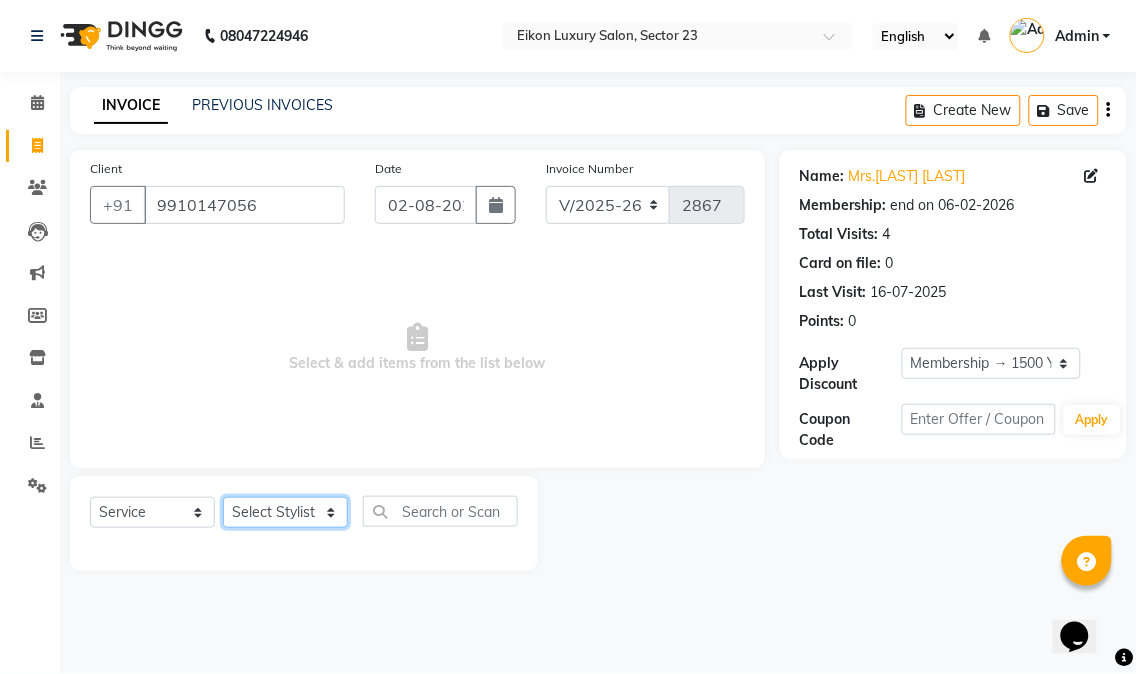 select on "58953" 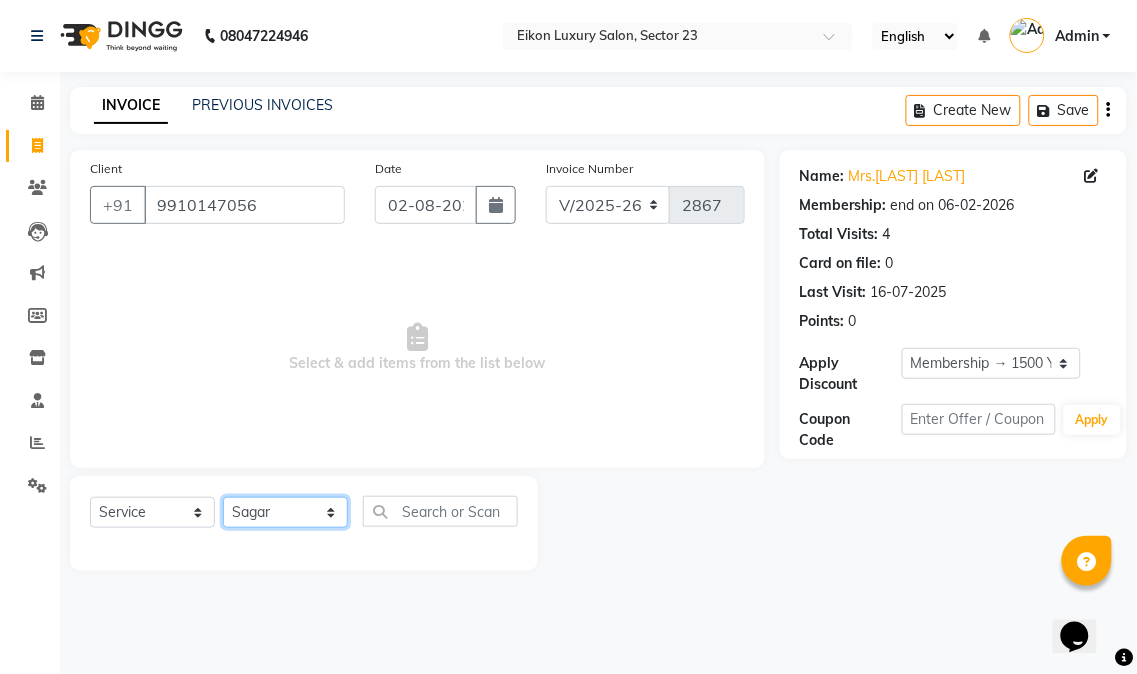 click on "Select Stylist [FIRST] [FIRST] [FIRST] [FIRST] [FIRST] [FIRST] [FIRST] [FIRST] [FIRST] [FIRST] [FIRST] [FIRST] [FIRST] [FIRST] [FIRST] [FIRST] [FIRST]" 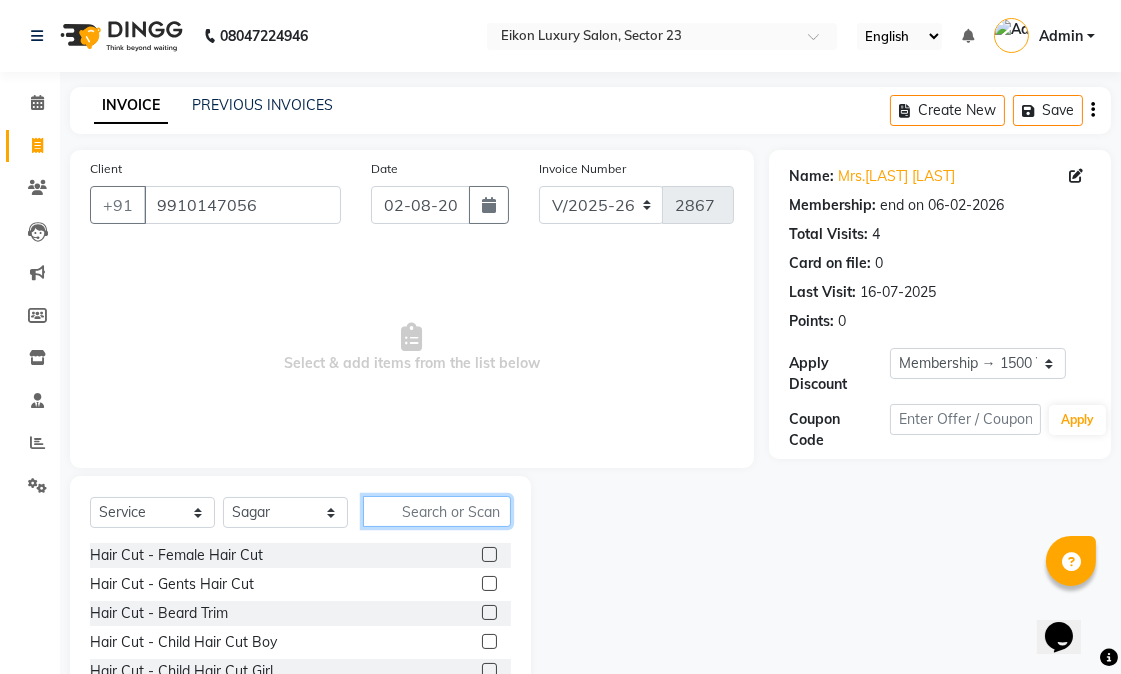 click 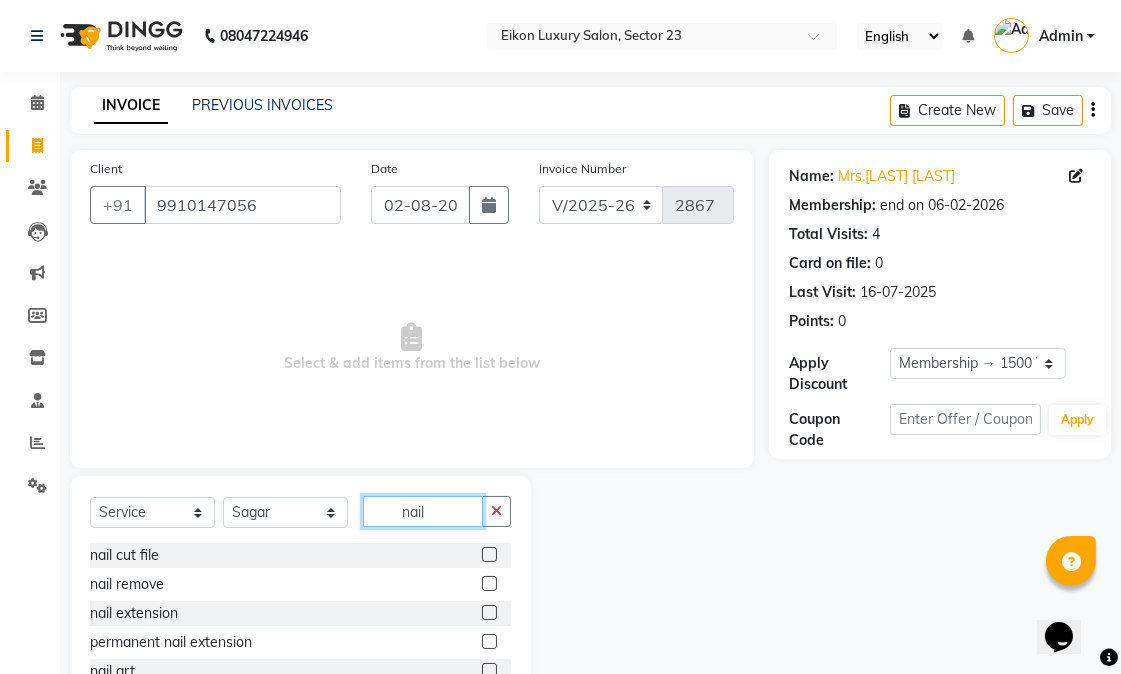 type on "nail" 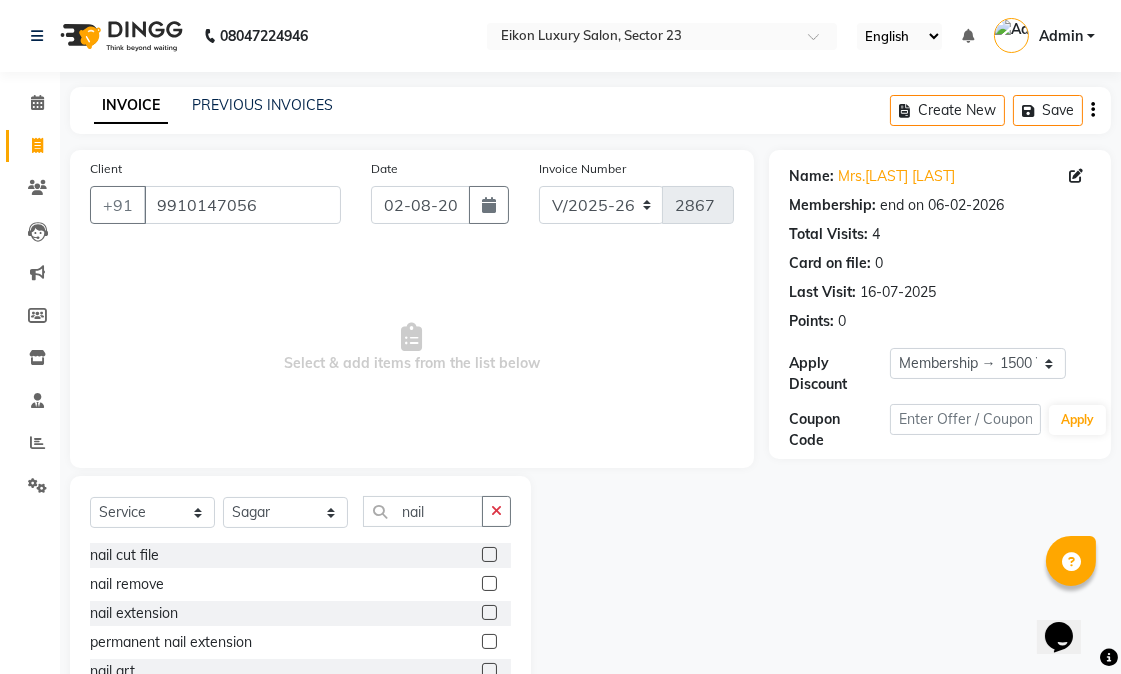 click 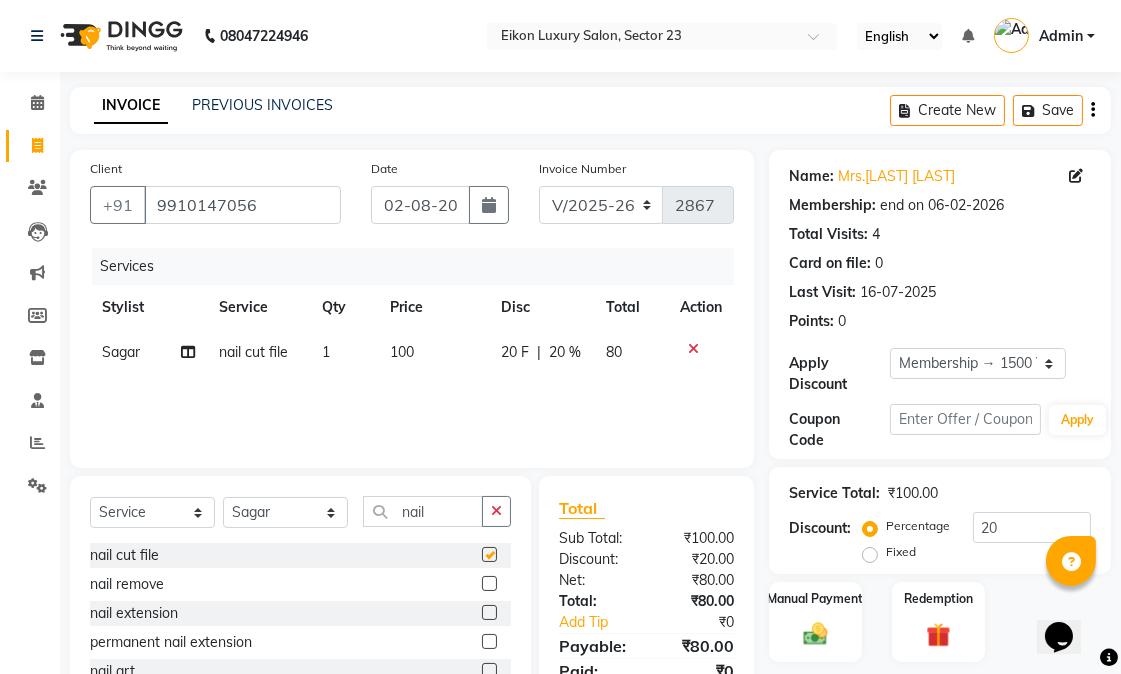 checkbox on "false" 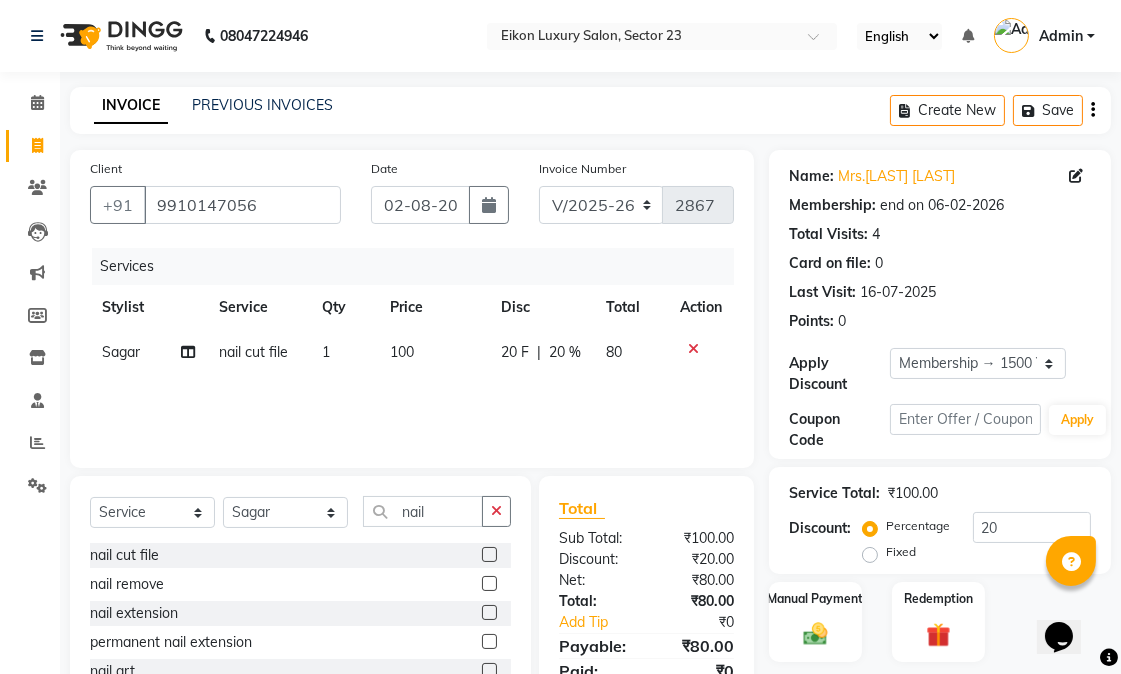scroll, scrollTop: 84, scrollLeft: 0, axis: vertical 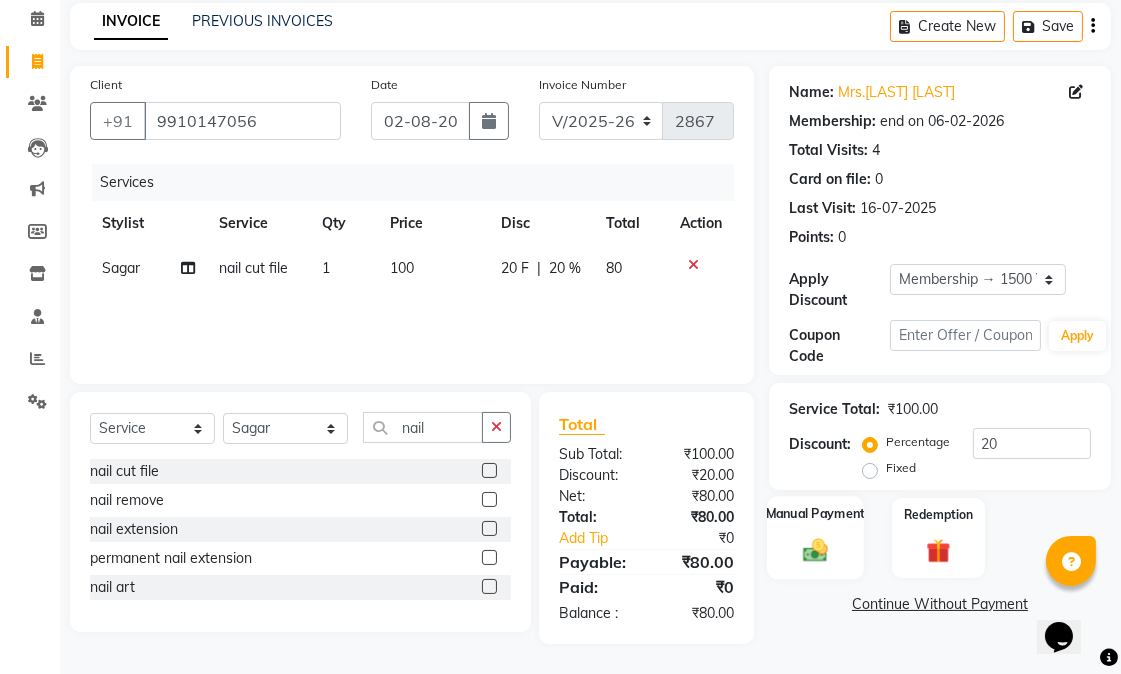 click on "Manual Payment" 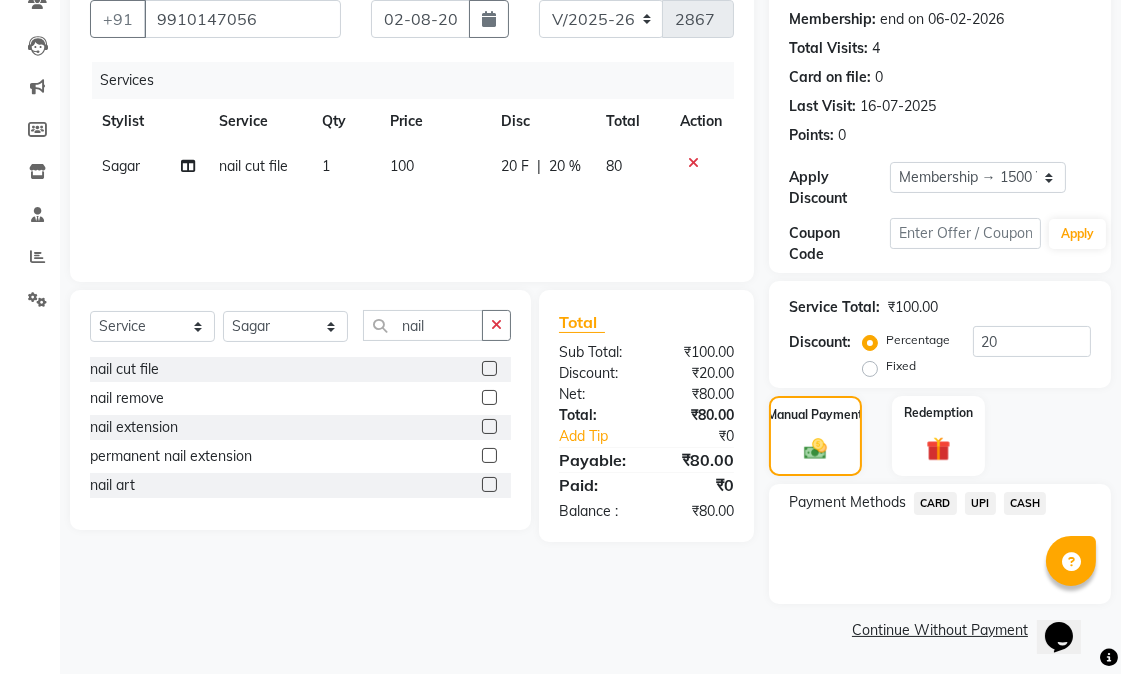 click on "CASH" 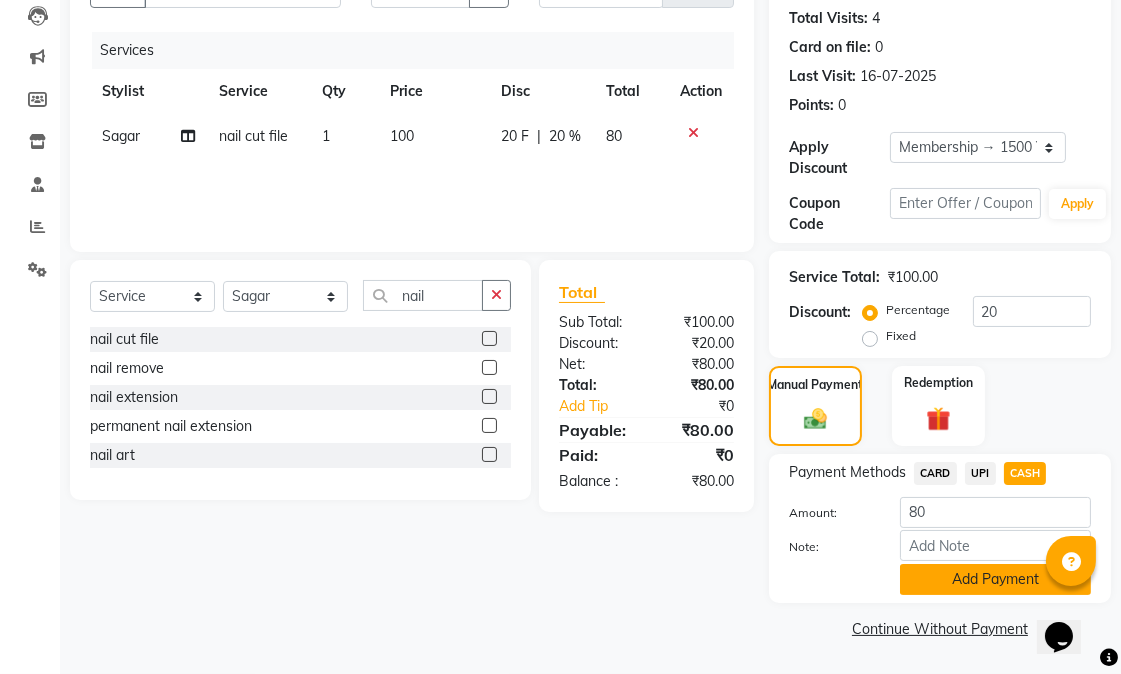 click on "Add Payment" 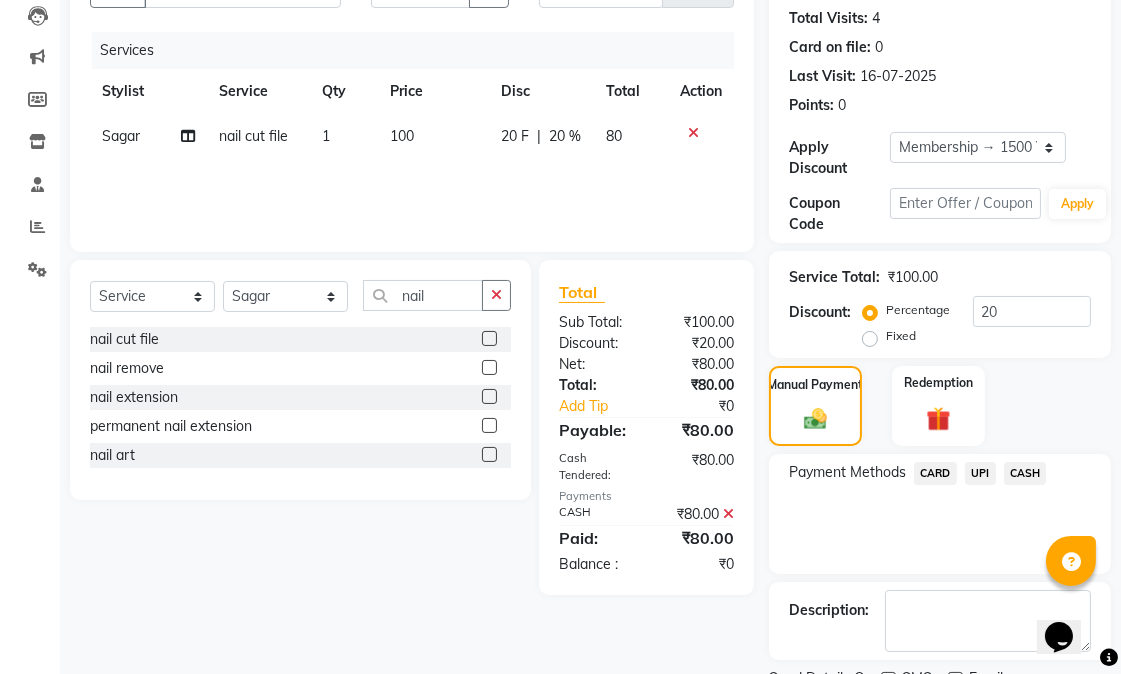 scroll, scrollTop: 300, scrollLeft: 0, axis: vertical 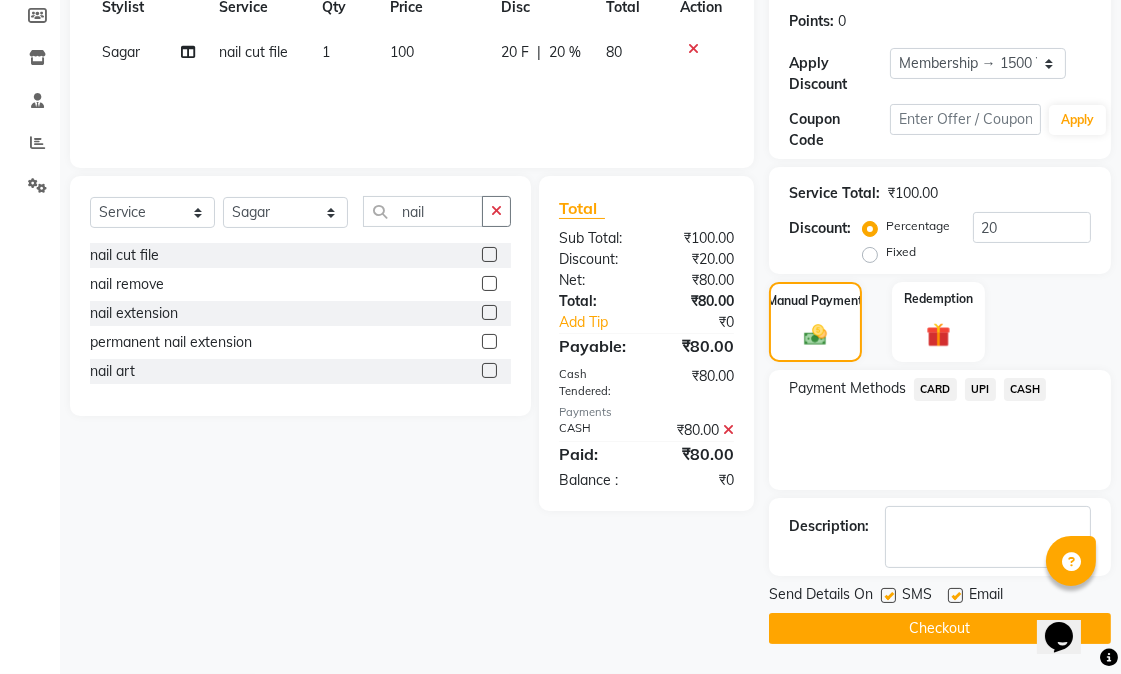 drag, startPoint x: 954, startPoint y: 596, endPoint x: 901, endPoint y: 596, distance: 53 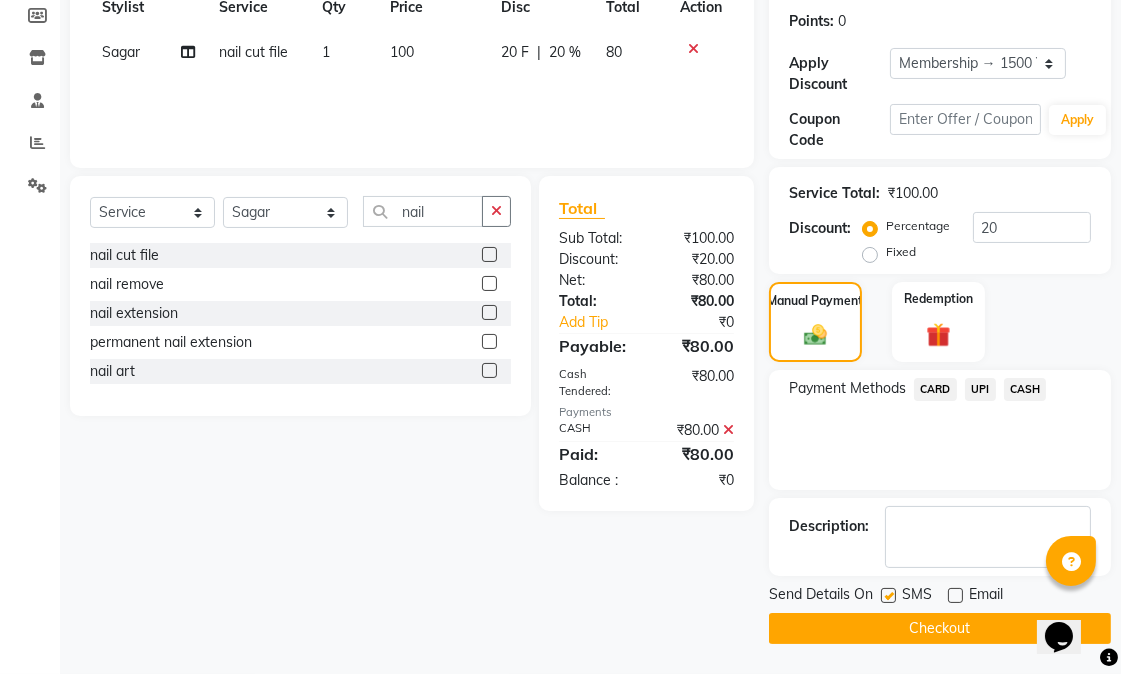 click 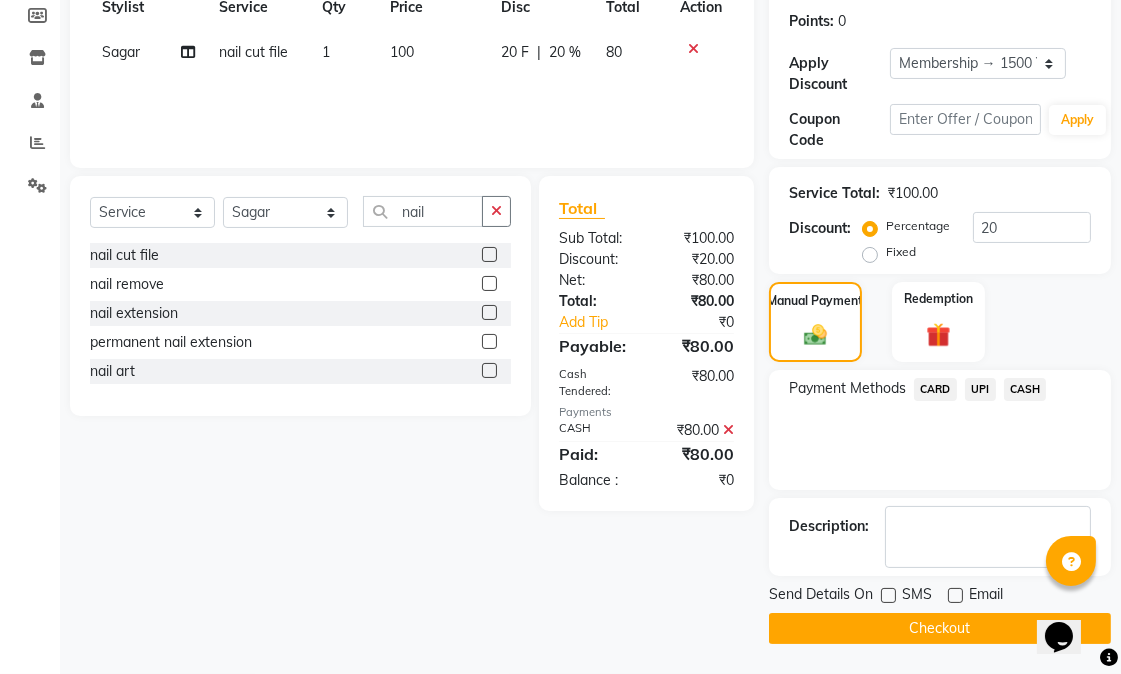 drag, startPoint x: 898, startPoint y: 622, endPoint x: 908, endPoint y: 624, distance: 10.198039 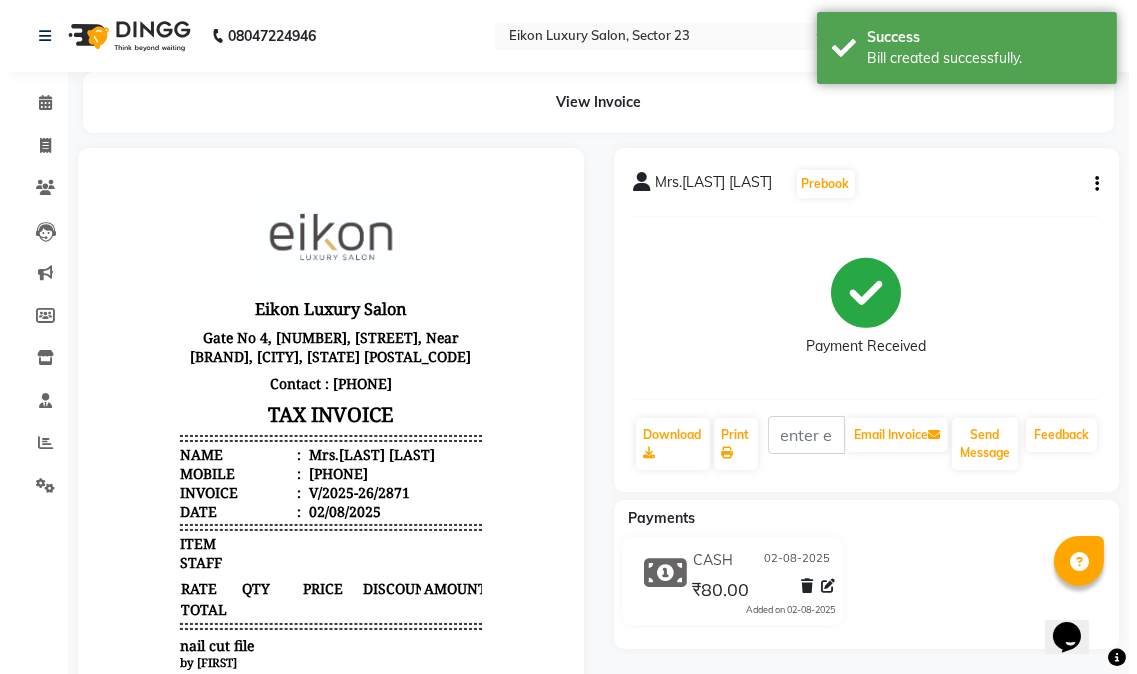 scroll, scrollTop: 0, scrollLeft: 0, axis: both 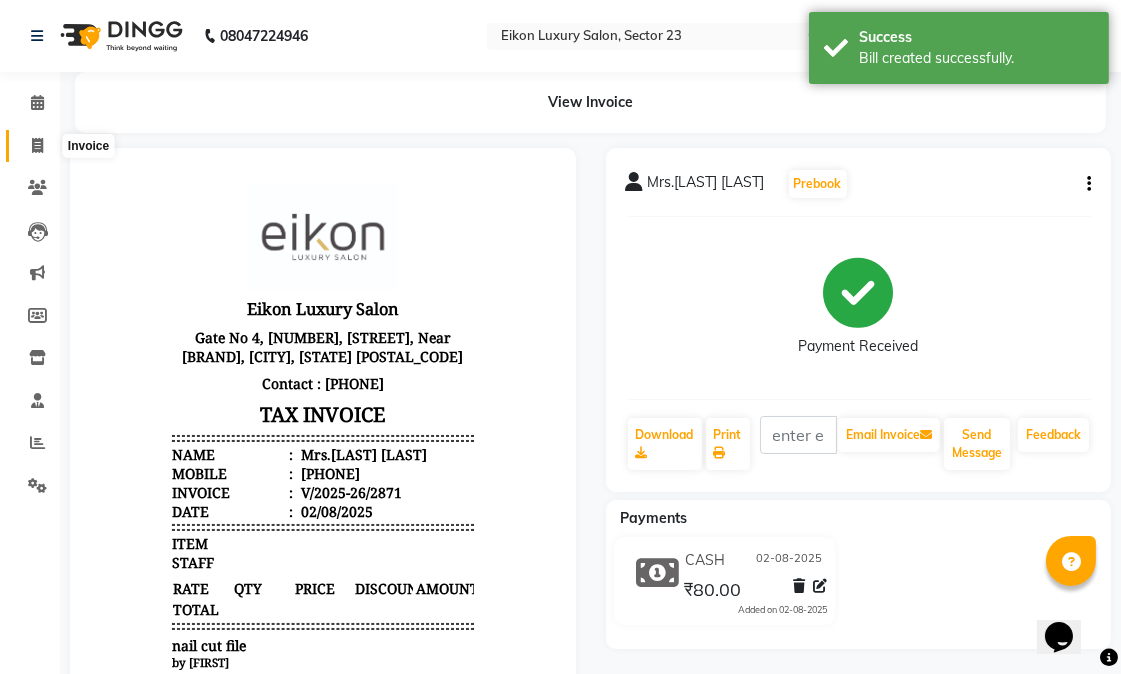 click 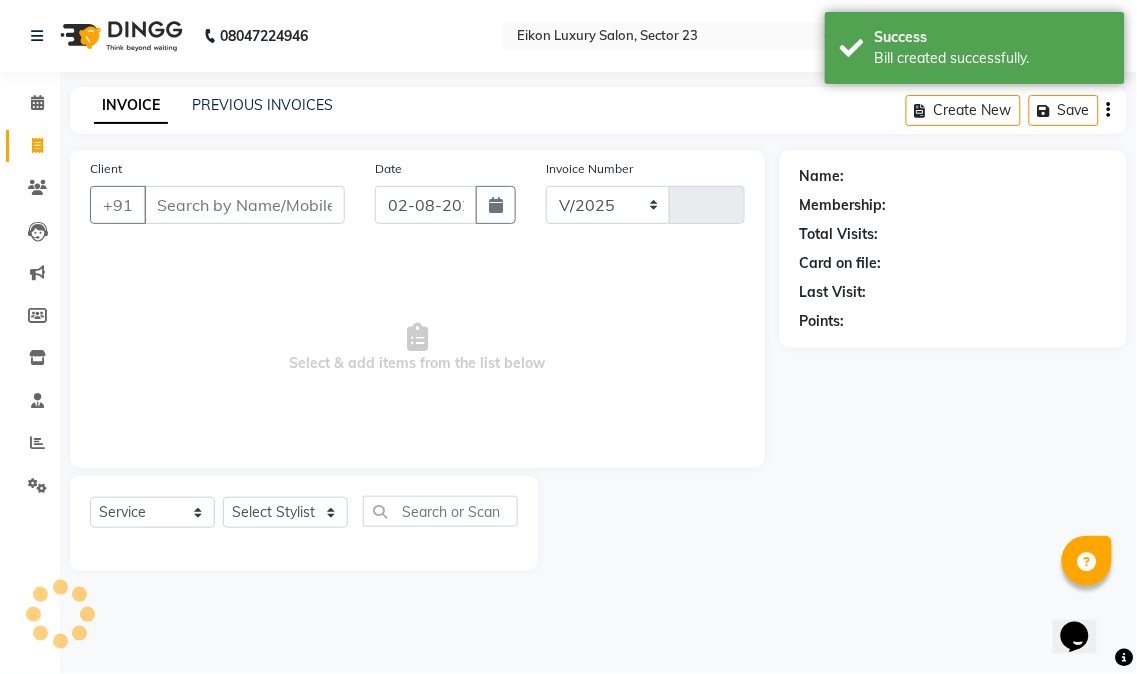 select on "7080" 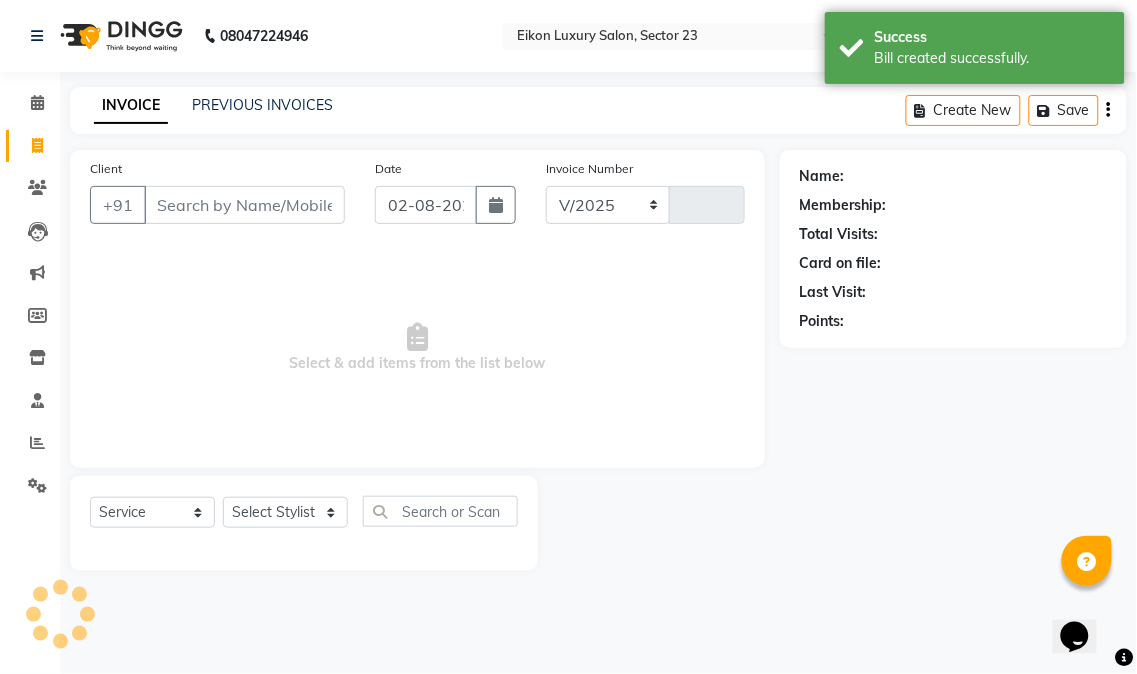 type on "2872" 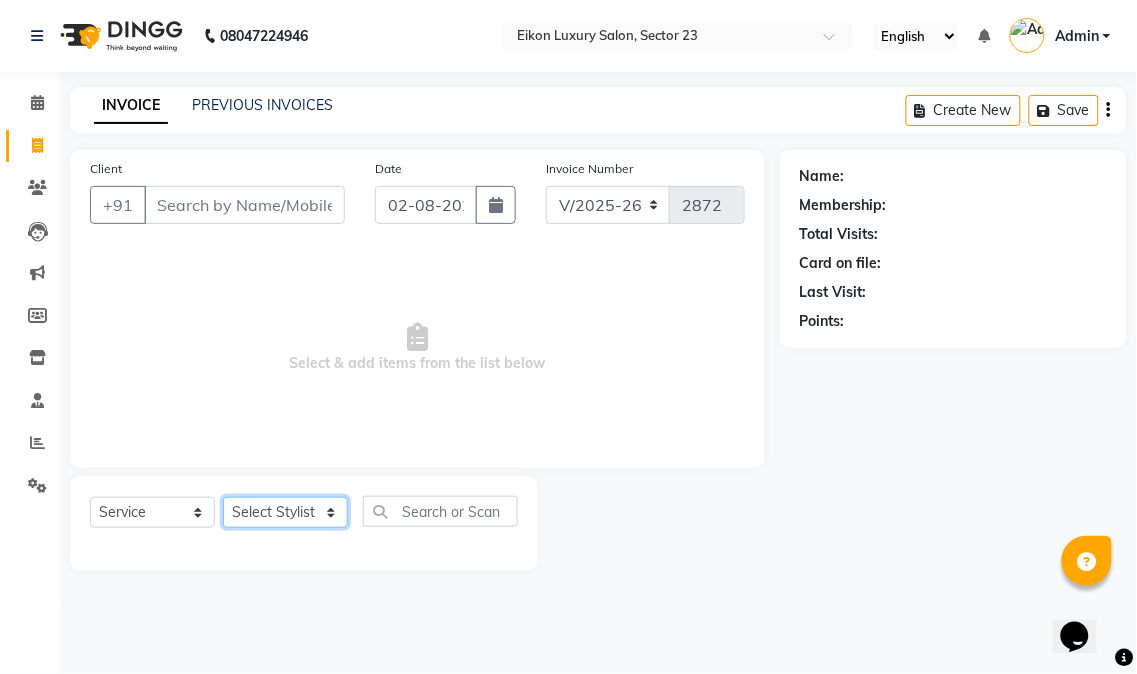 click on "Select Stylist Abhishek amit anchal Ashu Bilal Dildar Geeta Hritik Jatin mahesh Manav Mohit Pinki Prince Ruby Sagar Subhash Subodh Uday" 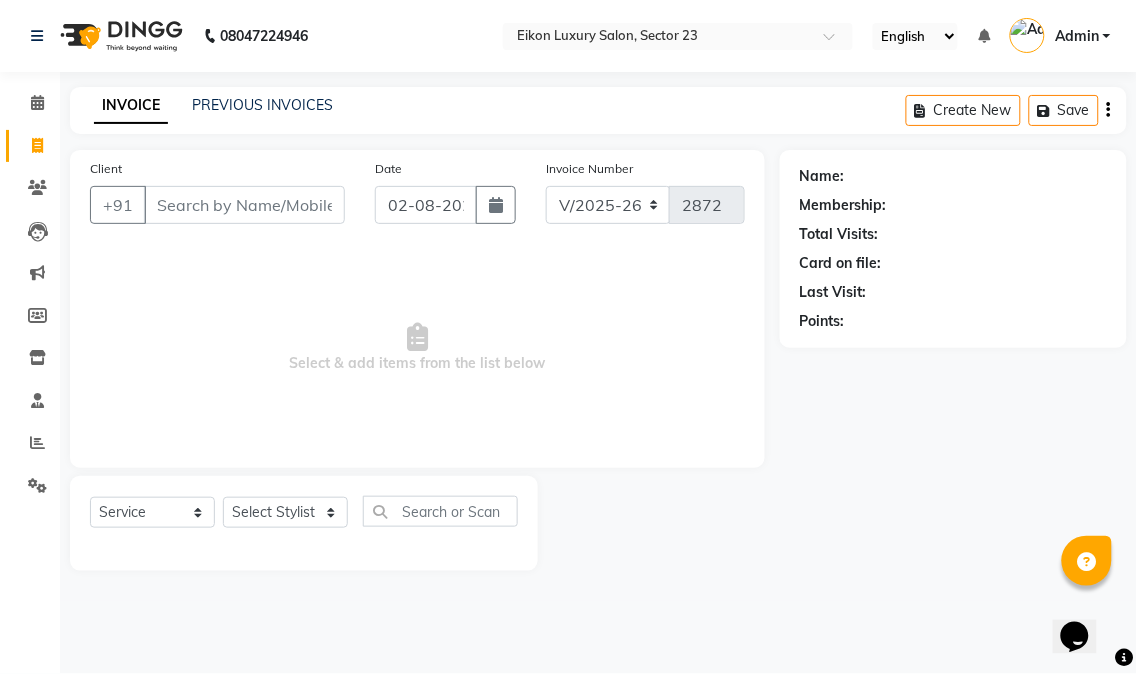 click on "Select & add items from the list below" at bounding box center [417, 348] 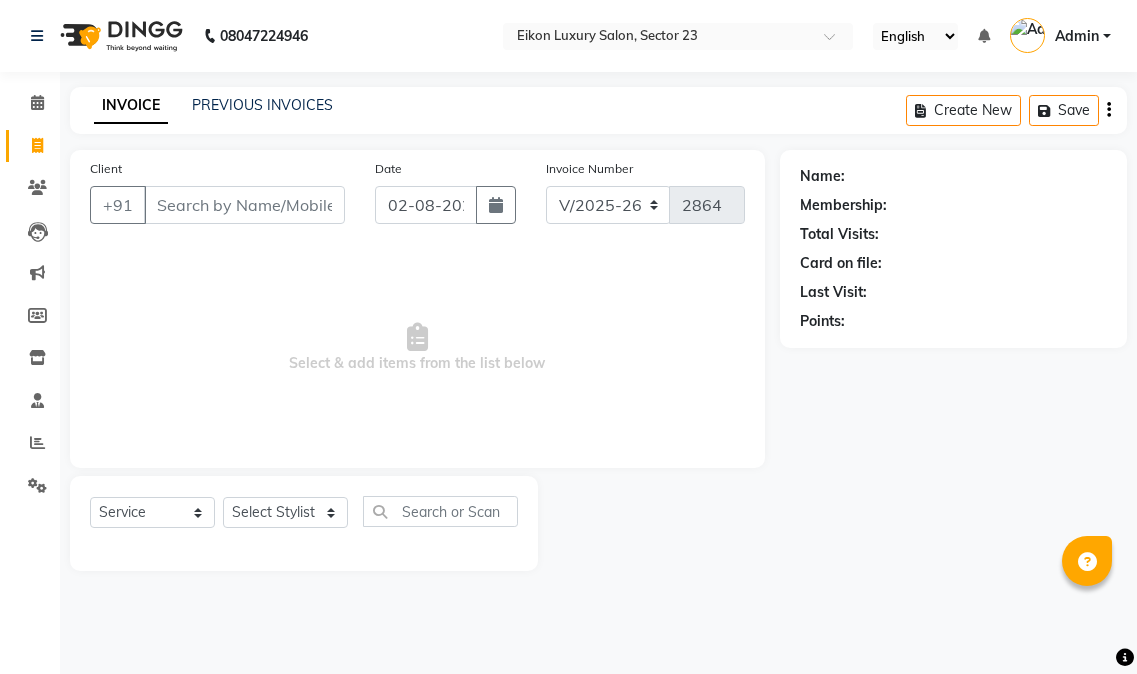 select on "7080" 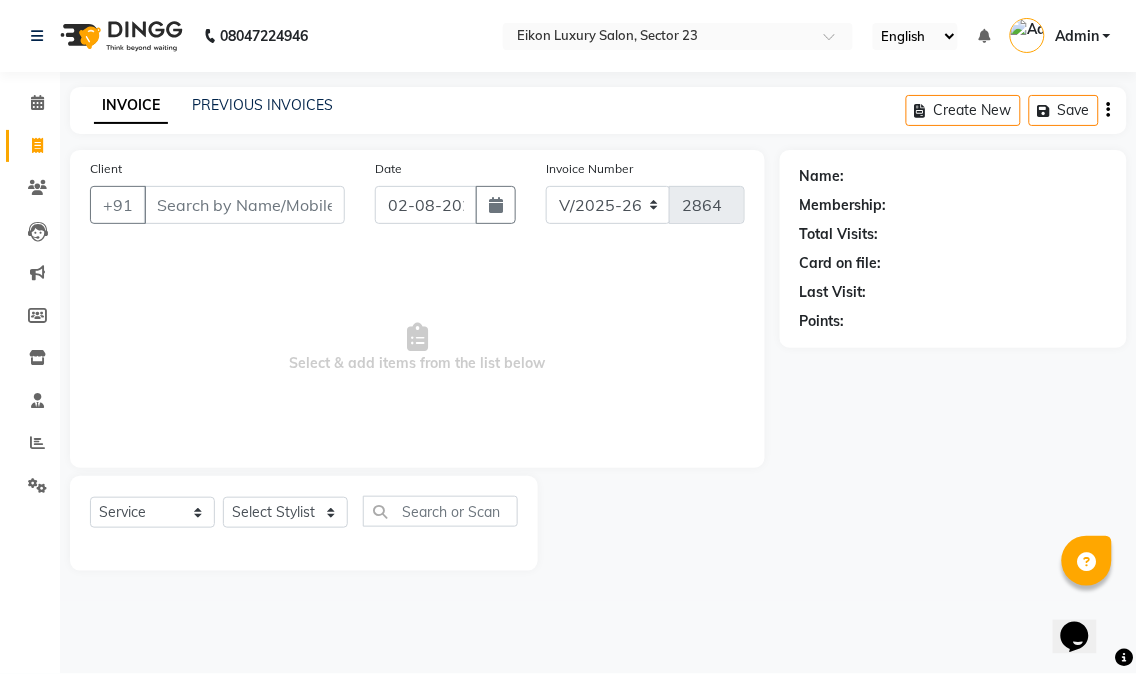 scroll, scrollTop: 0, scrollLeft: 0, axis: both 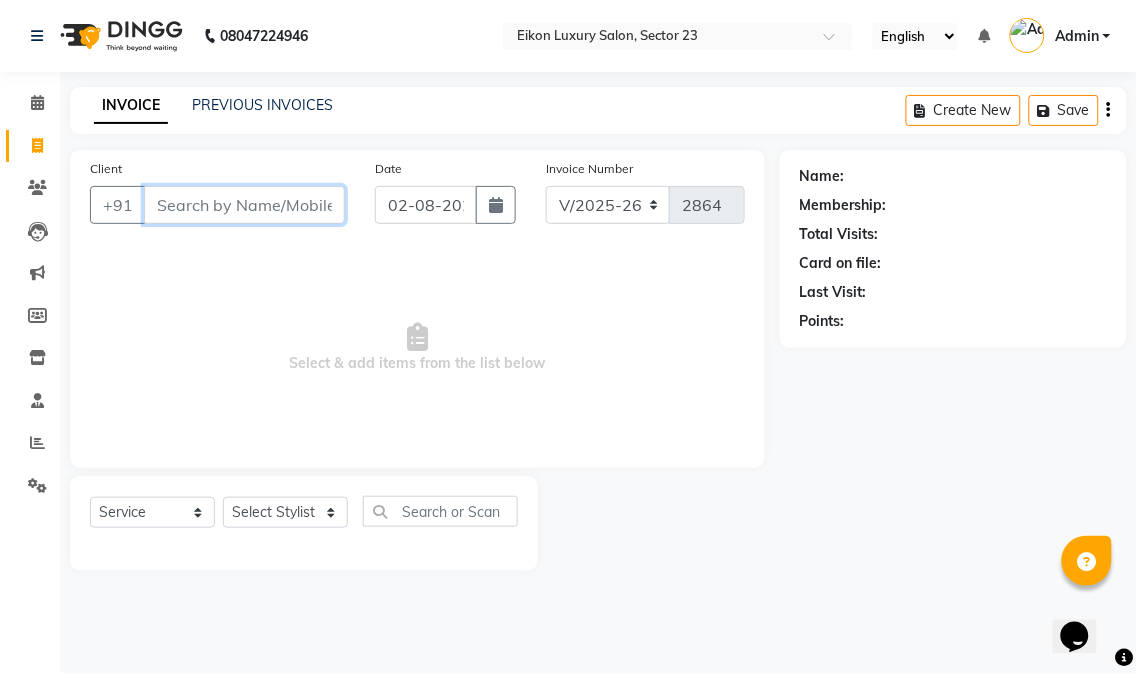 click on "Client" at bounding box center (244, 205) 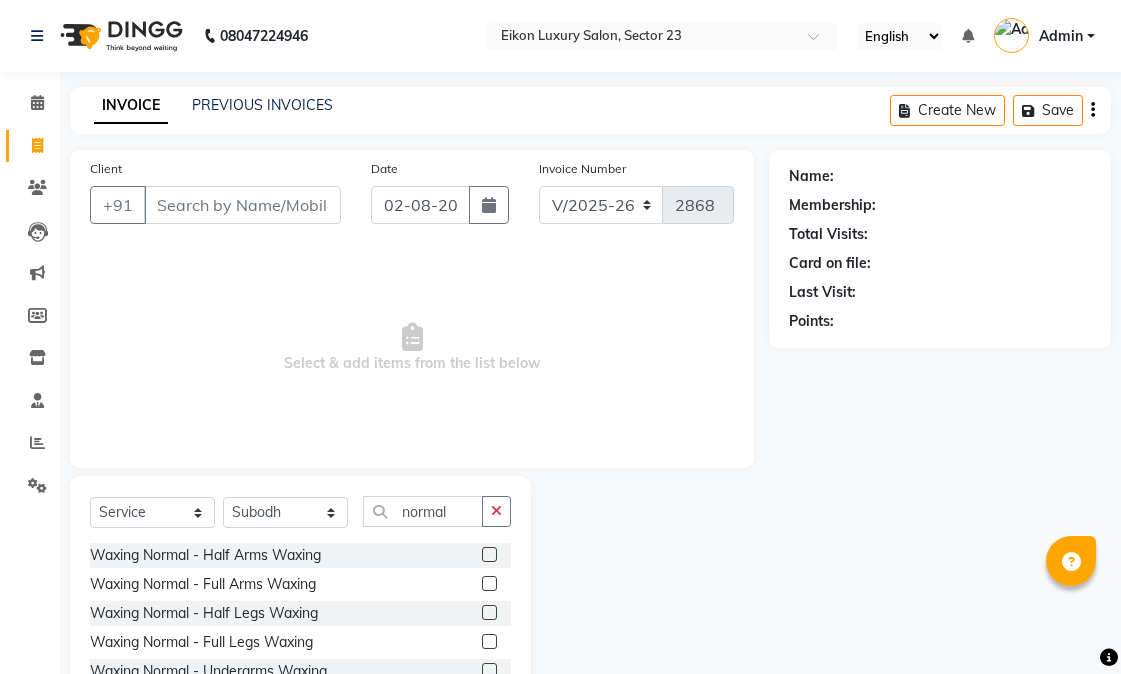 select on "7080" 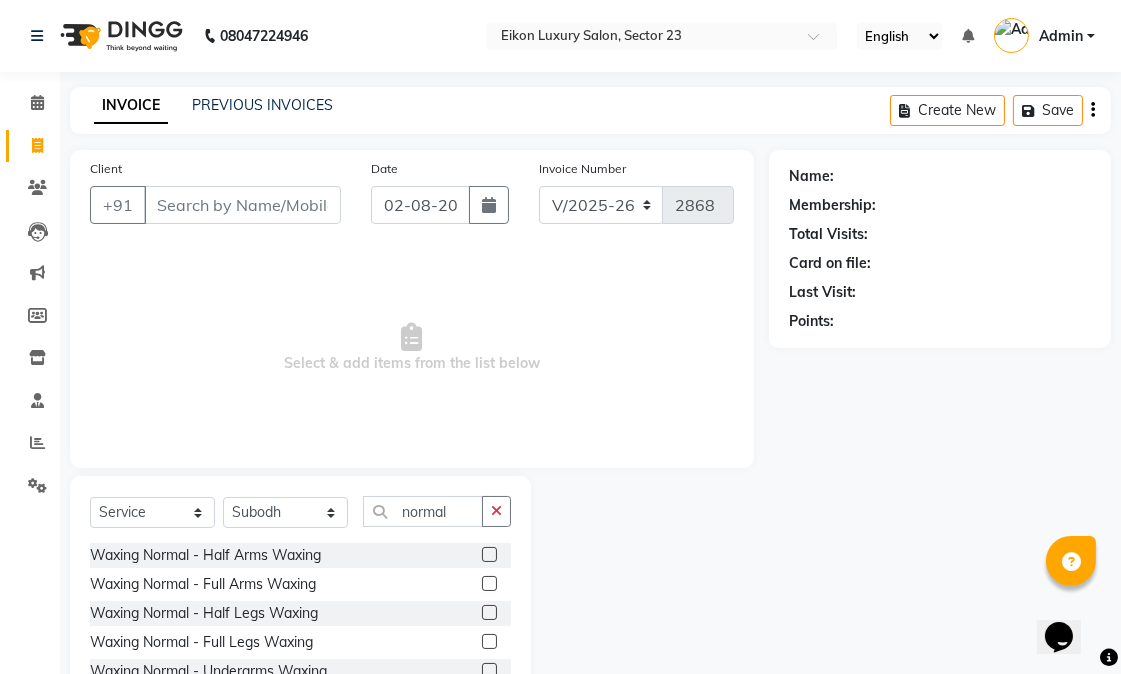 scroll, scrollTop: 0, scrollLeft: 0, axis: both 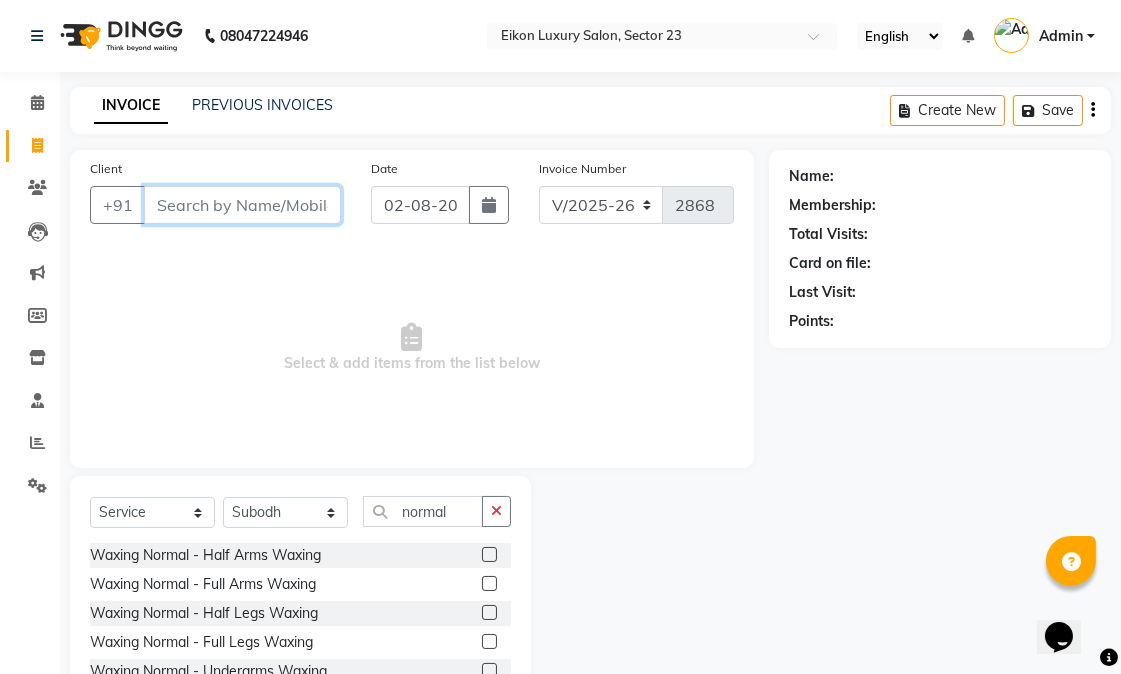 click on "Client" at bounding box center (242, 205) 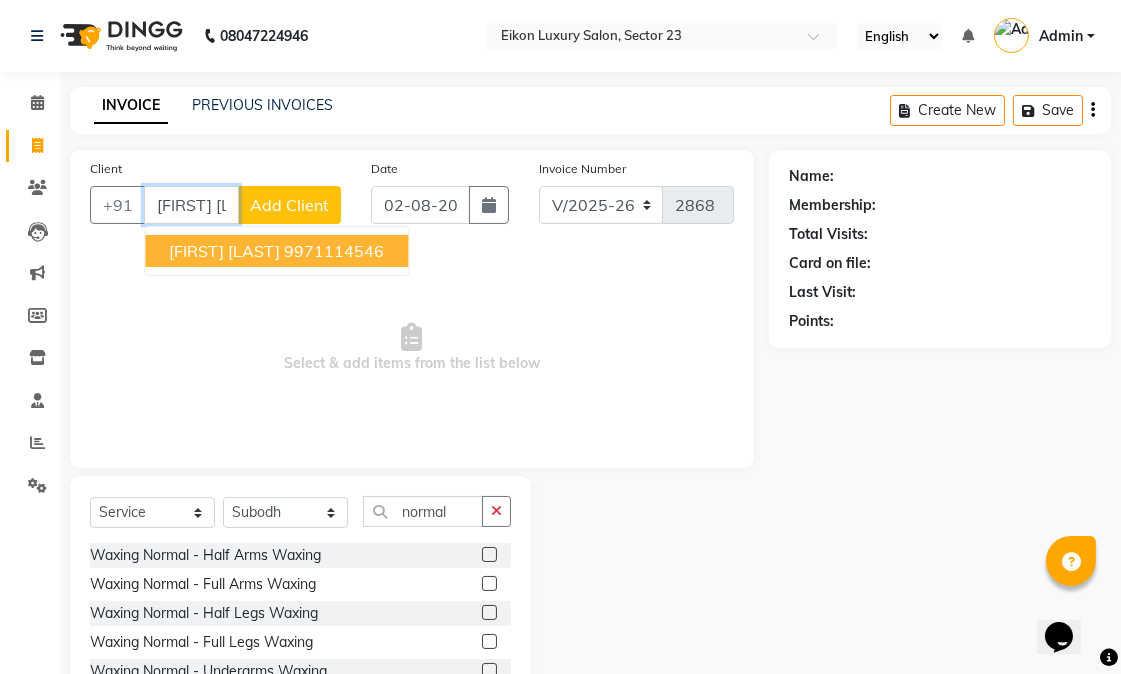 click on "charu taneja" at bounding box center (224, 251) 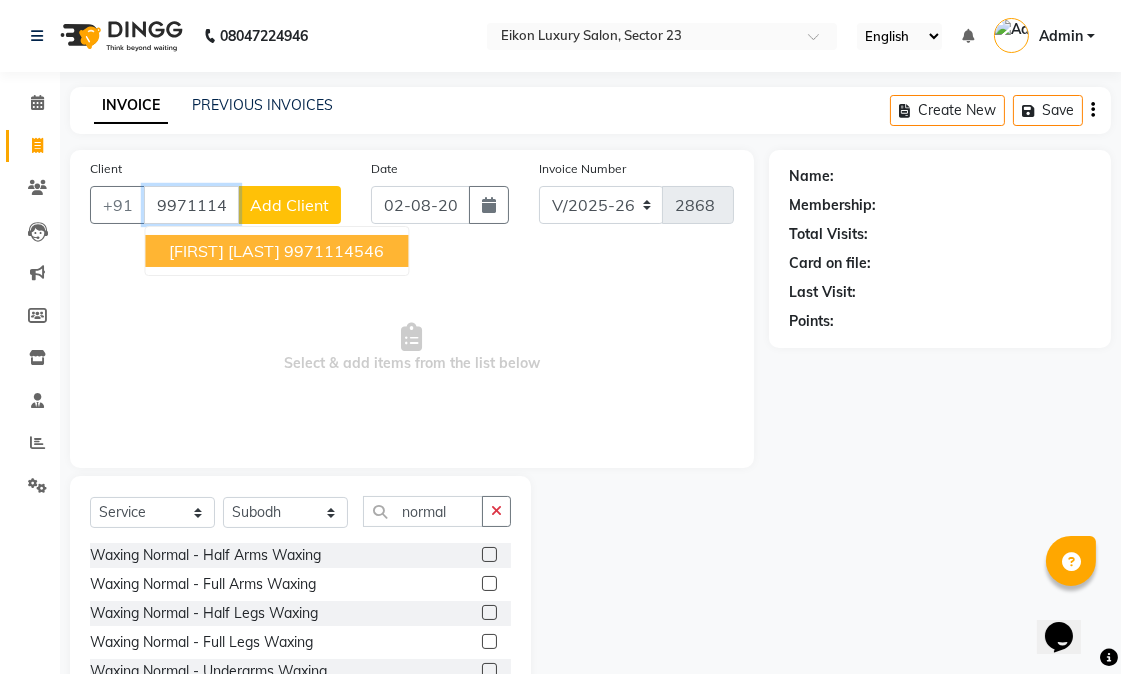 type on "9971114546" 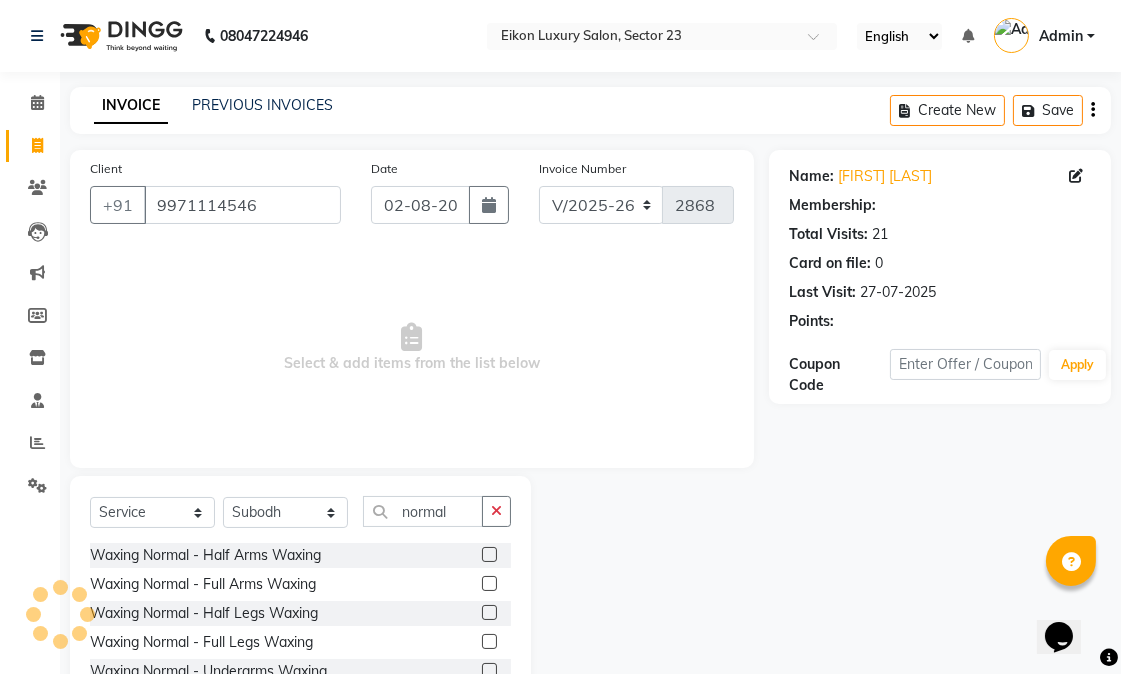 select on "1: Object" 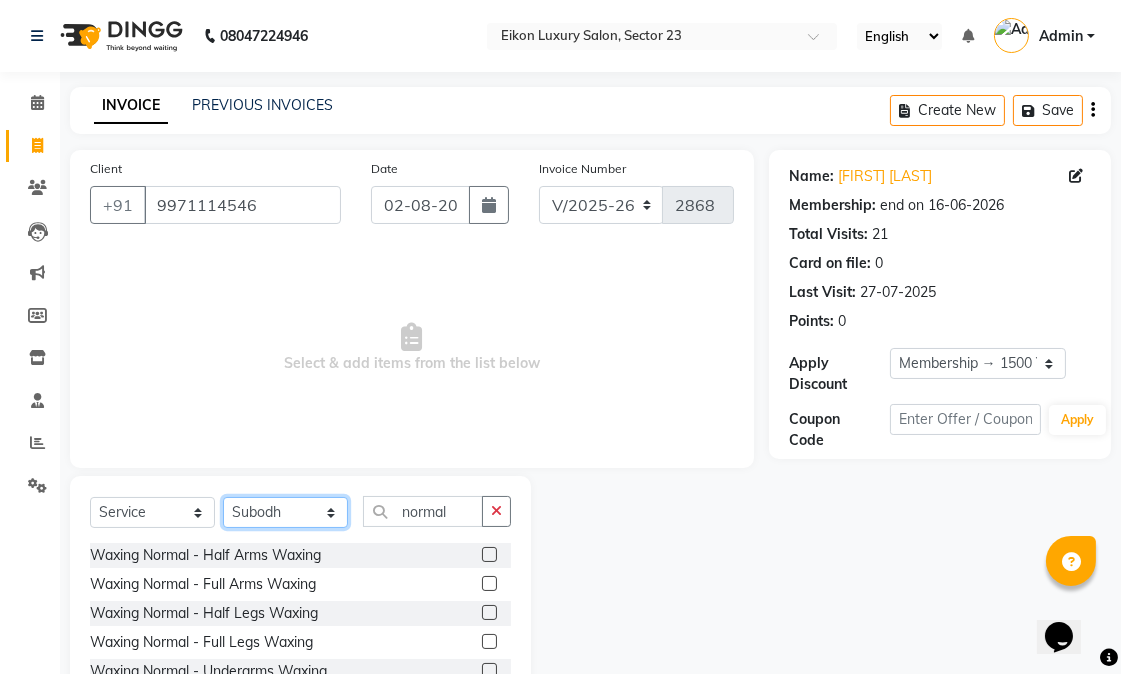 click on "Select Stylist [FIRST] [FIRST] [FIRST] [FIRST] [FIRST] [FIRST] [FIRST] [FIRST] [FIRST] [FIRST] [FIRST] [FIRST] [FIRST] [FIRST] [FIRST] [FIRST] [FIRST] [FIRST] eyebrow upperlip  x Hair Cut - Female Hair Cut Hair Cut - Gents Hair Cut Hair Cut - Beard Trim Hair Cut - Child Hair Cut Boy Hair Cut - Child Hair Cut Girl Hair Cut - Blow Dry Hair Cut - Tong/Iron Curl Hair Cut - Iron Hair Wash premium wash eyebrow eyebrow upperlip gel paint nail cut file mask biotin Hair Styling - Blow Dry Hair Styling - Blow Dry Outcurls Hair Styling - Curls Hair Styling - Hair Do Hair Styling - Pressing deep conditioning bob cut Treatment - Repair Rituals Treatment - Moisture Rituals Treatment - Scalp and Length Treatment Treatment - Dandruff Treatment with Rituals Treatment - Hair Fall Treatment with Rituals Treatment - One Step Repair Treatment Treatment - Keratin Treatment Treatment - Smoothening Treatment - Ola Plex Treatment - Goji Treatment - Purifying Treatment - Ocean Miracle Treatment - Rgnerin Treatment - Skin Sensations 1" 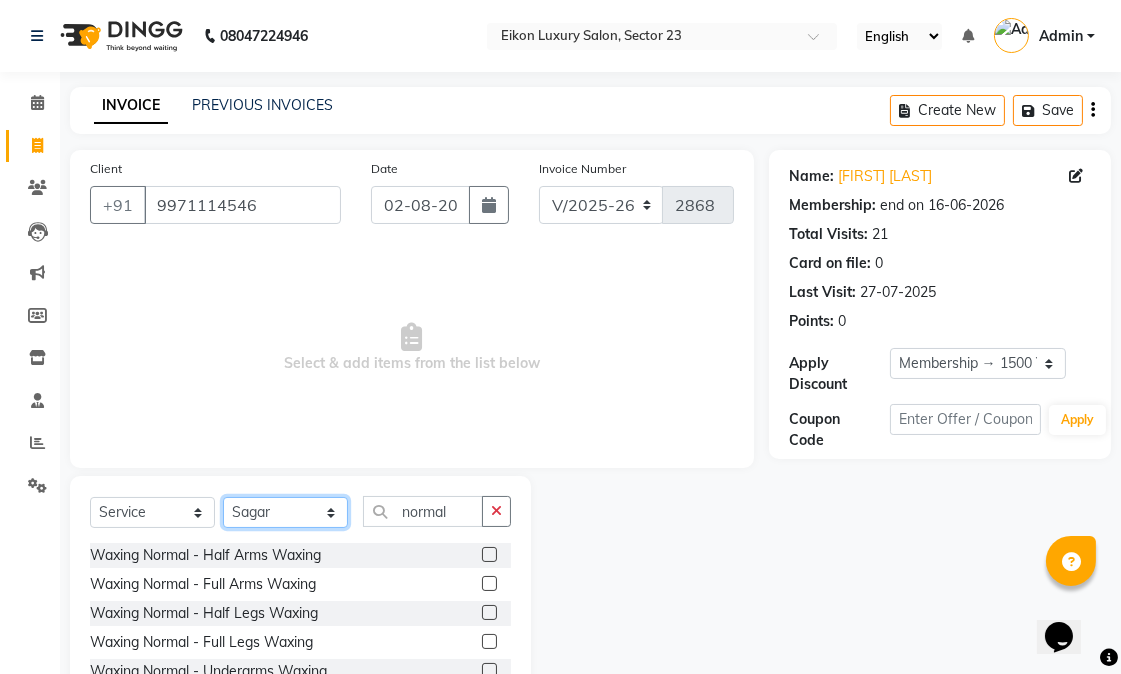 click on "Select Stylist [FIRST] [FIRST] [FIRST] [FIRST] [FIRST] [FIRST] [FIRST] [FIRST] [FIRST] [FIRST] [FIRST] [FIRST] [FIRST] [FIRST] [FIRST] [FIRST] [FIRST] [FIRST] eyebrow upperlip  x Hair Cut - Female Hair Cut Hair Cut - Gents Hair Cut Hair Cut - Beard Trim Hair Cut - Child Hair Cut Boy Hair Cut - Child Hair Cut Girl Hair Cut - Blow Dry Hair Cut - Tong/Iron Curl Hair Cut - Iron Hair Wash premium wash eyebrow eyebrow upperlip gel paint nail cut file mask biotin Hair Styling - Blow Dry Hair Styling - Blow Dry Outcurls Hair Styling - Curls Hair Styling - Hair Do Hair Styling - Pressing deep conditioning bob cut Treatment - Repair Rituals Treatment - Moisture Rituals Treatment - Scalp and Length Treatment Treatment - Dandruff Treatment with Rituals Treatment - Hair Fall Treatment with Rituals Treatment - One Step Repair Treatment Treatment - Keratin Treatment Treatment - Smoothening Treatment - Ola Plex Treatment - Goji Treatment - Purifying Treatment - Ocean Miracle Treatment - Rgnerin Treatment - Skin Sensations 1" 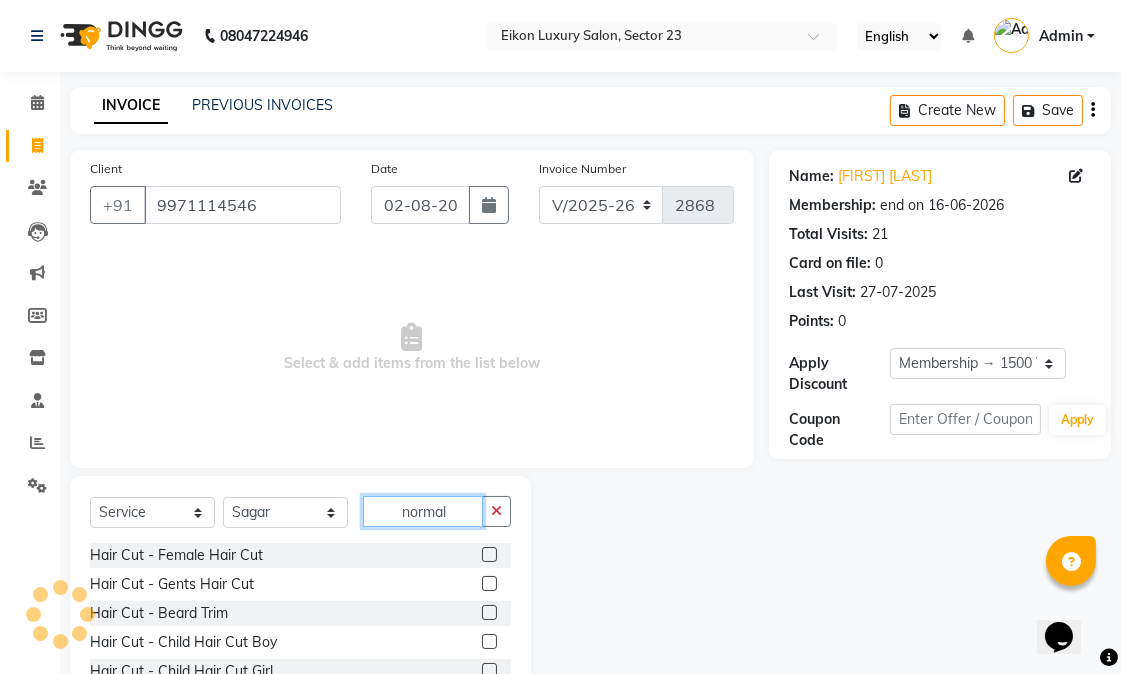 drag, startPoint x: 420, startPoint y: 510, endPoint x: 396, endPoint y: 507, distance: 24.186773 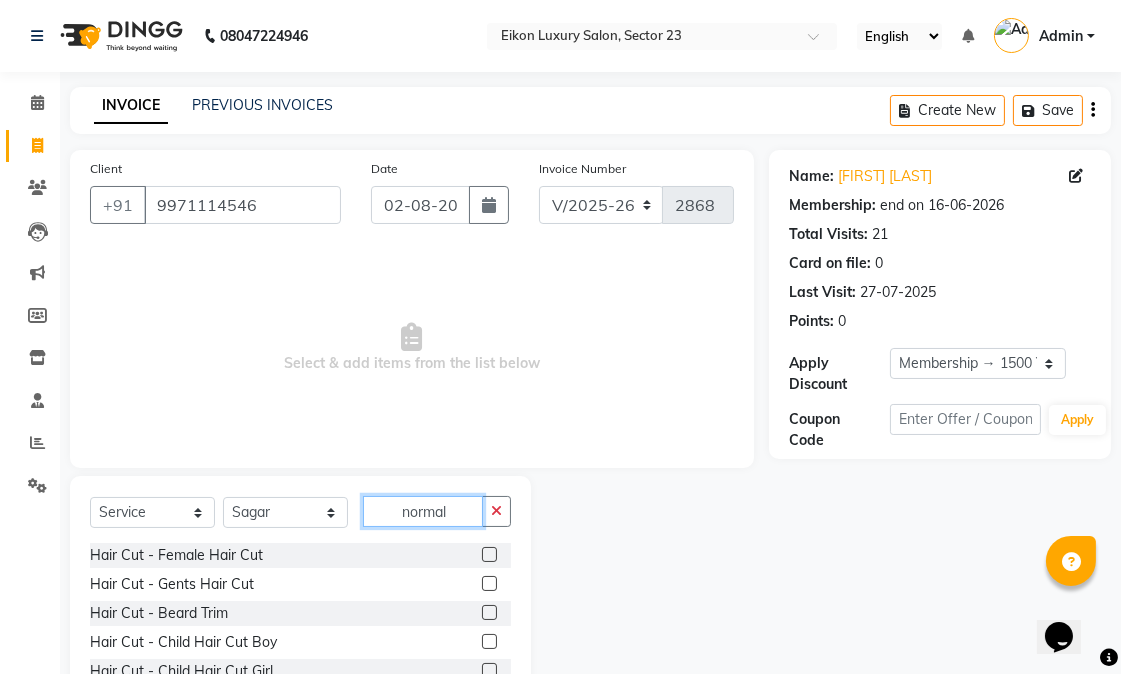 type on "l" 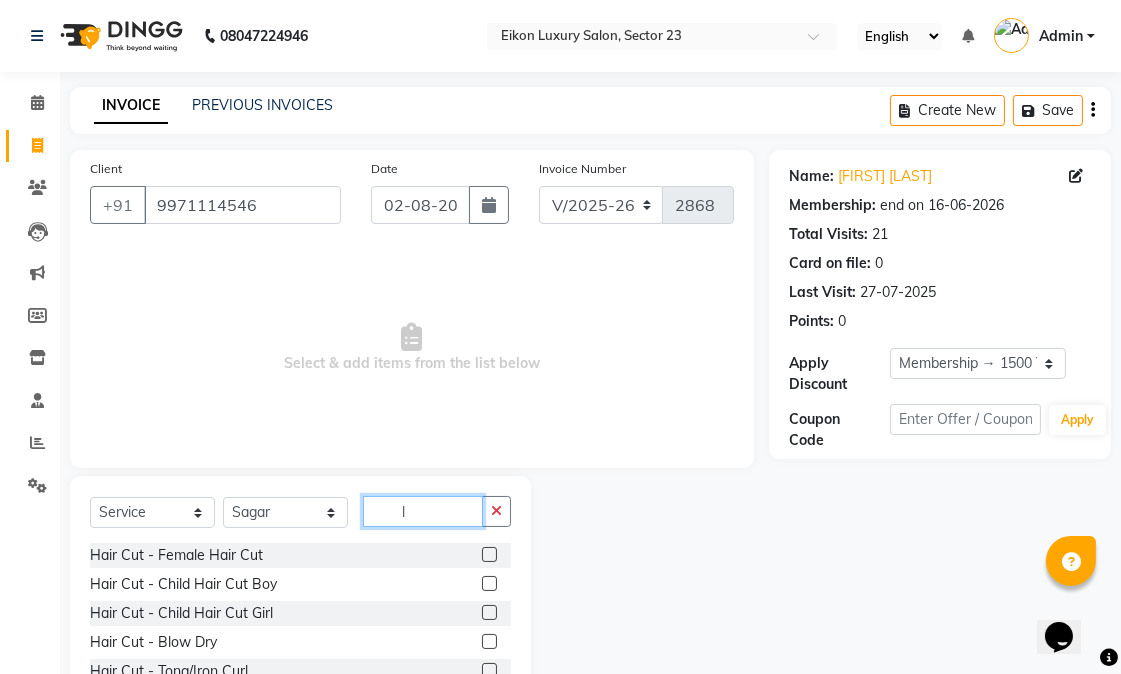 drag, startPoint x: 436, startPoint y: 511, endPoint x: 402, endPoint y: 507, distance: 34.234486 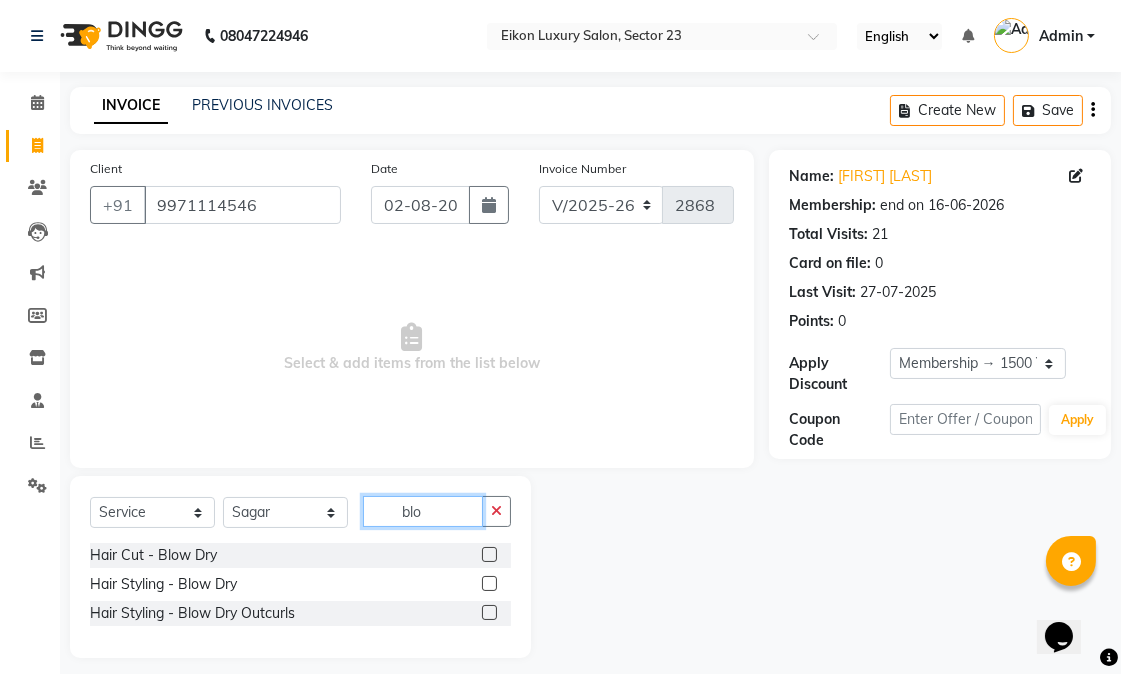type on "blo" 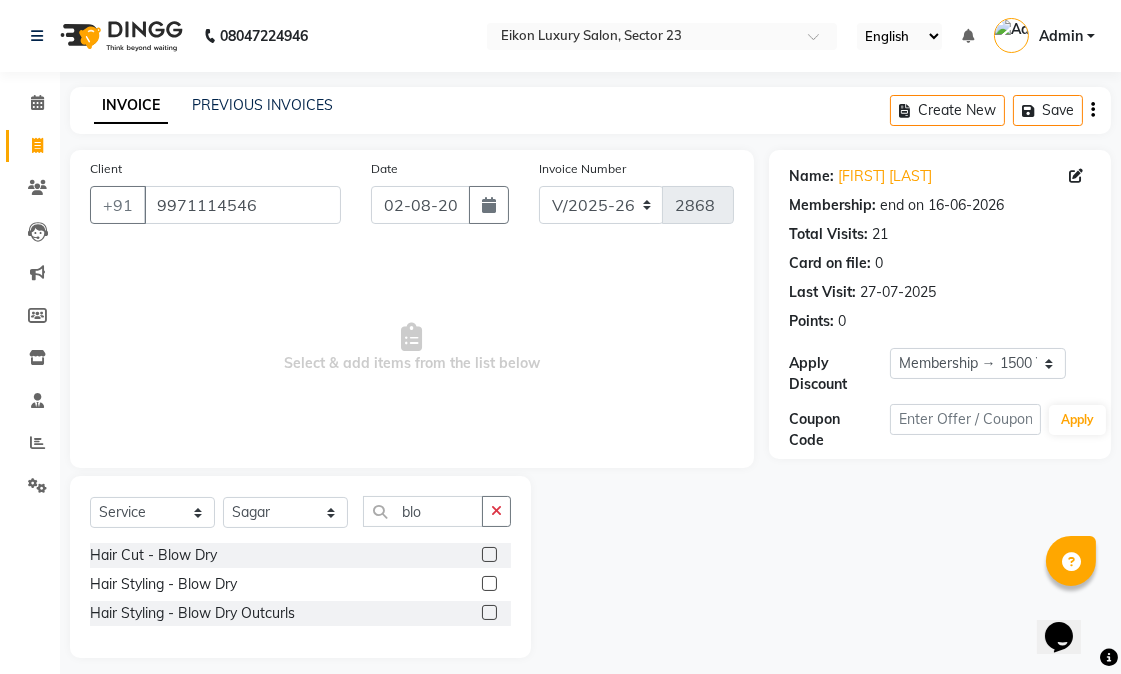 drag, startPoint x: 493, startPoint y: 585, endPoint x: 450, endPoint y: 563, distance: 48.30114 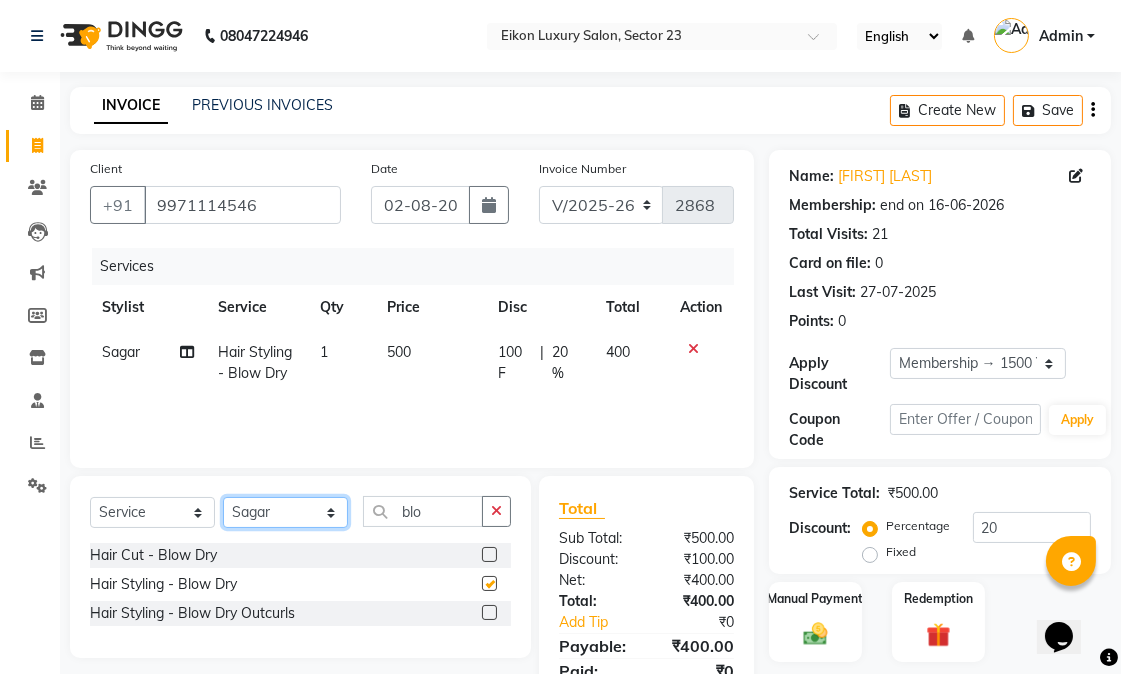 click on "Select Stylist [FIRST] [FIRST] [FIRST] [FIRST] [FIRST] [FIRST] [FIRST] [FIRST] [FIRST] [FIRST] [FIRST] [FIRST] [FIRST] [FIRST] [FIRST] [FIRST] [FIRST] [FIRST] eyebrow upperlip  x Hair Cut - Female Hair Cut Hair Cut - Gents Hair Cut Hair Cut - Beard Trim Hair Cut - Child Hair Cut Boy Hair Cut - Child Hair Cut Girl Hair Cut - Blow Dry Hair Cut - Tong/Iron Curl Hair Cut - Iron Hair Wash premium wash eyebrow eyebrow upperlip gel paint nail cut file mask biotin Hair Styling - Blow Dry Hair Styling - Blow Dry Outcurls Hair Styling - Curls Hair Styling - Hair Do Hair Styling - Pressing deep conditioning bob cut Treatment - Repair Rituals Treatment - Moisture Rituals Treatment - Scalp and Length Treatment Treatment - Dandruff Treatment with Rituals Treatment - Hair Fall Treatment with Rituals Treatment - One Step Repair Treatment Treatment - Keratin Treatment Treatment - Smoothening Treatment - Ola Plex Treatment - Goji Treatment - Purifying Treatment - Ocean Miracle Treatment - Rgnerin Treatment - Skin Sensations 1" 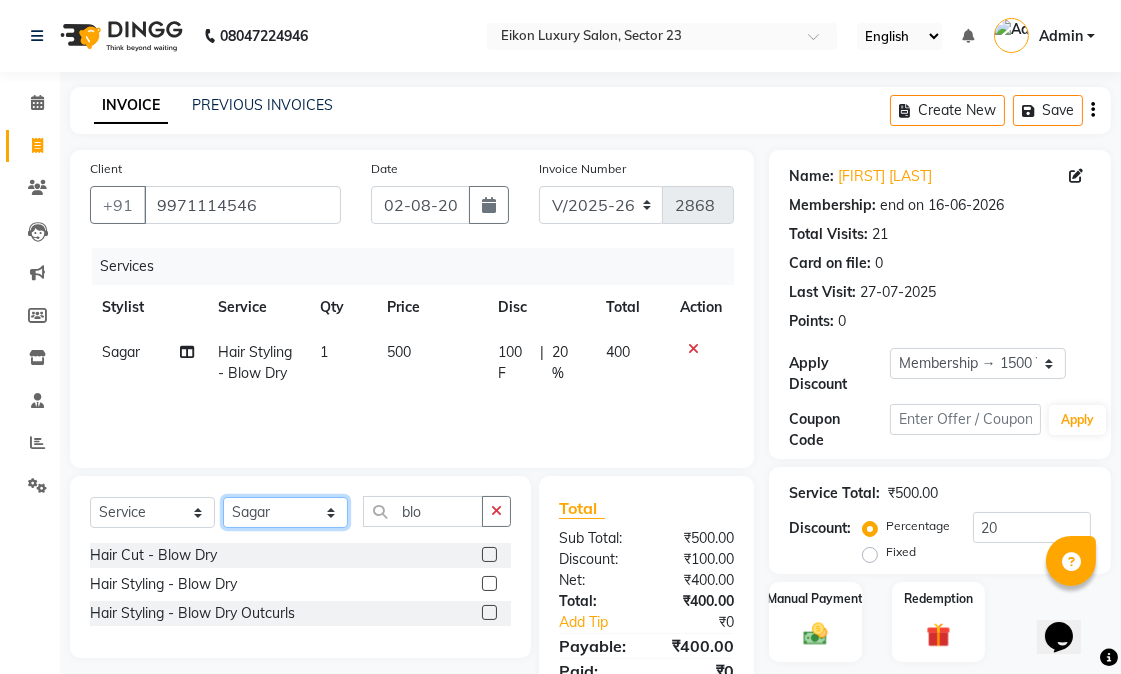 checkbox on "false" 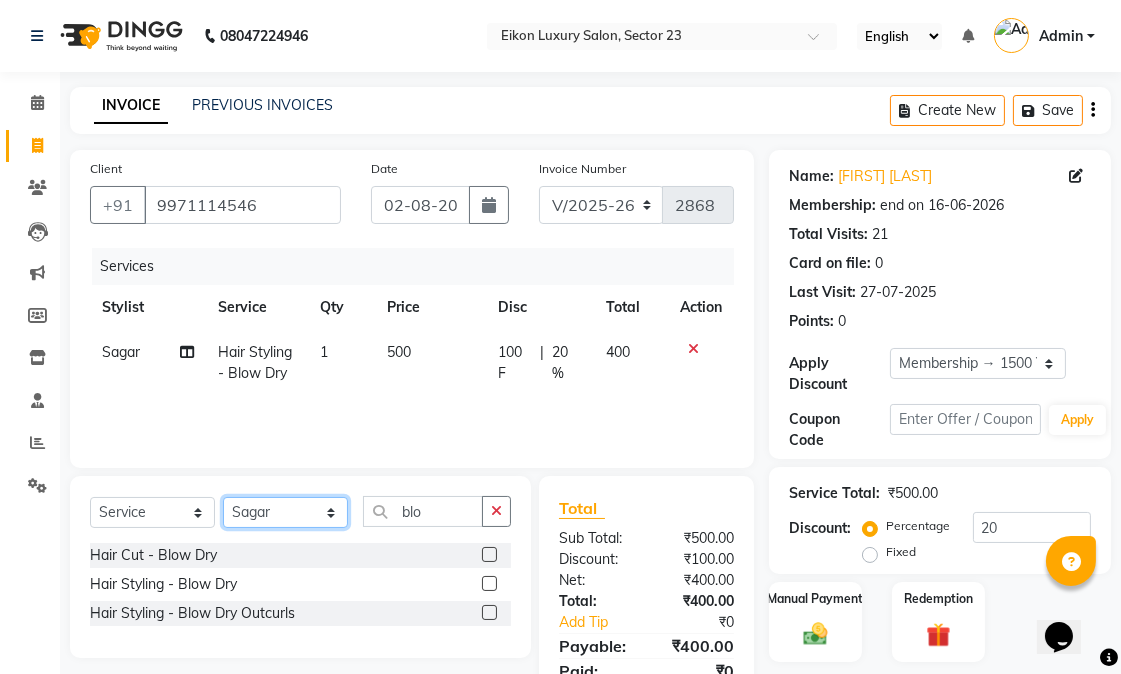 select on "58948" 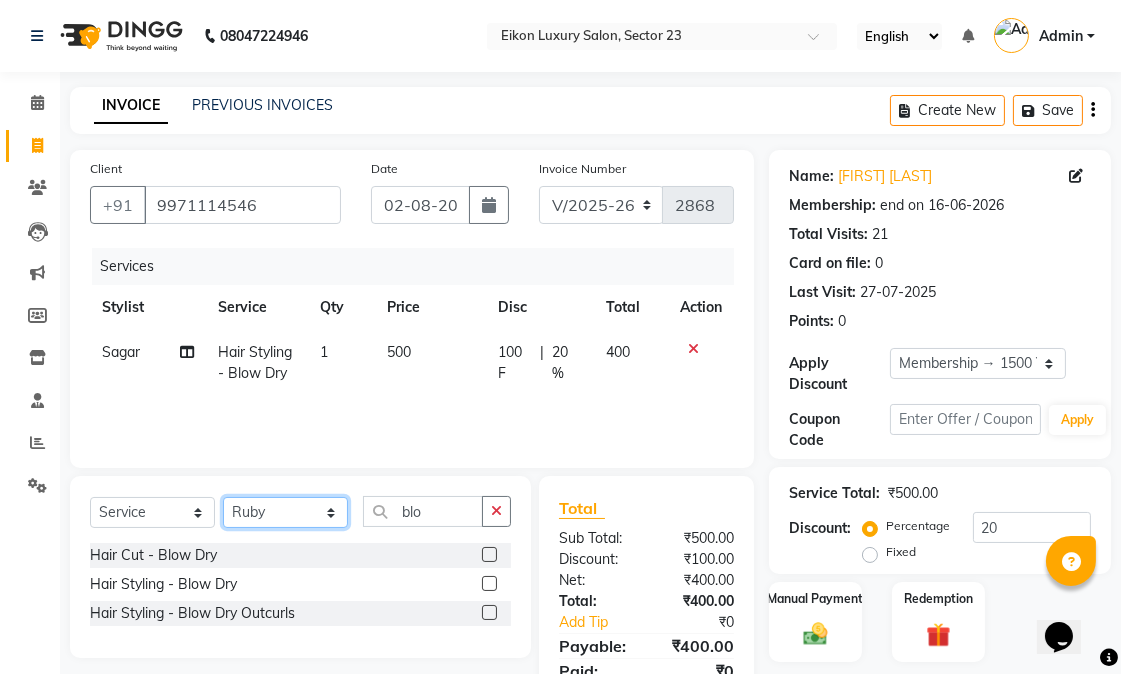 click on "Select Stylist [FIRST] [FIRST] [FIRST] [FIRST] [FIRST] [FIRST] [FIRST] [FIRST] [FIRST] [FIRST] [FIRST] [FIRST] [FIRST] [FIRST] [FIRST] [FIRST] [FIRST] [FIRST] eyebrow upperlip  x Hair Cut - Female Hair Cut Hair Cut - Gents Hair Cut Hair Cut - Beard Trim Hair Cut - Child Hair Cut Boy Hair Cut - Child Hair Cut Girl Hair Cut - Blow Dry Hair Cut - Tong/Iron Curl Hair Cut - Iron Hair Wash premium wash eyebrow eyebrow upperlip gel paint nail cut file mask biotin Hair Styling - Blow Dry Hair Styling - Blow Dry Outcurls Hair Styling - Curls Hair Styling - Hair Do Hair Styling - Pressing deep conditioning bob cut Treatment - Repair Rituals Treatment - Moisture Rituals Treatment - Scalp and Length Treatment Treatment - Dandruff Treatment with Rituals Treatment - Hair Fall Treatment with Rituals Treatment - One Step Repair Treatment Treatment - Keratin Treatment Treatment - Smoothening Treatment - Ola Plex Treatment - Goji Treatment - Purifying Treatment - Ocean Miracle Treatment - Rgnerin Treatment - Skin Sensations 1" 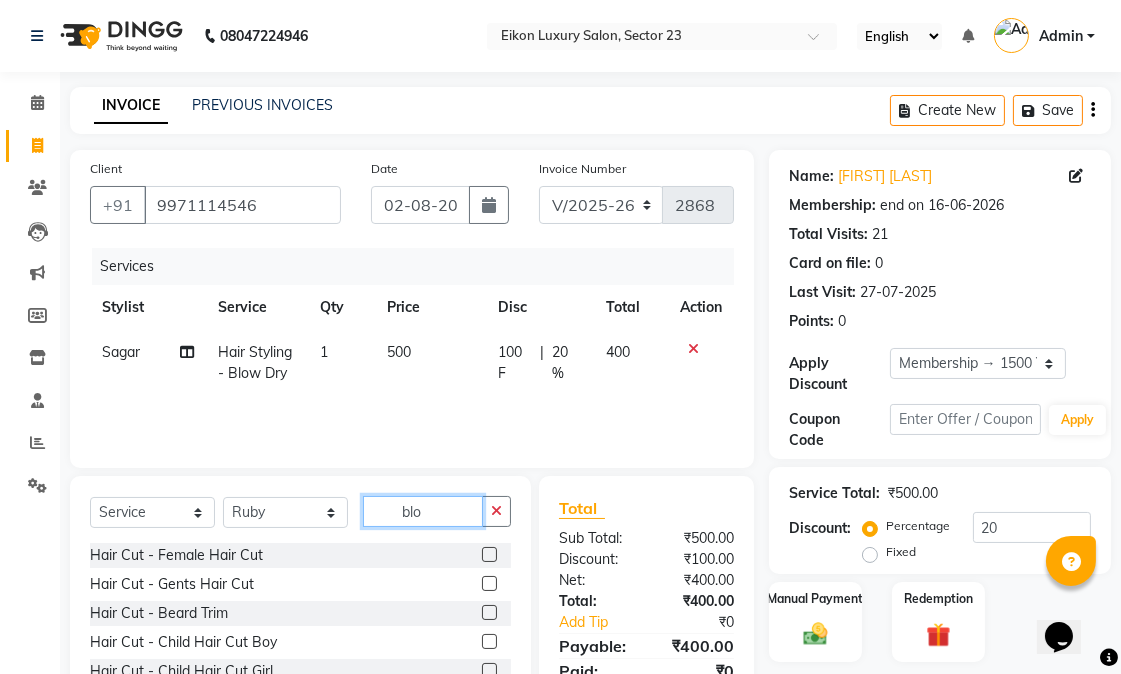 drag, startPoint x: 443, startPoint y: 523, endPoint x: 388, endPoint y: 523, distance: 55 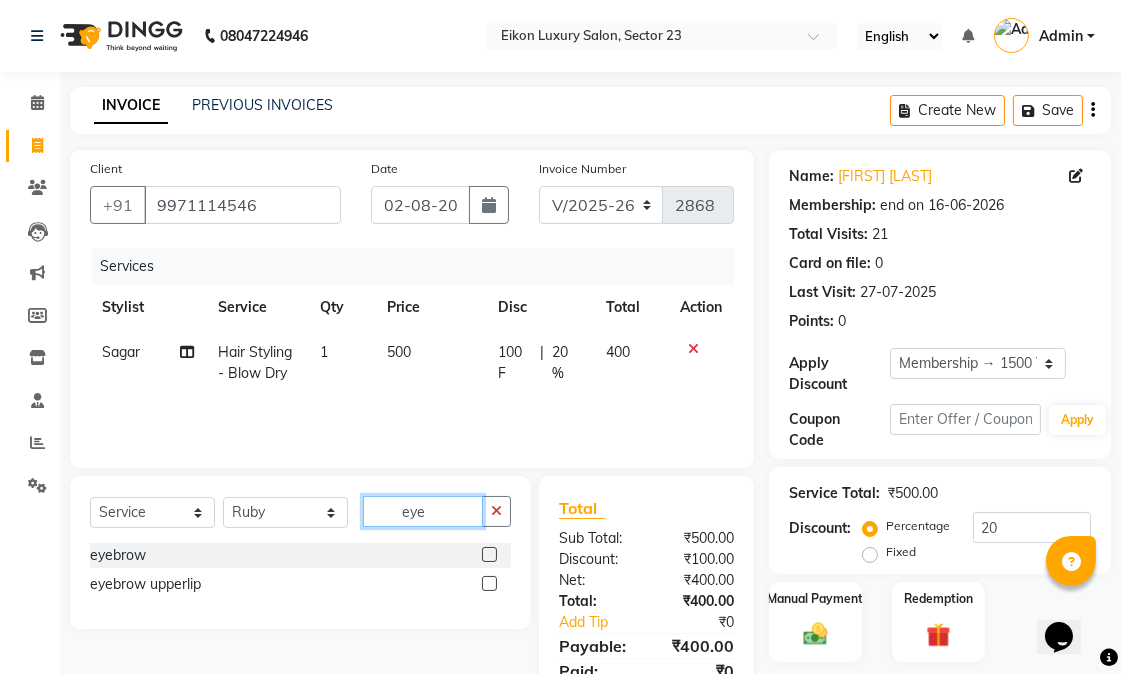 type on "eye" 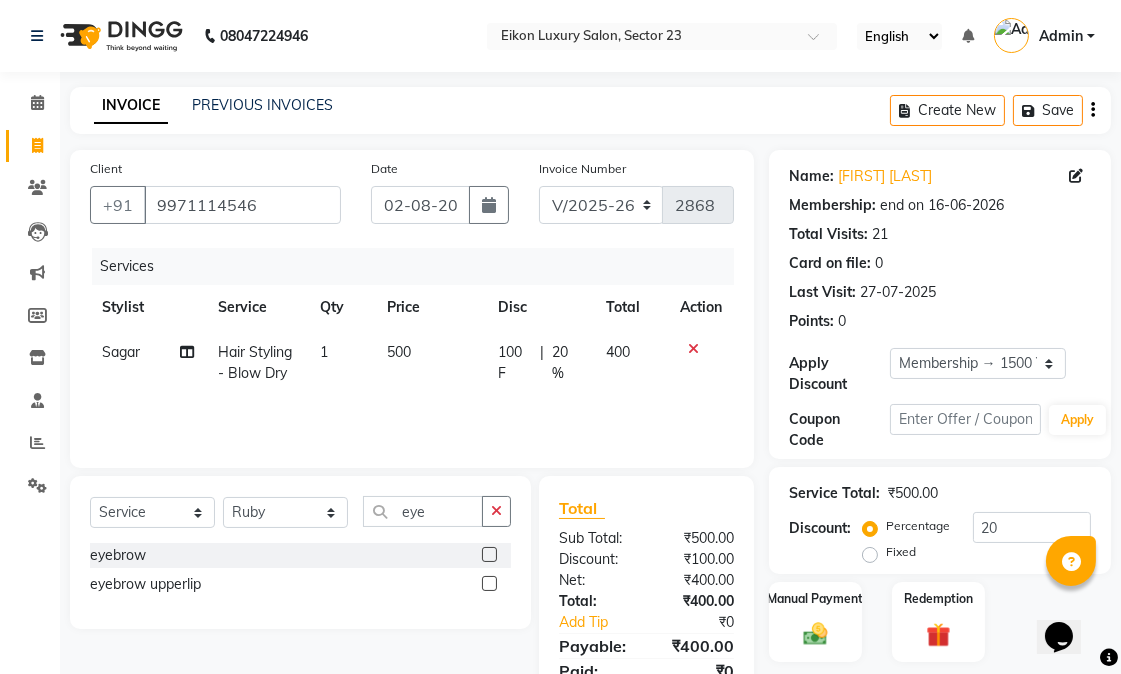 click 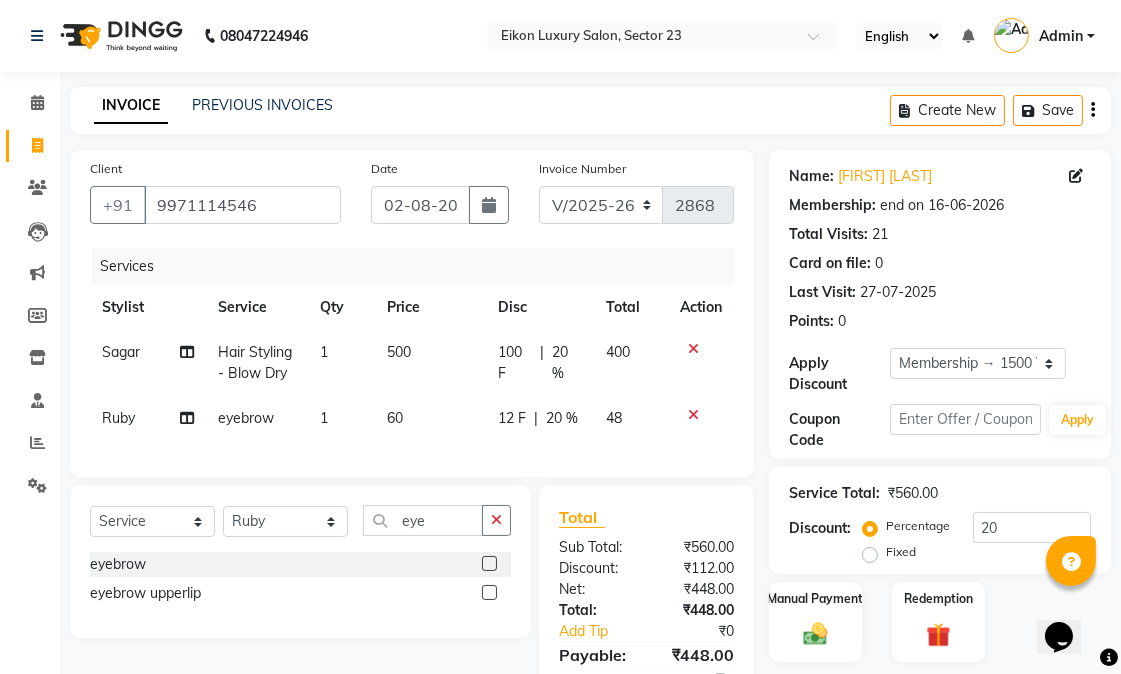 checkbox on "false" 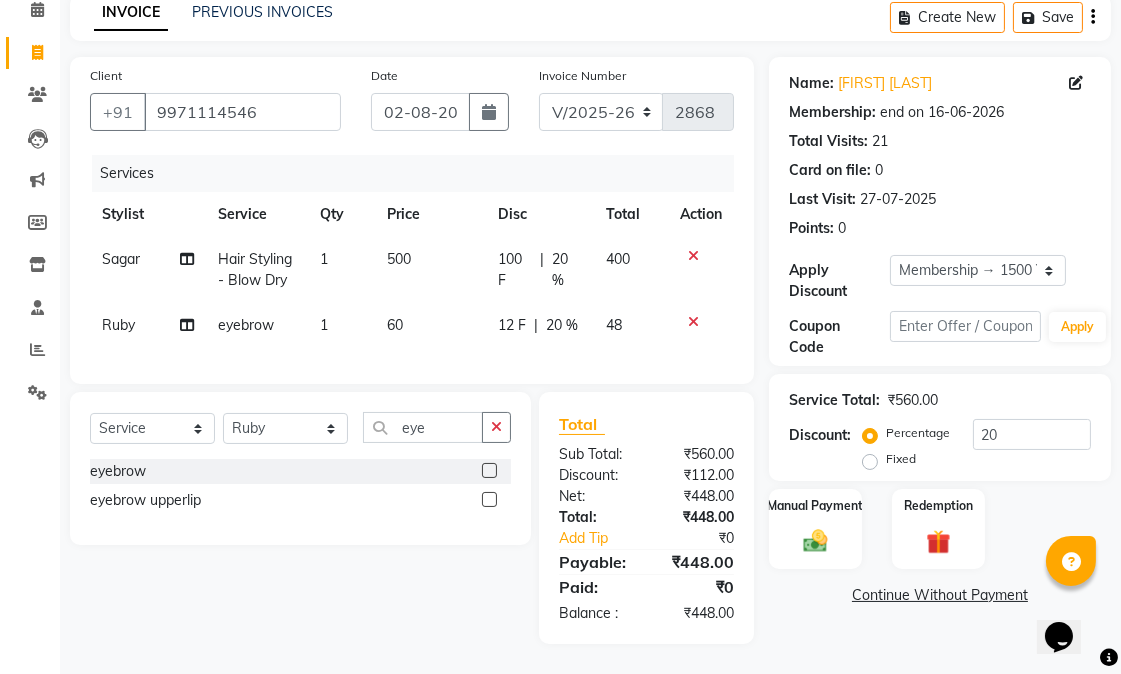 click on "Name: Charu Taneja Membership: end on 16-06-2026 Total Visits:  21 Card on file:  0 Last Visit:   27-07-2025 Points:   0  Apply Discount Select Membership → 1500 Yearly Membership Coupon Code Apply Service Total:  ₹560.00  Discount:  Percentage   Fixed  20 Manual Payment Redemption  Continue Without Payment" 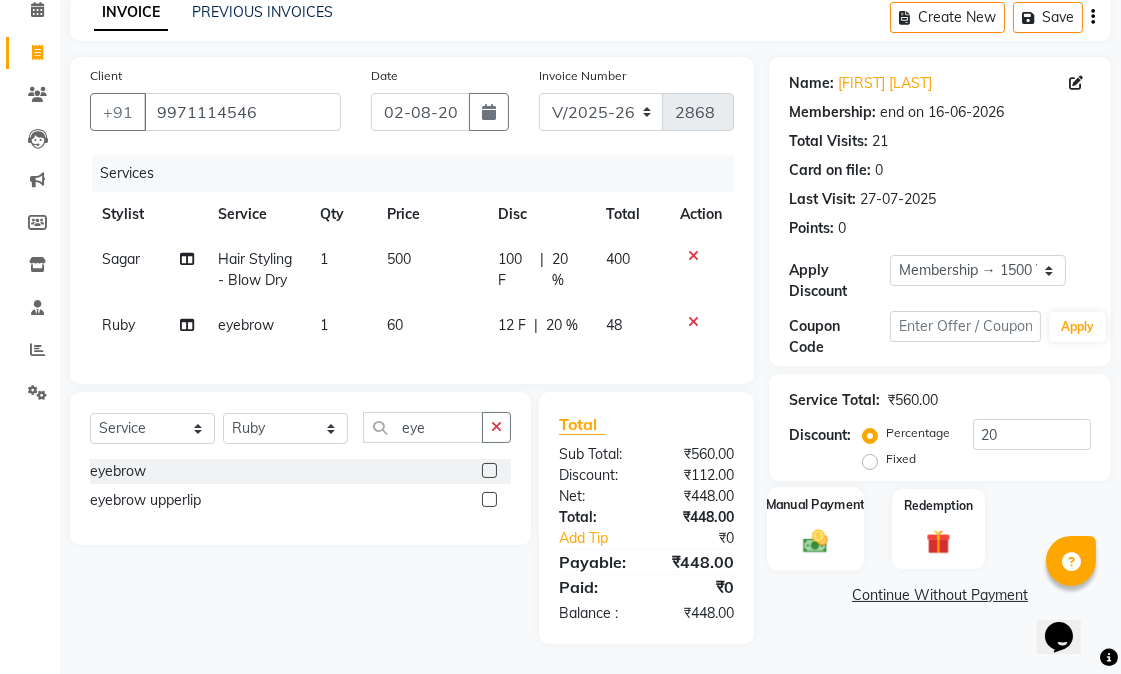click 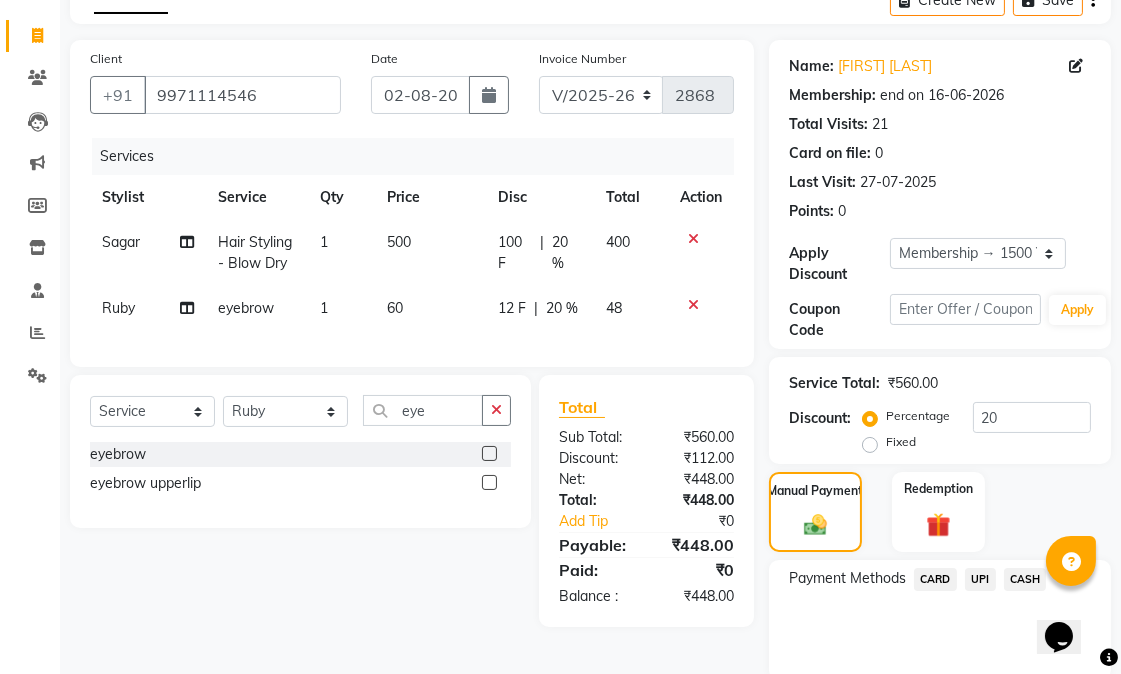 click on "CASH" 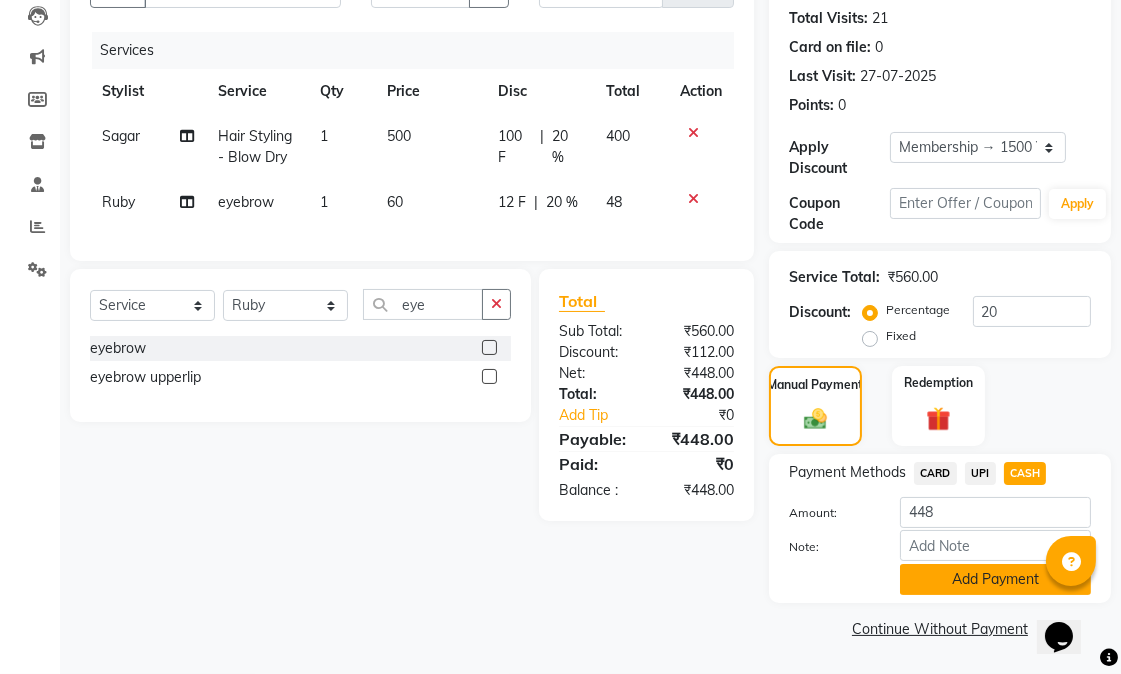 click on "Add Payment" 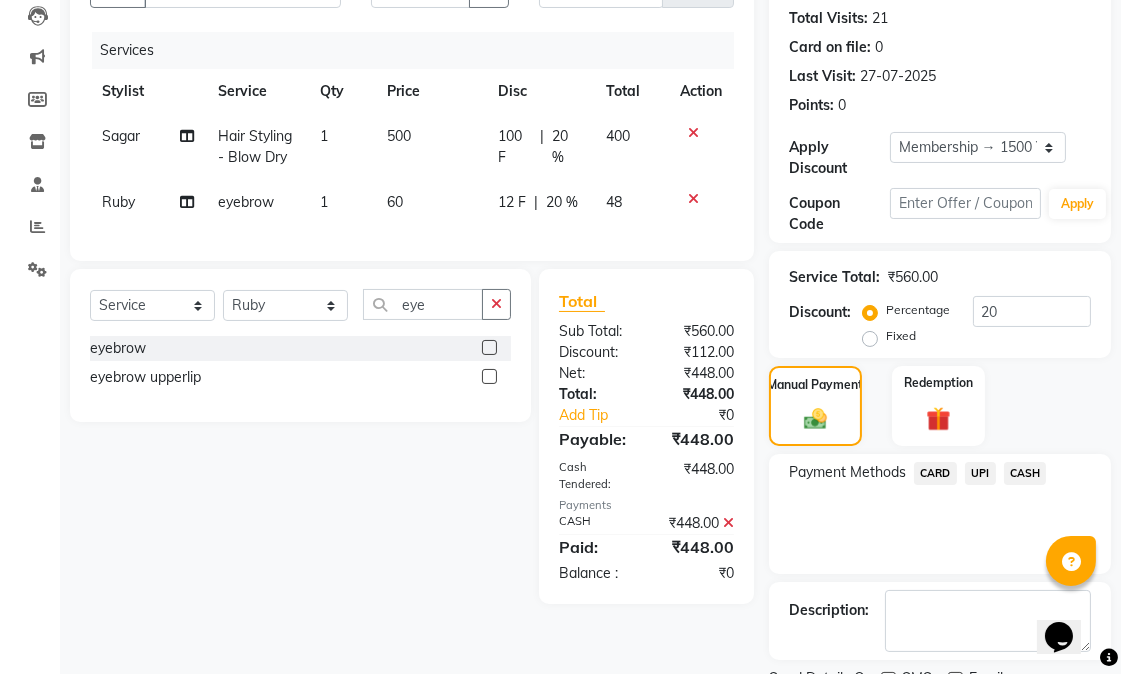 scroll, scrollTop: 300, scrollLeft: 0, axis: vertical 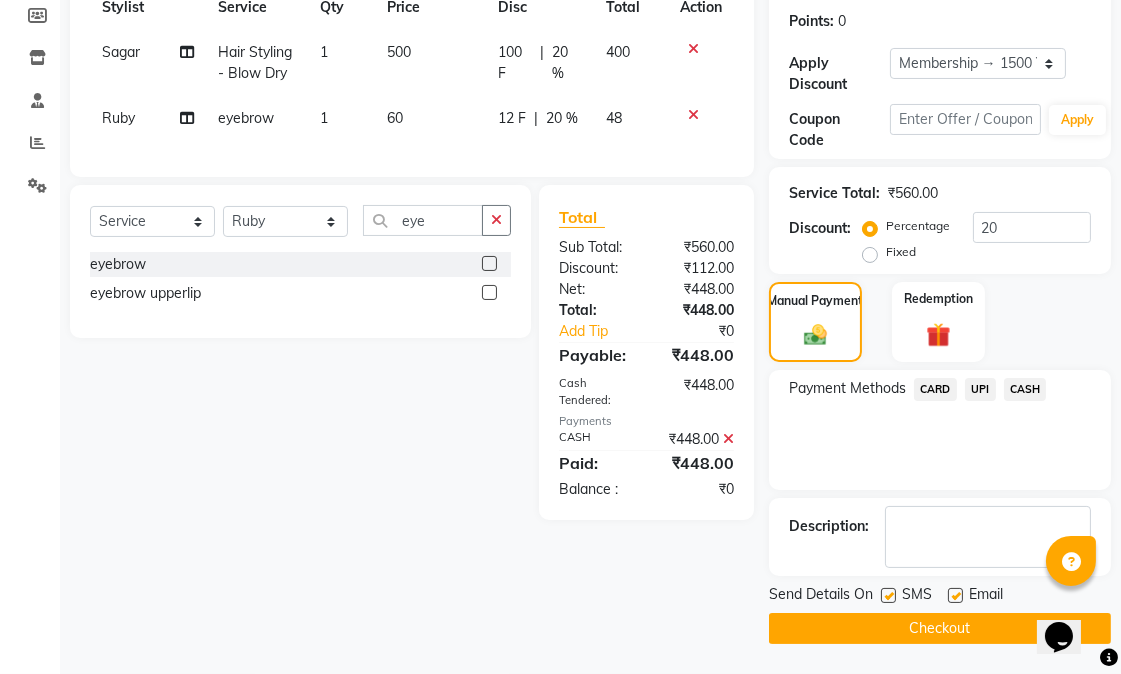 click on "SMS" 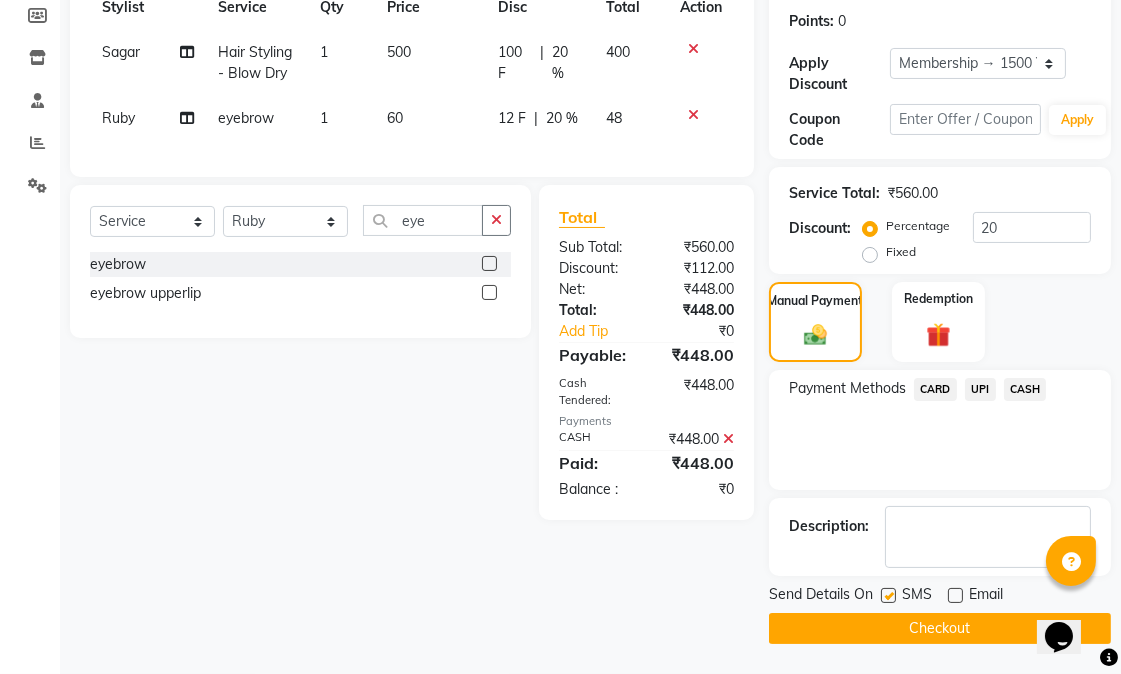 click 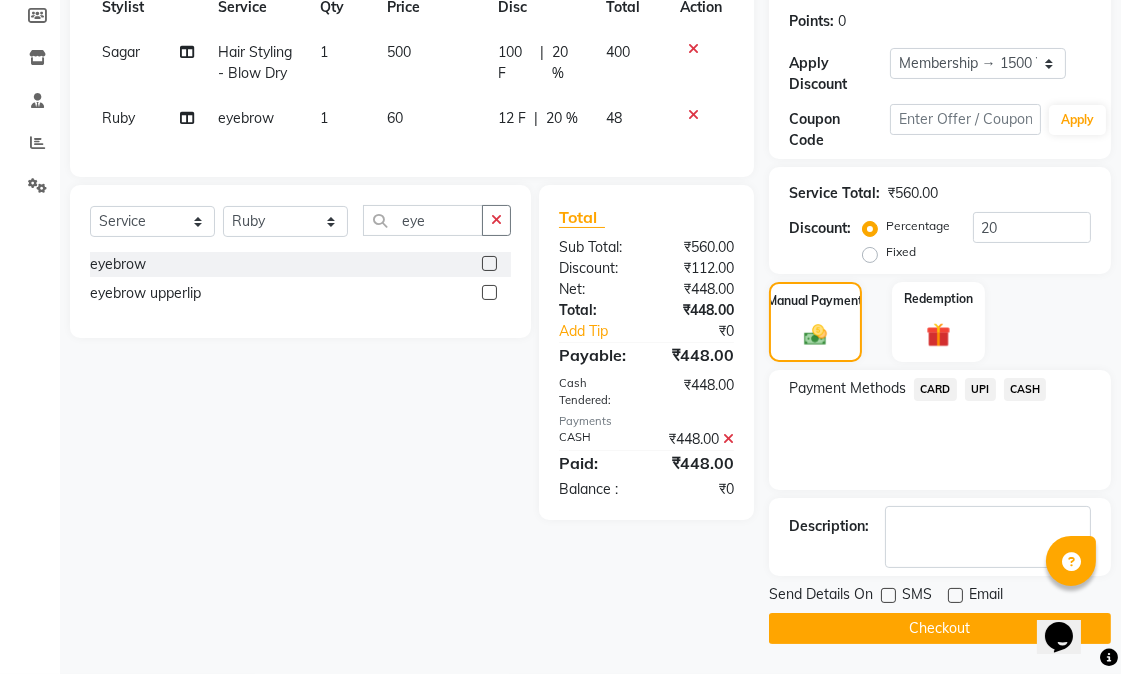 click on "Checkout" 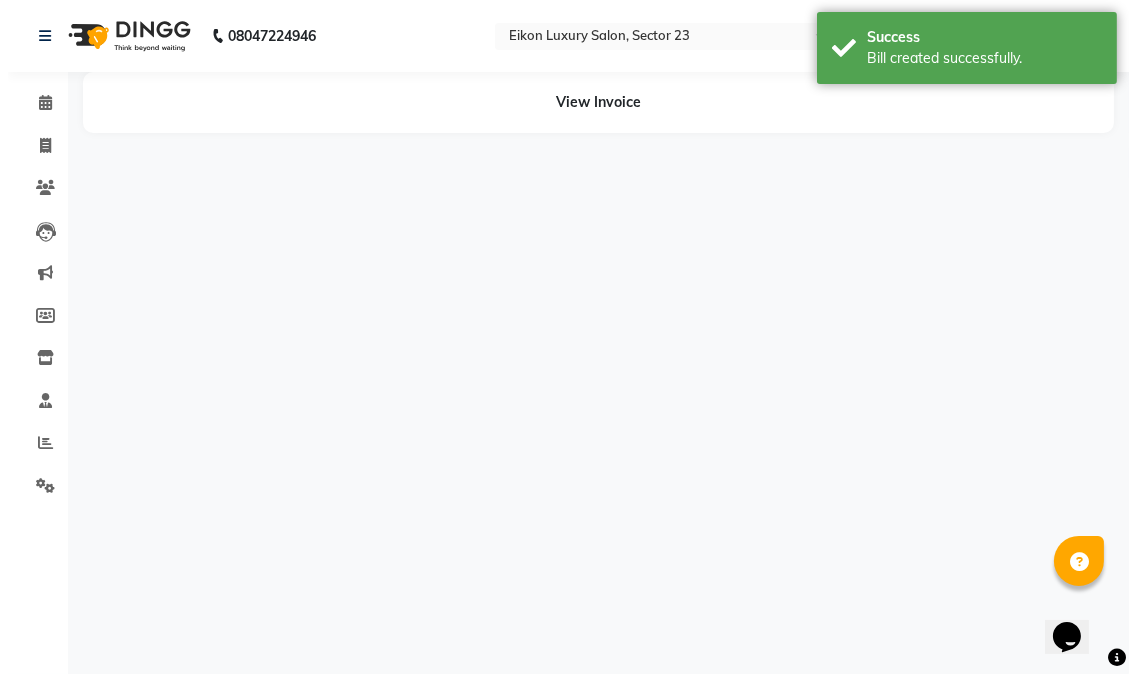 scroll, scrollTop: 0, scrollLeft: 0, axis: both 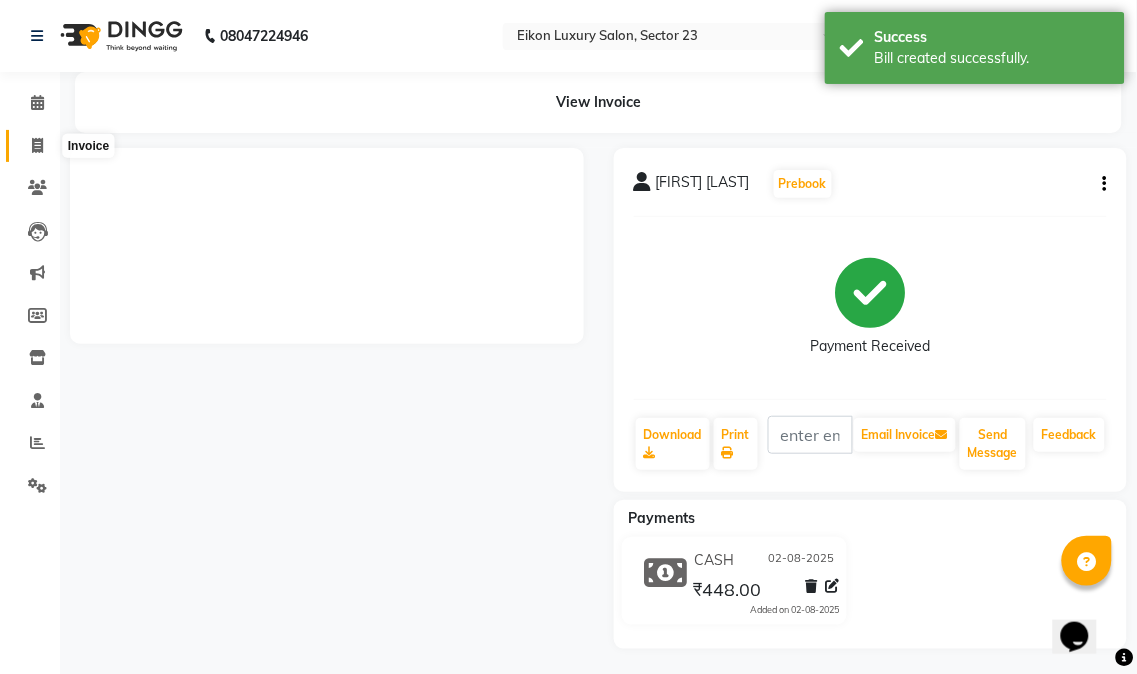 click 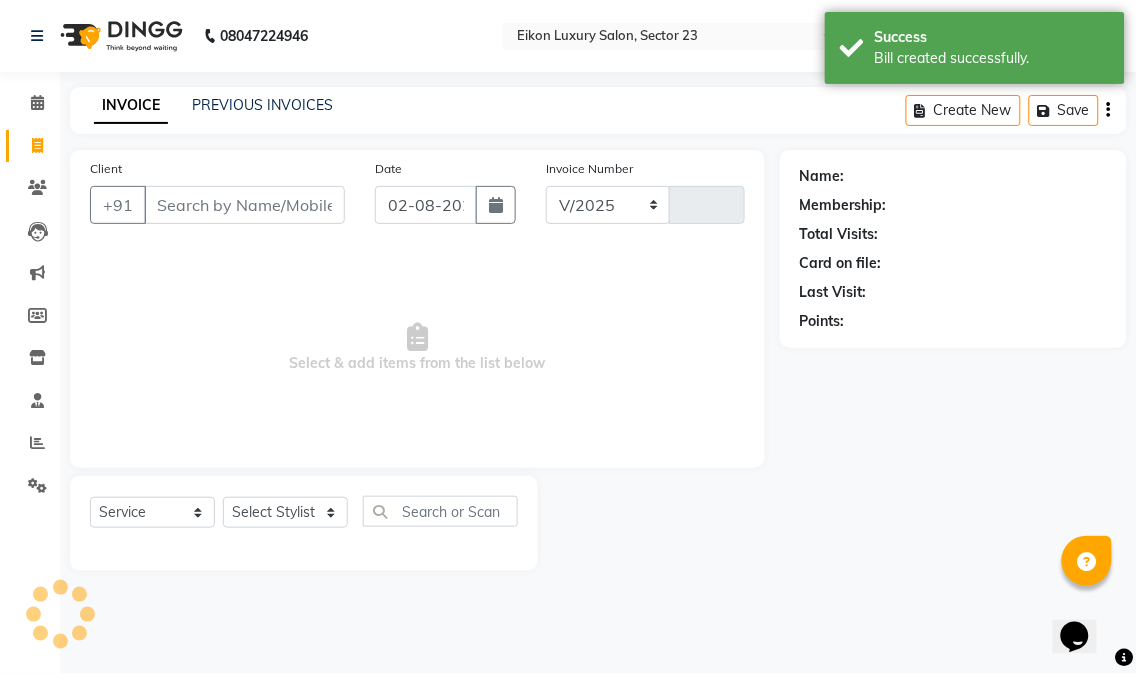 select on "7080" 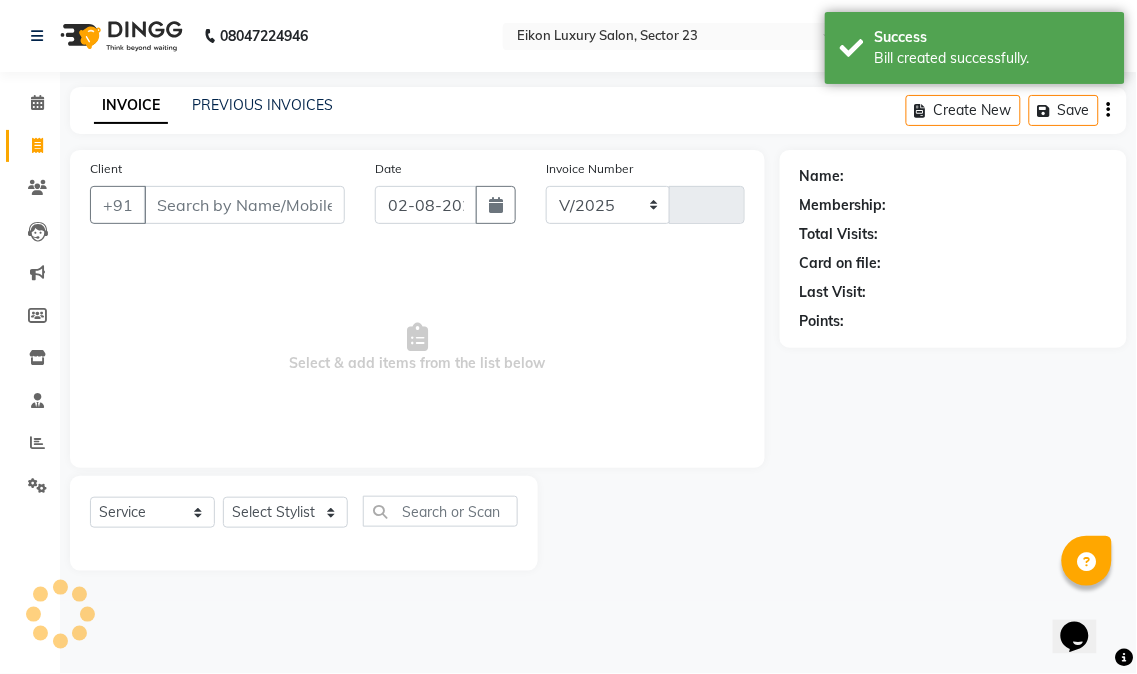type on "2873" 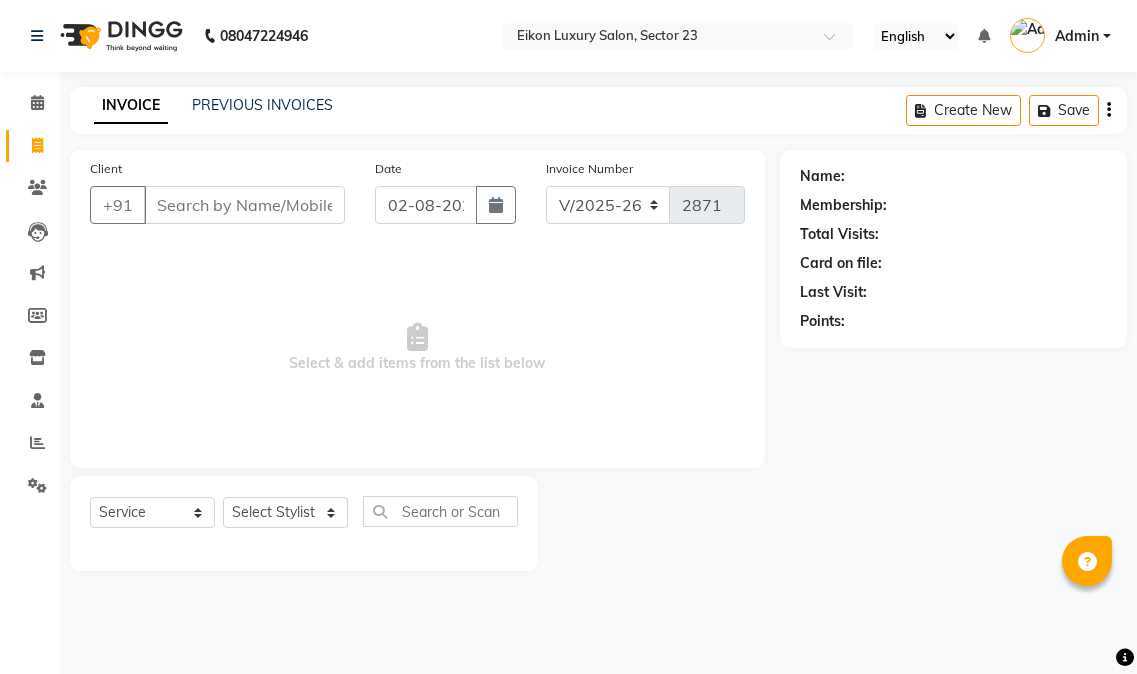 select on "7080" 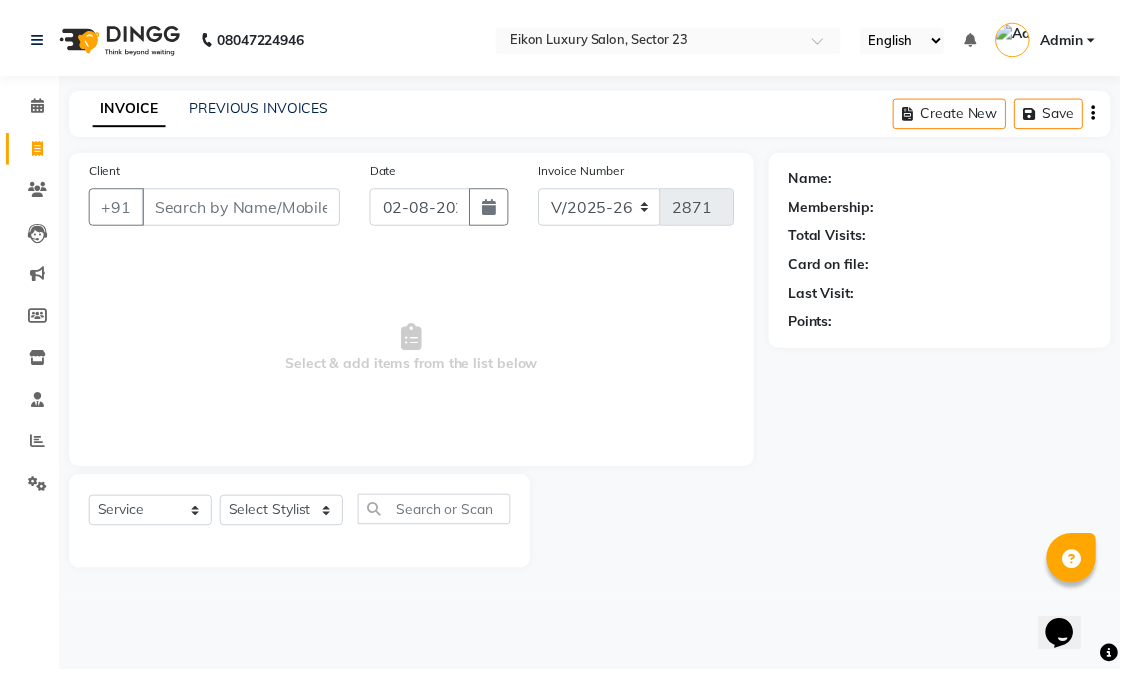 scroll, scrollTop: 0, scrollLeft: 0, axis: both 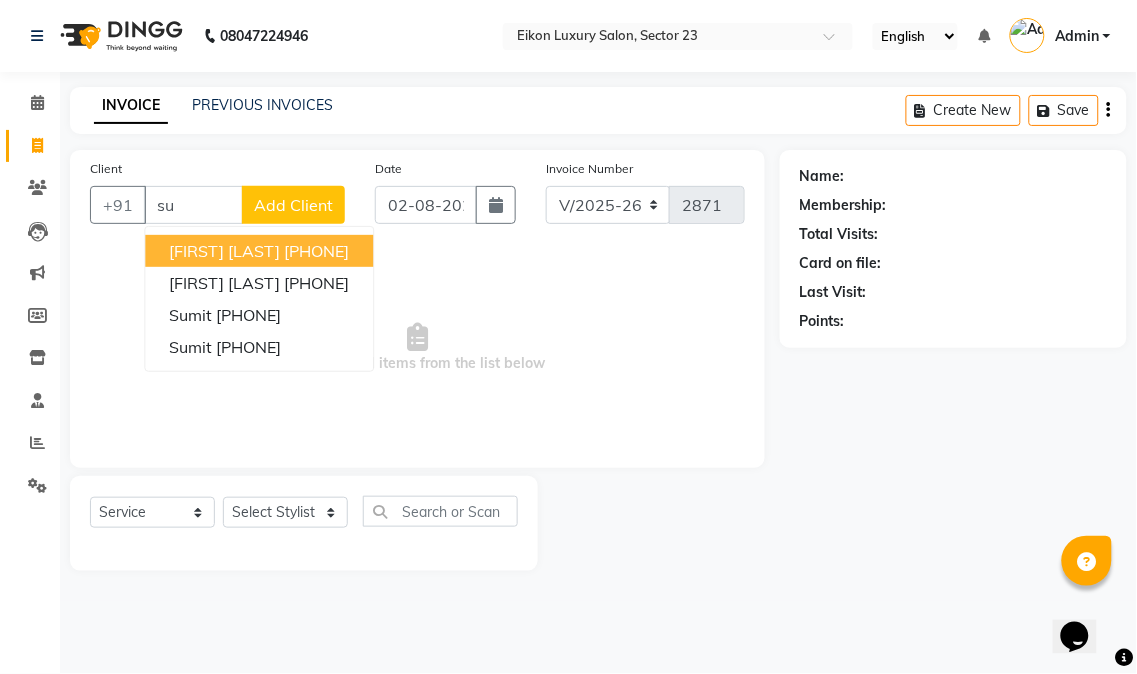 type on "s" 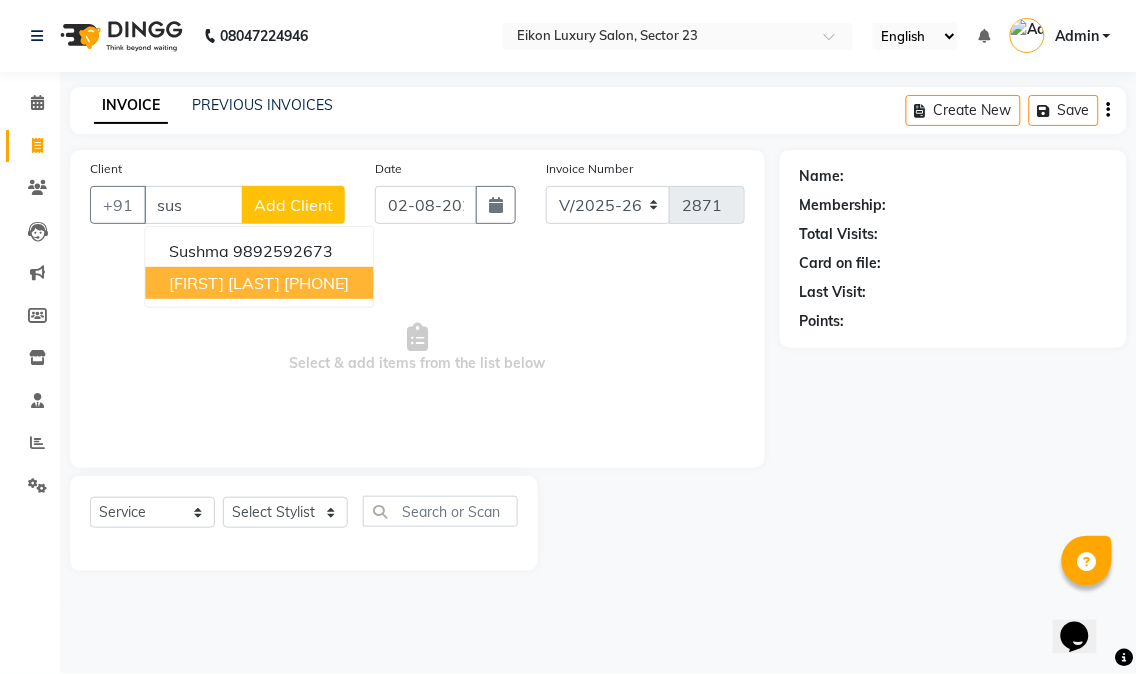 click on "[FIRST] [LAST]" at bounding box center (224, 283) 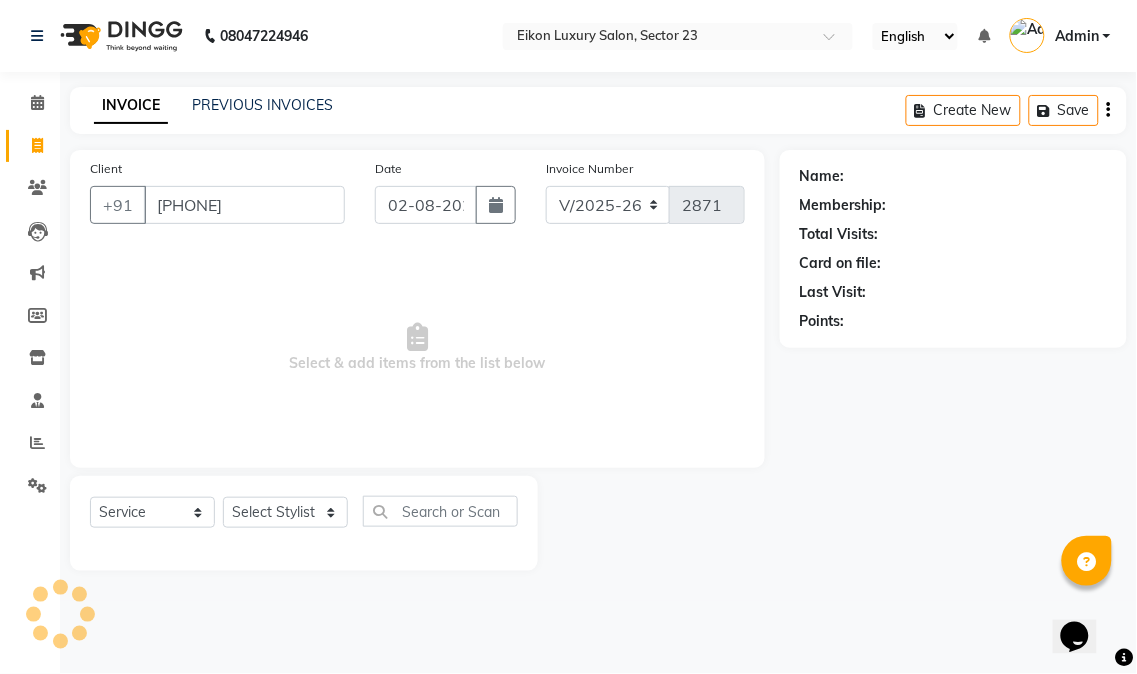 type on "[PHONE]" 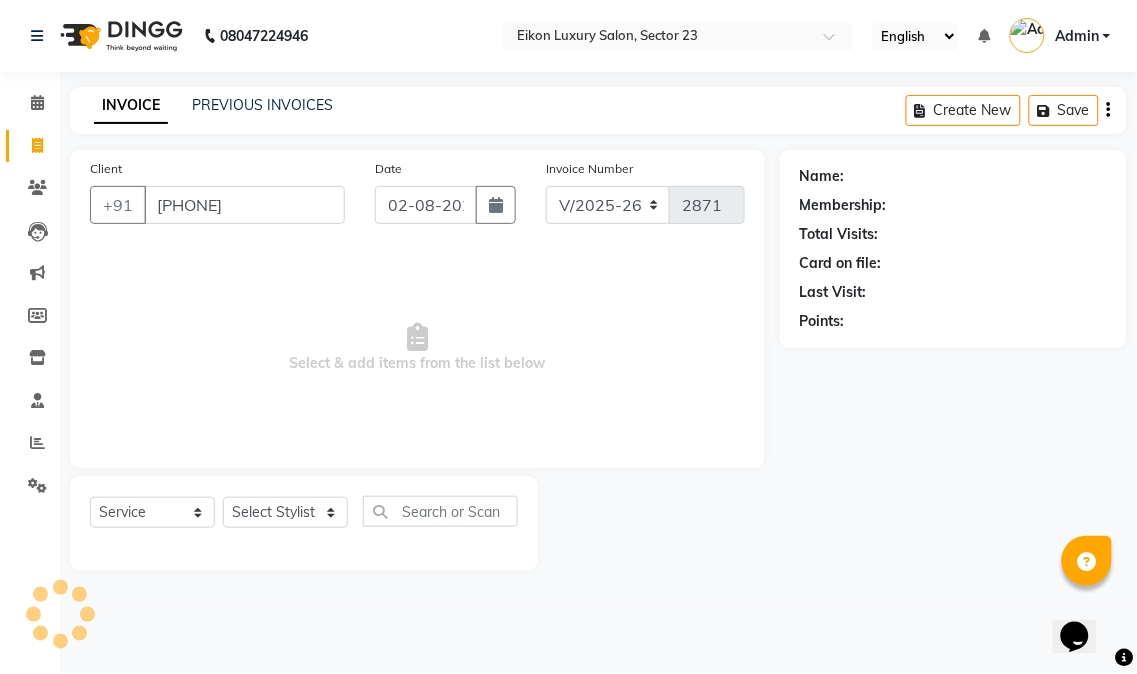 select on "1: Object" 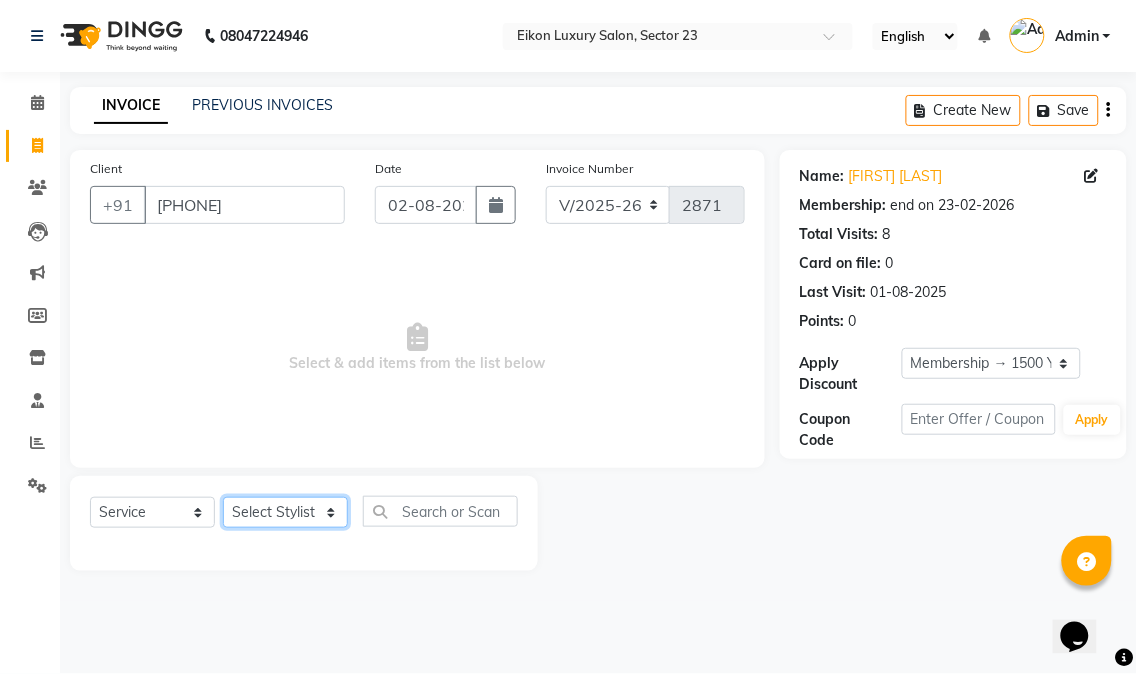 click on "Select Stylist [FIRST] [FIRST] [FIRST] [FIRST] [FIRST] [FIRST] [FIRST] [FIRST] [FIRST] [FIRST] [FIRST] [FIRST] [FIRST] [FIRST] [FIRST] [FIRST] [FIRST] [FIRST] eyebrow upperlip  x Hair Cut - Female Hair Cut Hair Cut - Gents Hair Cut Hair Cut - Beard Trim Hair Cut - Child Hair Cut Boy Hair Cut - Child Hair Cut Girl Hair Cut - Blow Dry Hair Cut - Tong/Iron Curl Hair Cut - Iron Hair Wash premium wash eyebrow eyebrow upperlip gel paint nail cut file mask biotin Hair Styling - Blow Dry Hair Styling - Blow Dry Outcurls Hair Styling - Curls Hair Styling - Hair Do Hair Styling - Pressing deep conditioning bob cut Treatment - Repair Rituals Treatment - Moisture Rituals Treatment - Scalp and Length Treatment Treatment - Dandruff Treatment with Rituals Treatment - Hair Fall Treatment with Rituals Treatment - One Step Repair Treatment Treatment - Keratin Treatment Treatment - Smoothening Treatment - Ola Plex Treatment - Goji Treatment - Purifying Treatment - Ocean Miracle Treatment - Rgnerin Treatment - Skin Sensations 1" 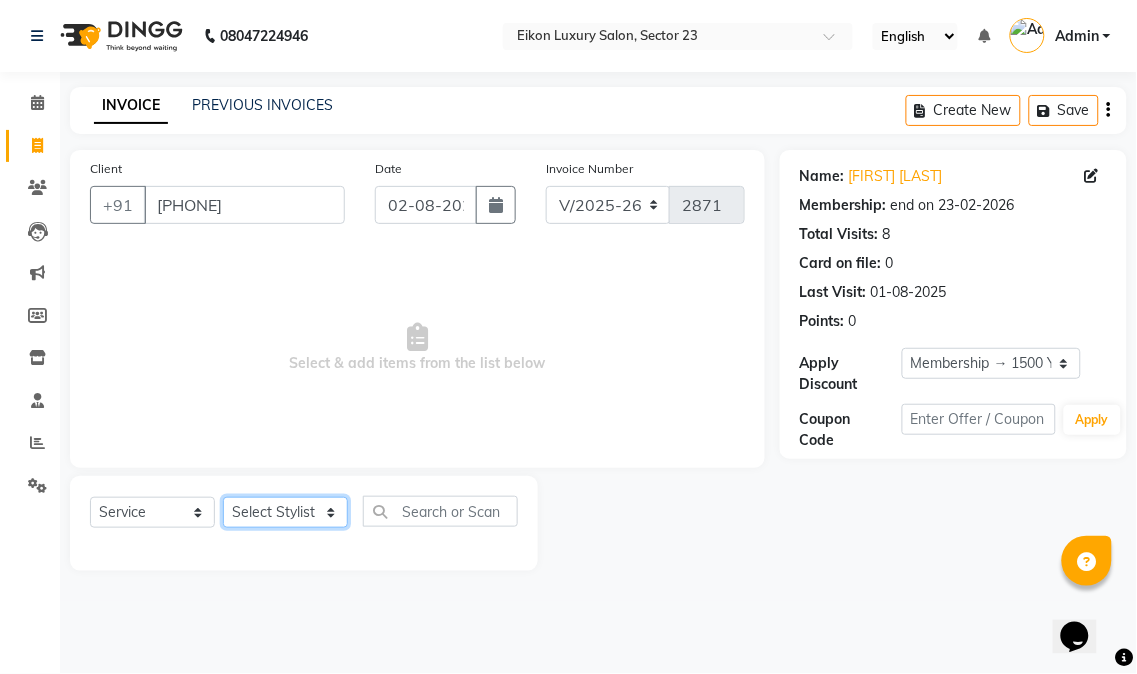 select on "58948" 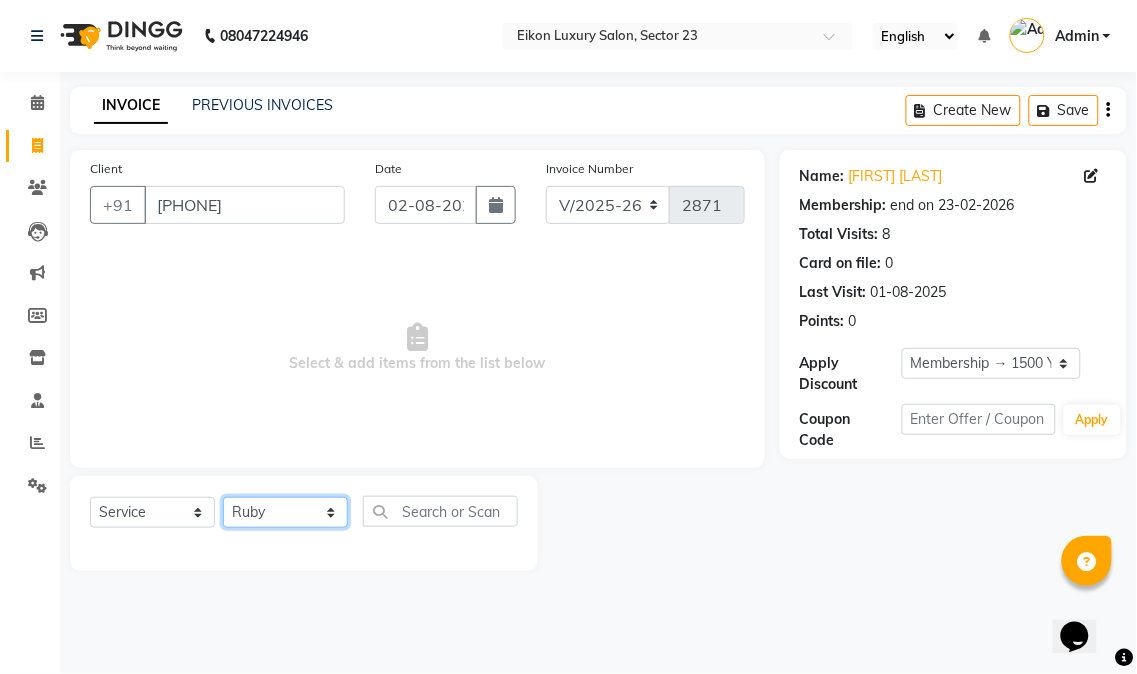 click on "Select Stylist [FIRST] [FIRST] [FIRST] [FIRST] [FIRST] [FIRST] [FIRST] [FIRST] [FIRST] [FIRST] [FIRST] [FIRST] [FIRST] [FIRST] [FIRST] [FIRST] [FIRST] [FIRST] eyebrow upperlip  x Hair Cut - Female Hair Cut Hair Cut - Gents Hair Cut Hair Cut - Beard Trim Hair Cut - Child Hair Cut Boy Hair Cut - Child Hair Cut Girl Hair Cut - Blow Dry Hair Cut - Tong/Iron Curl Hair Cut - Iron Hair Wash premium wash eyebrow eyebrow upperlip gel paint nail cut file mask biotin Hair Styling - Blow Dry Hair Styling - Blow Dry Outcurls Hair Styling - Curls Hair Styling - Hair Do Hair Styling - Pressing deep conditioning bob cut Treatment - Repair Rituals Treatment - Moisture Rituals Treatment - Scalp and Length Treatment Treatment - Dandruff Treatment with Rituals Treatment - Hair Fall Treatment with Rituals Treatment - One Step Repair Treatment Treatment - Keratin Treatment Treatment - Smoothening Treatment - Ola Plex Treatment - Goji Treatment - Purifying Treatment - Ocean Miracle Treatment - Rgnerin Treatment - Skin Sensations 1" 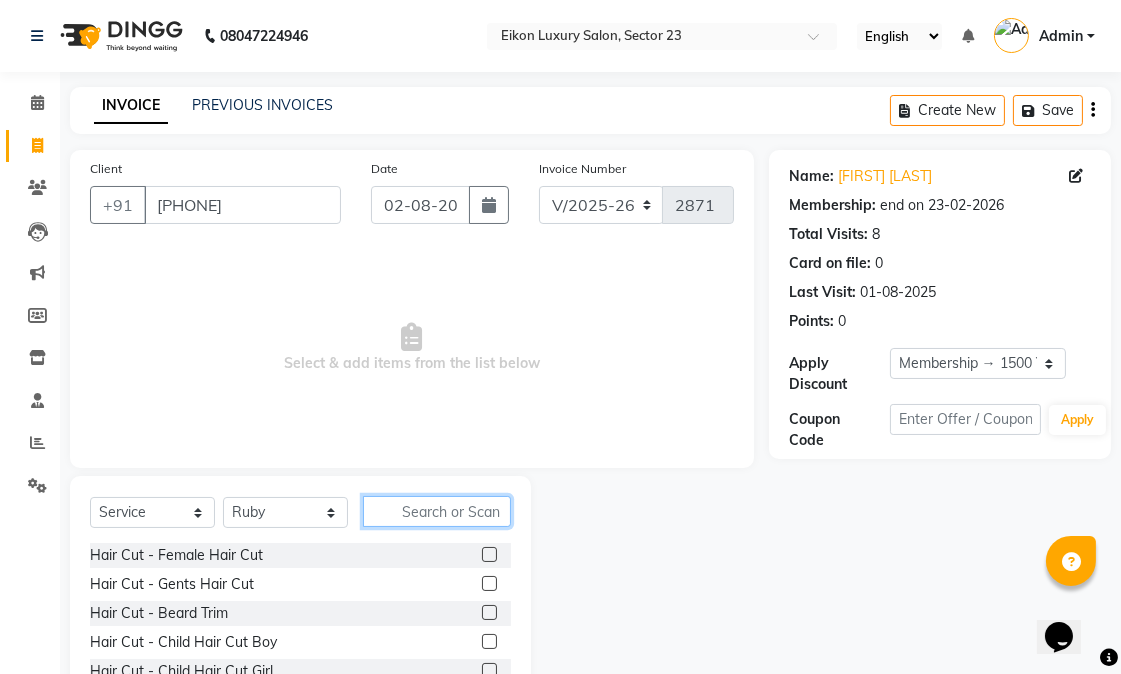 click 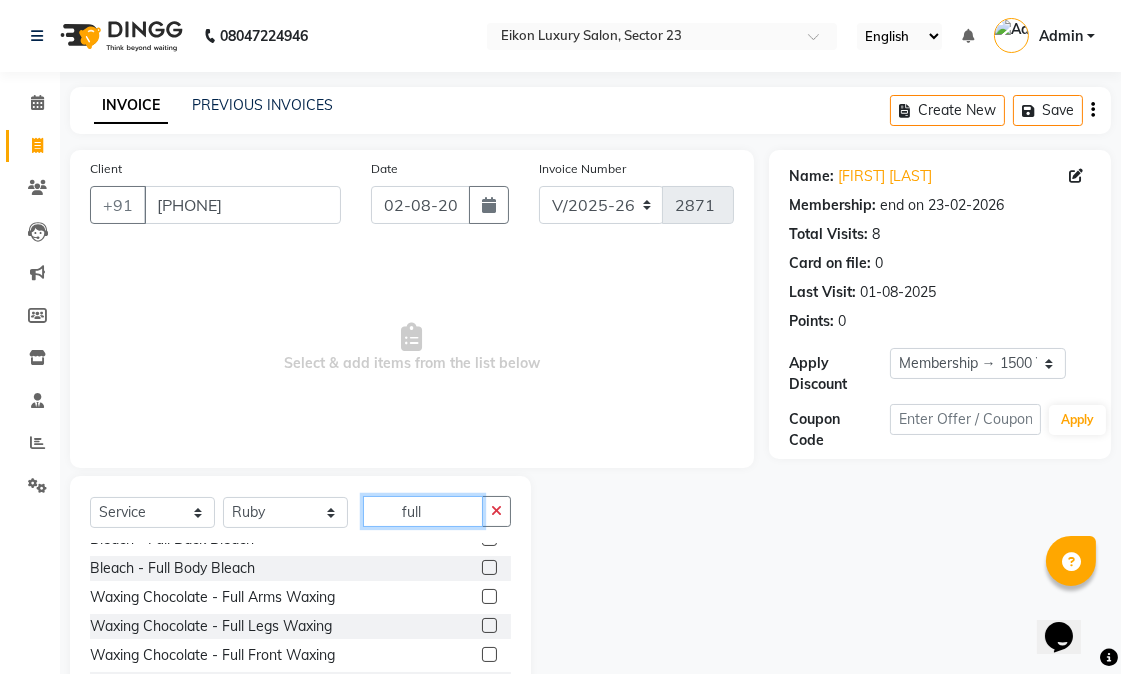 scroll, scrollTop: 123, scrollLeft: 0, axis: vertical 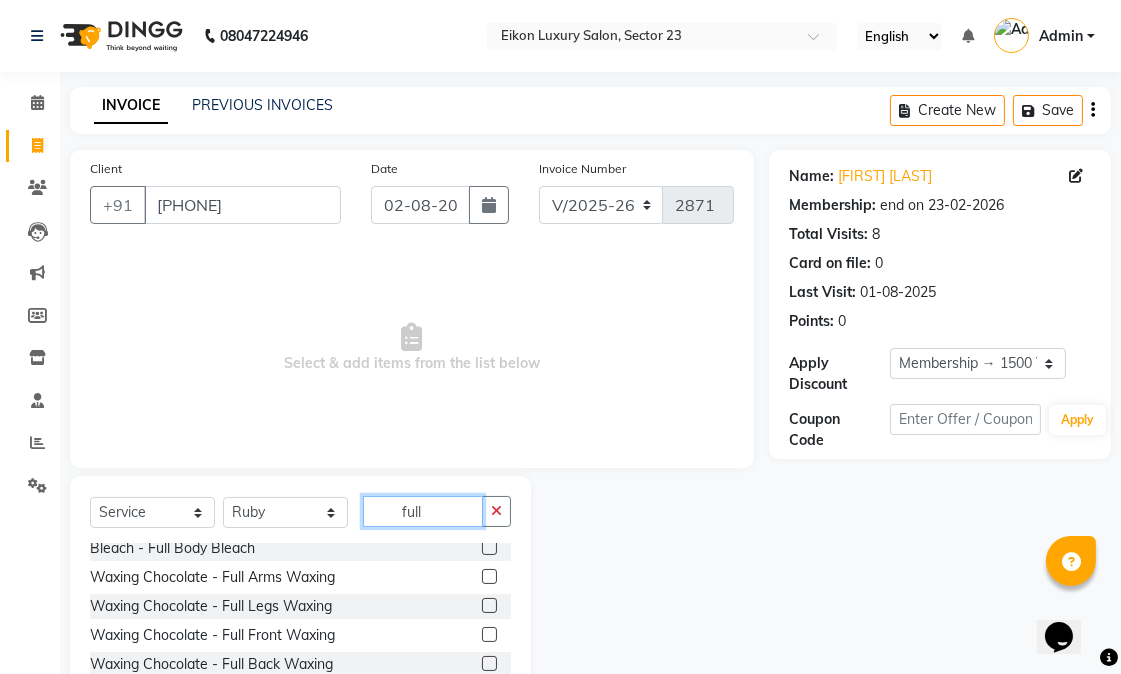 type on "full" 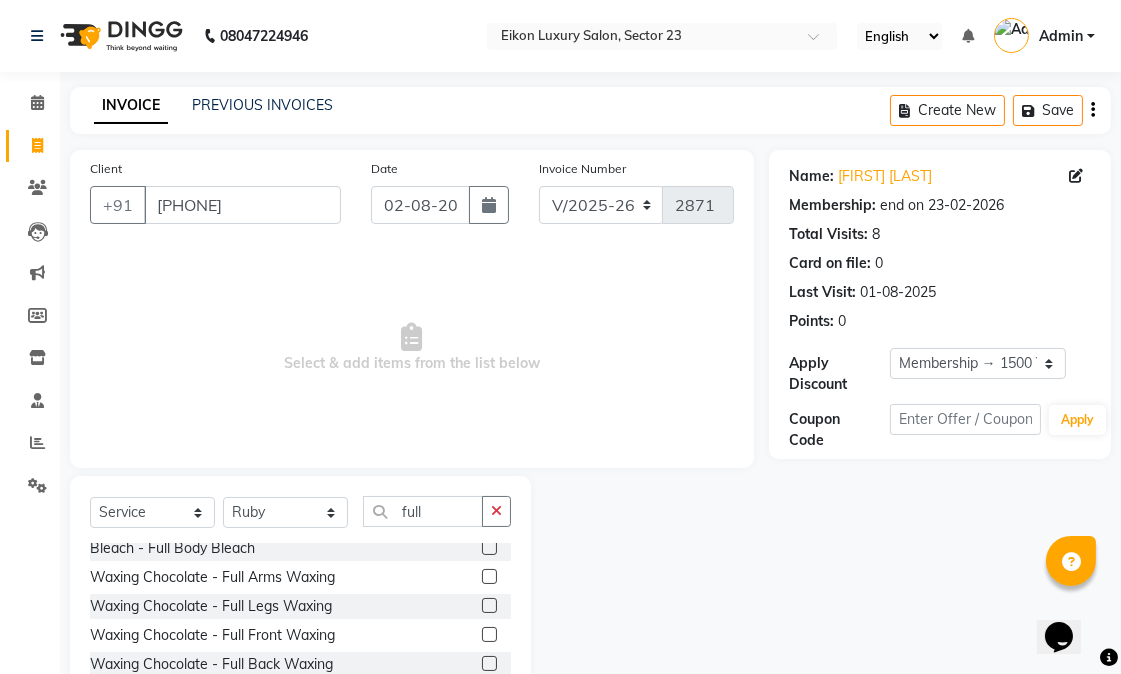 click 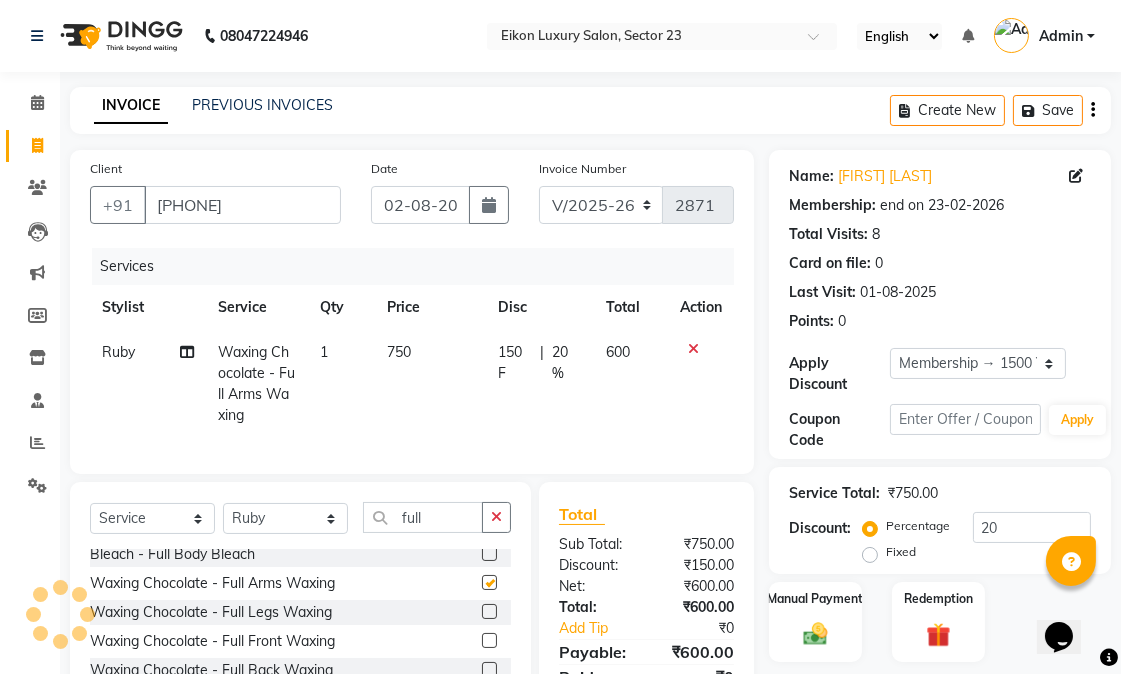 checkbox on "false" 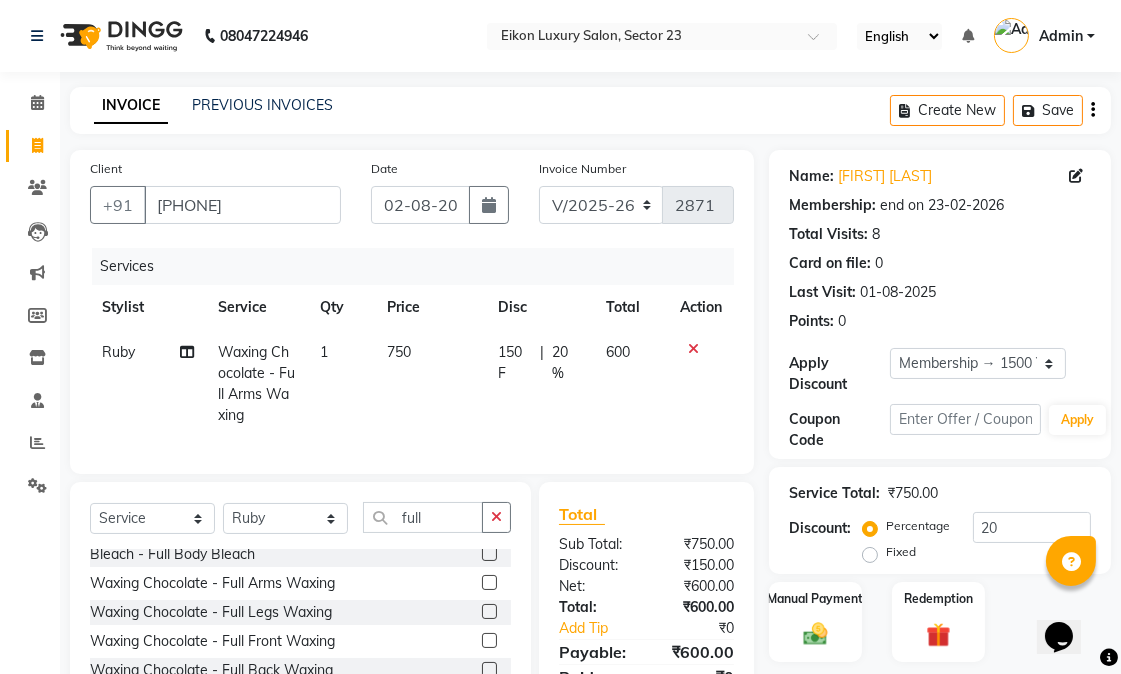 click on "750" 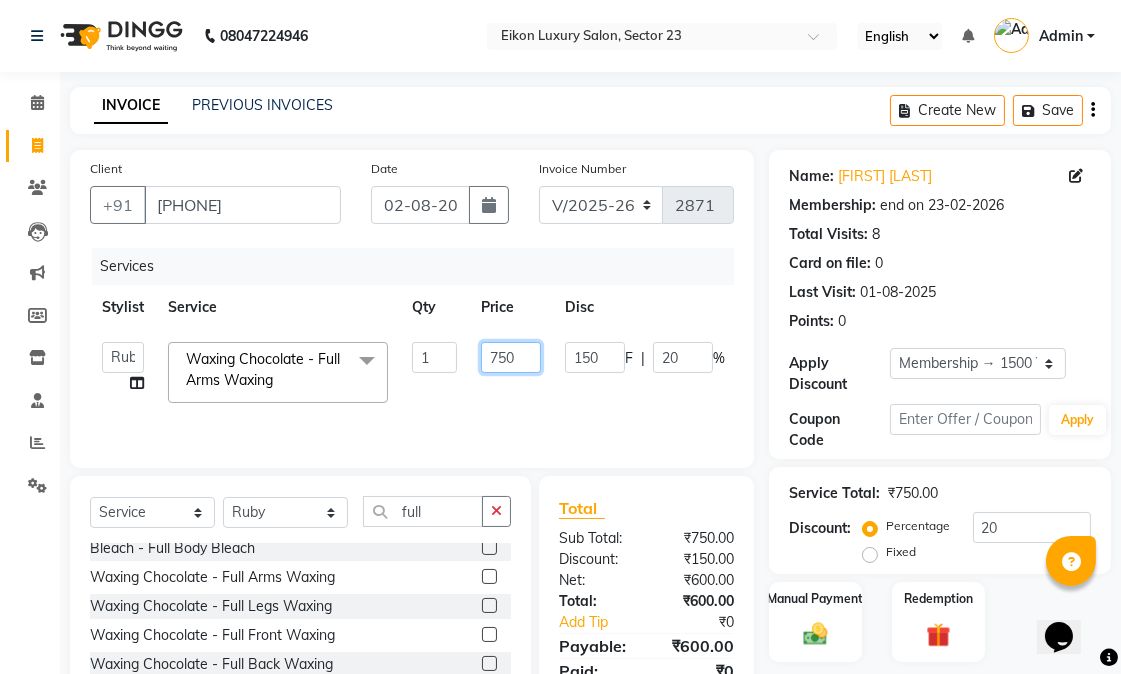 drag, startPoint x: 504, startPoint y: 362, endPoint x: 485, endPoint y: 360, distance: 19.104973 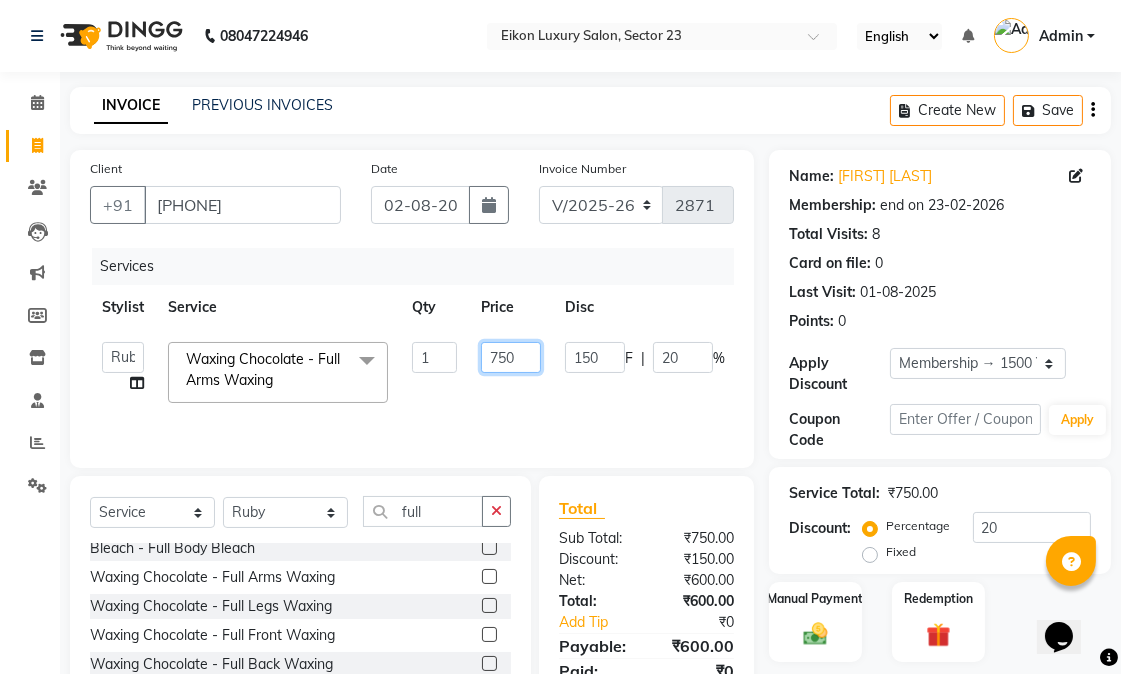 click on "750" 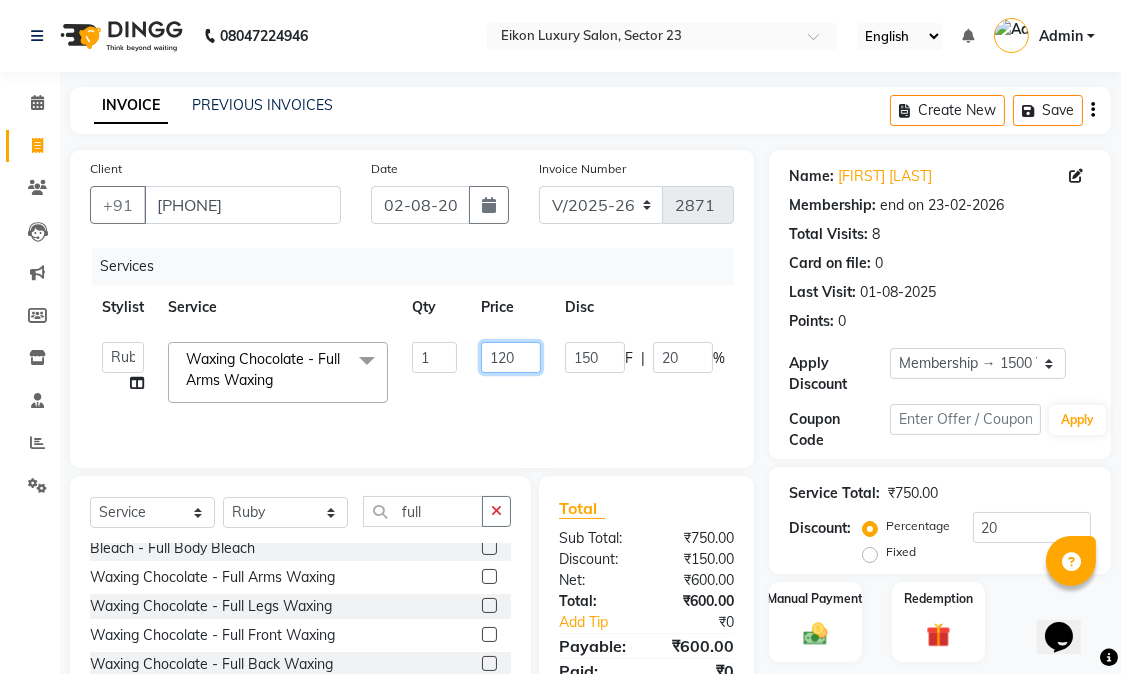 type on "1250" 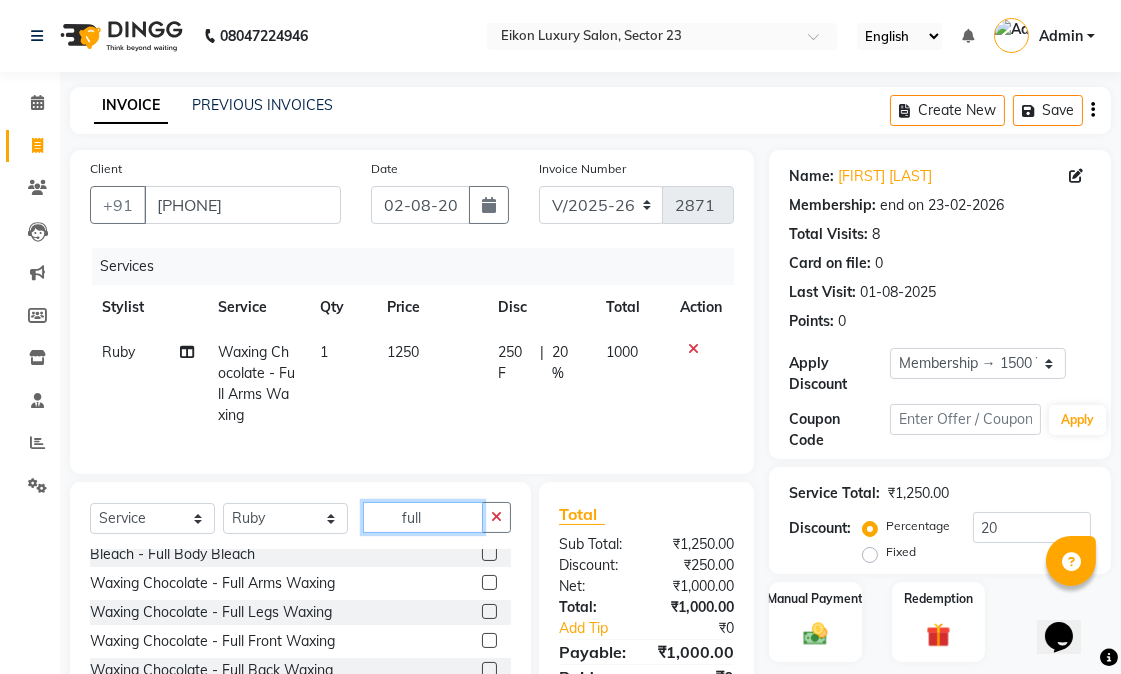 drag, startPoint x: 428, startPoint y: 511, endPoint x: 380, endPoint y: 525, distance: 50 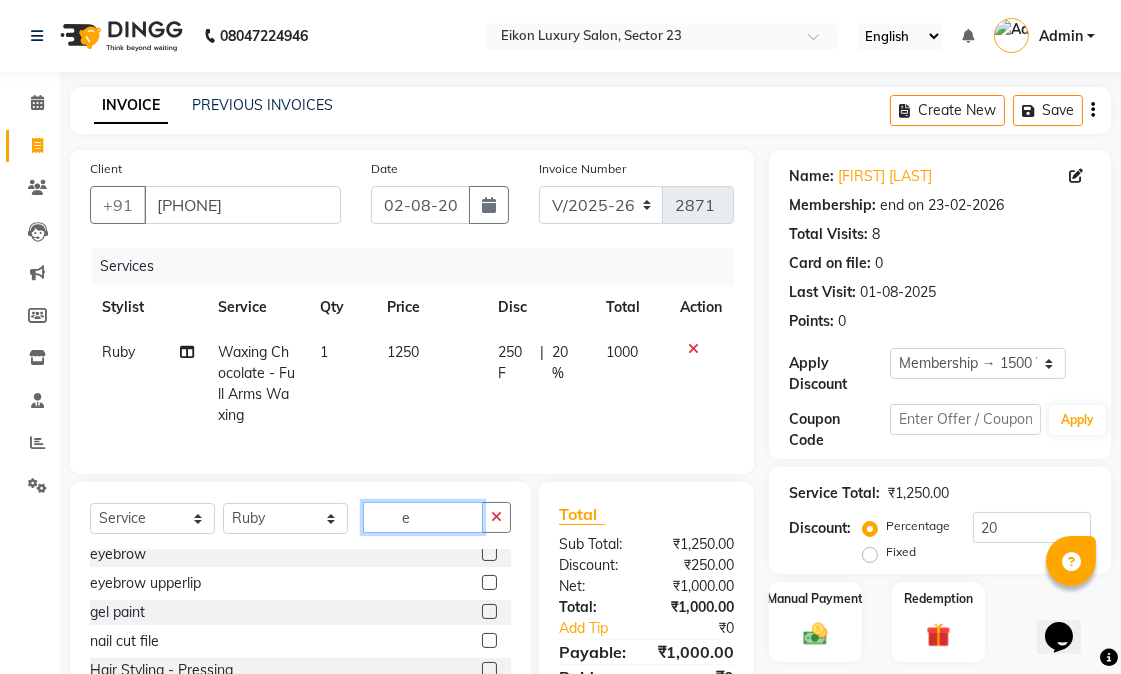 scroll, scrollTop: 0, scrollLeft: 0, axis: both 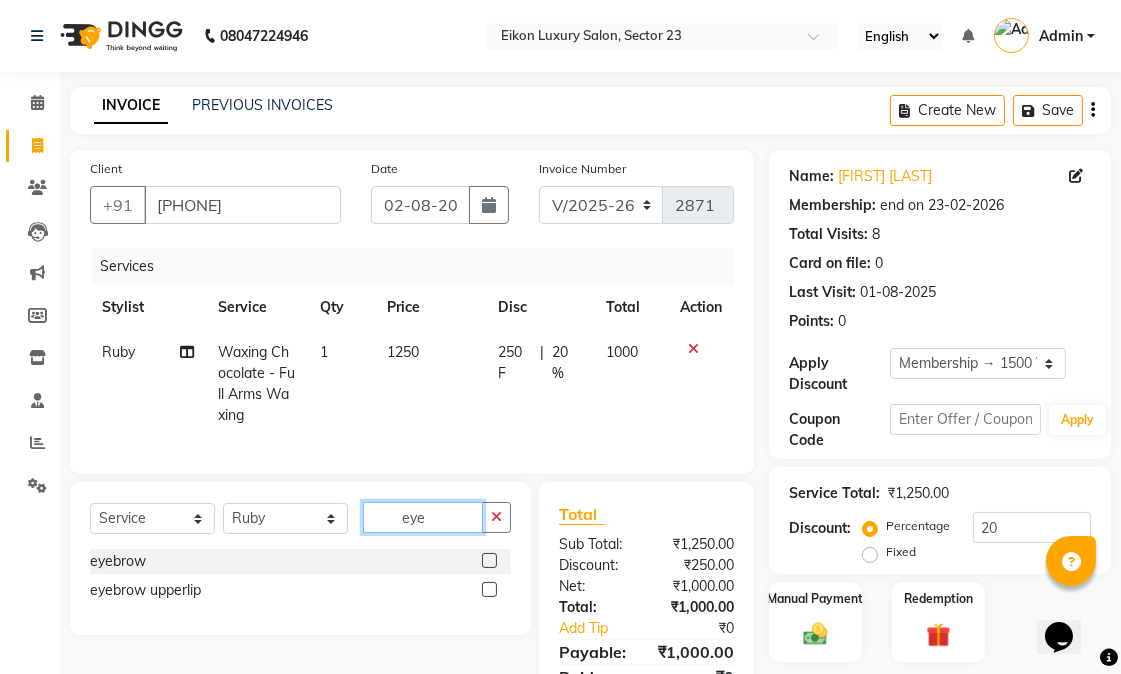 type on "eye" 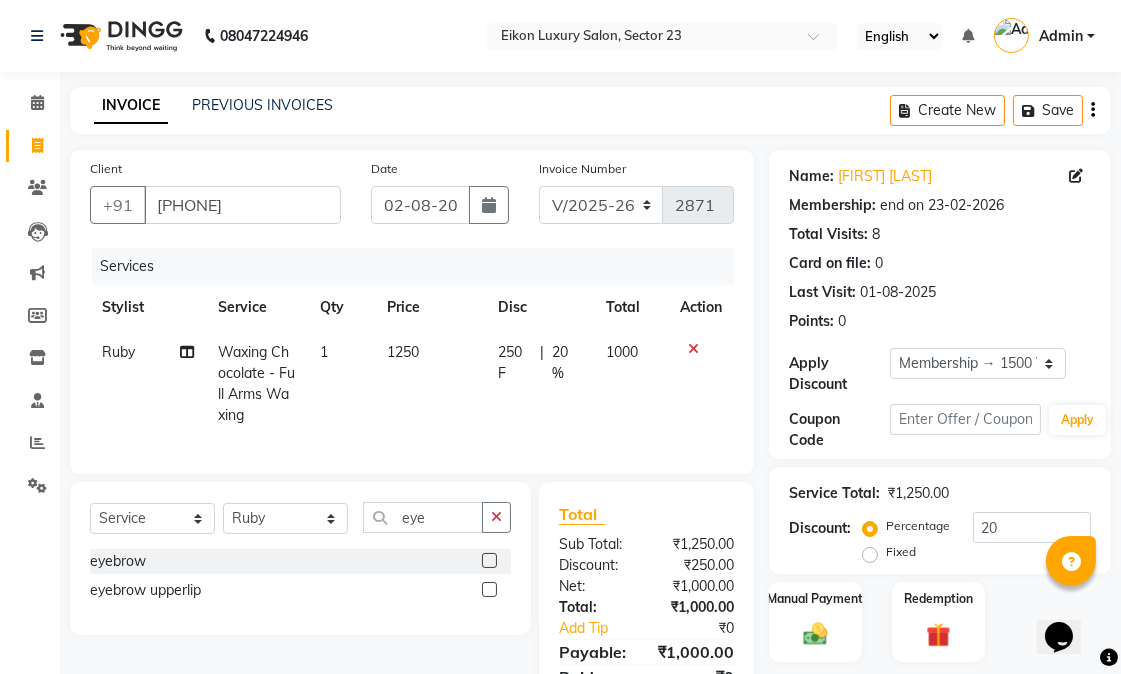 click 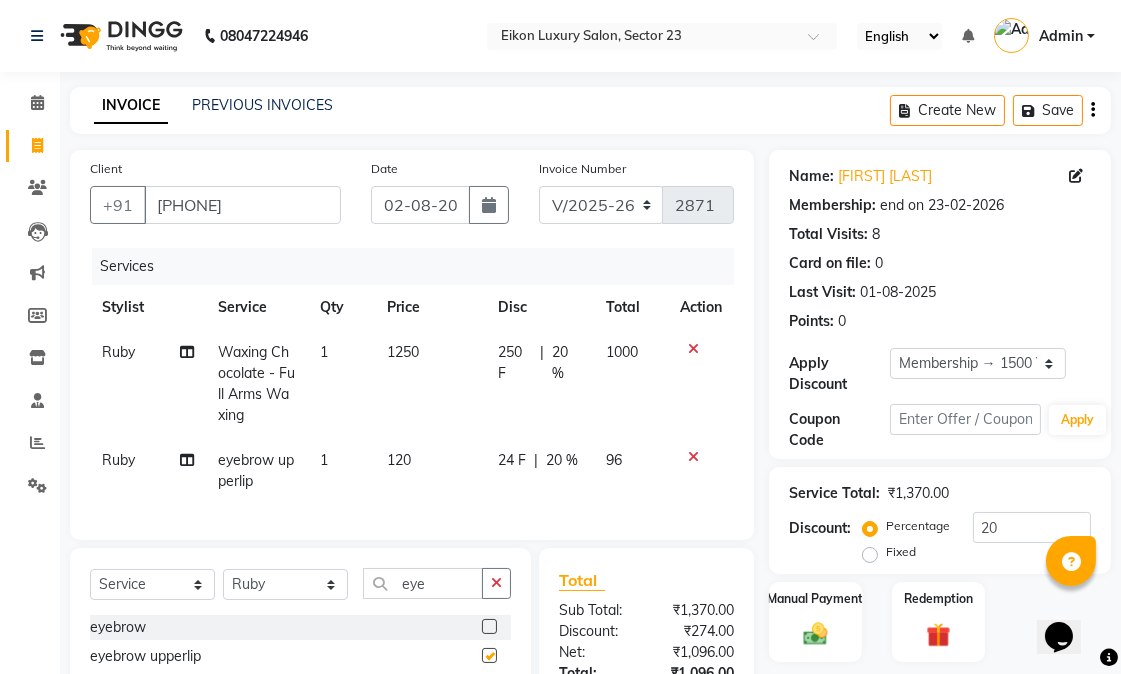 checkbox on "false" 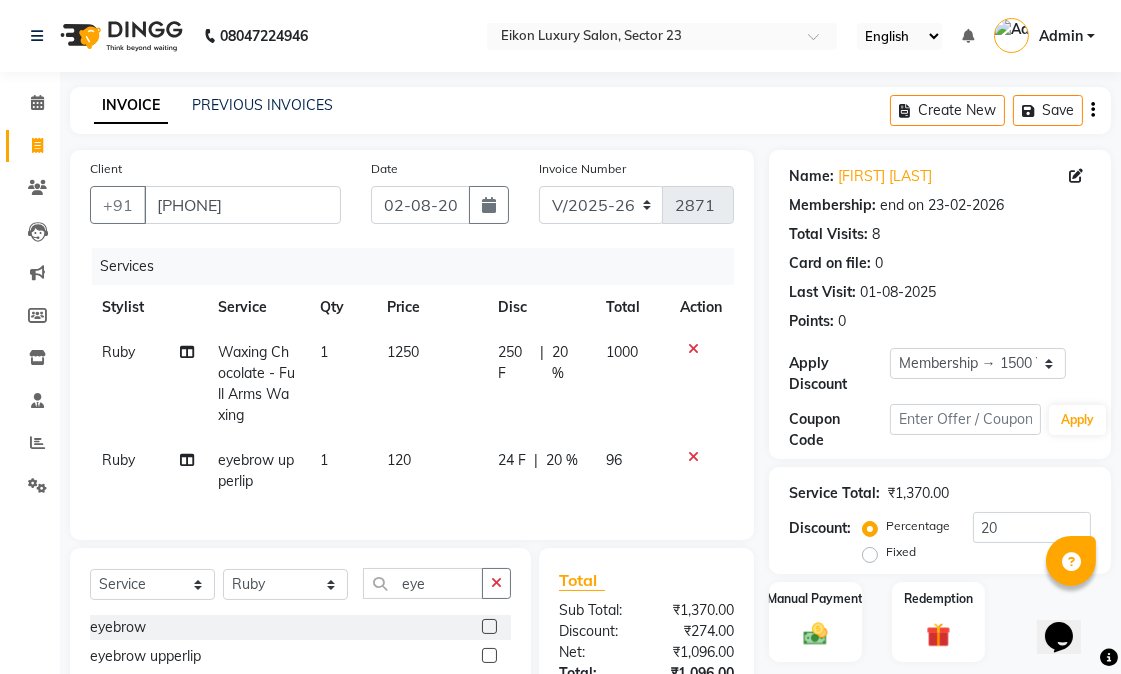 click on "120" 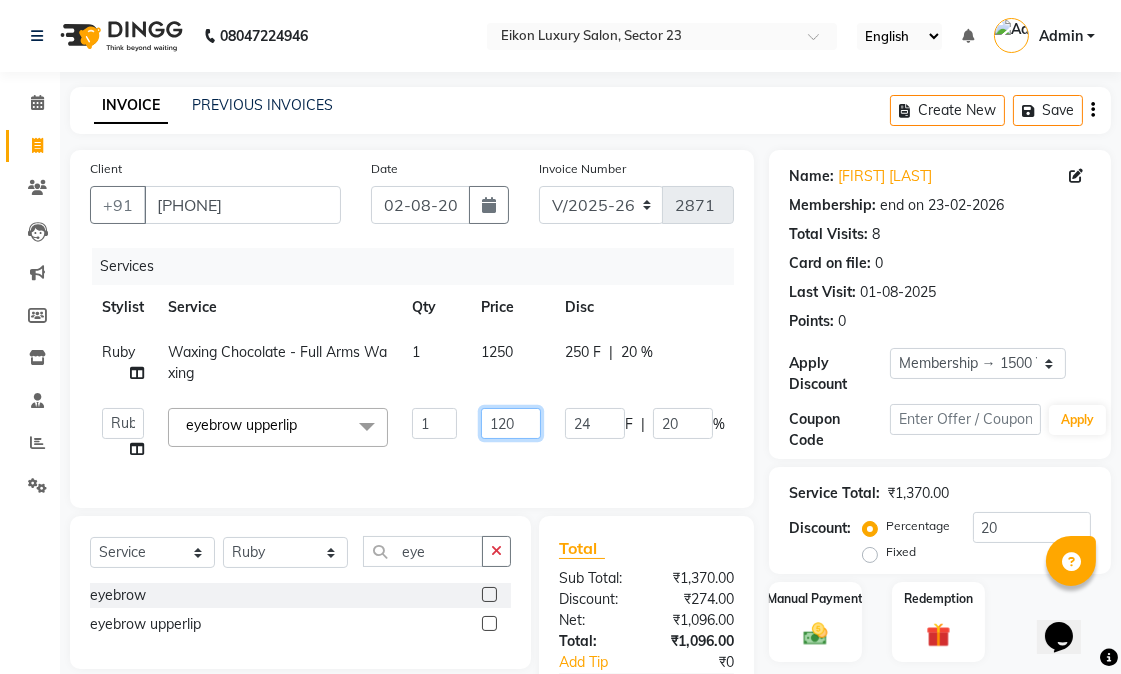 click on "120" 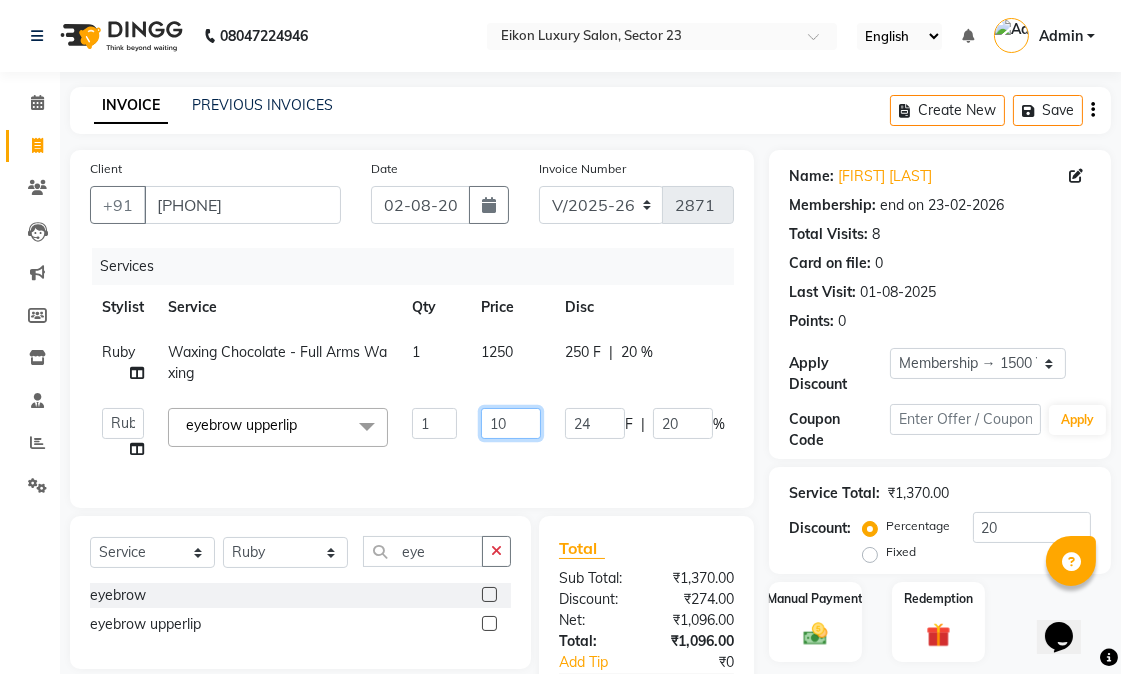 type on "160" 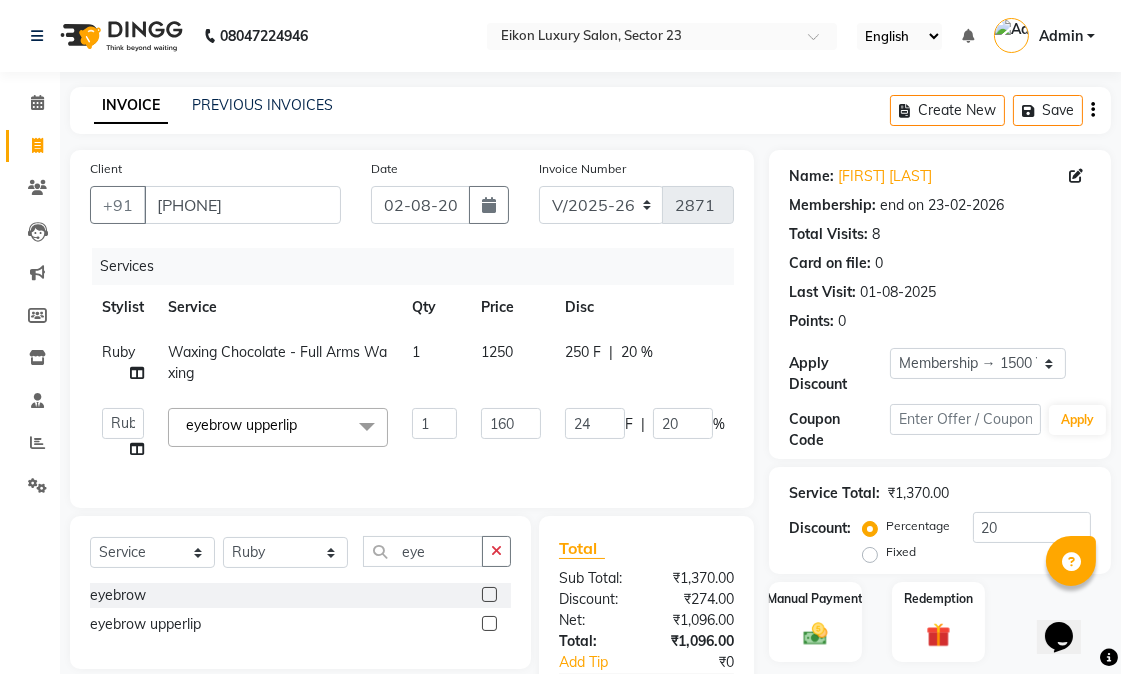 click on "[FIRST] [FIRST] [FIRST] [FIRST] [FIRST] [FIRST] [FIRST] [FIRST] [FIRST] [FIRST] [FIRST] [FIRST] [FIRST] [FIRST] [FIRST] [FIRST] [FIRST] [FIRST] eyebrow upperlip  x Hair Cut - Female Hair Cut Hair Cut - Gents Hair Cut Hair Cut - Beard Trim Hair Cut - Child Hair Cut Boy Hair Cut - Child Hair Cut Girl Hair Cut - Blow Dry Hair Cut - Tong/Iron Curl Hair Cut - Iron Hair Wash premium wash eyebrow eyebrow upperlip gel paint nail cut file mask biotin Hair Styling - Blow Dry Hair Styling - Blow Dry Outcurls Hair Styling - Curls Hair Styling - Hair Do Hair Styling - Pressing deep conditioning bob cut Treatment - Repair Rituals Treatment - Moisture Rituals Treatment - Scalp and Length Treatment Treatment - Dandruff Treatment with Rituals Treatment - Hair Fall Treatment with Rituals Treatment - One Step Repair Treatment Treatment - Keratin Treatment Treatment - Smoothening Treatment - Ola Plex Treatment - Goji Treatment - Purifying Treatment - Ocean Miracle Treatment - Rgnerin Treatment - Skin Sensations 1" 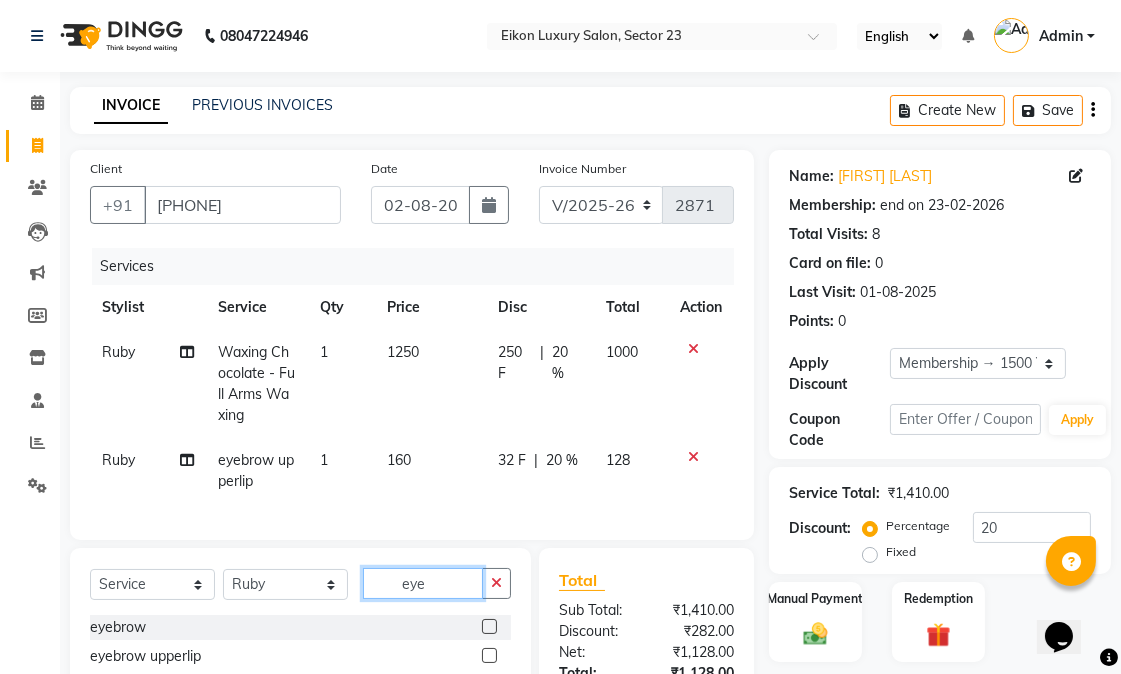 drag, startPoint x: 446, startPoint y: 605, endPoint x: 385, endPoint y: 598, distance: 61.400326 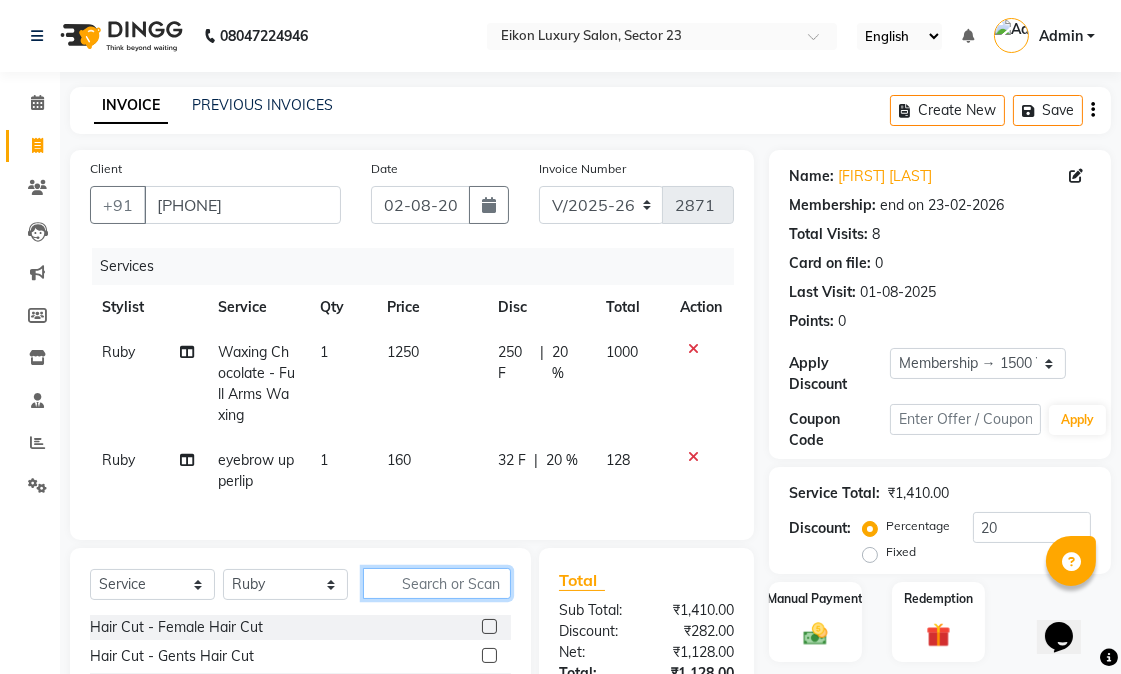 type 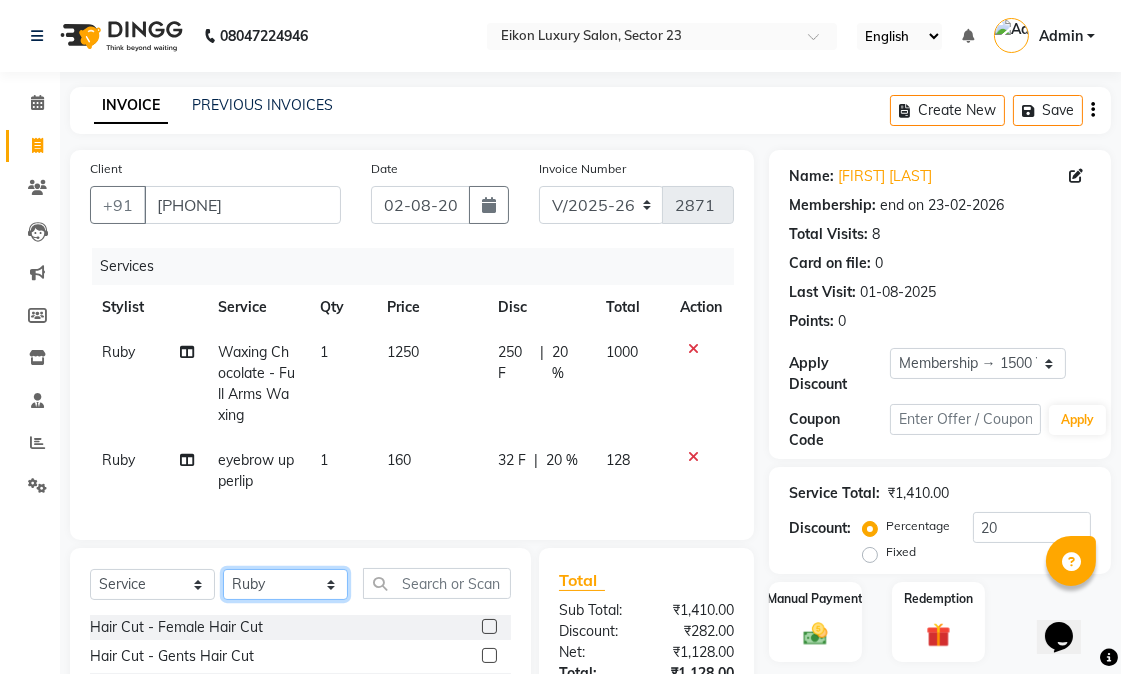 click on "Select Stylist [FIRST] [FIRST] [FIRST] [FIRST] [FIRST] [FIRST] [FIRST] [FIRST] [FIRST] [FIRST] [FIRST] [FIRST] [FIRST] [FIRST] [FIRST] [FIRST] [FIRST] [FIRST] eyebrow upperlip  x Hair Cut - Female Hair Cut Hair Cut - Gents Hair Cut Hair Cut - Beard Trim Hair Cut - Child Hair Cut Boy Hair Cut - Child Hair Cut Girl Hair Cut - Blow Dry Hair Cut - Tong/Iron Curl Hair Cut - Iron Hair Wash premium wash eyebrow eyebrow upperlip gel paint nail cut file mask biotin Hair Styling - Blow Dry Hair Styling - Blow Dry Outcurls Hair Styling - Curls Hair Styling - Hair Do Hair Styling - Pressing deep conditioning bob cut Treatment - Repair Rituals Treatment - Moisture Rituals Treatment - Scalp and Length Treatment Treatment - Dandruff Treatment with Rituals Treatment - Hair Fall Treatment with Rituals Treatment - One Step Repair Treatment Treatment - Keratin Treatment Treatment - Smoothening Treatment - Ola Plex Treatment - Goji Treatment - Purifying Treatment - Ocean Miracle Treatment - Rgnerin Treatment - Skin Sensations 1" 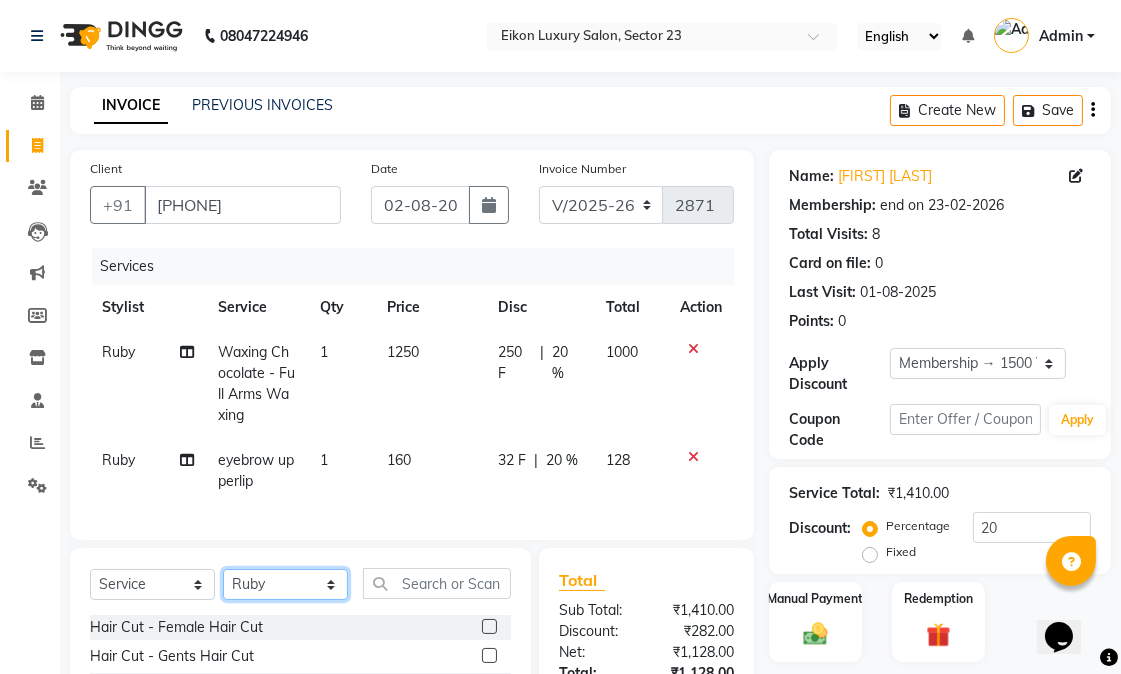 select on "58953" 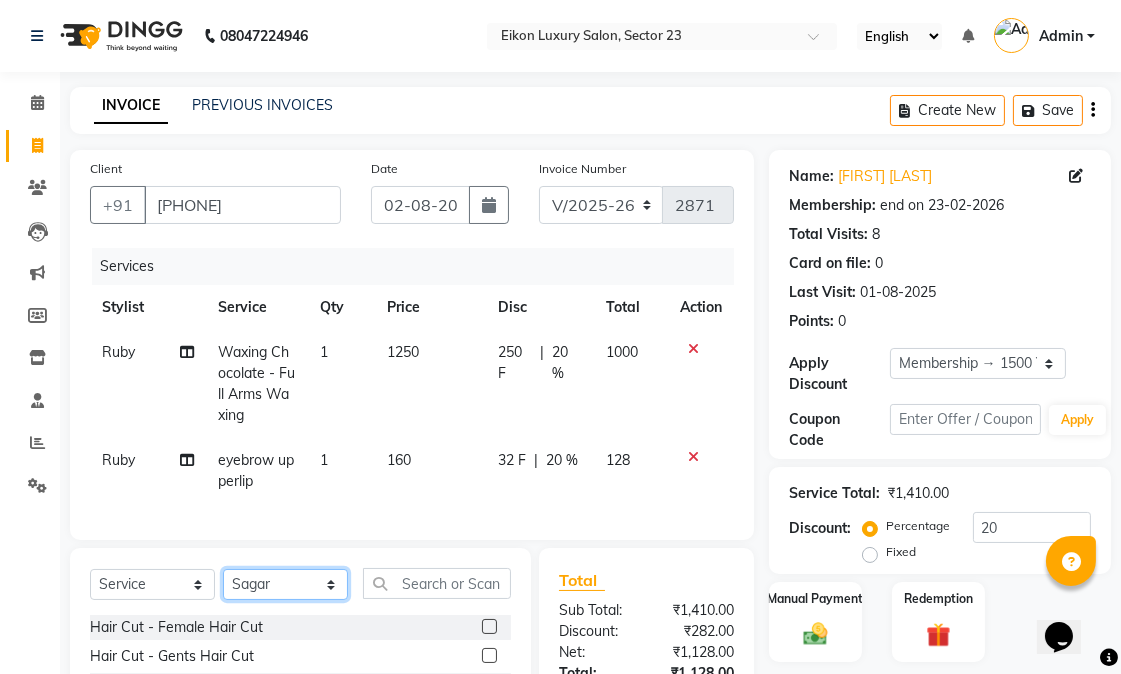 click on "Select Stylist [FIRST] [FIRST] [FIRST] [FIRST] [FIRST] [FIRST] [FIRST] [FIRST] [FIRST] [FIRST] [FIRST] [FIRST] [FIRST] [FIRST] [FIRST] [FIRST] [FIRST] [FIRST] eyebrow upperlip  x Hair Cut - Female Hair Cut Hair Cut - Gents Hair Cut Hair Cut - Beard Trim Hair Cut - Child Hair Cut Boy Hair Cut - Child Hair Cut Girl Hair Cut - Blow Dry Hair Cut - Tong/Iron Curl Hair Cut - Iron Hair Wash premium wash eyebrow eyebrow upperlip gel paint nail cut file mask biotin Hair Styling - Blow Dry Hair Styling - Blow Dry Outcurls Hair Styling - Curls Hair Styling - Hair Do Hair Styling - Pressing deep conditioning bob cut Treatment - Repair Rituals Treatment - Moisture Rituals Treatment - Scalp and Length Treatment Treatment - Dandruff Treatment with Rituals Treatment - Hair Fall Treatment with Rituals Treatment - One Step Repair Treatment Treatment - Keratin Treatment Treatment - Smoothening Treatment - Ola Plex Treatment - Goji Treatment - Purifying Treatment - Ocean Miracle Treatment - Rgnerin Treatment - Skin Sensations 1" 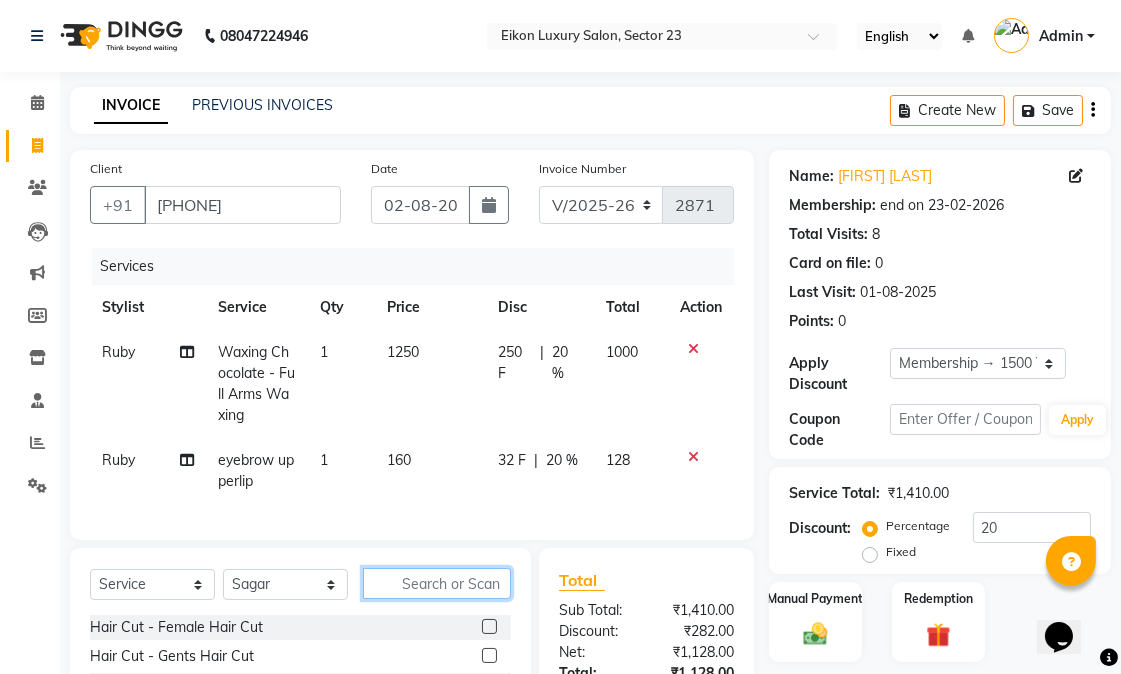 click 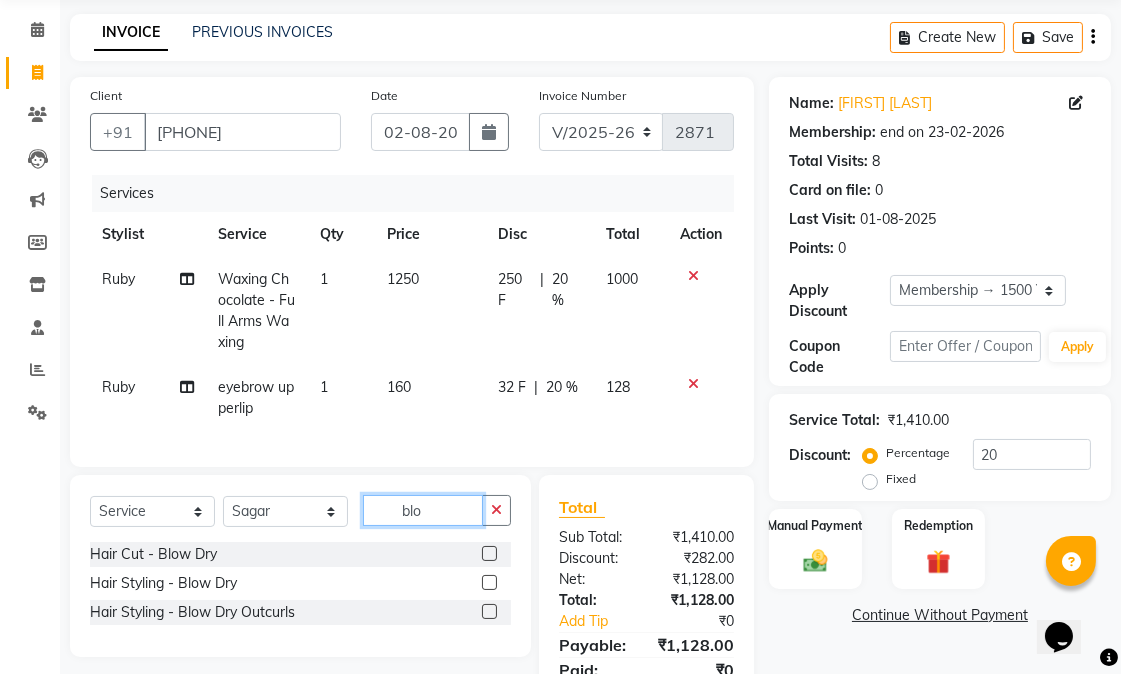 scroll, scrollTop: 196, scrollLeft: 0, axis: vertical 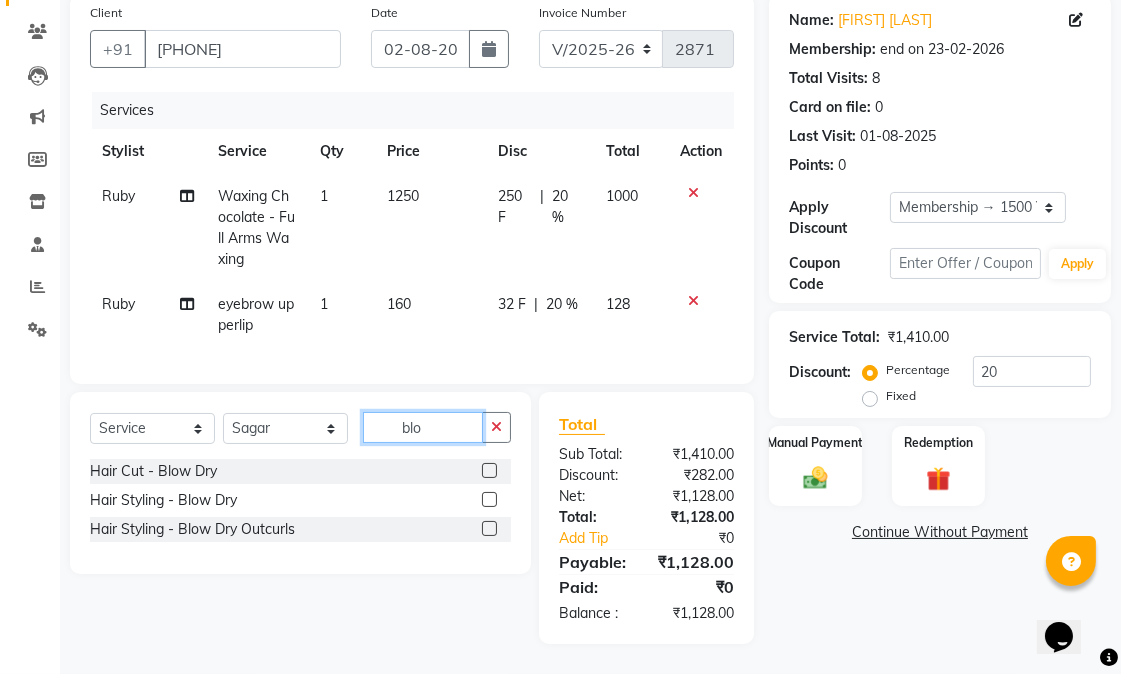 type on "blo" 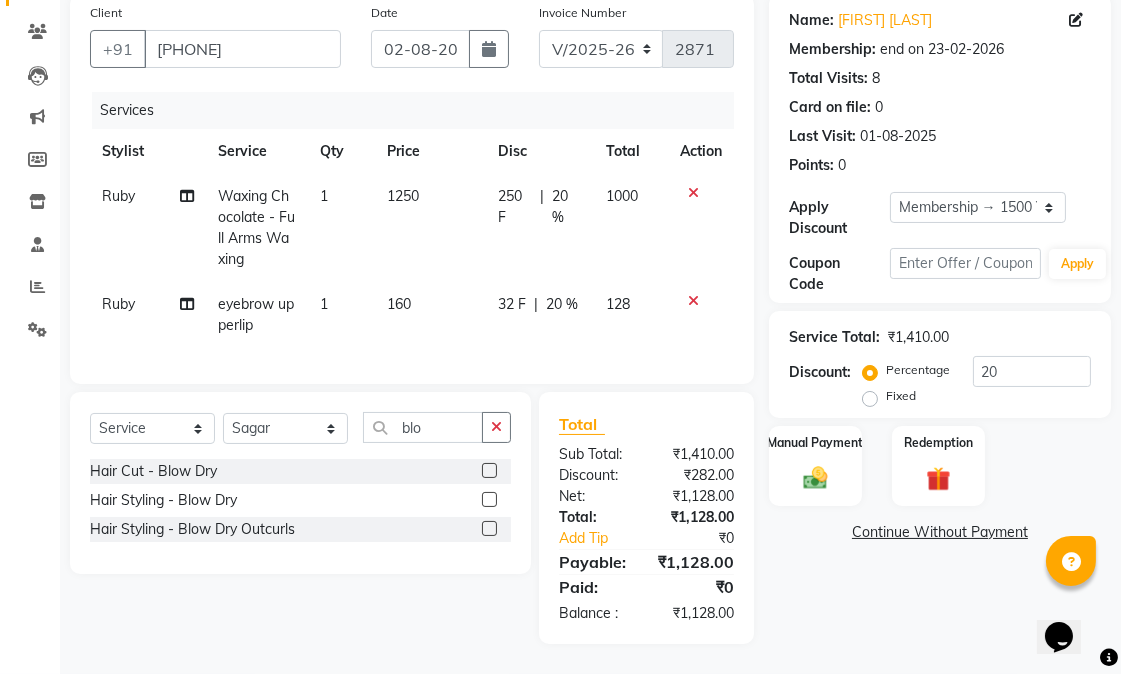 click 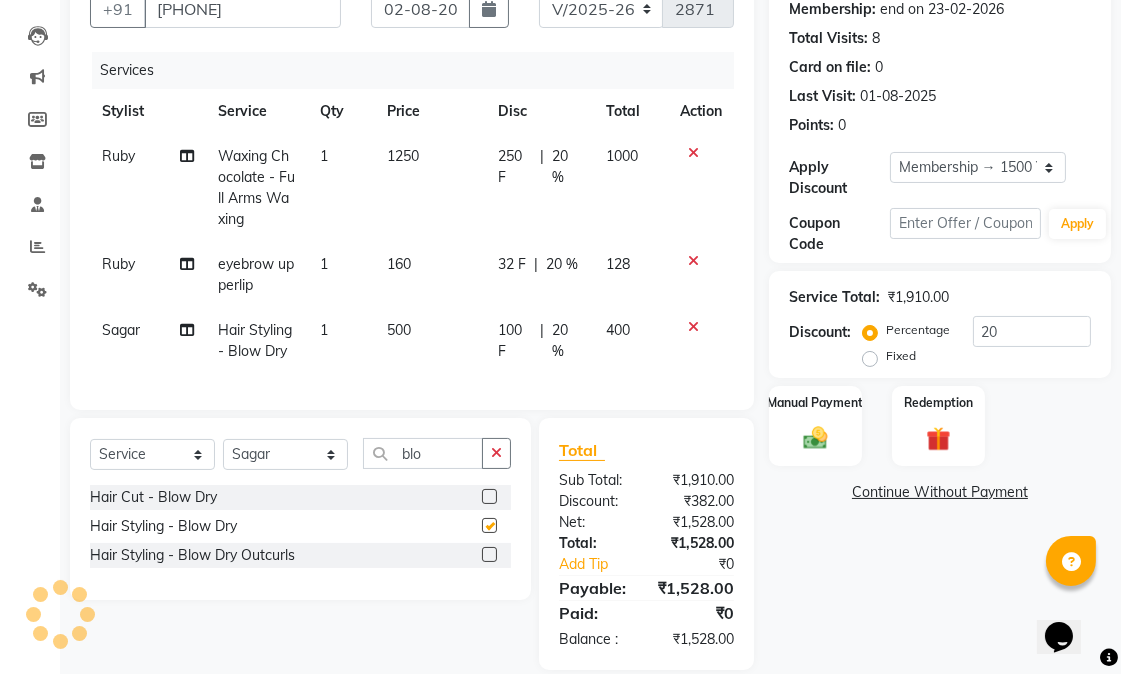 checkbox on "false" 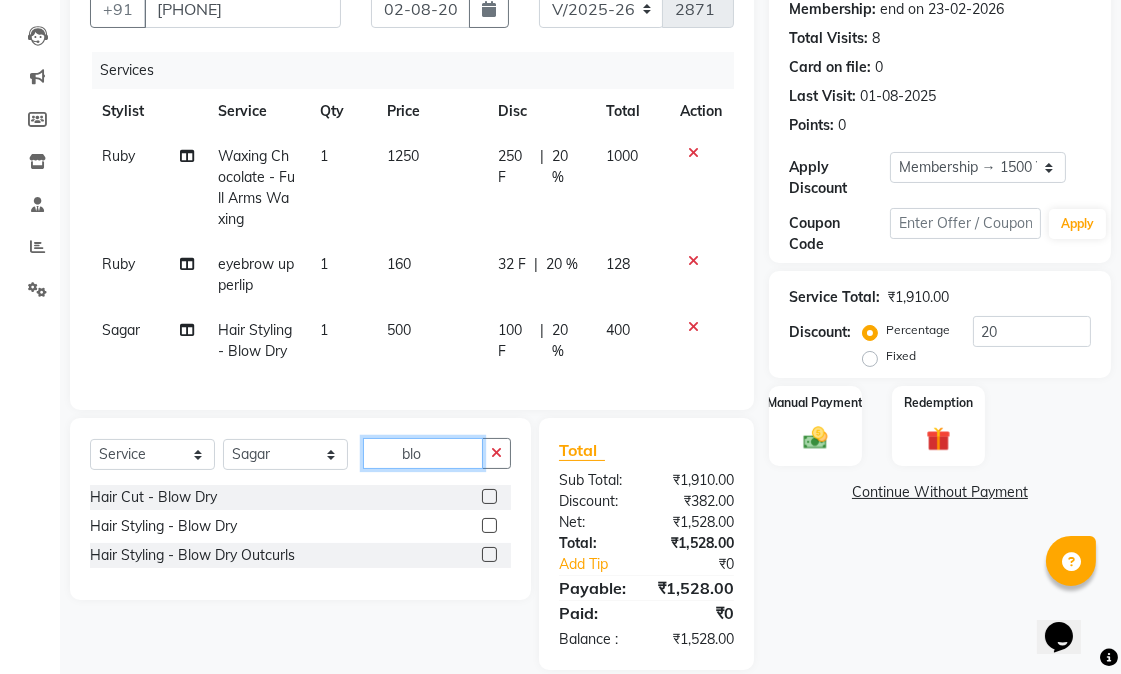 click on "blo" 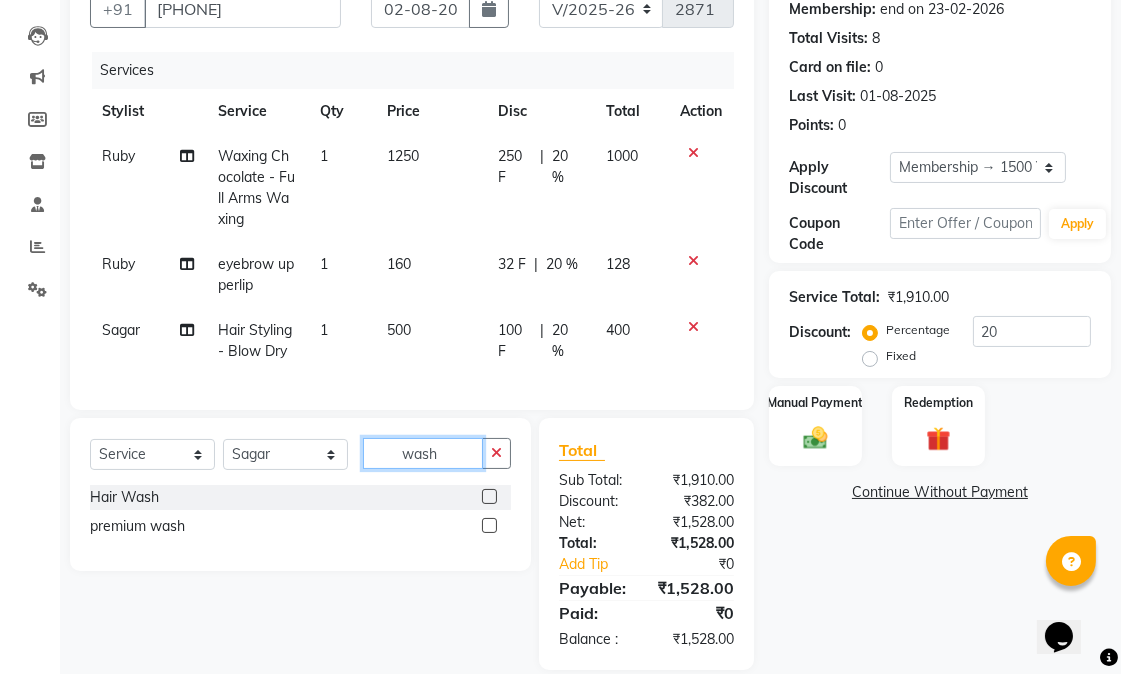 type on "wash" 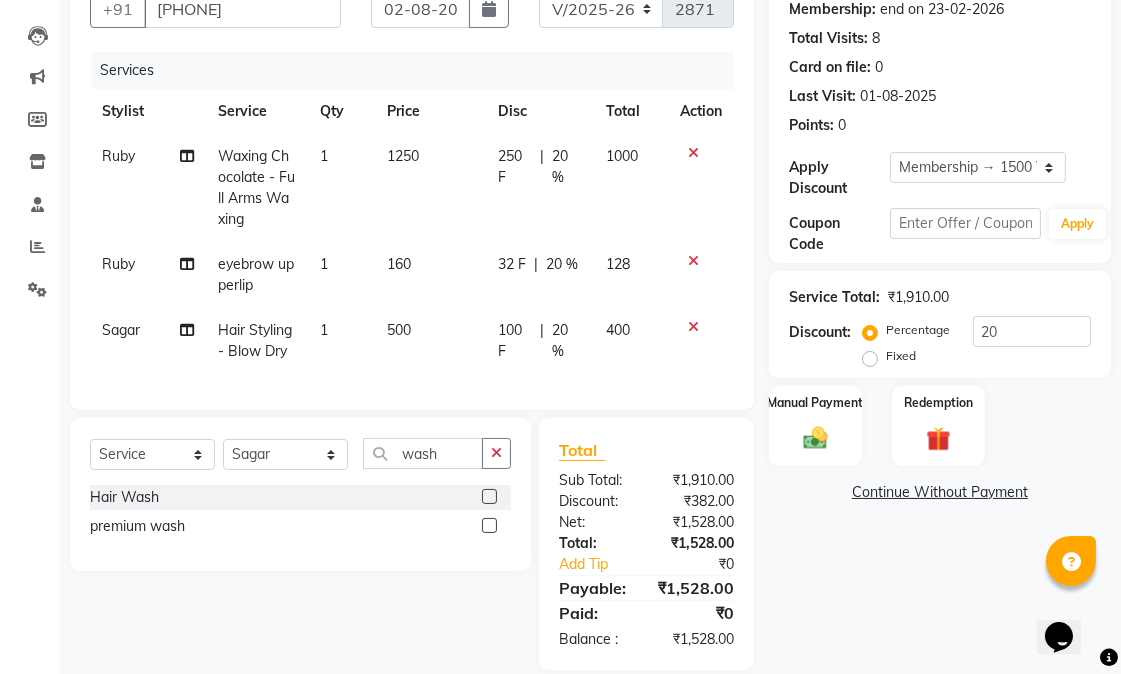 click 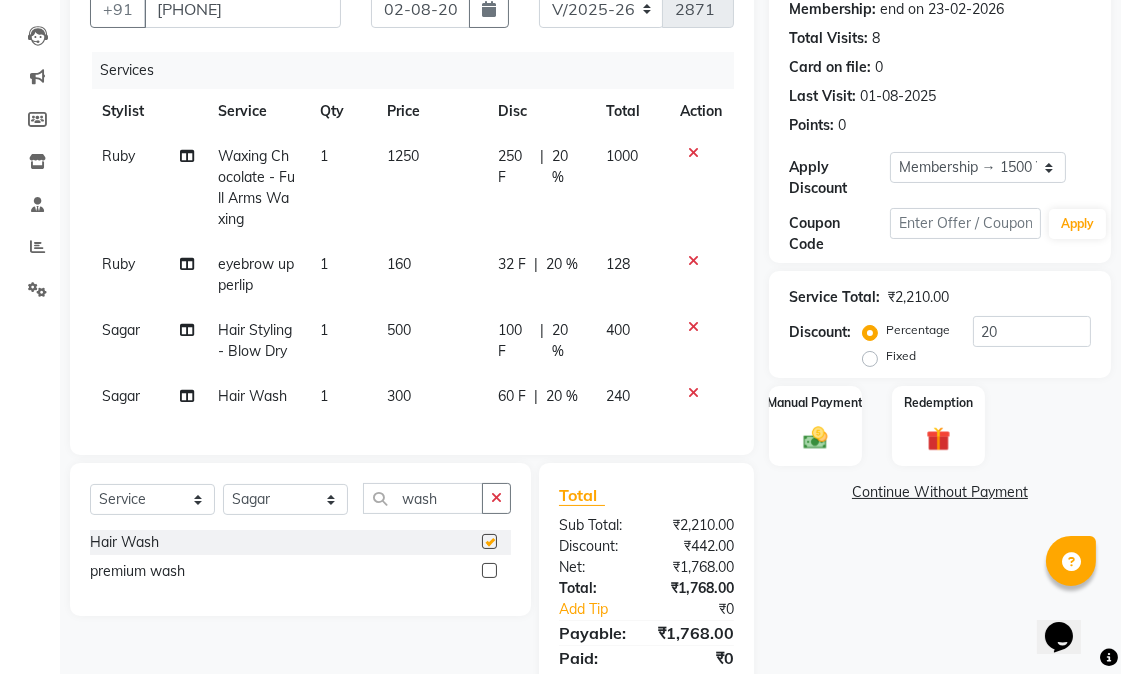 checkbox on "false" 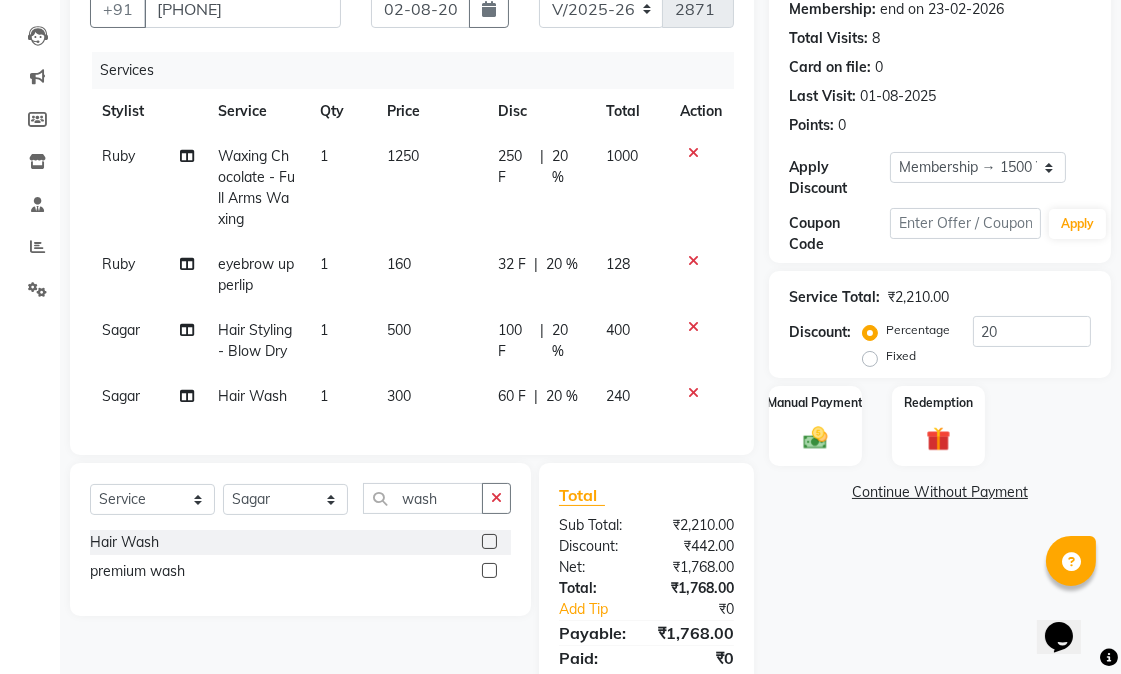 click on "Name: [FIRST] [LAST] Membership: end on [DATE] Total Visits:  8 Card on file:  0 Last Visit:   [DATE] Points:   0  Apply Discount Select Membership → 1500 Yearly Membership Coupon Code Apply Service Total:  ₹2,210.00  Discount:  Percentage   Fixed  20 Manual Payment Redemption  Continue Without Payment" 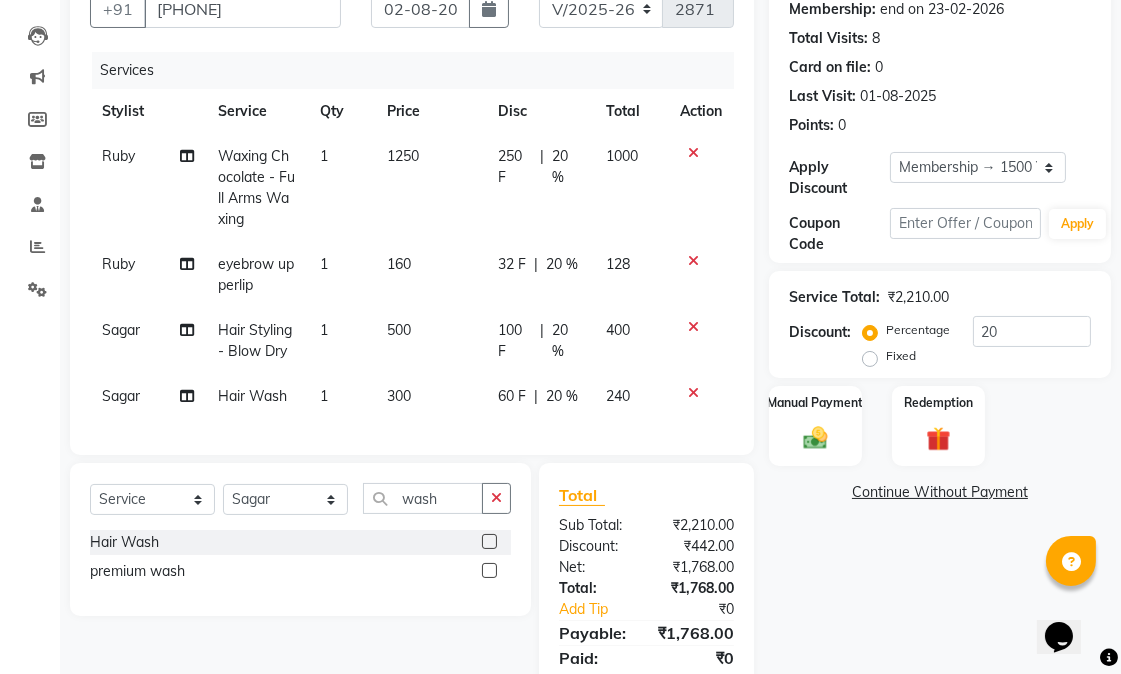 click 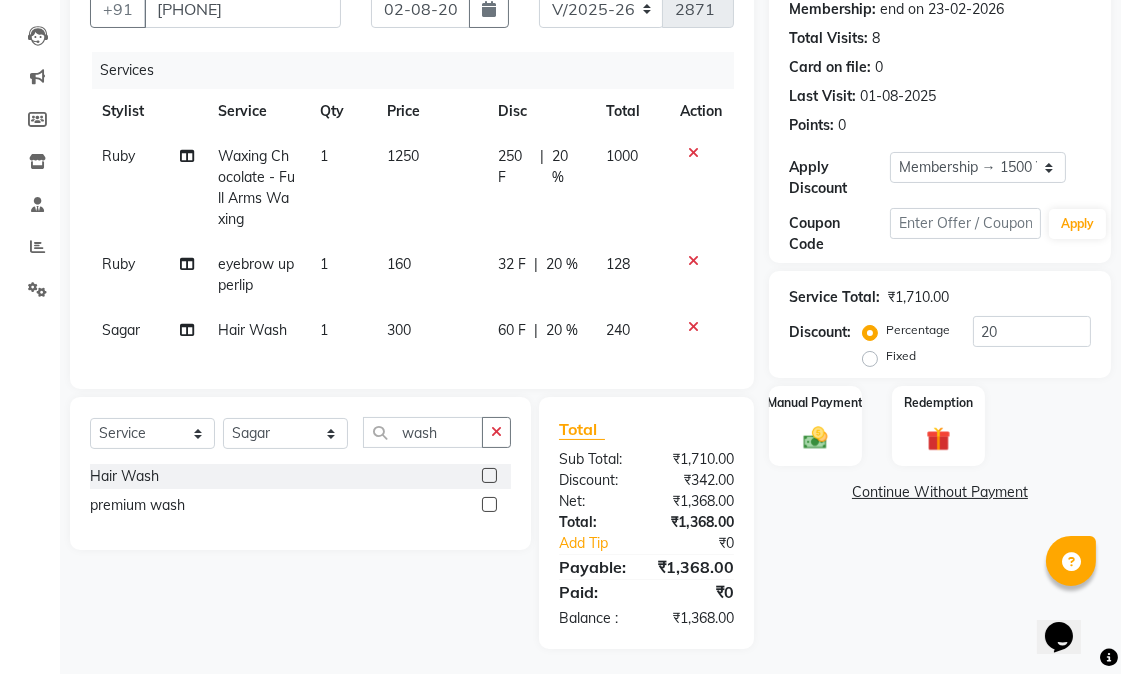 click on "[FIRST] Split Commission" 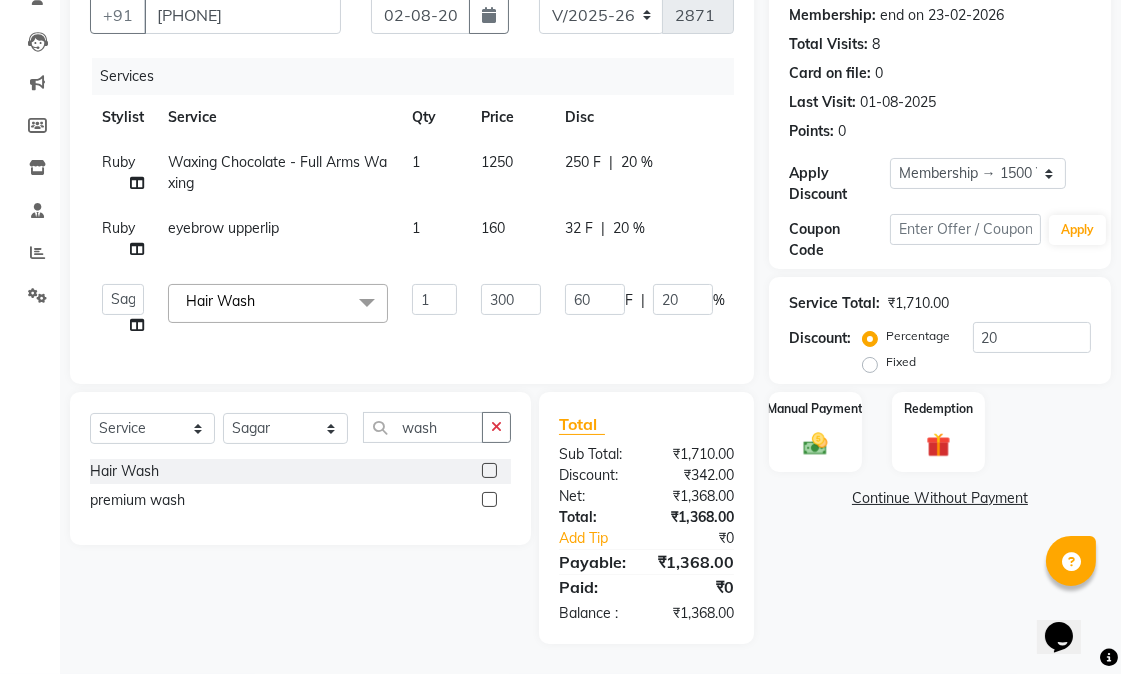 click on "[FIRST] [FIRST] [FIRST] [FIRST] [FIRST] [FIRST] [FIRST] [FIRST] [FIRST] [FIRST] [FIRST] [FIRST] [FIRST] [FIRST] [FIRST] [FIRST] [FIRST] [FIRST]" 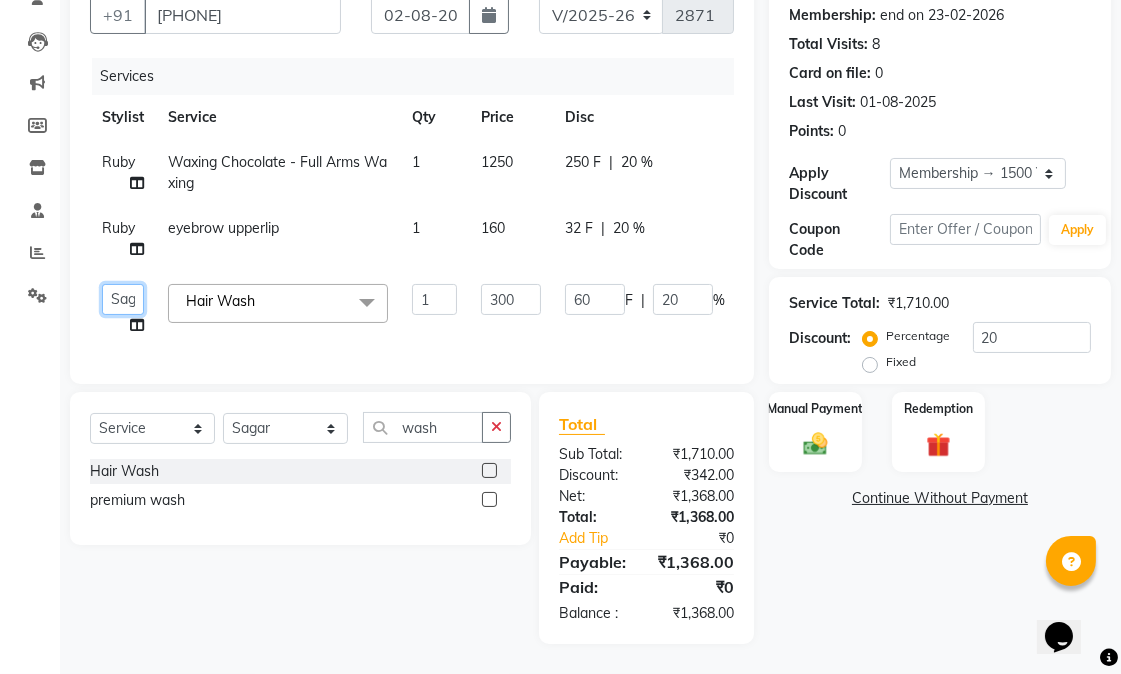 click on "[FIRST] [FIRST] [FIRST] [FIRST] [FIRST] [FIRST] [FIRST] [FIRST] [FIRST] [FIRST] [FIRST] [FIRST] [FIRST] [FIRST] [FIRST] [FIRST] [FIRST] [FIRST]" 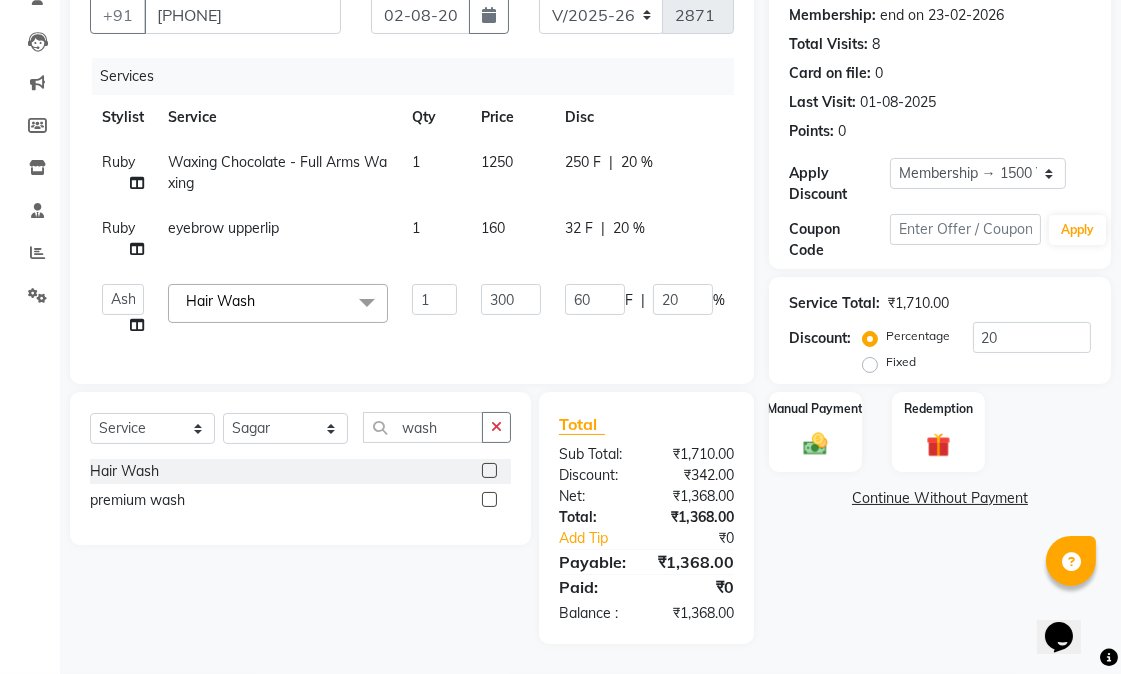 select on "58957" 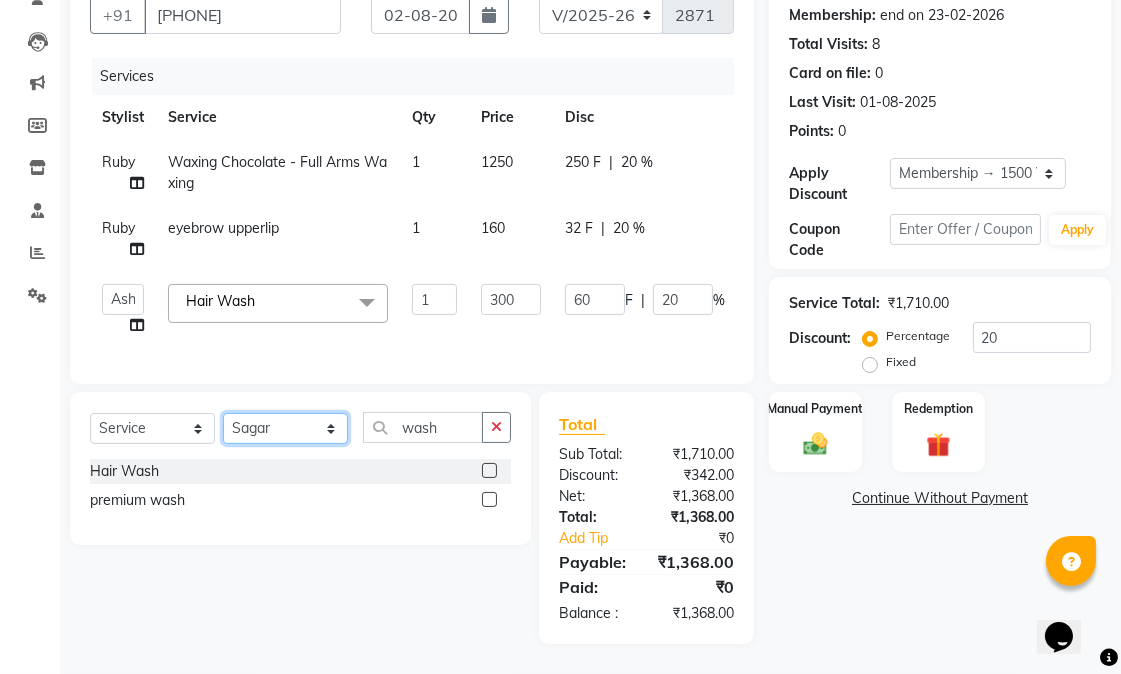 click on "Select Stylist [FIRST] [FIRST] [FIRST] [FIRST] [FIRST] [FIRST] [FIRST] [FIRST] [FIRST] [FIRST] [FIRST] [FIRST] [FIRST] [FIRST] [FIRST] [FIRST] [FIRST] [FIRST] eyebrow upperlip  x Hair Cut - Female Hair Cut Hair Cut - Gents Hair Cut Hair Cut - Beard Trim Hair Cut - Child Hair Cut Boy Hair Cut - Child Hair Cut Girl Hair Cut - Blow Dry Hair Cut - Tong/Iron Curl Hair Cut - Iron Hair Wash premium wash eyebrow eyebrow upperlip gel paint nail cut file mask biotin Hair Styling - Blow Dry Hair Styling - Blow Dry Outcurls Hair Styling - Curls Hair Styling - Hair Do Hair Styling - Pressing deep conditioning bob cut Treatment - Repair Rituals Treatment - Moisture Rituals Treatment - Scalp and Length Treatment Treatment - Dandruff Treatment with Rituals Treatment - Hair Fall Treatment with Rituals Treatment - One Step Repair Treatment Treatment - Keratin Treatment Treatment - Smoothening Treatment - Ola Plex Treatment - Goji Treatment - Purifying Treatment - Ocean Miracle Treatment - Rgnerin Treatment - Skin Sensations 1" 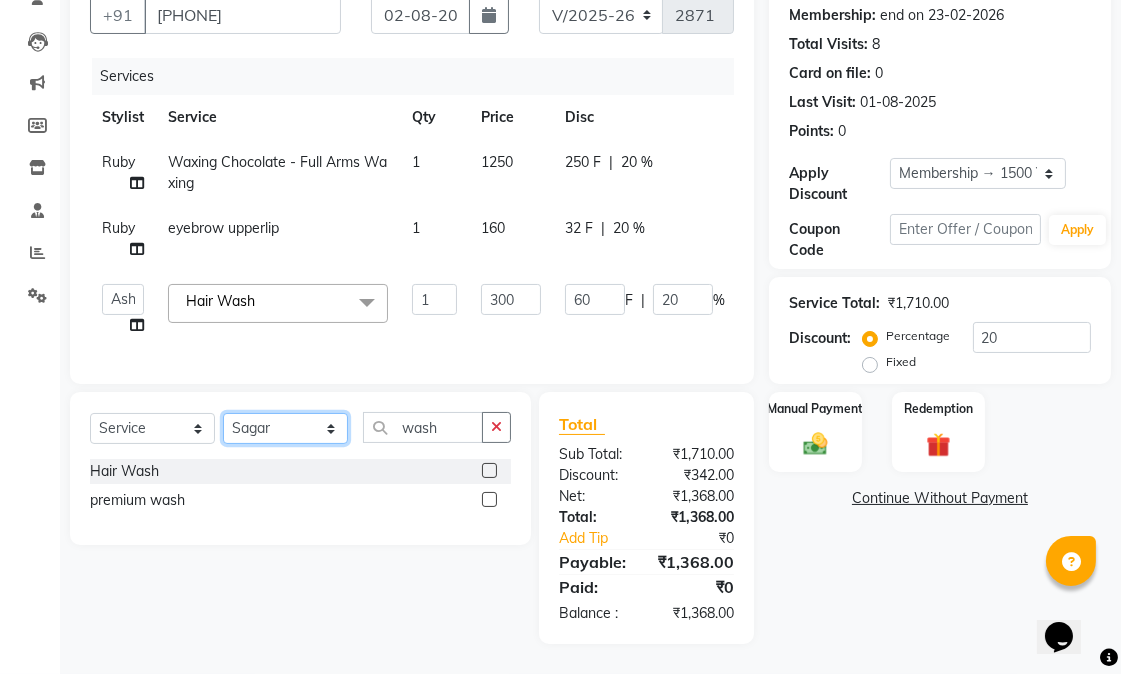 select on "58946" 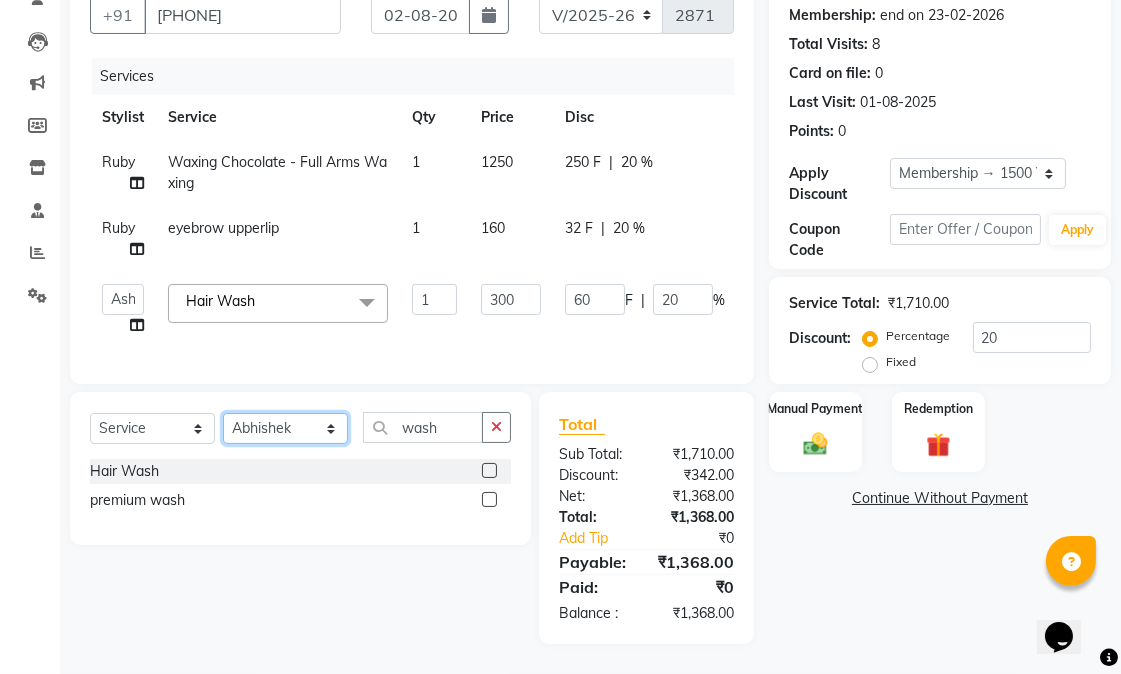 click on "Select Stylist [FIRST] [FIRST] [FIRST] [FIRST] [FIRST] [FIRST] [FIRST] [FIRST] [FIRST] [FIRST] [FIRST] [FIRST] [FIRST] [FIRST] [FIRST] [FIRST] [FIRST] [FIRST] eyebrow upperlip  x Hair Cut - Female Hair Cut Hair Cut - Gents Hair Cut Hair Cut - Beard Trim Hair Cut - Child Hair Cut Boy Hair Cut - Child Hair Cut Girl Hair Cut - Blow Dry Hair Cut - Tong/Iron Curl Hair Cut - Iron Hair Wash premium wash eyebrow eyebrow upperlip gel paint nail cut file mask biotin Hair Styling - Blow Dry Hair Styling - Blow Dry Outcurls Hair Styling - Curls Hair Styling - Hair Do Hair Styling - Pressing deep conditioning bob cut Treatment - Repair Rituals Treatment - Moisture Rituals Treatment - Scalp and Length Treatment Treatment - Dandruff Treatment with Rituals Treatment - Hair Fall Treatment with Rituals Treatment - One Step Repair Treatment Treatment - Keratin Treatment Treatment - Smoothening Treatment - Ola Plex Treatment - Goji Treatment - Purifying Treatment - Ocean Miracle Treatment - Rgnerin Treatment - Skin Sensations 1" 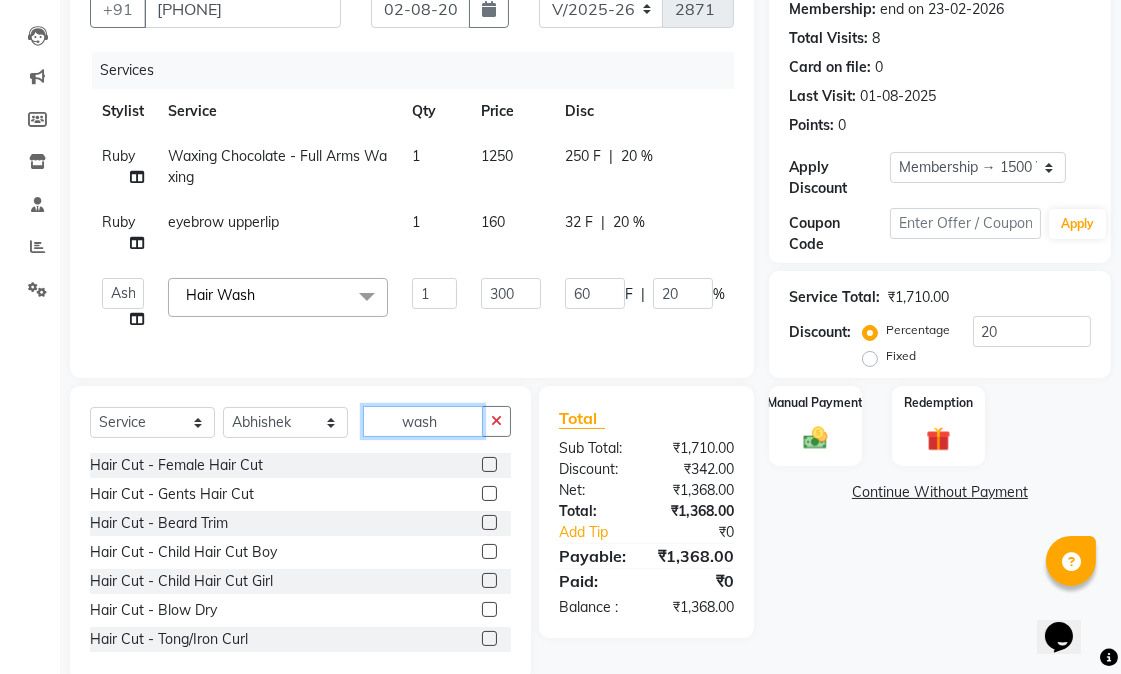 drag, startPoint x: 422, startPoint y: 435, endPoint x: 403, endPoint y: 435, distance: 19 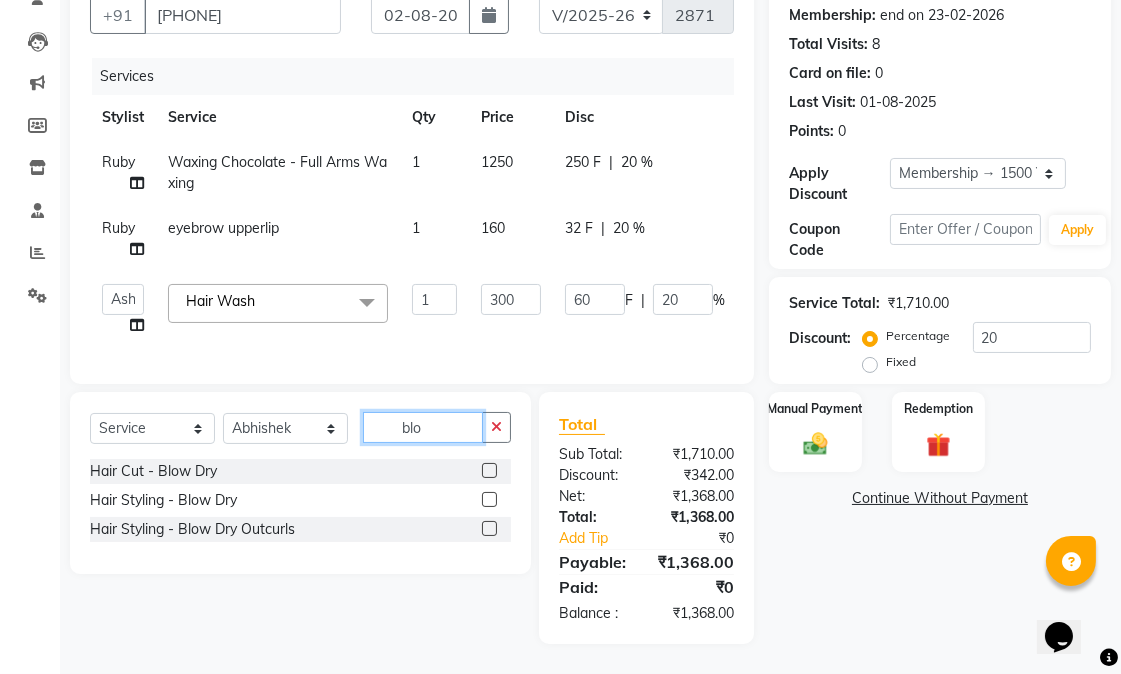 type on "blo" 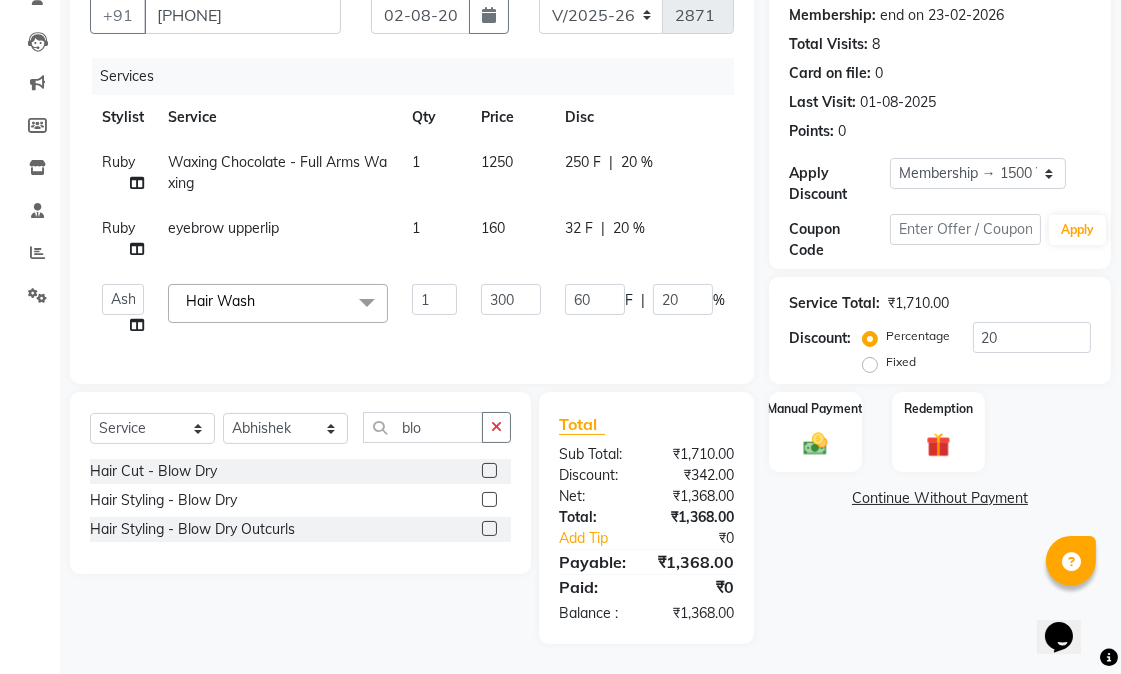 click 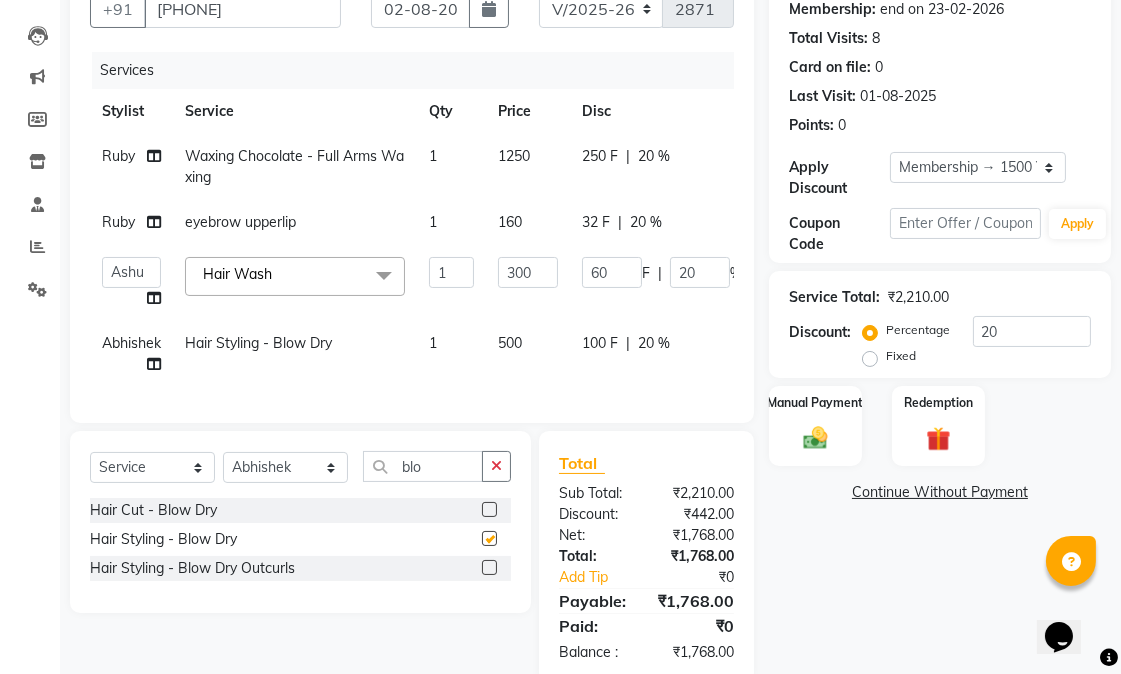 checkbox on "false" 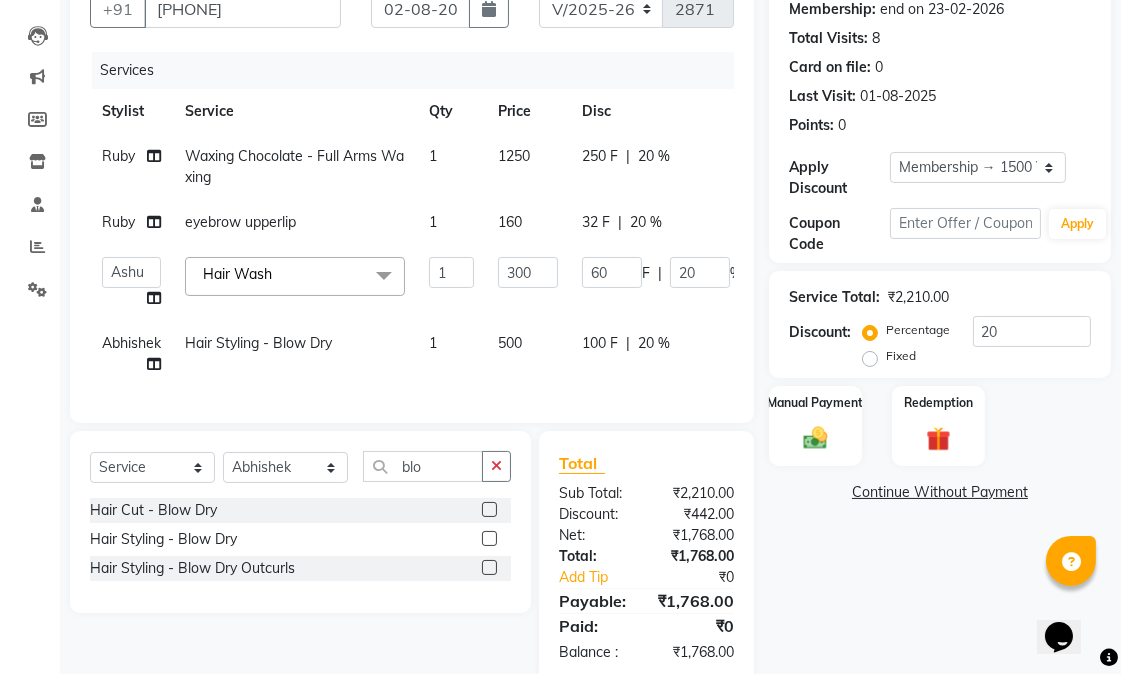 click on "Name: [FIRST] [LAST] Membership: end on [DATE] Total Visits:  8 Card on file:  0 Last Visit:   [DATE] Points:   0  Apply Discount Select Membership → 1500 Yearly Membership Coupon Code Apply Service Total:  ₹2,210.00  Discount:  Percentage   Fixed  20 Manual Payment Redemption  Continue Without Payment" 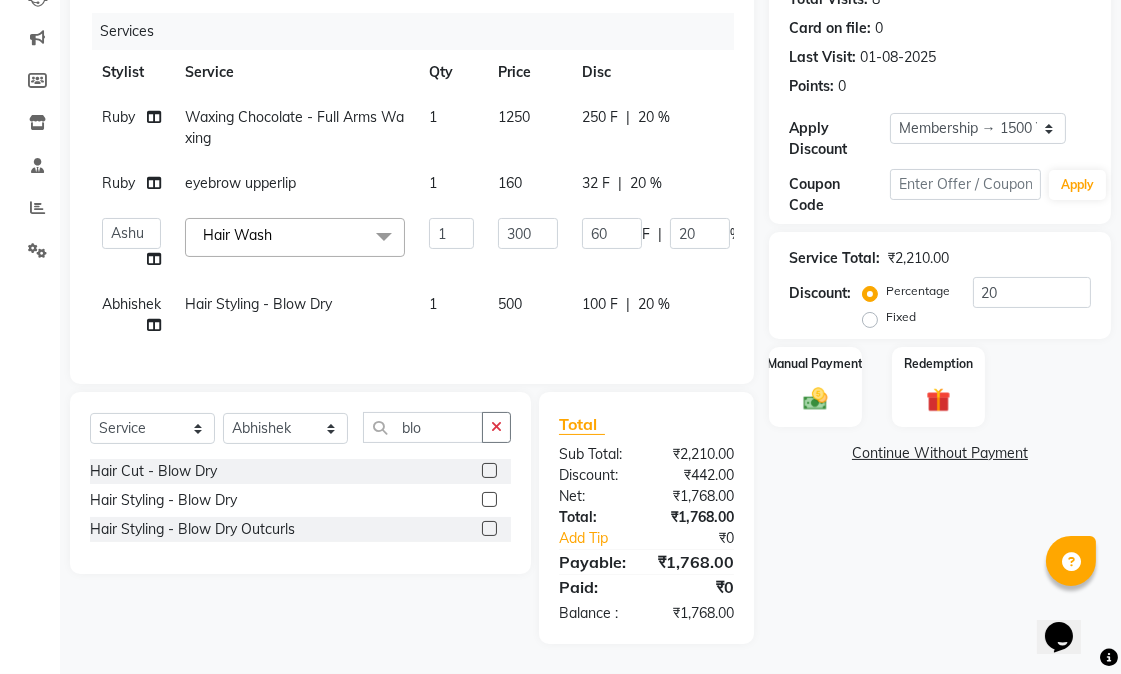 scroll, scrollTop: 275, scrollLeft: 0, axis: vertical 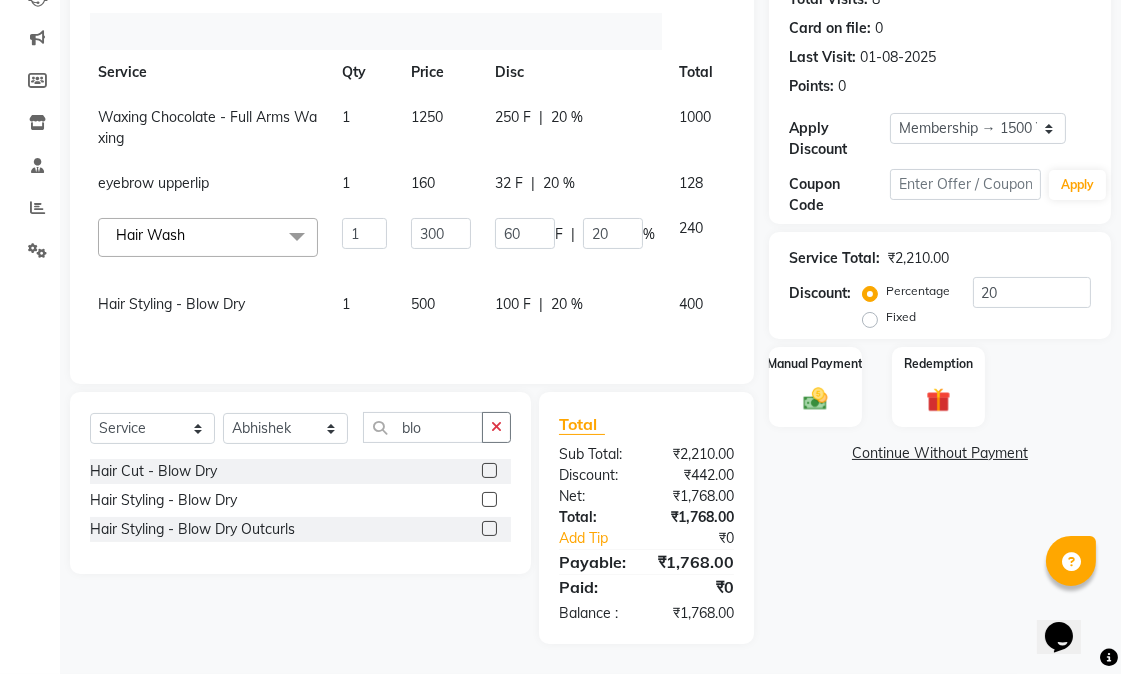 click on "Name: [FIRST] [LAST] Membership: end on [DATE] Total Visits:  8 Card on file:  0 Last Visit:   [DATE] Points:   0  Apply Discount Select Membership → 1500 Yearly Membership Coupon Code Apply Service Total:  ₹2,210.00  Discount:  Percentage   Fixed  20 Manual Payment Redemption  Continue Without Payment" 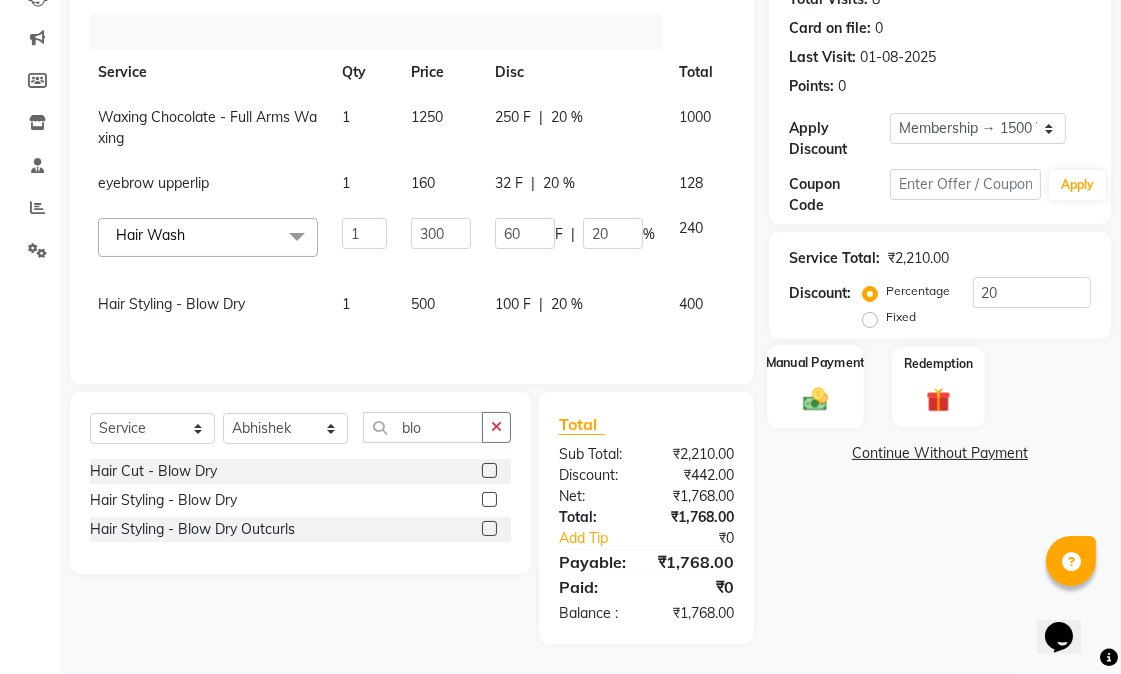click 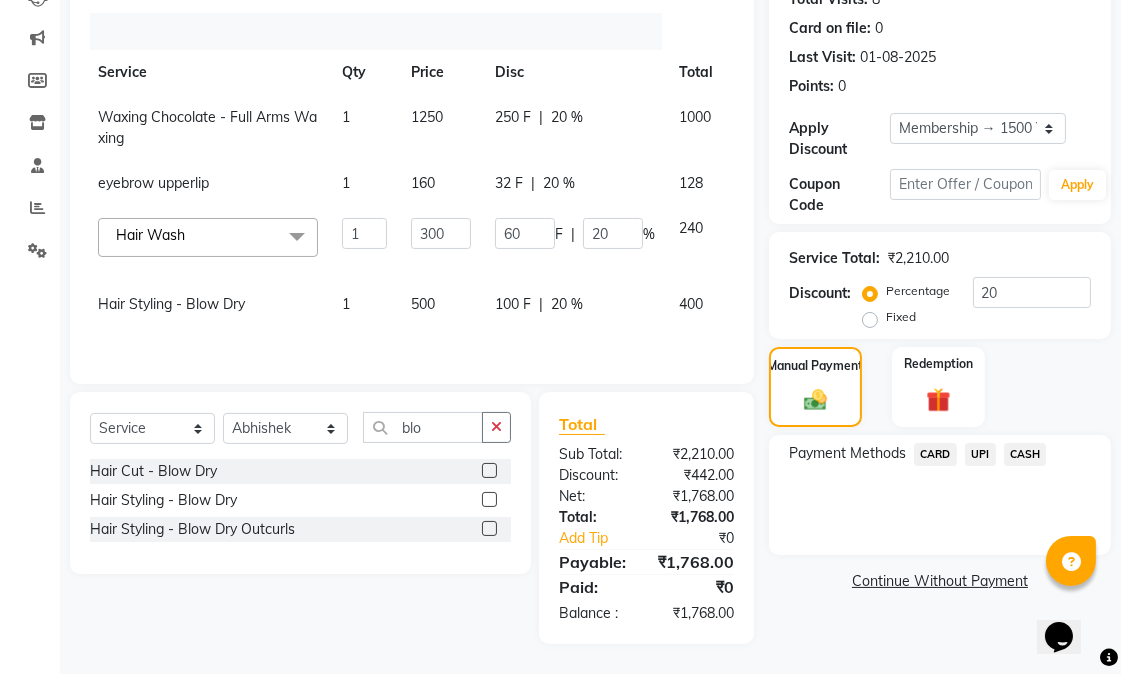 click on "CASH" 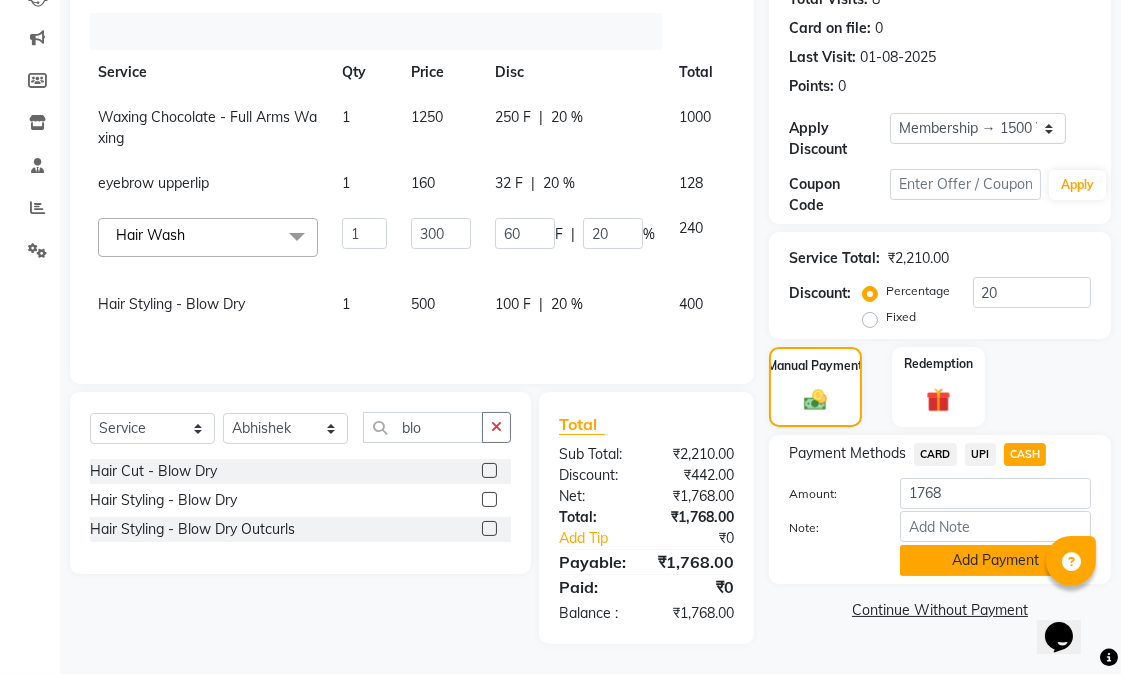click on "Add Payment" 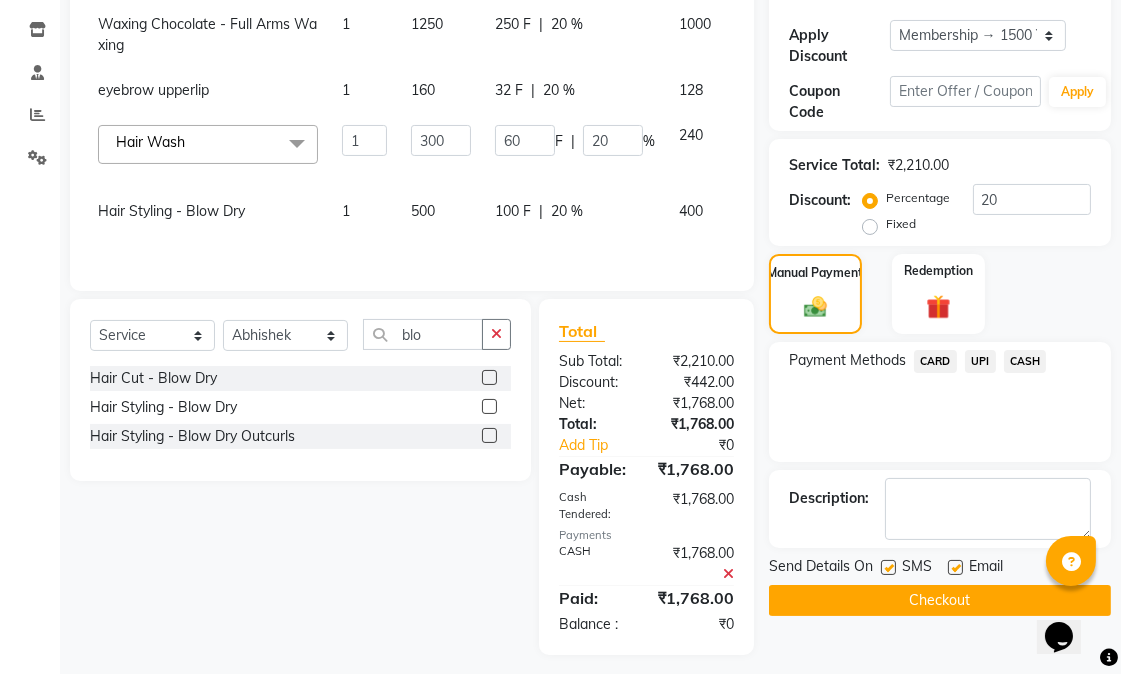 scroll, scrollTop: 380, scrollLeft: 0, axis: vertical 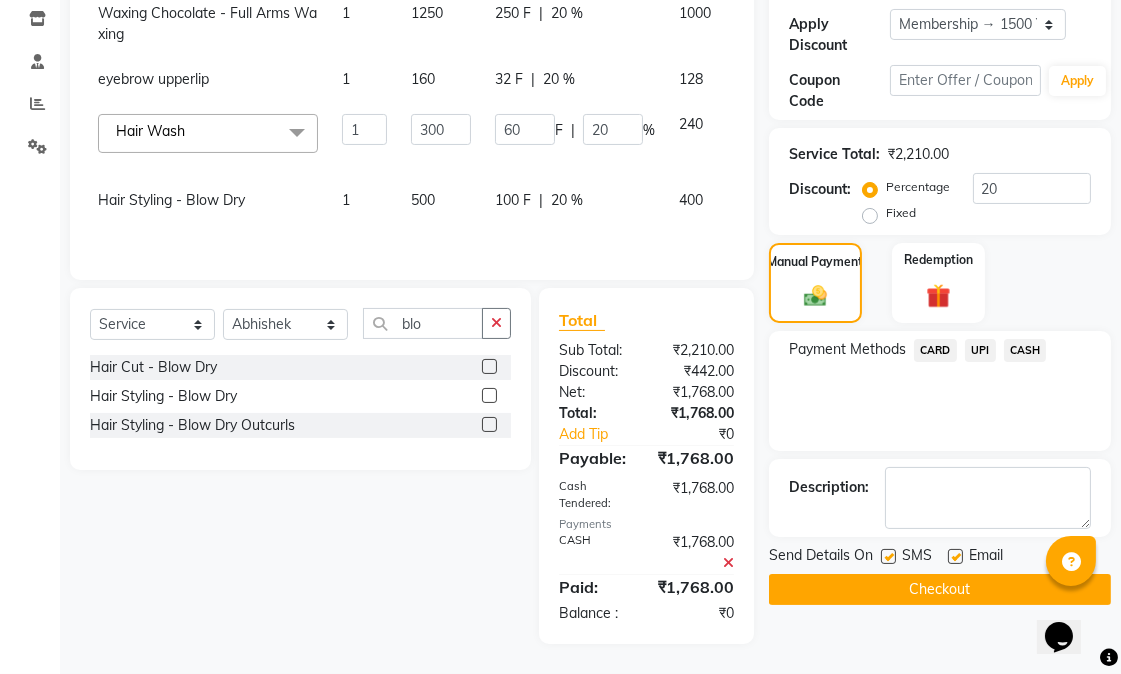 click 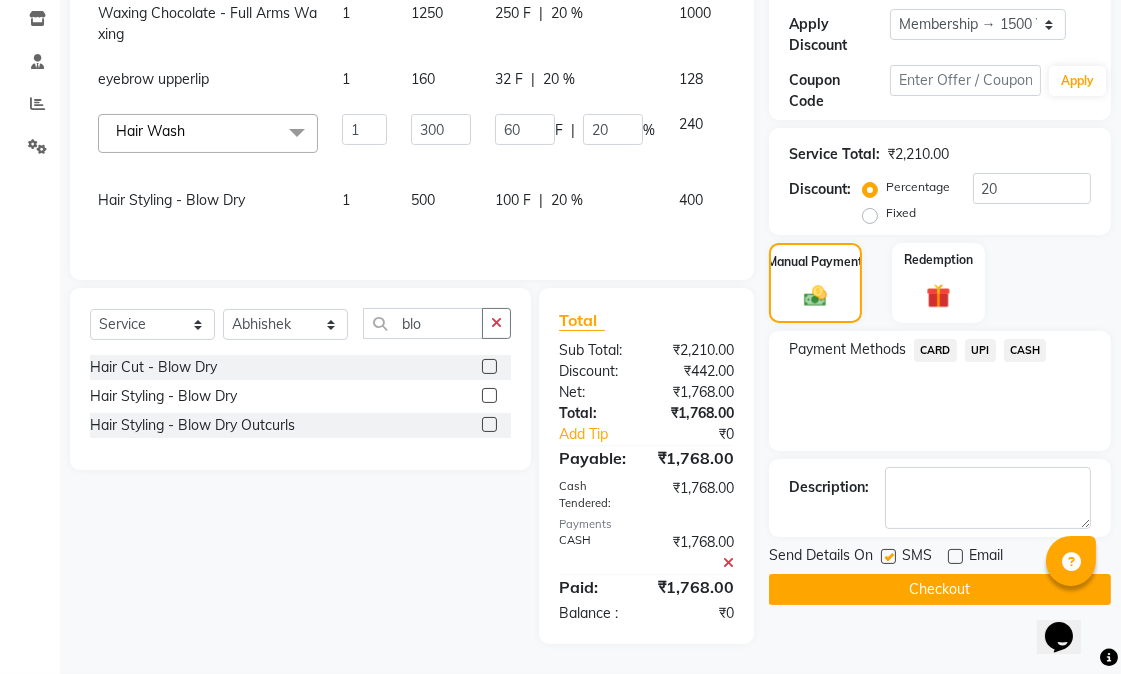 click 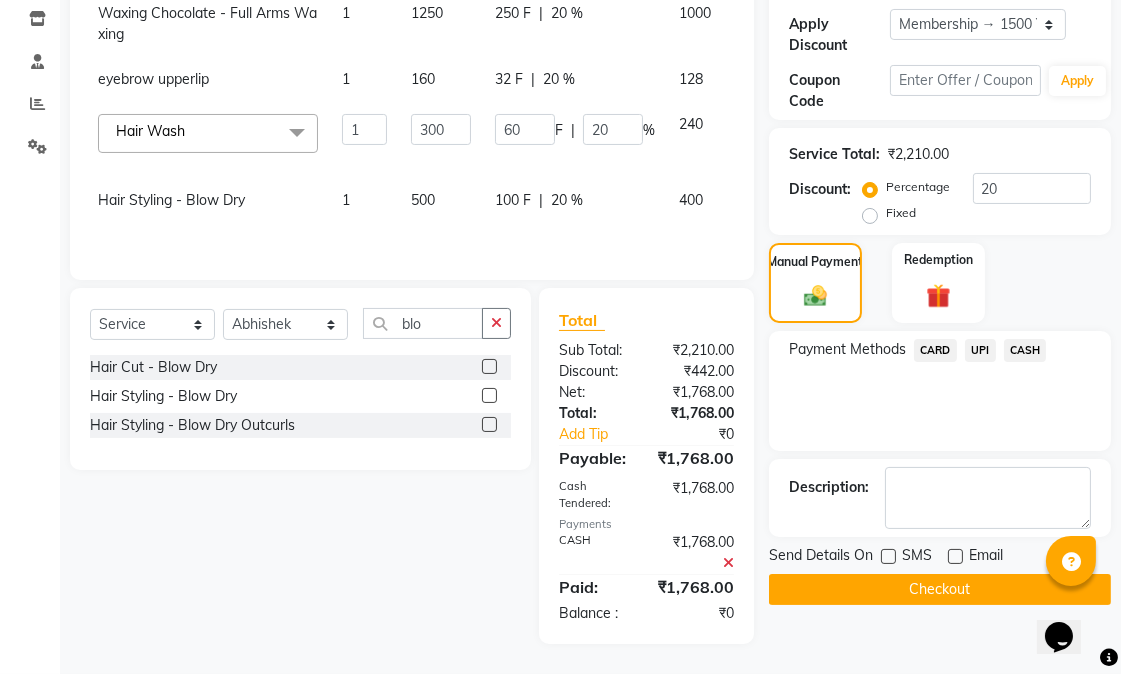 click on "Checkout" 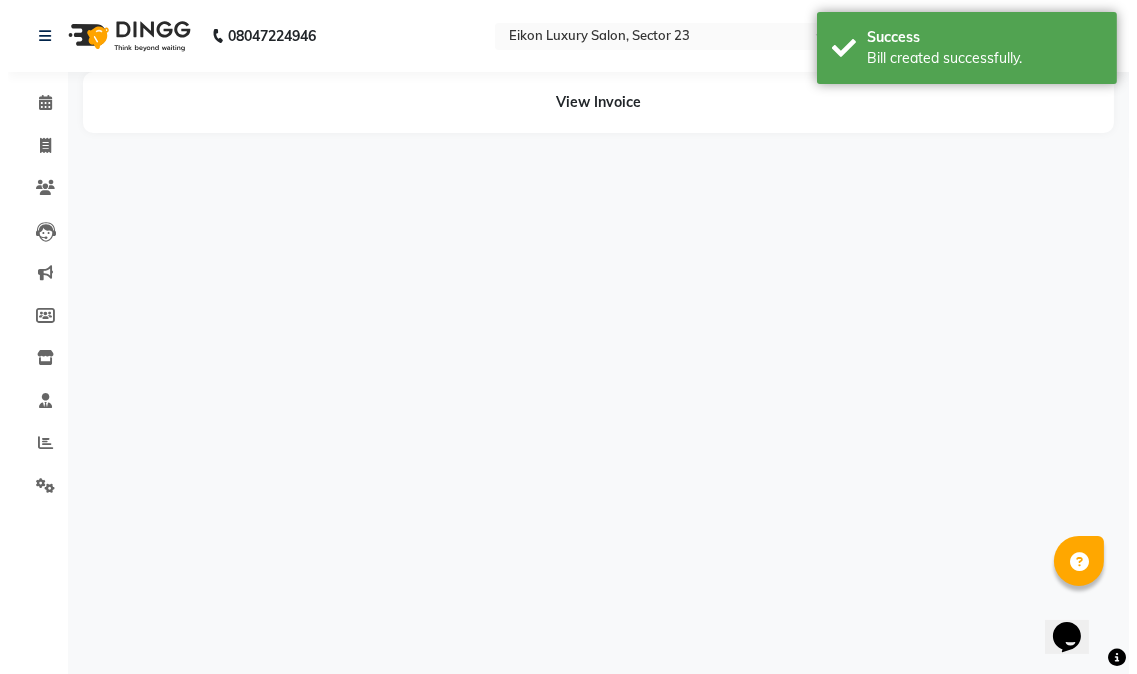 scroll, scrollTop: 0, scrollLeft: 0, axis: both 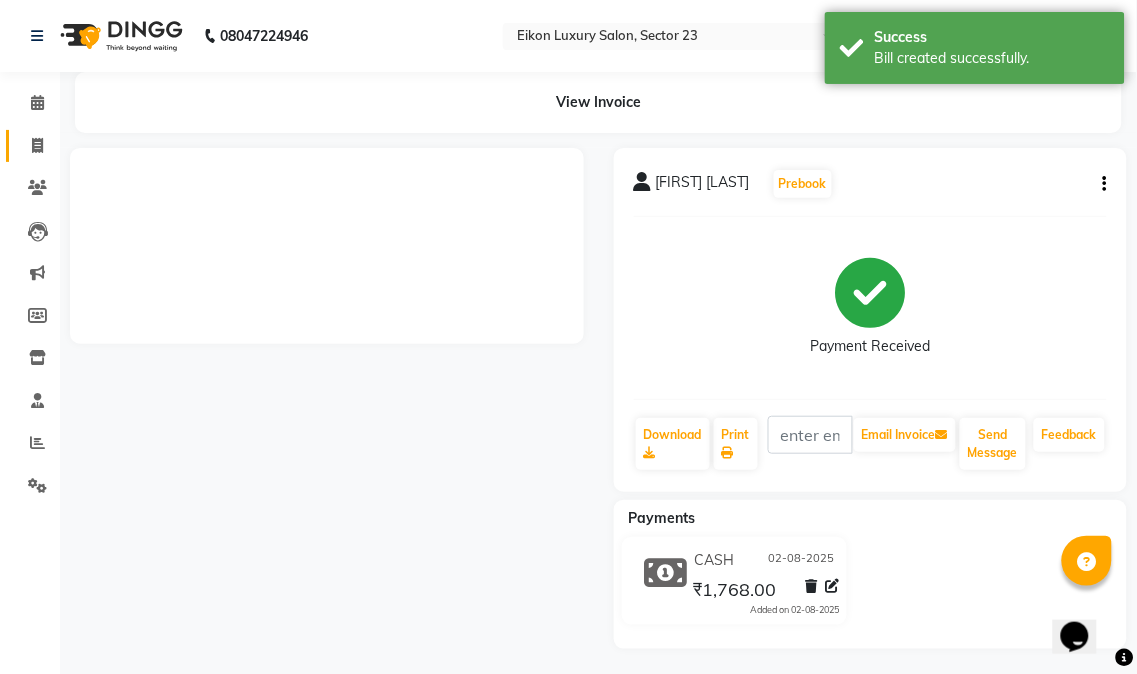 click 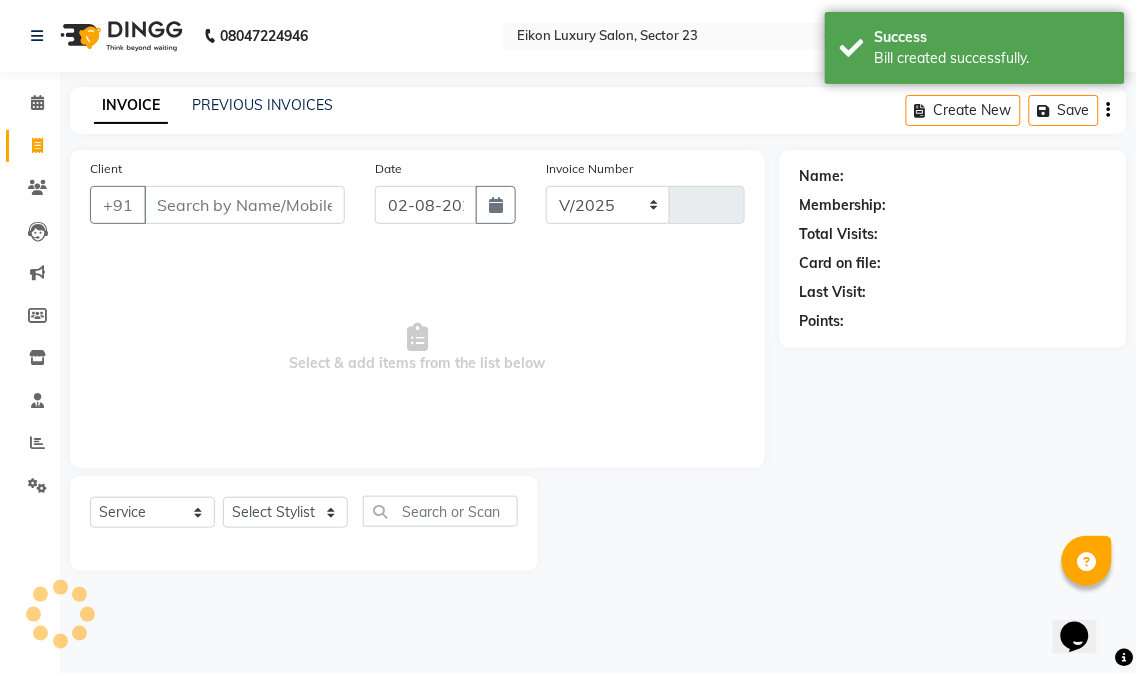 select on "7080" 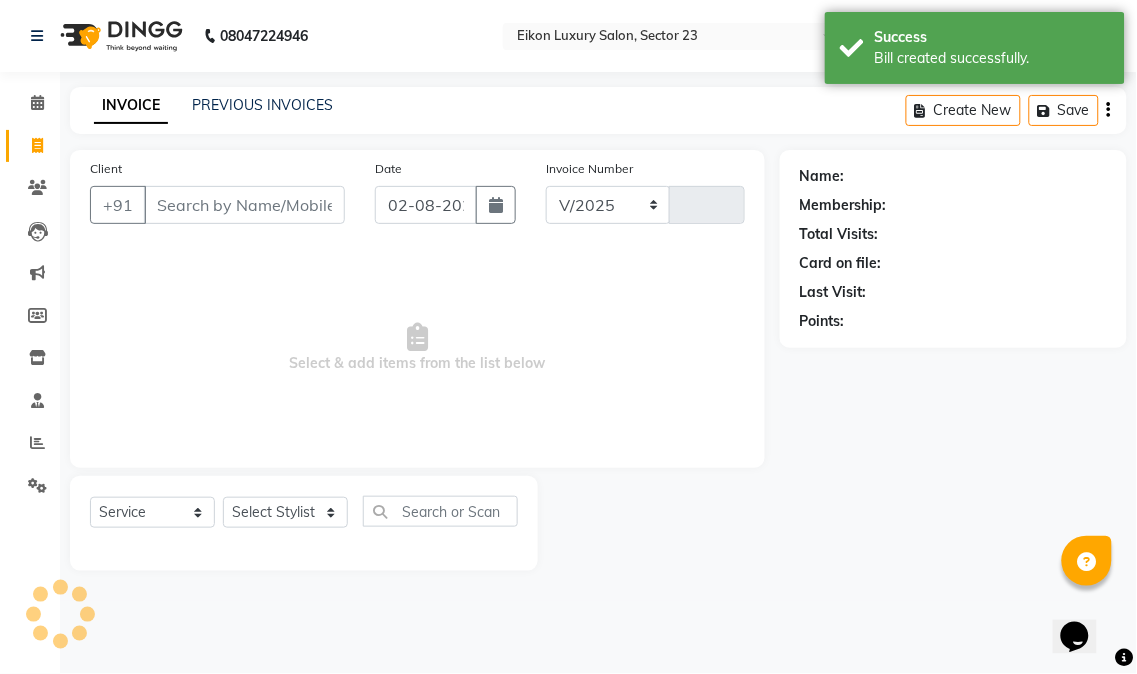type on "2874" 